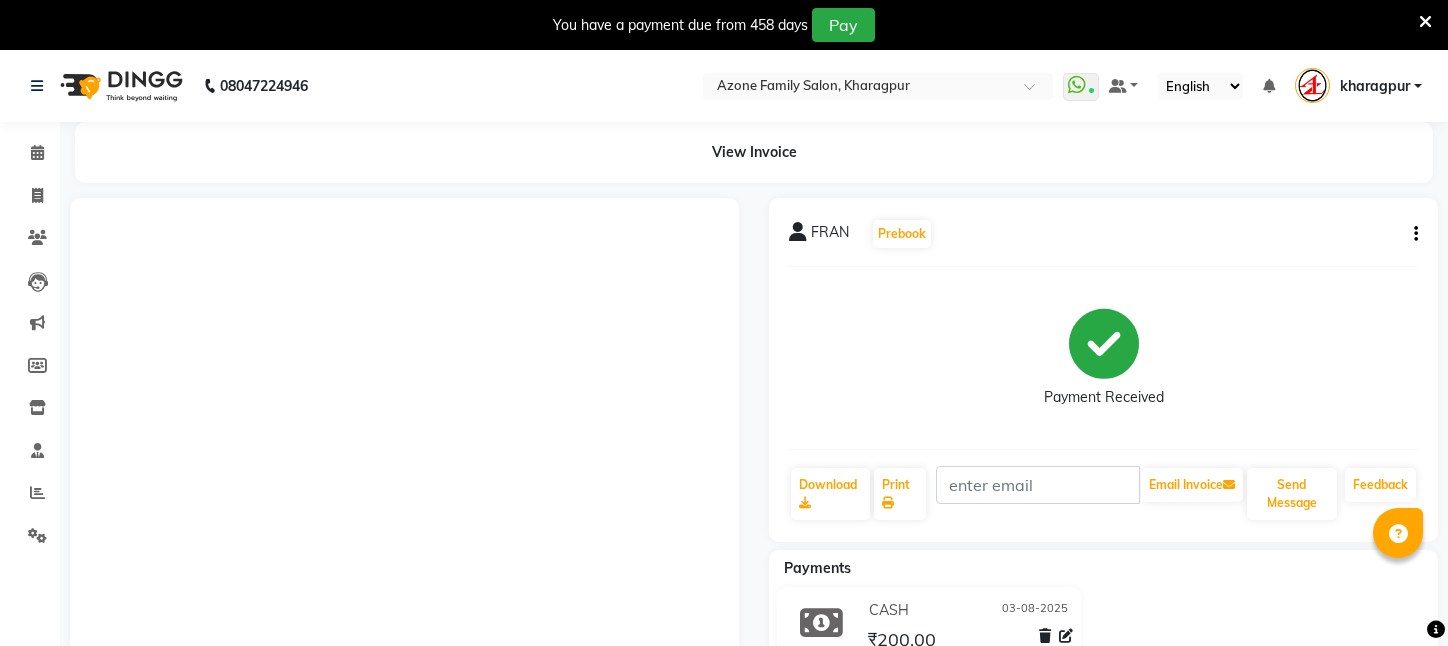 scroll, scrollTop: 0, scrollLeft: 0, axis: both 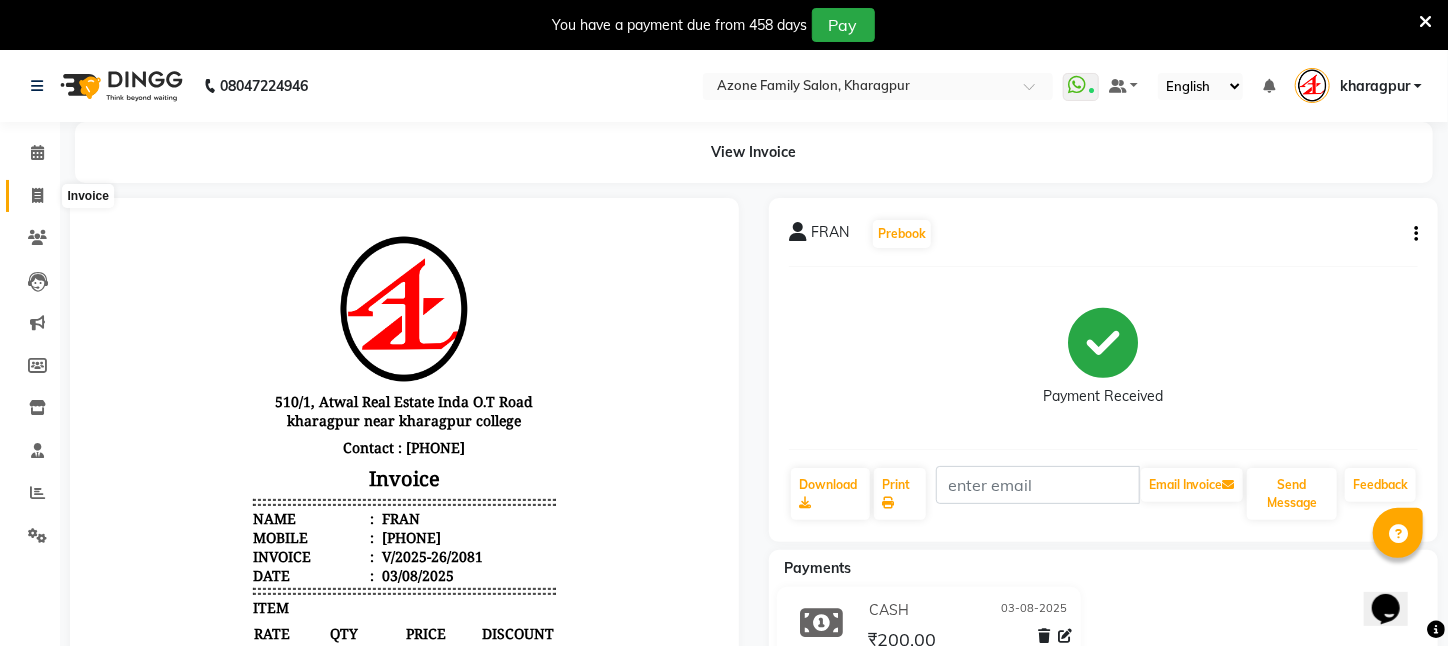 click 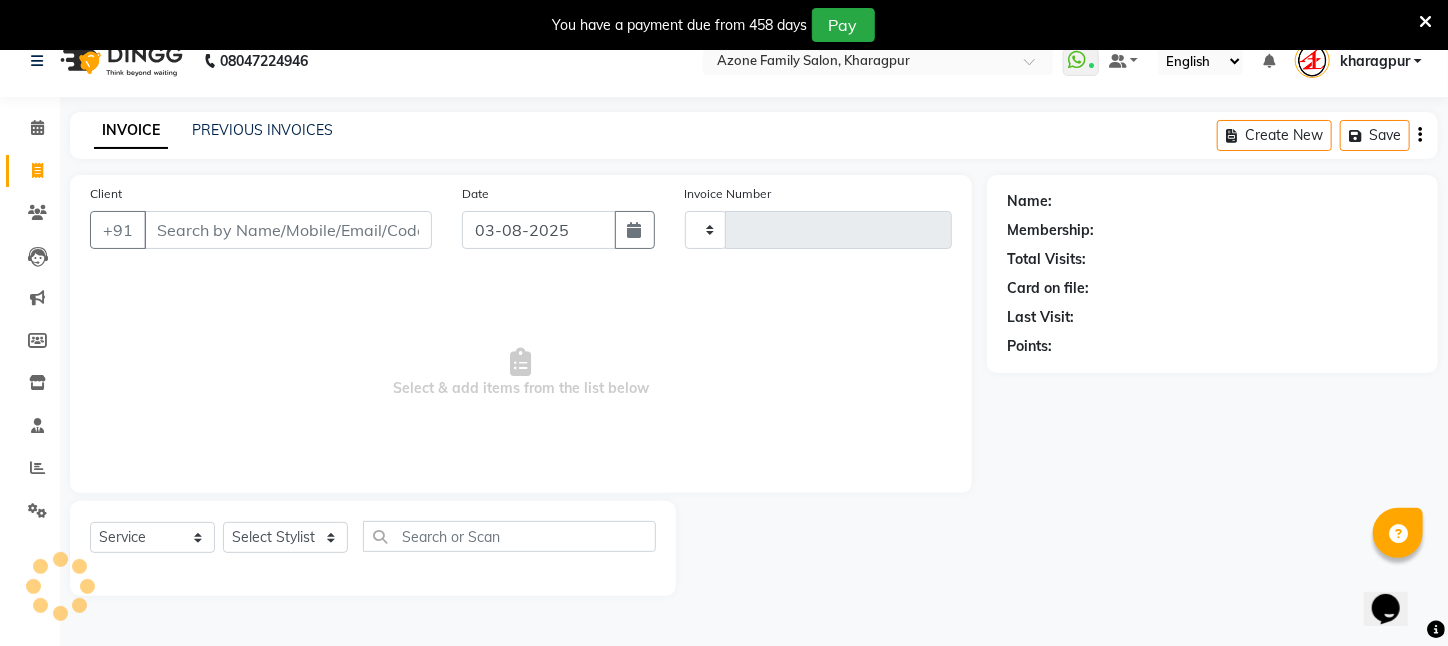 scroll, scrollTop: 50, scrollLeft: 0, axis: vertical 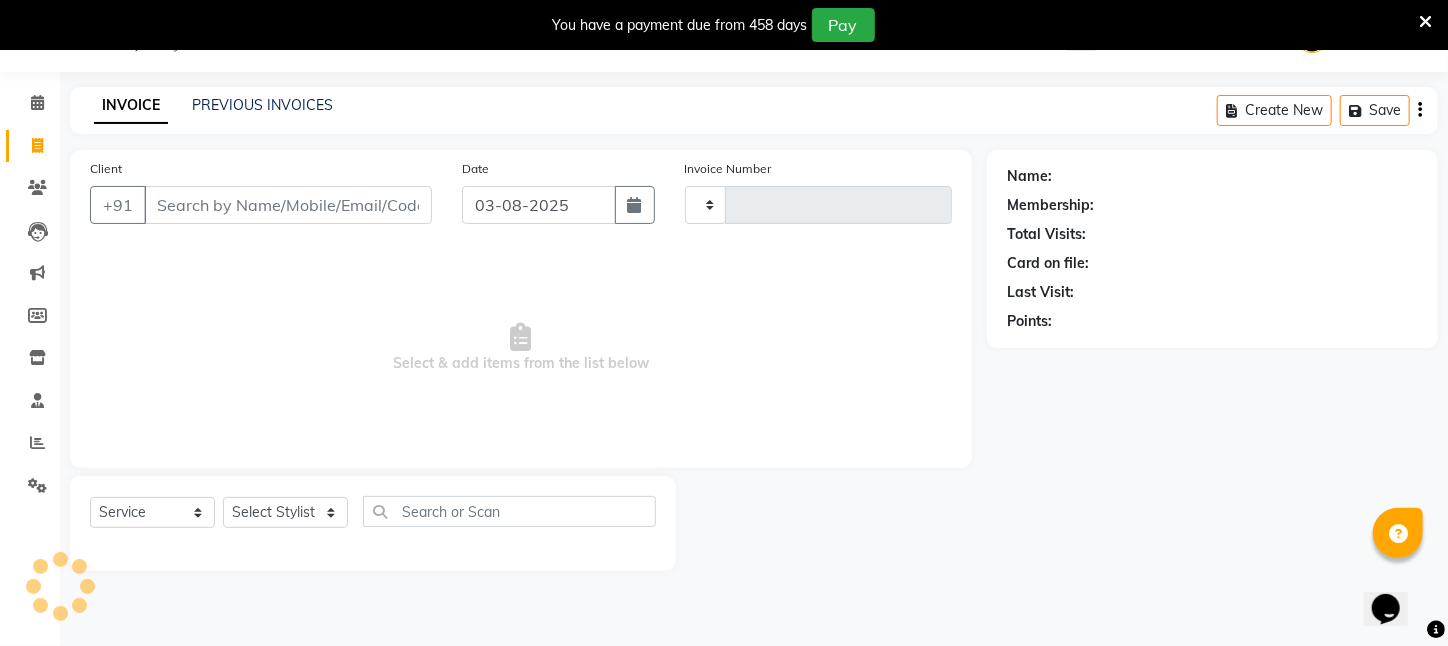 click on "Client" at bounding box center (288, 205) 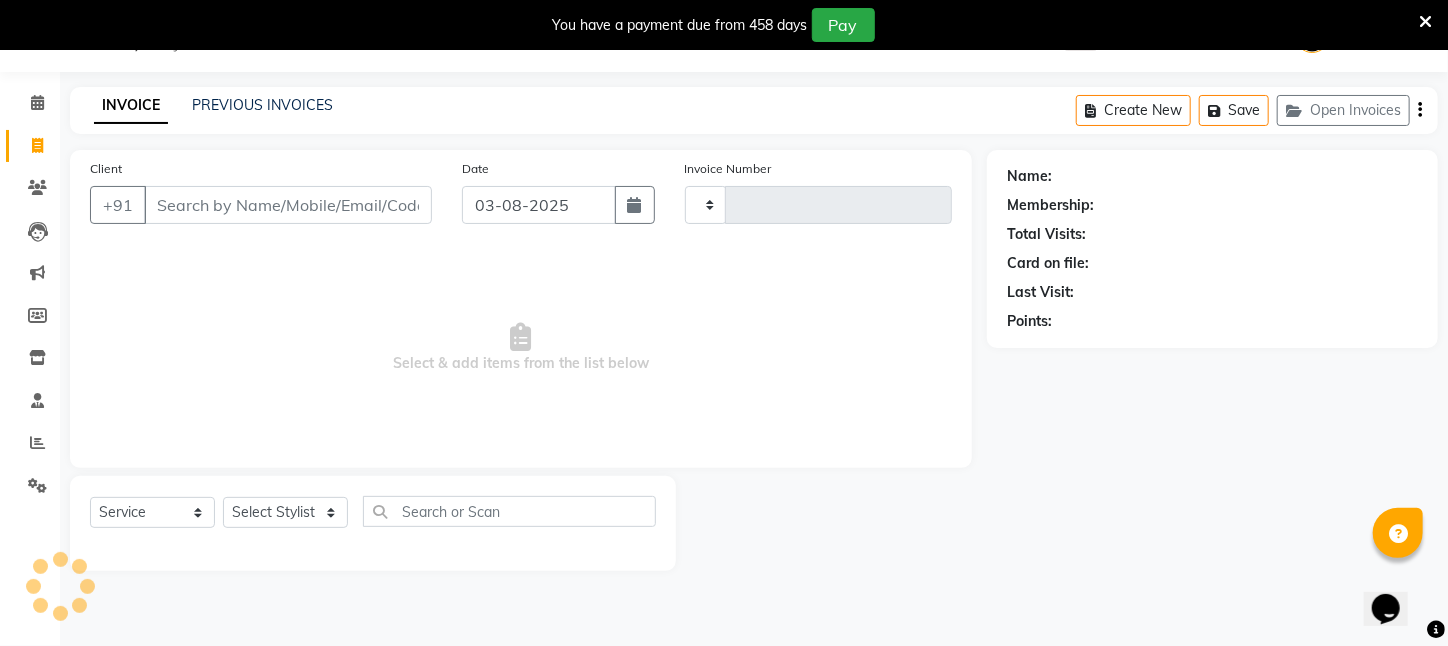 type on "2082" 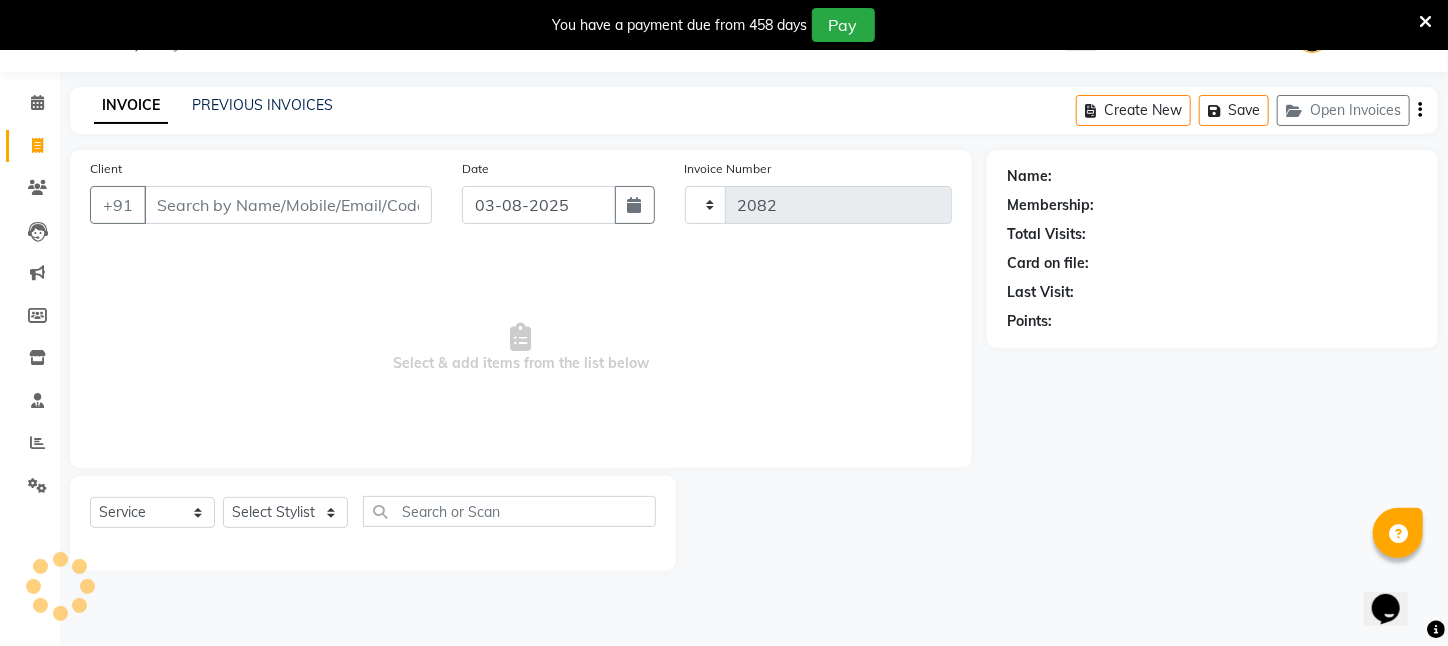 select on "4296" 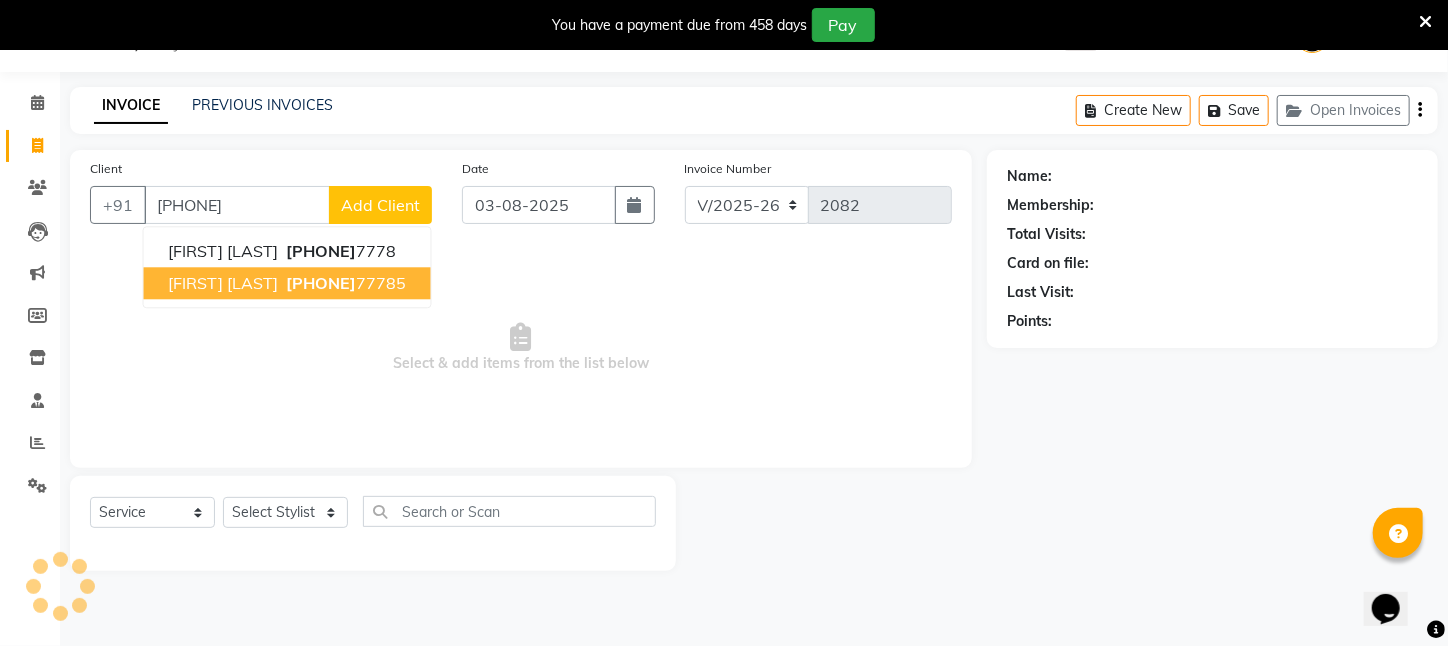 click on "[PHONE]" at bounding box center [322, 283] 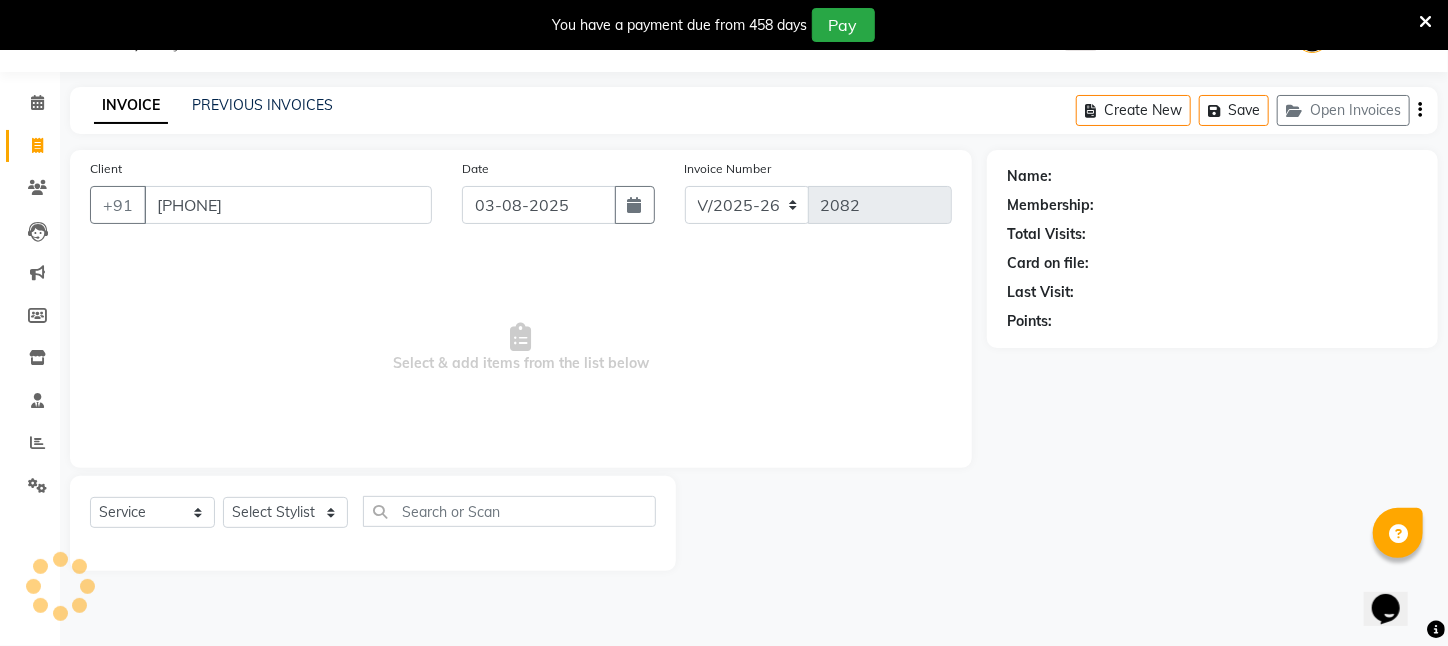 type on "[PHONE]" 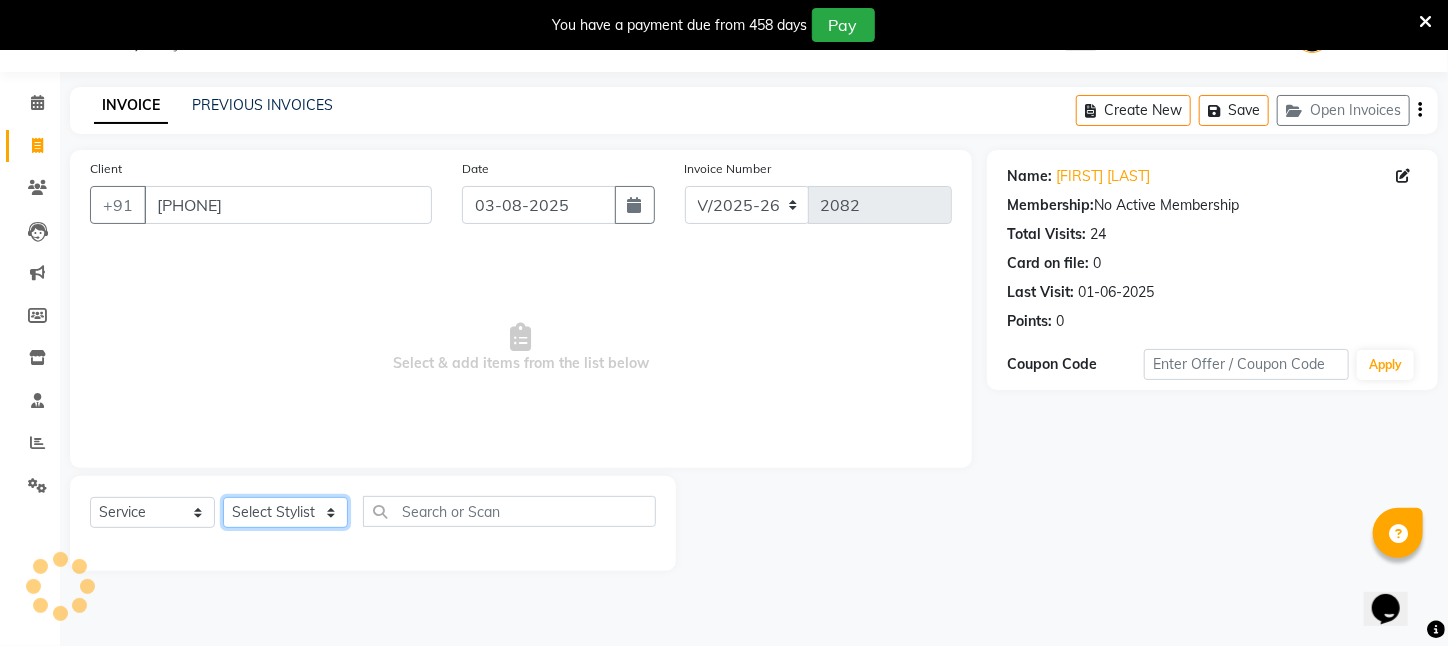 click on "Select Stylist" 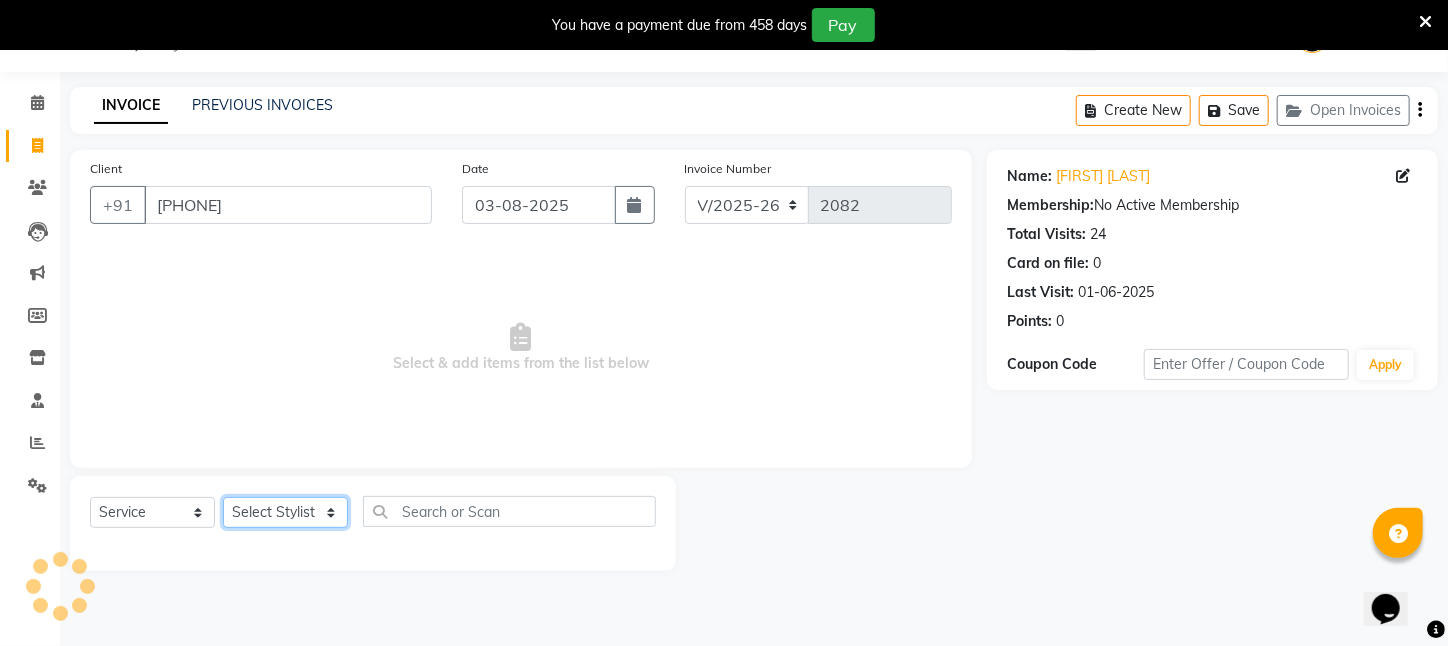 click on "Select Stylist" 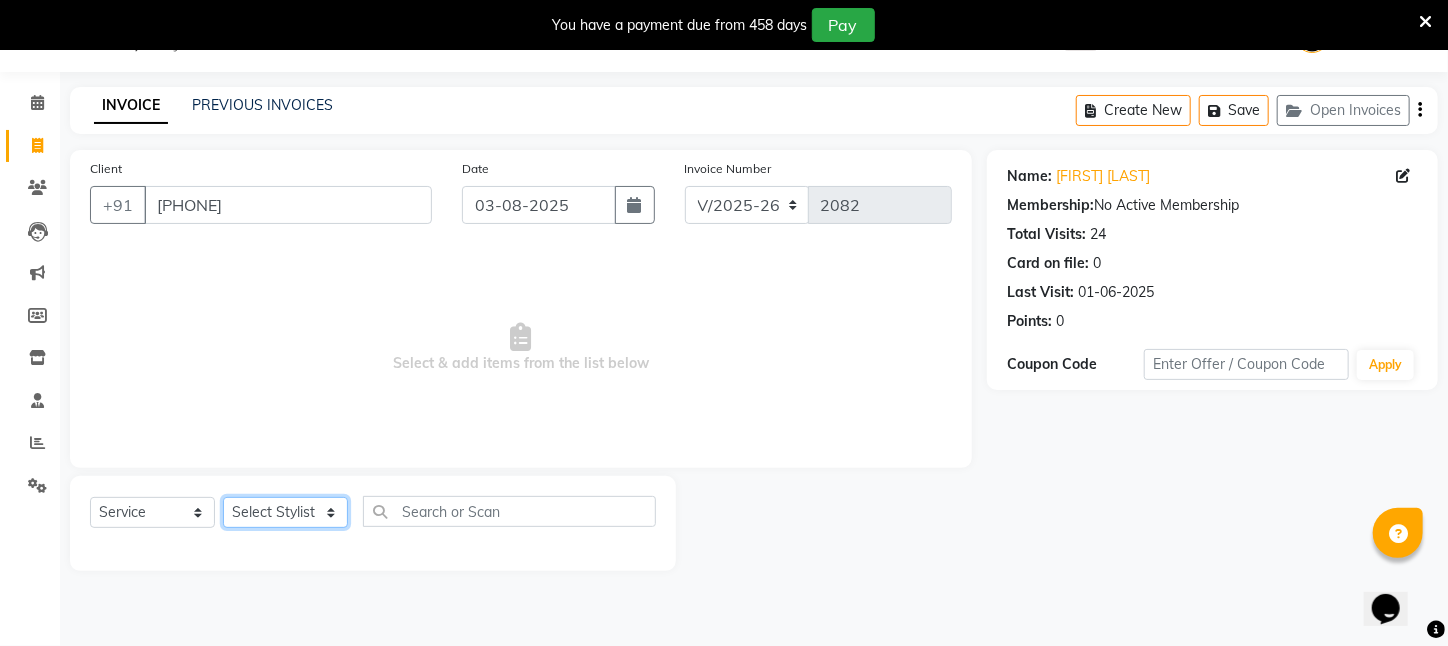 click on "Select Stylist" 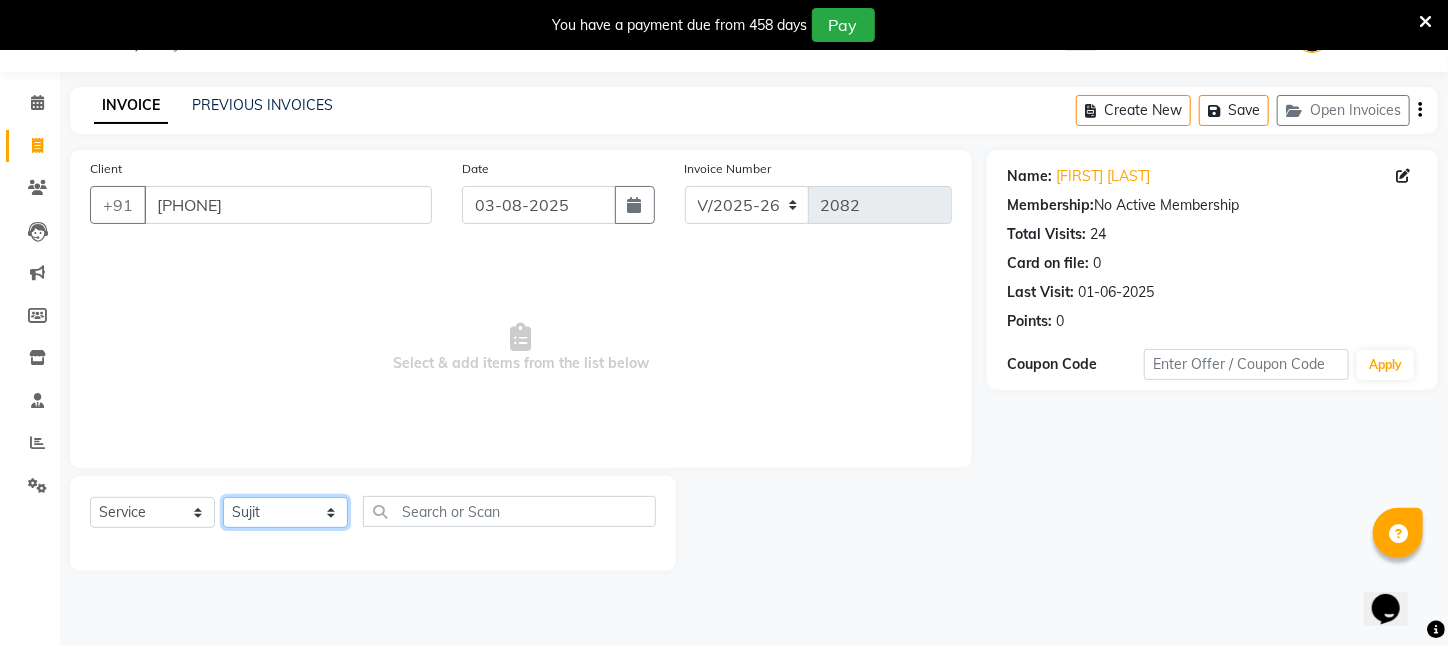 click on "Select Stylist Aftab Ansar ARPITA DEEPIKA IMRAAN Injamam KESHAV kharagpur Mahadev Pal Manisha MOUMITA NEHA Rahim Ruma SAIMA Shibani Sujit Suman TINKU Venu" 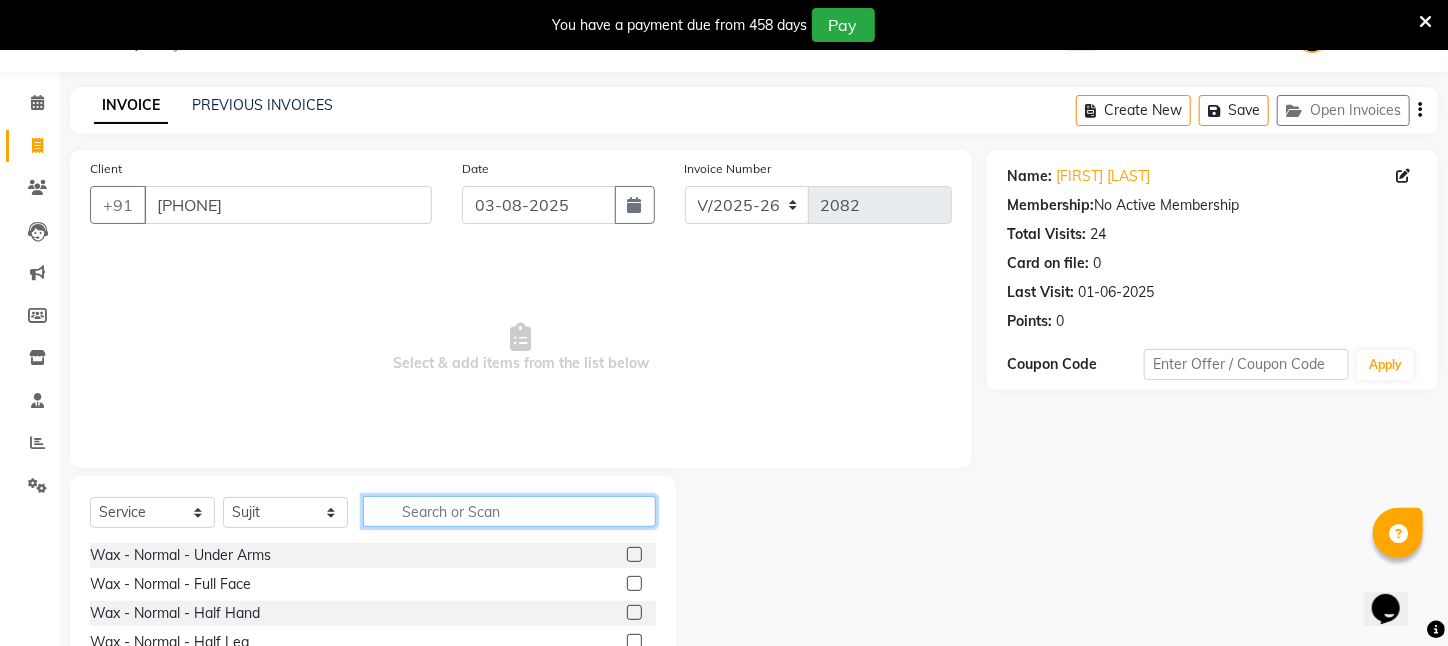 click 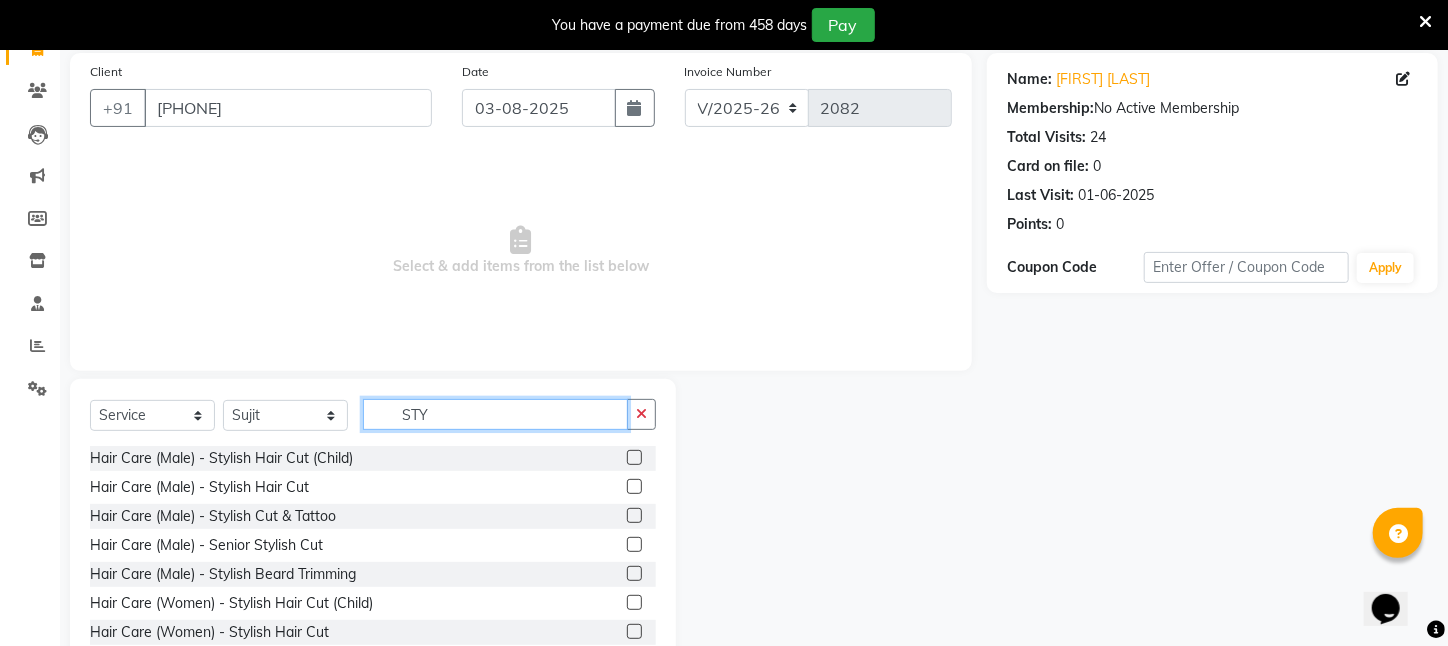 scroll, scrollTop: 150, scrollLeft: 0, axis: vertical 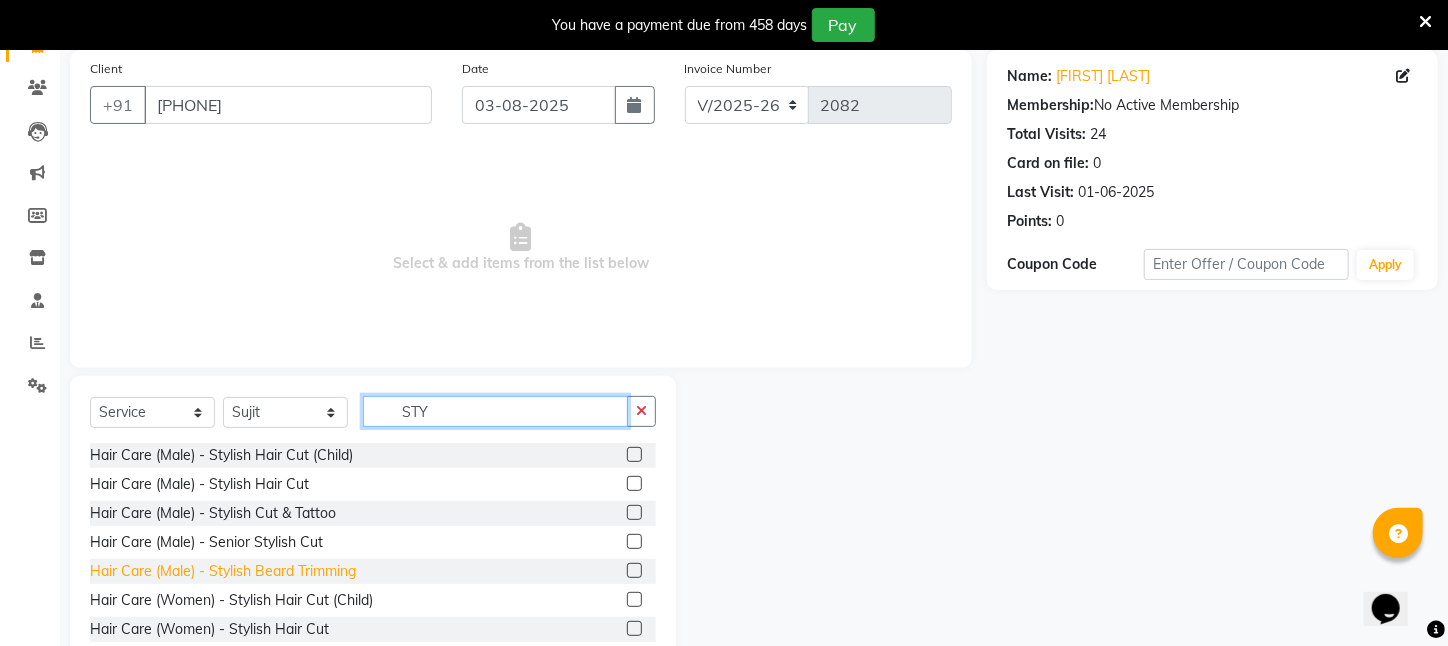 type on "STY" 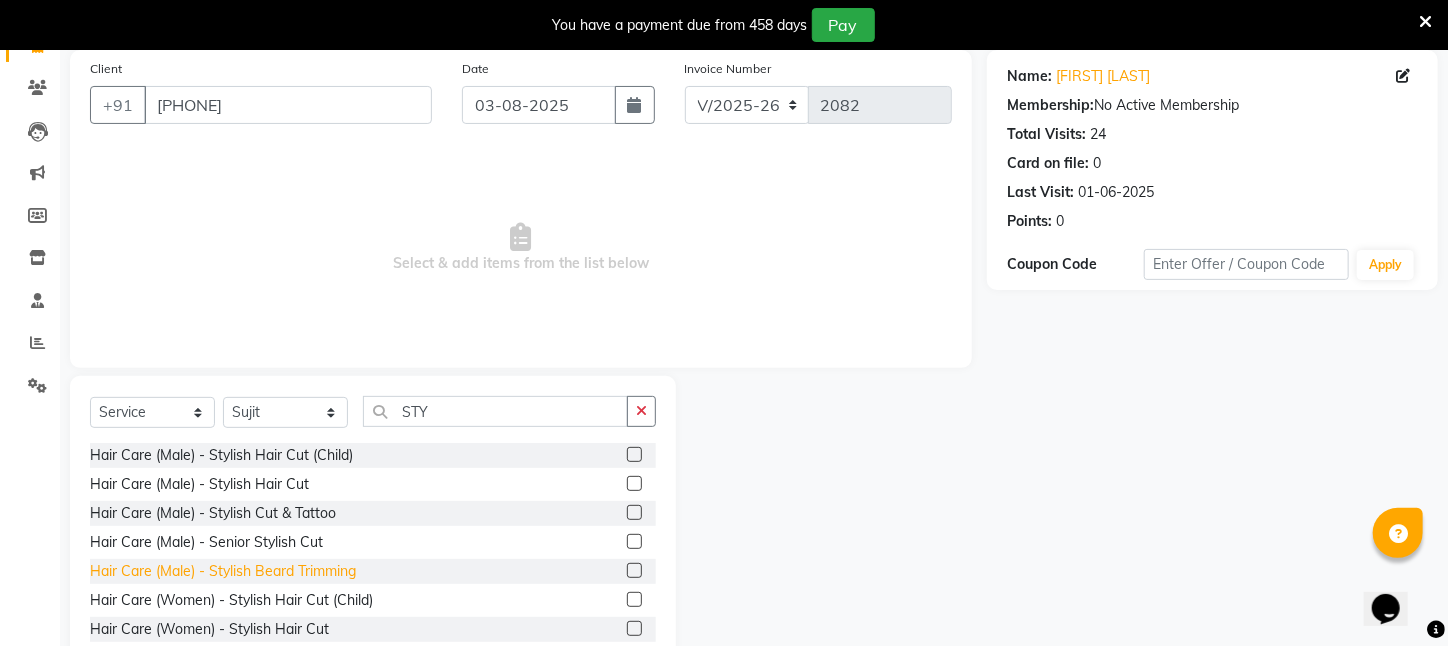 click on "Hair Care (Male)   -   Stylish Beard Trimming" 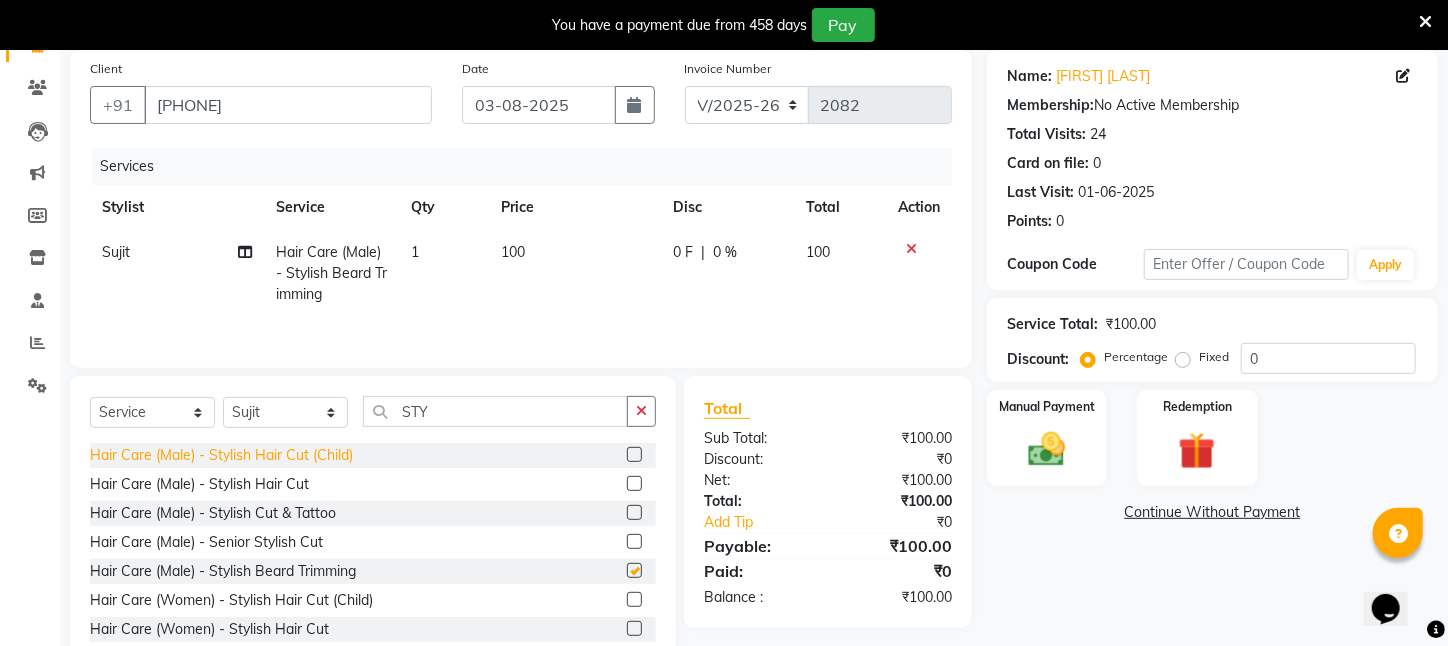 checkbox on "false" 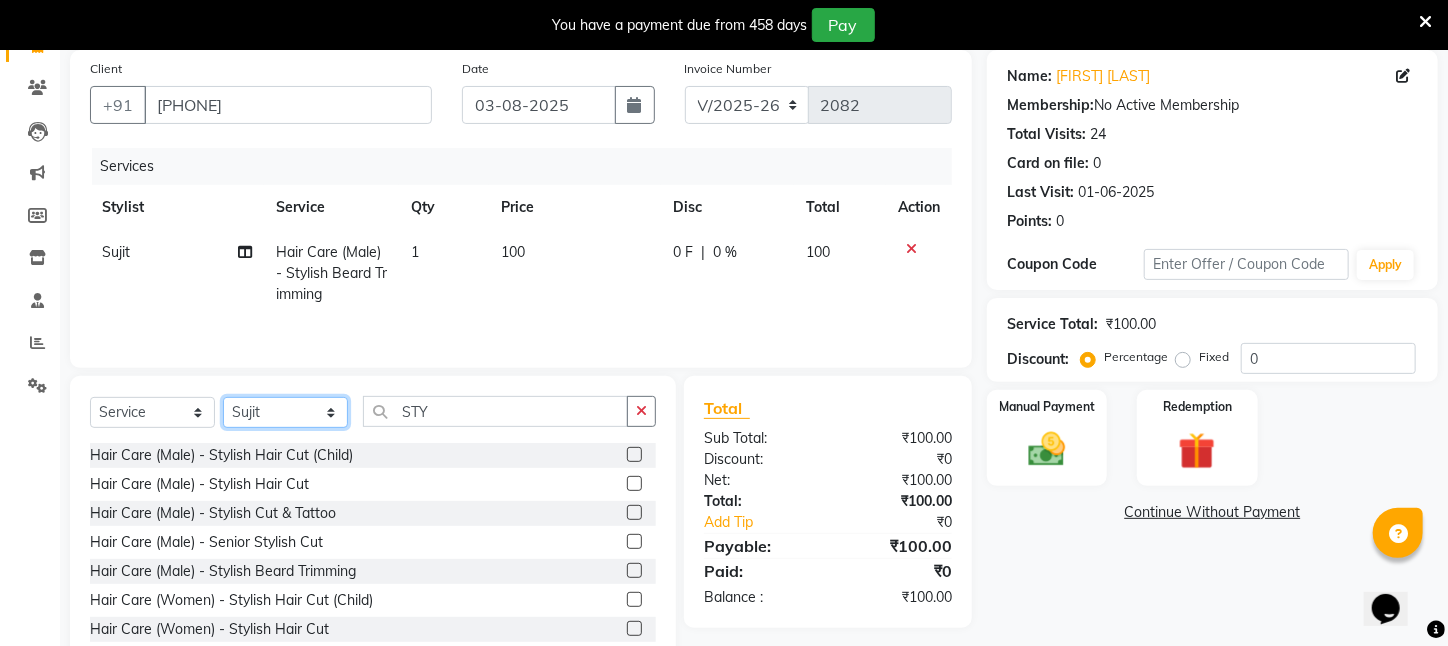 click on "Select Stylist Aftab Ansar ARPITA DEEPIKA IMRAAN Injamam KESHAV kharagpur Mahadev Pal Manisha MOUMITA NEHA Rahim Ruma SAIMA Shibani Sujit Suman TINKU Venu" 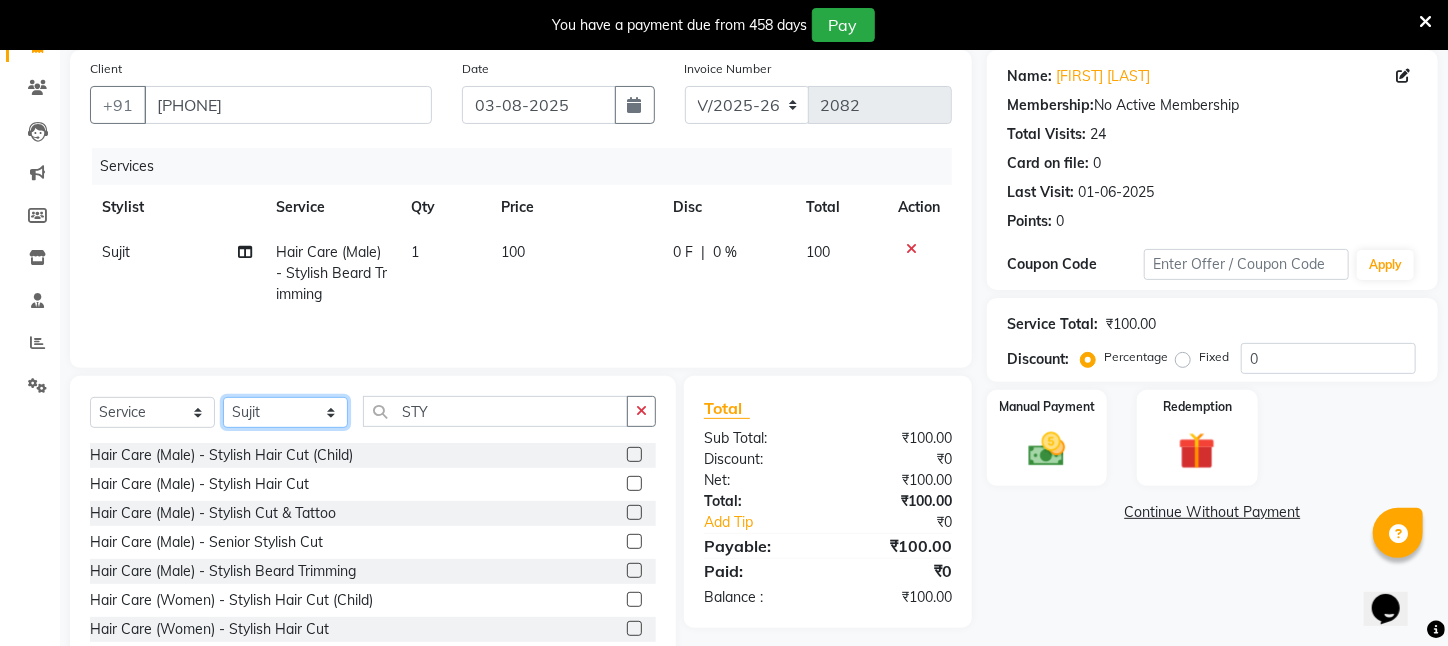 select on "83601" 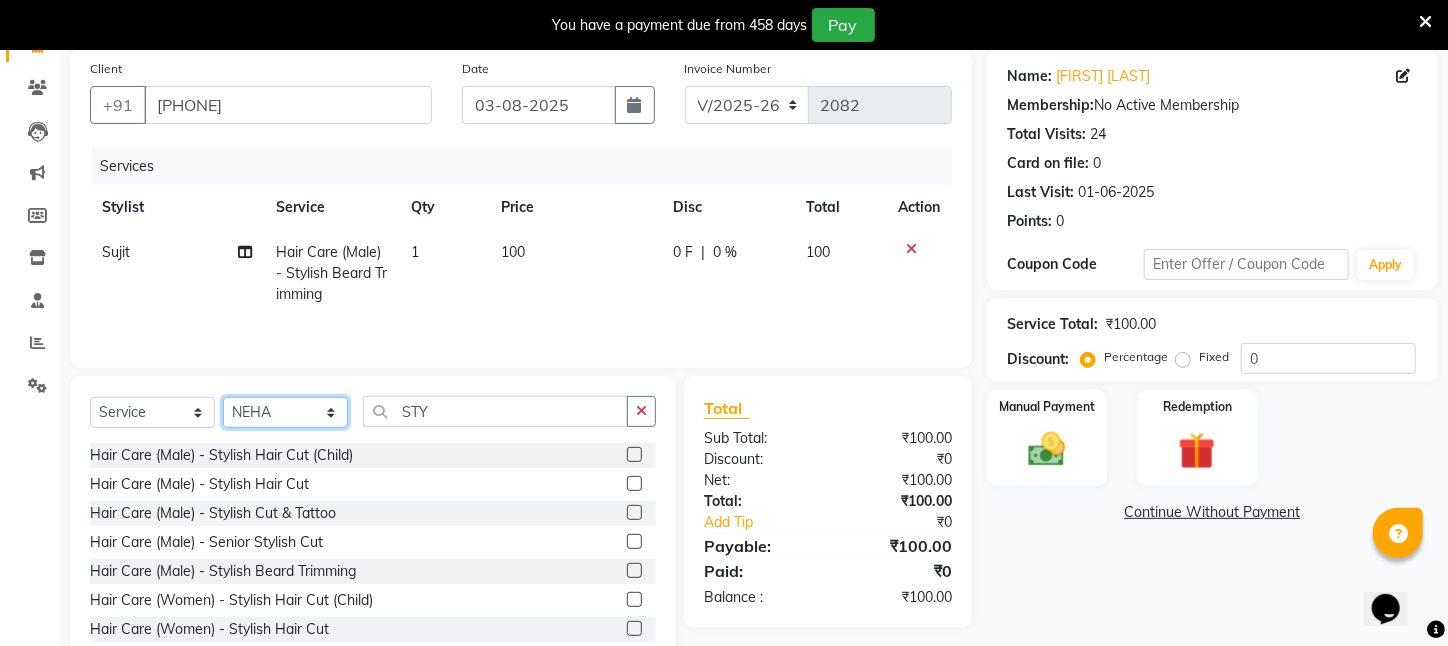 click on "Select Stylist Aftab Ansar ARPITA DEEPIKA IMRAAN Injamam KESHAV kharagpur Mahadev Pal Manisha MOUMITA NEHA Rahim Ruma SAIMA Shibani Sujit Suman TINKU Venu" 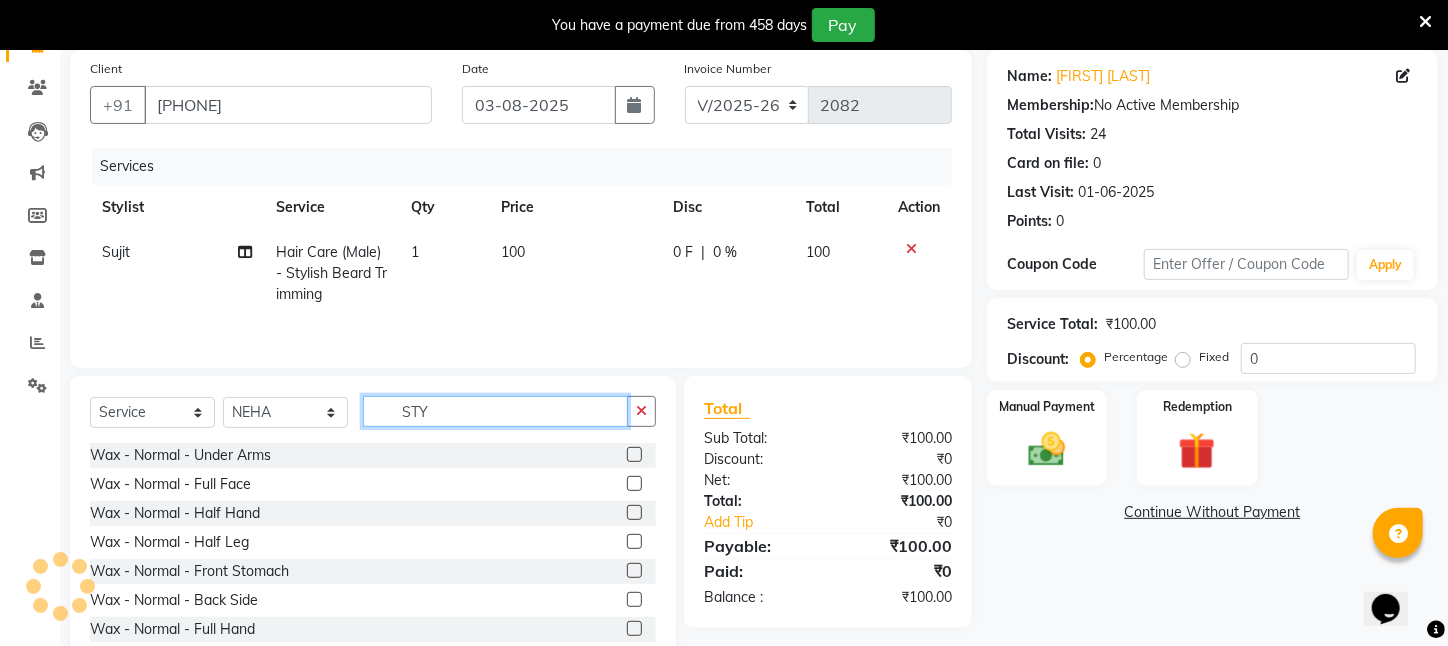 drag, startPoint x: 473, startPoint y: 410, endPoint x: 296, endPoint y: 404, distance: 177.10167 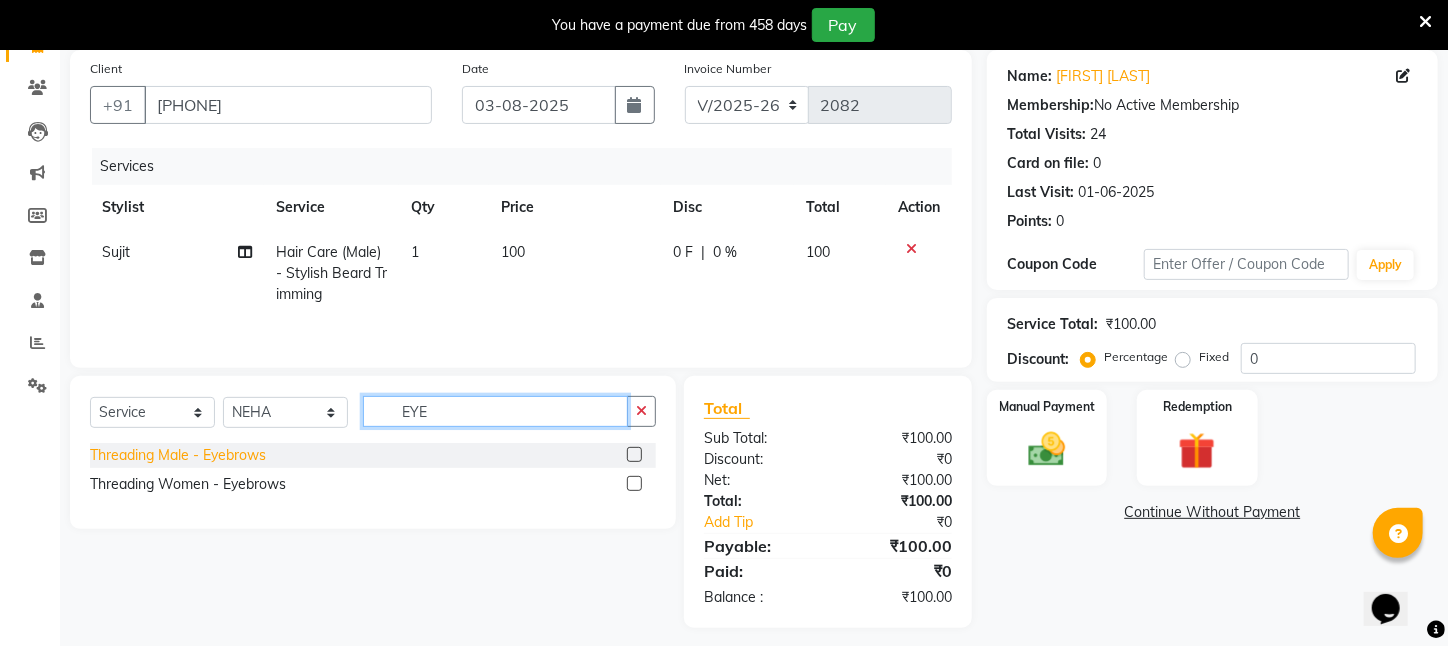 type on "EYE" 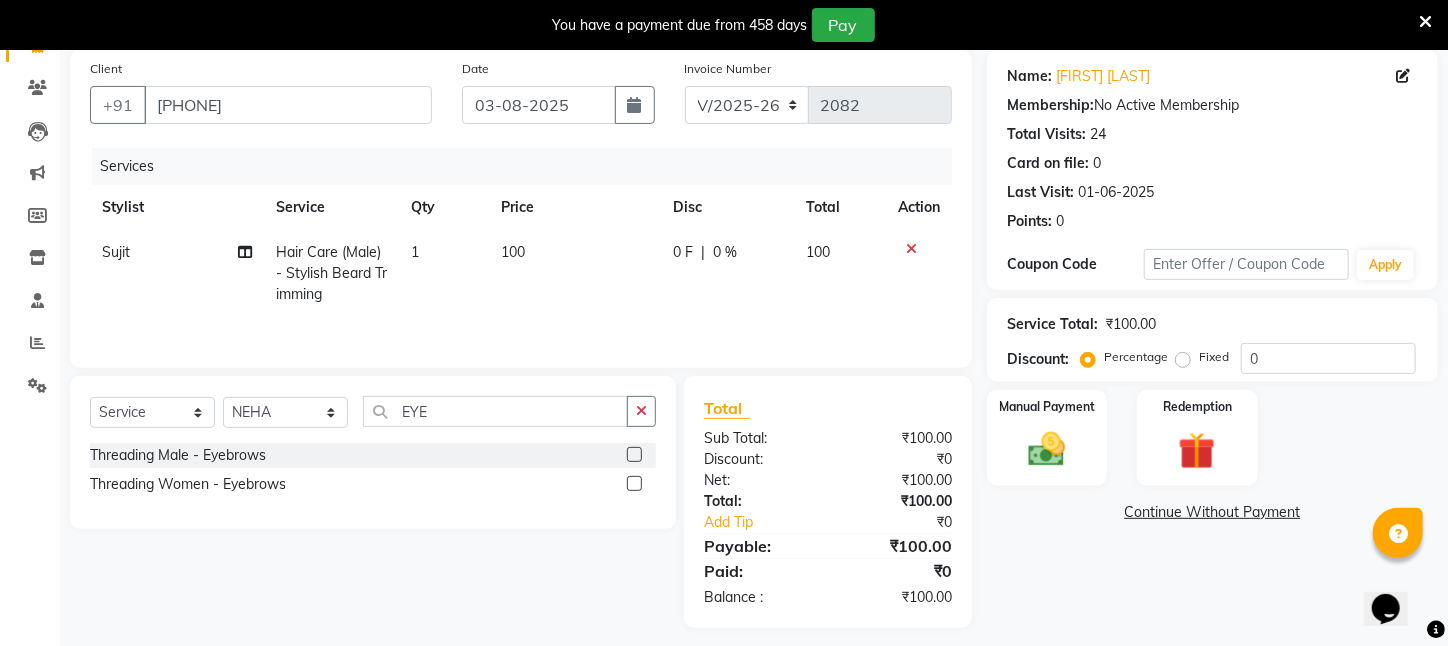 drag, startPoint x: 227, startPoint y: 451, endPoint x: 252, endPoint y: 447, distance: 25.317978 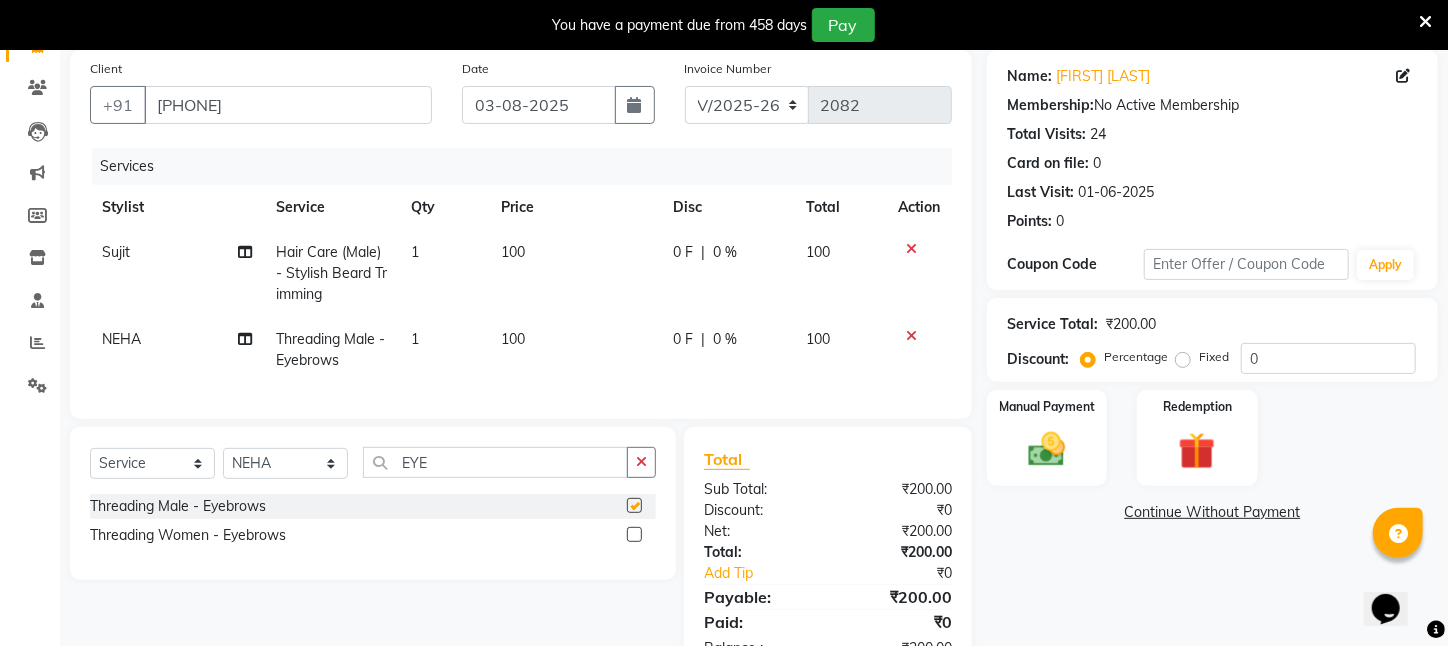 checkbox on "false" 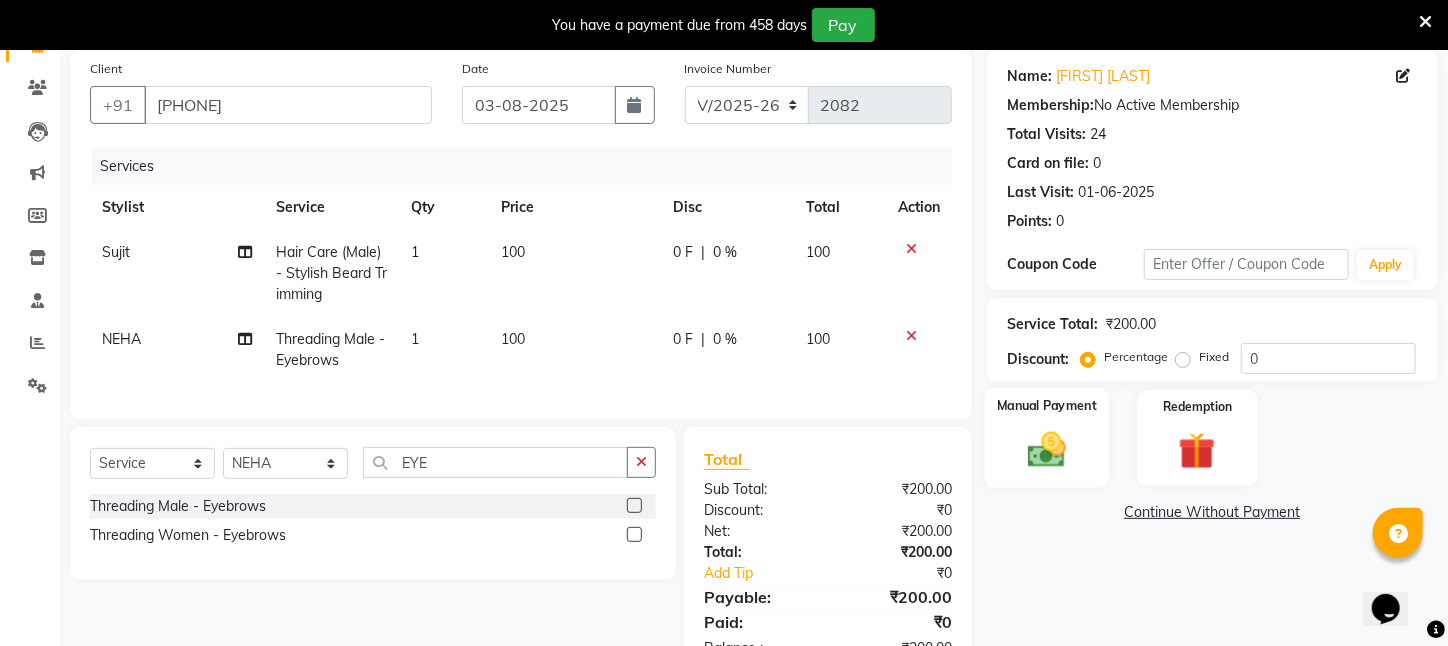 click on "Manual Payment" 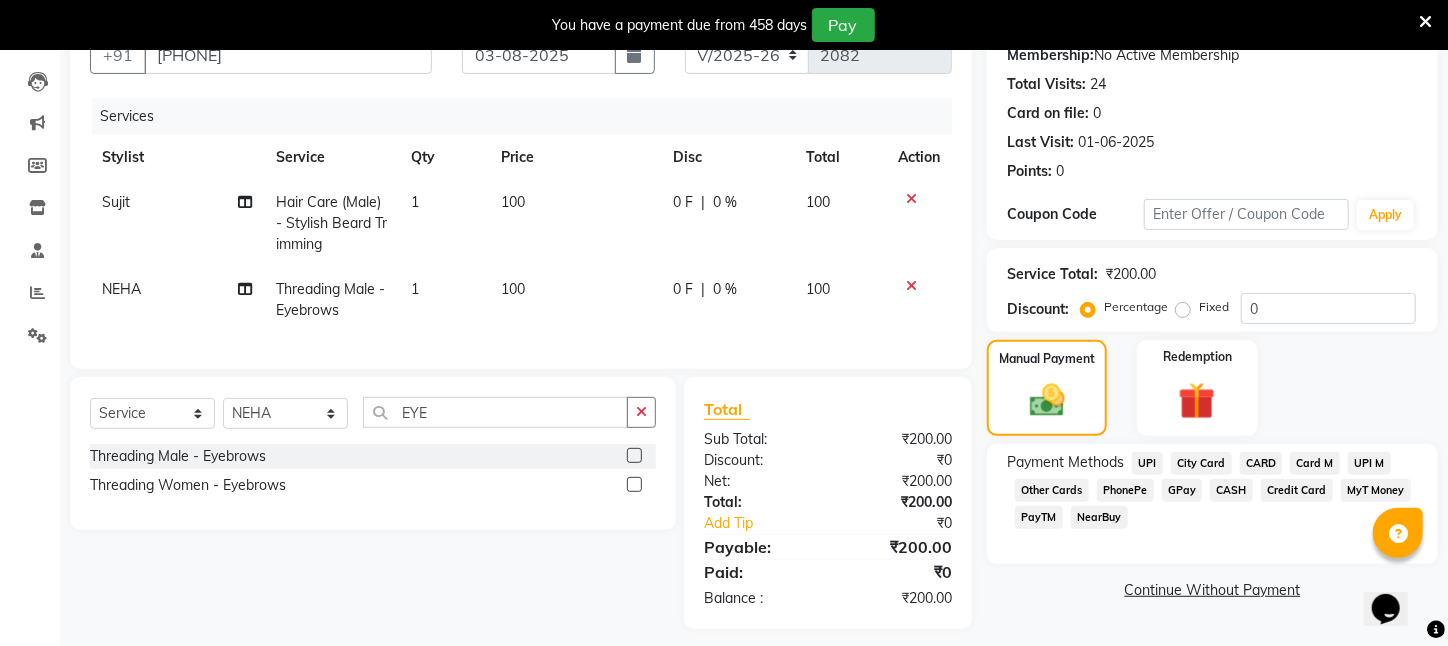 scroll, scrollTop: 227, scrollLeft: 0, axis: vertical 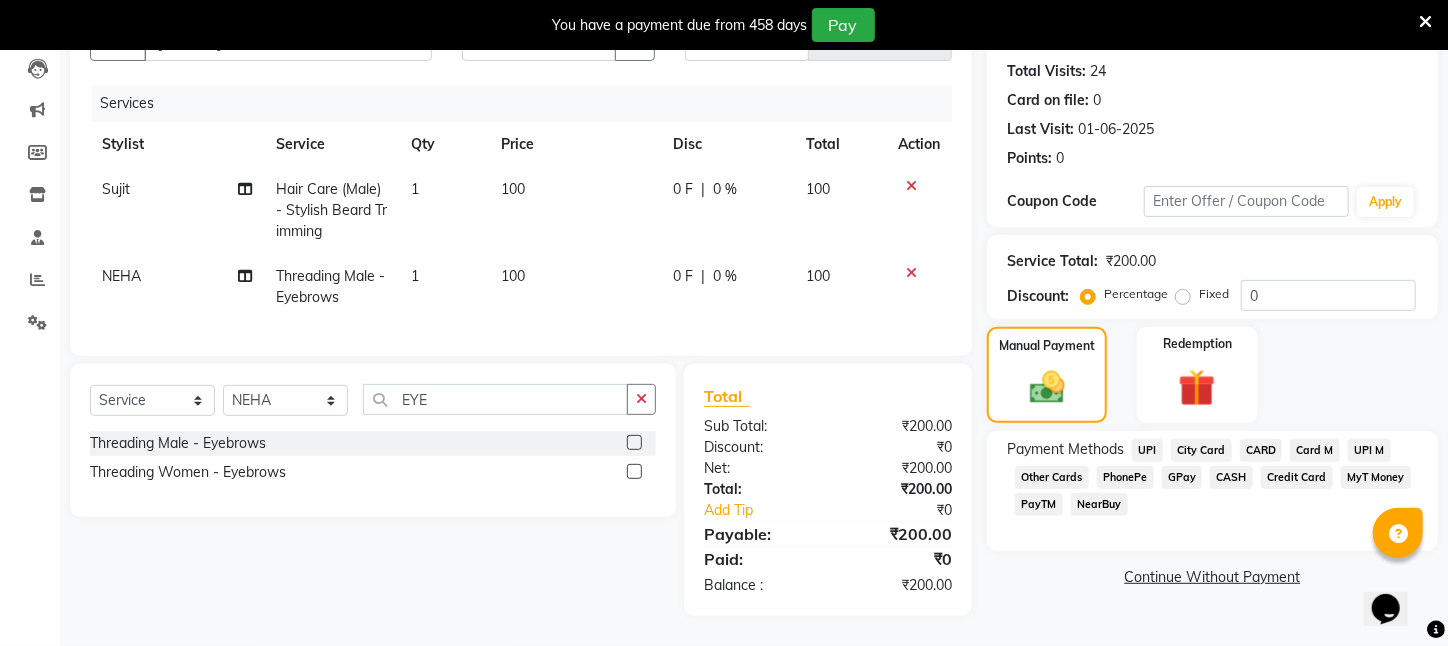 click on "UPI" 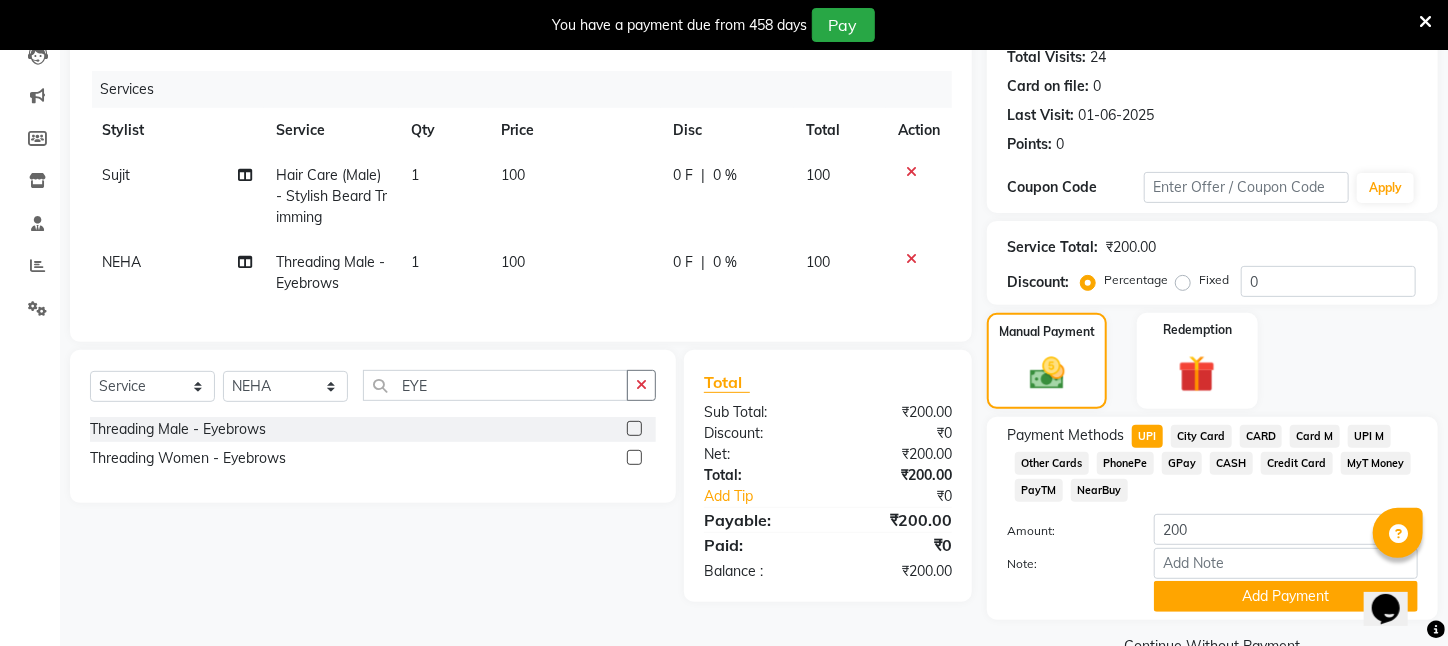 scroll, scrollTop: 293, scrollLeft: 0, axis: vertical 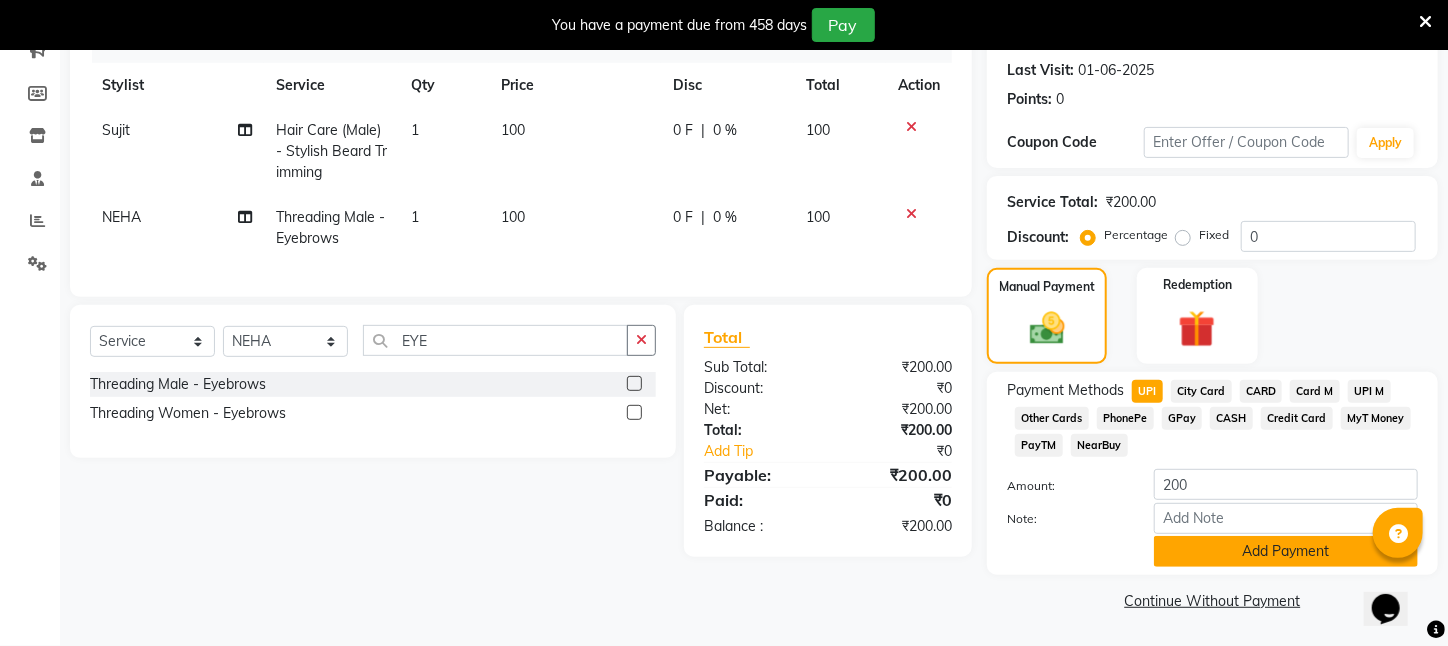 click on "Add Payment" 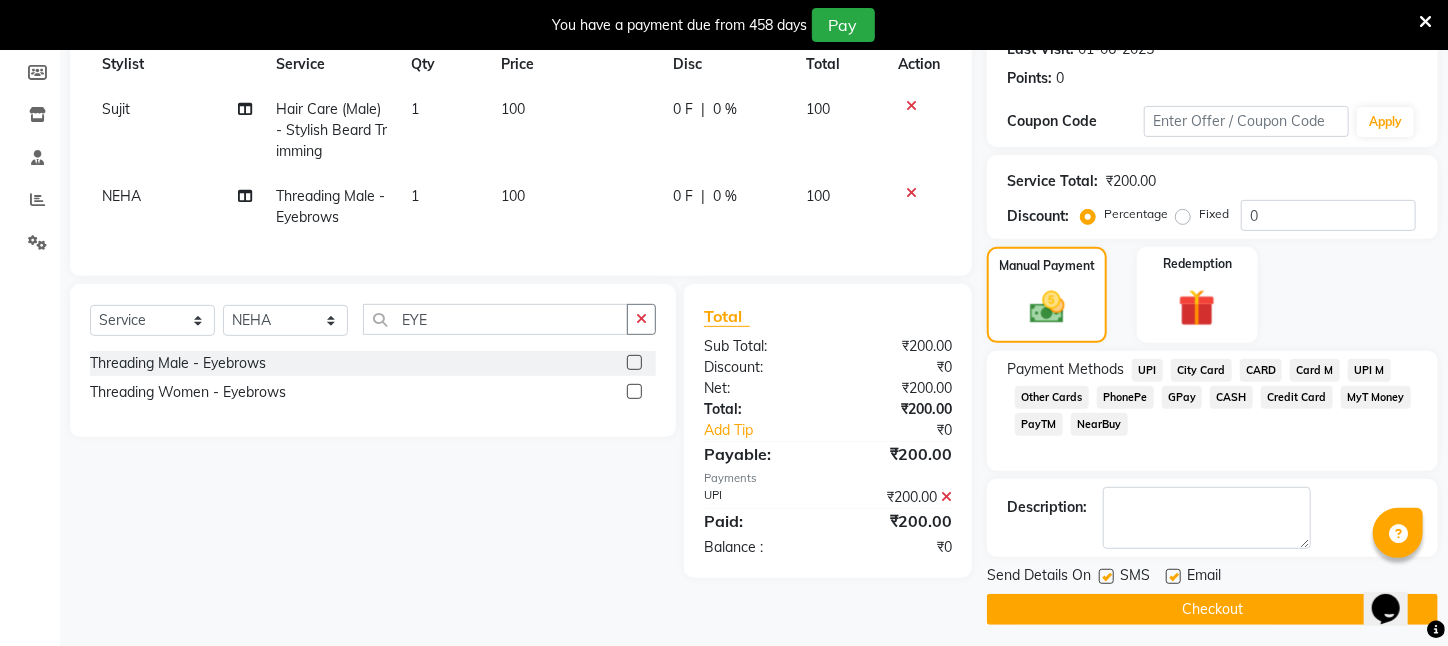 click on "Send Details On SMS Email  Checkout" 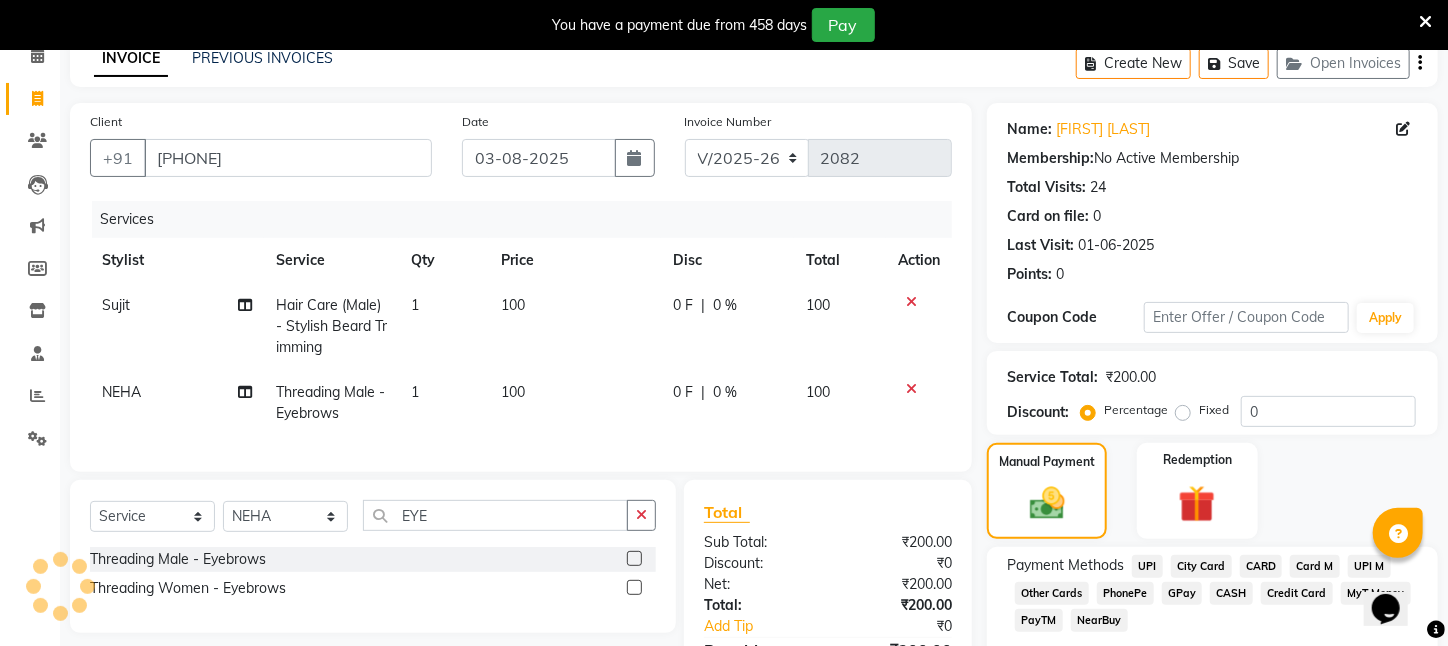 scroll, scrollTop: 0, scrollLeft: 0, axis: both 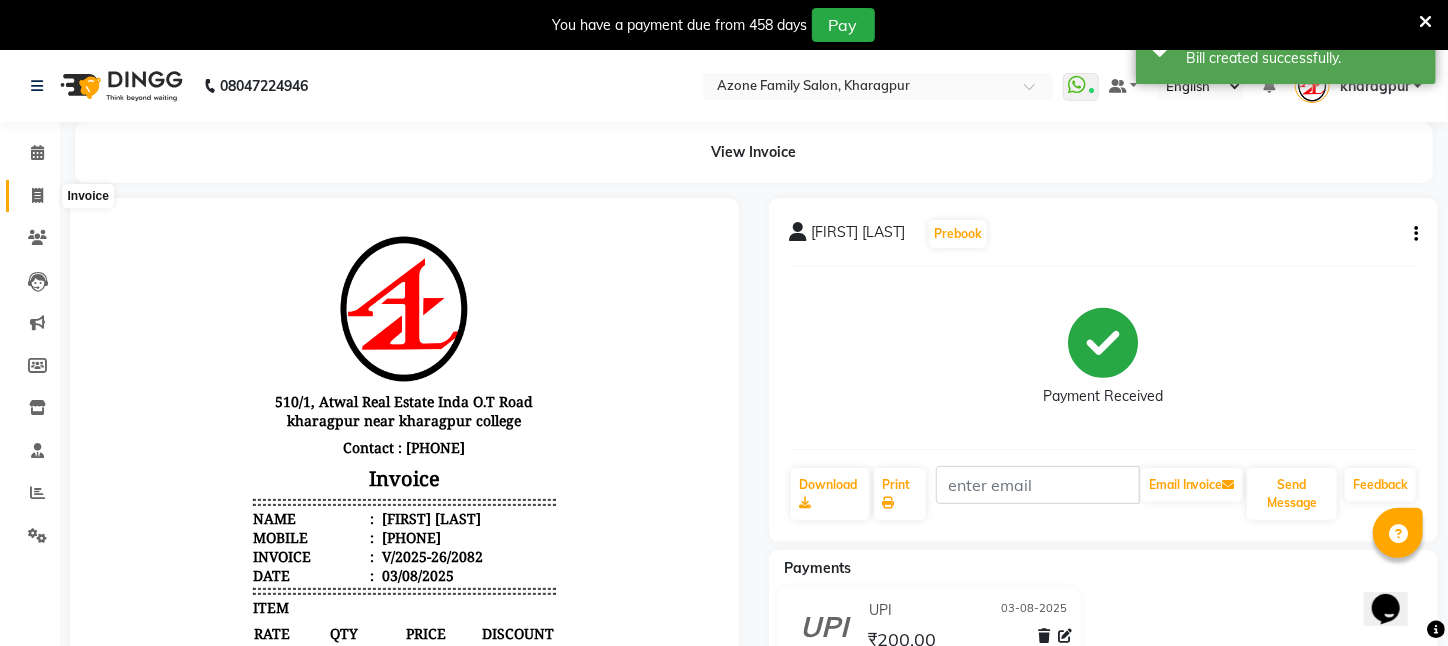 click 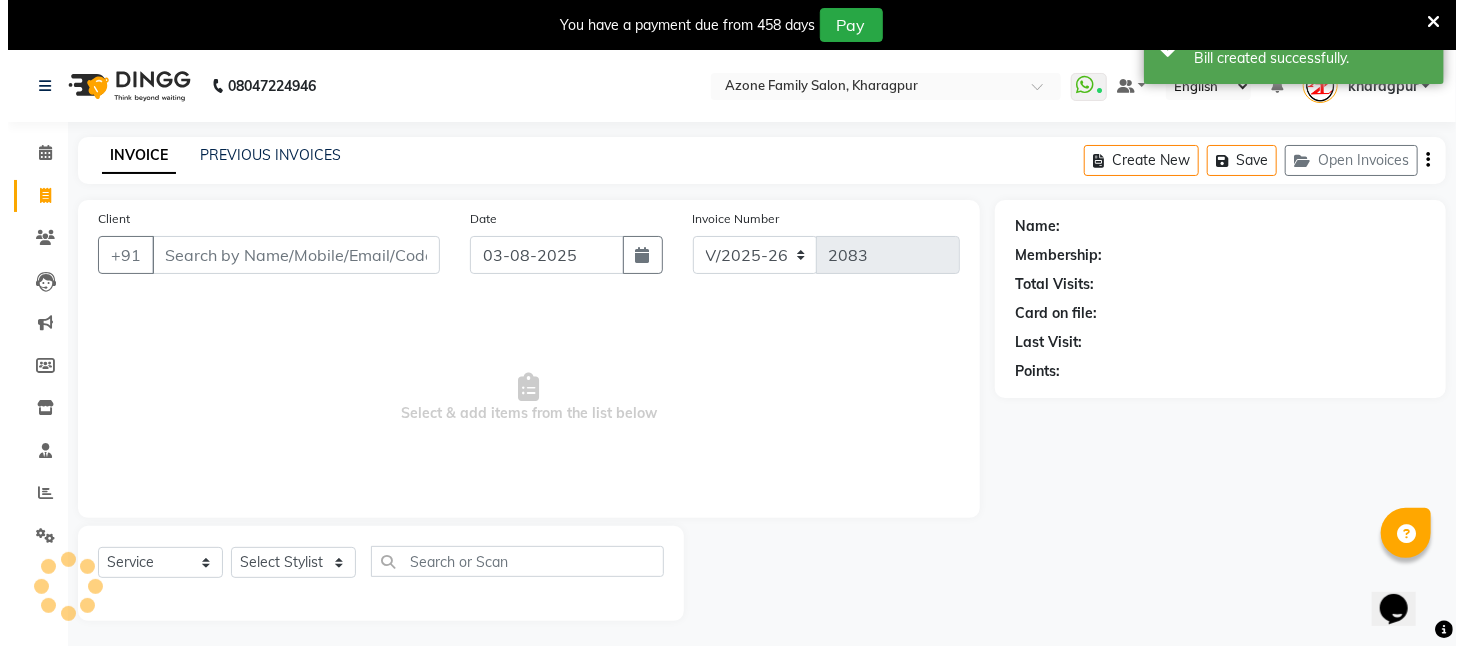 scroll, scrollTop: 50, scrollLeft: 0, axis: vertical 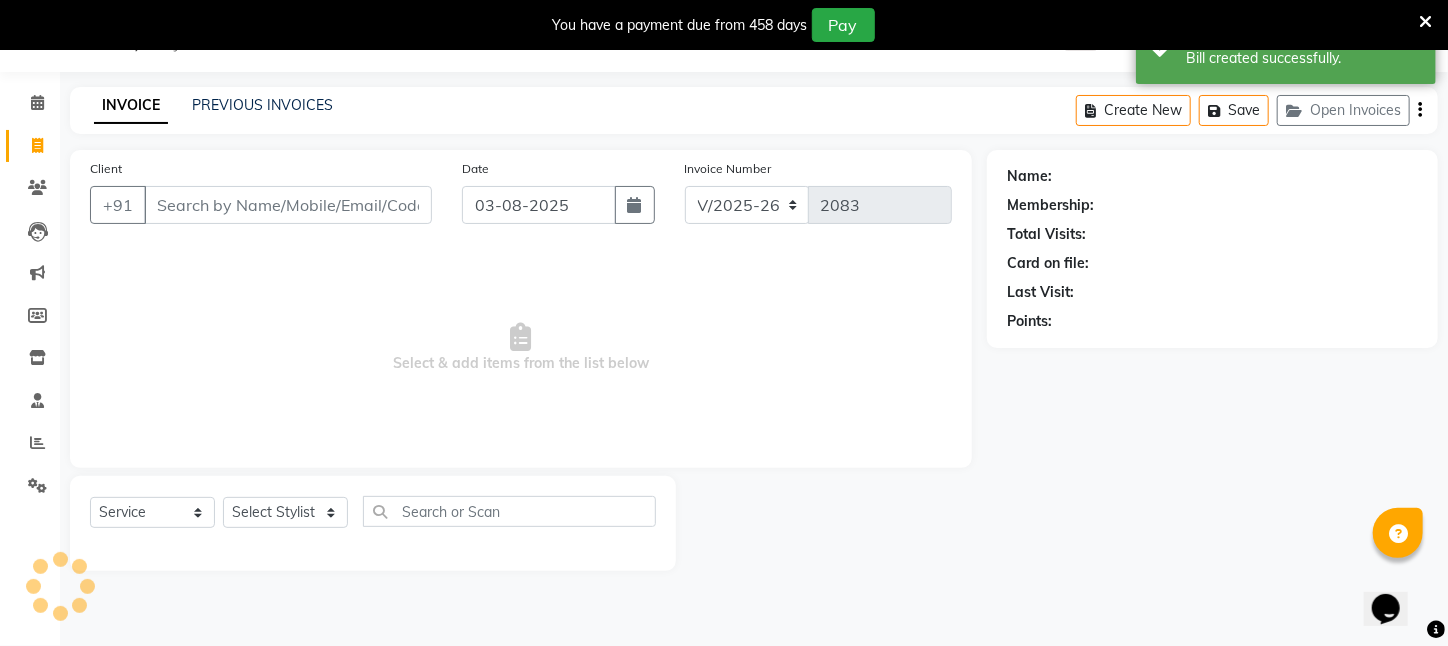 drag, startPoint x: 40, startPoint y: 199, endPoint x: 275, endPoint y: 206, distance: 235.10423 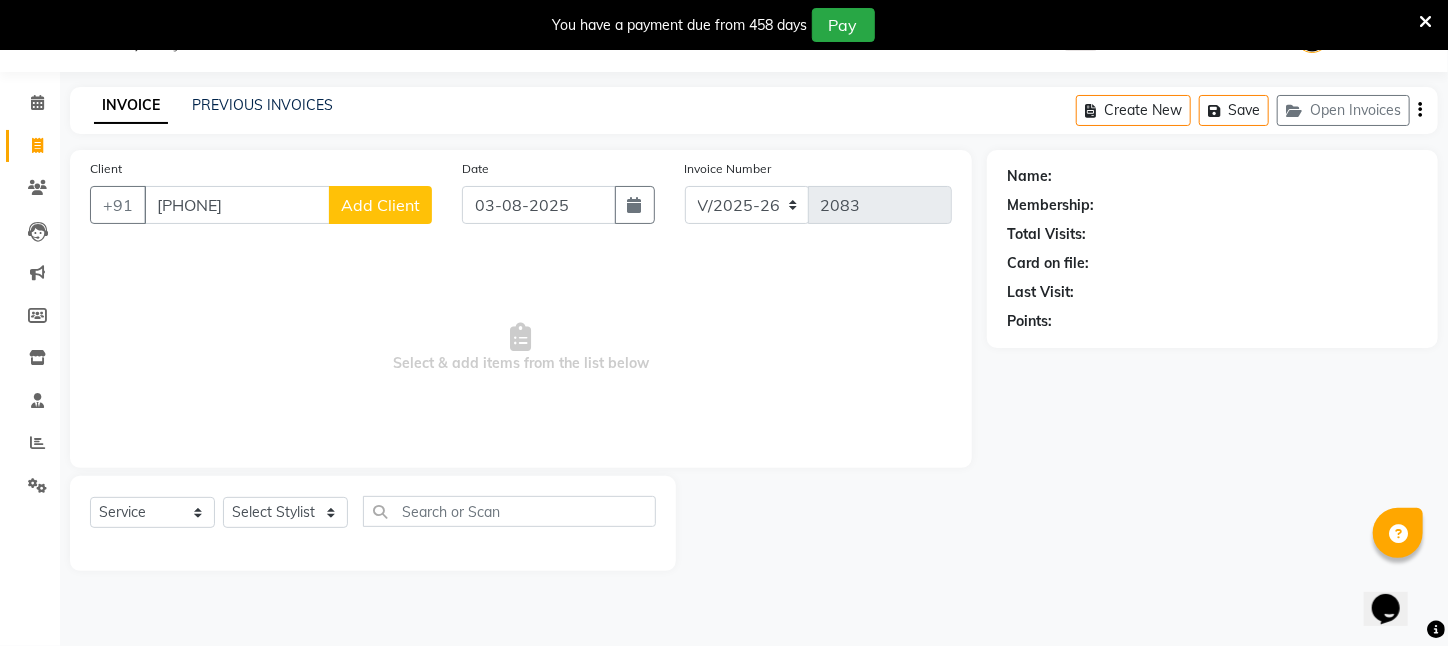 type on "[PHONE]" 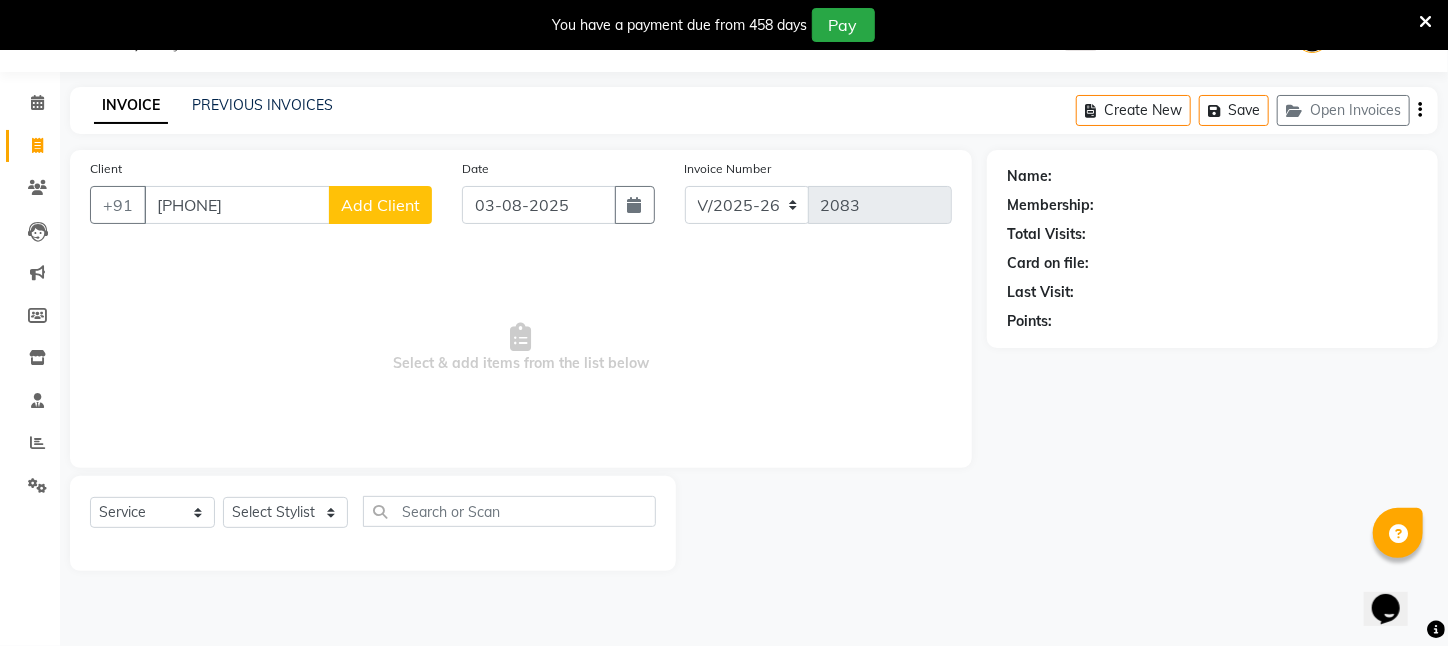 click on "Add Client" 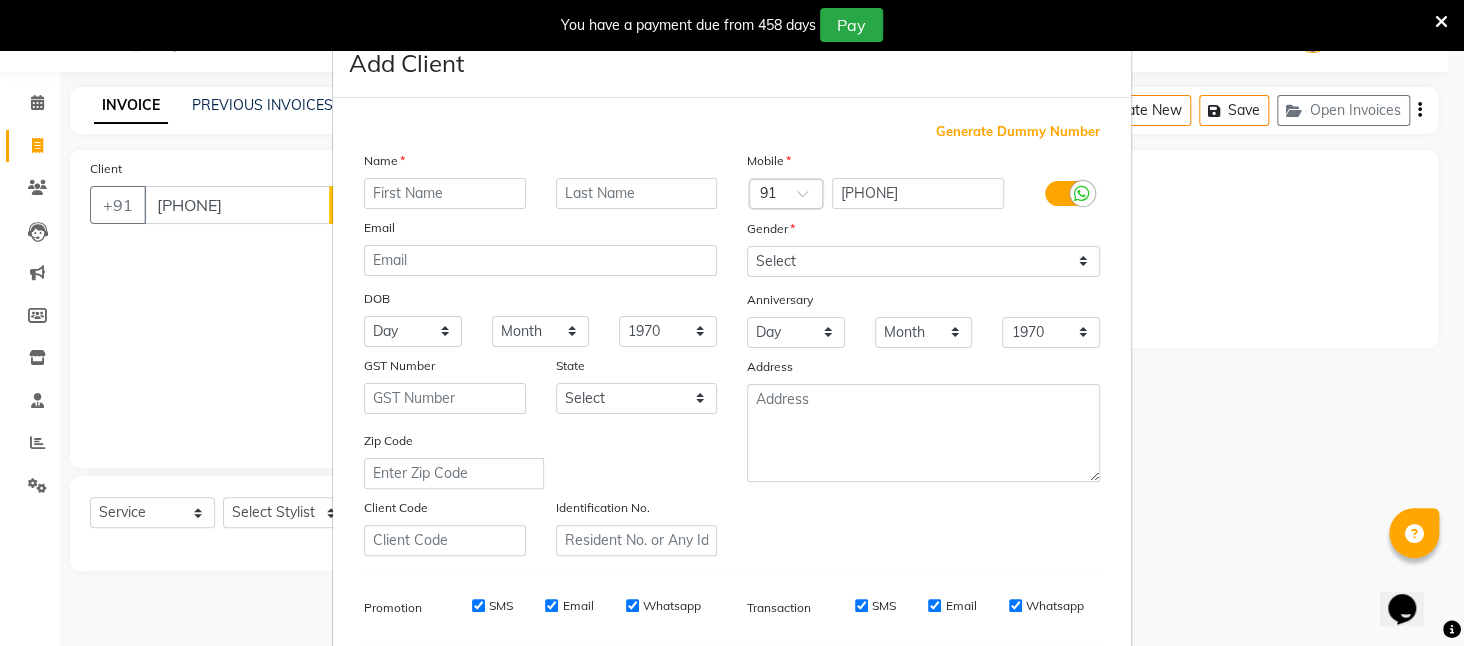 click at bounding box center [445, 193] 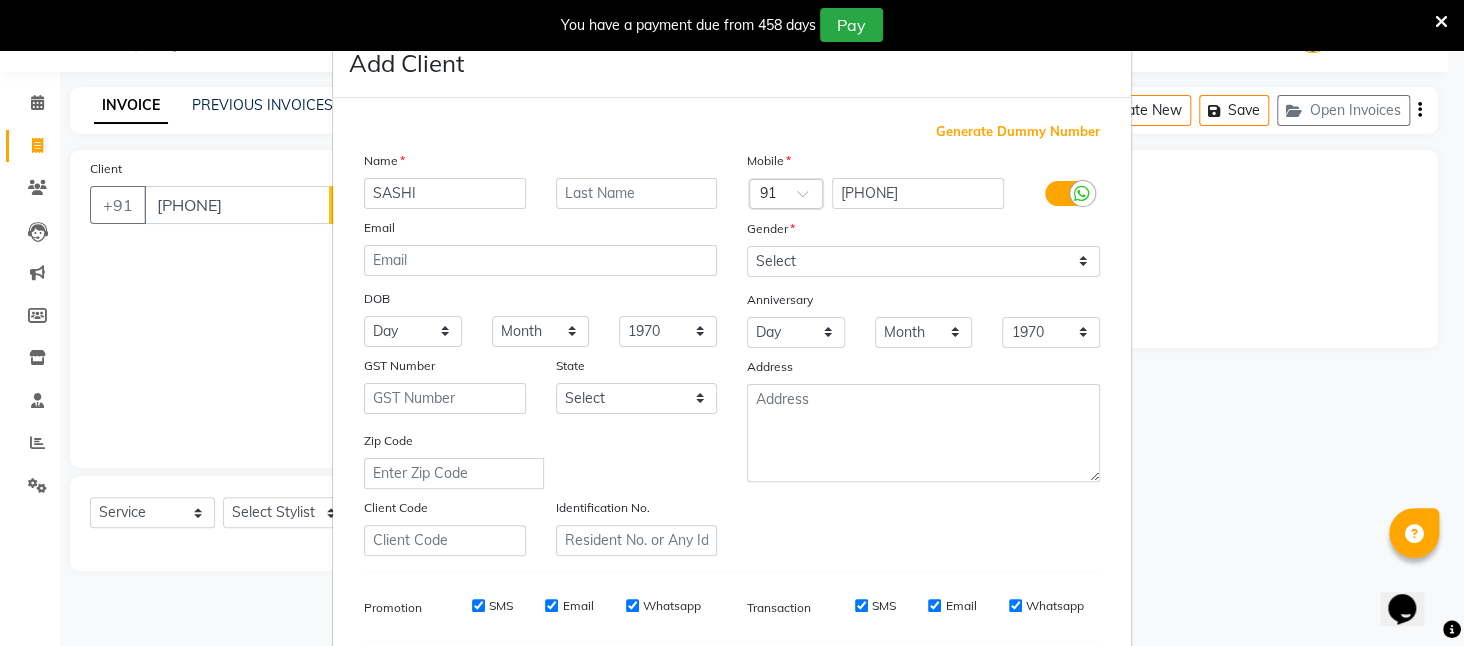 type on "SASHI" 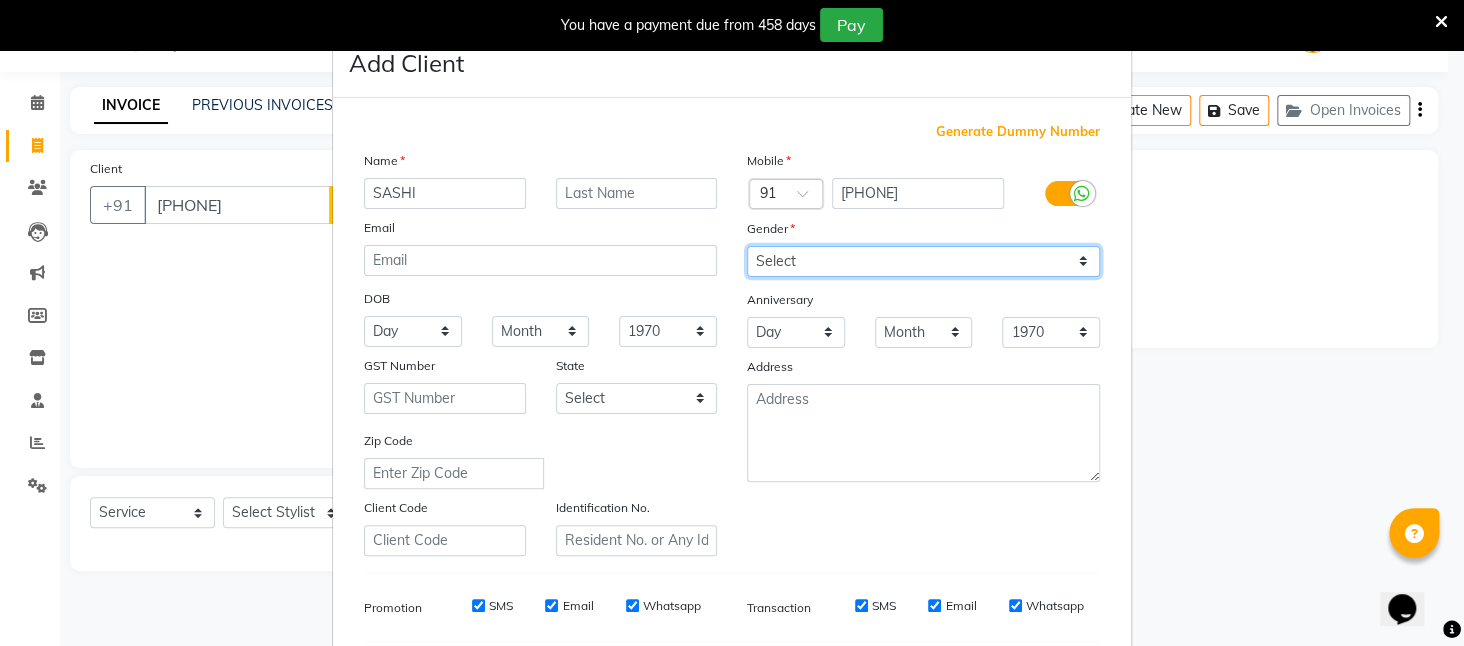 drag, startPoint x: 787, startPoint y: 256, endPoint x: 774, endPoint y: 273, distance: 21.400934 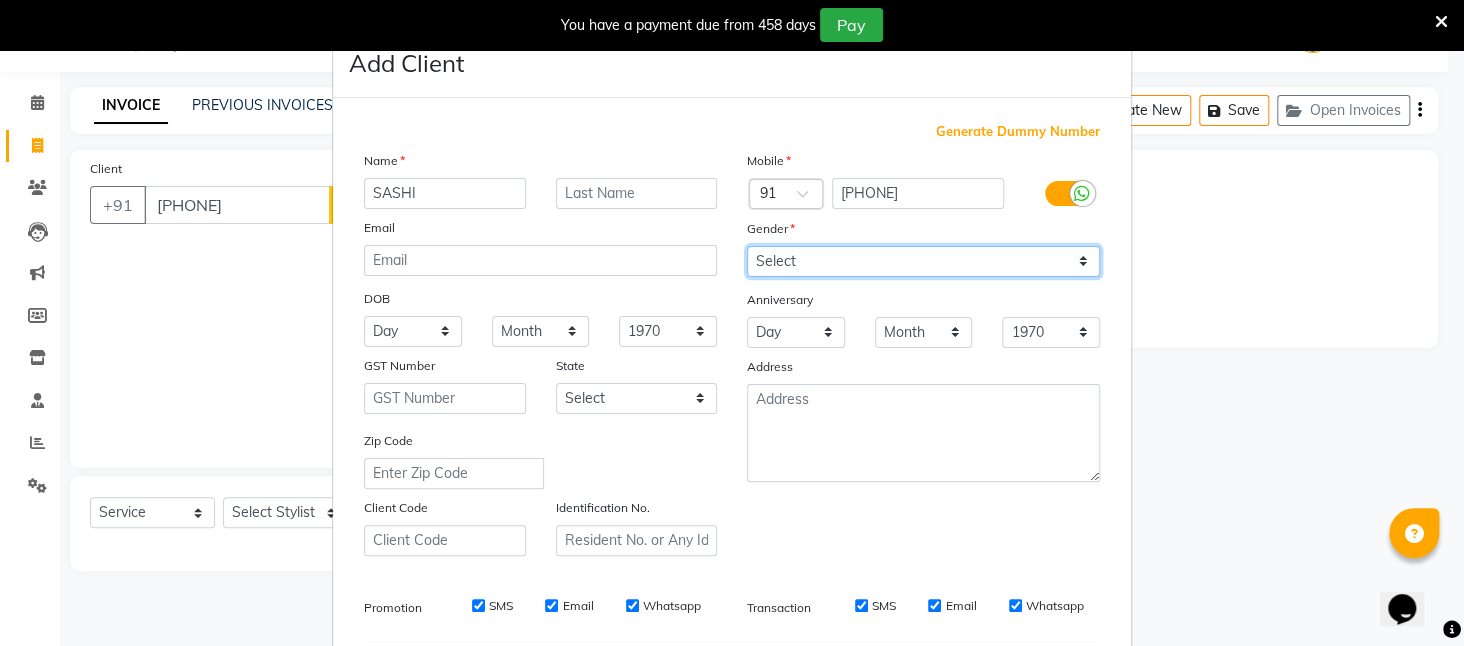 click on "Select Male Female Other Prefer Not To Say" at bounding box center (923, 261) 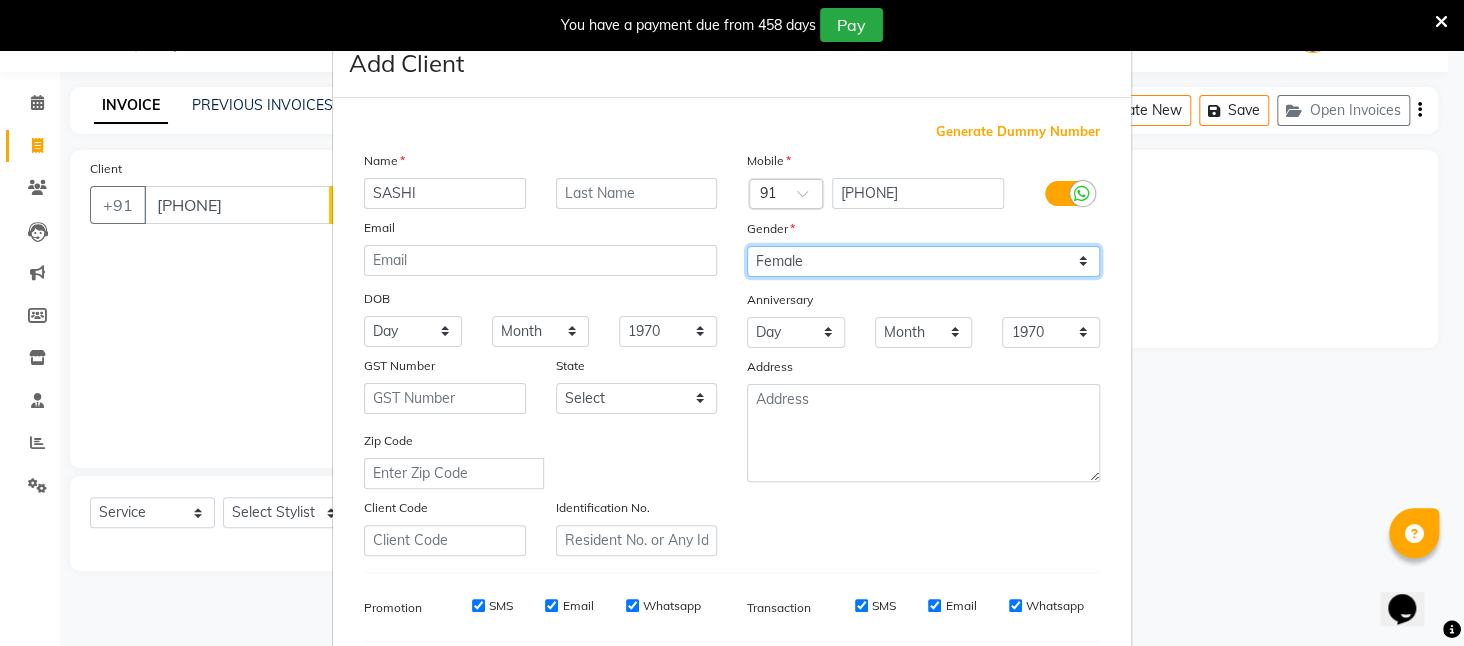 click on "Select Male Female Other Prefer Not To Say" at bounding box center (923, 261) 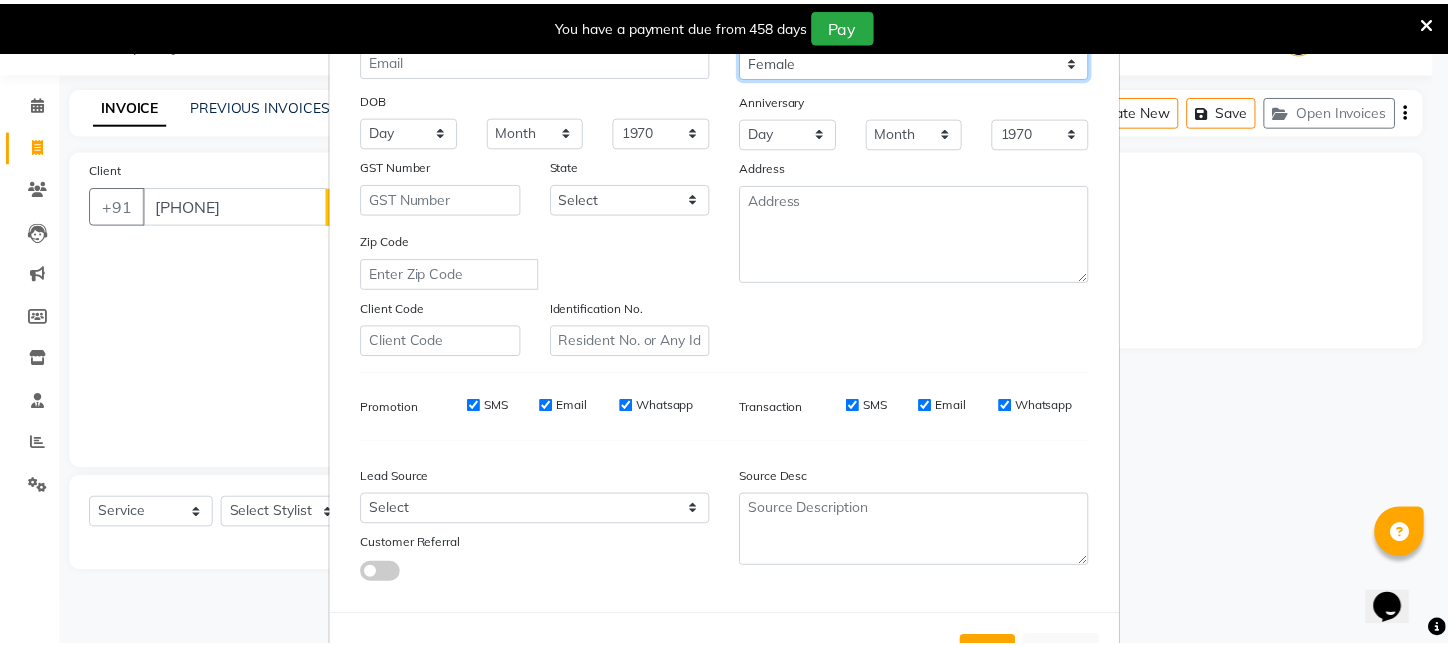 scroll, scrollTop: 277, scrollLeft: 0, axis: vertical 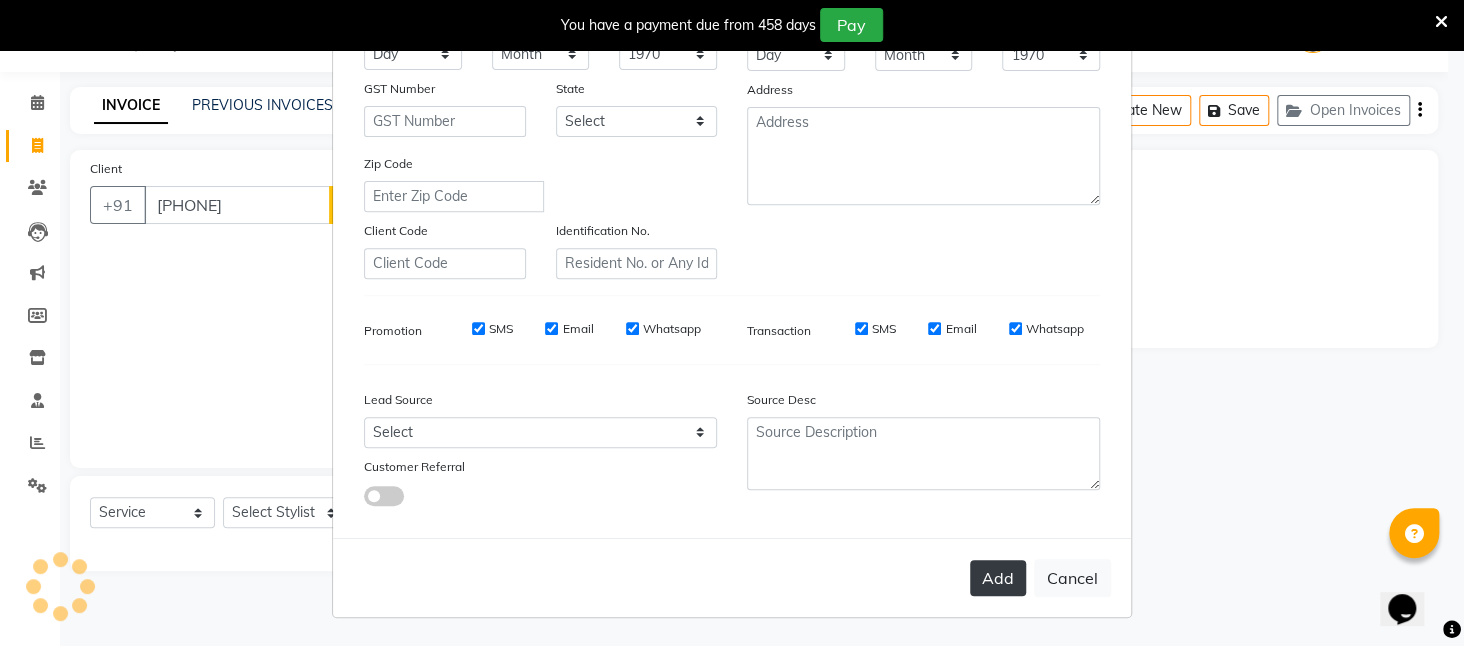 click on "Add" at bounding box center [998, 578] 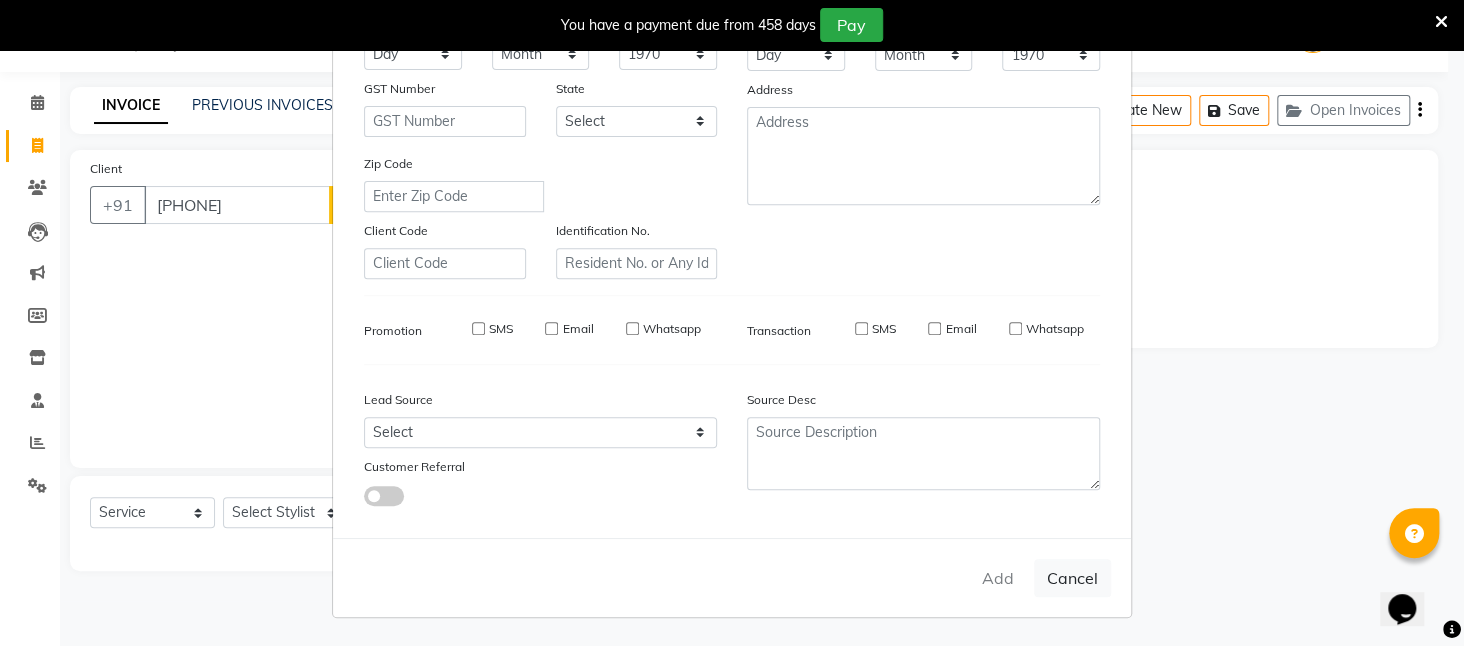 type 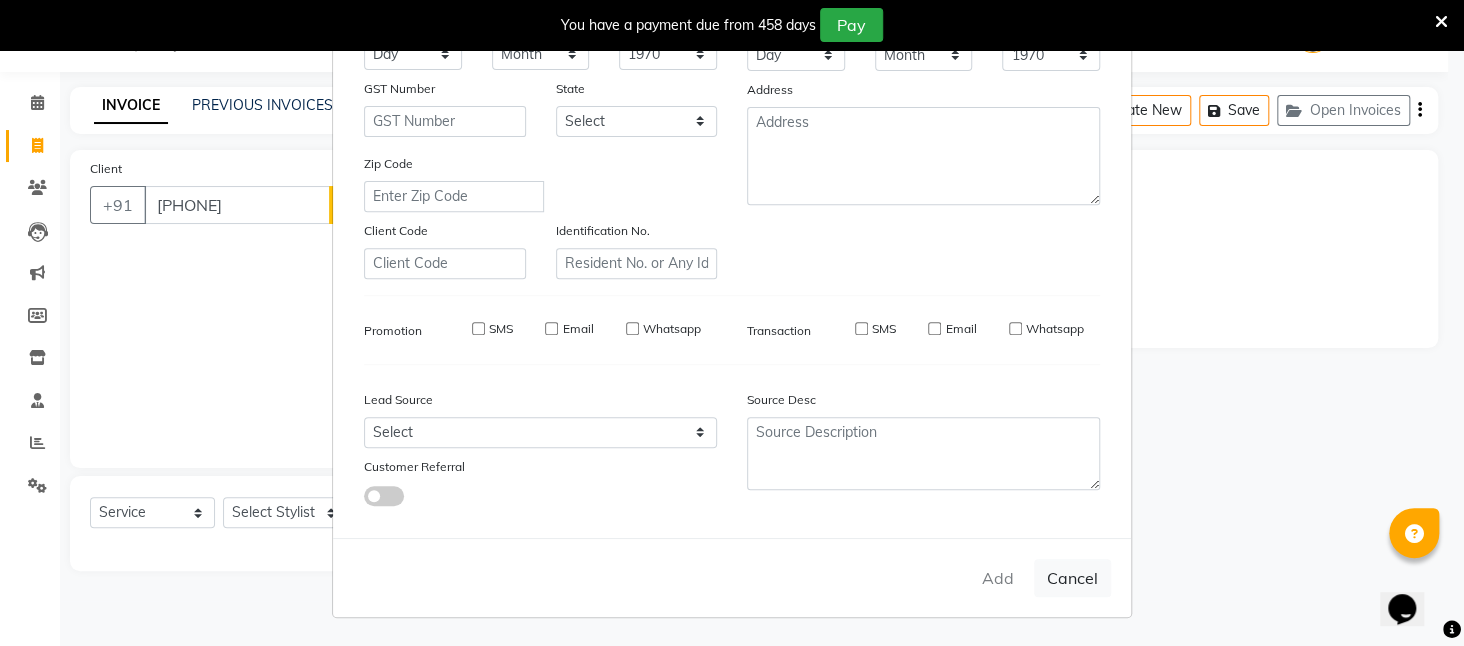 select 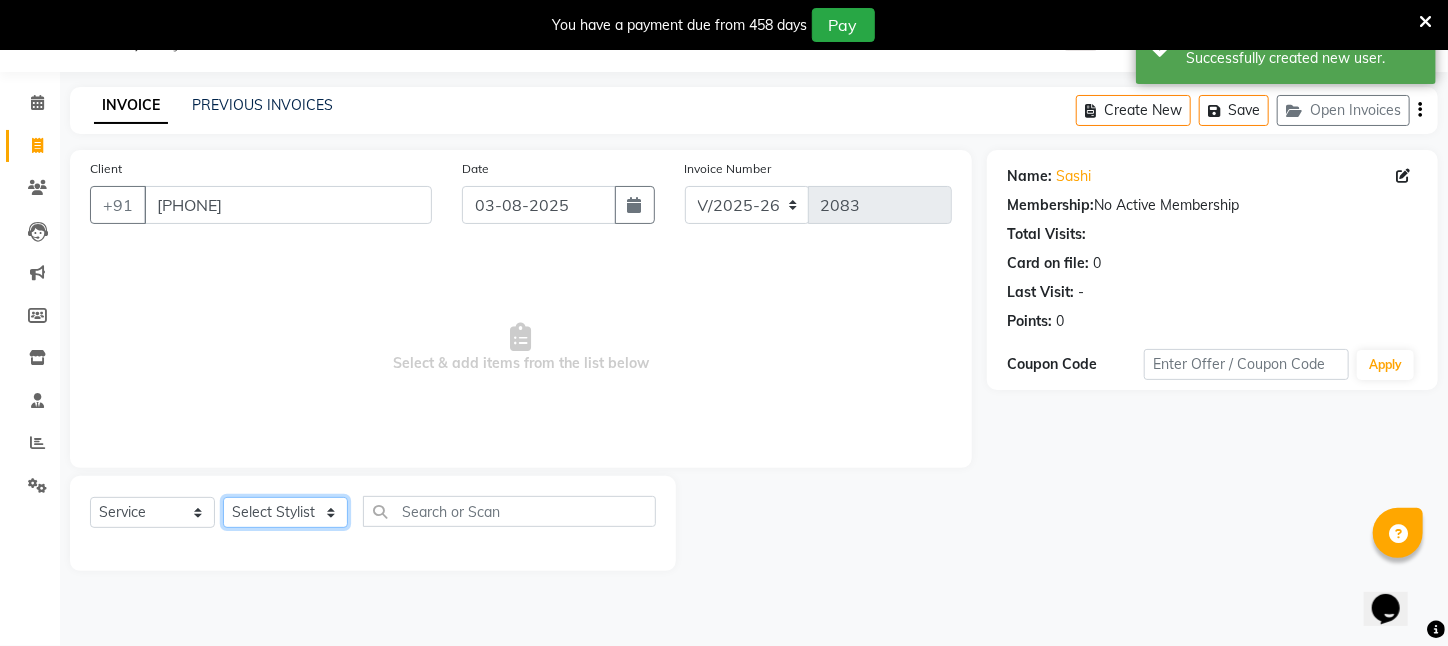 click on "Select Stylist Aftab Ansar ARPITA DEEPIKA IMRAAN Injamam KESHAV kharagpur Mahadev Pal Manisha MOUMITA NEHA Rahim Ruma SAIMA Shibani Sujit Suman TINKU Venu" 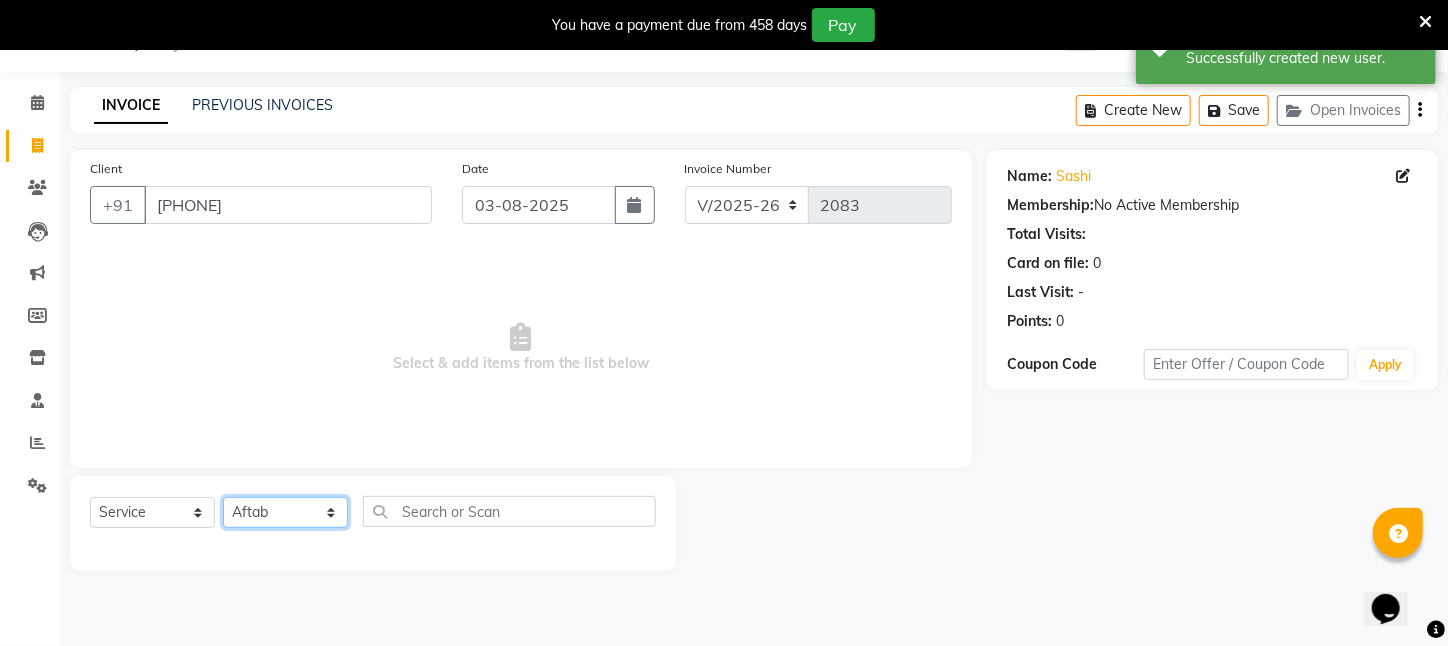 click on "Select Stylist Aftab Ansar ARPITA DEEPIKA IMRAAN Injamam KESHAV kharagpur Mahadev Pal Manisha MOUMITA NEHA Rahim Ruma SAIMA Shibani Sujit Suman TINKU Venu" 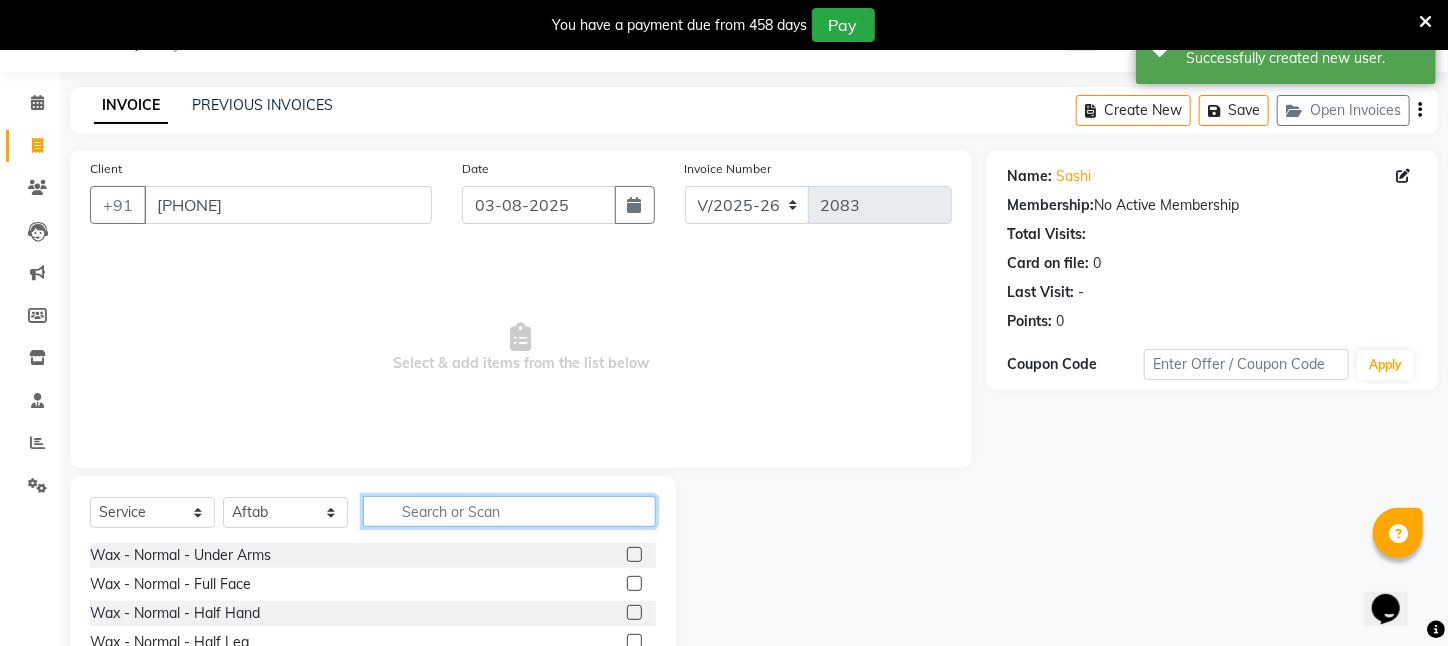 click 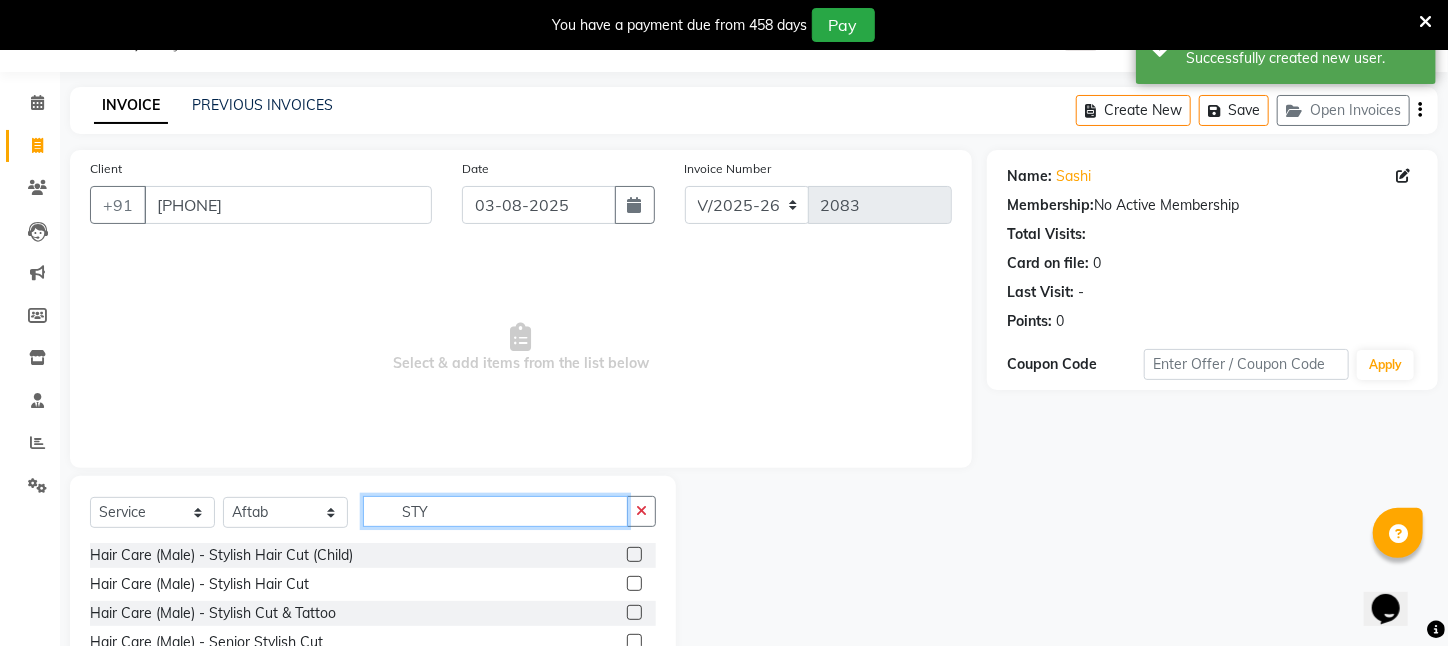 scroll, scrollTop: 204, scrollLeft: 0, axis: vertical 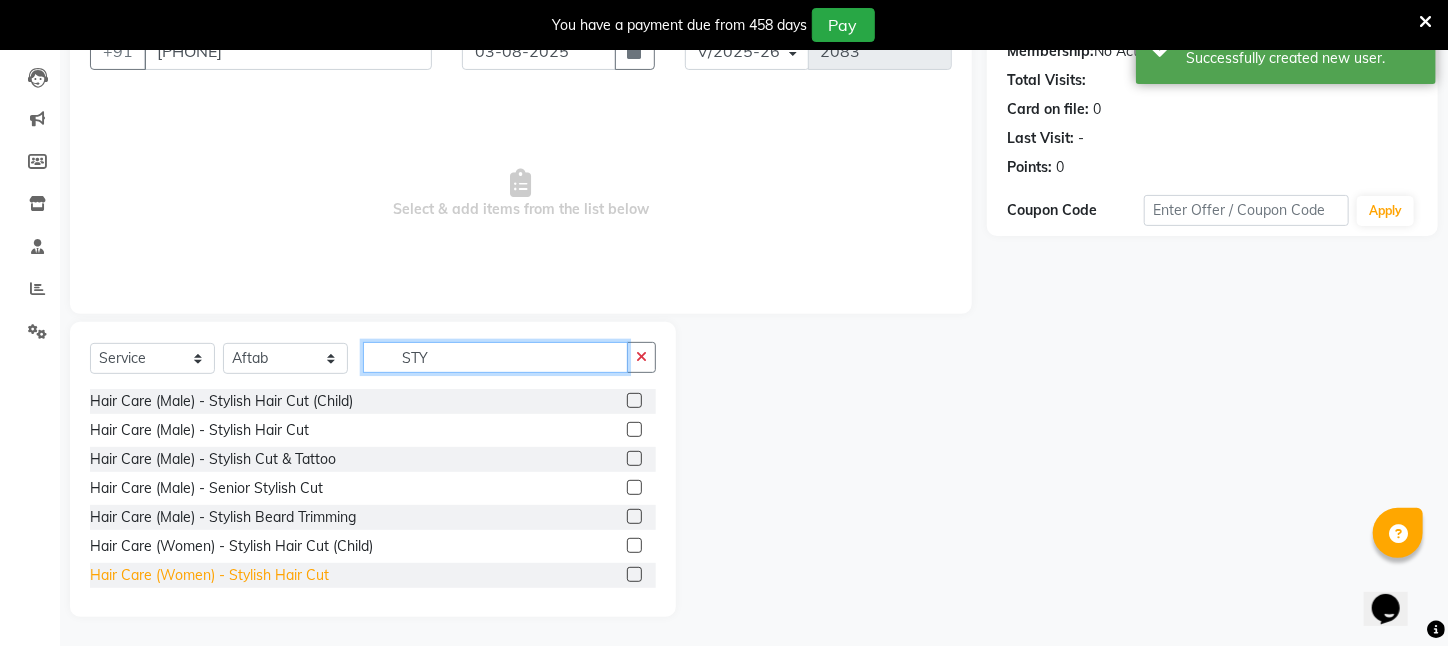 type on "STY" 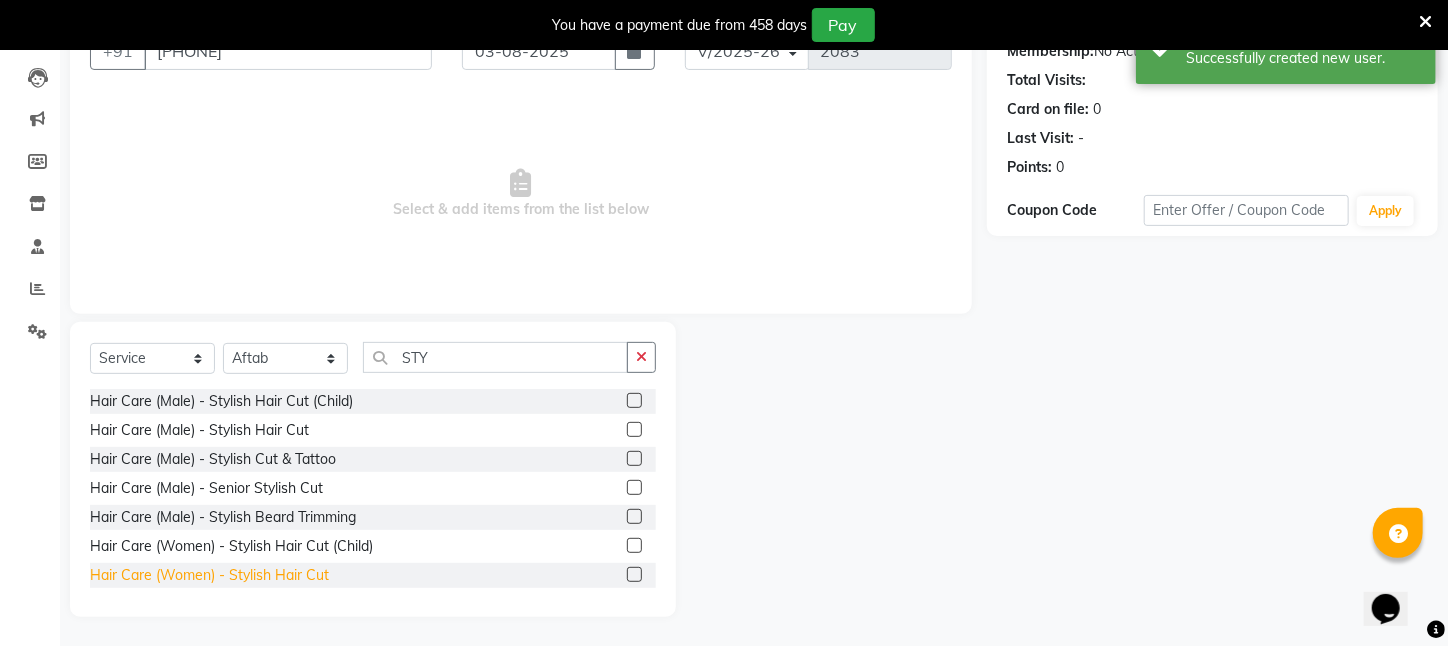 click on "Hair Care (Women)   -   Stylish Hair Cut" 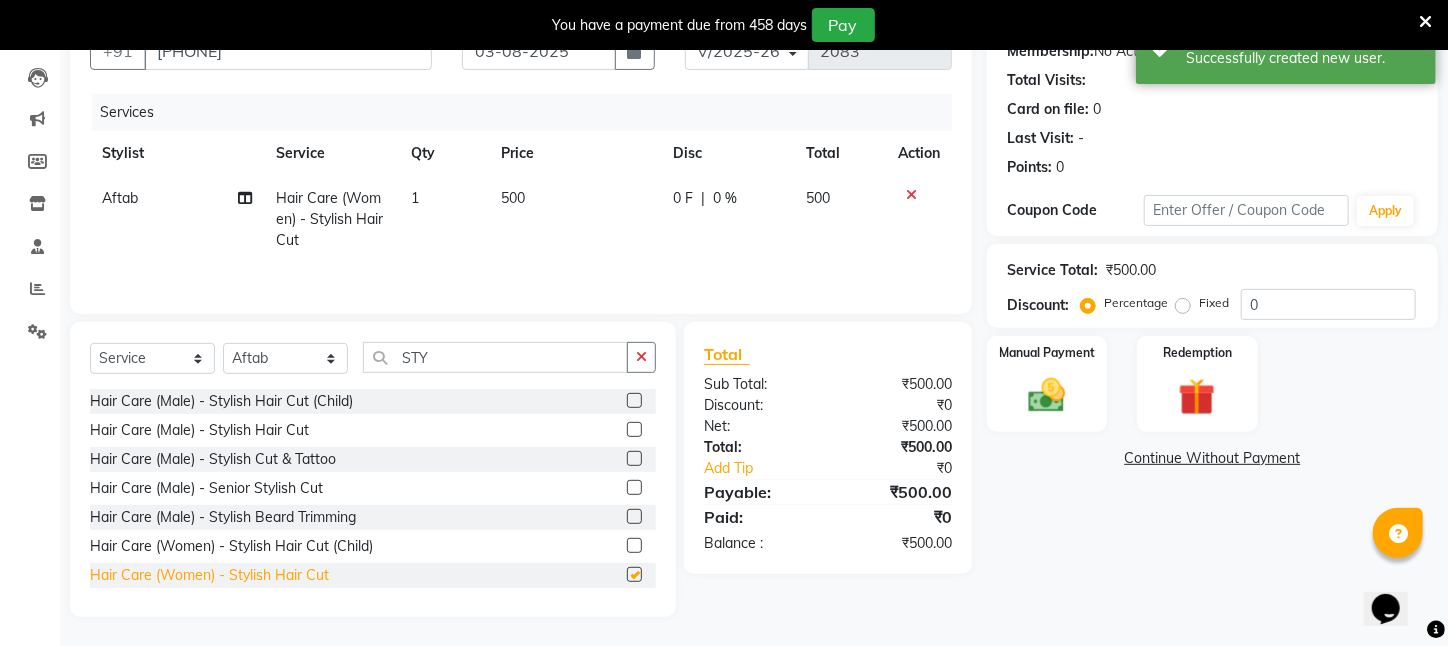 checkbox on "false" 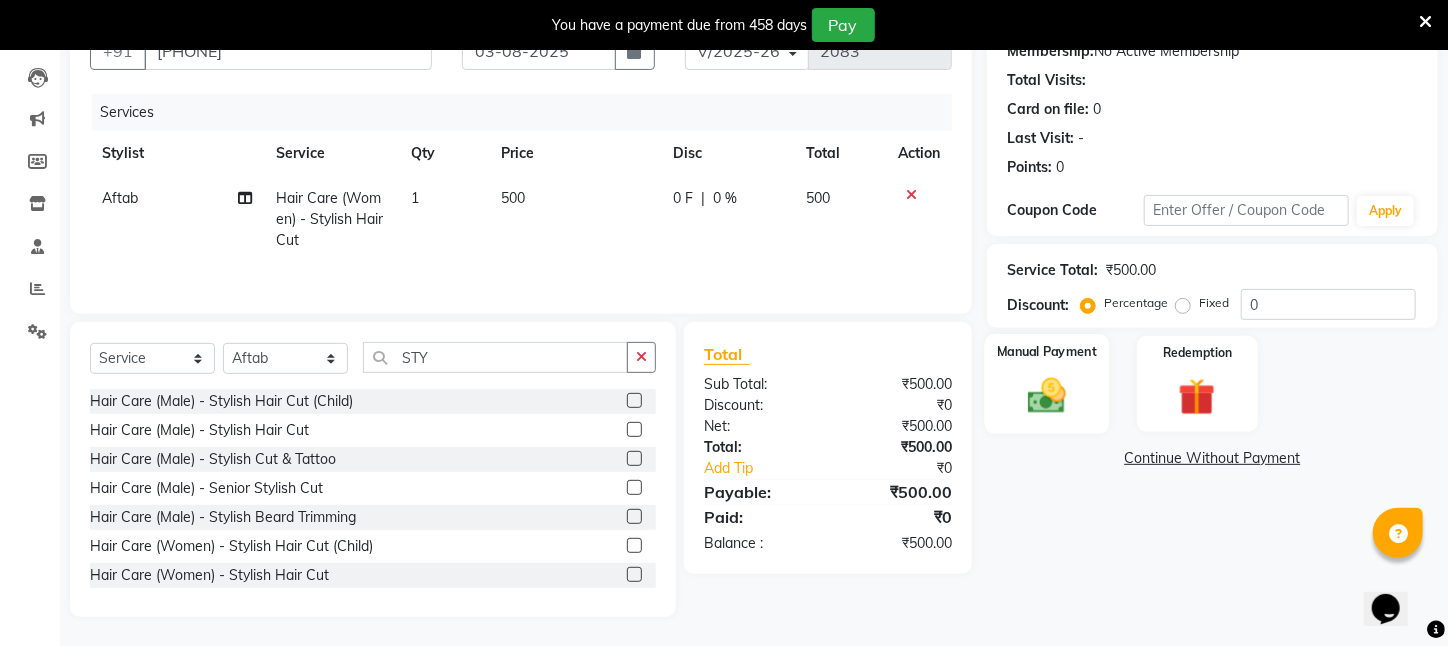 click on "Manual Payment" 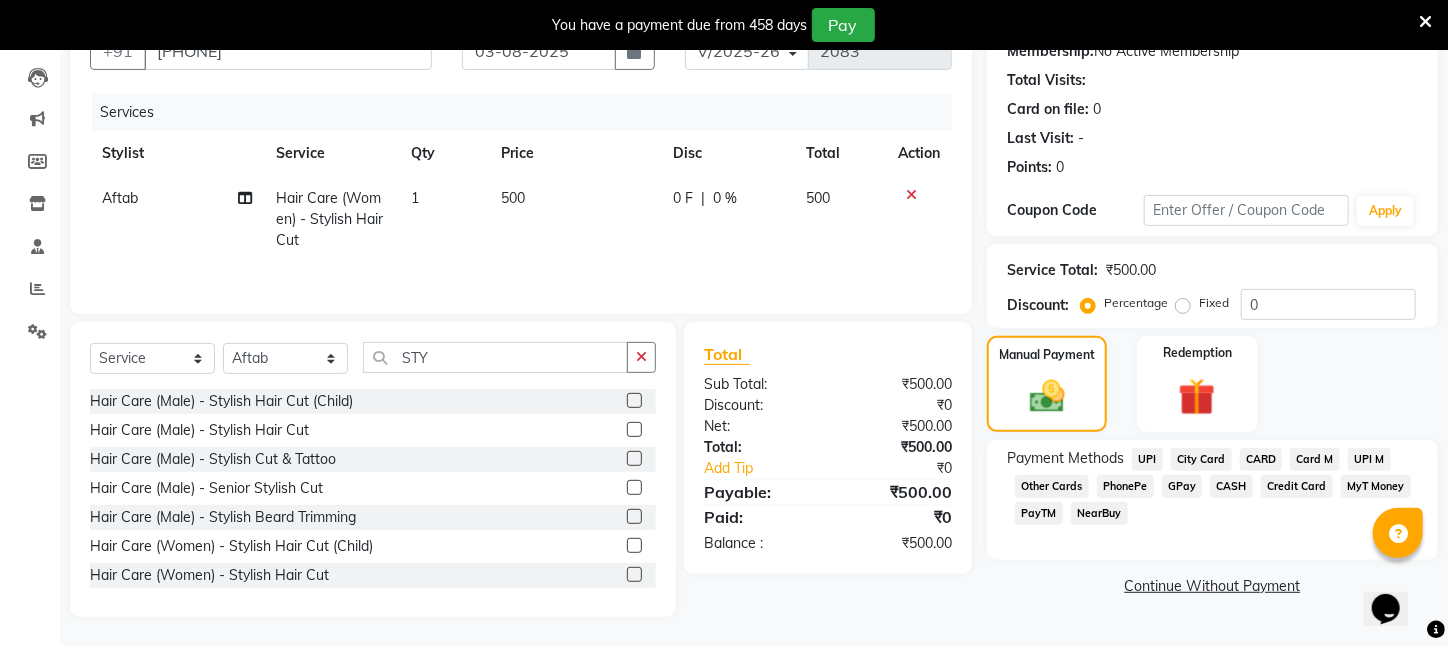 click on "CASH" 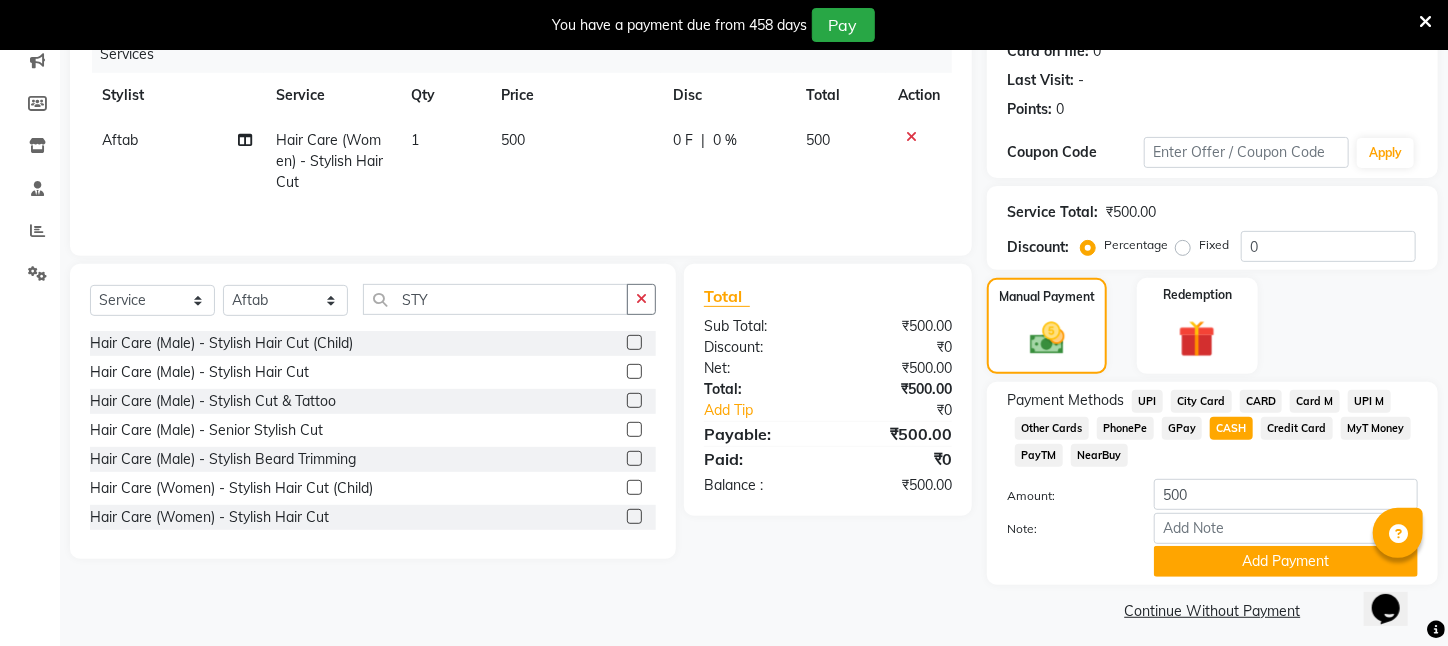 scroll, scrollTop: 293, scrollLeft: 0, axis: vertical 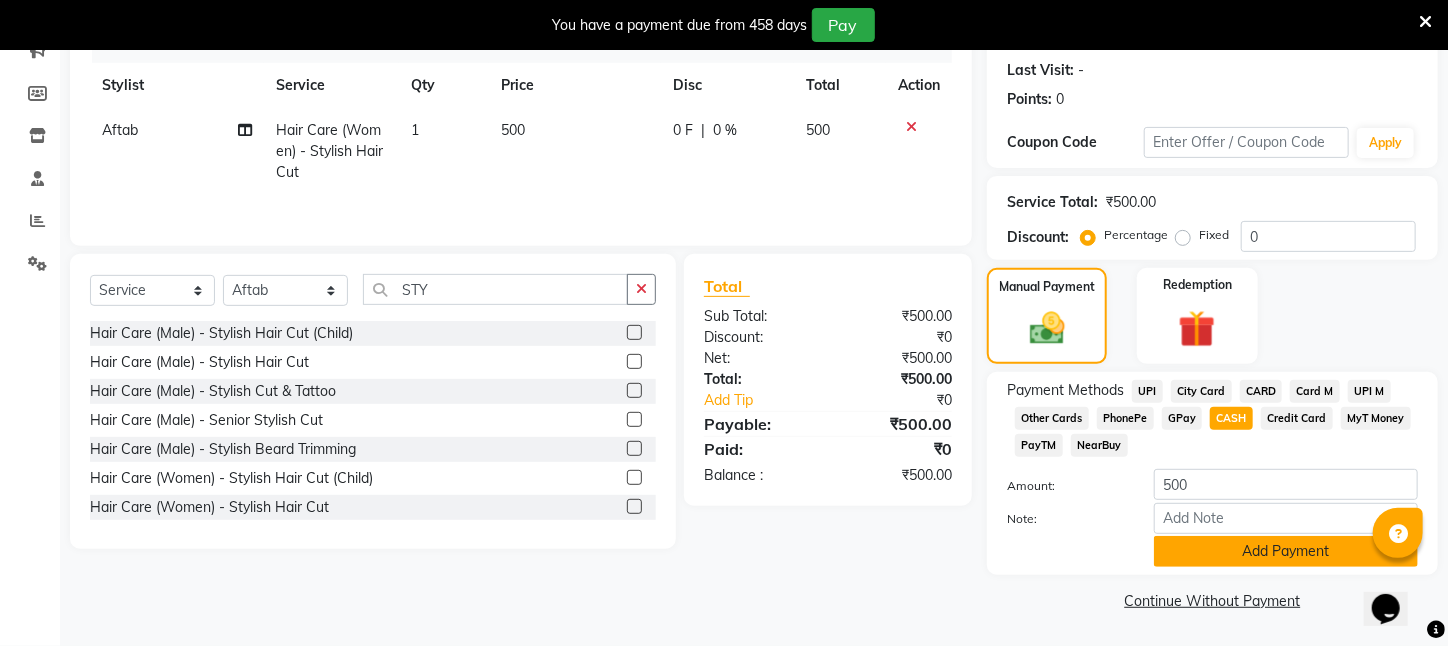 click on "Add Payment" 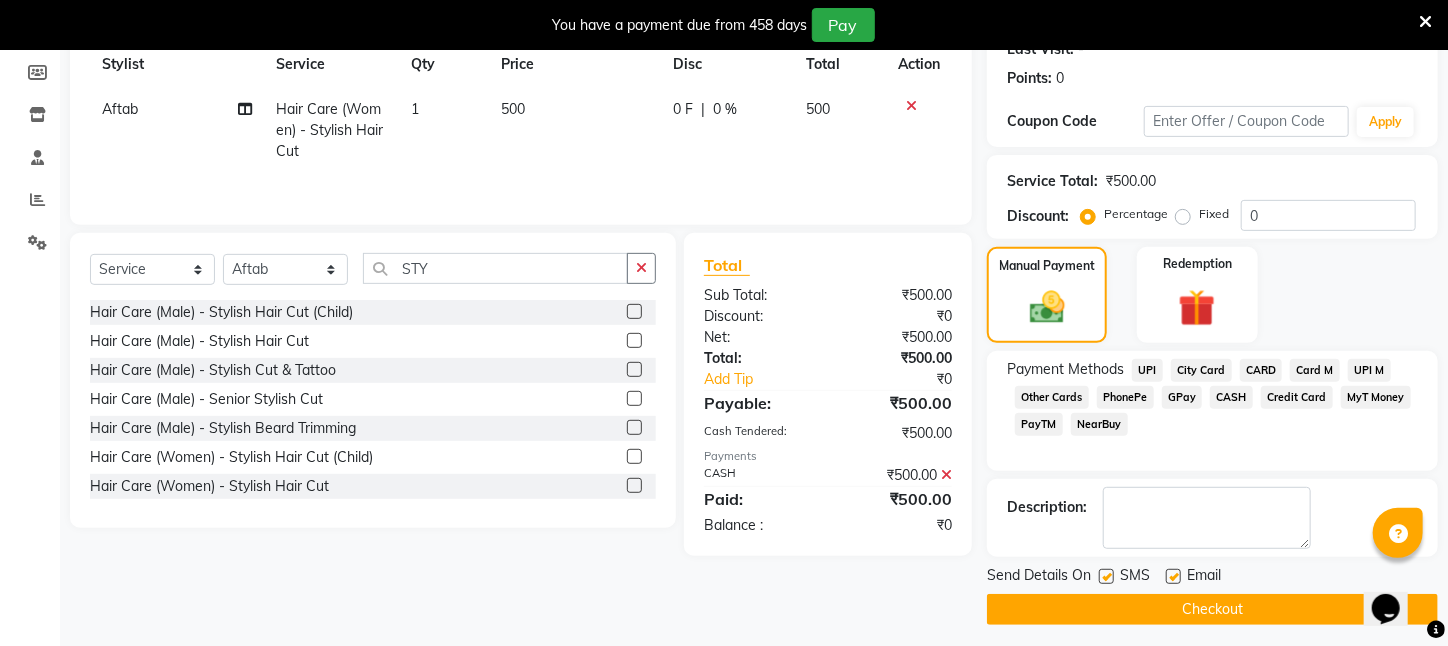 click on "Checkout" 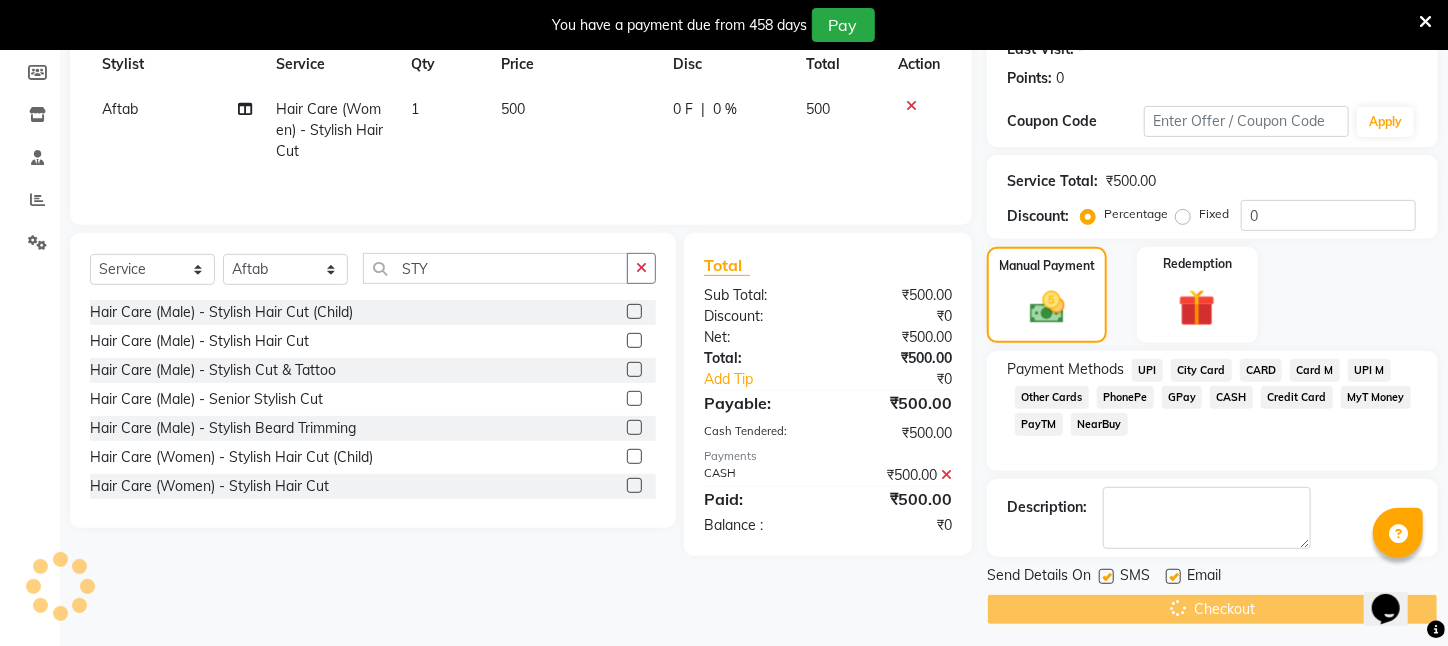 scroll, scrollTop: 86, scrollLeft: 0, axis: vertical 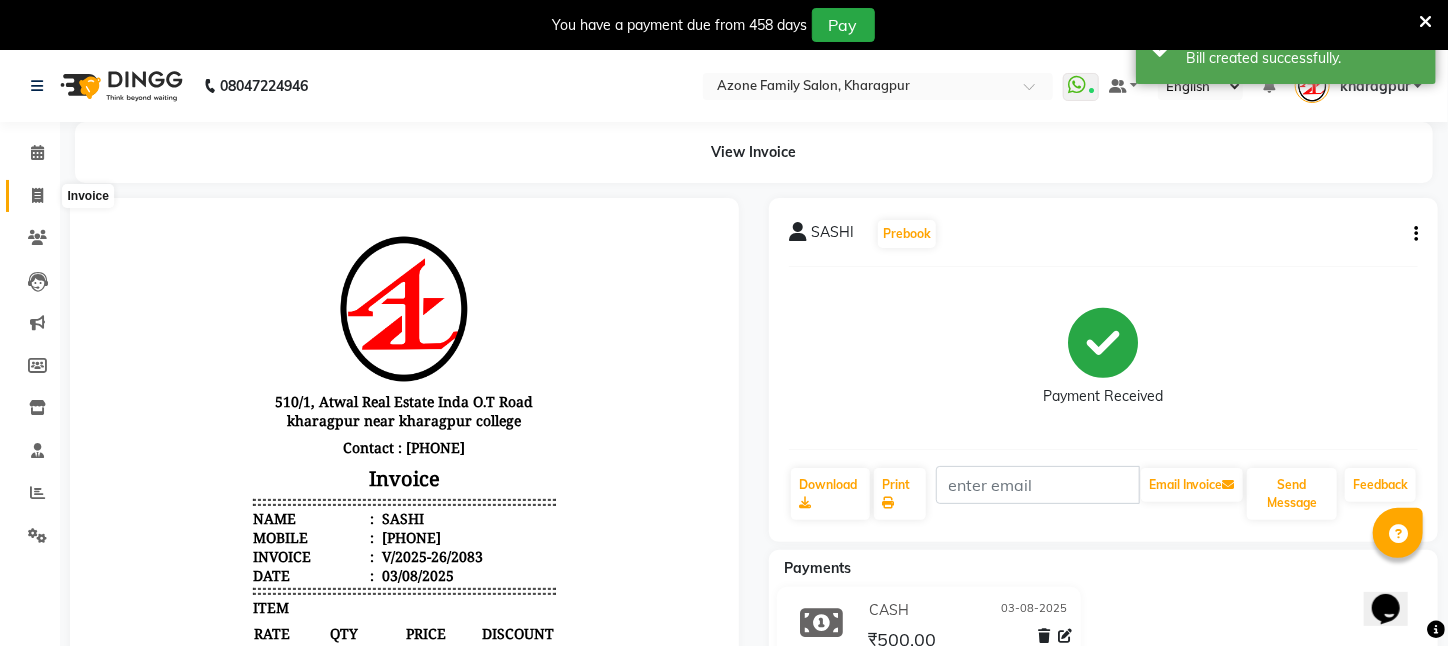 click 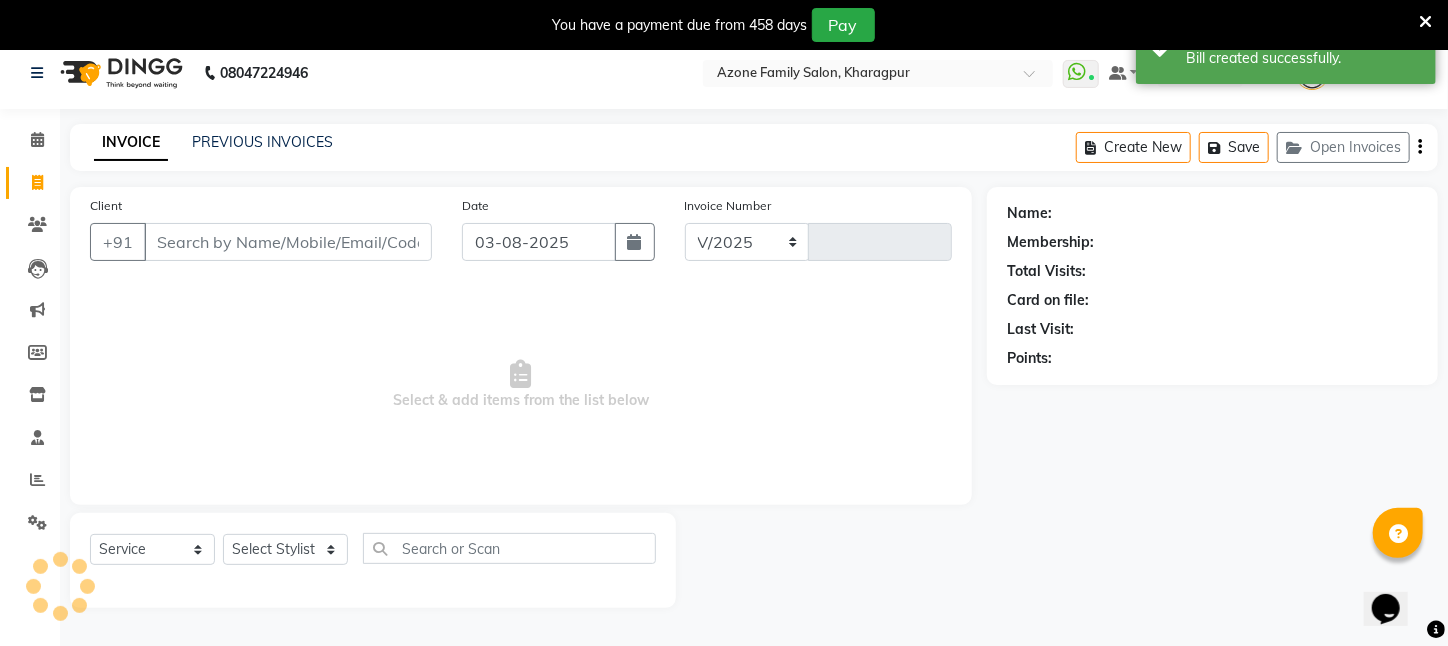 select on "4296" 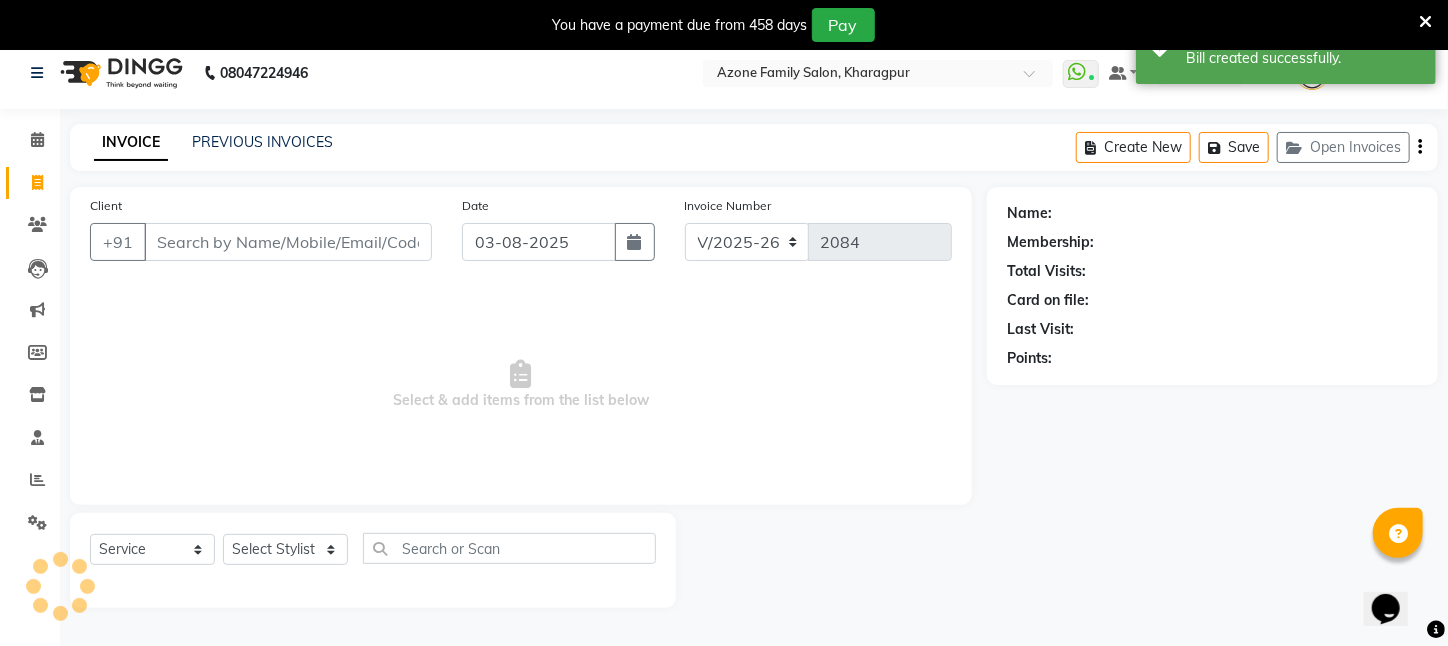 scroll, scrollTop: 50, scrollLeft: 0, axis: vertical 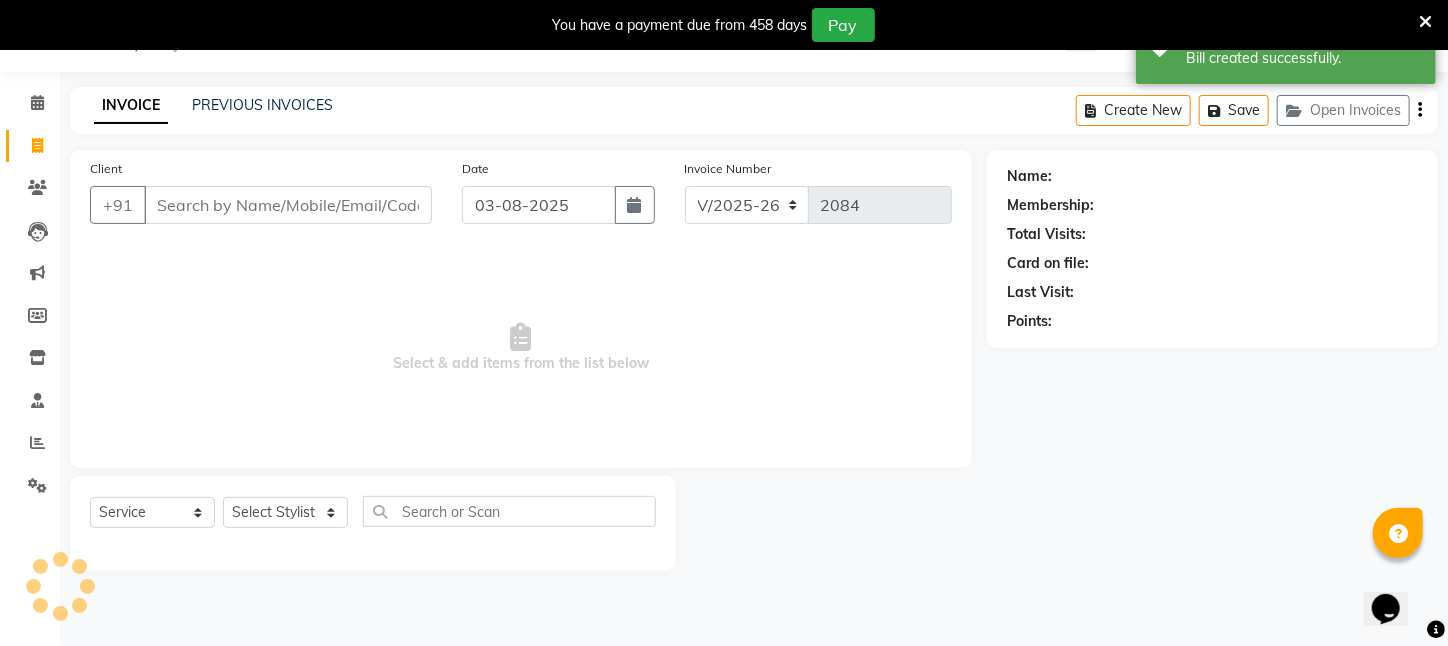 click on "Client" at bounding box center (288, 205) 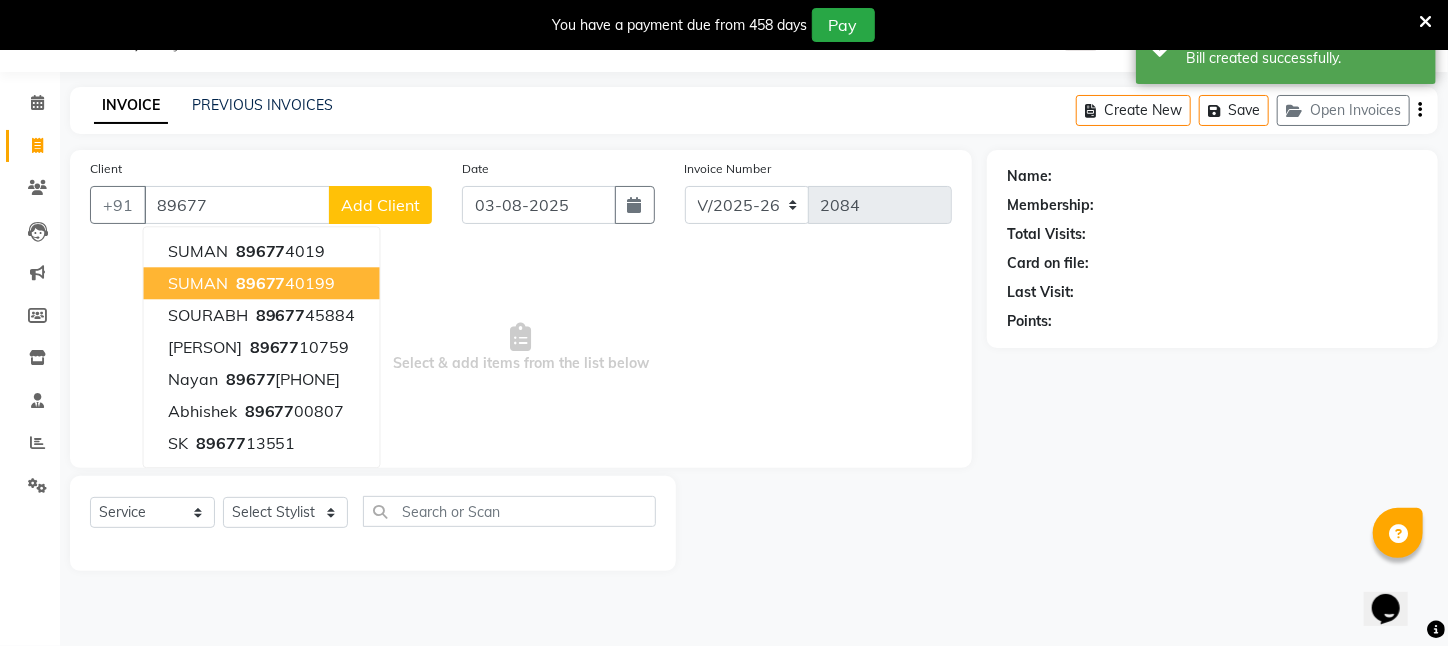 click on "[PHONE]" at bounding box center [284, 283] 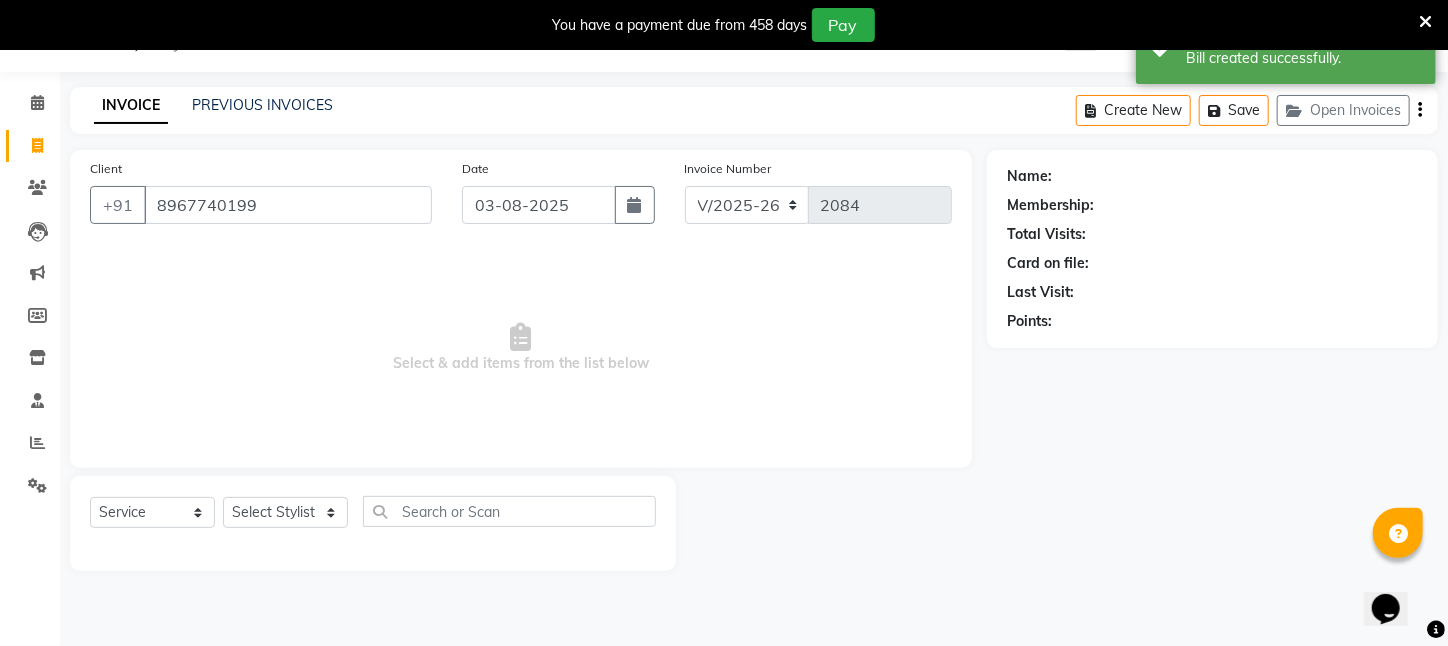 type on "8967740199" 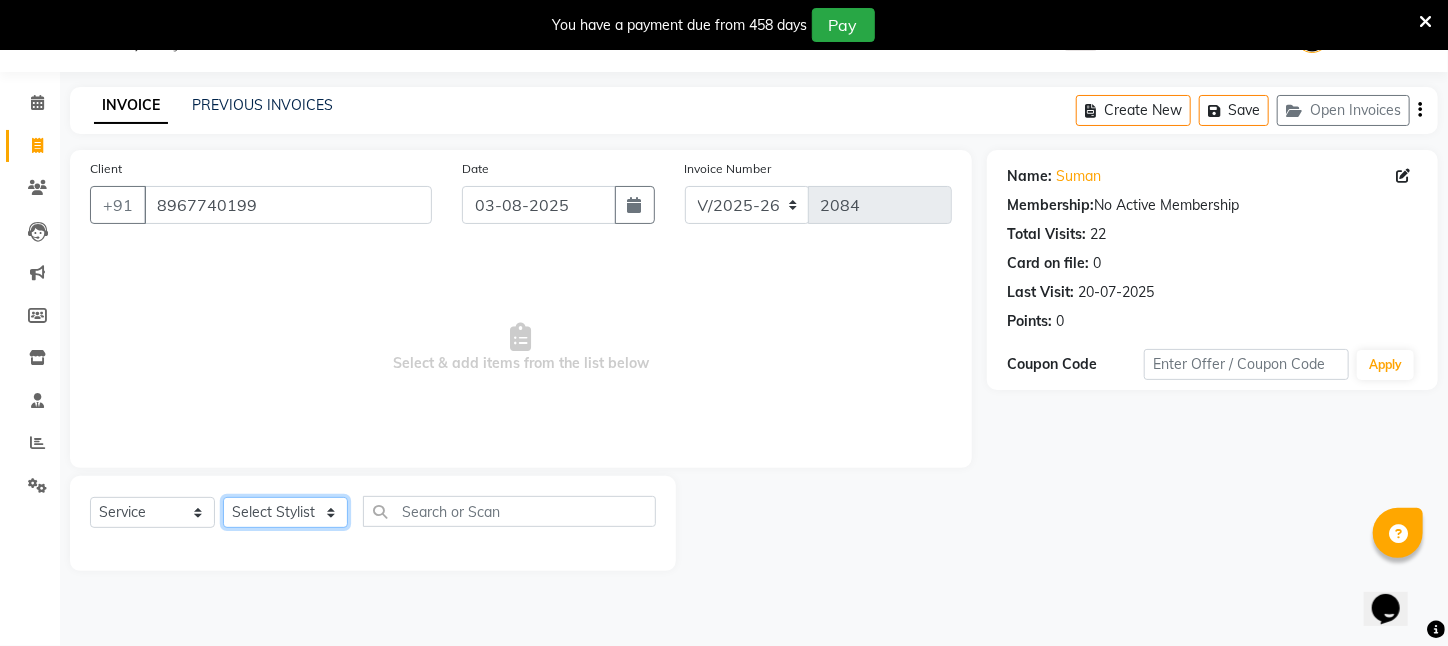 click on "Select Stylist Aftab Ansar ARPITA DEEPIKA IMRAAN Injamam KESHAV kharagpur Mahadev Pal Manisha MOUMITA NEHA Rahim Ruma SAIMA Shibani Sujit Suman TINKU Venu" 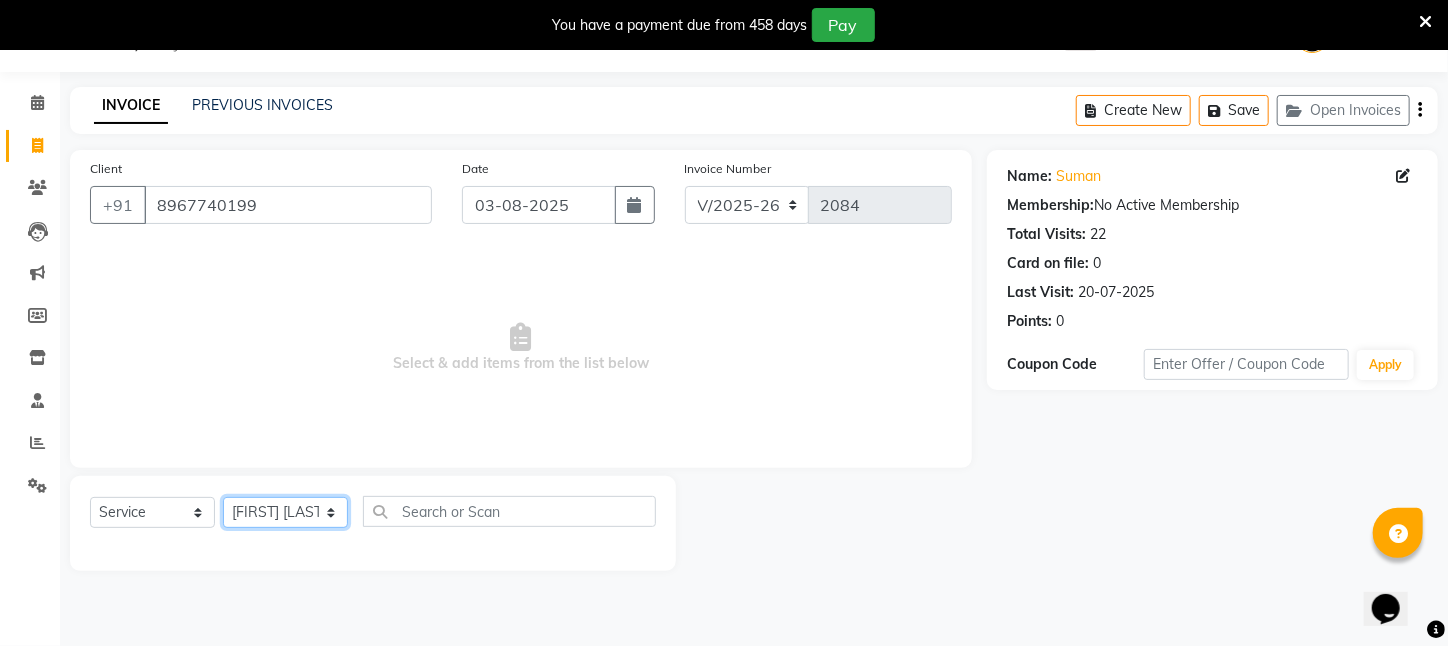 click on "Select Stylist Aftab Ansar ARPITA DEEPIKA IMRAAN Injamam KESHAV kharagpur Mahadev Pal Manisha MOUMITA NEHA Rahim Ruma SAIMA Shibani Sujit Suman TINKU Venu" 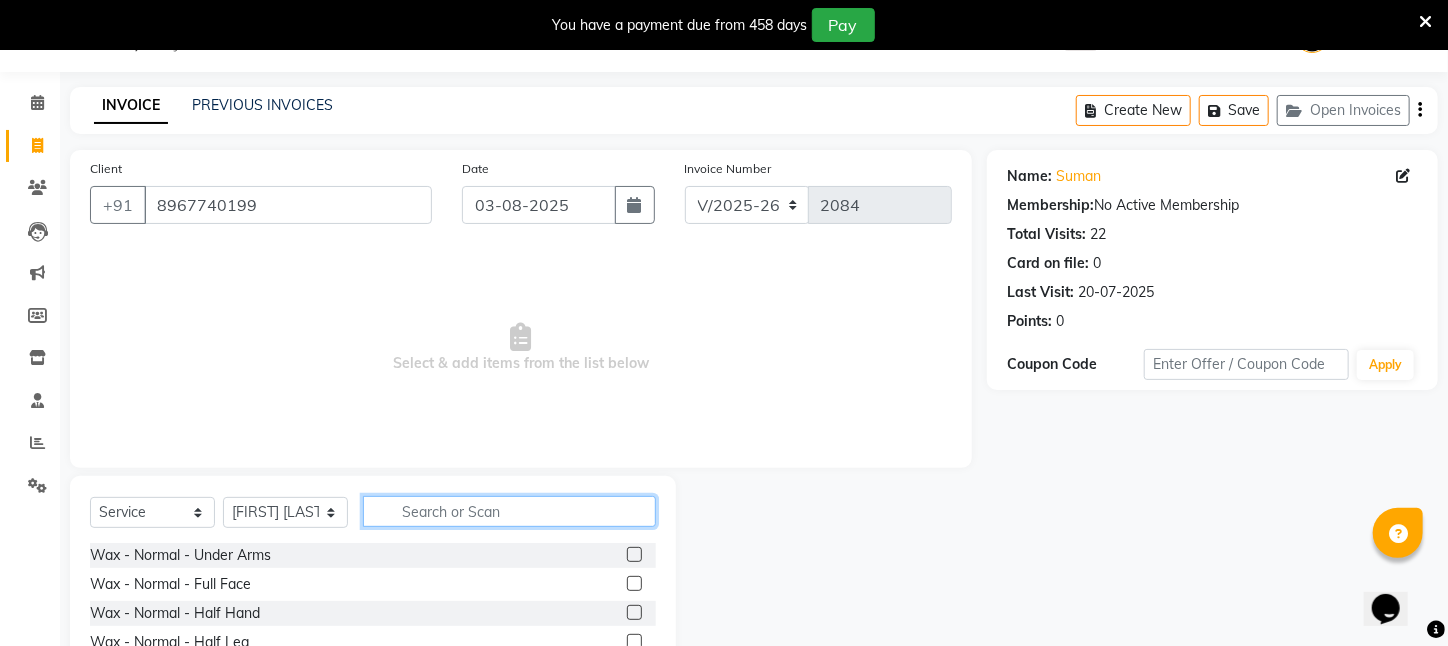 click 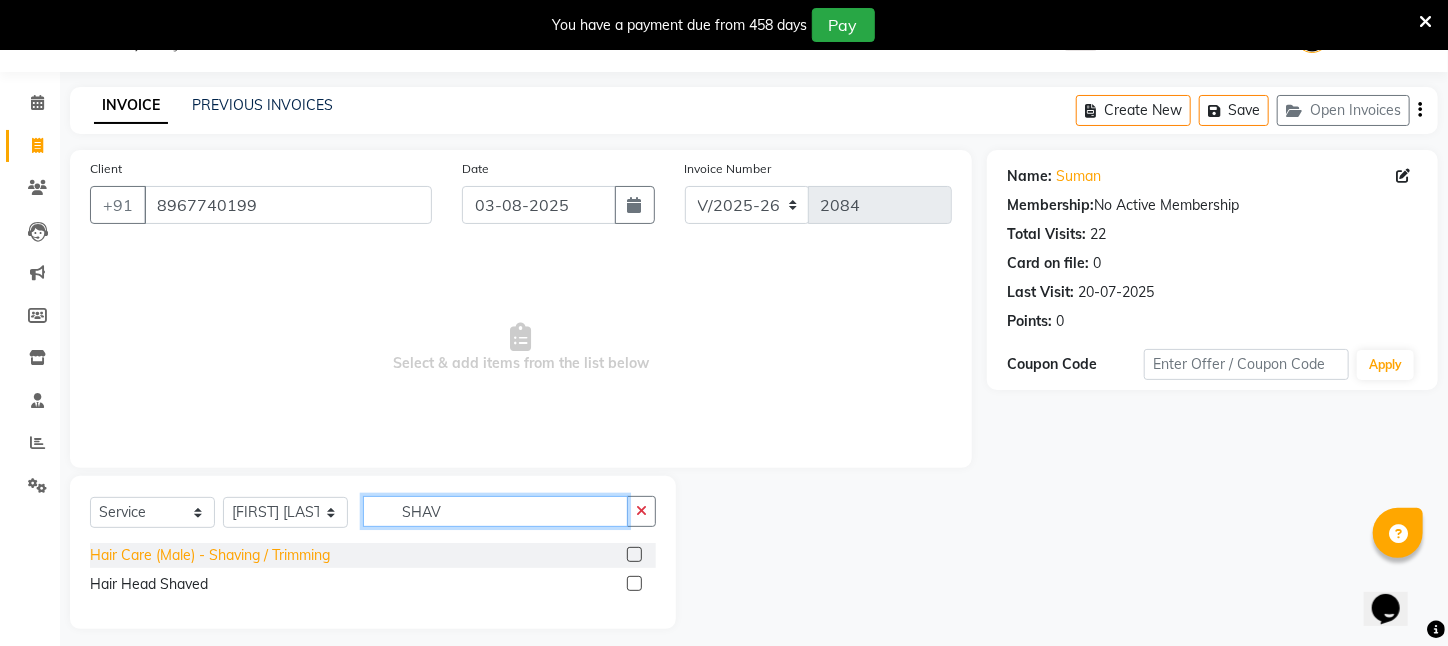 type on "SHAV" 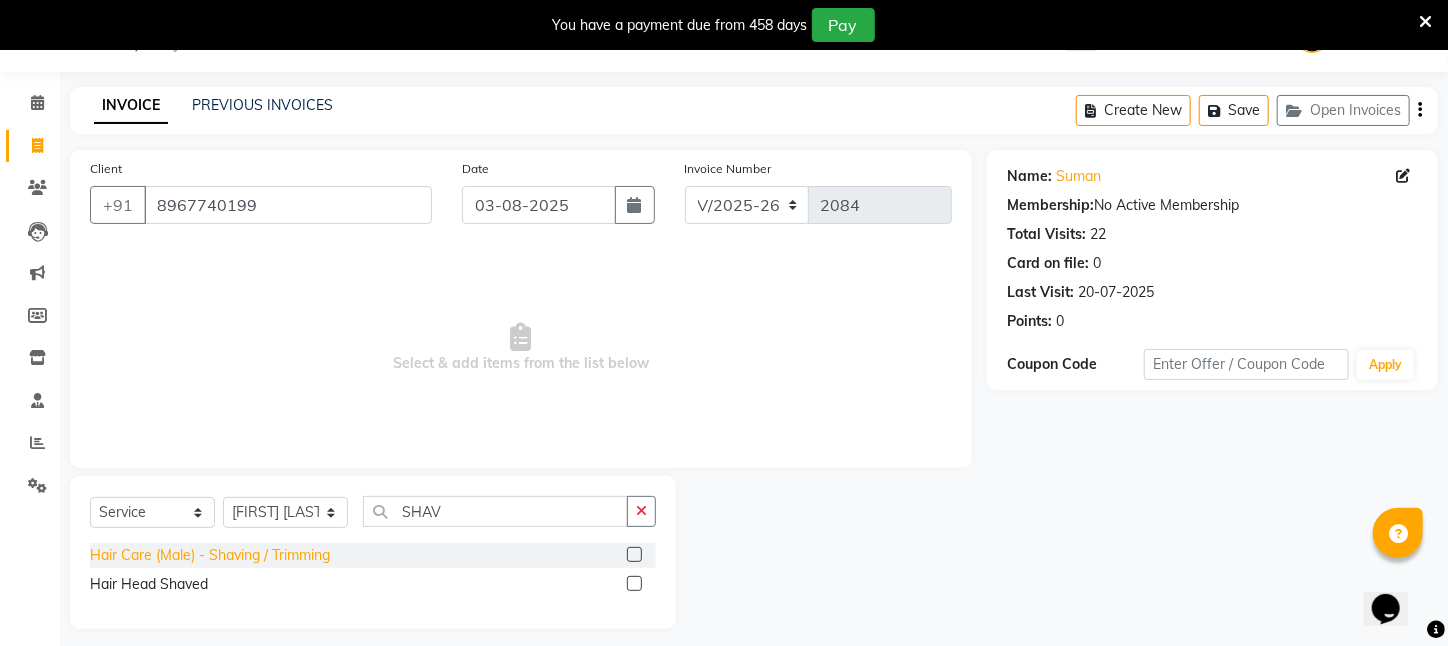 click on "Hair Care (Male)   -   Shaving / Trimming" 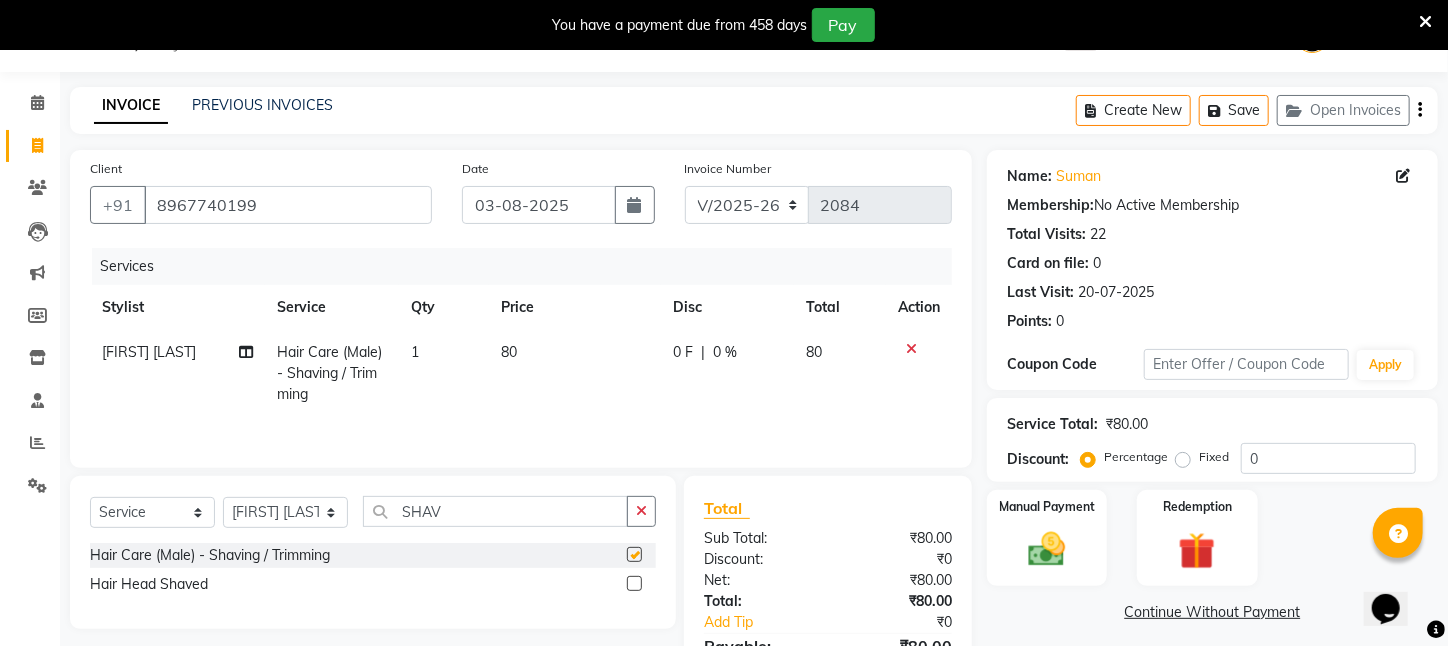 checkbox on "false" 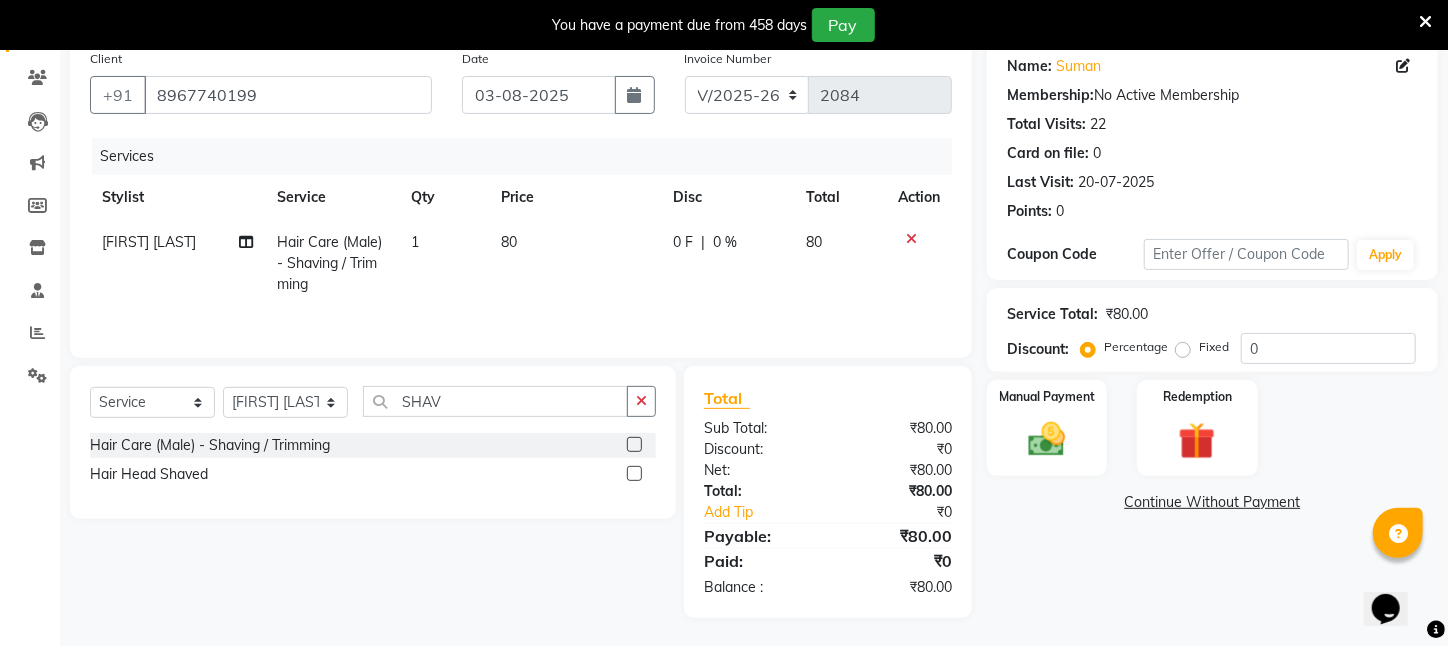 scroll, scrollTop: 161, scrollLeft: 0, axis: vertical 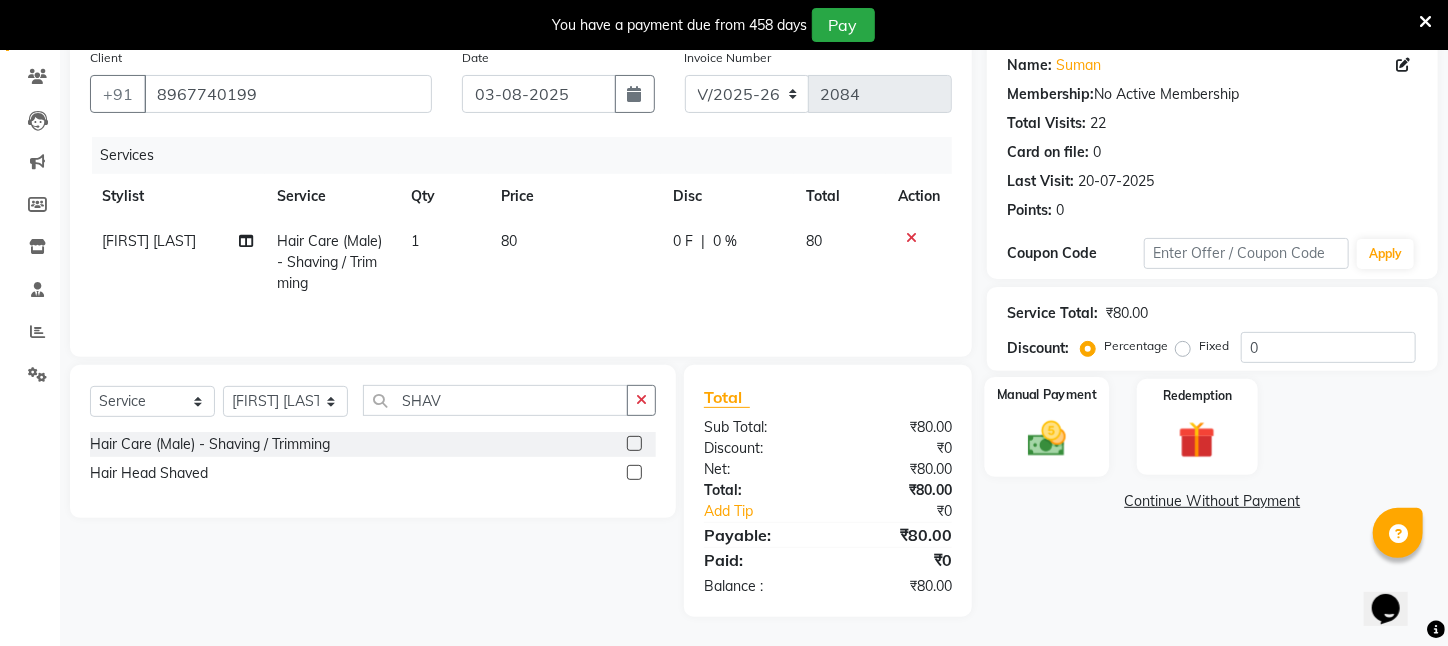 click 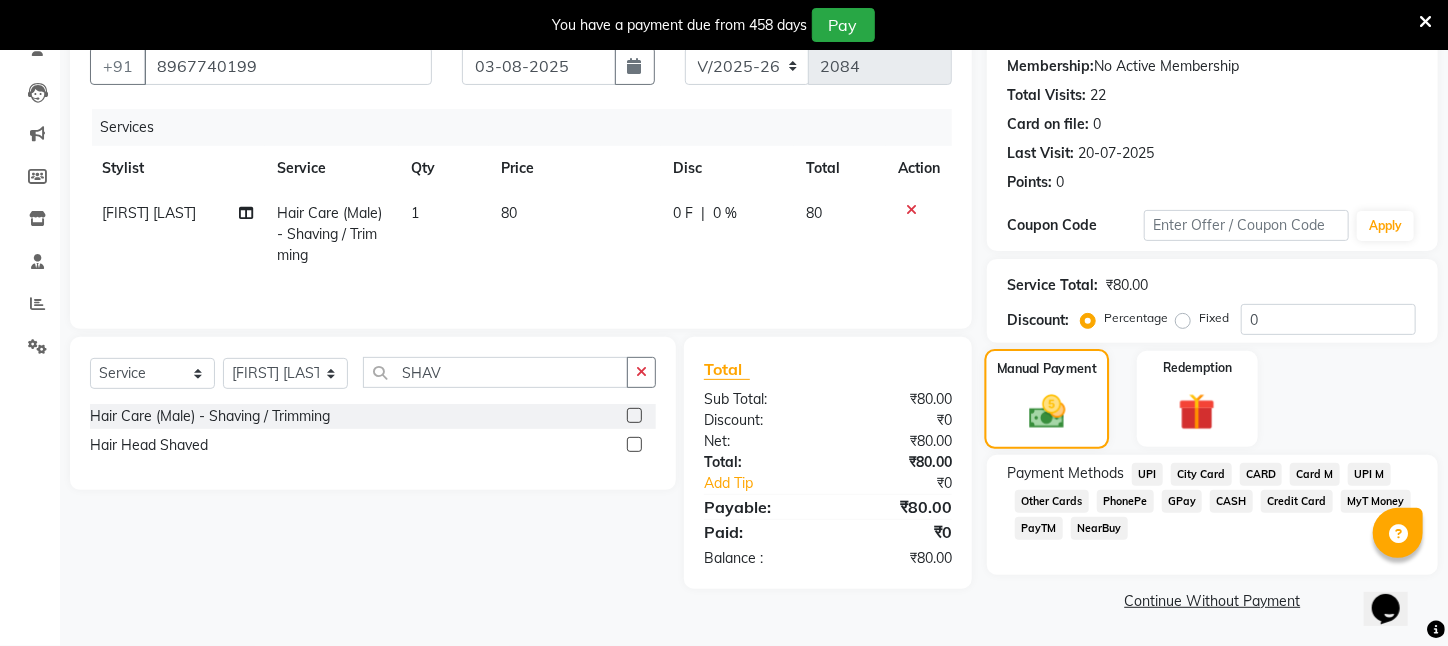 scroll, scrollTop: 211, scrollLeft: 0, axis: vertical 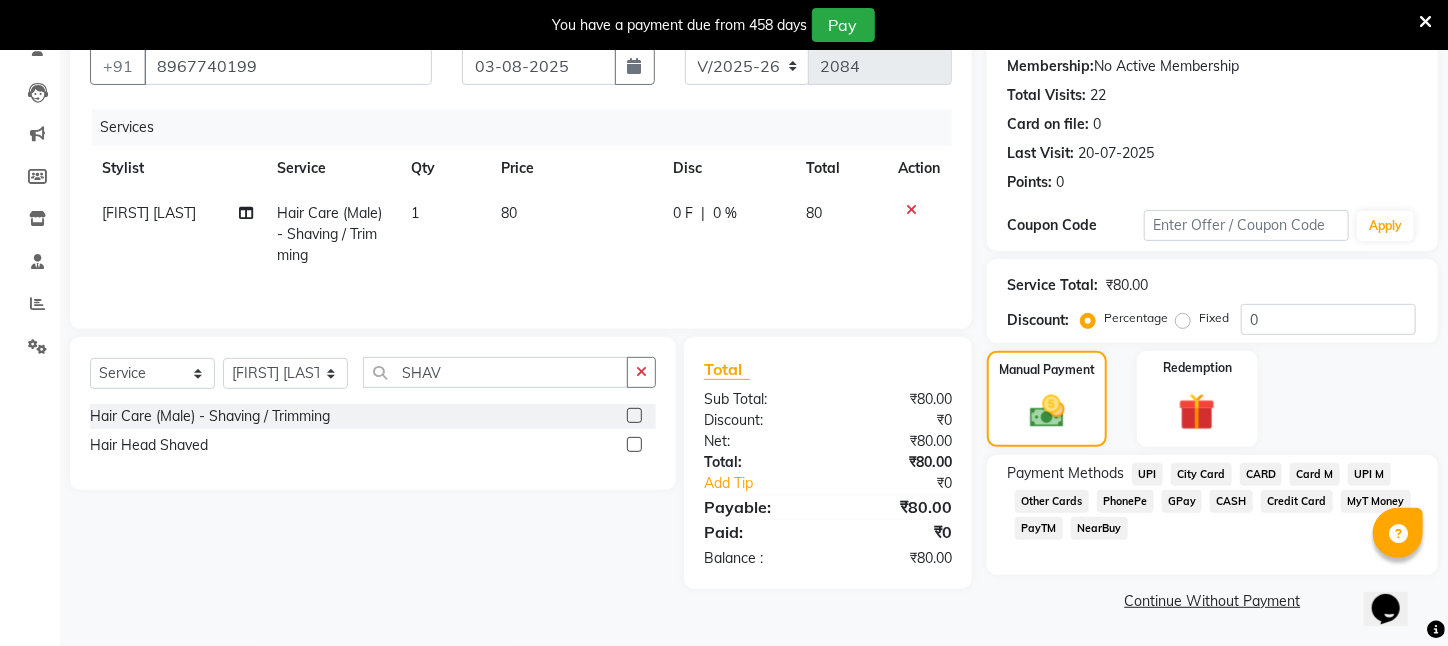 click on "PayTM" 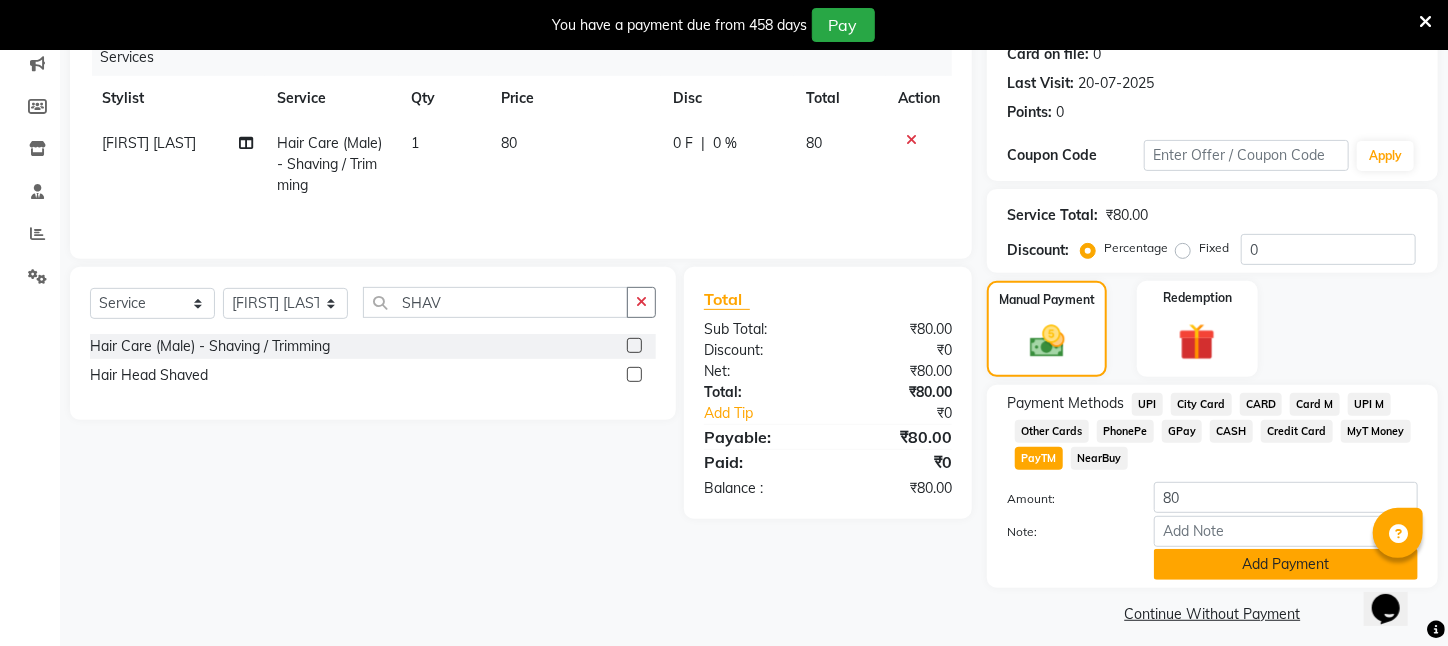 scroll, scrollTop: 293, scrollLeft: 0, axis: vertical 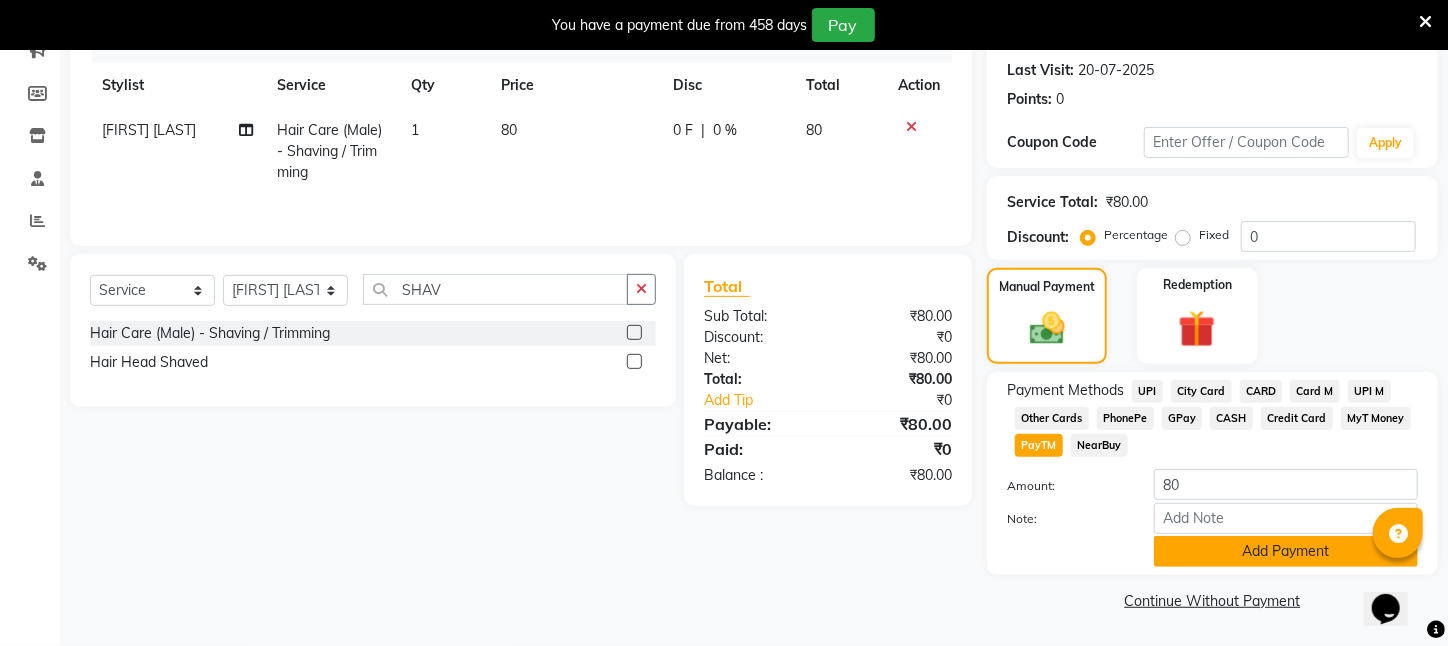click on "Add Payment" 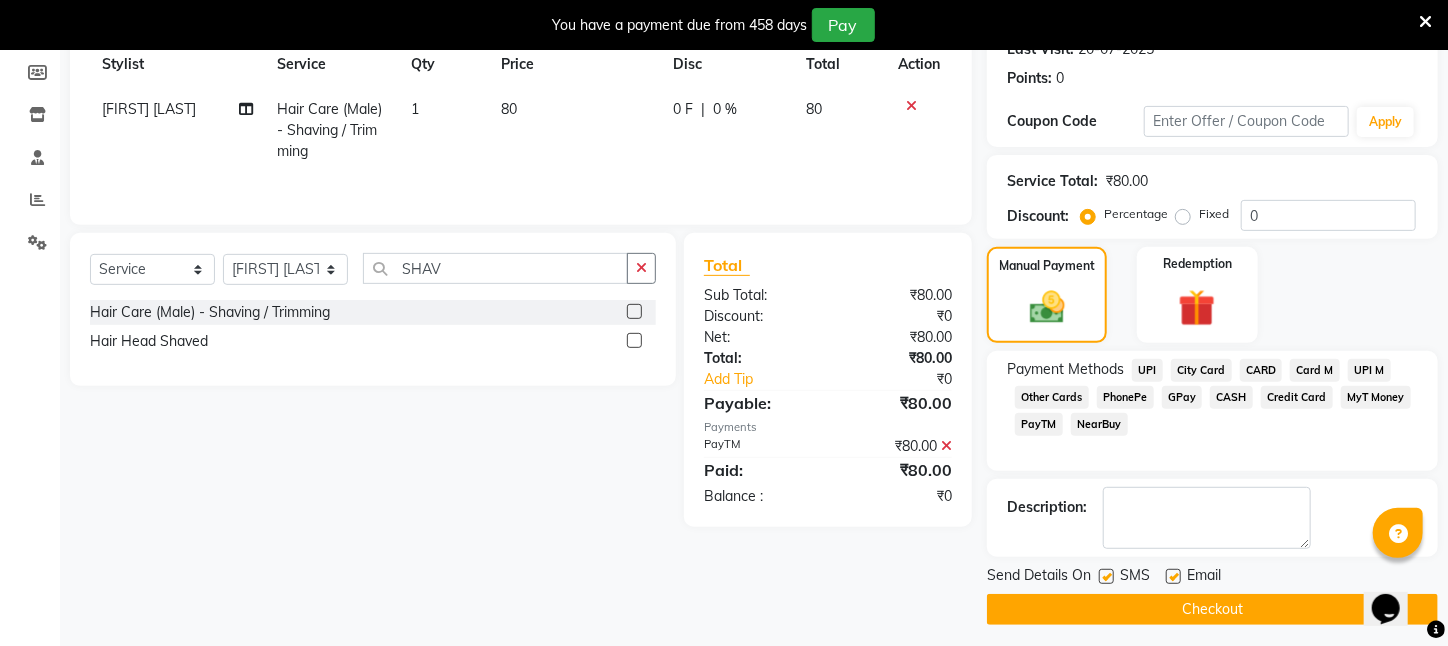 click on "Checkout" 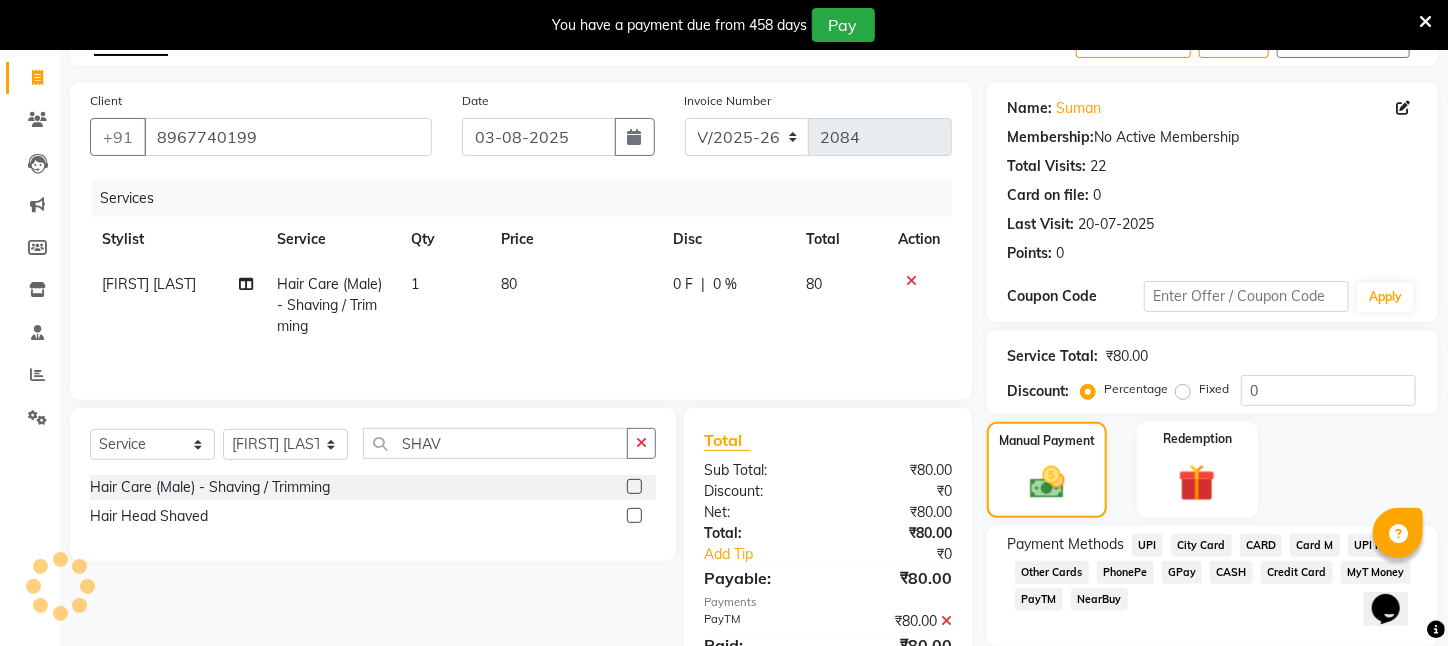 scroll, scrollTop: 0, scrollLeft: 0, axis: both 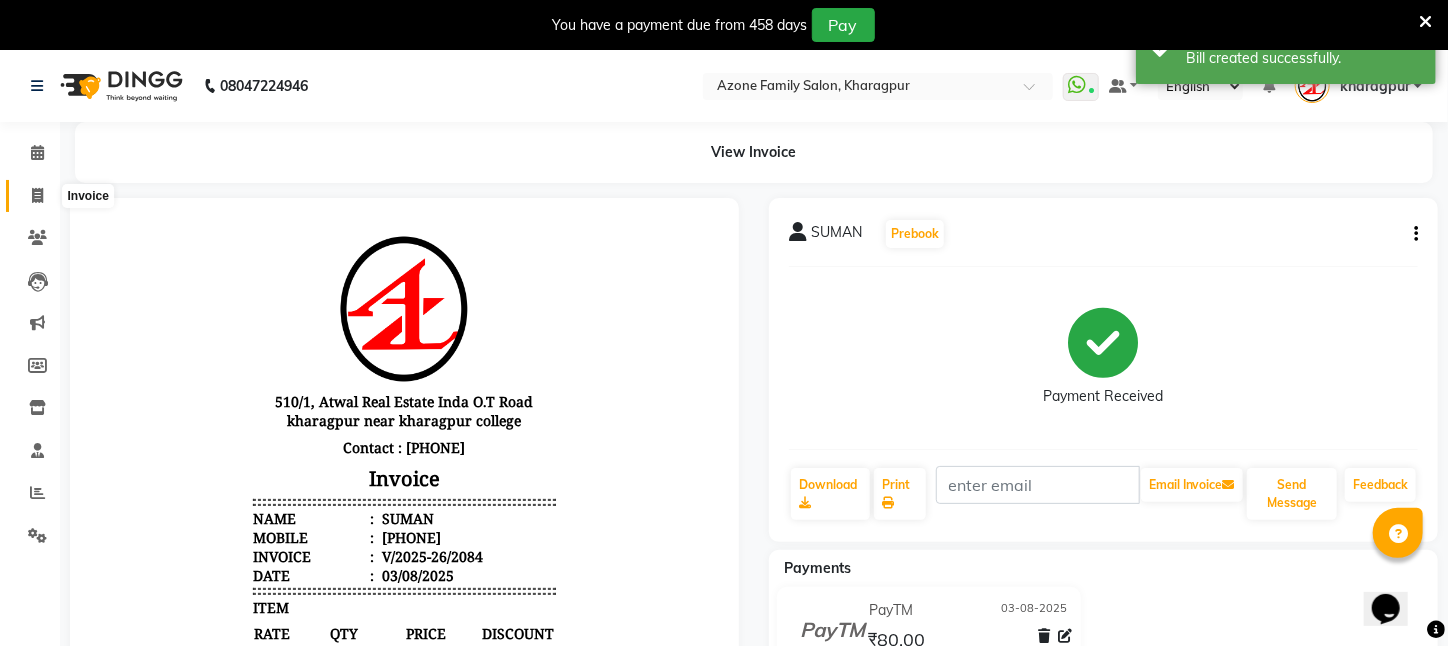 click 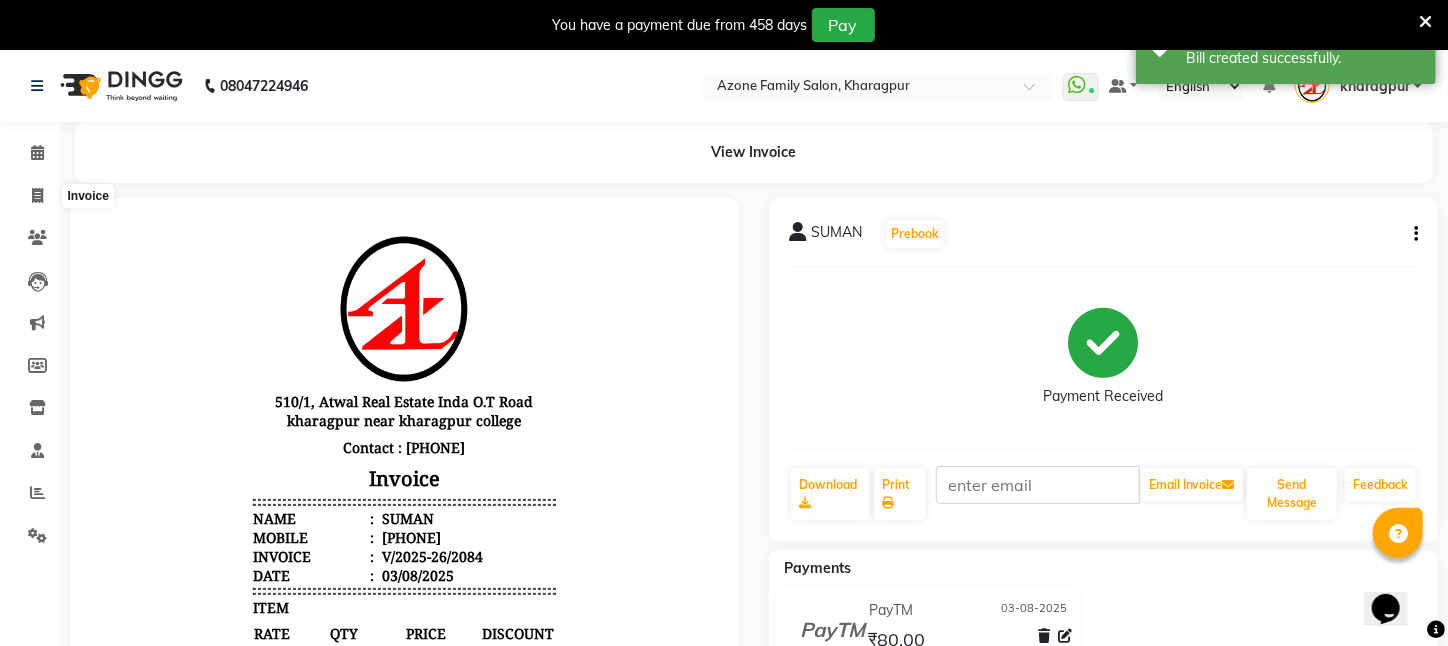 select on "service" 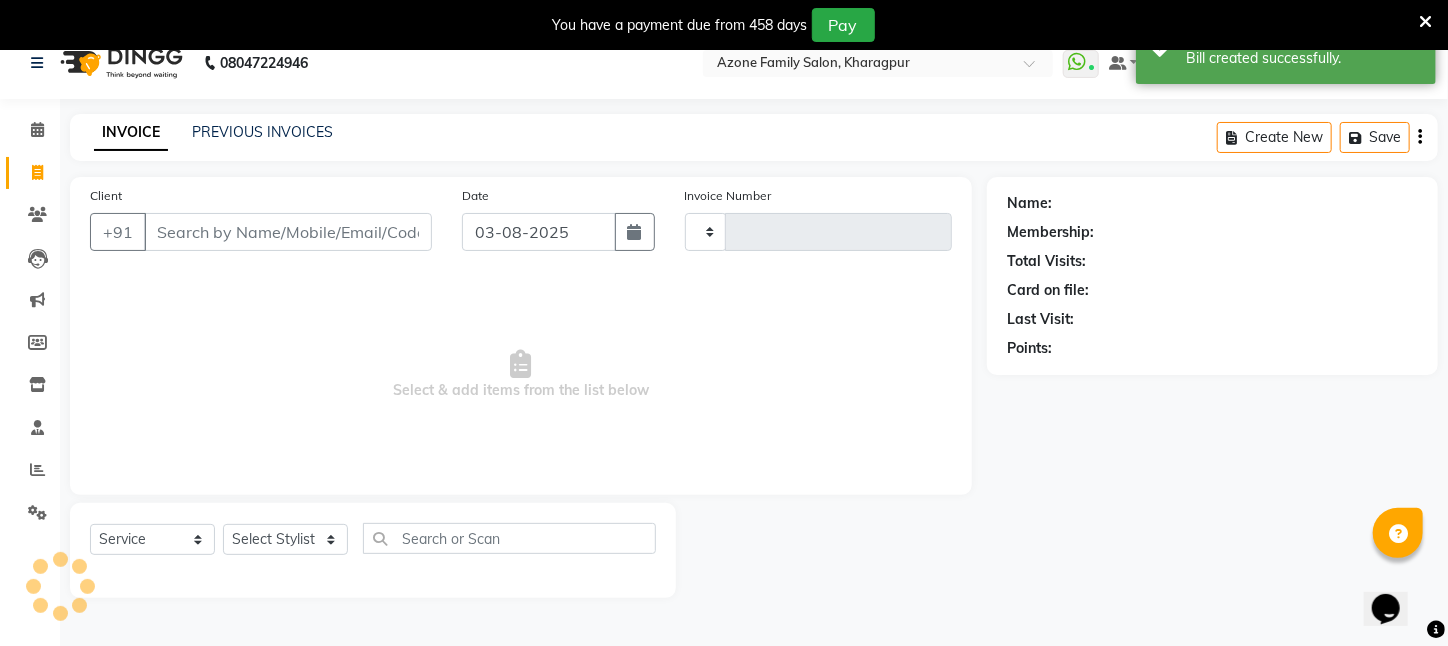 type on "2085" 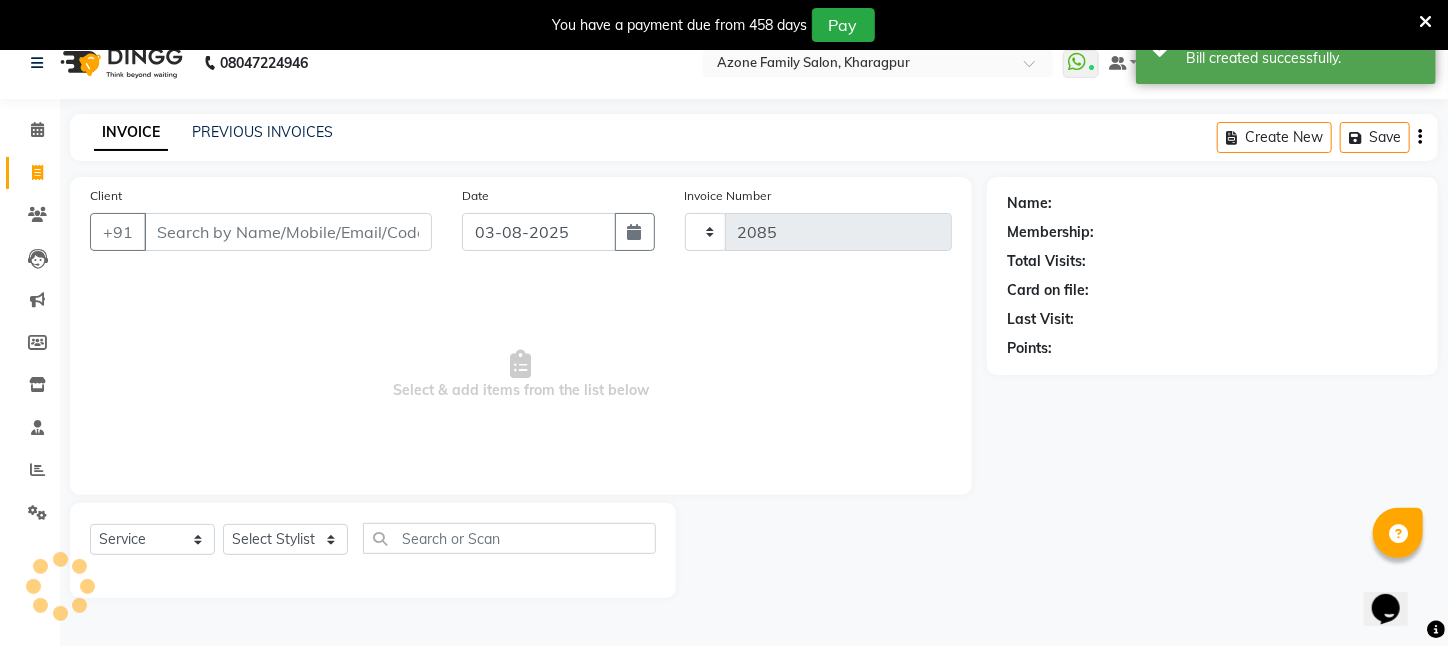 select on "4296" 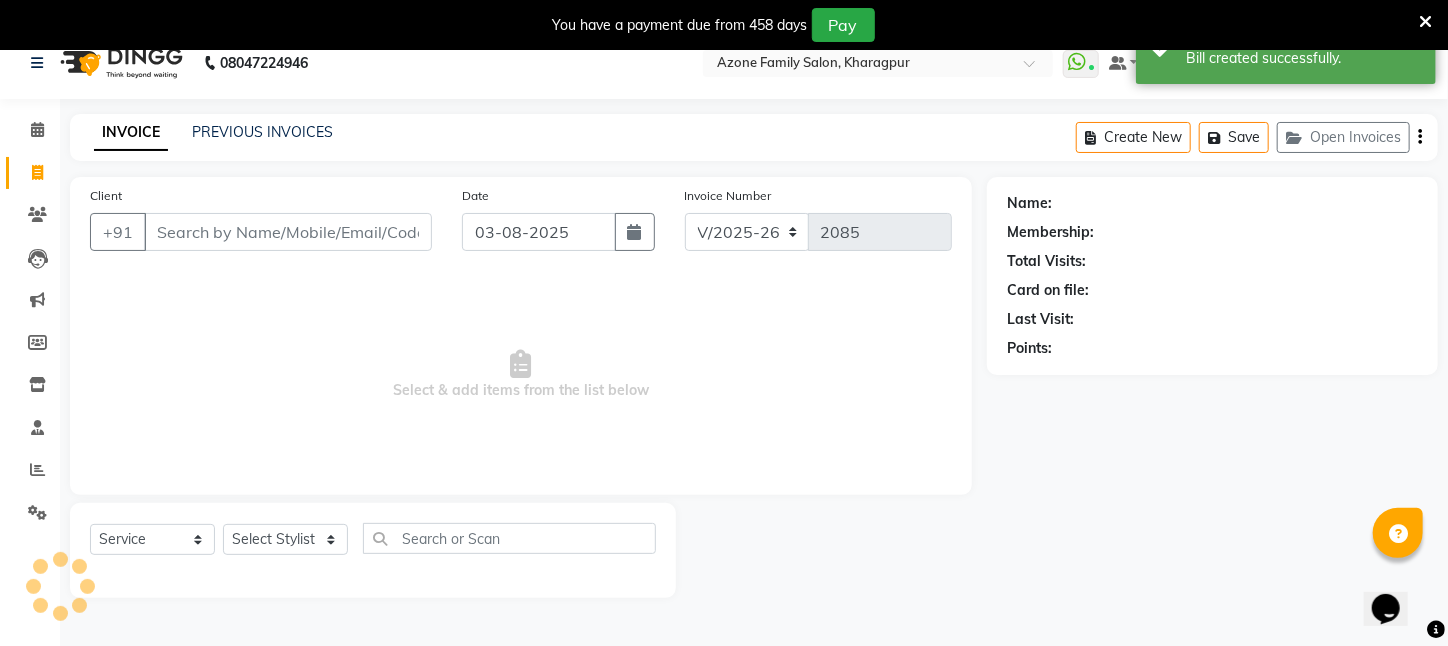 scroll, scrollTop: 50, scrollLeft: 0, axis: vertical 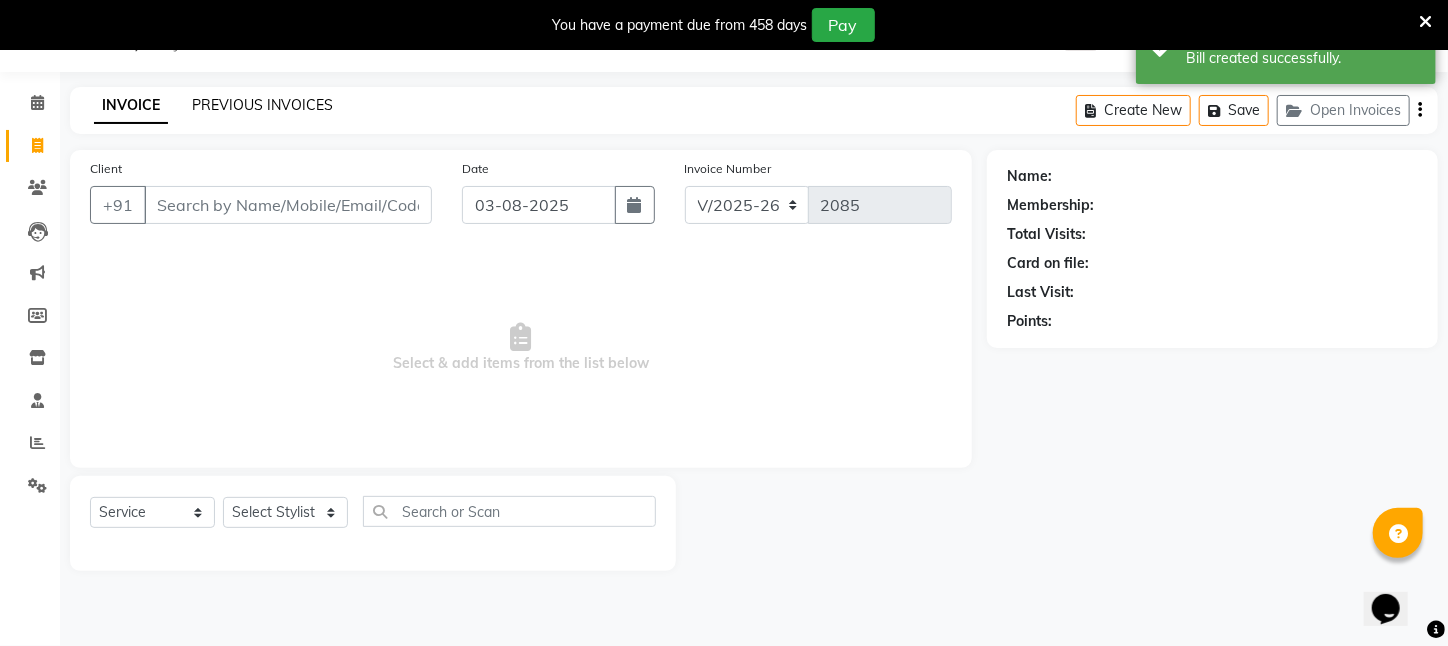 click on "PREVIOUS INVOICES" 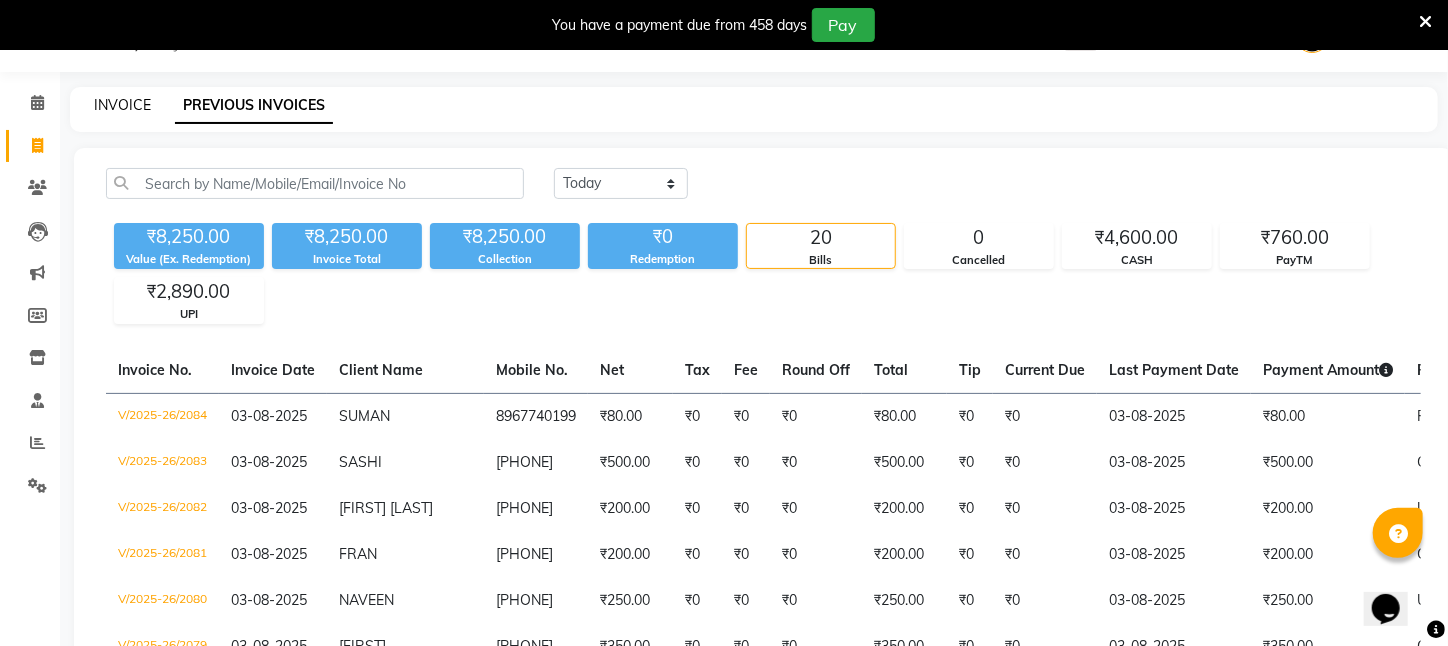 click on "INVOICE" 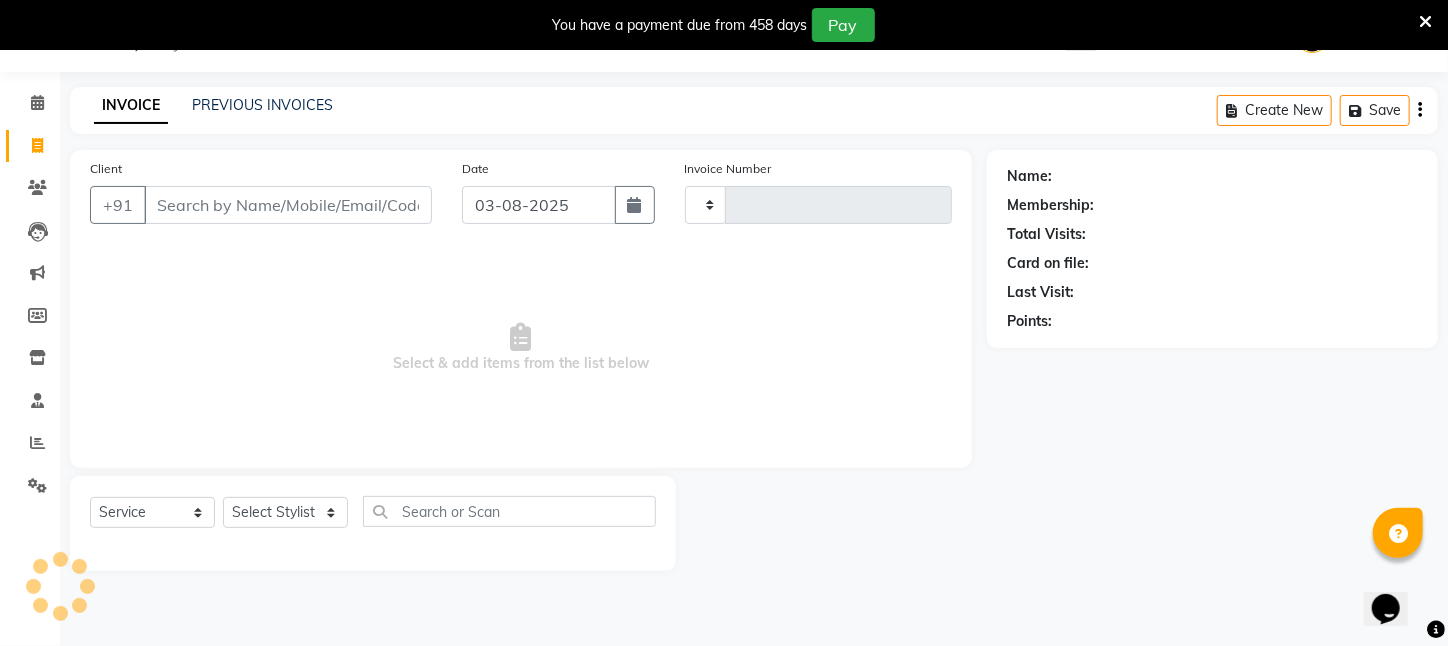 type on "2085" 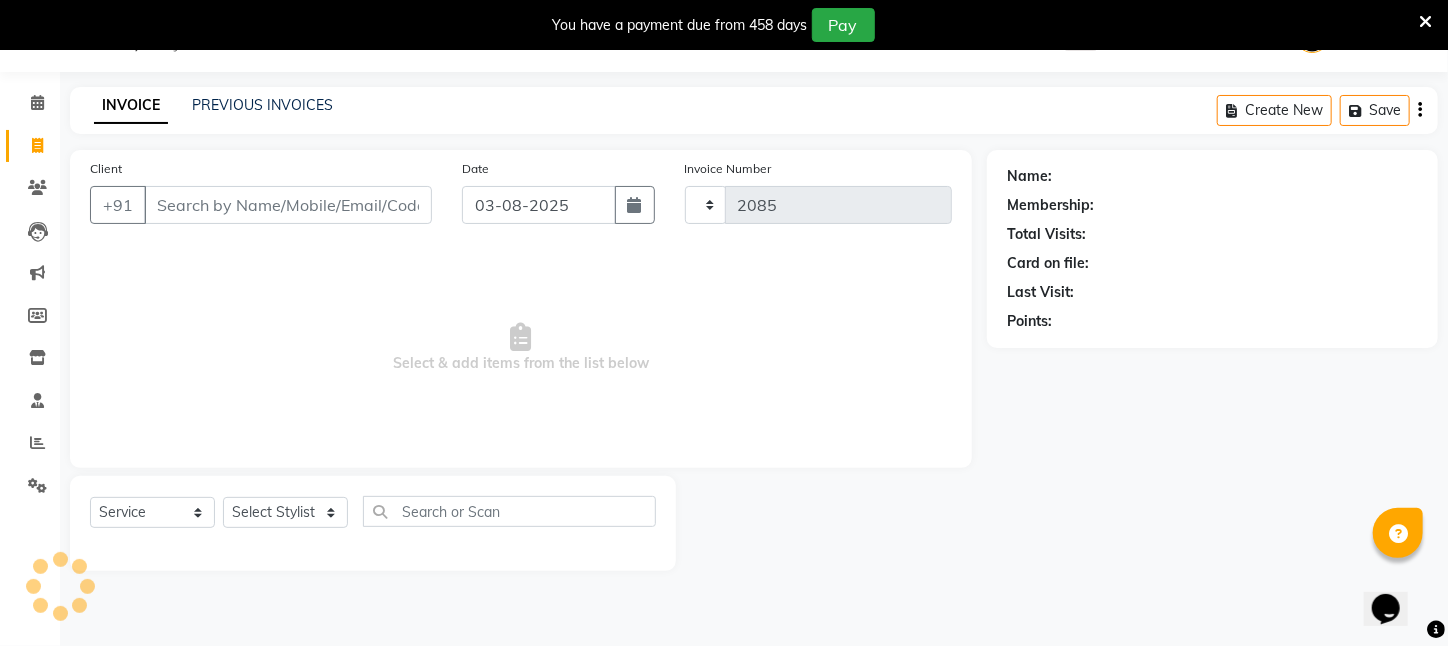 select on "4296" 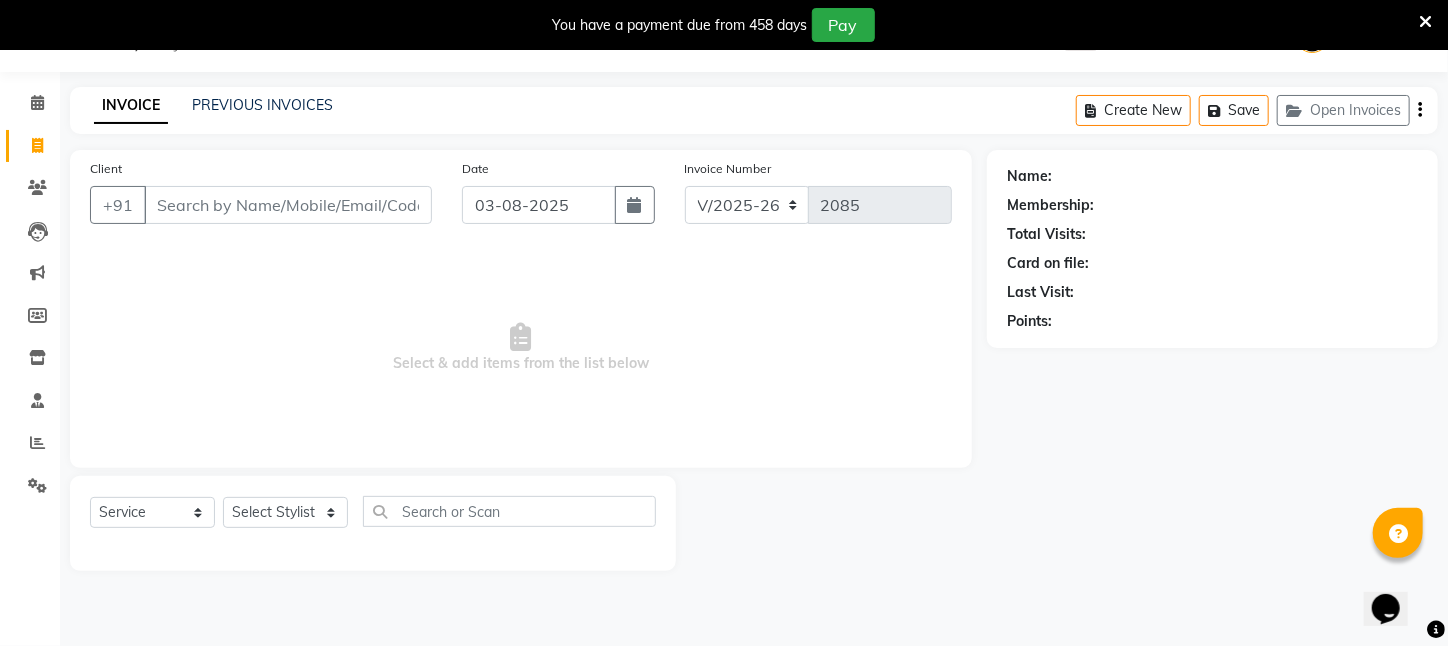 click on "Client" at bounding box center (288, 205) 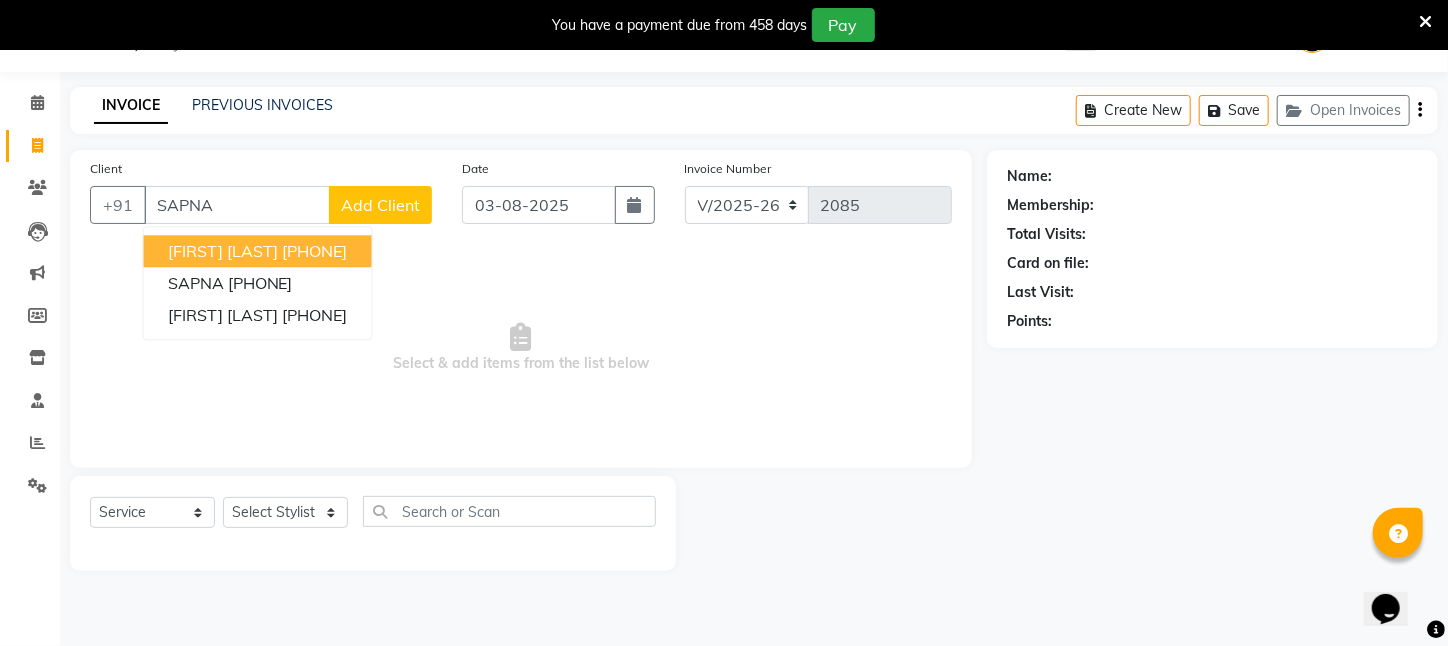 click on "[FIRST] [LAST]" at bounding box center [223, 251] 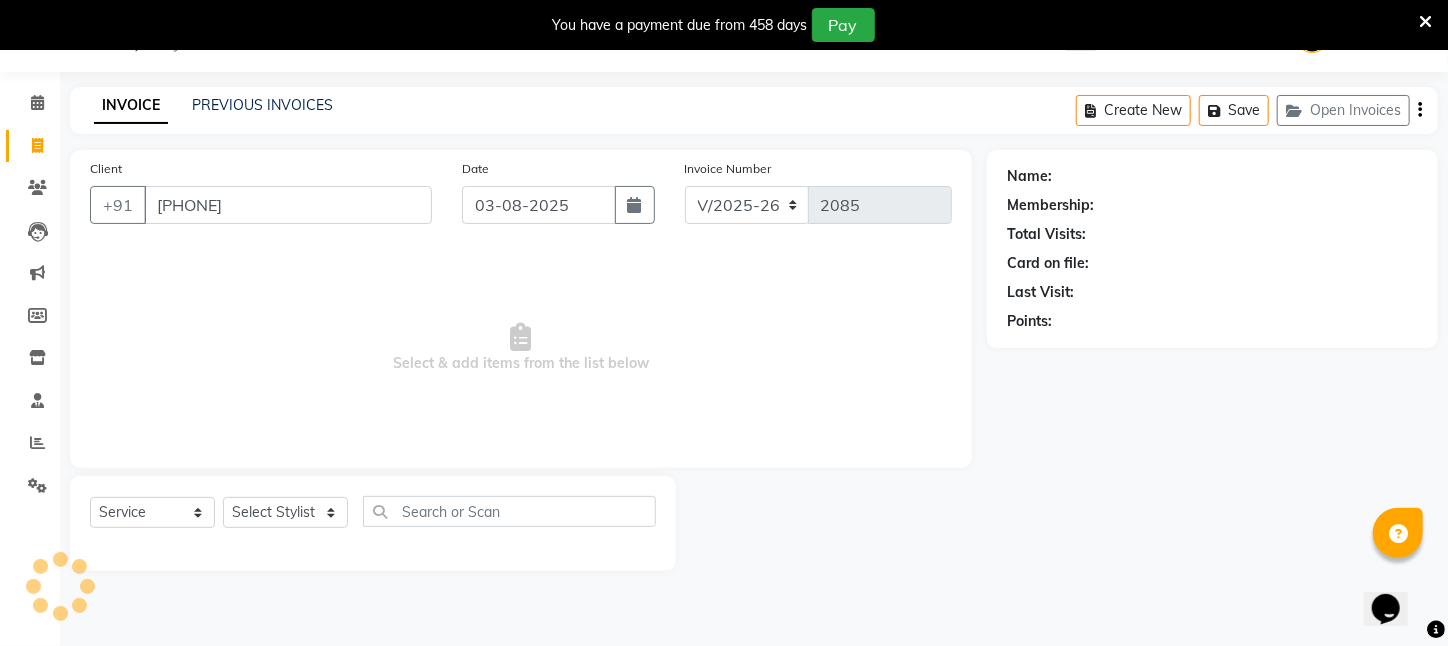 type on "[PHONE]" 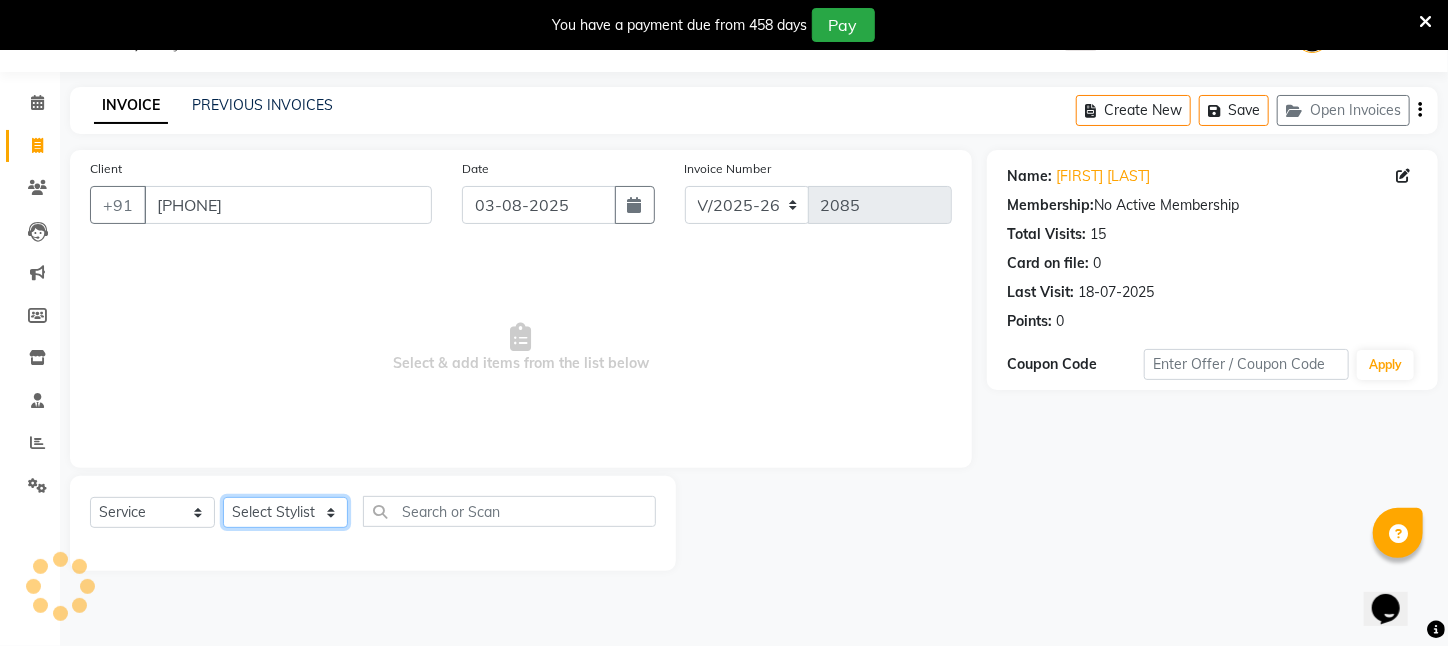 click on "Select Stylist Aftab Ansar ARPITA DEEPIKA IMRAAN Injamam KESHAV kharagpur Mahadev Pal Manisha MOUMITA NEHA Rahim Ruma SAIMA Shibani Sujit Suman TINKU Venu" 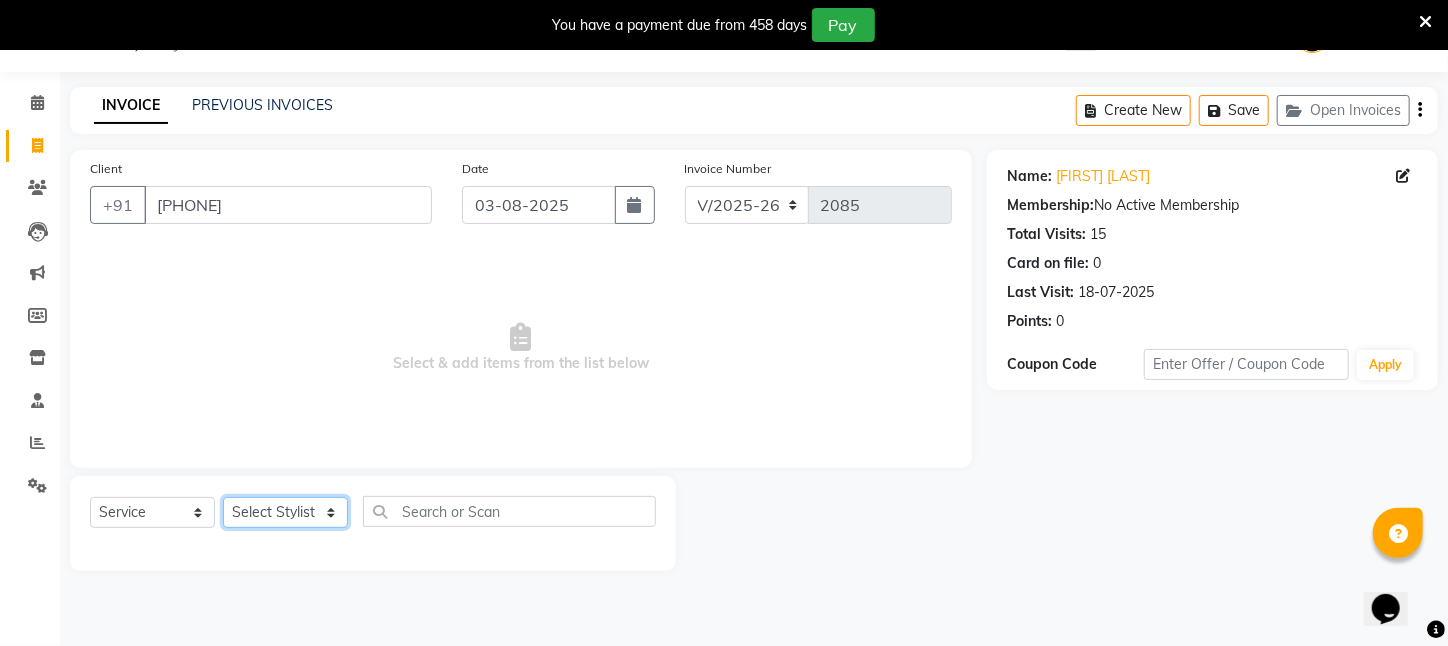 select on "69577" 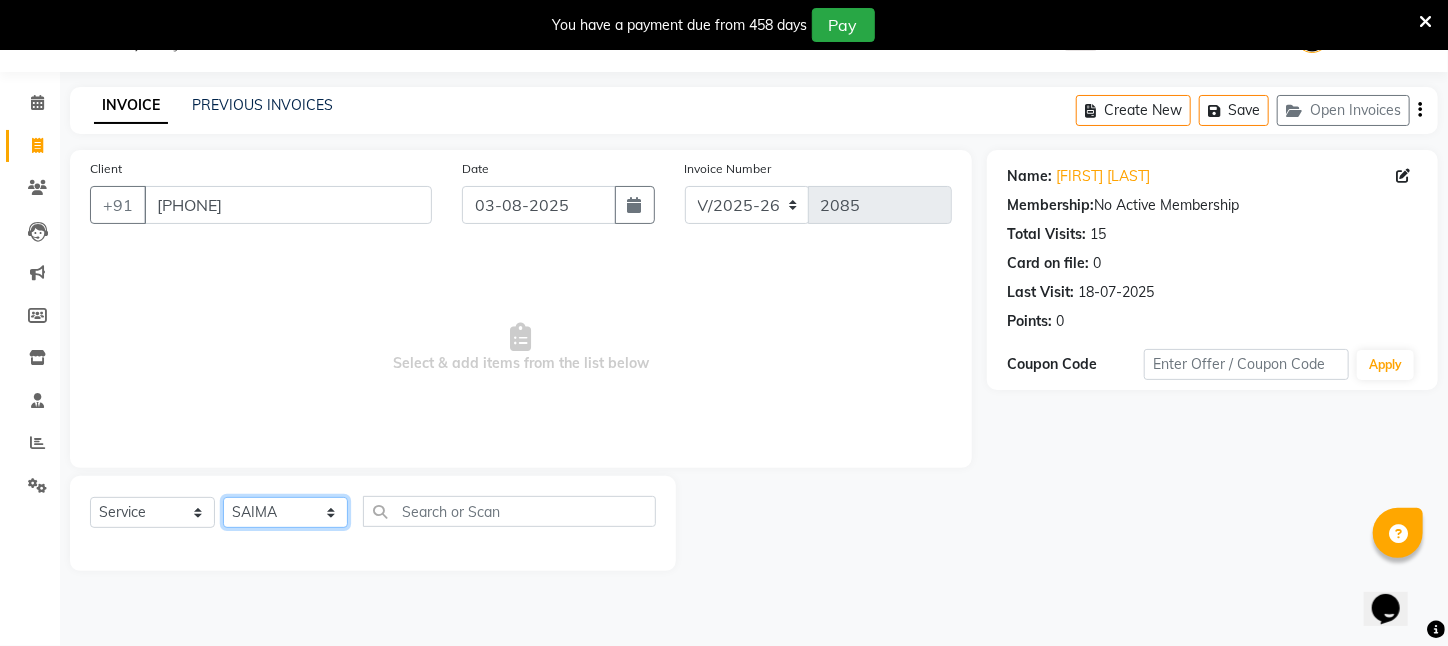 click on "Select Stylist Aftab Ansar ARPITA DEEPIKA IMRAAN Injamam KESHAV kharagpur Mahadev Pal Manisha MOUMITA NEHA Rahim Ruma SAIMA Shibani Sujit Suman TINKU Venu" 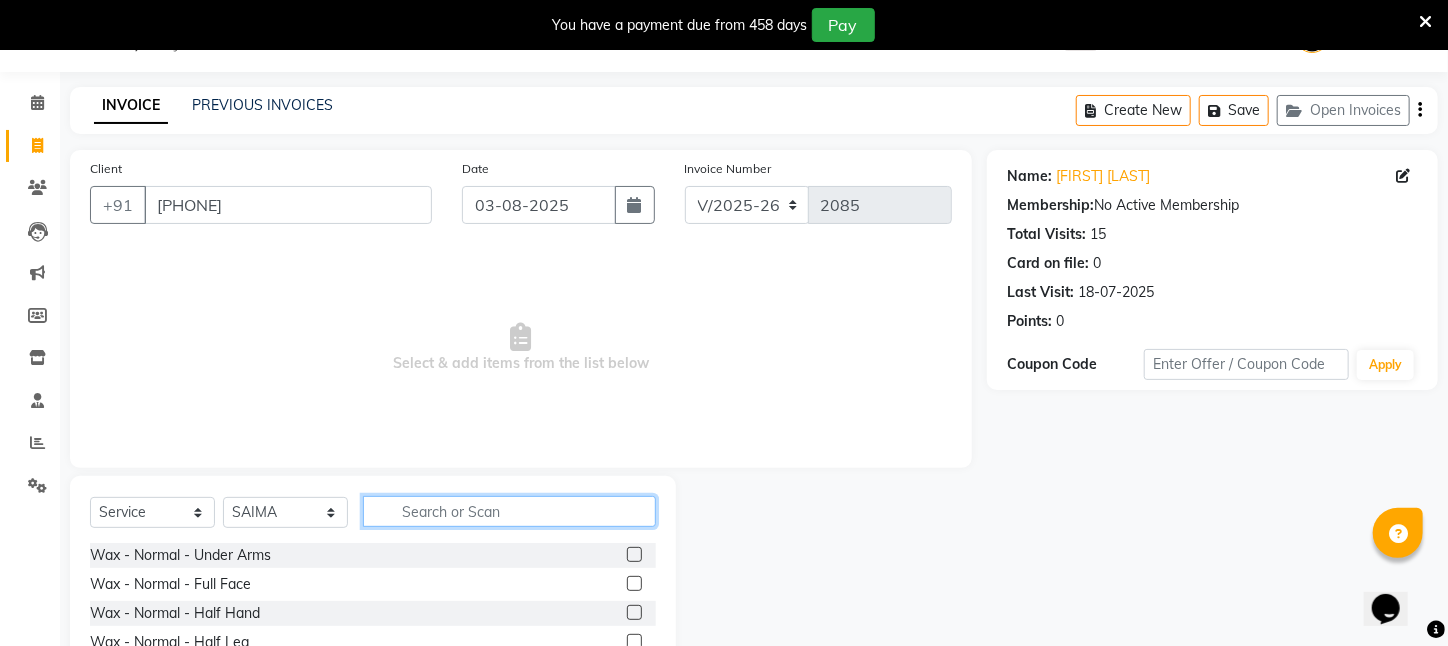click 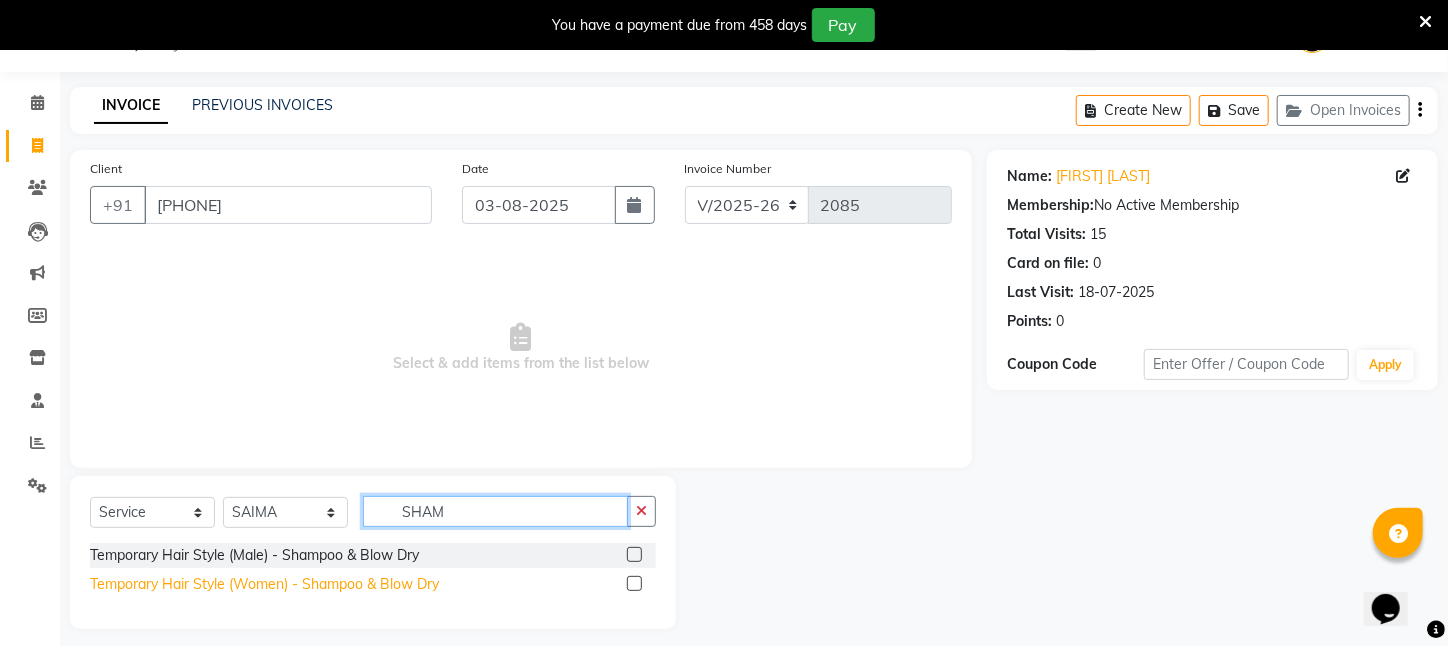 type on "SHAM" 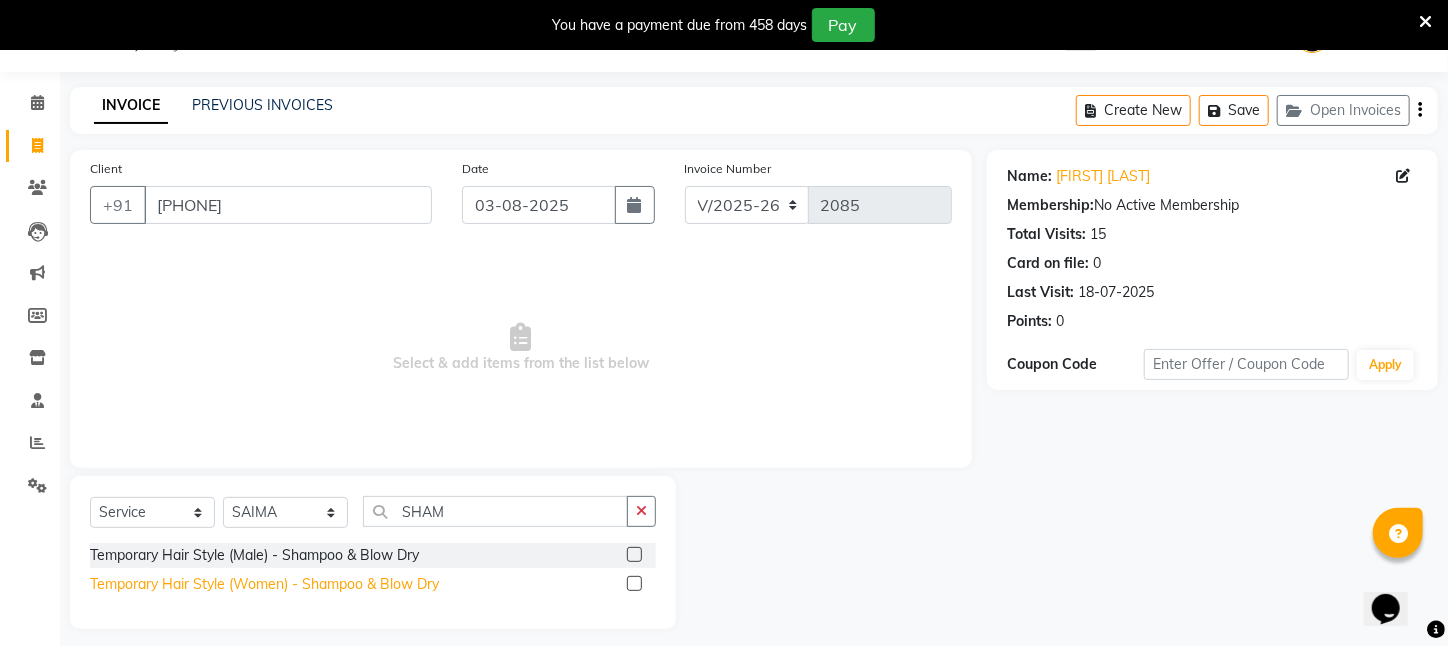 click on "Temporary Hair Style (Women)   -   Shampoo & Blow Dry" 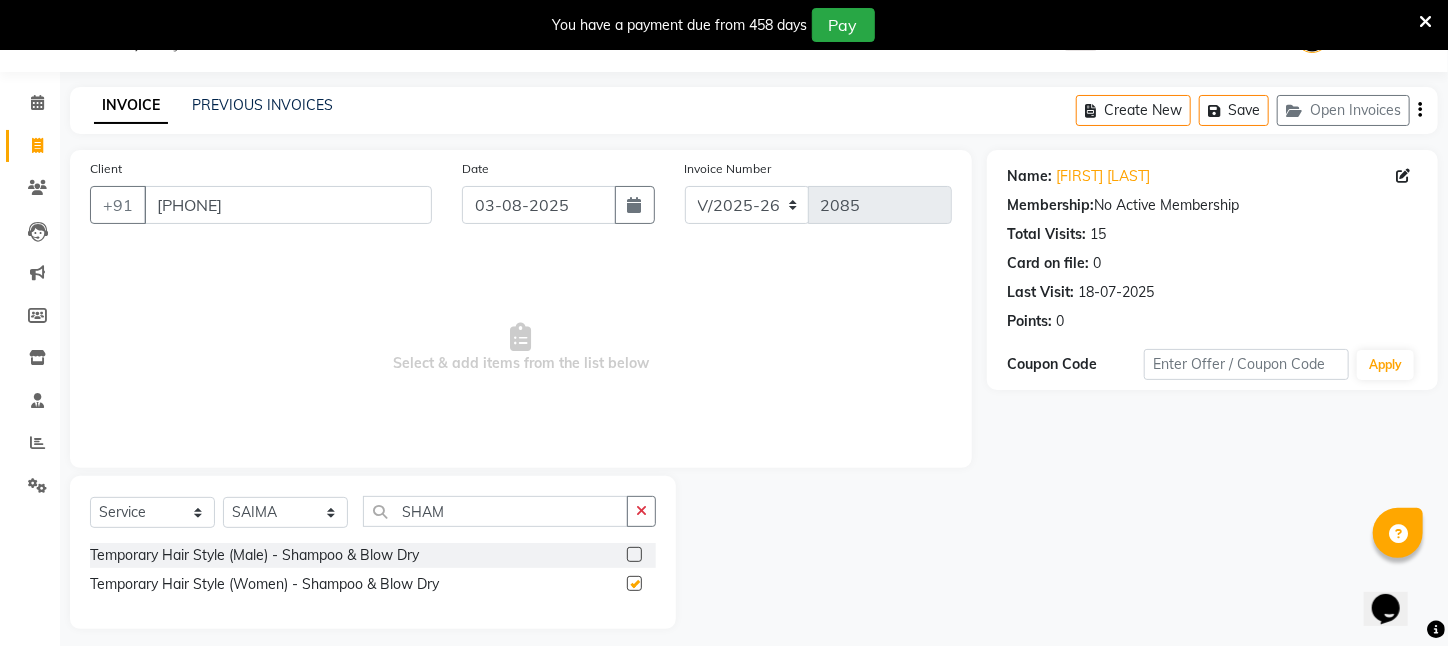checkbox on "false" 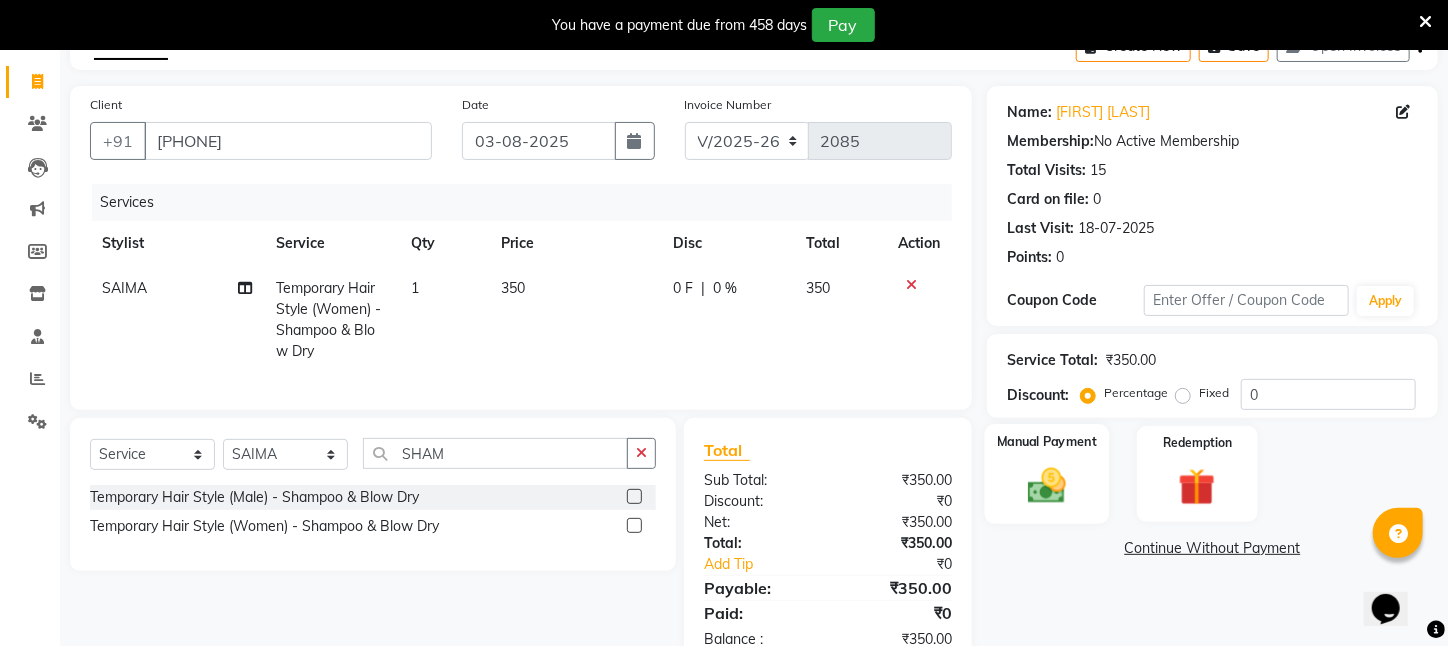 scroll, scrollTop: 182, scrollLeft: 0, axis: vertical 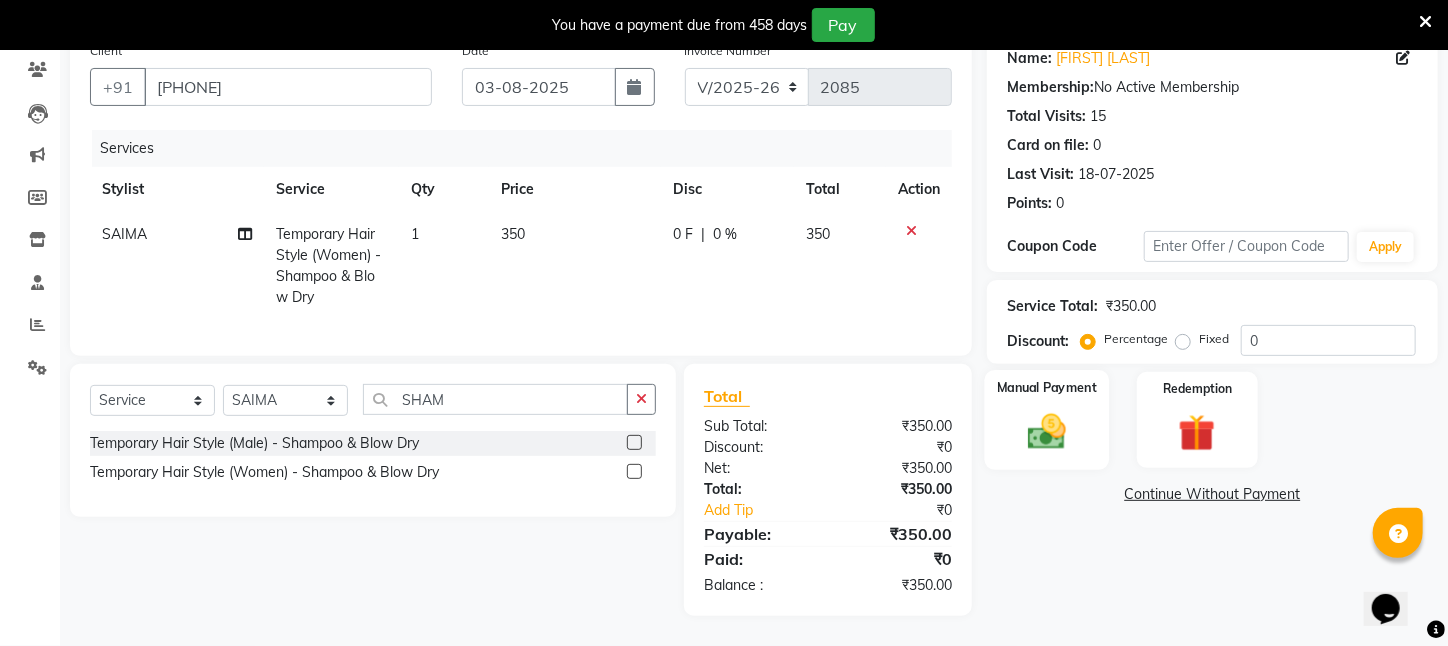 click on "Manual Payment" 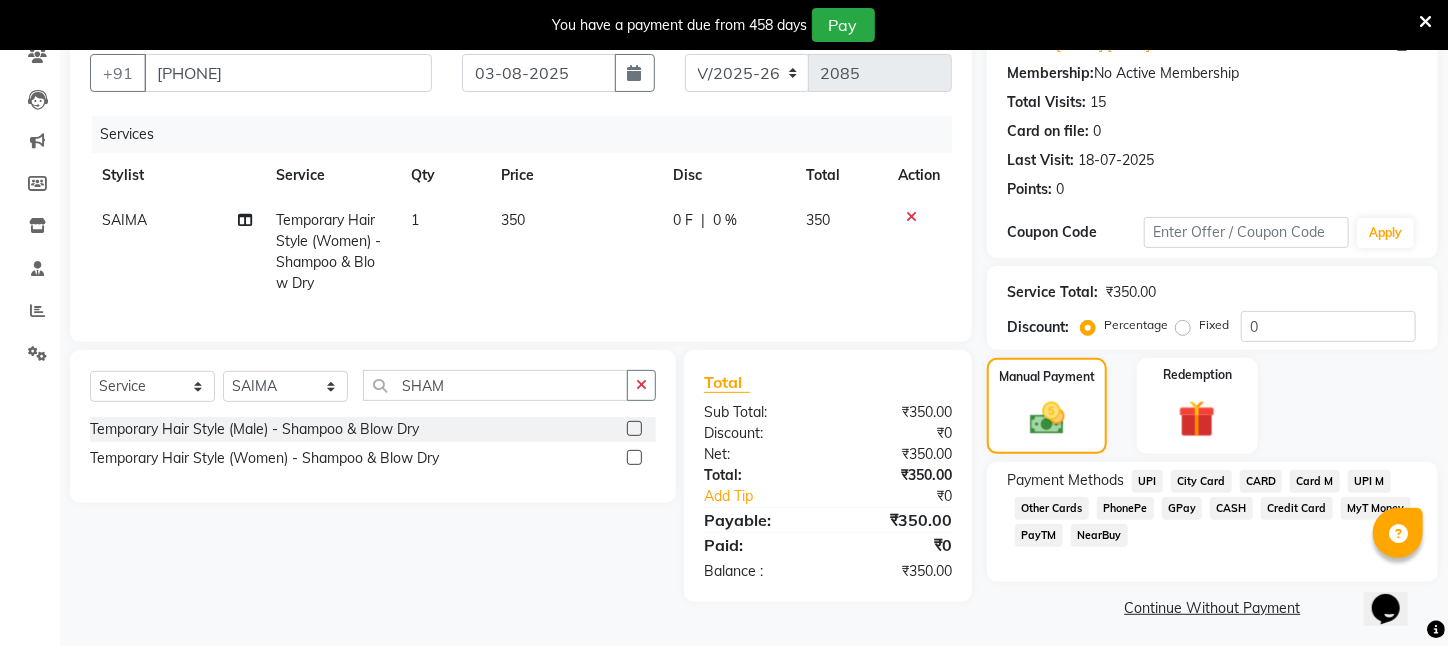 click on "CASH" 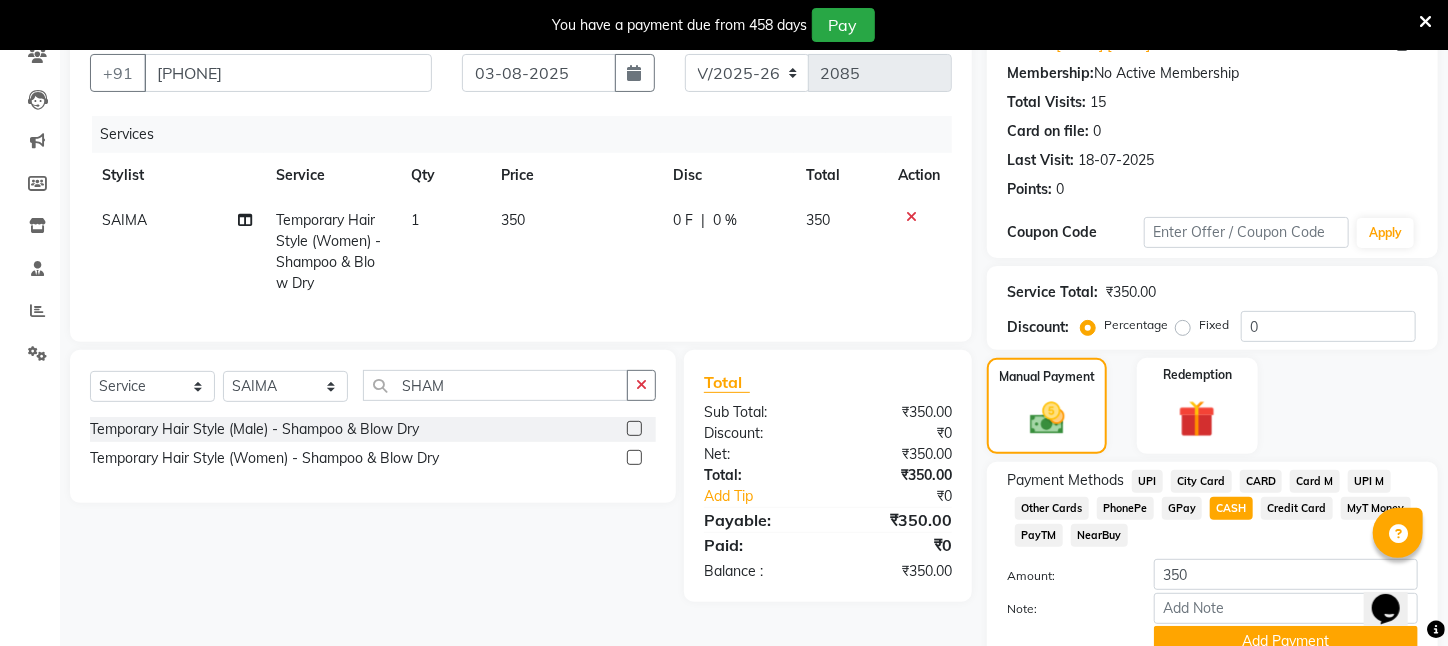 scroll, scrollTop: 293, scrollLeft: 0, axis: vertical 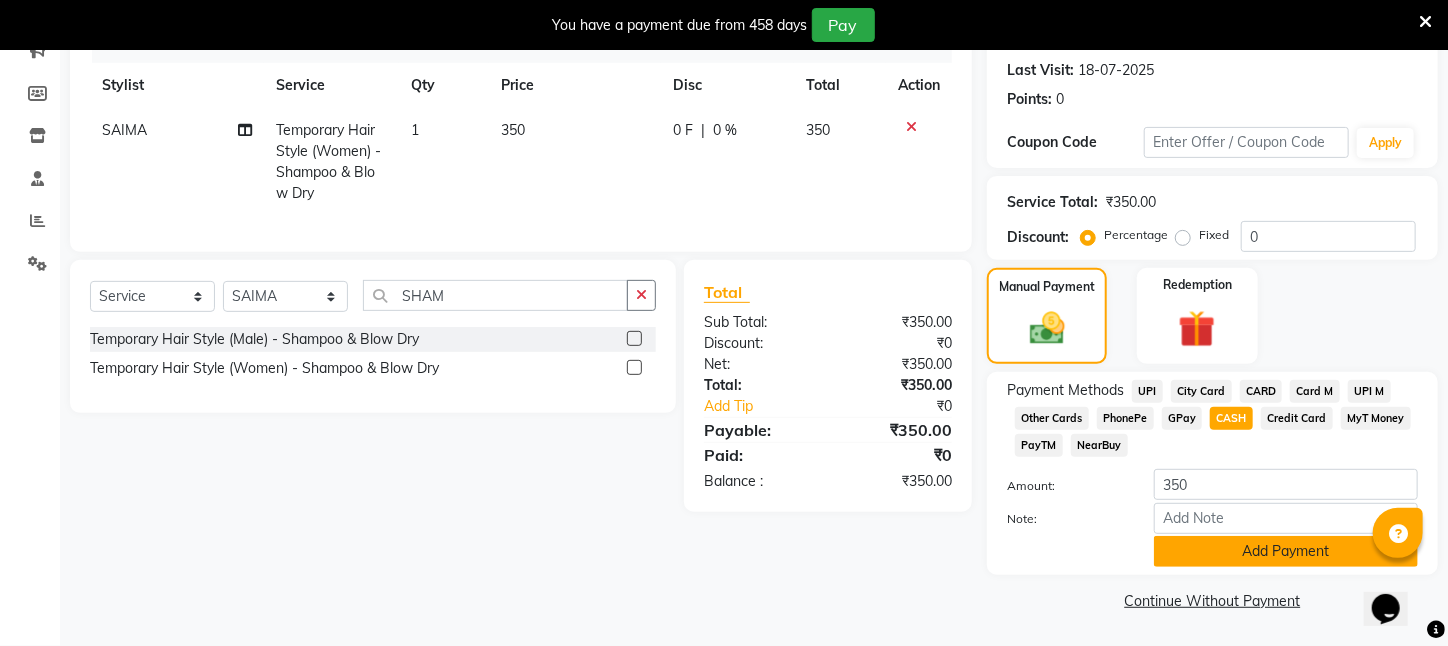 click on "Add Payment" 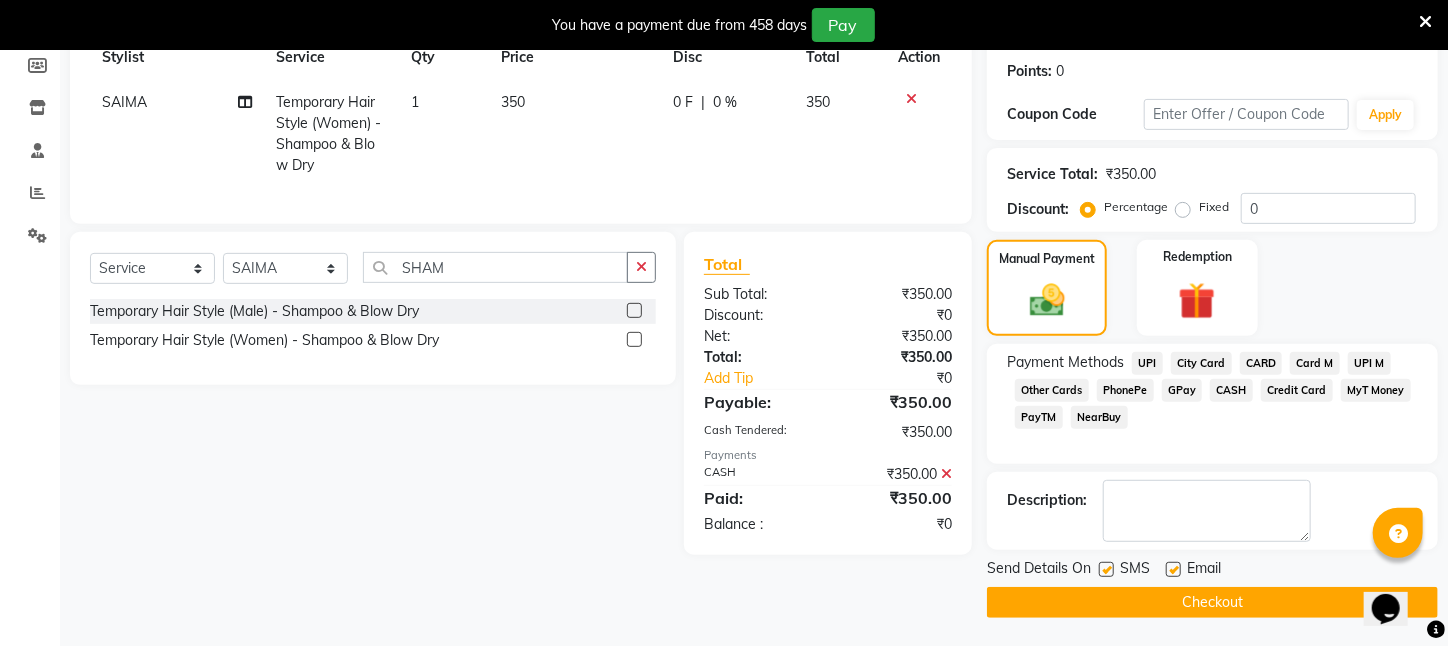 scroll, scrollTop: 323, scrollLeft: 0, axis: vertical 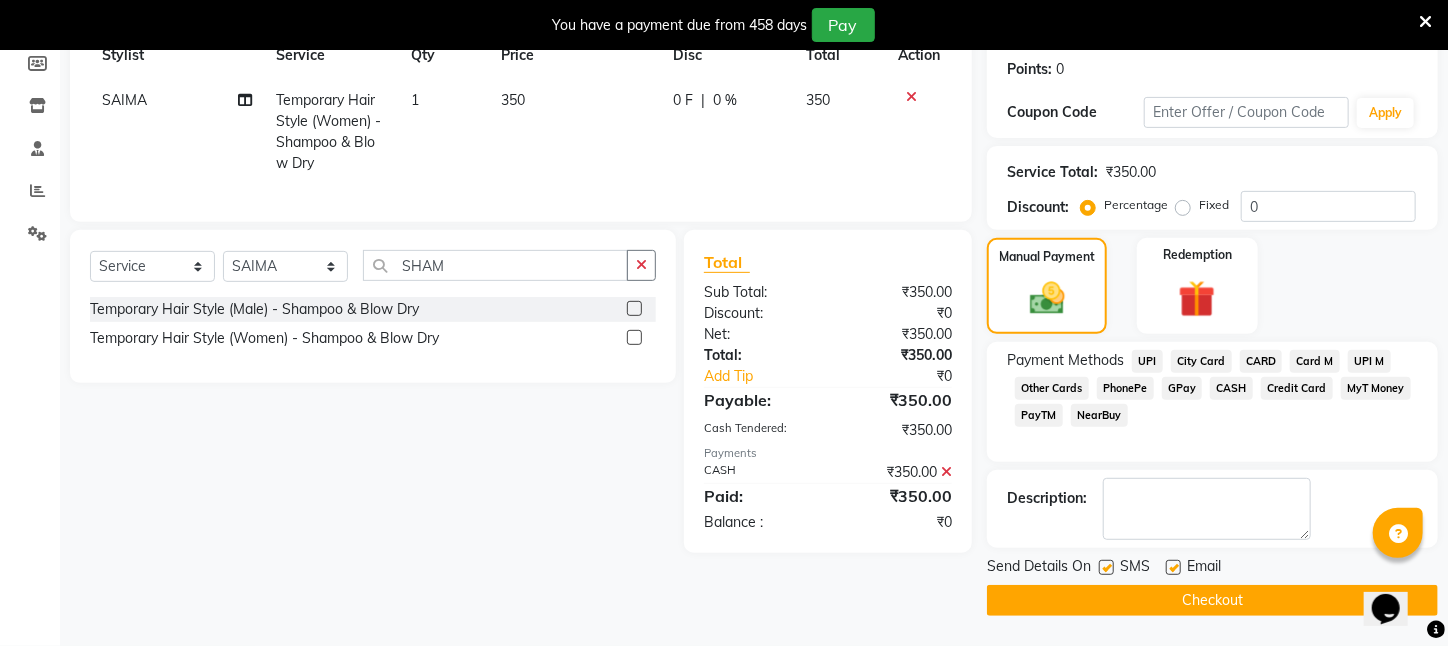 click on "Checkout" 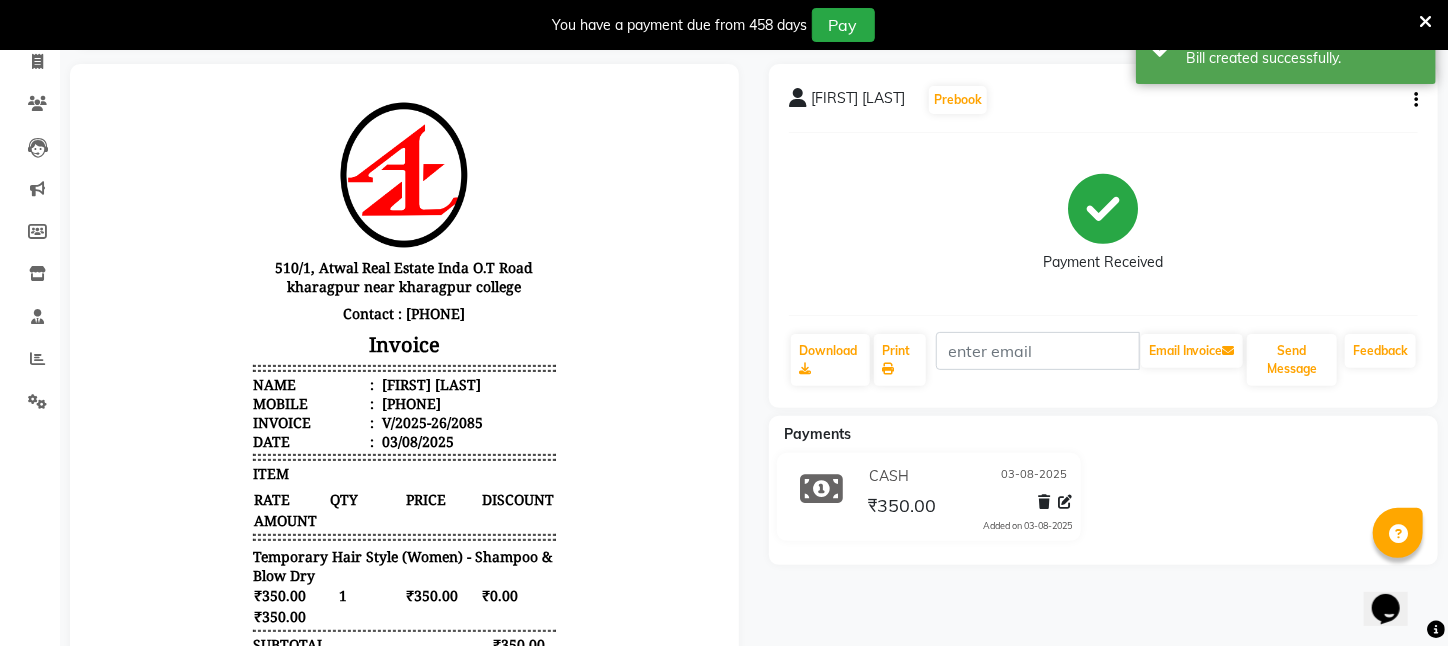 scroll, scrollTop: 0, scrollLeft: 0, axis: both 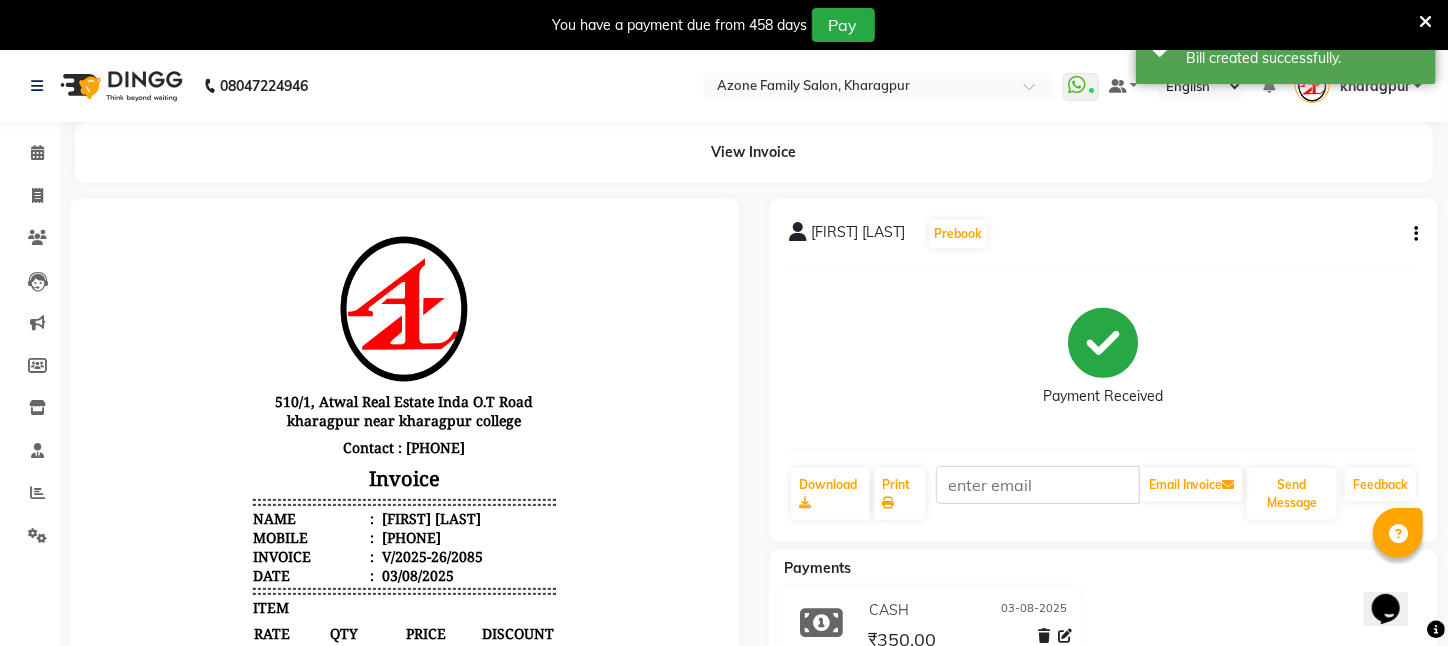 click on "Payment Received" 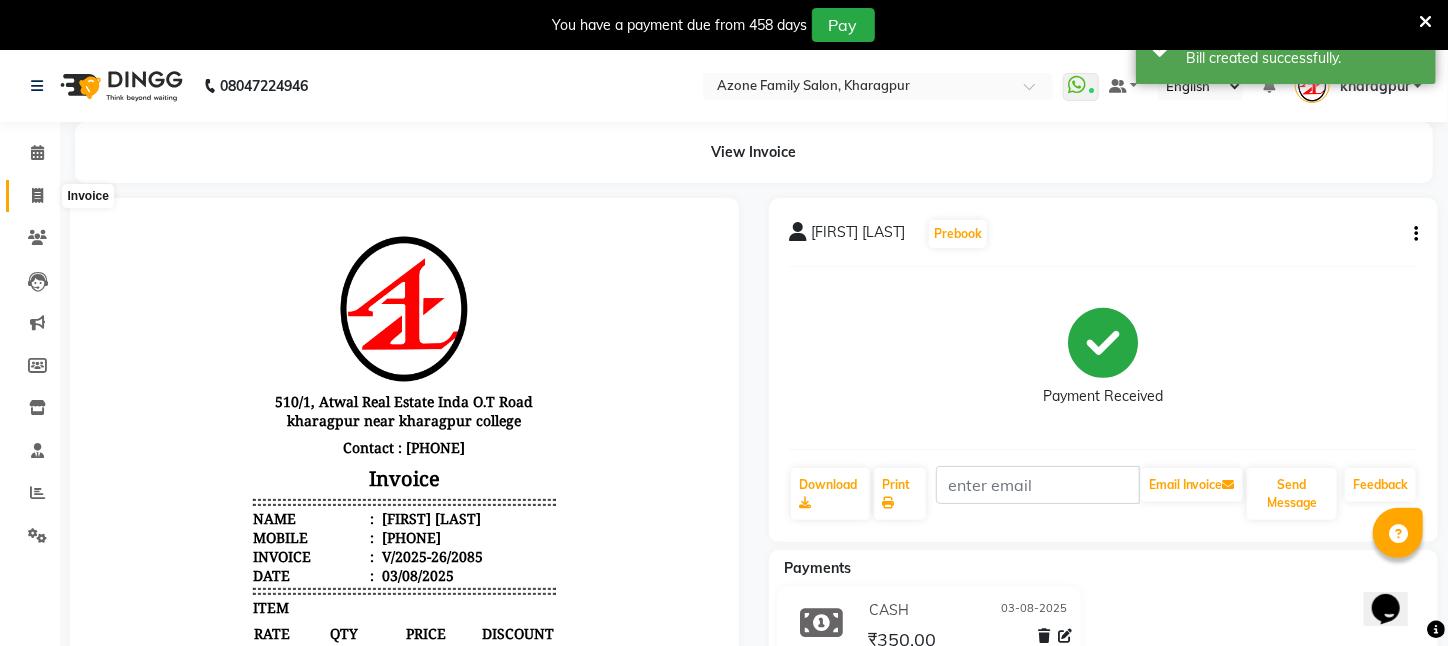 click 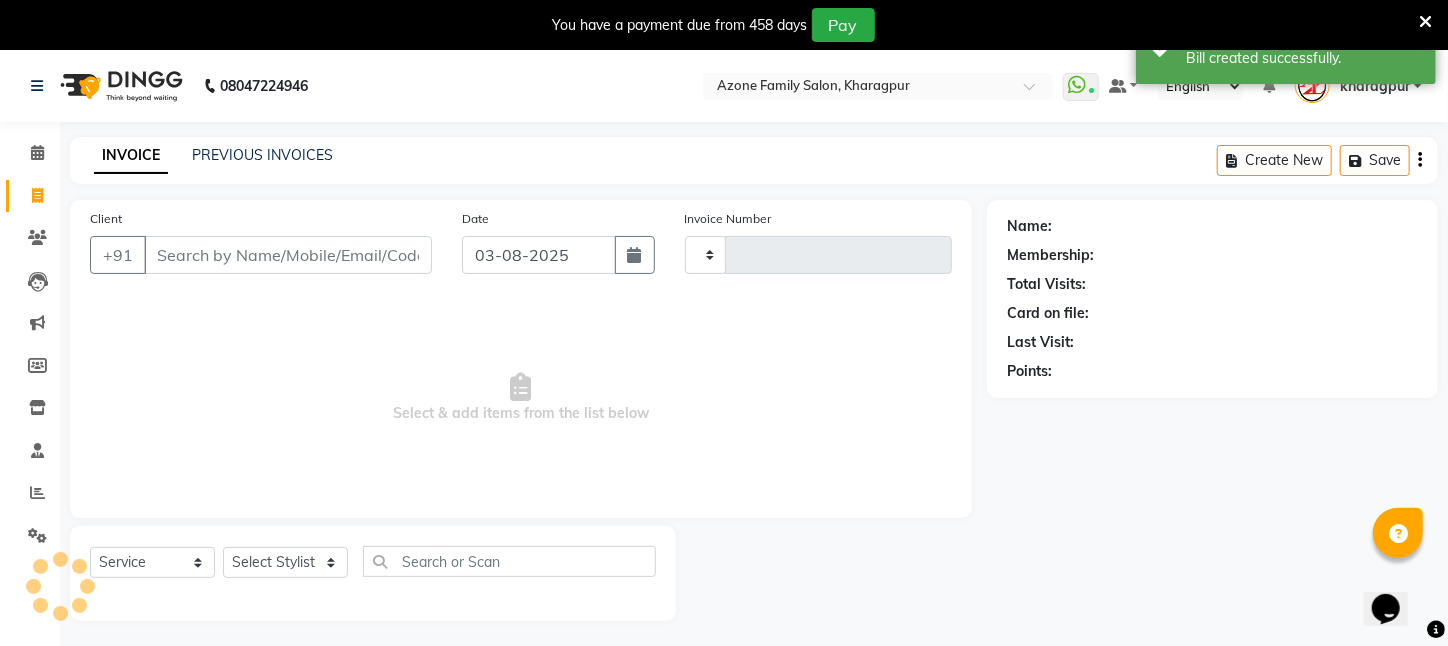 scroll, scrollTop: 50, scrollLeft: 0, axis: vertical 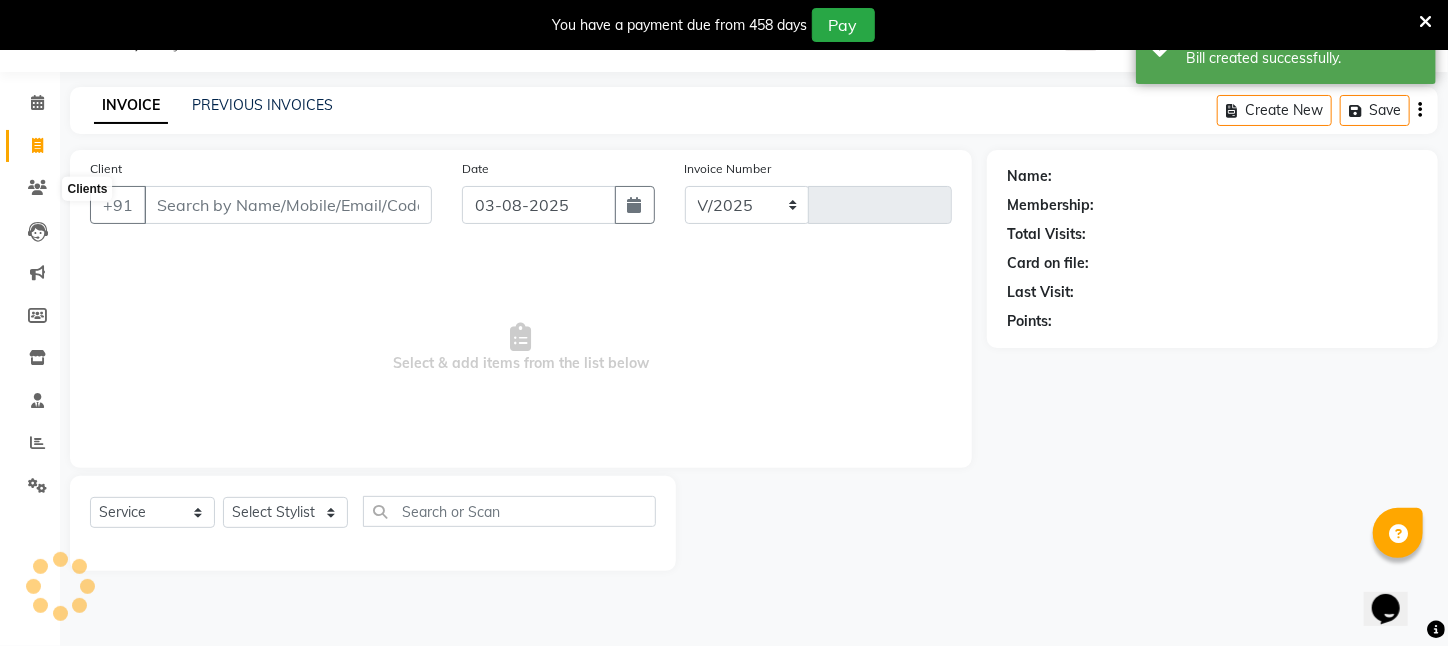 select on "4296" 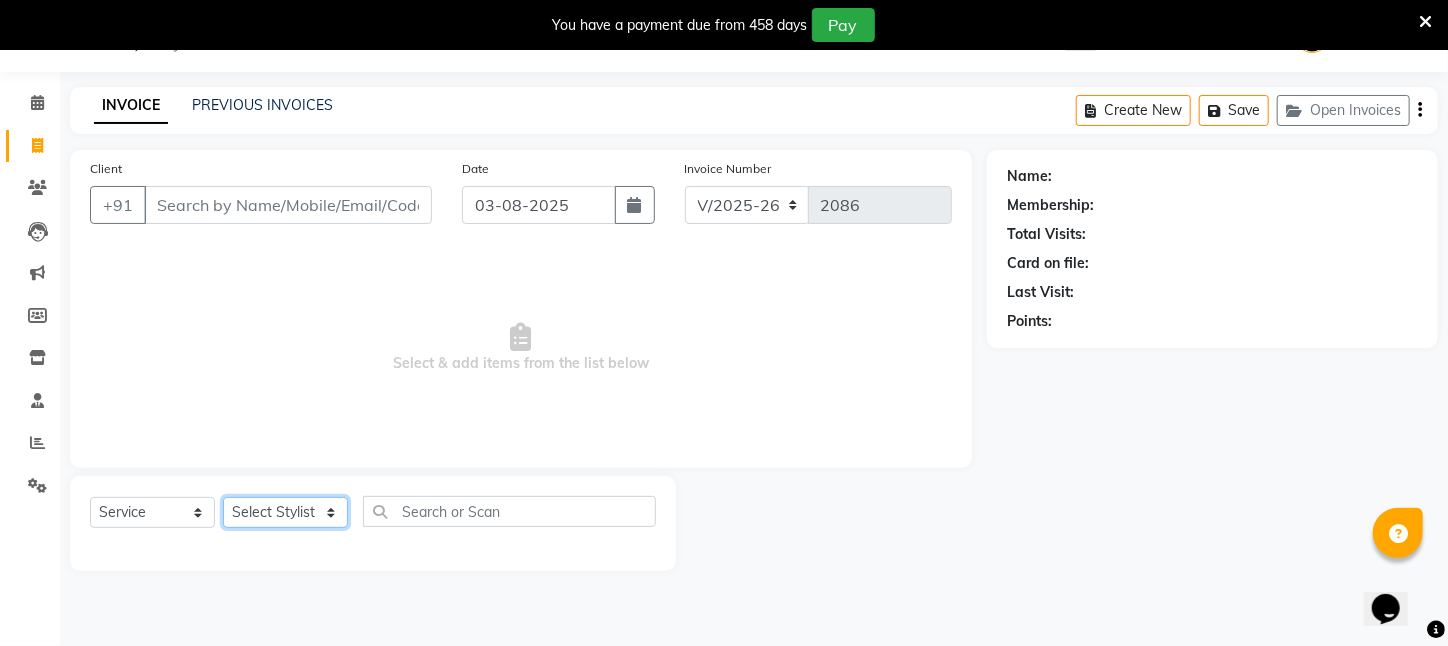 click on "Select Stylist Aftab Ansar ARPITA DEEPIKA IMRAAN Injamam KESHAV kharagpur Mahadev Pal Manisha MOUMITA NEHA Rahim Ruma SAIMA Shibani Sujit Suman TINKU Venu" 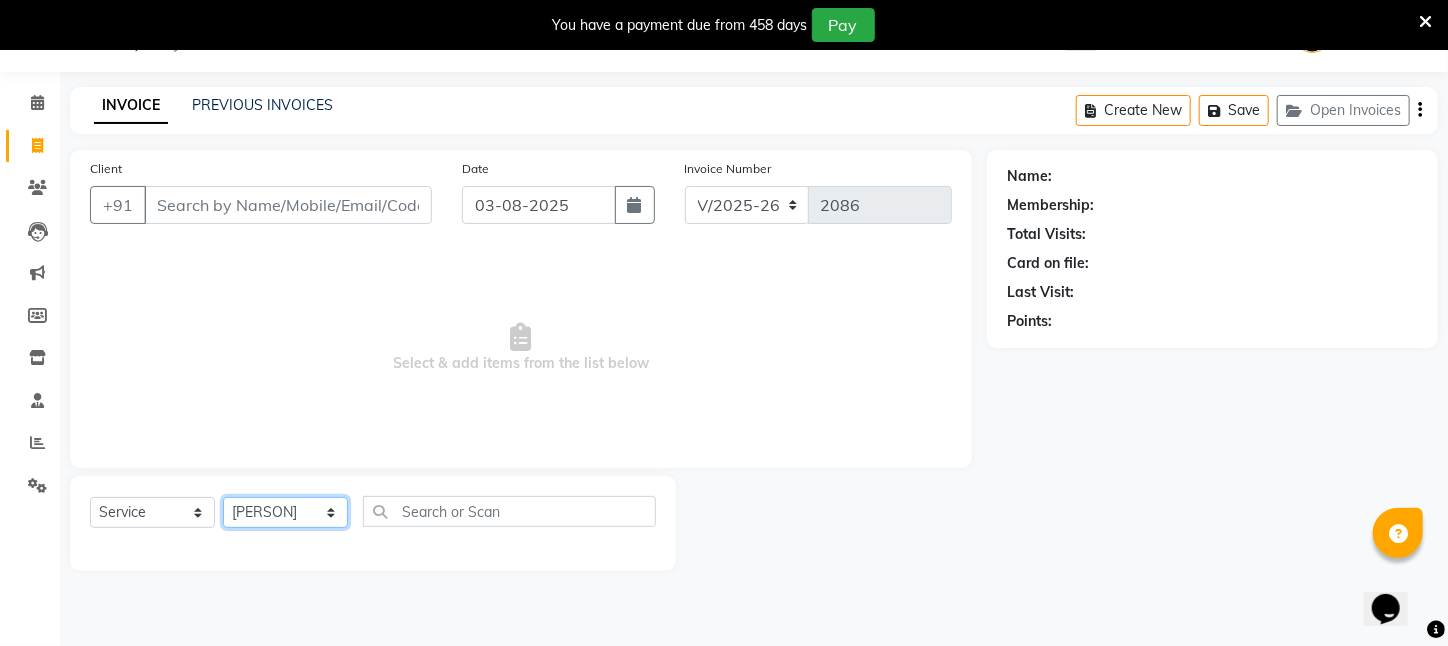 click on "Select Stylist Aftab Ansar ARPITA DEEPIKA IMRAAN Injamam KESHAV kharagpur Mahadev Pal Manisha MOUMITA NEHA Rahim Ruma SAIMA Shibani Sujit Suman TINKU Venu" 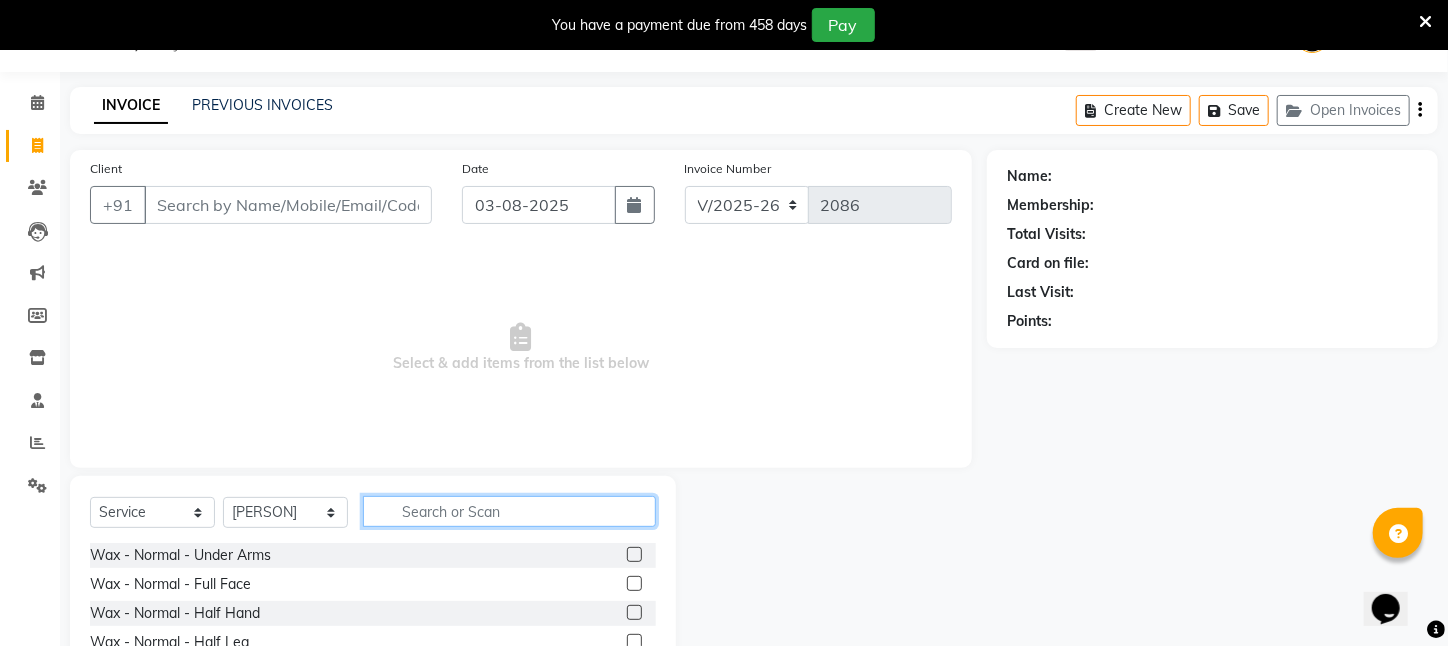 click 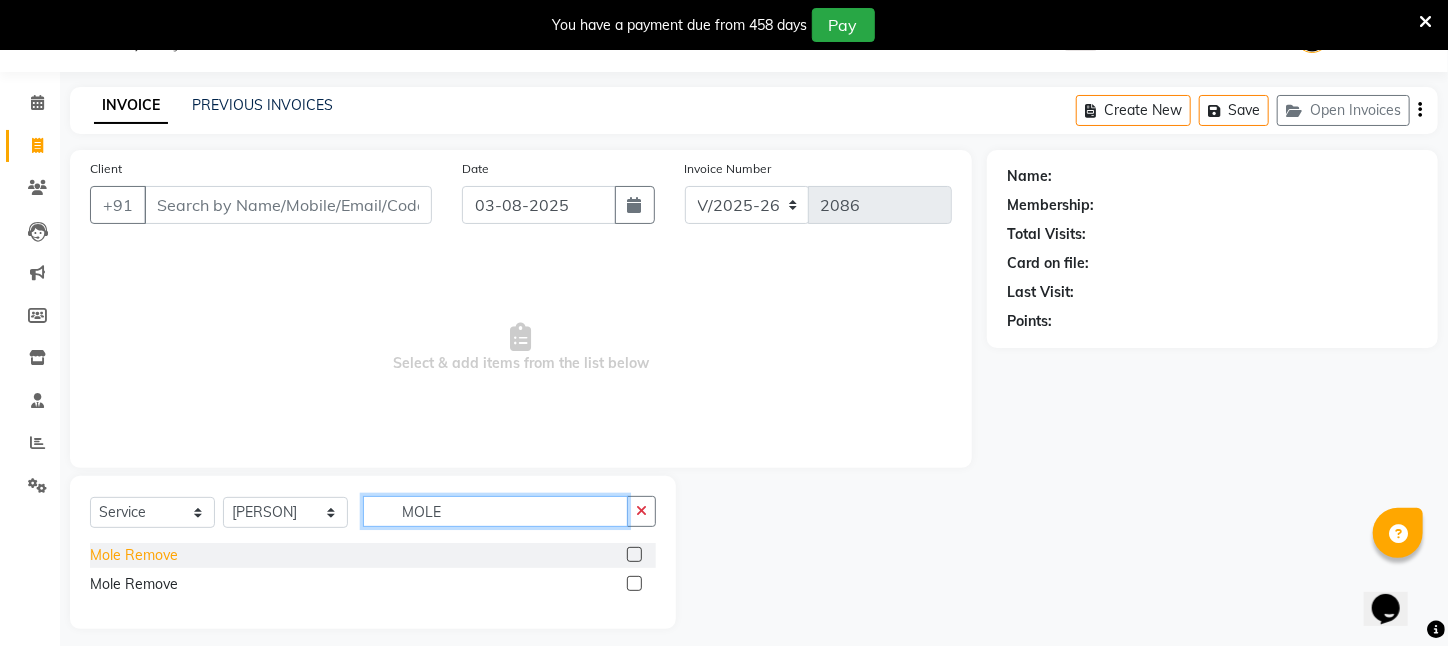 type on "MOLE" 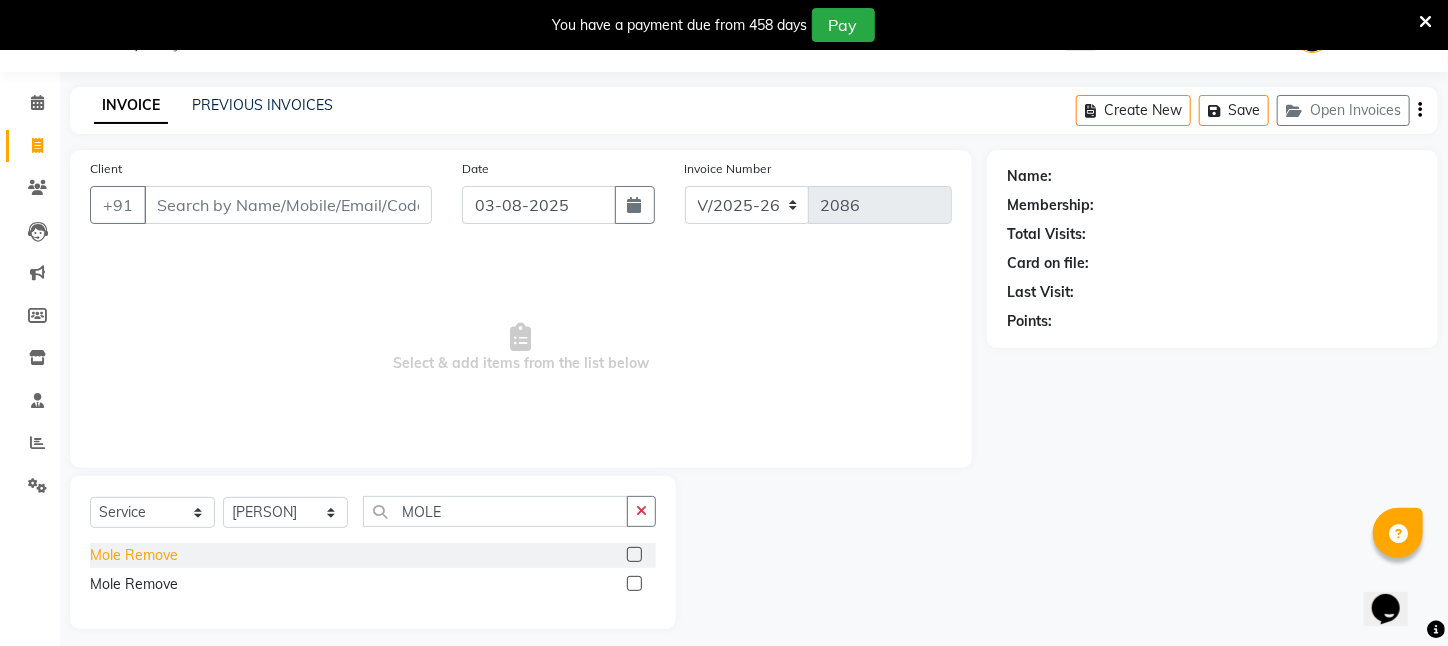 click on "Mole Remove" 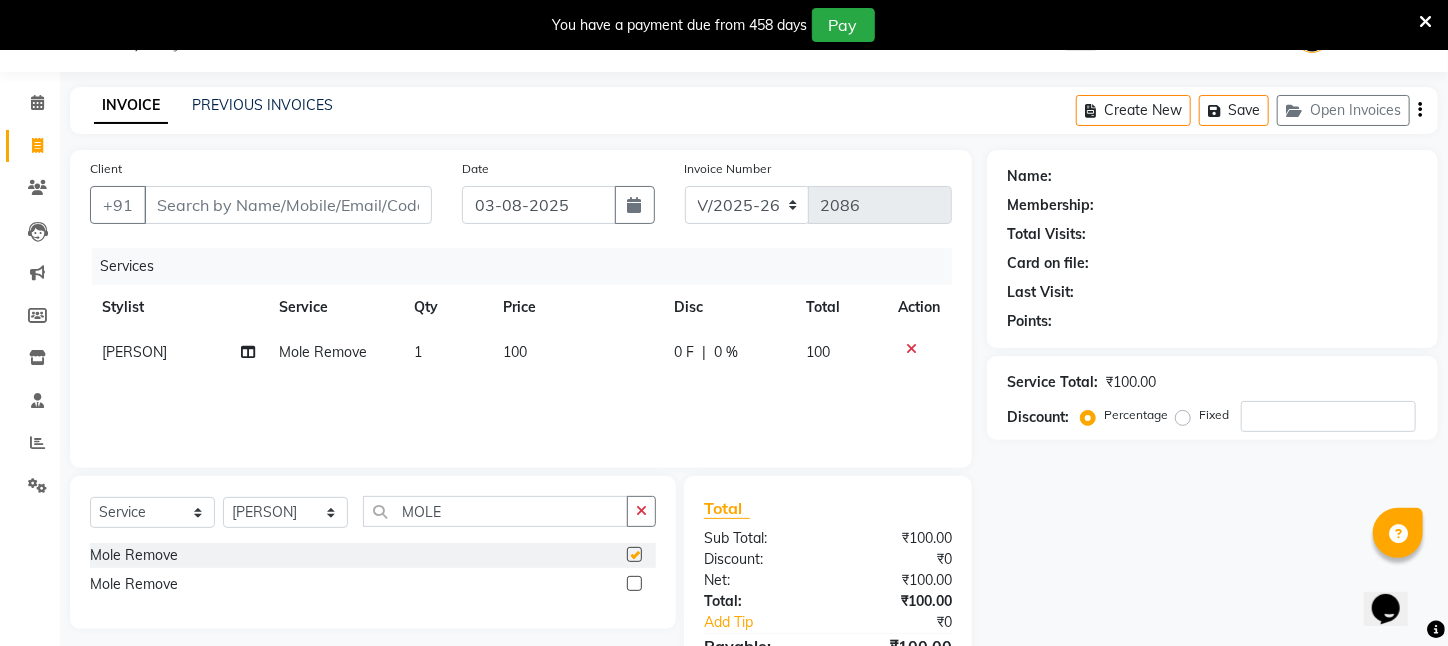 checkbox on "false" 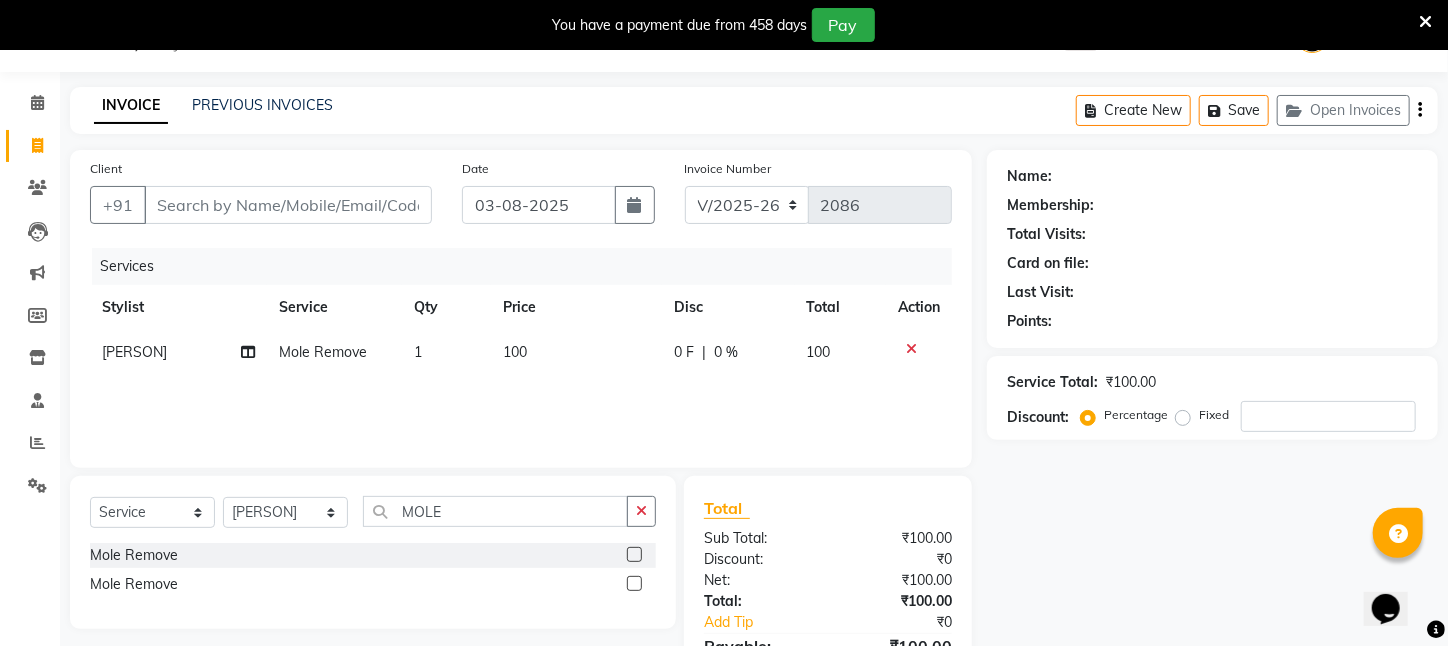 click on "100" 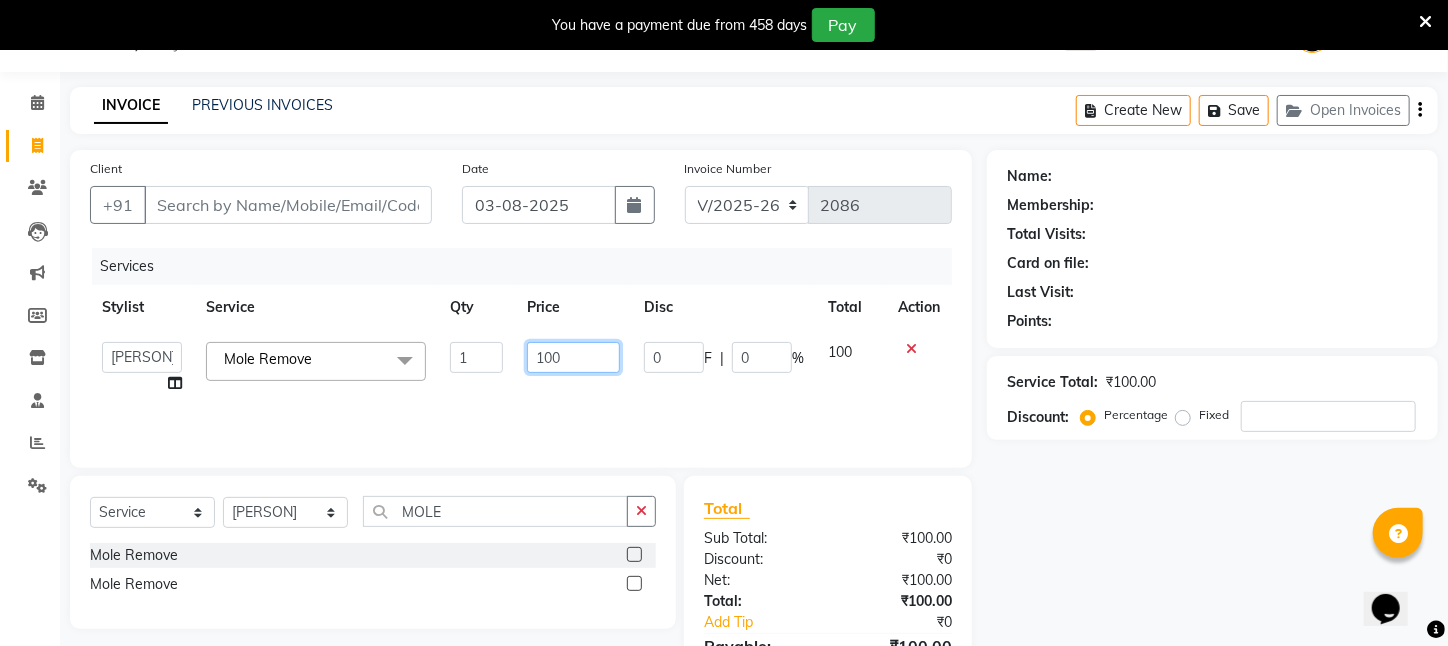 drag, startPoint x: 573, startPoint y: 346, endPoint x: 371, endPoint y: 345, distance: 202.00247 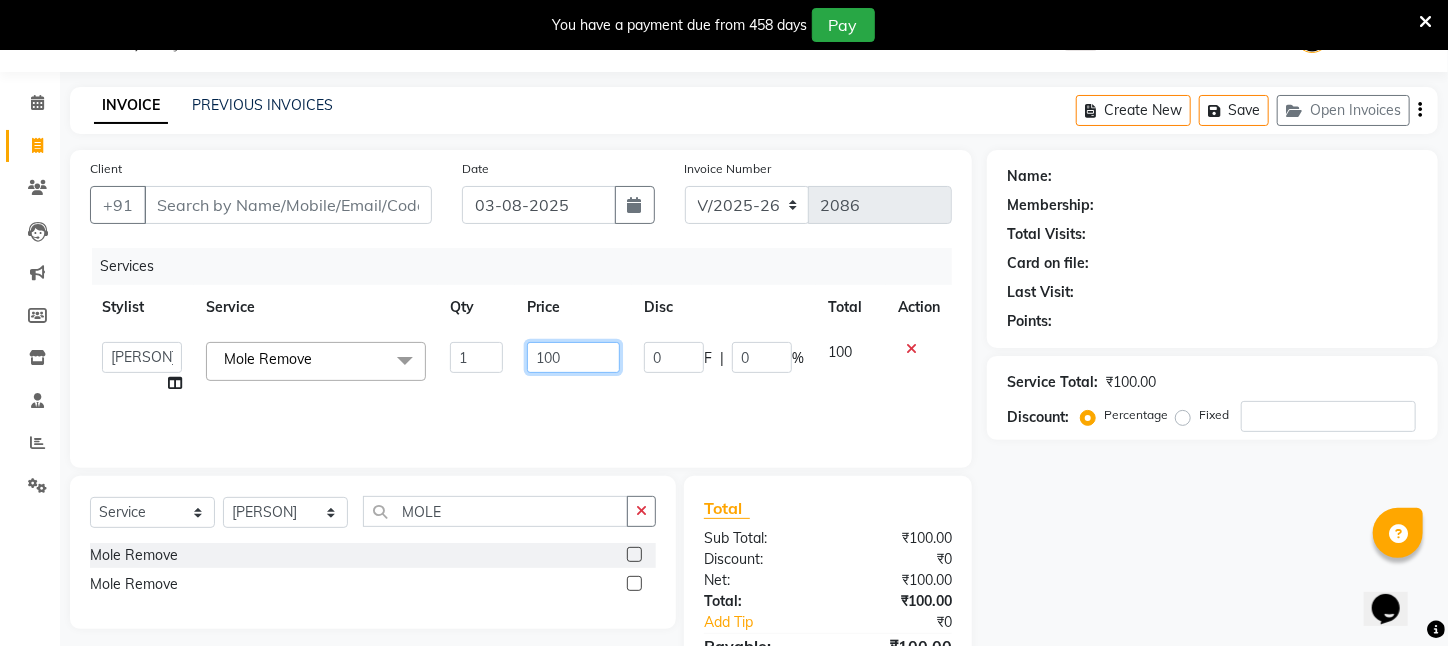 click on "Aftab Ansar ARPITA DEEPIKA IMRAAN Injamam KESHAV kharagpur Mahadev Pal Manisha MOUMITA NEHA Rahim Ruma SAIMA Shibani Sujit Suman TINKU Venu Remove x Wax - Normal - Under Arms Wax - Normal - Full Face Wax - Normal - Half Hand Wax - Normal - Half Leg Wax - Normal - Front Stomach Wax - Normal - Back Side Wax - Normal - Full Hand Wax - Normal - Full Leg Wax - Normal - Brazilian Wax Wax - Normal - Full Body Wax Mole Remove HEAD MASSAGE DERMA SAGE LOTUS FACIAL THRENDING MALE CHIN THREDING MALE CHIK SPELTEN HAIR CUT WOMEN ICE CREAM PADICURE ICE CREAM MANICURE cv anti angine facial SEA BUTTER TREATMENT spelteen cut CV PIGMENTATION BRIGHTENING FACIAL MALE FULL BODY TRIMING HAIR SPA COMBO OFFER FACIAL COMBO OFFER FACE MASSAGE COMBO OFFER CLEANUP OFFER CHIN WOMEN WAX Body hair remoVE HAIR WIG SERVICE CUTTING COMBO OFFER MALE HAIR CUT/SPA/DETAN/FACIAL/BREAD MALE HAIR CUT/SPA/DETAN/FACIAL/BREAD" 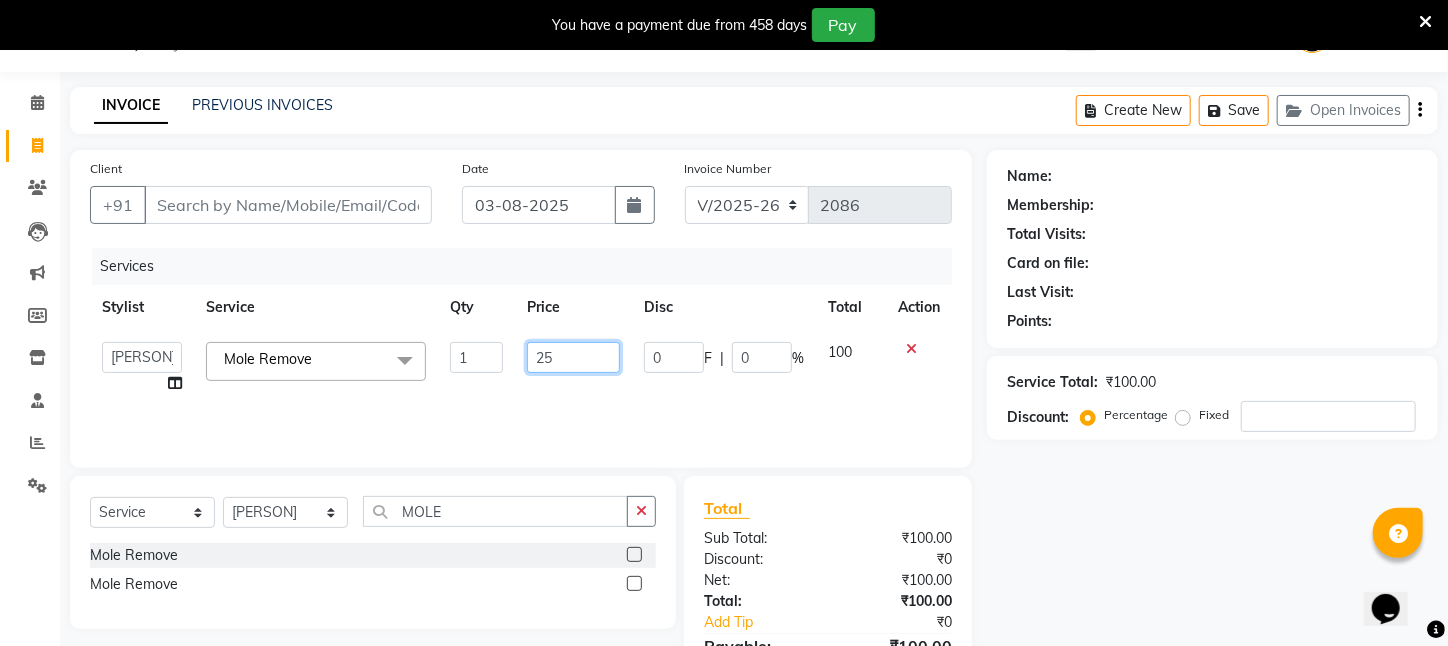 type on "250" 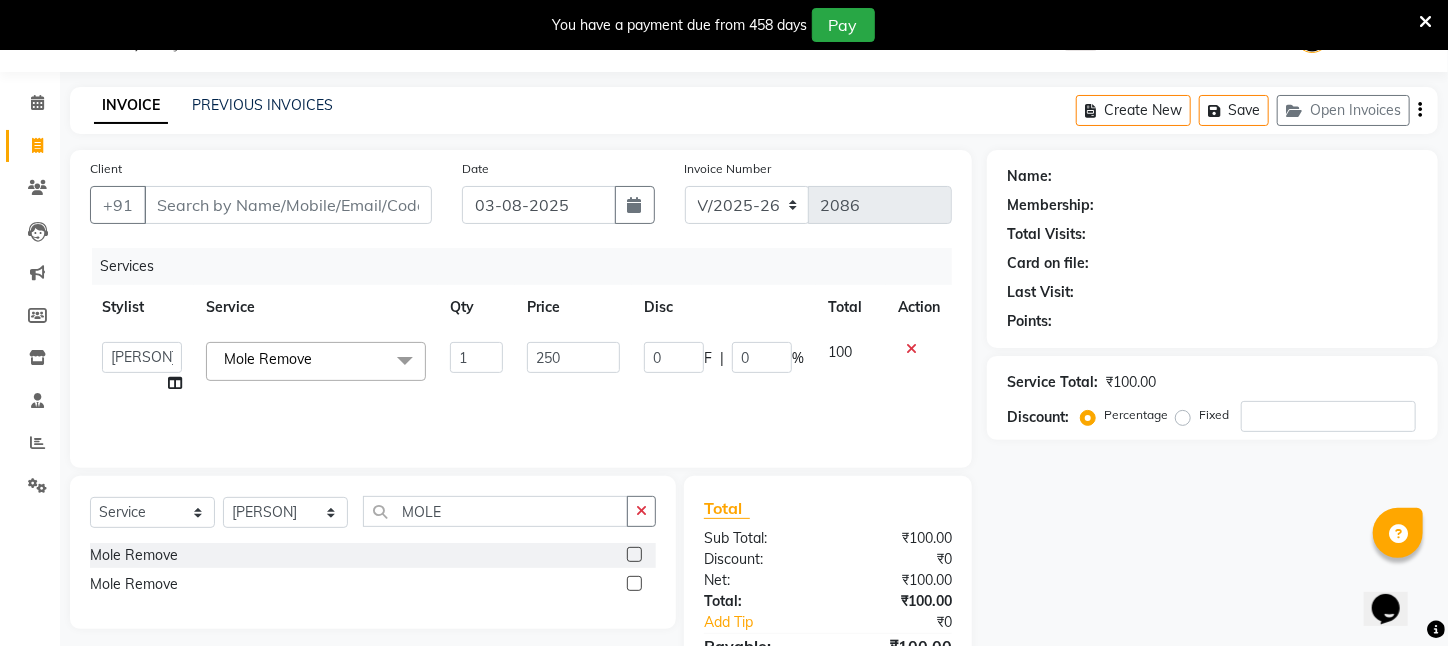 click on "Services Stylist Service Qty Price Disc Total Action Aftab Ansar ARPITA DEEPIKA IMRAAN Injamam KESHAV kharagpur Mahadev Pal Manisha MOUMITA NEHA Rahim Ruma SAIMA Shibani Sujit Suman TINKU Venu Mole Remove x Wax - Normal - Under Arms Wax - Normal - Full Face Wax - Normal - Half Hand Wax - Normal - Half Leg Wax - Normal - Front Stomach Wax - Normal - Back Side Wax - Normal - Full Hand Wax - Normal - Full Leg Wax - Normal - Brazilian Wax Wax - Normal - Full Body Wax Mole Remove HEAD MASSAGE DERMA SAGE LOTUS FACIAL THRENDING MALE CHIN THREDING MALE CHIK SPELTEN HAIR CUT WOMEN ICE CREAM PADICURE ICE CREAM MANICURE cv anti angine facial SEA BUTTER TREATMENT spelteen cut CV PIGMENTATION BRIGHTENING FACIAL MALE FULL BODY TRIMING HAIR SPA COMBO OFFER FACIAL COMBO OFFER FACE MASSAGE COMBO OFFER CLEANUP OFFER CHIN WOMEN WAX Body hair remoVE HAIR WIG SERVICE CUTTING COMBO OFFER MALE HAIR CUT/SPA/DETAN/FACIAL/BREAD MALE OLAPLEX" 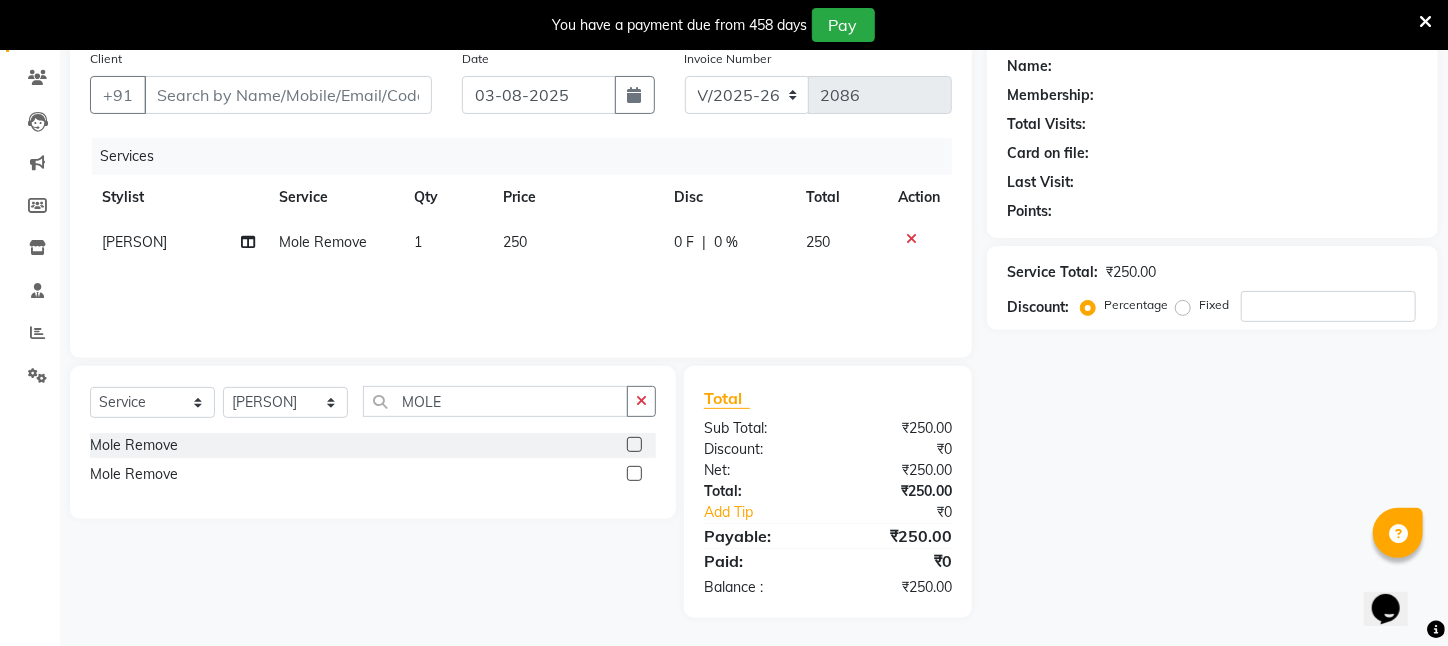 scroll, scrollTop: 161, scrollLeft: 0, axis: vertical 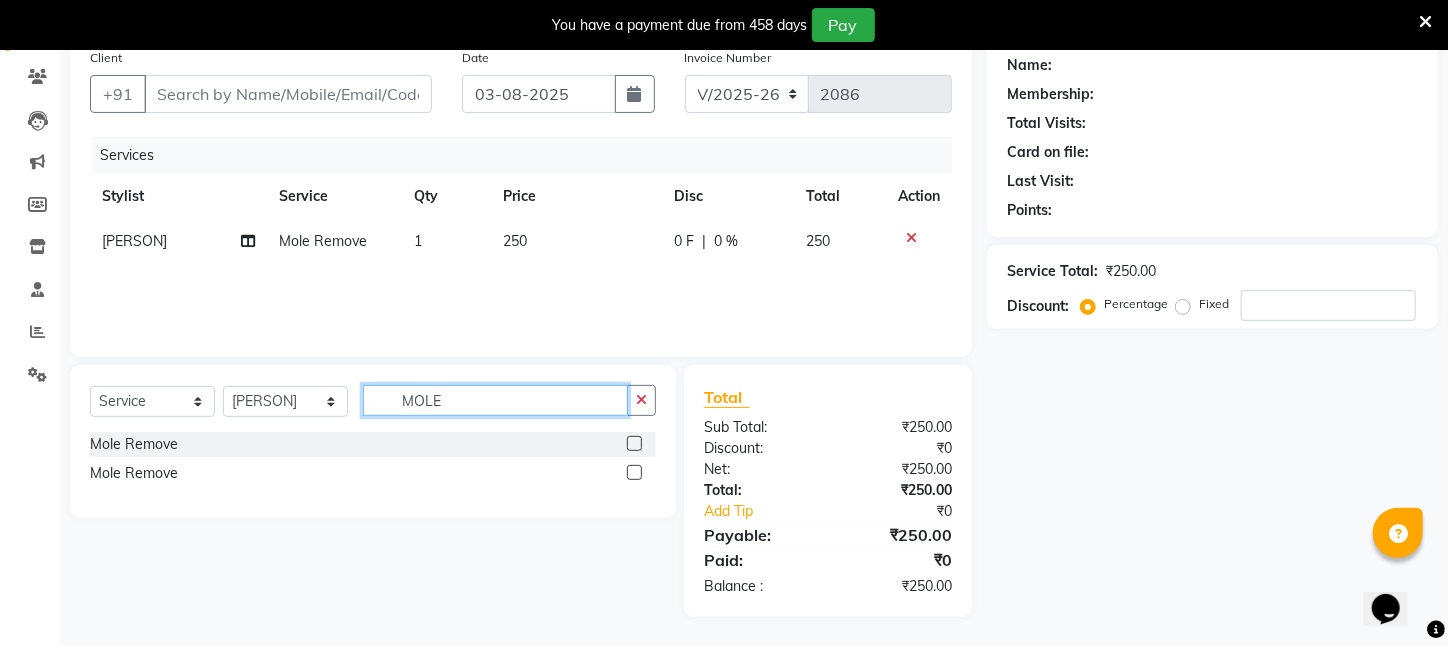 drag, startPoint x: 508, startPoint y: 395, endPoint x: 279, endPoint y: 392, distance: 229.01965 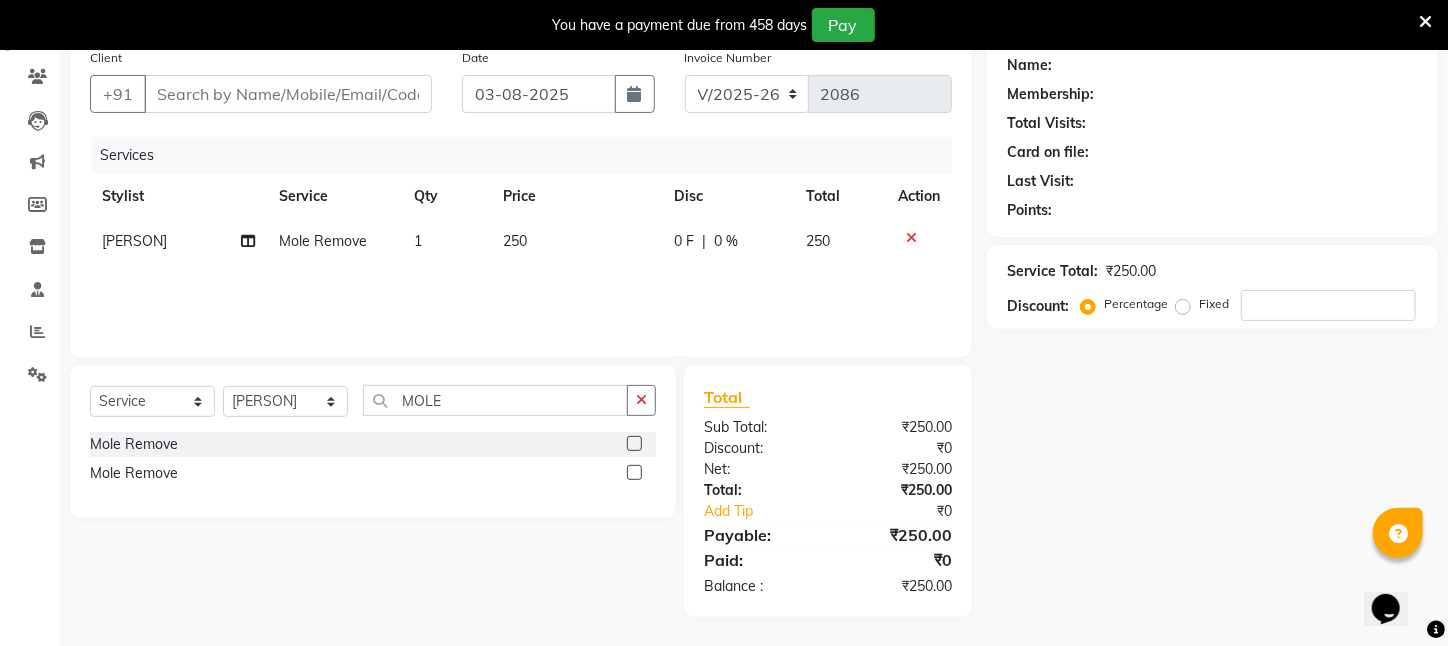 scroll, scrollTop: 80, scrollLeft: 0, axis: vertical 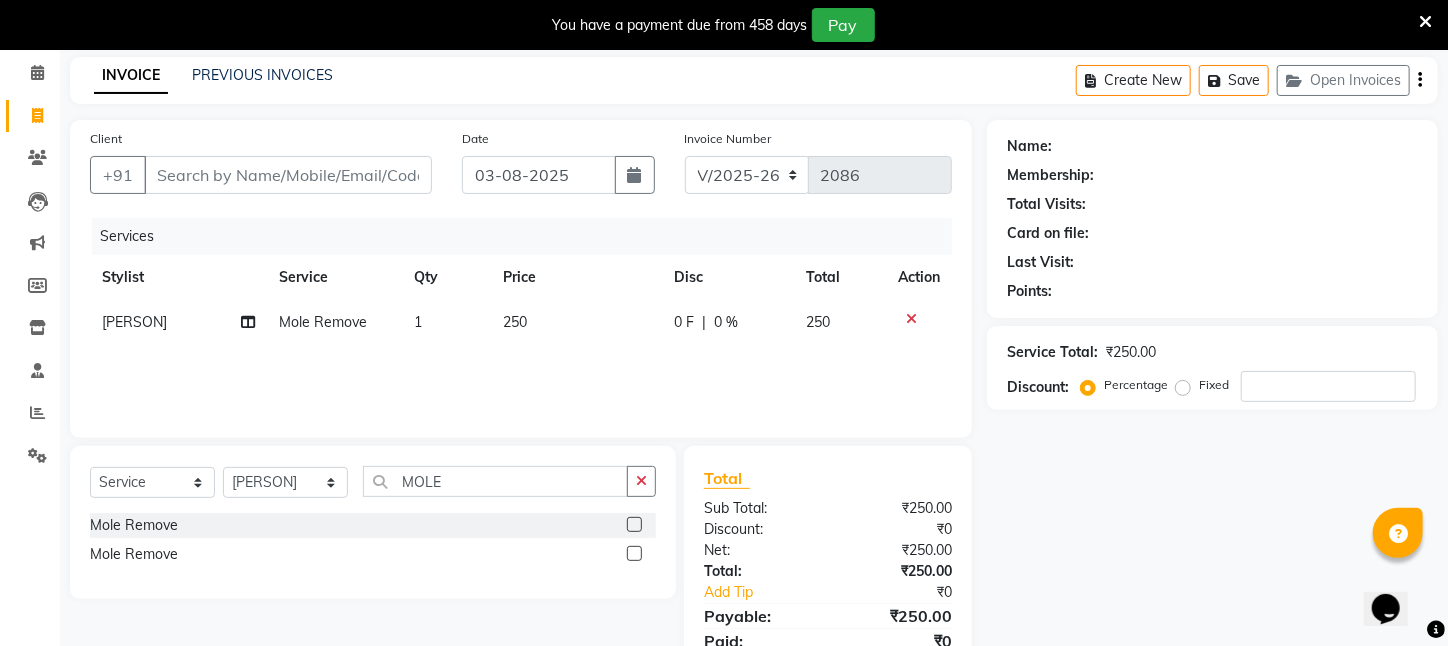 click on "Client +[PHONE] Date [DATE] Invoice Number V/2025 V/2025-26 2086 Services Stylist Service Qty Price Disc Total Action Injamam Mole Remove 1 250 0 F | 0 % 250" 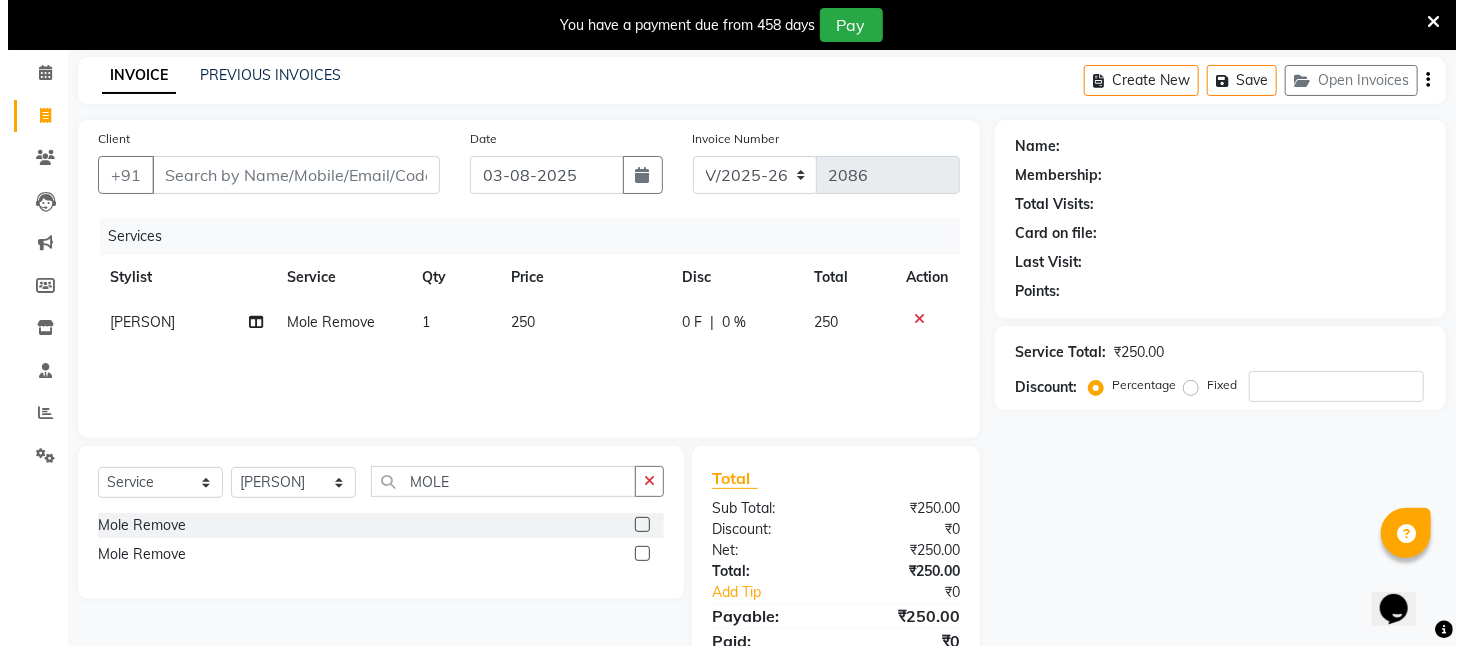 scroll, scrollTop: 0, scrollLeft: 0, axis: both 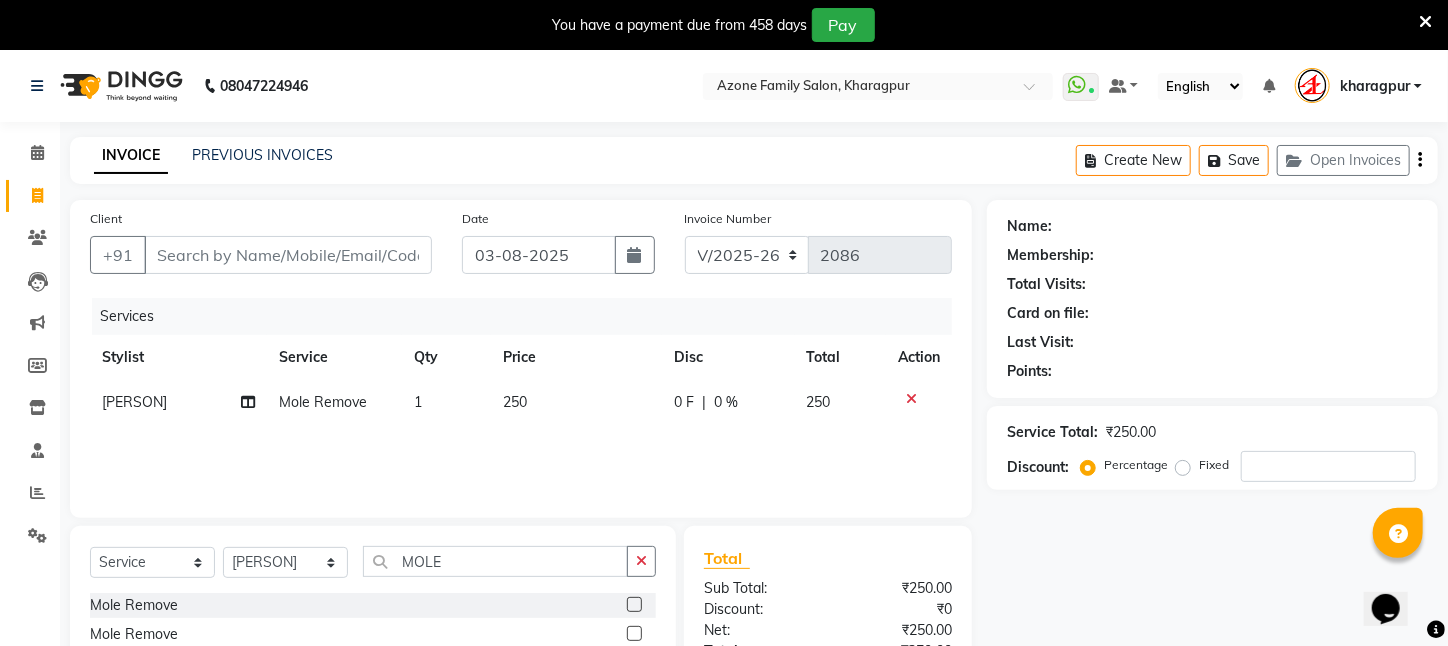 click on "Client +91" 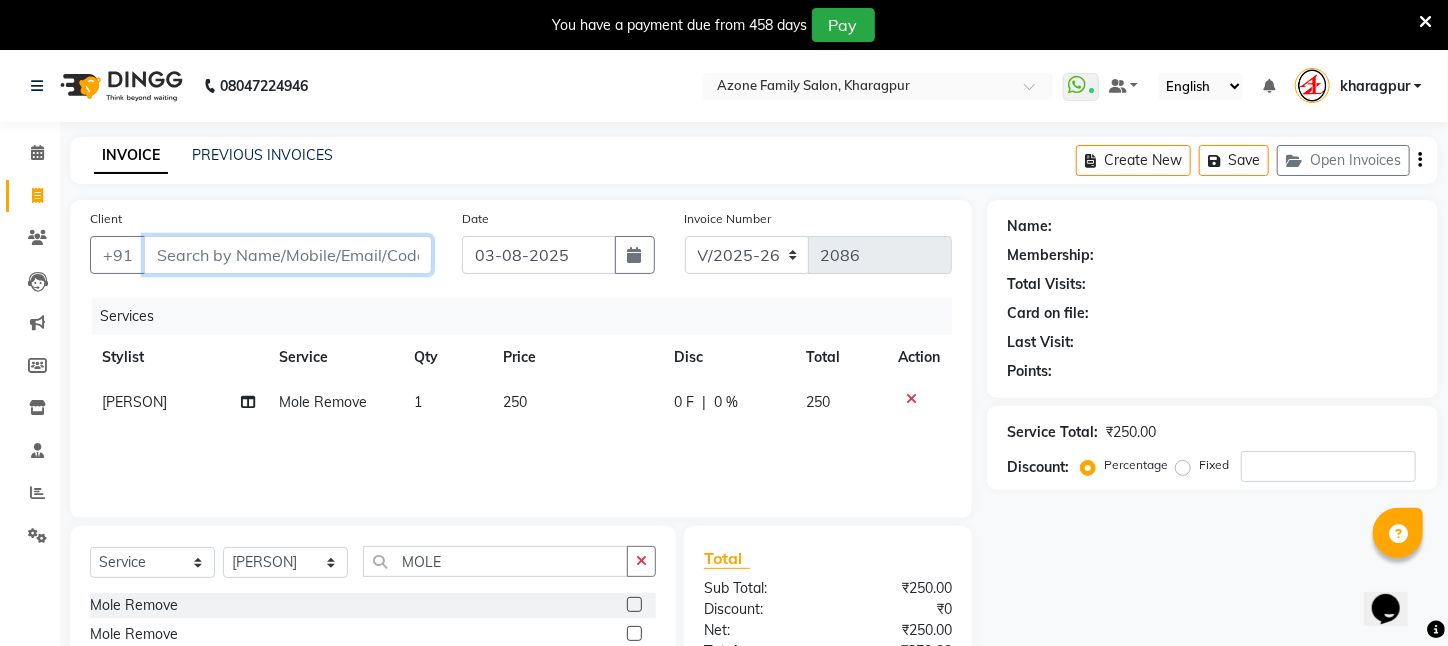 click on "Client" at bounding box center [288, 255] 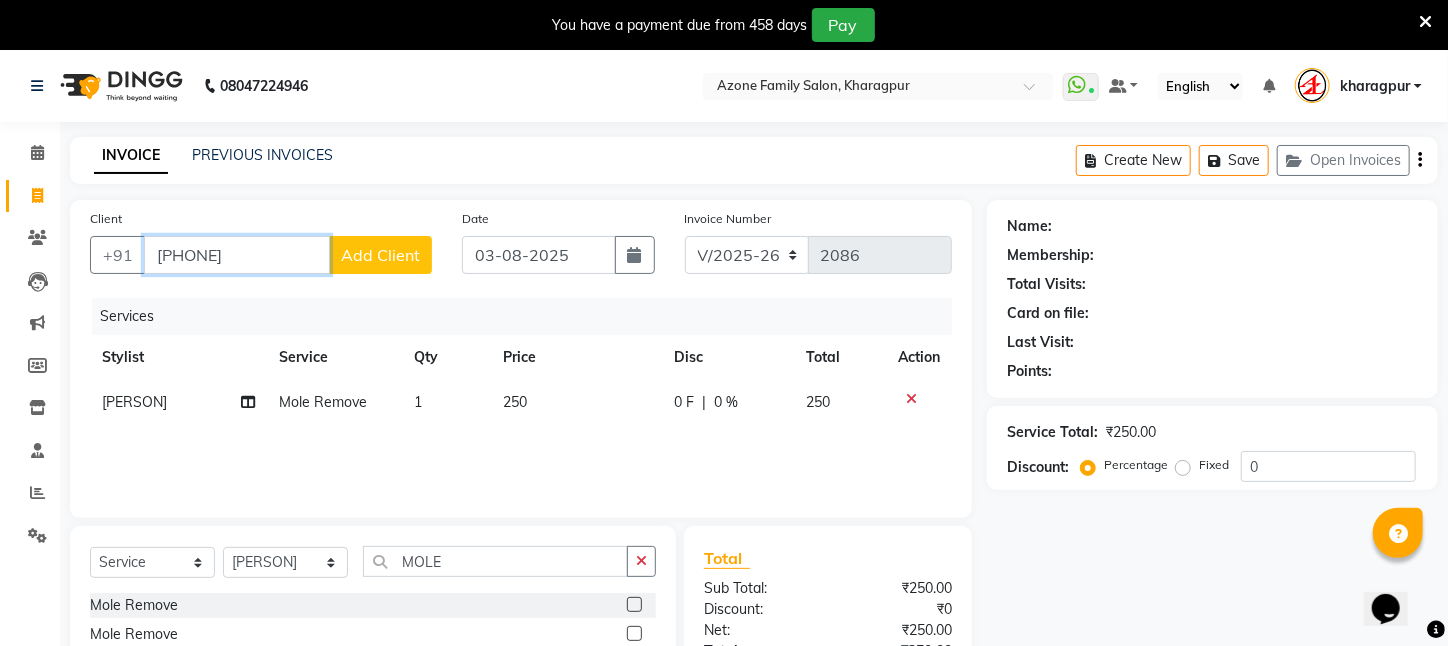 type on "[PHONE]" 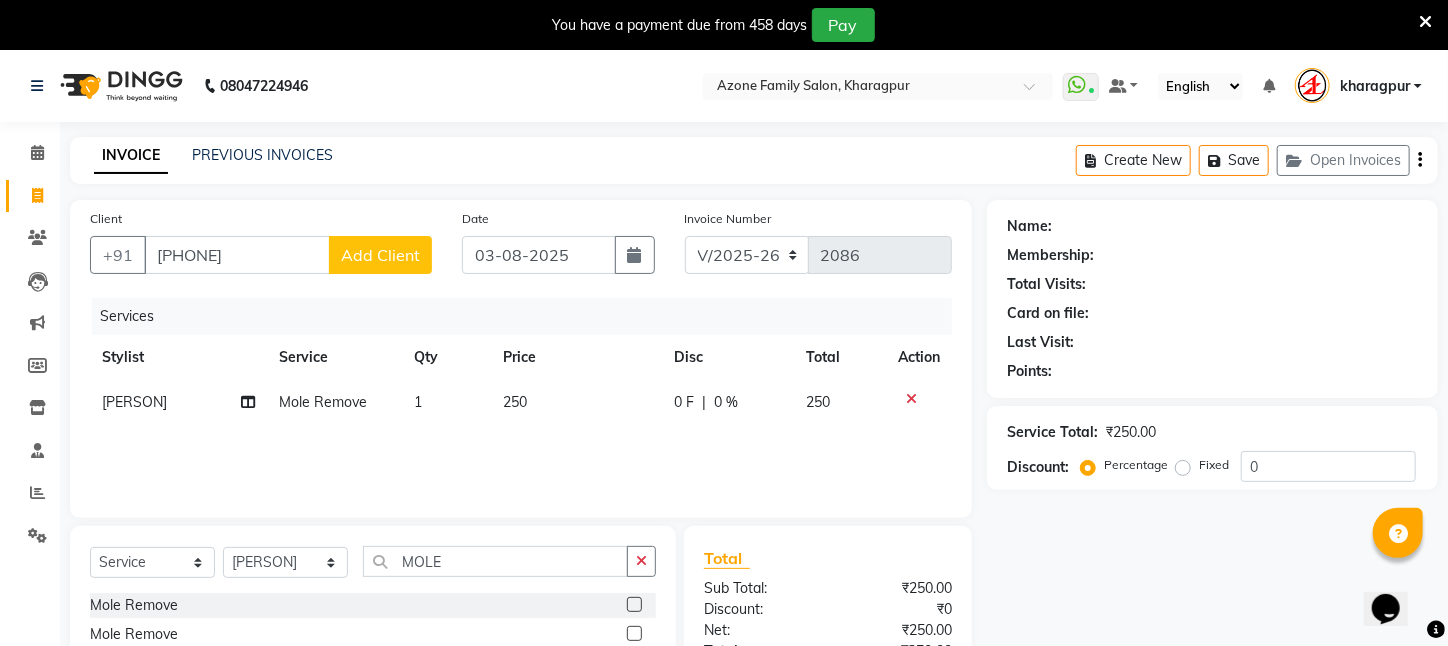 click on "Add Client" 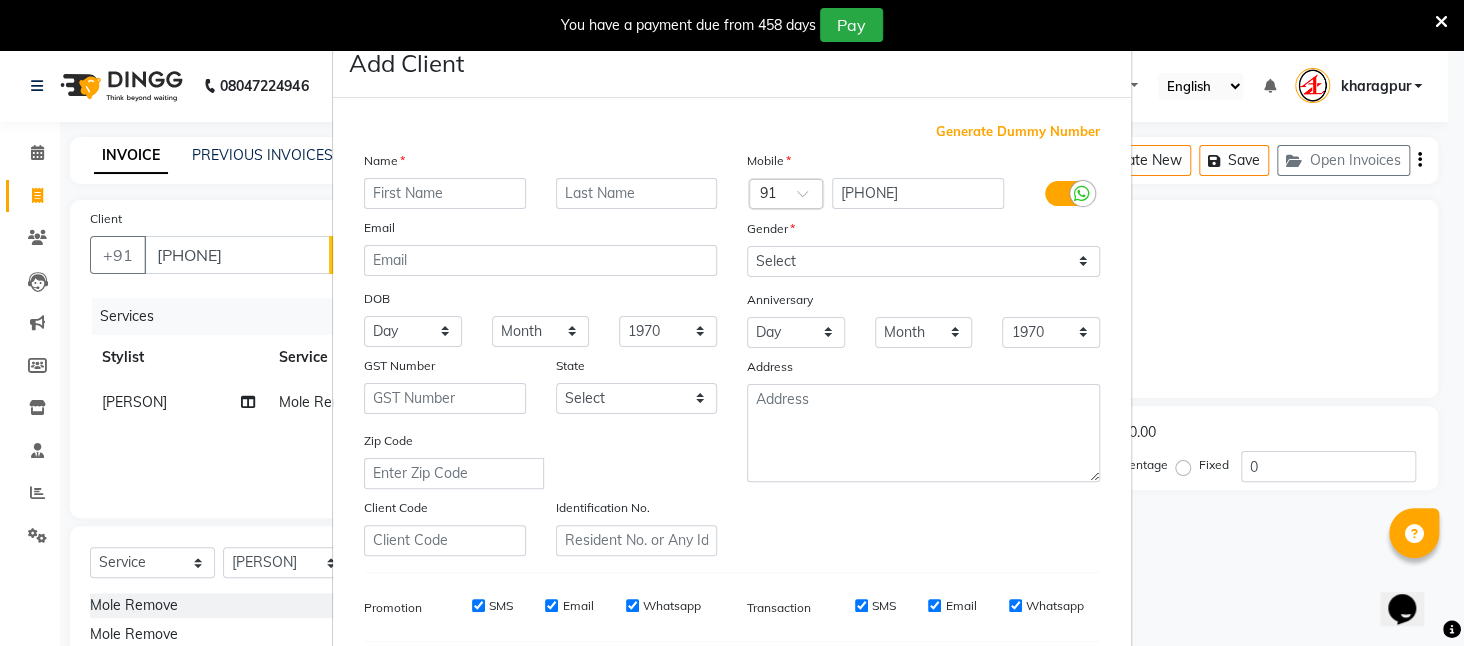 click at bounding box center (445, 193) 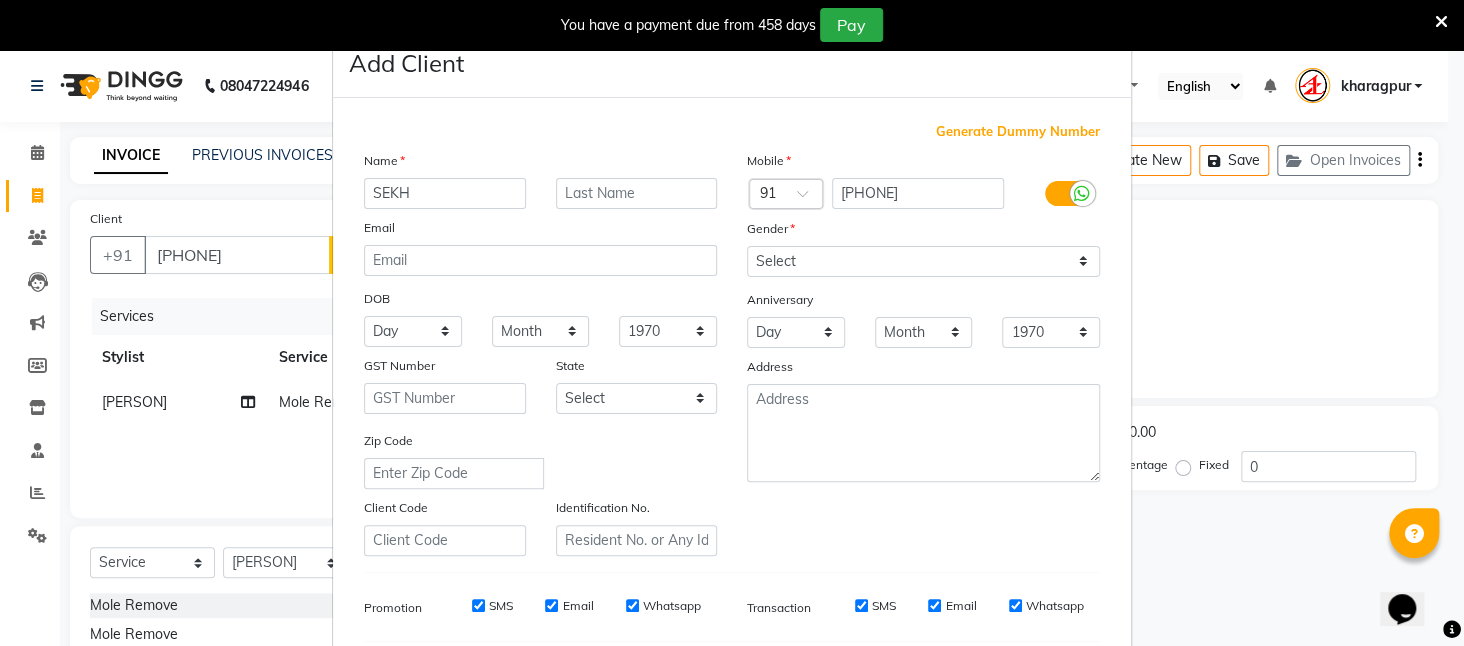 type on "SEKH" 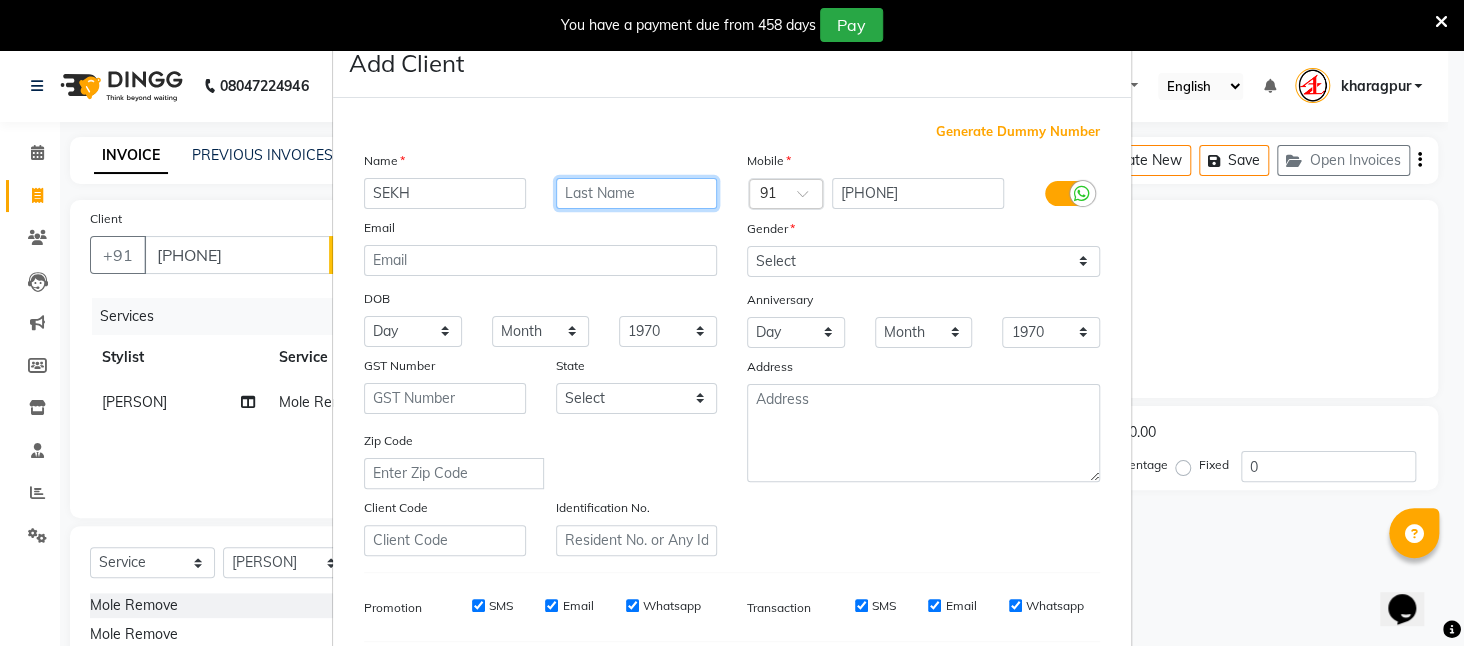 click at bounding box center (637, 193) 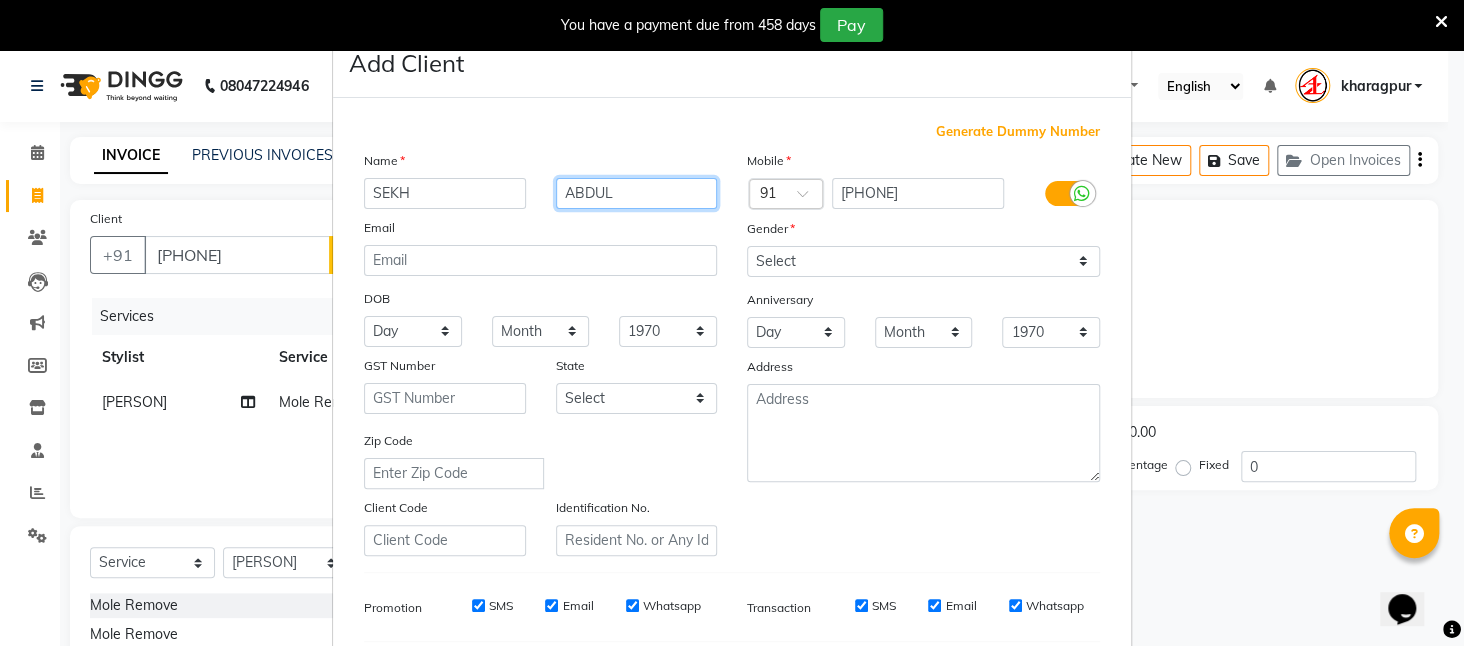 type on "ABDUL" 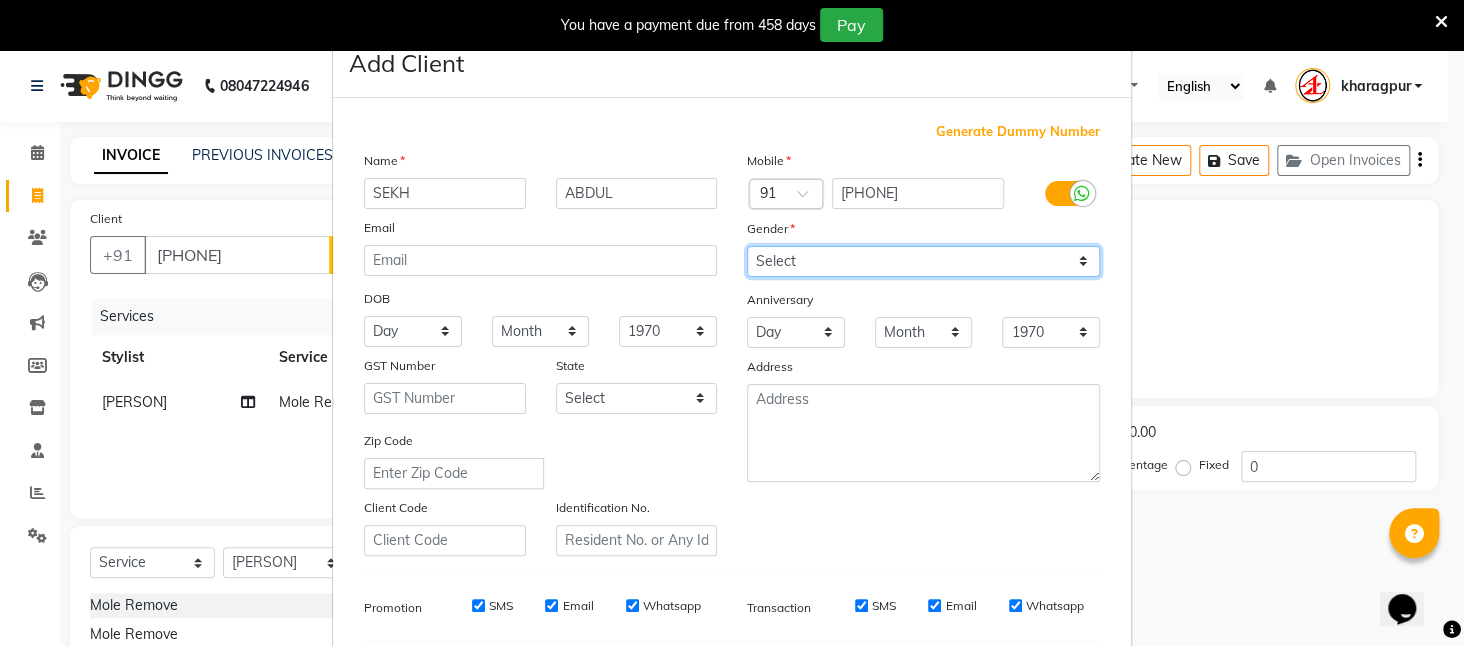 drag, startPoint x: 825, startPoint y: 253, endPoint x: 815, endPoint y: 271, distance: 20.59126 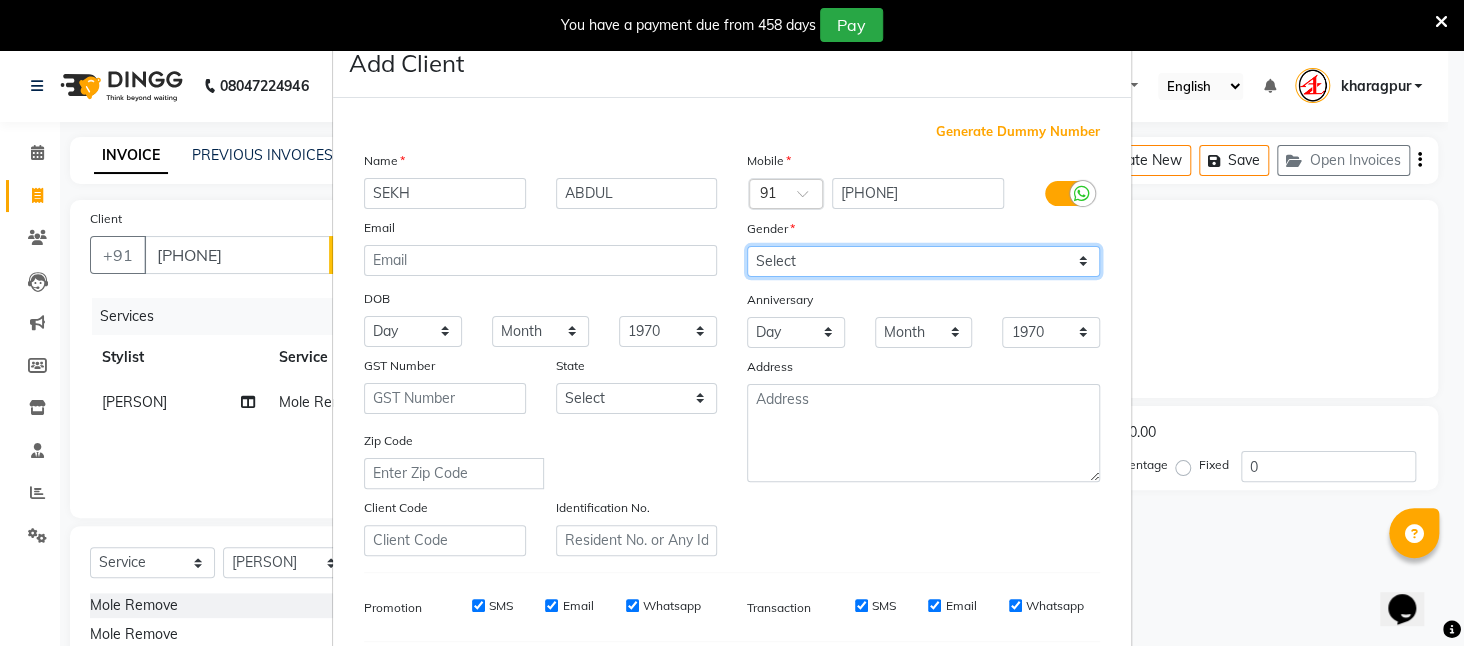 select on "male" 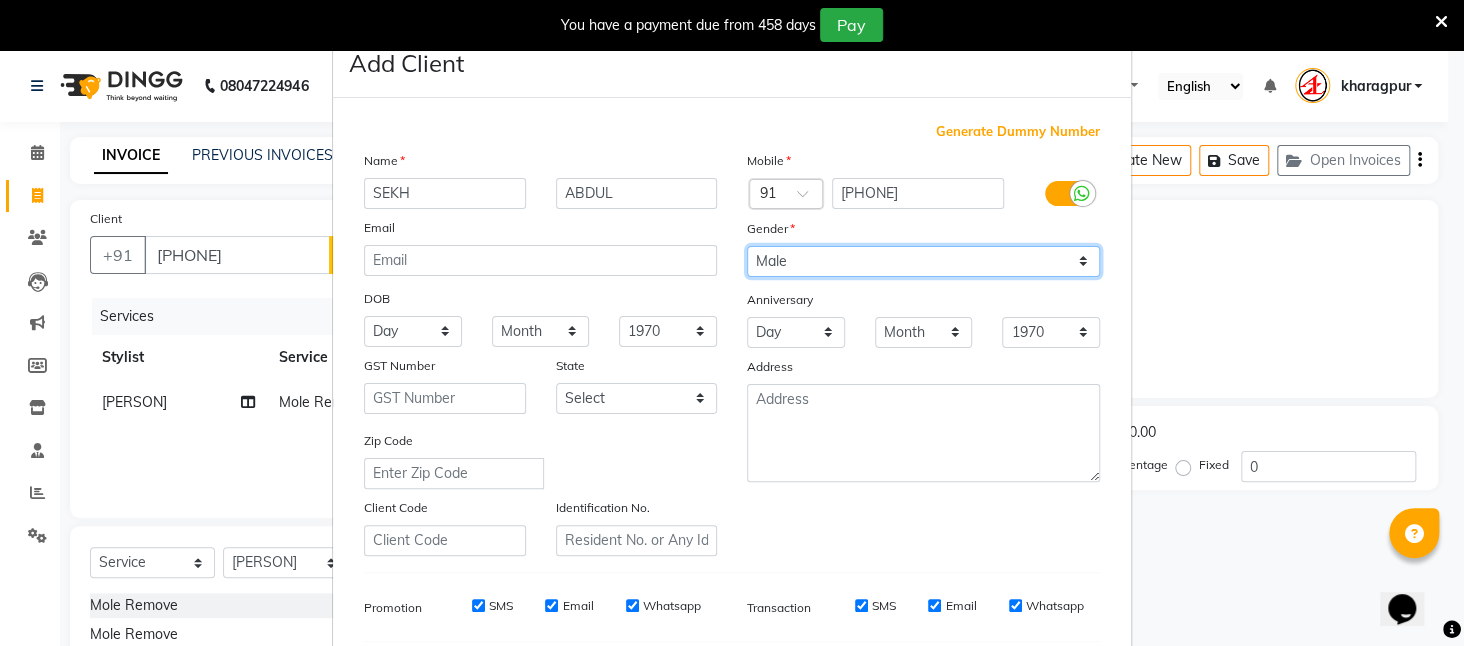 click on "Select Male Female Other Prefer Not To Say" at bounding box center [923, 261] 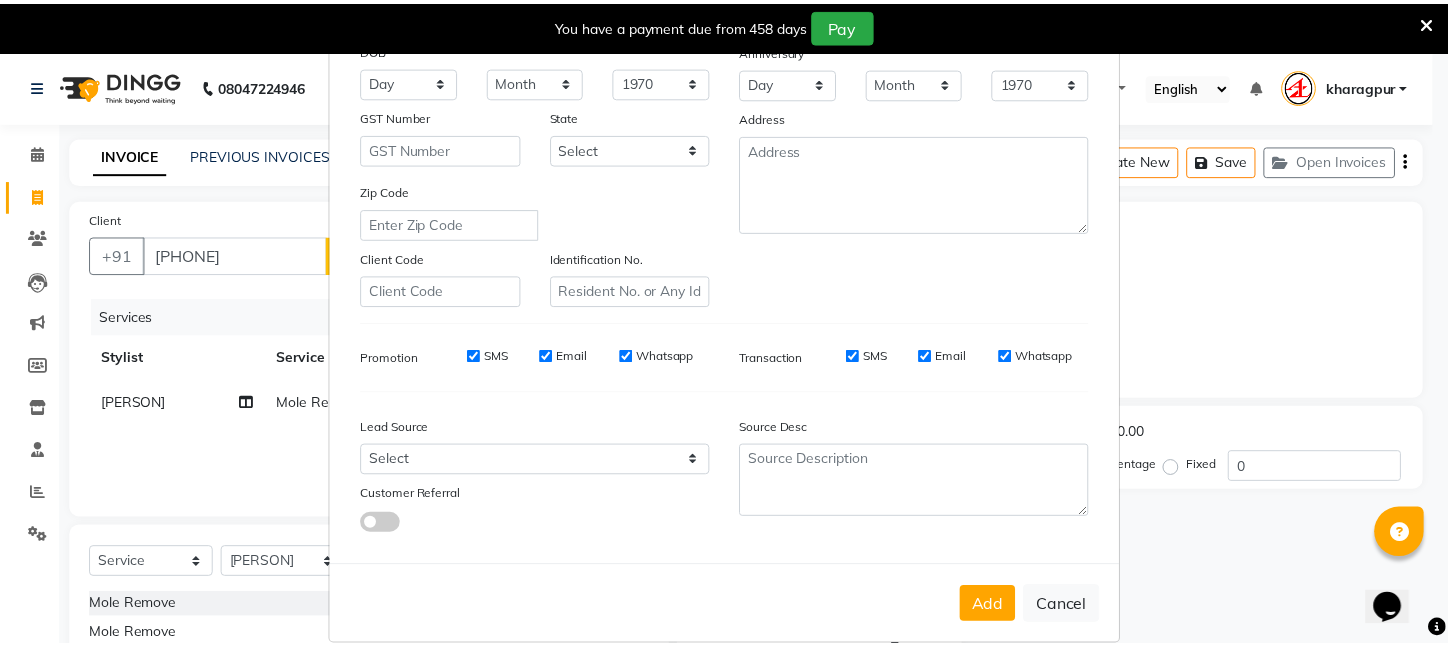 scroll, scrollTop: 277, scrollLeft: 0, axis: vertical 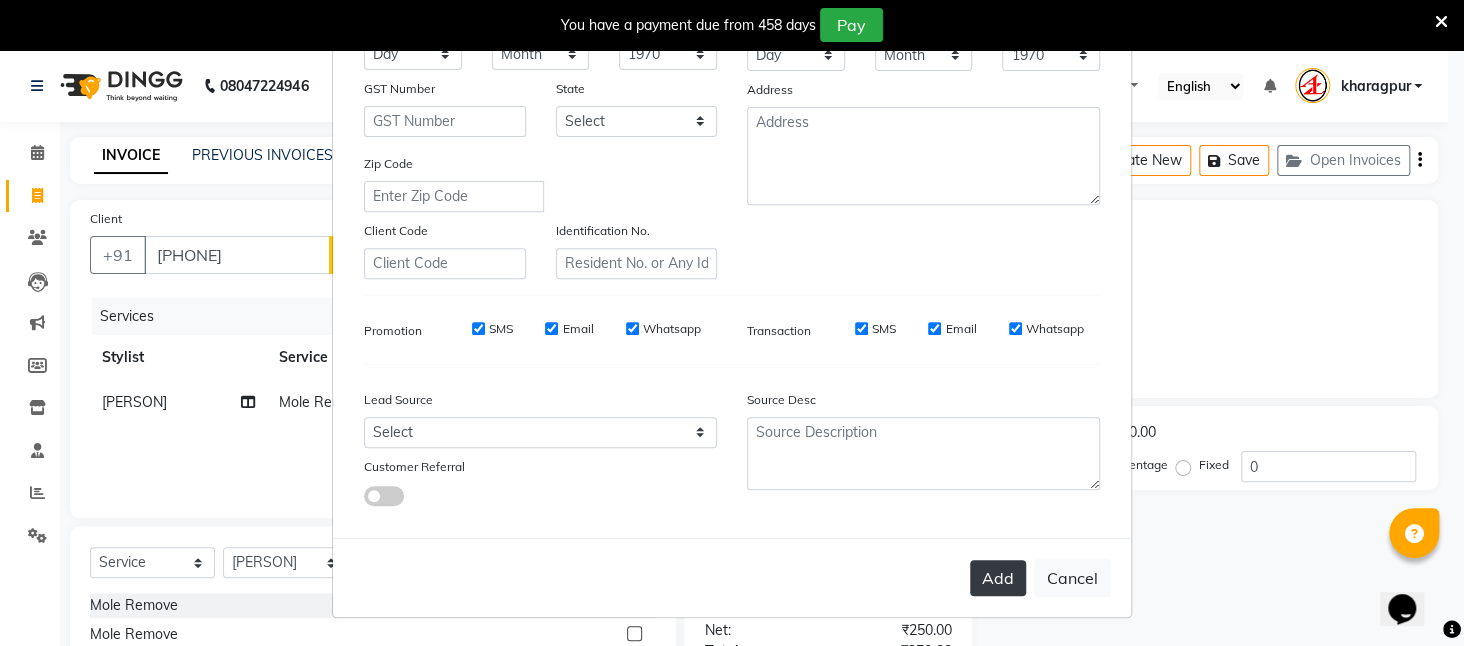 click on "Add" at bounding box center (998, 578) 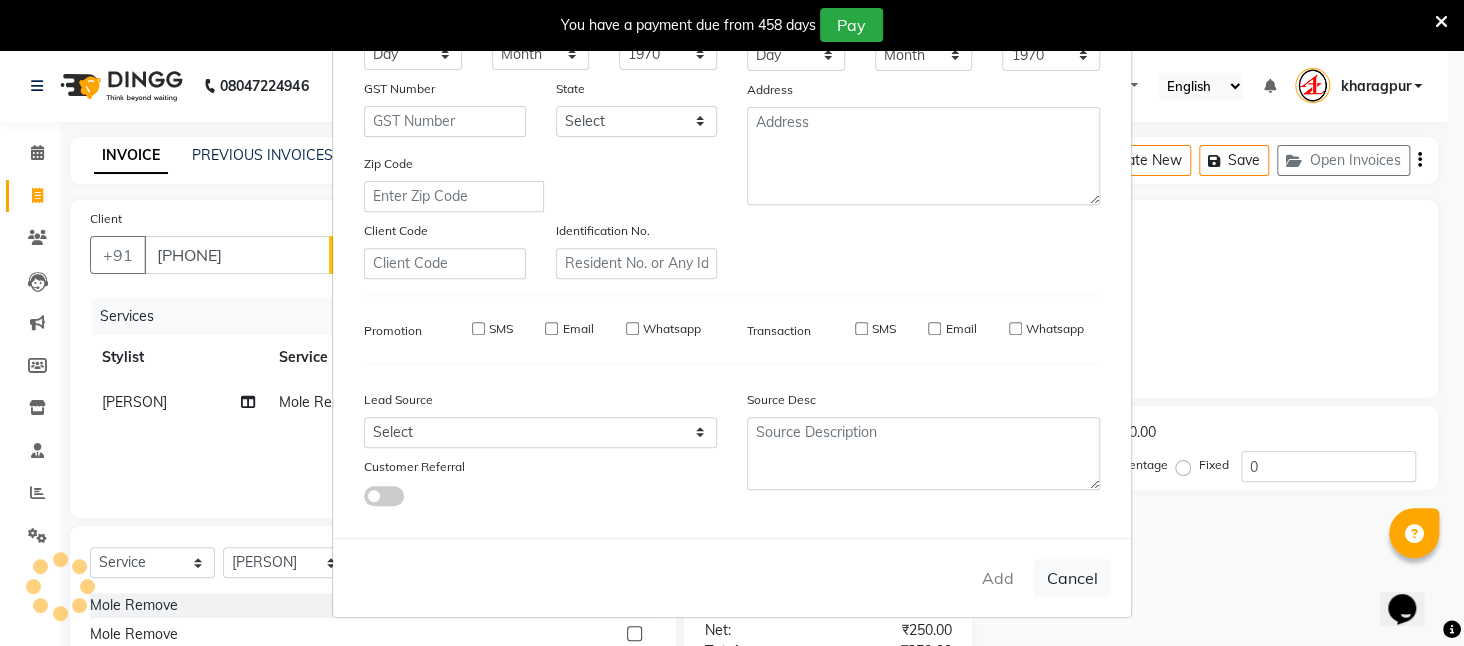 type 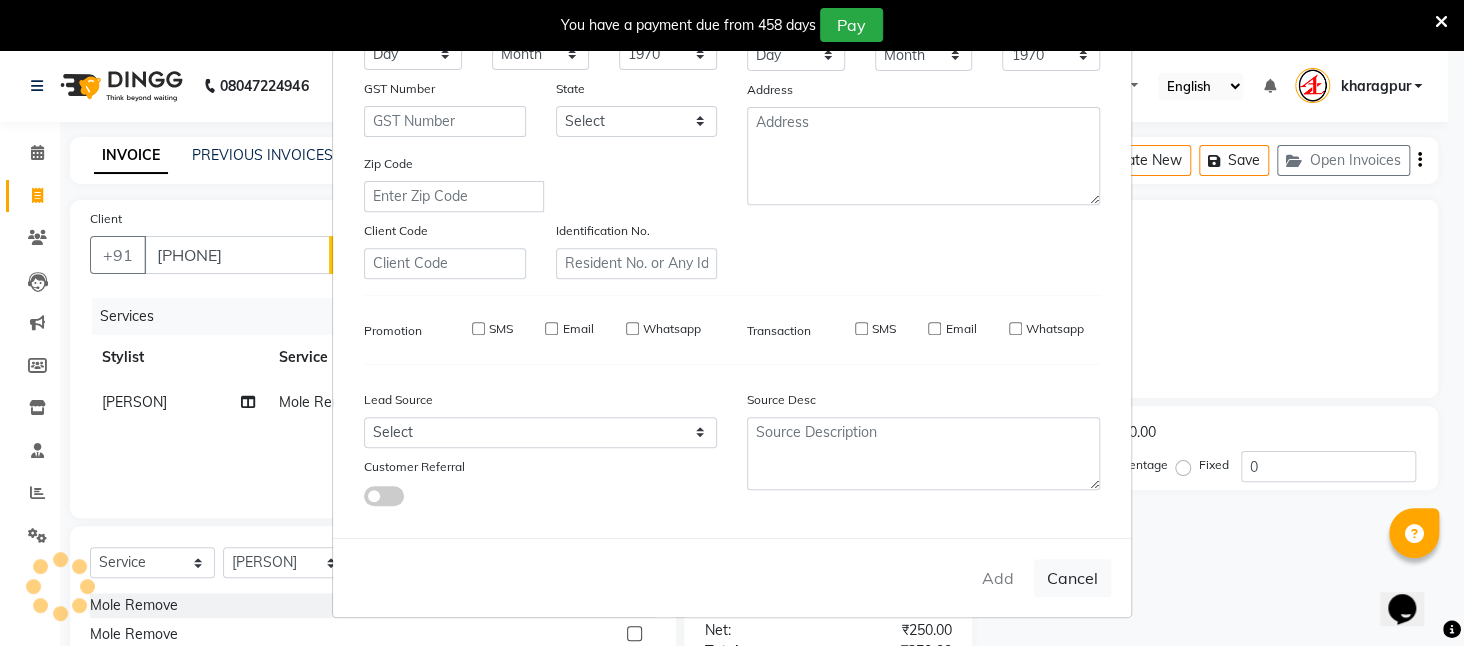 type 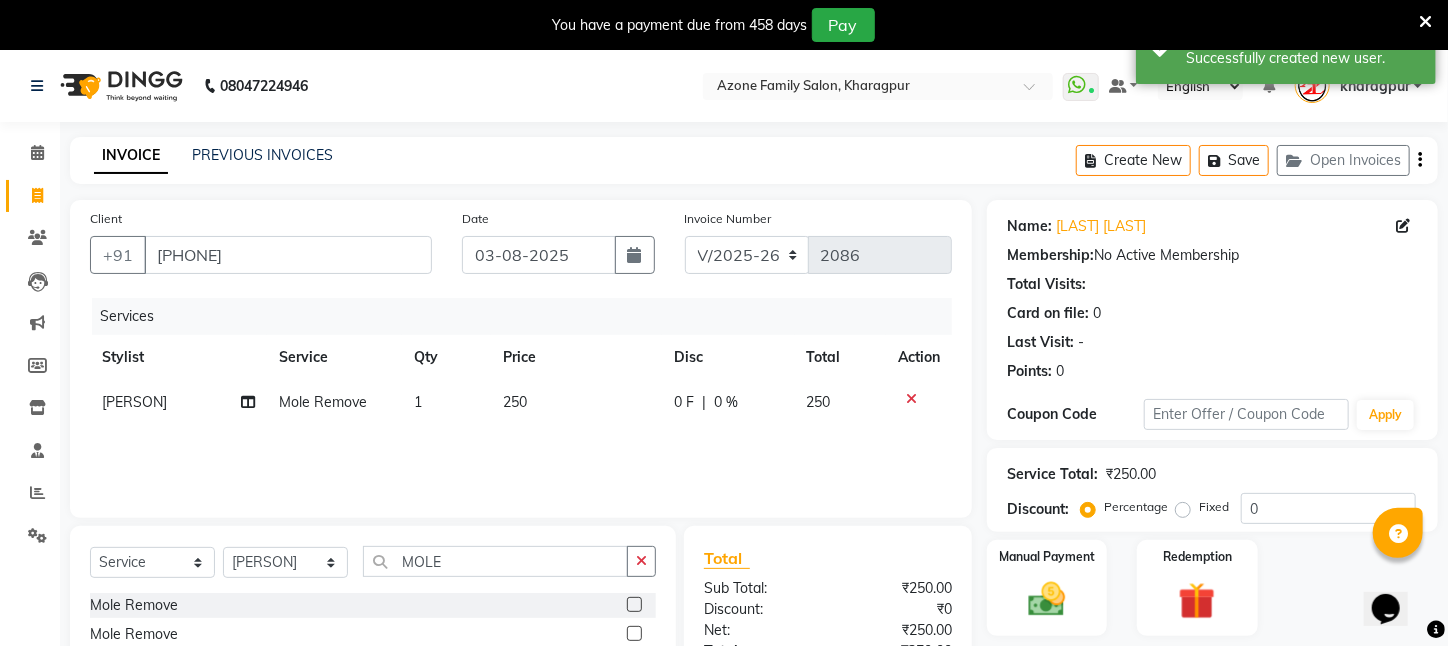 scroll, scrollTop: 61, scrollLeft: 0, axis: vertical 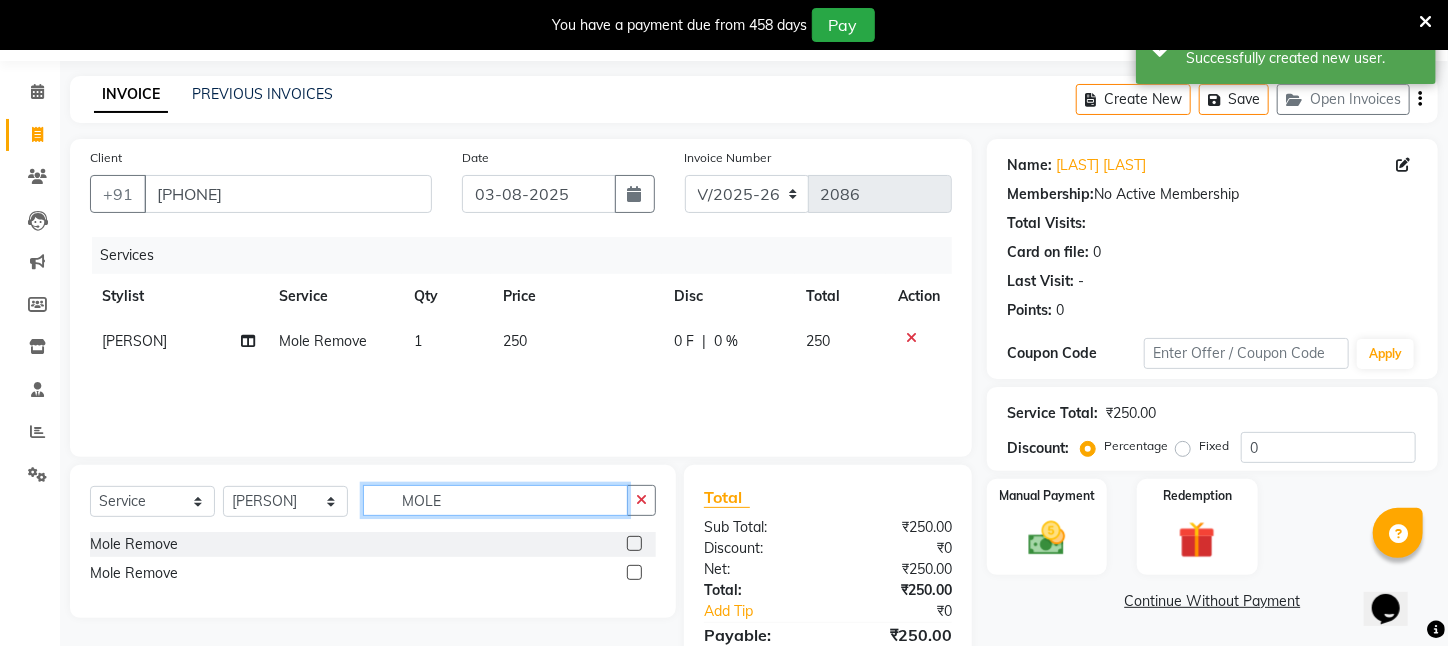 drag, startPoint x: 483, startPoint y: 514, endPoint x: 371, endPoint y: 534, distance: 113.7717 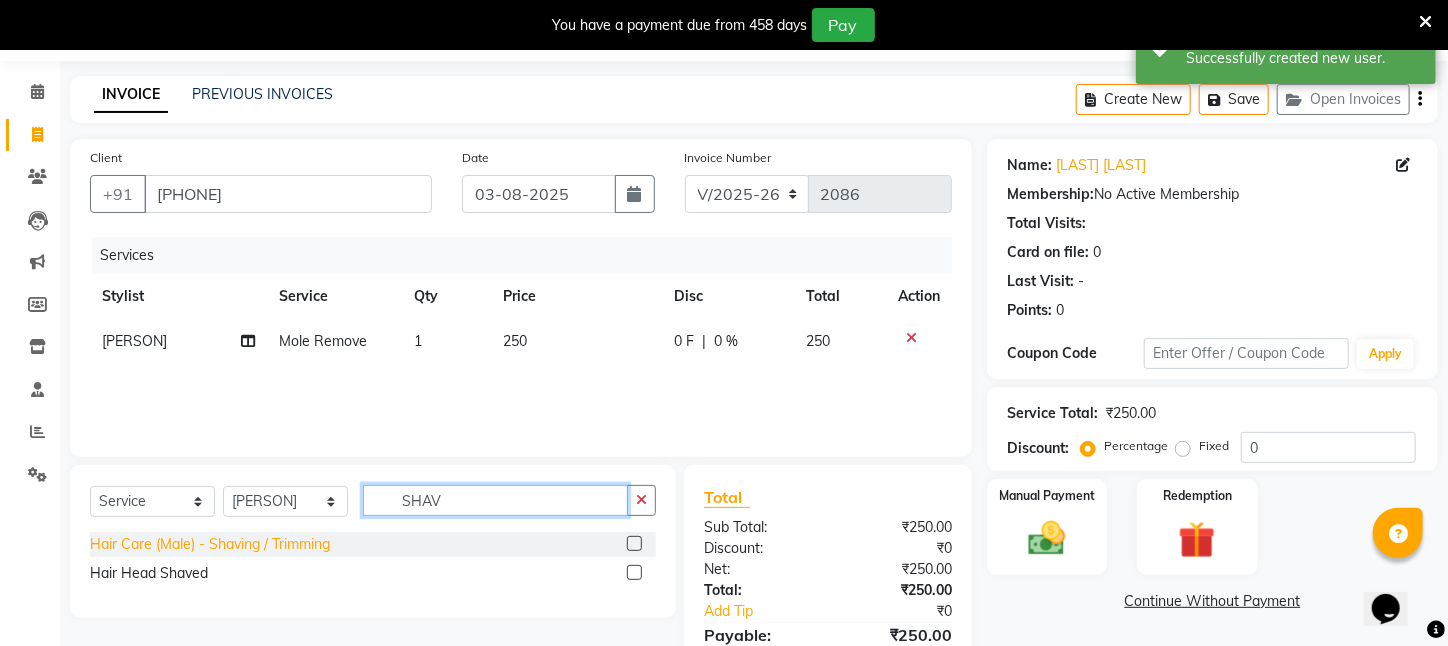 type on "SHAV" 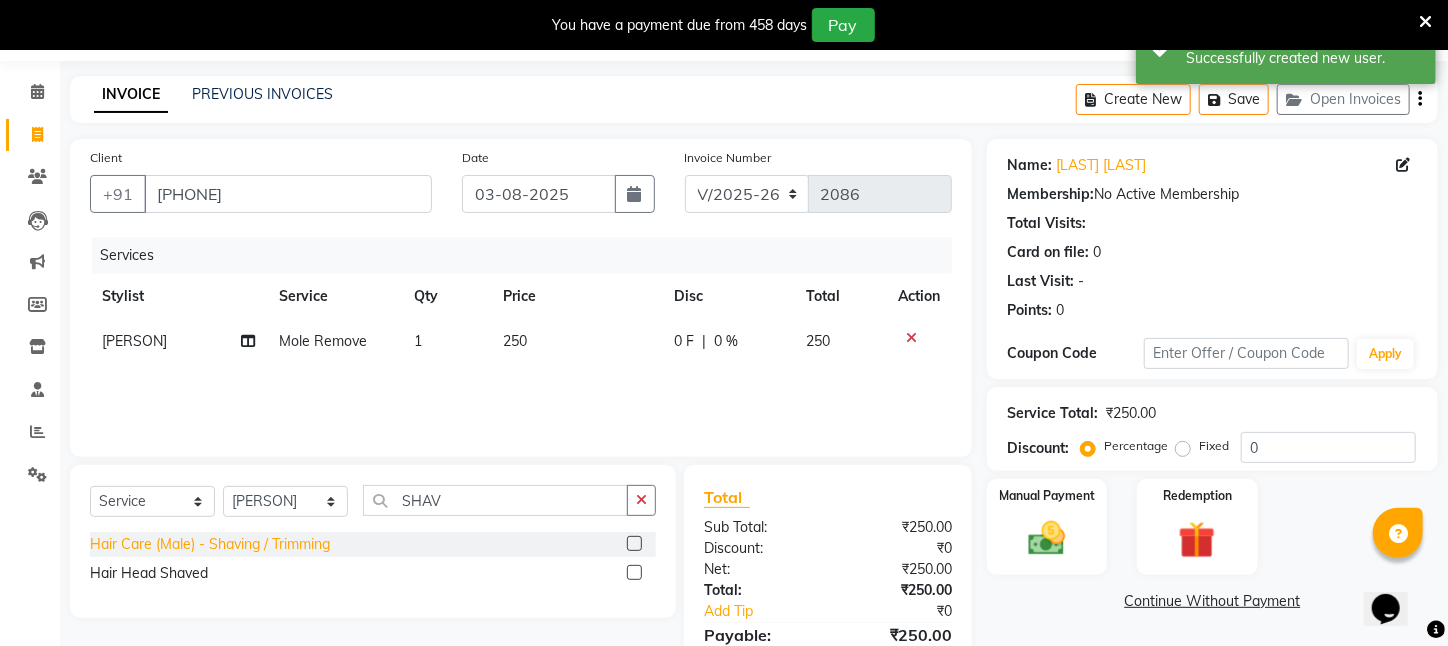 click on "Hair Care (Male)   -   Shaving / Trimming" 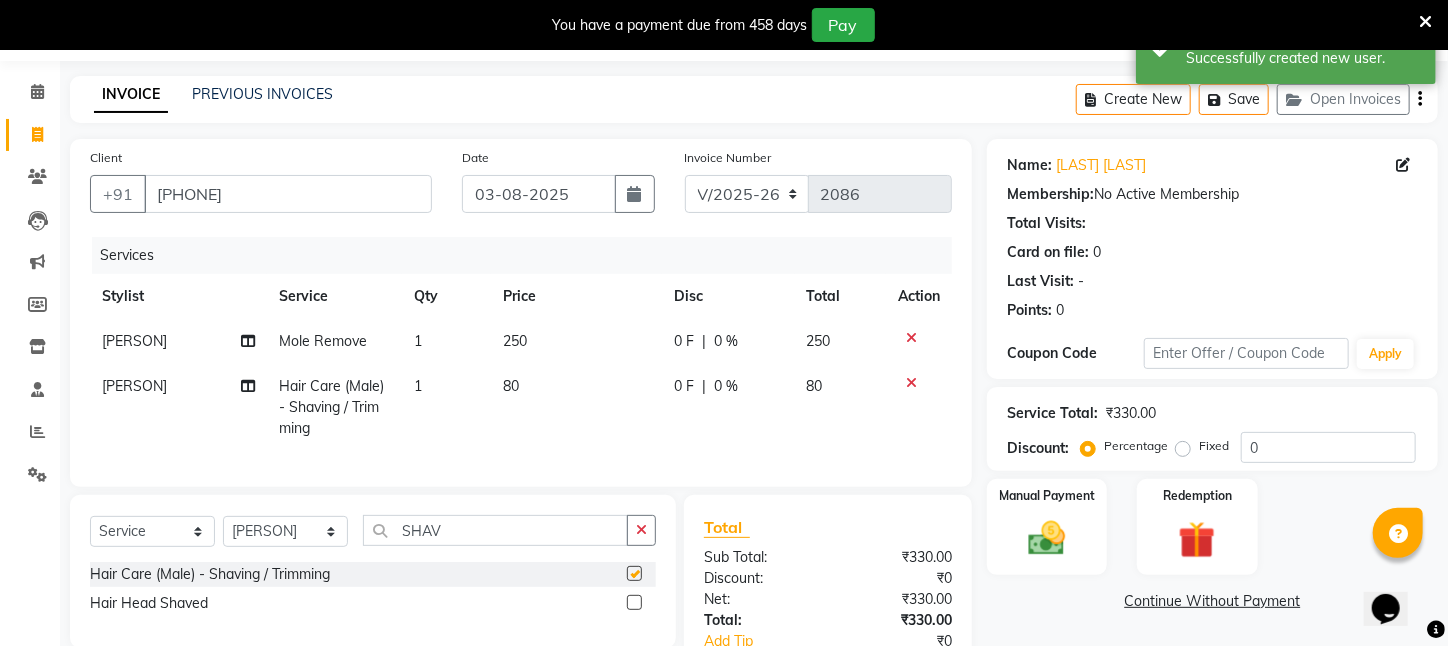 checkbox on "false" 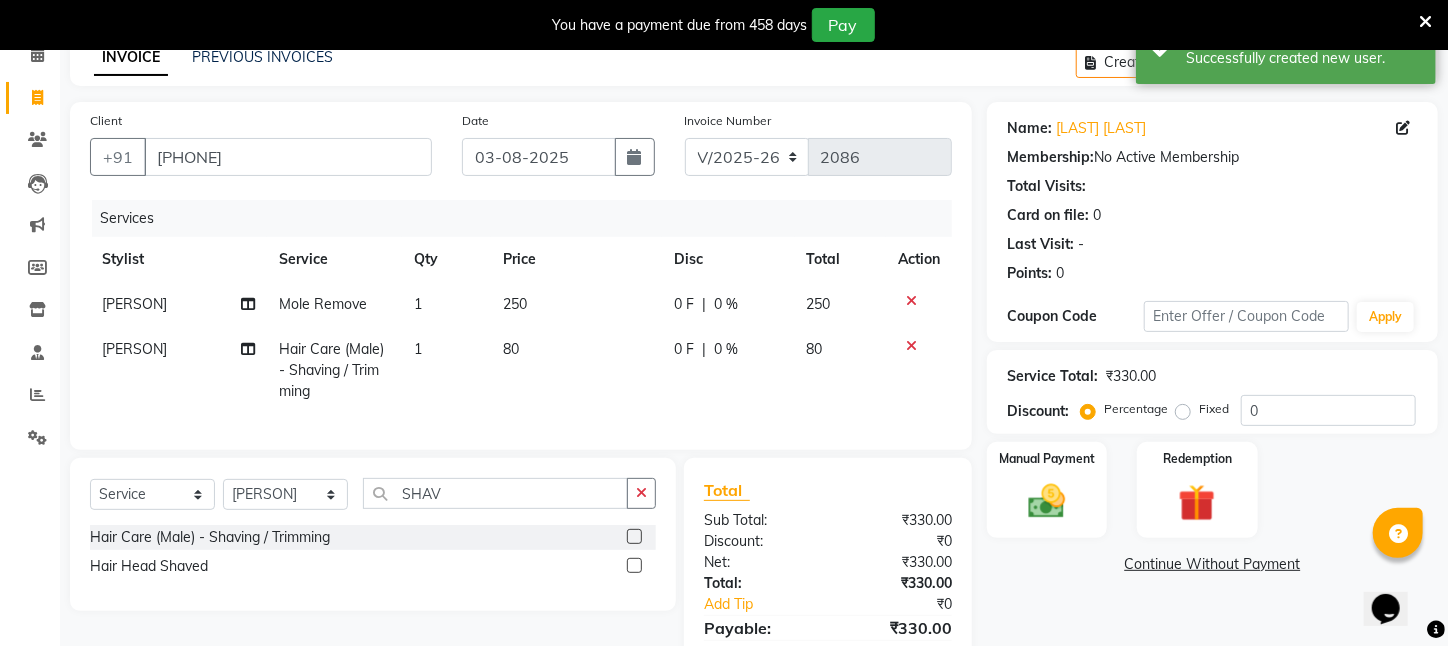 scroll, scrollTop: 99, scrollLeft: 0, axis: vertical 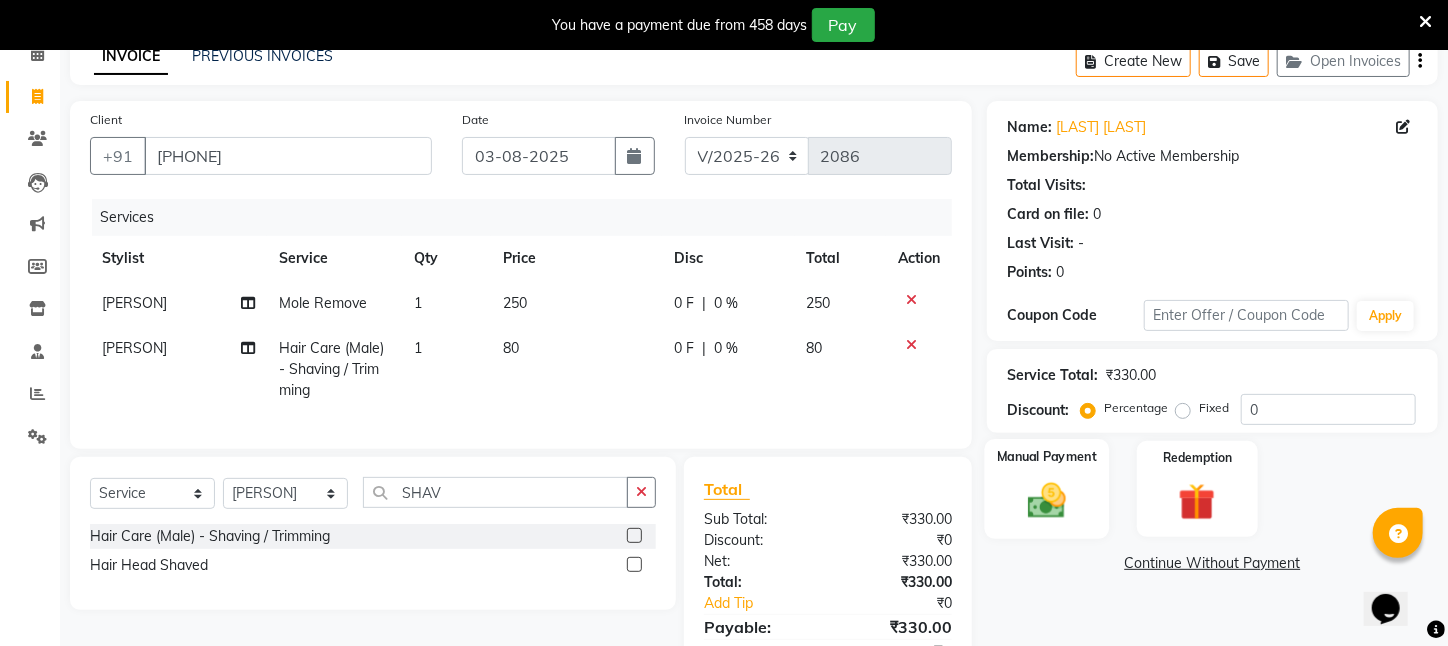 click on "Manual Payment" 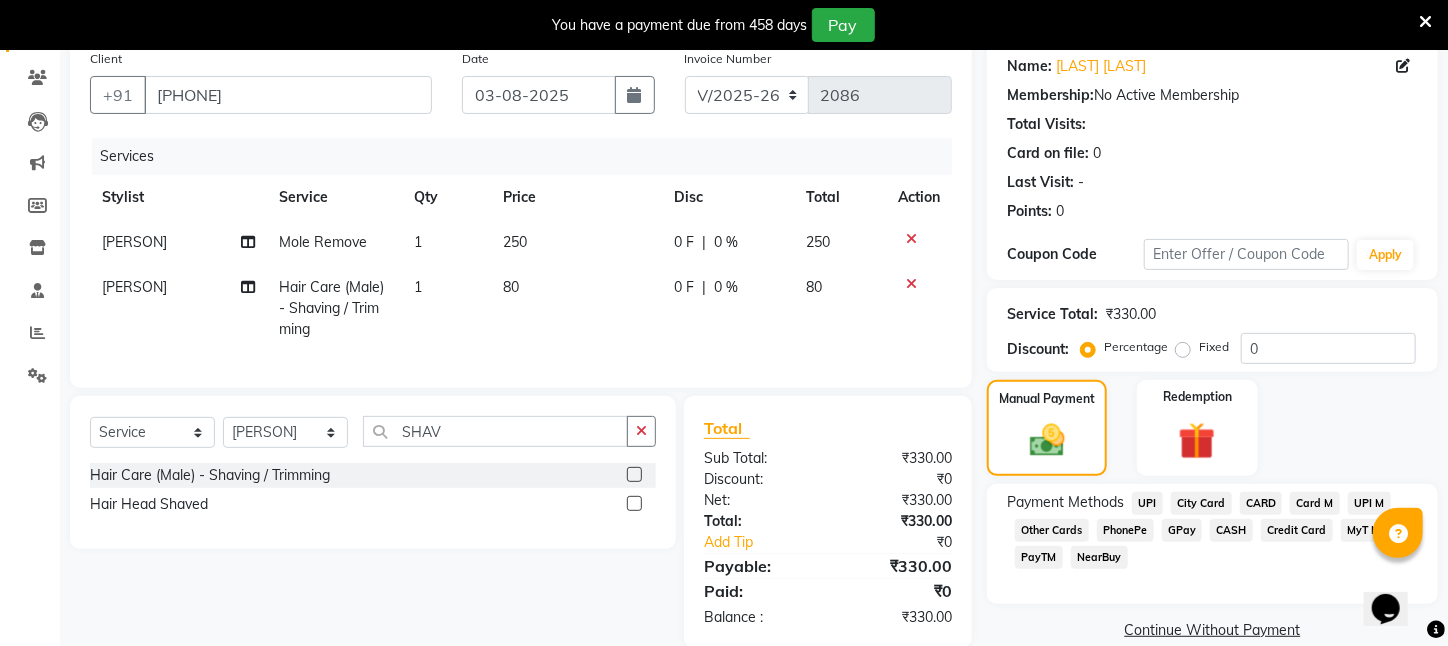 scroll, scrollTop: 211, scrollLeft: 0, axis: vertical 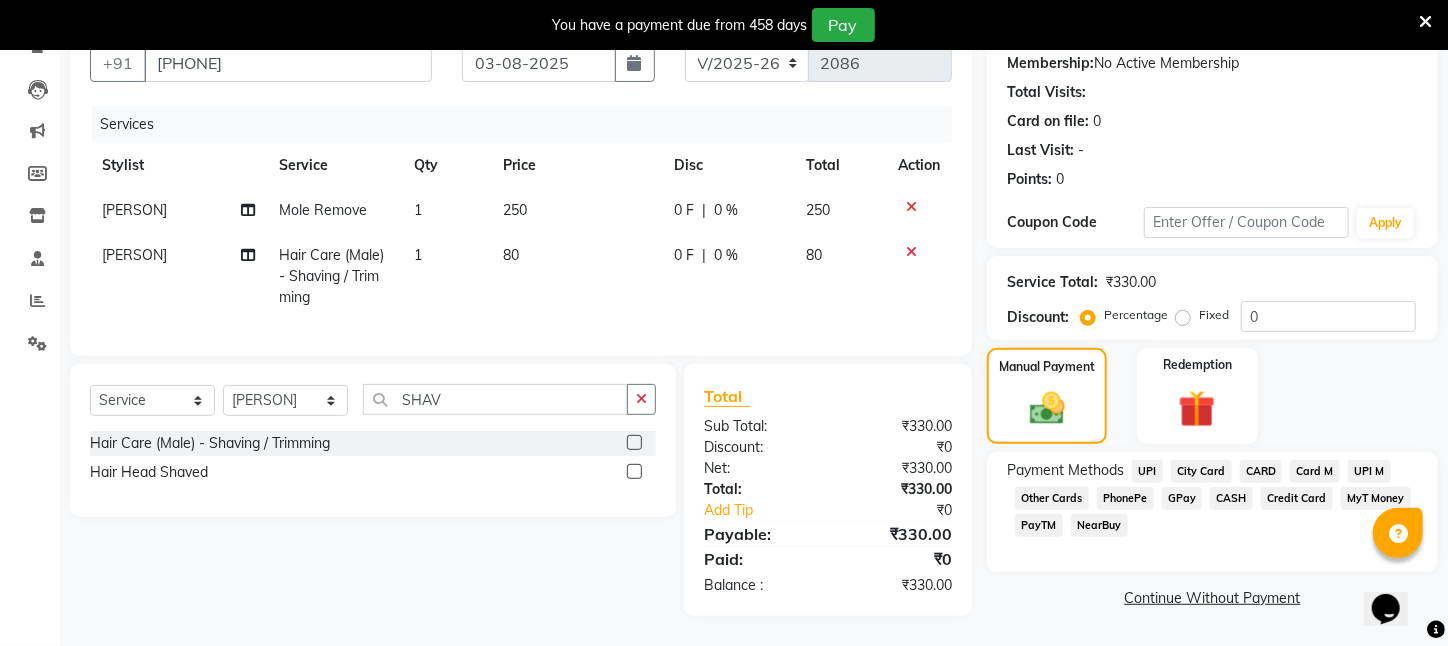 click on "UPI" 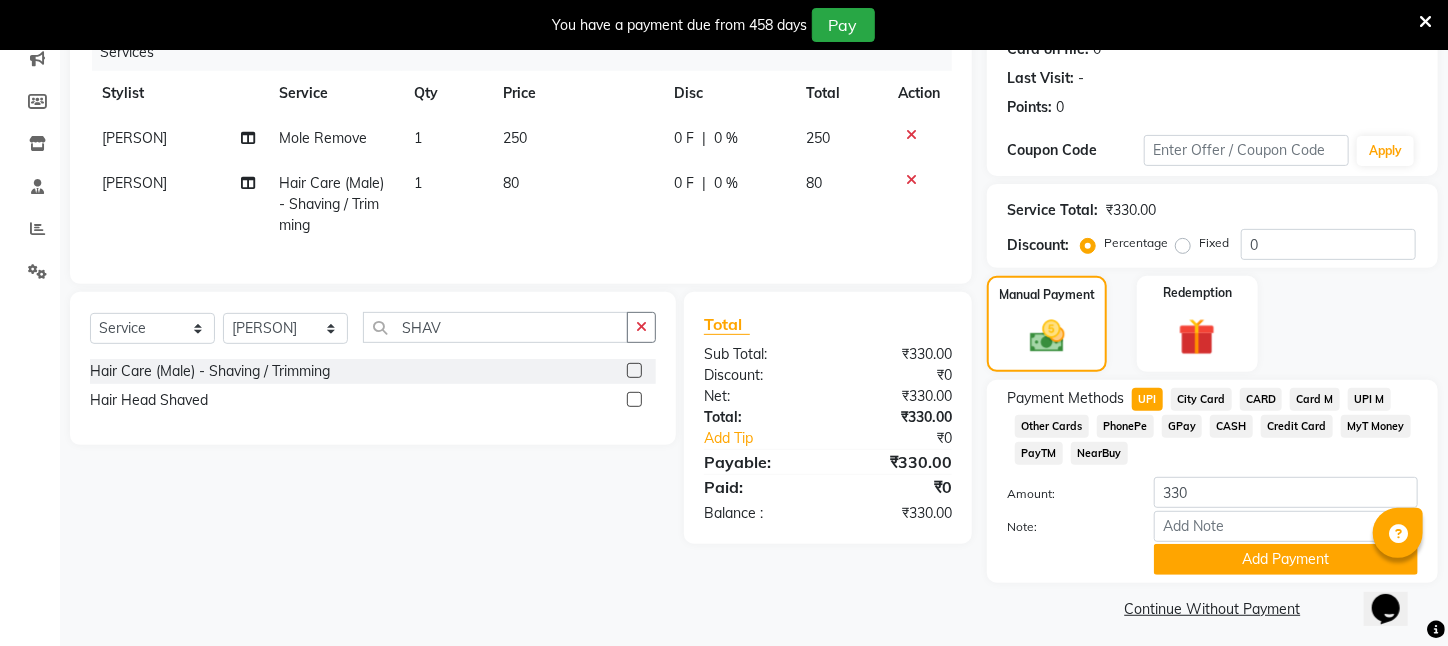 scroll, scrollTop: 293, scrollLeft: 0, axis: vertical 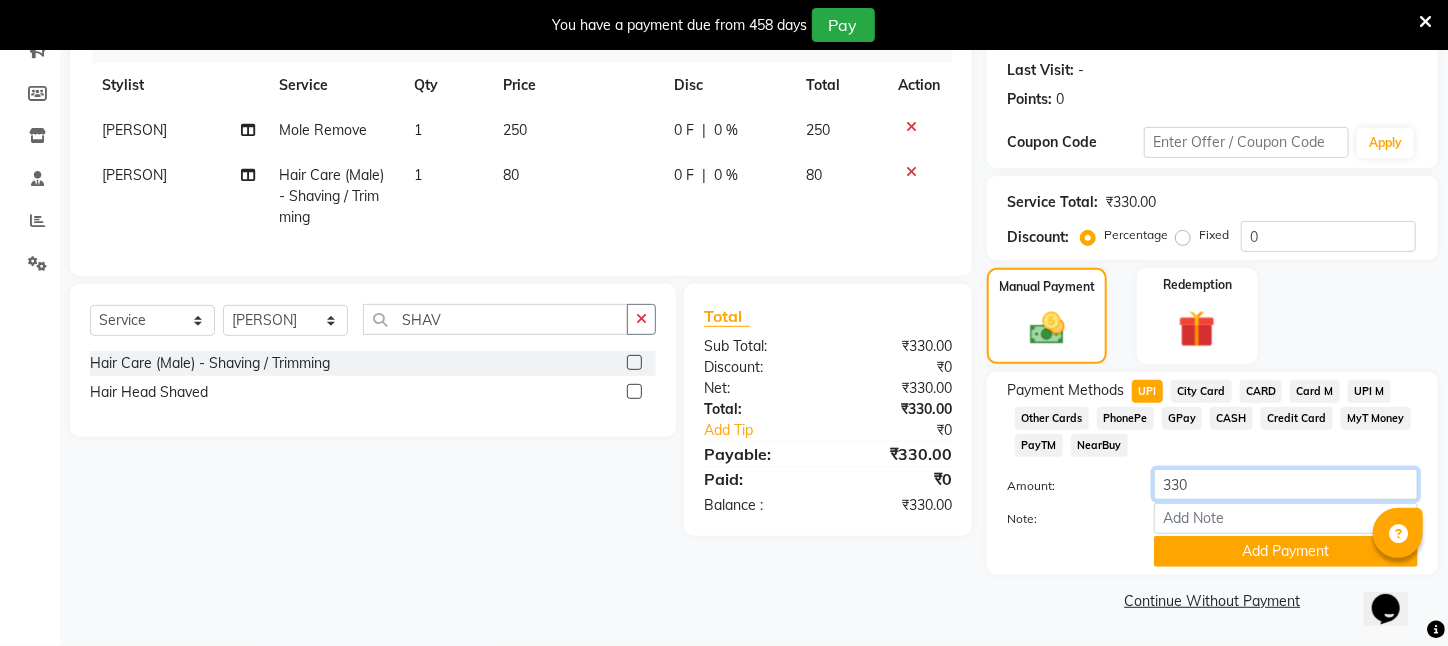 click on "330" 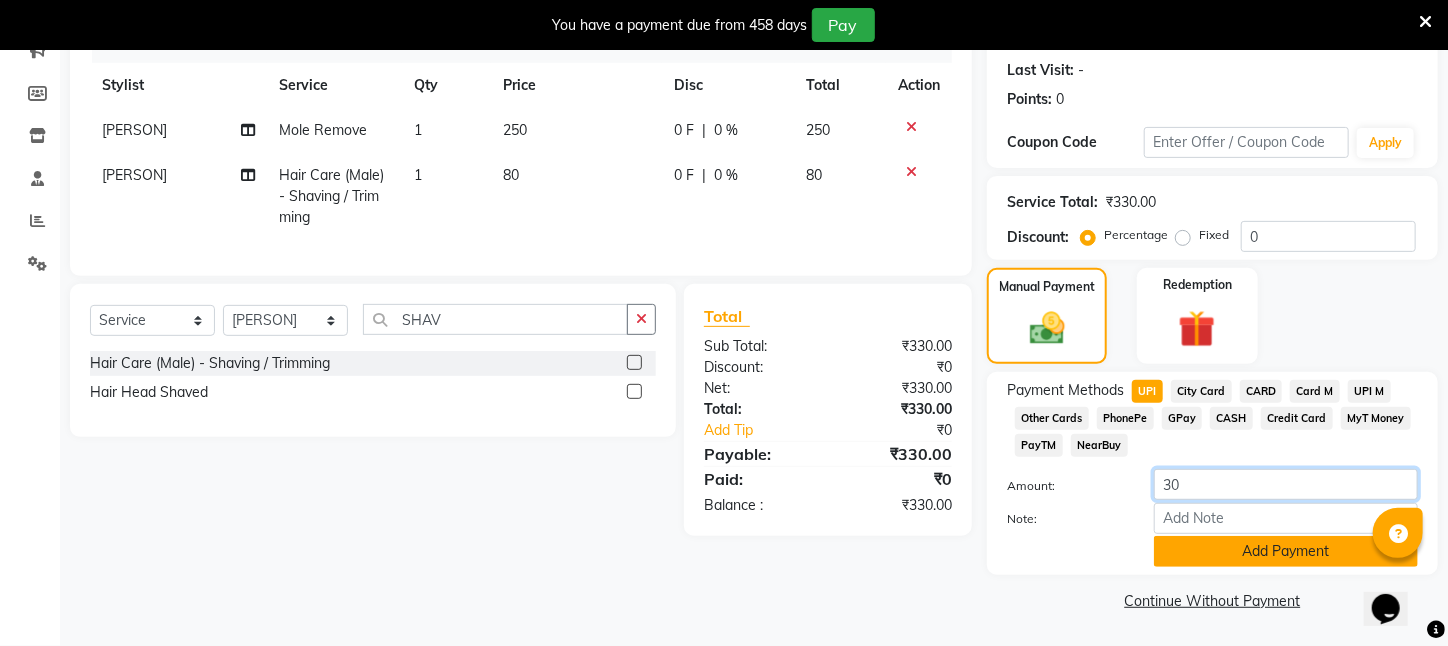 type on "30" 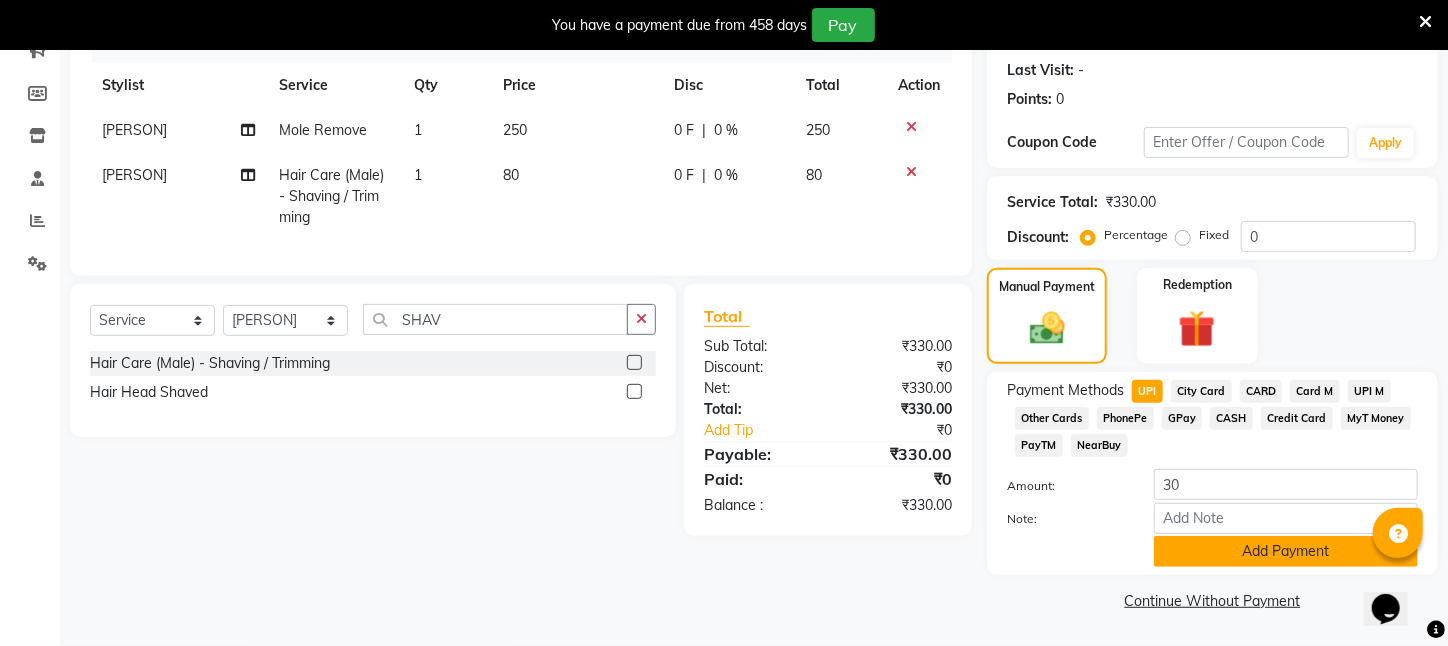 click on "Add Payment" 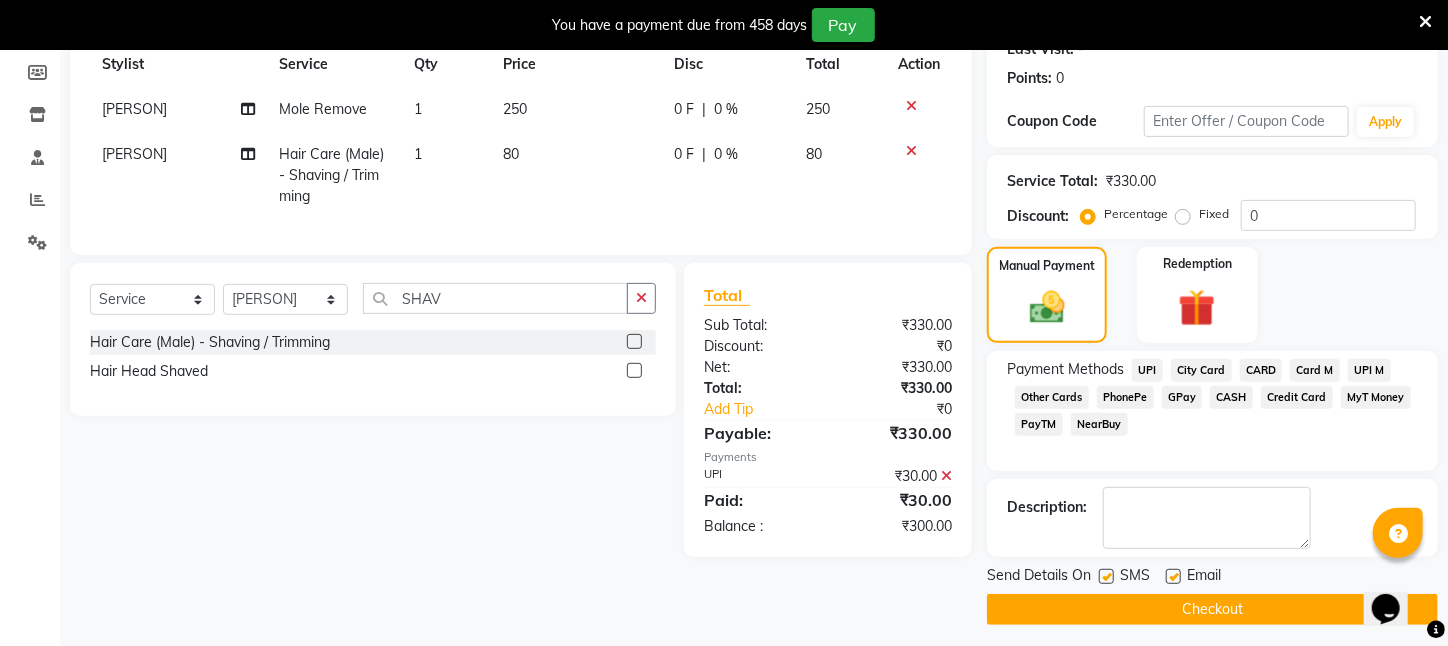 click on "CASH" 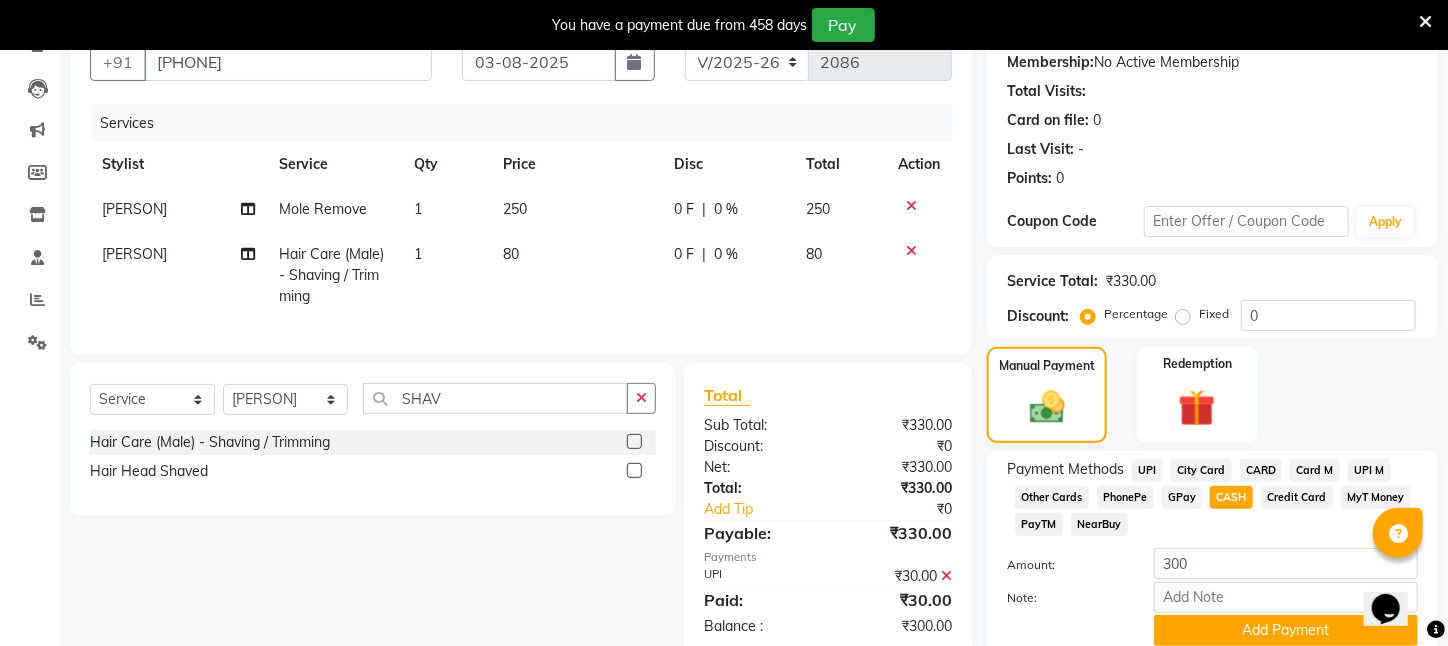scroll, scrollTop: 305, scrollLeft: 0, axis: vertical 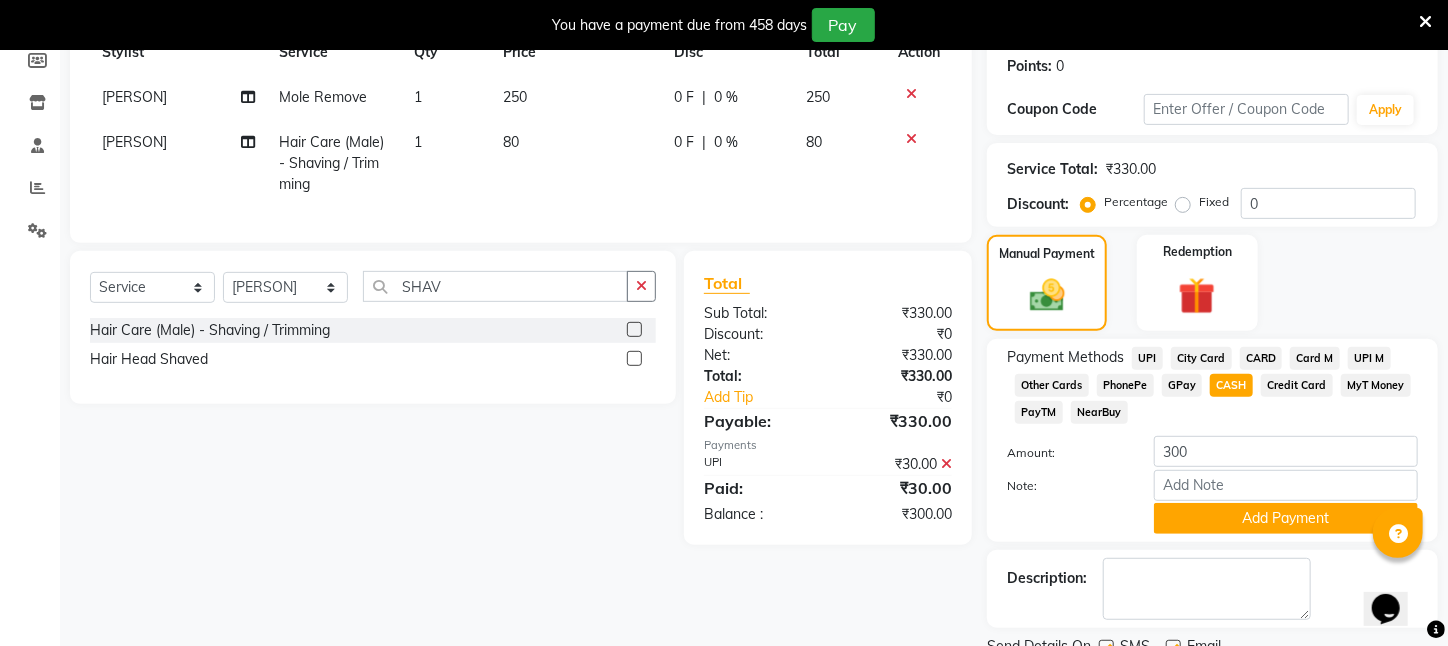 click on "CASH" 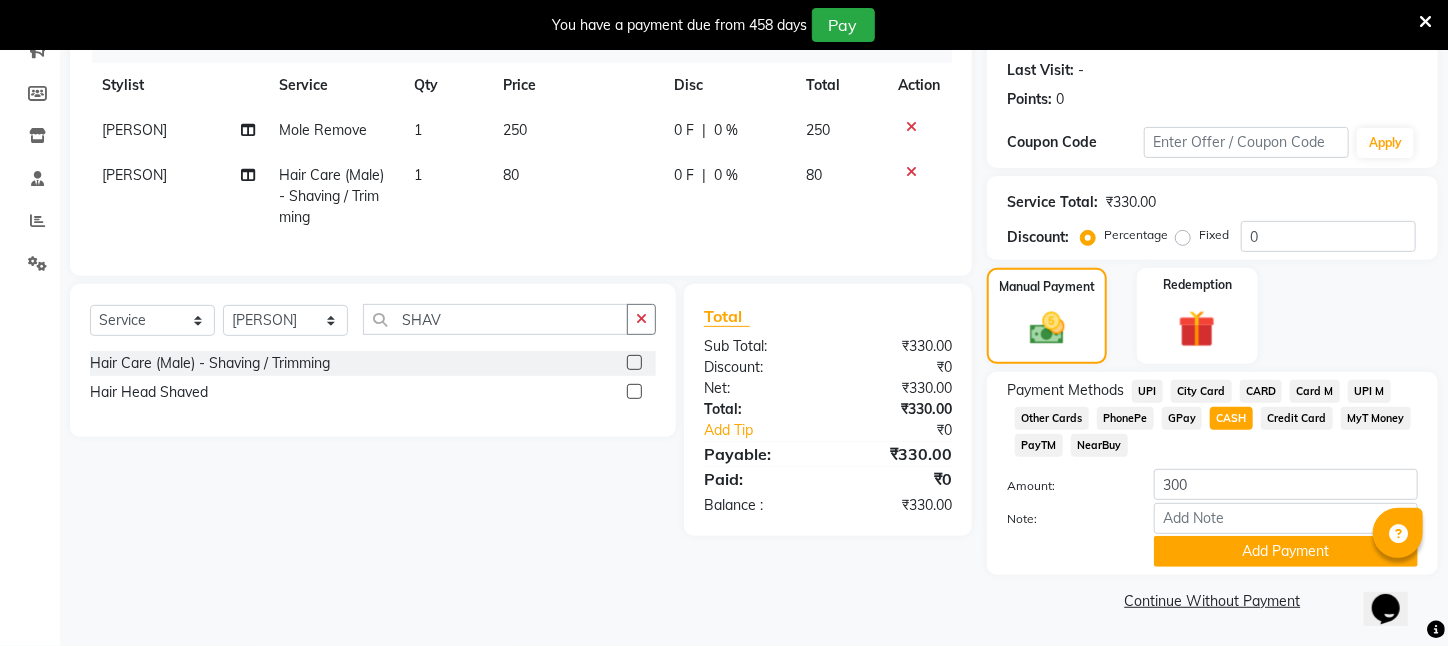 scroll, scrollTop: 293, scrollLeft: 0, axis: vertical 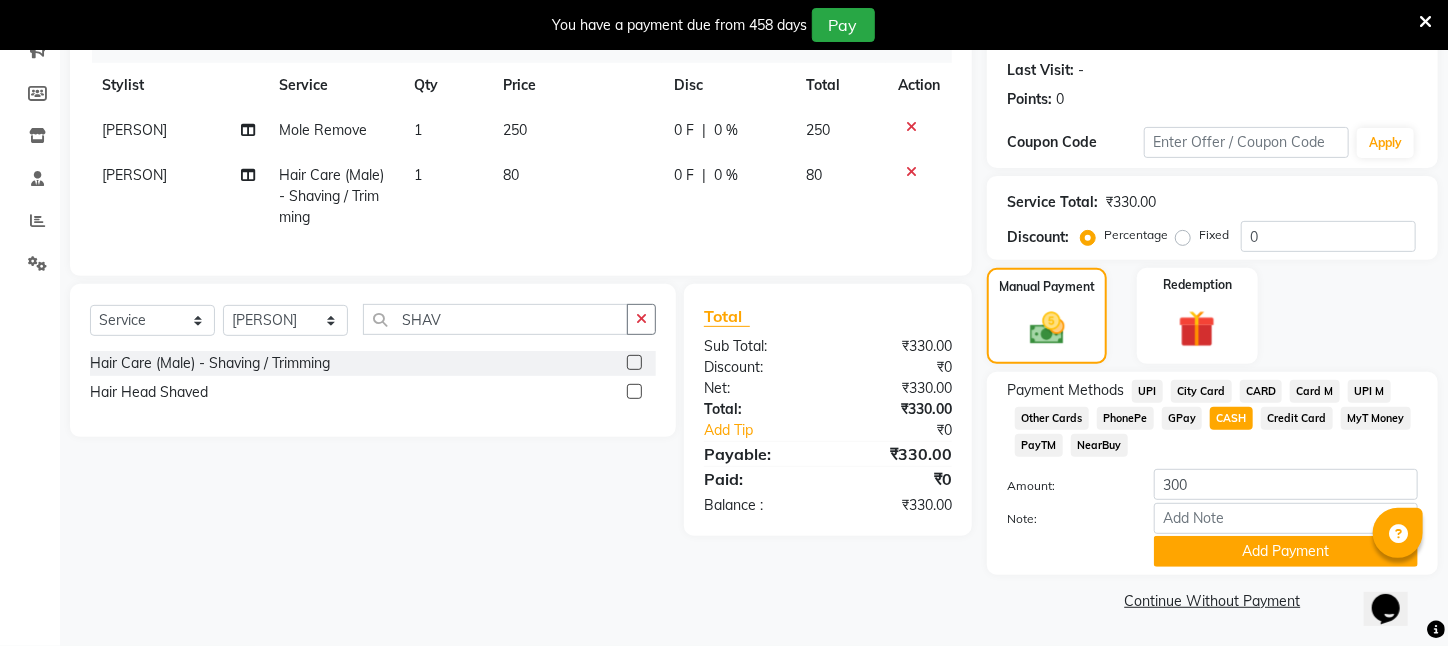 click on "CASH" 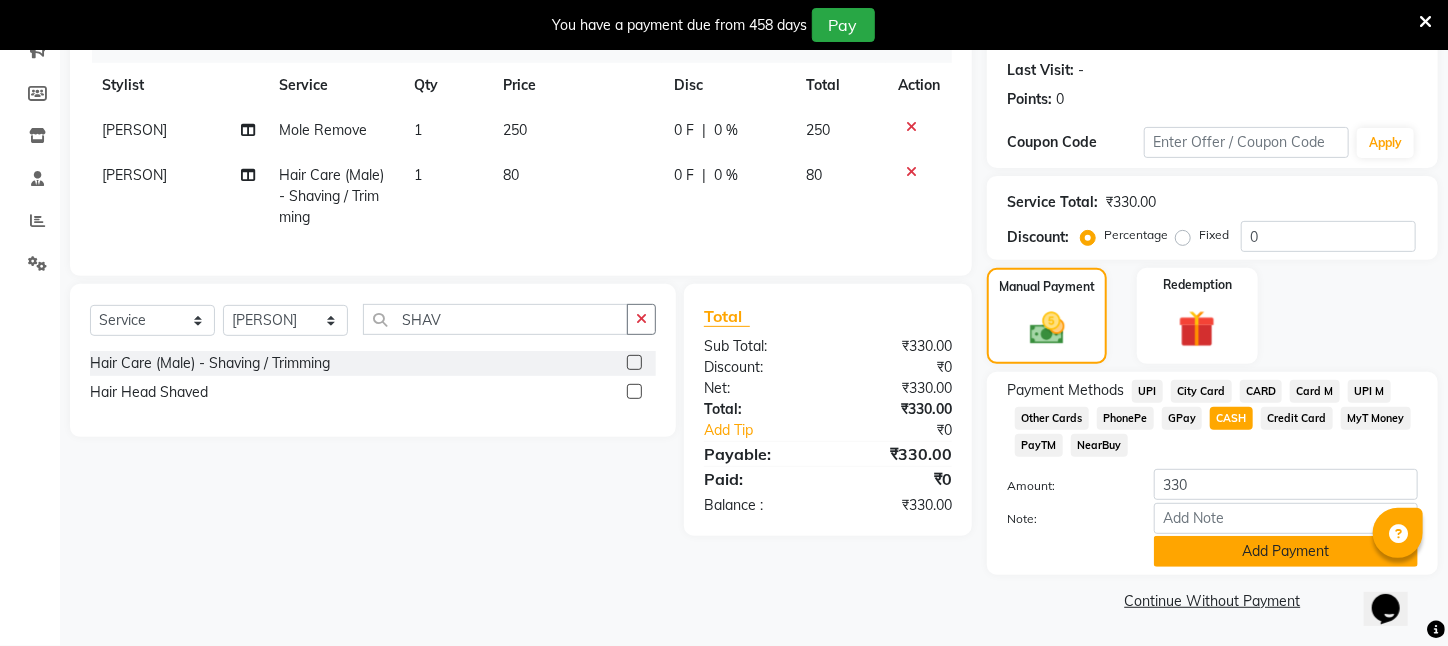 click on "Add Payment" 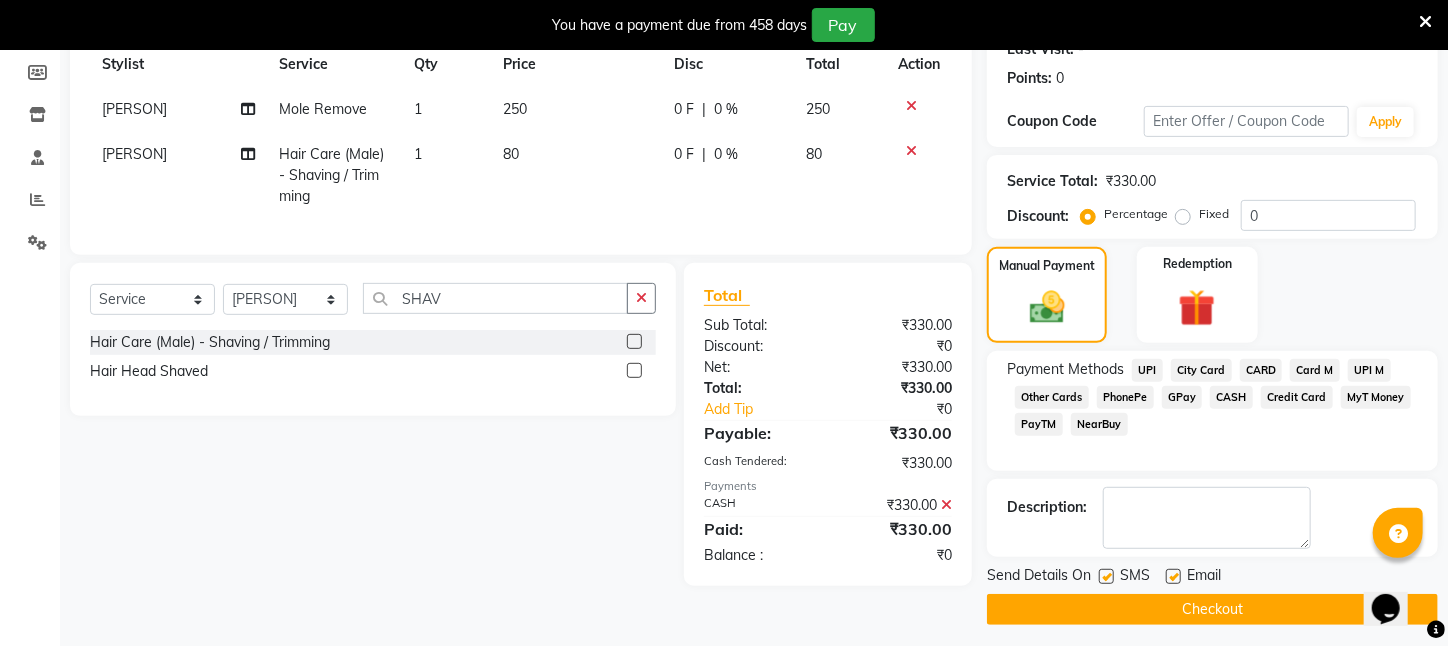 click on "Checkout" 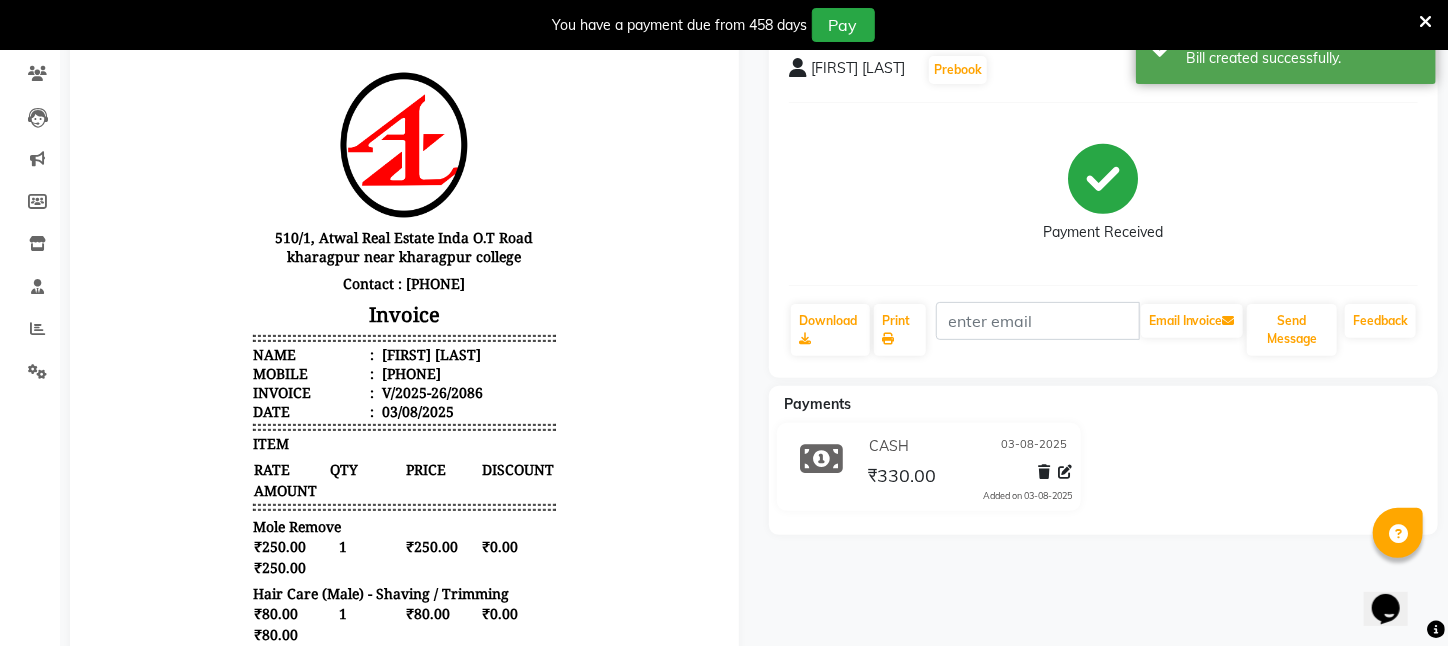 scroll, scrollTop: 0, scrollLeft: 0, axis: both 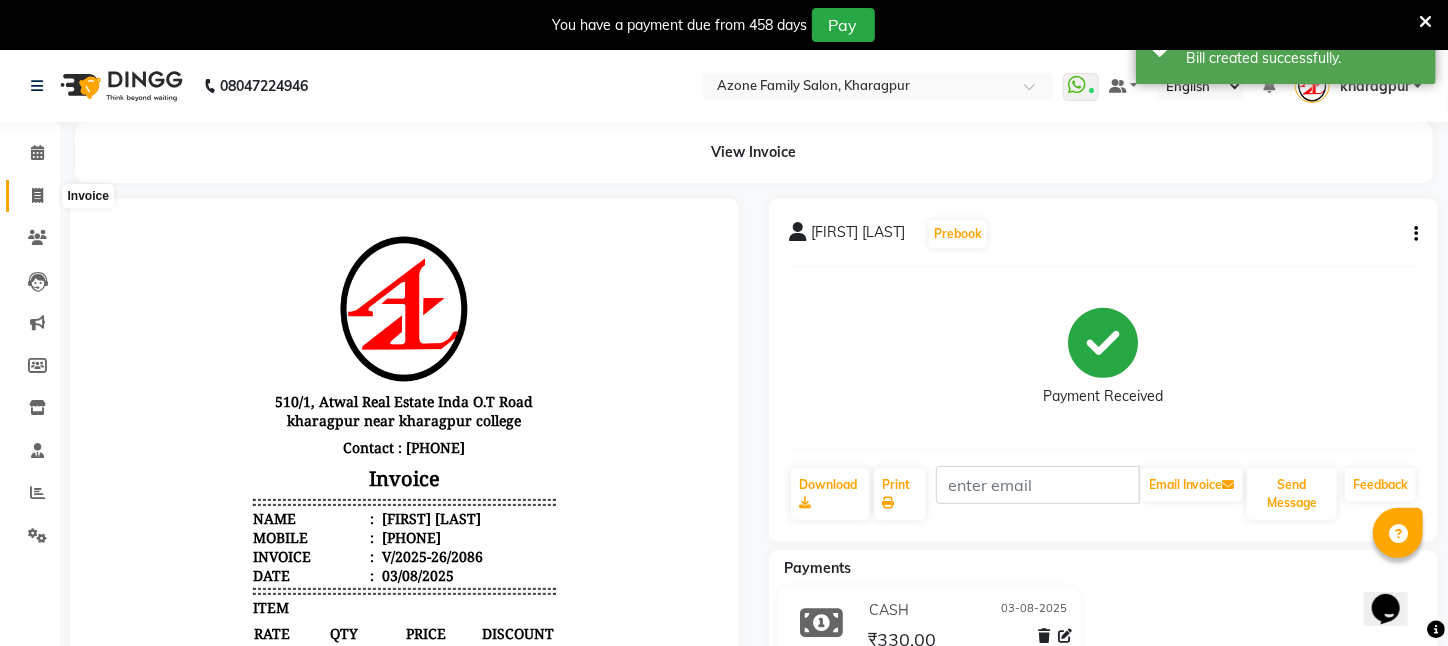click 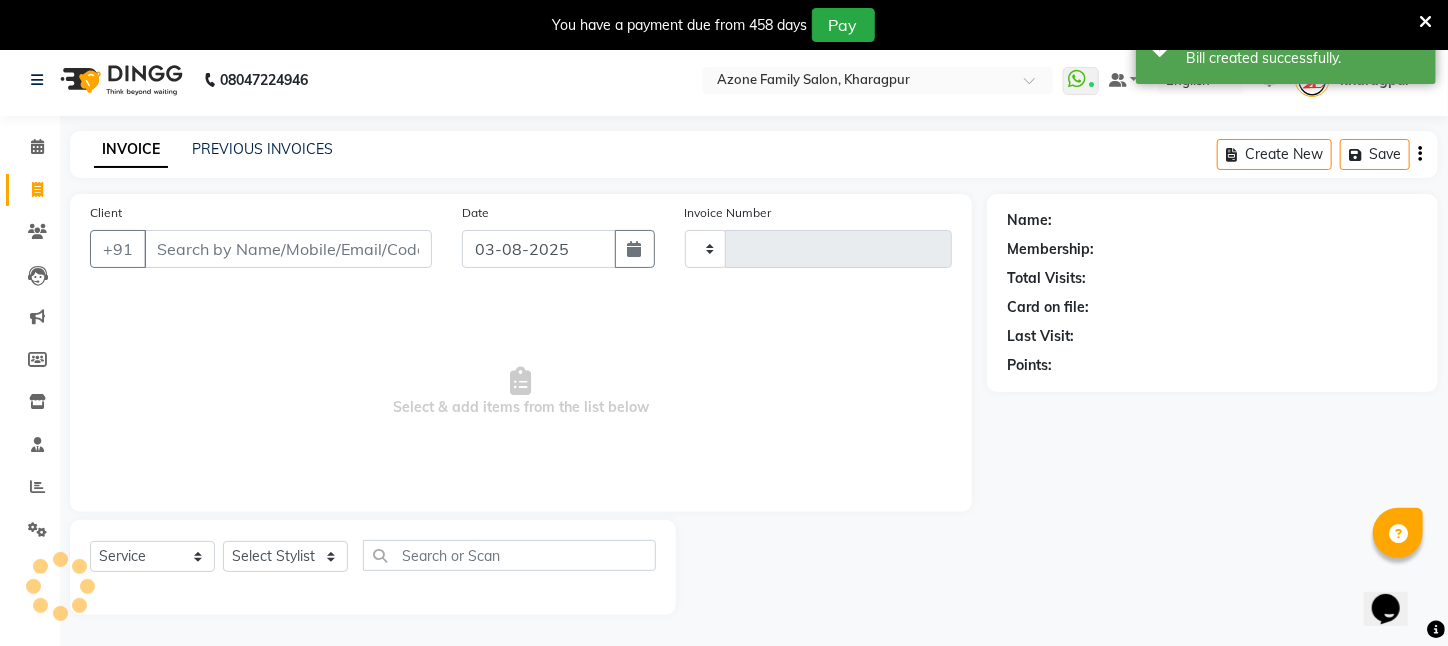 scroll, scrollTop: 50, scrollLeft: 0, axis: vertical 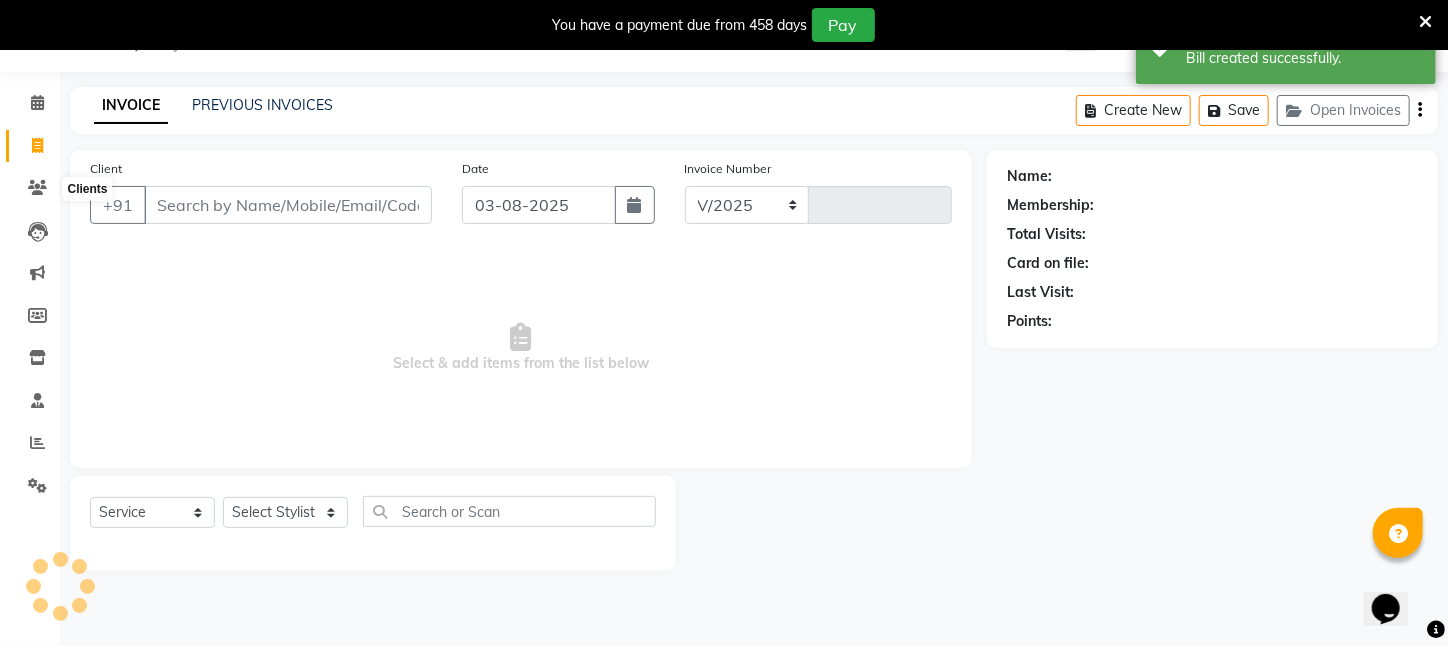 select on "4296" 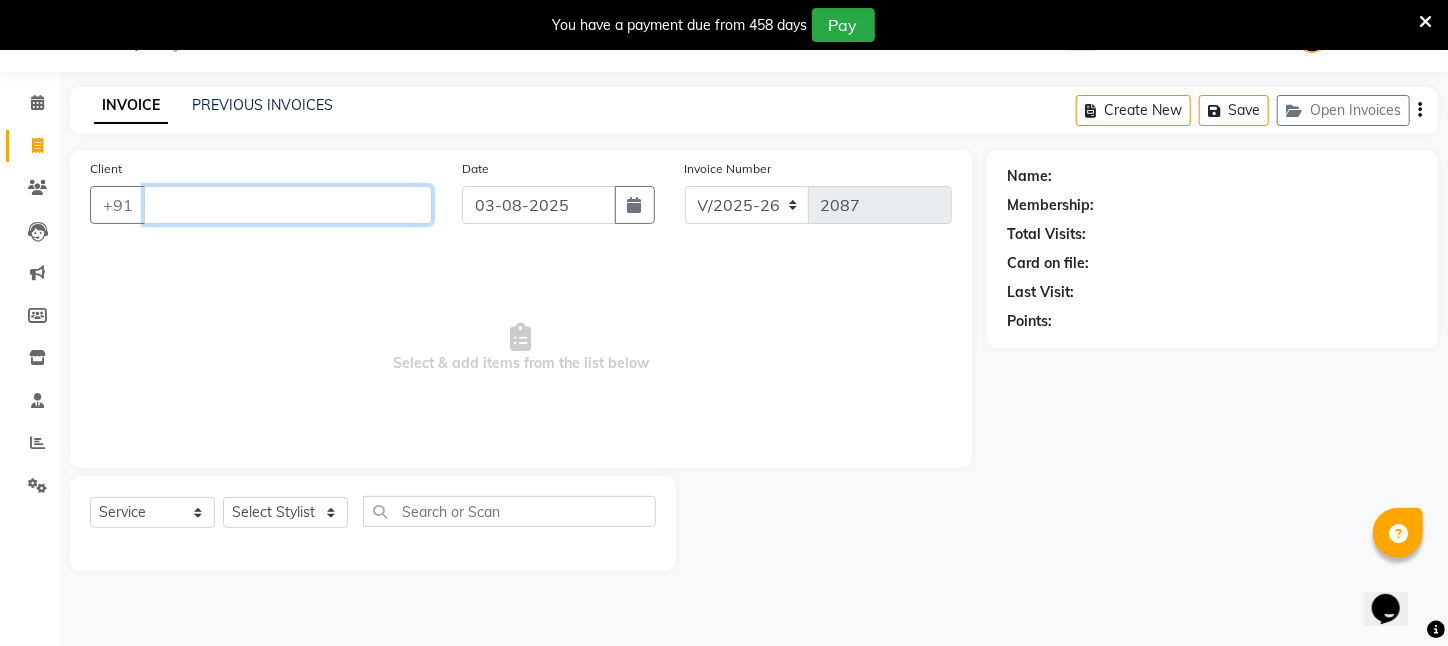 click on "Client" at bounding box center (288, 205) 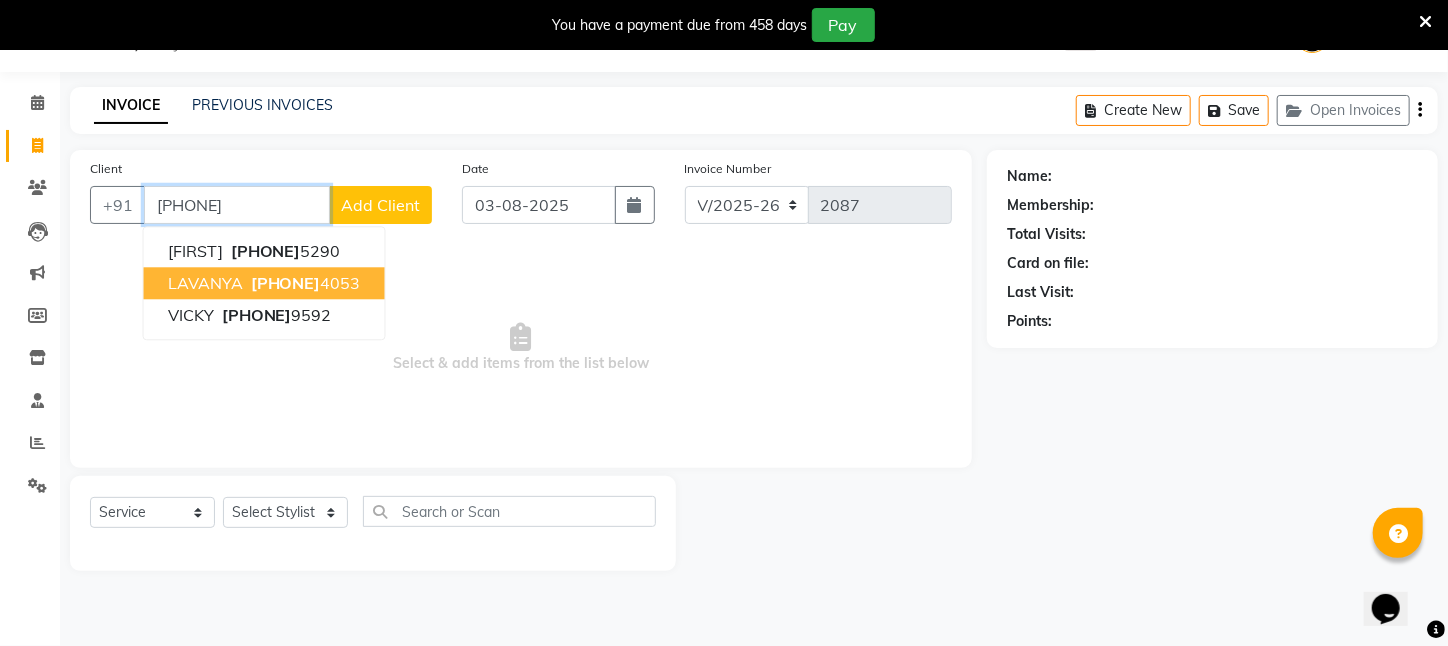 click on "[PHONE]" at bounding box center [286, 283] 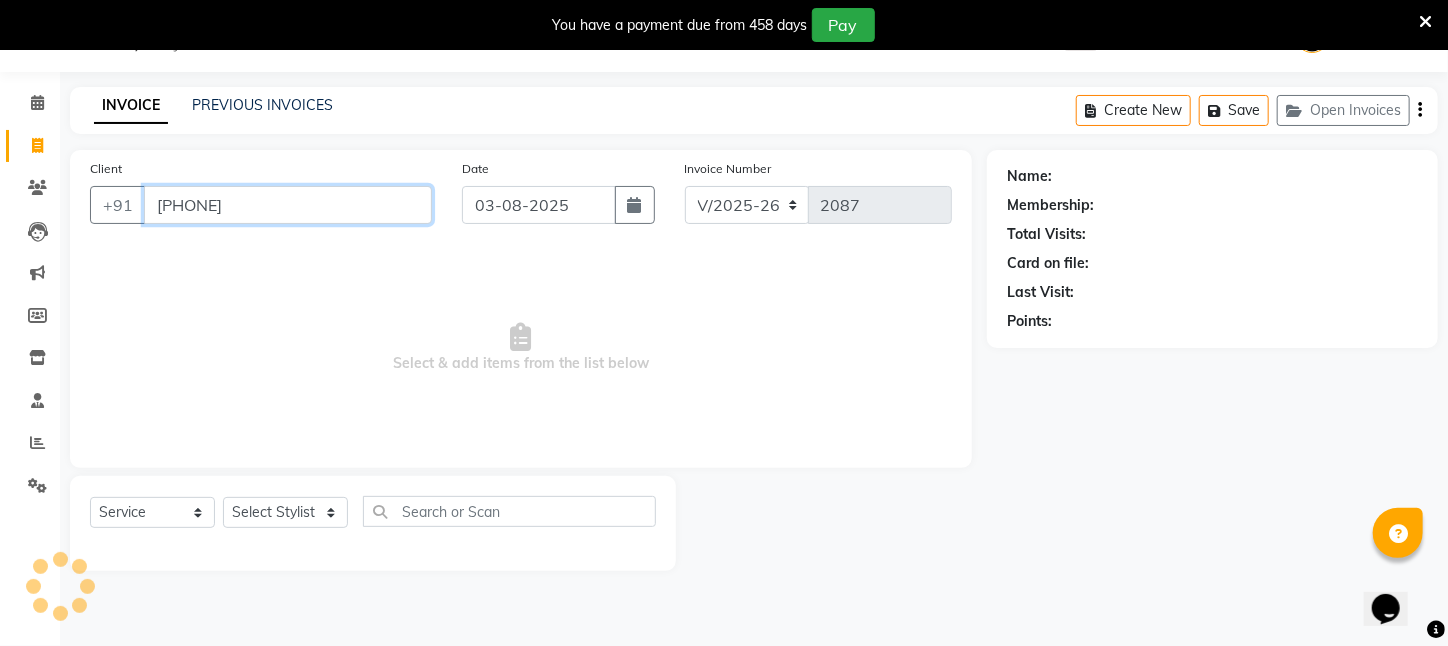 type on "[PHONE]" 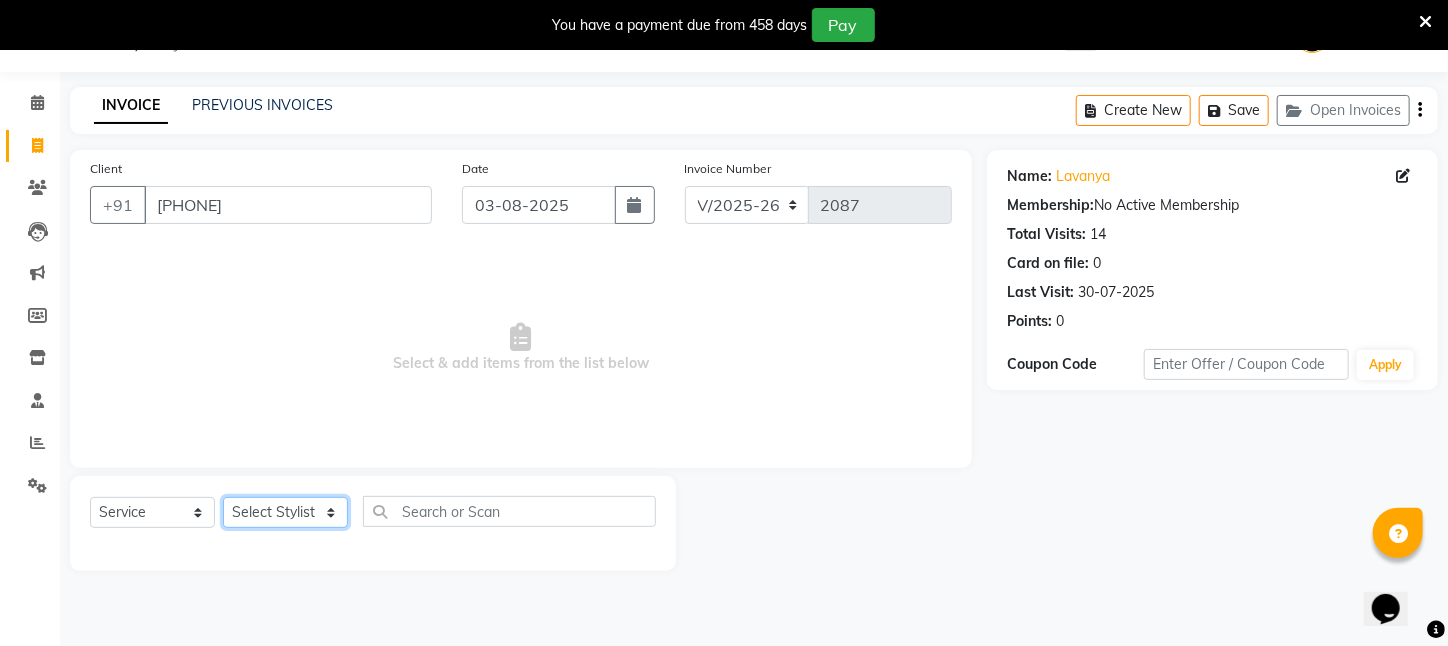 click on "Select Stylist Aftab Ansar ARPITA DEEPIKA IMRAAN Injamam KESHAV kharagpur Mahadev Pal Manisha MOUMITA NEHA Rahim Ruma SAIMA Shibani Sujit Suman TINKU Venu" 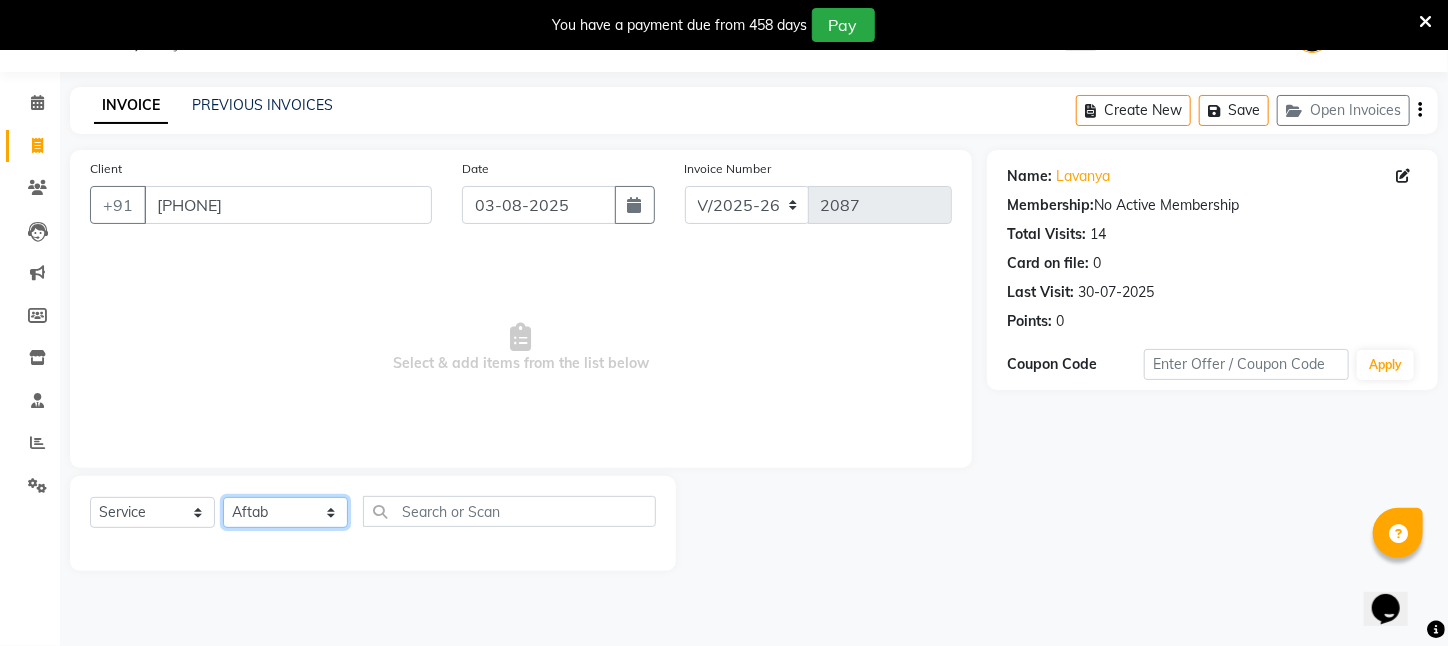 click on "Select Stylist Aftab Ansar ARPITA DEEPIKA IMRAAN Injamam KESHAV kharagpur Mahadev Pal Manisha MOUMITA NEHA Rahim Ruma SAIMA Shibani Sujit Suman TINKU Venu" 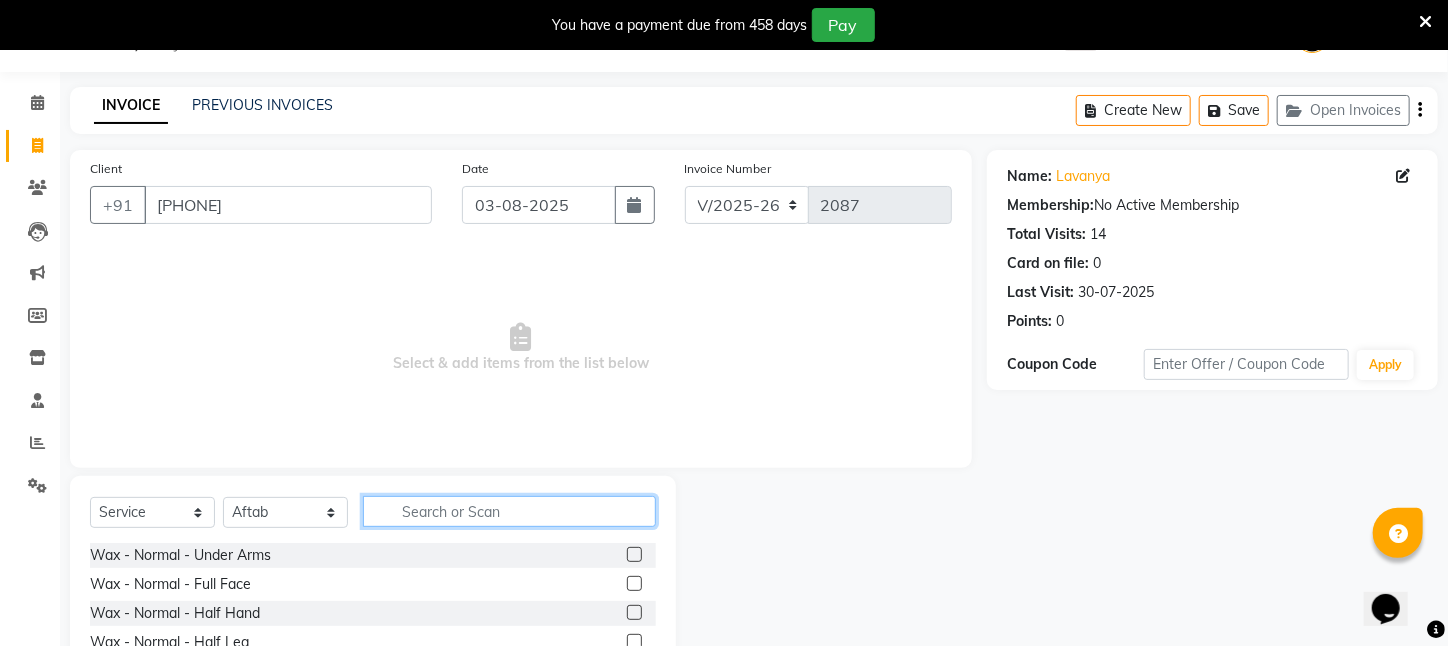 click 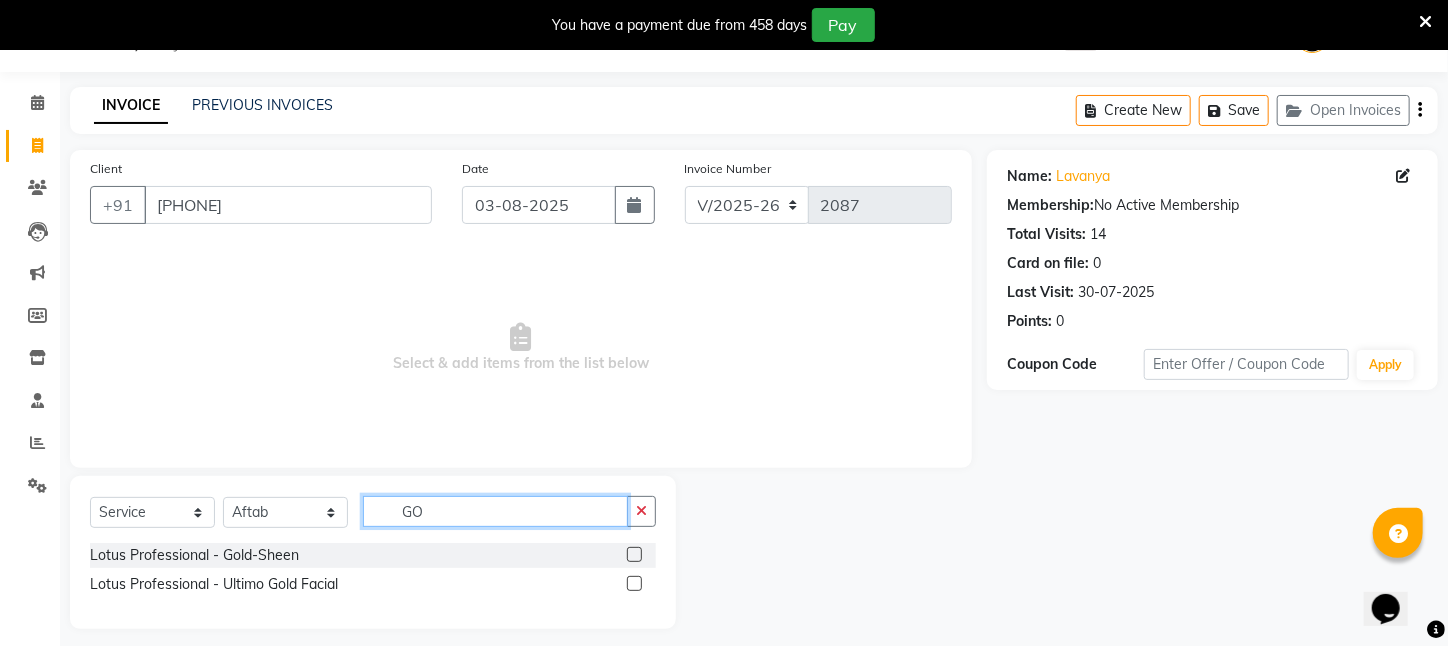 type on "G" 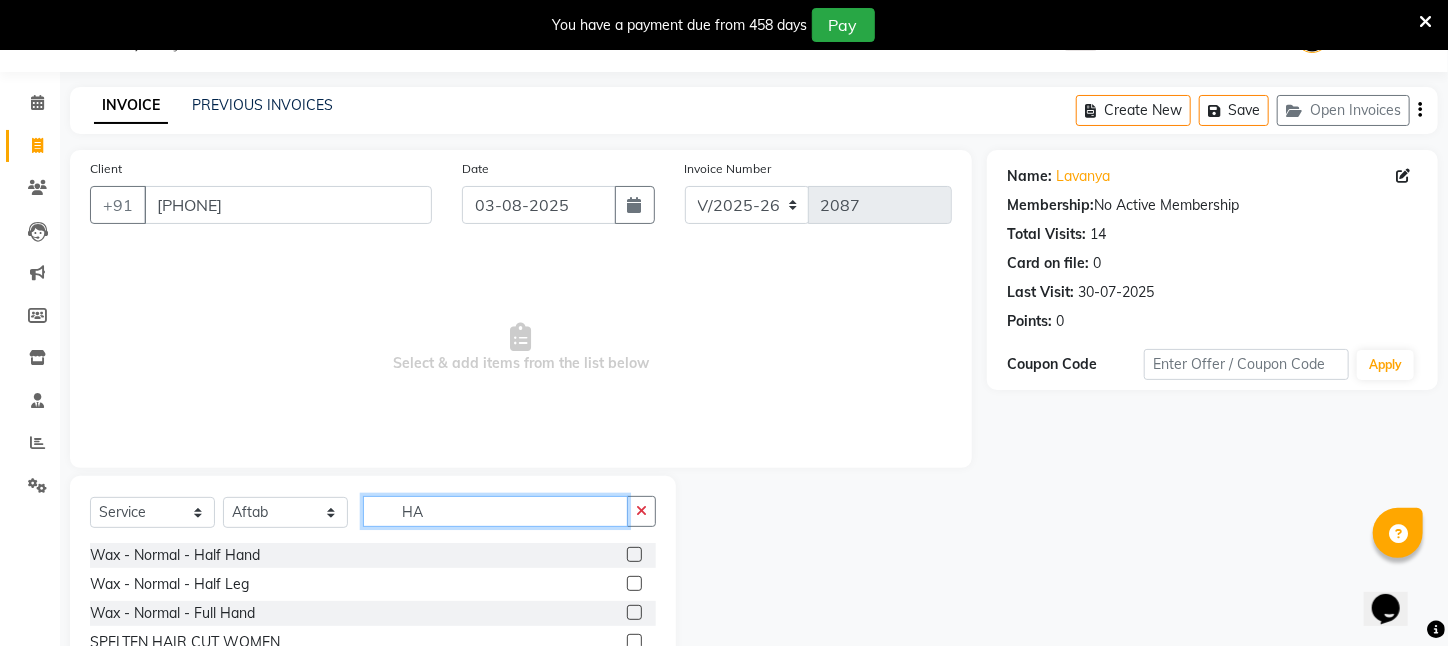 type on "H" 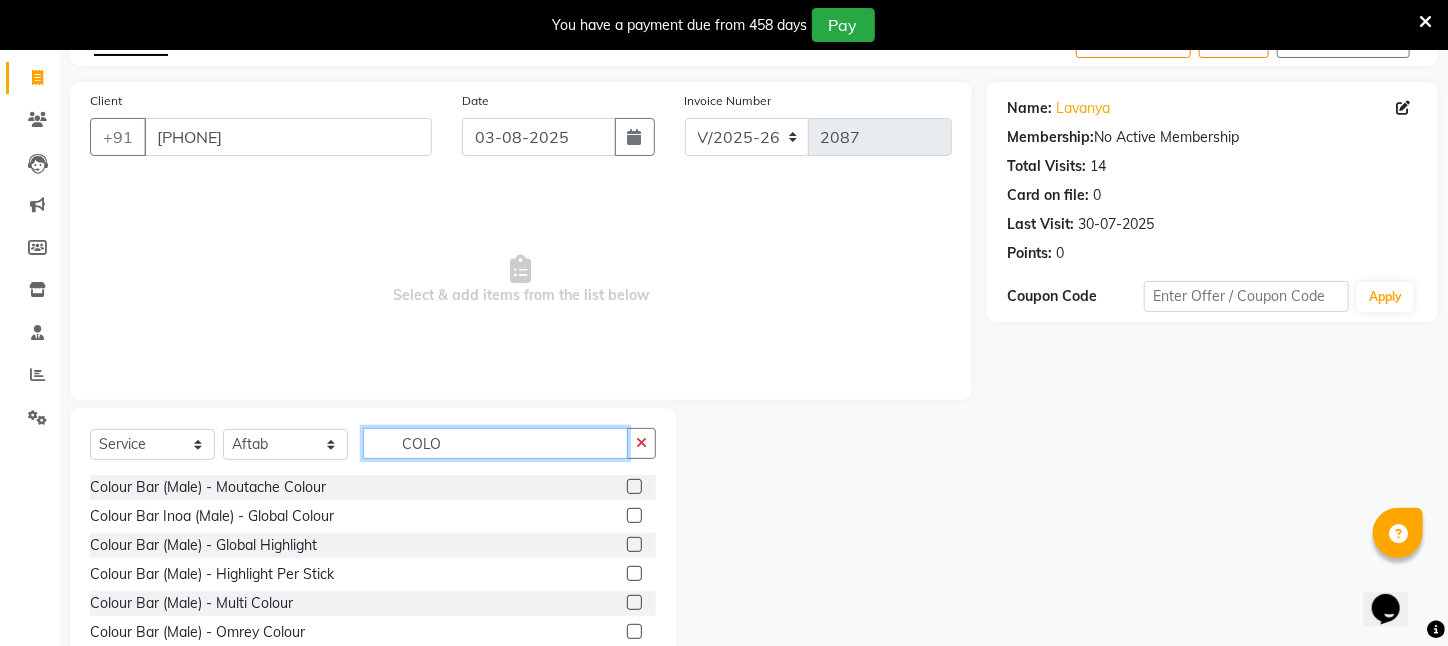 scroll, scrollTop: 204, scrollLeft: 0, axis: vertical 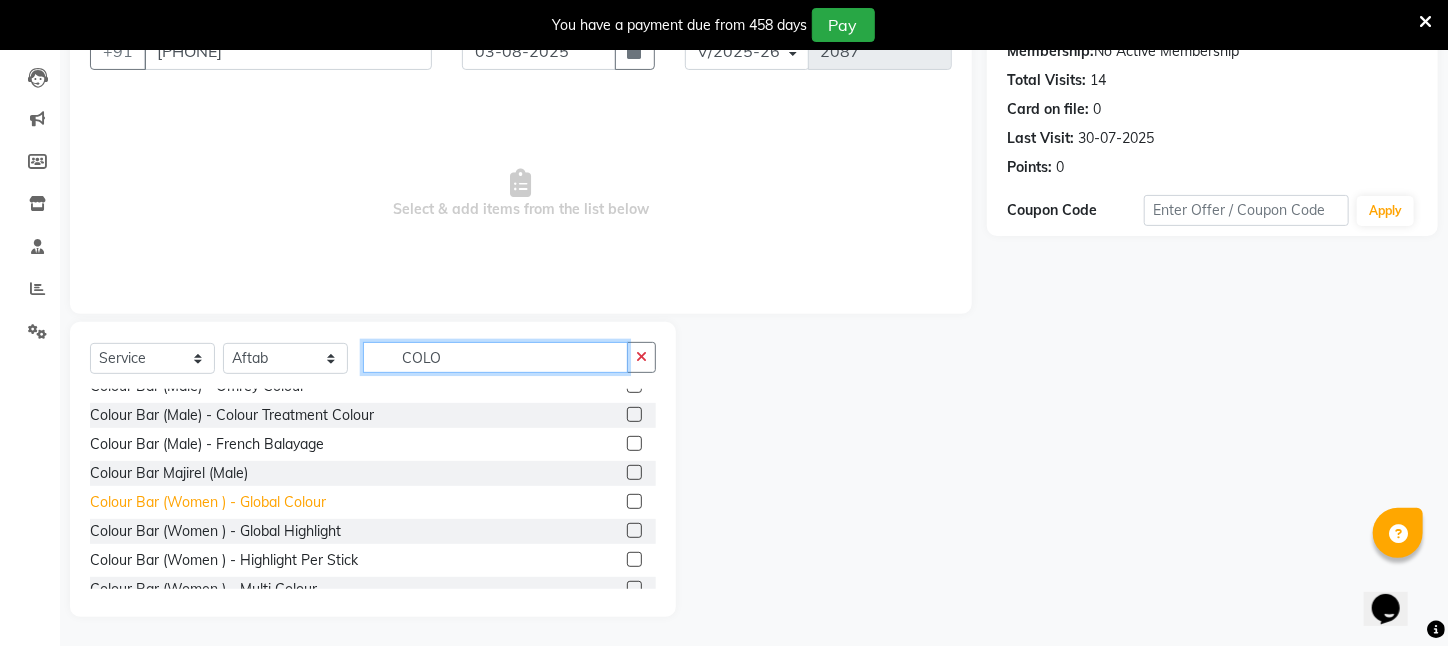 type on "COLO" 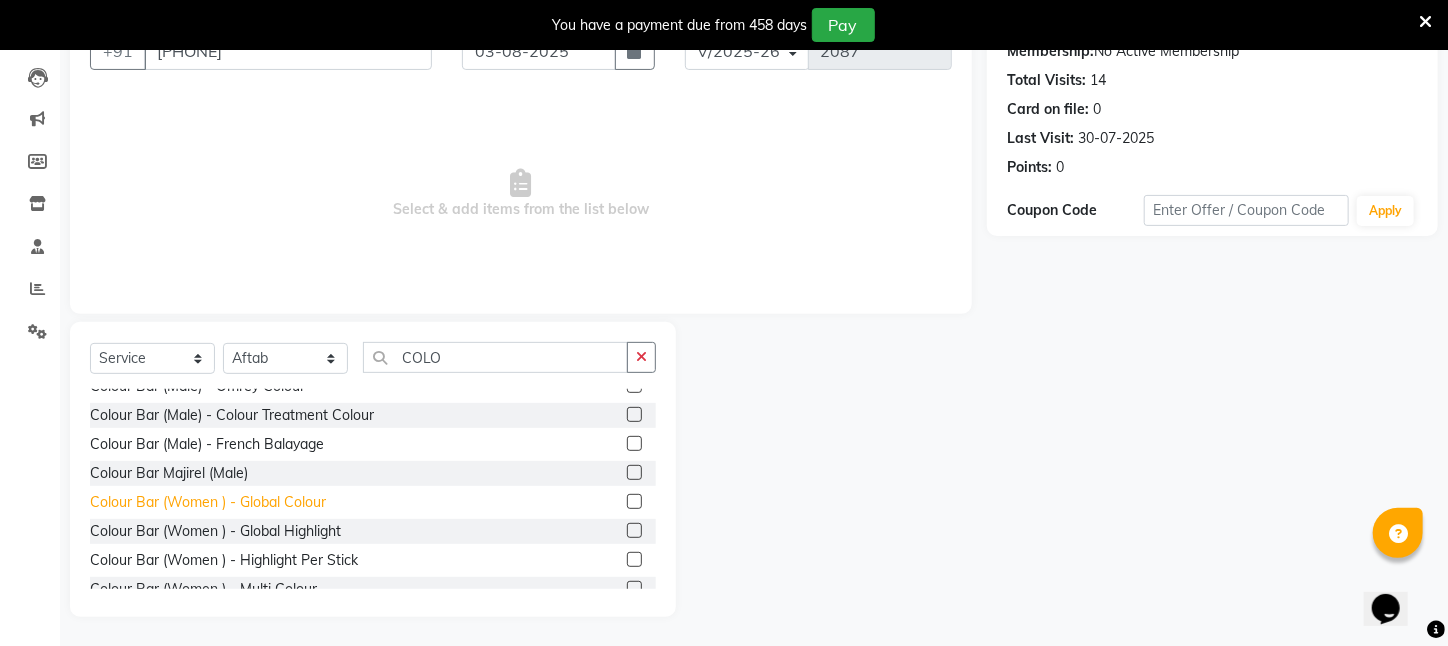click on "Colour Bar (Women )   -   Global Colour" 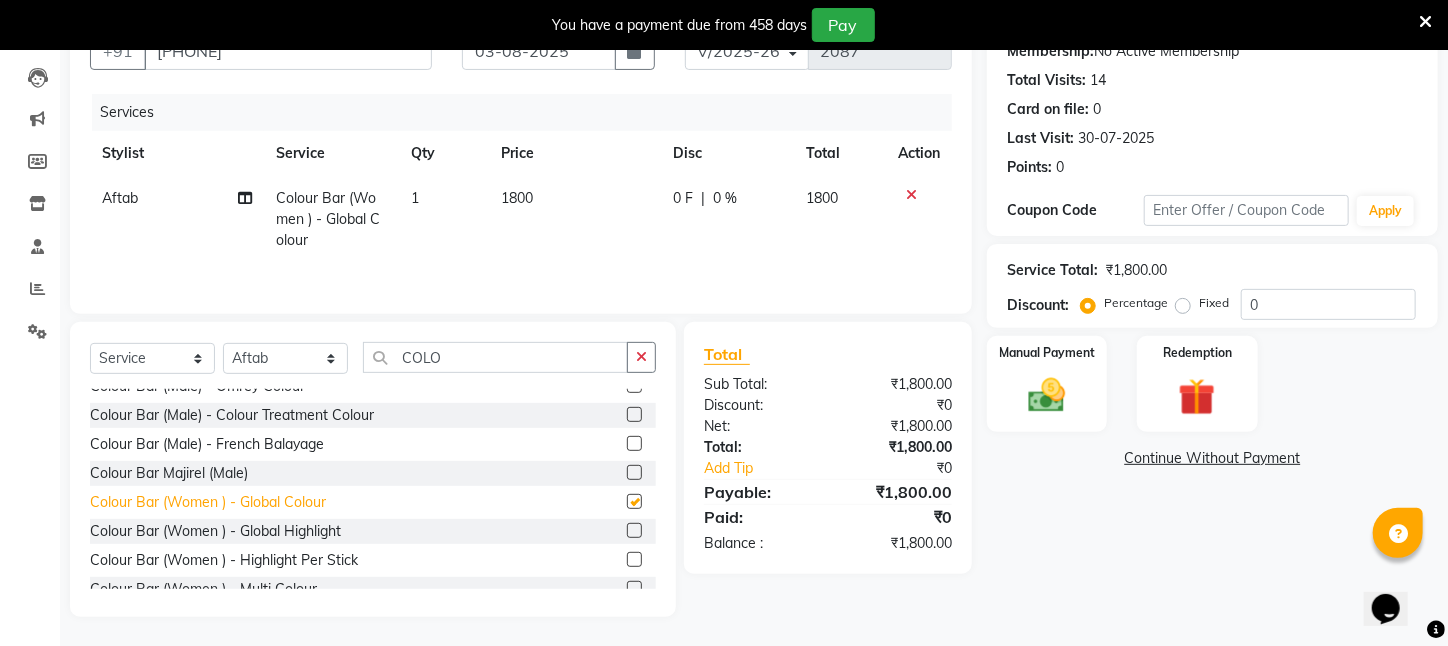 checkbox on "false" 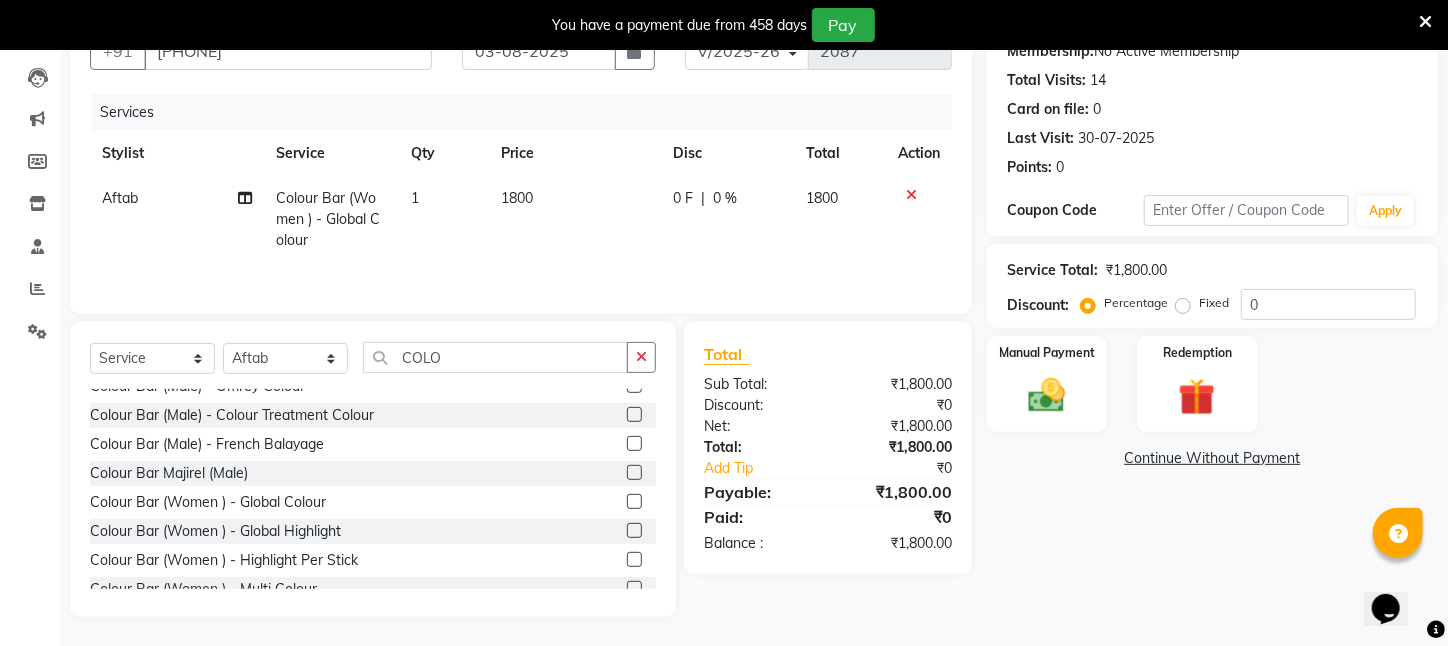 click on "1800" 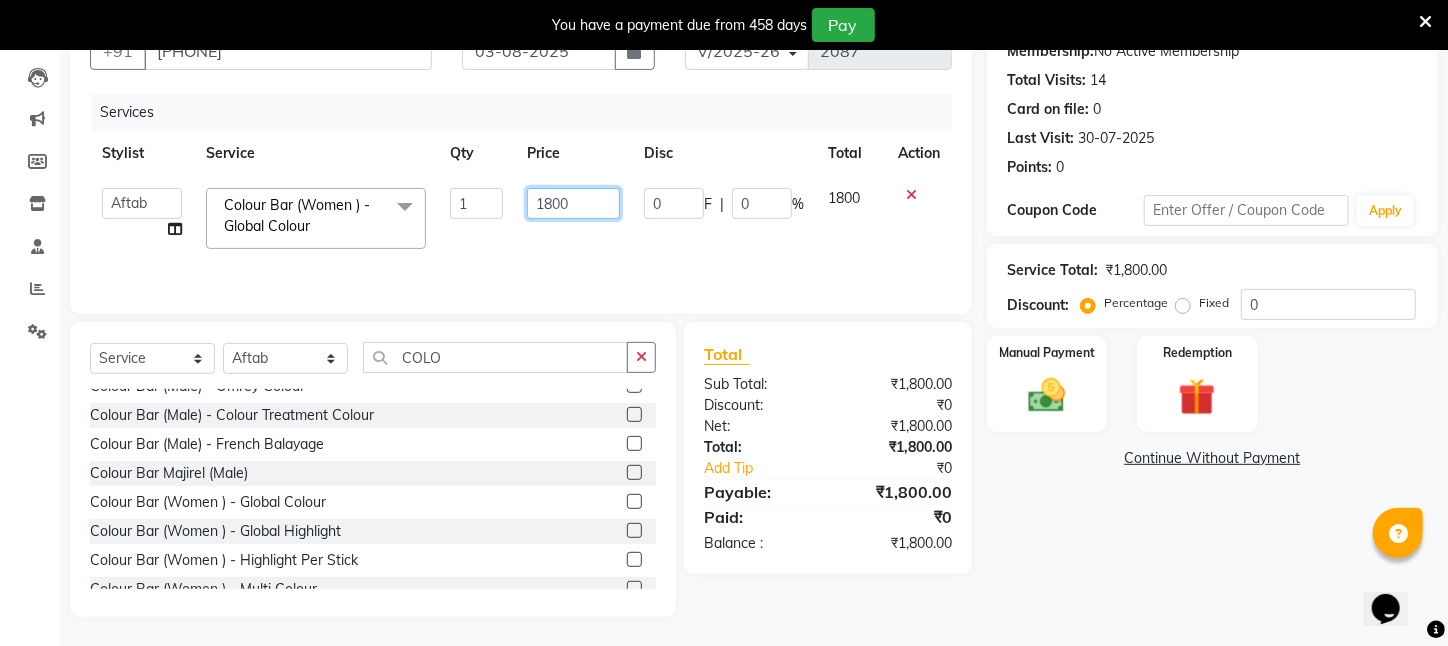 click on "1800" 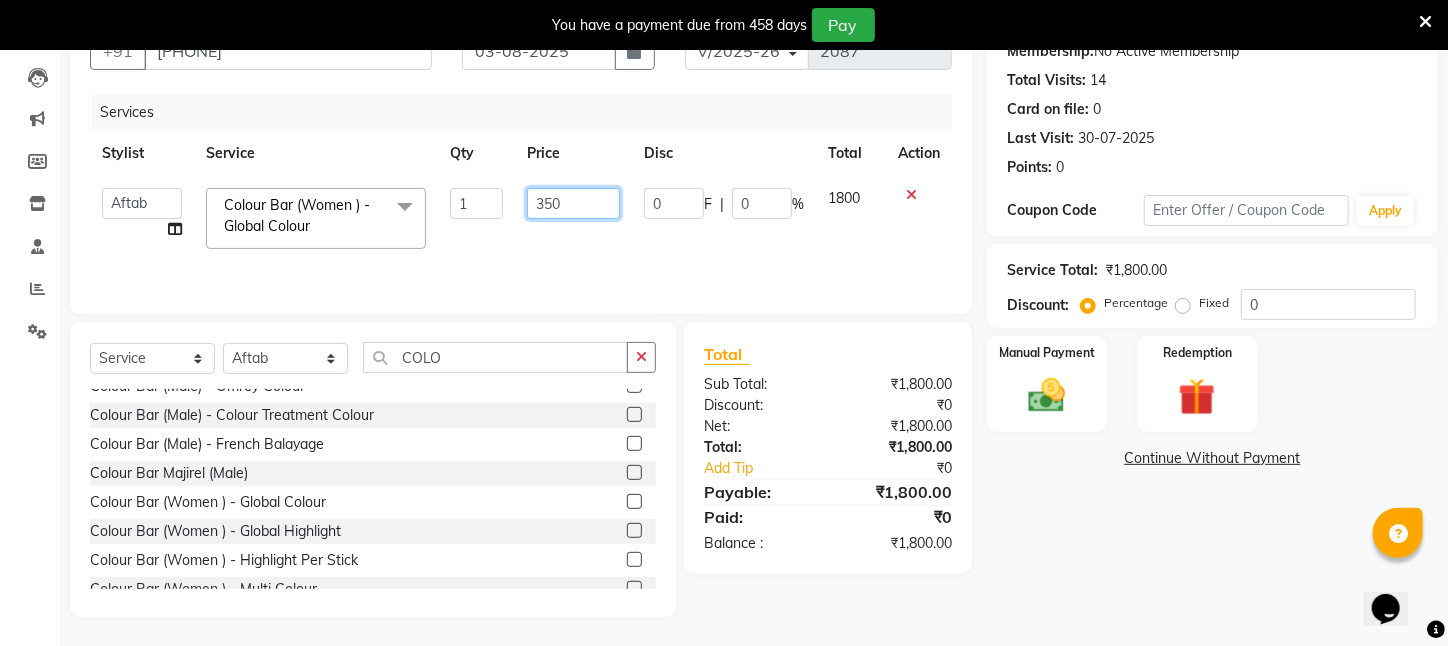 type on "3500" 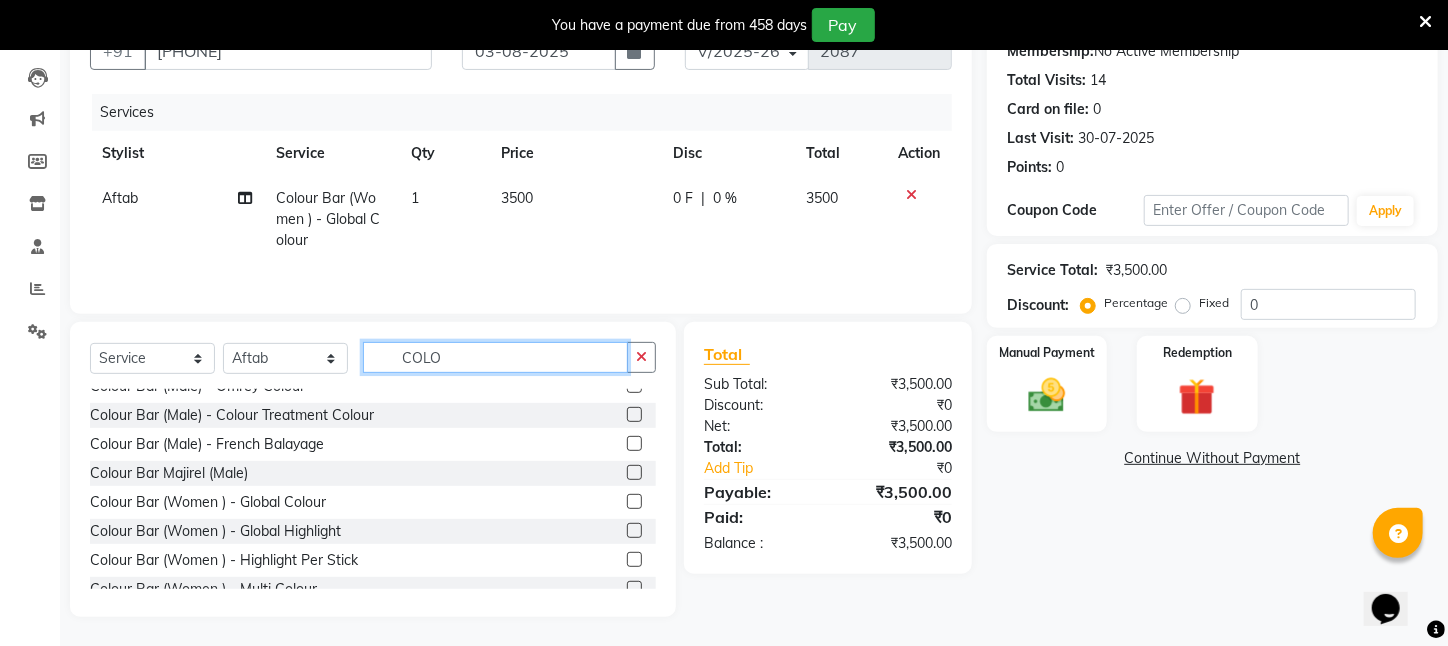 drag, startPoint x: 498, startPoint y: 363, endPoint x: 206, endPoint y: 350, distance: 292.28925 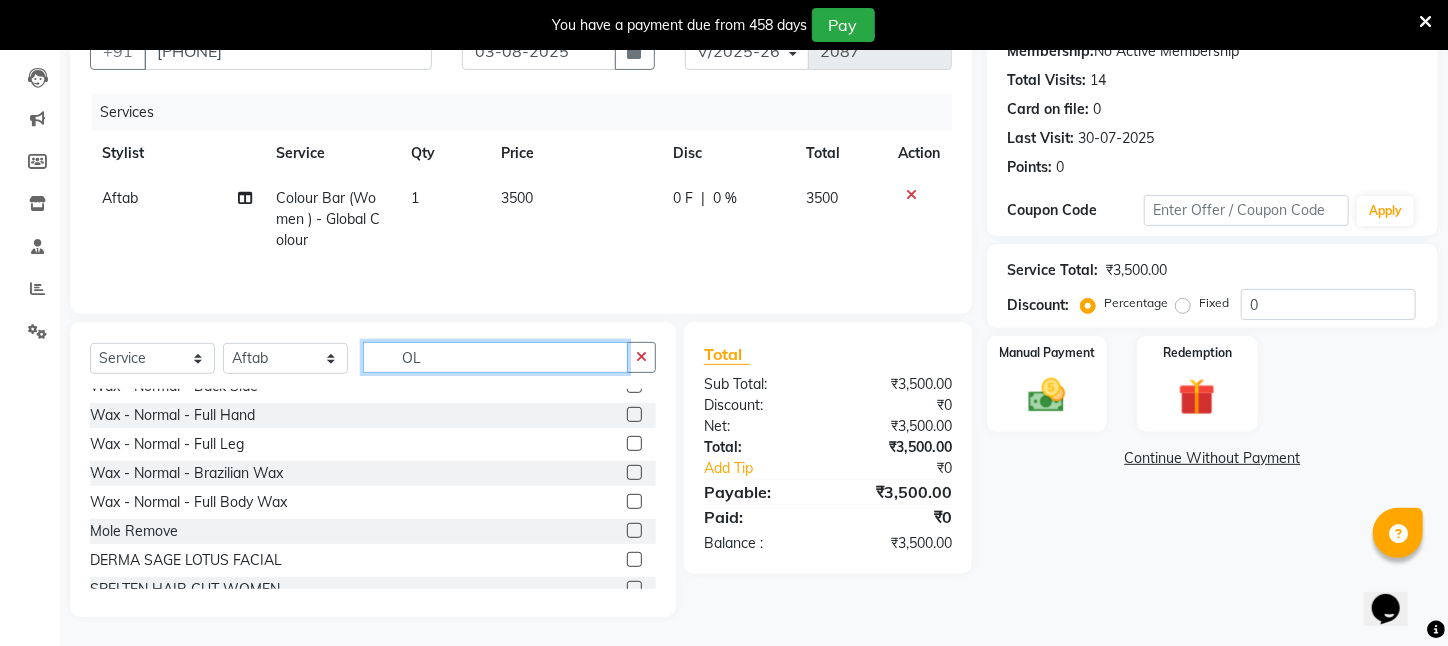 scroll, scrollTop: 0, scrollLeft: 0, axis: both 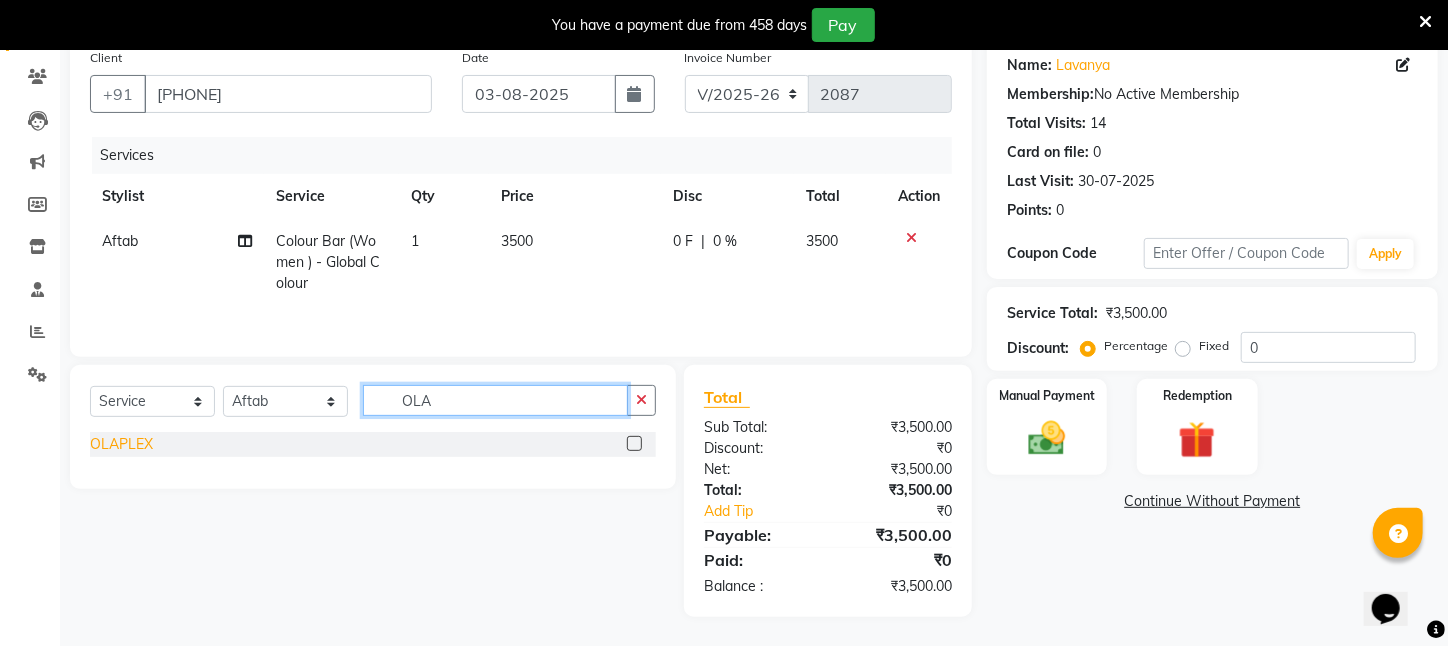 type on "OLA" 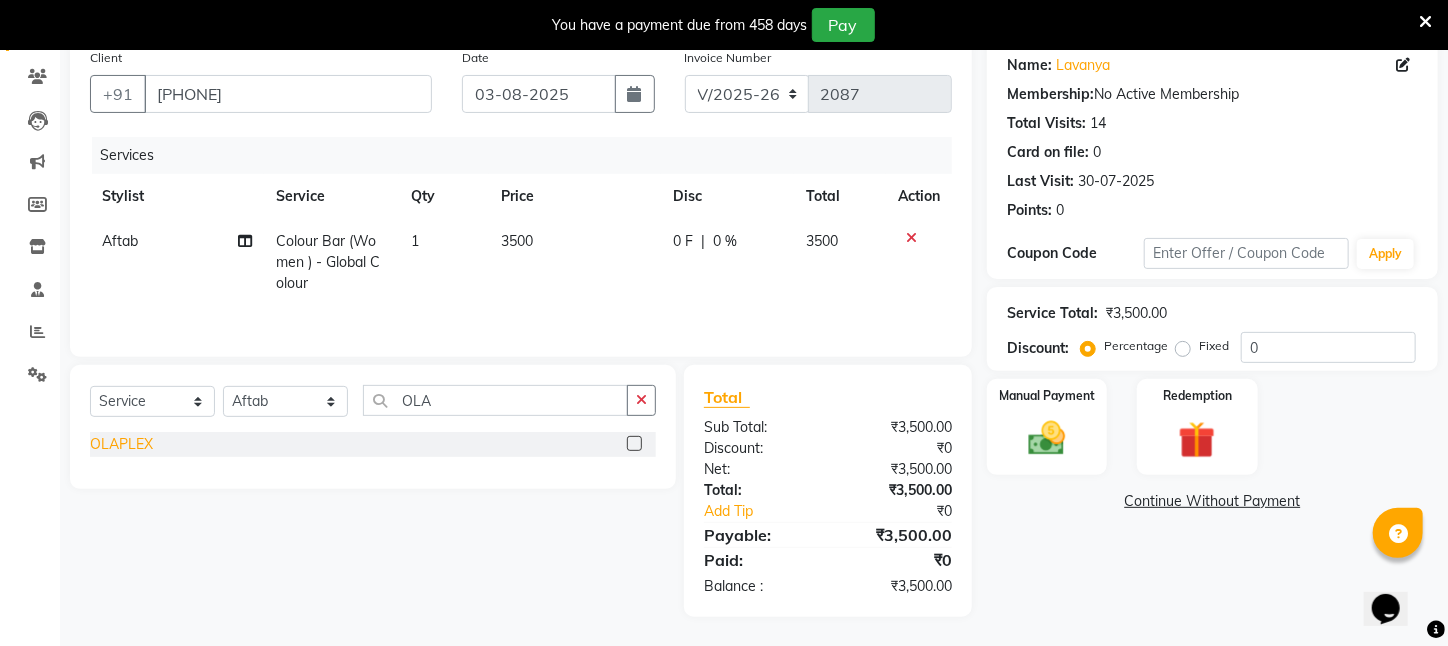 click on "OLAPLEX" 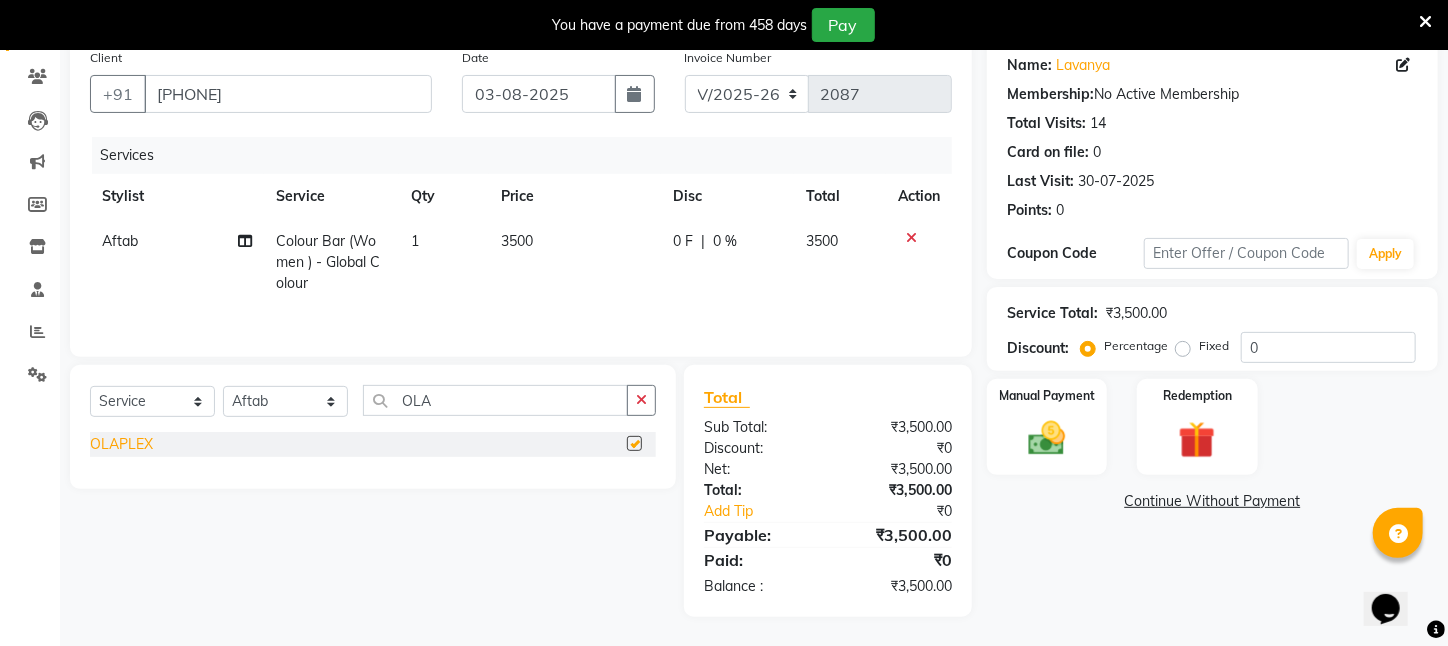checkbox on "false" 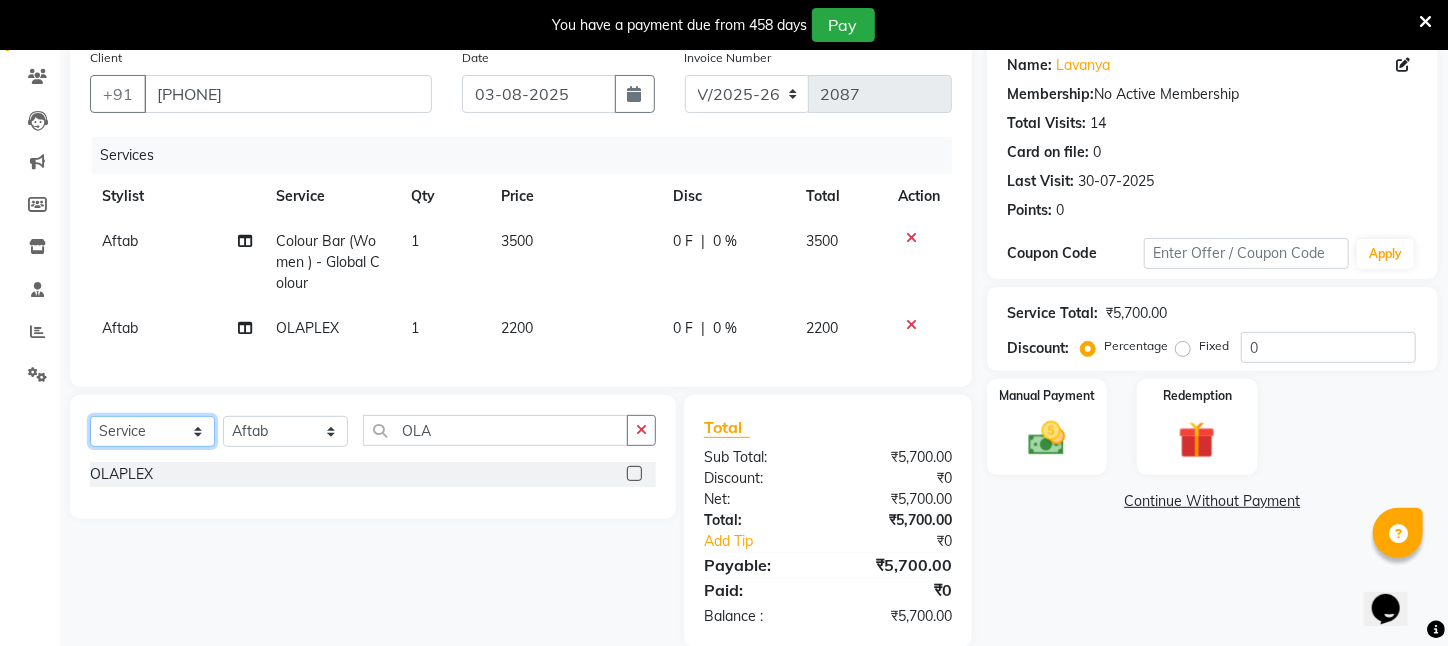 click on "Select  Service  Product  Membership  Package Voucher Prepaid Gift Card" 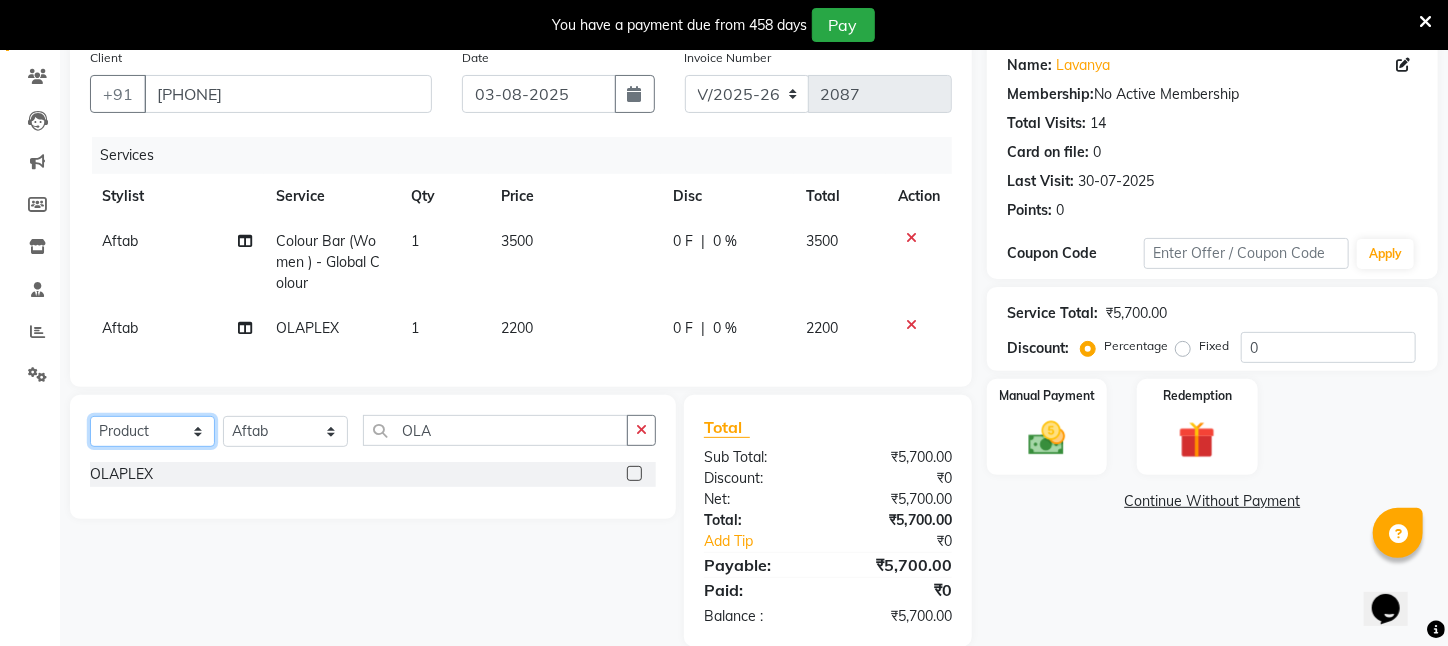 click on "Select  Service  Product  Membership  Package Voucher Prepaid Gift Card" 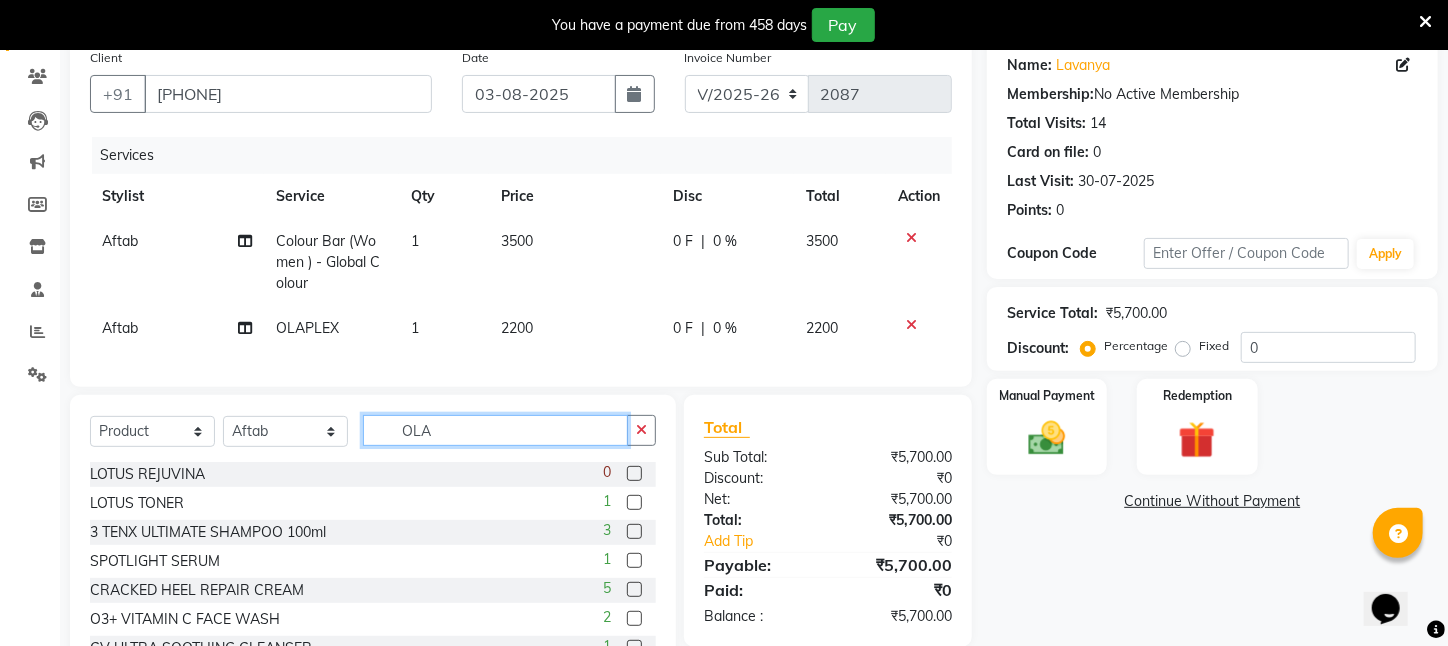 drag, startPoint x: 459, startPoint y: 443, endPoint x: 282, endPoint y: 440, distance: 177.02542 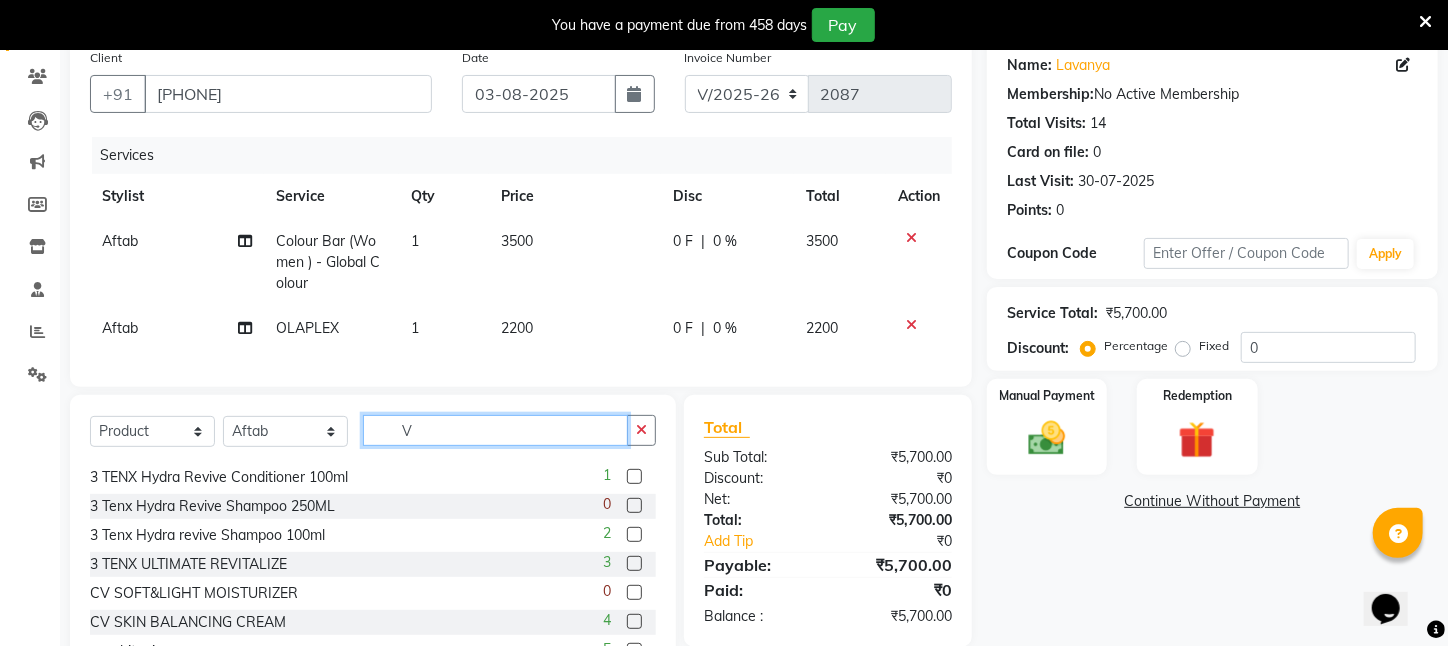 scroll, scrollTop: 300, scrollLeft: 0, axis: vertical 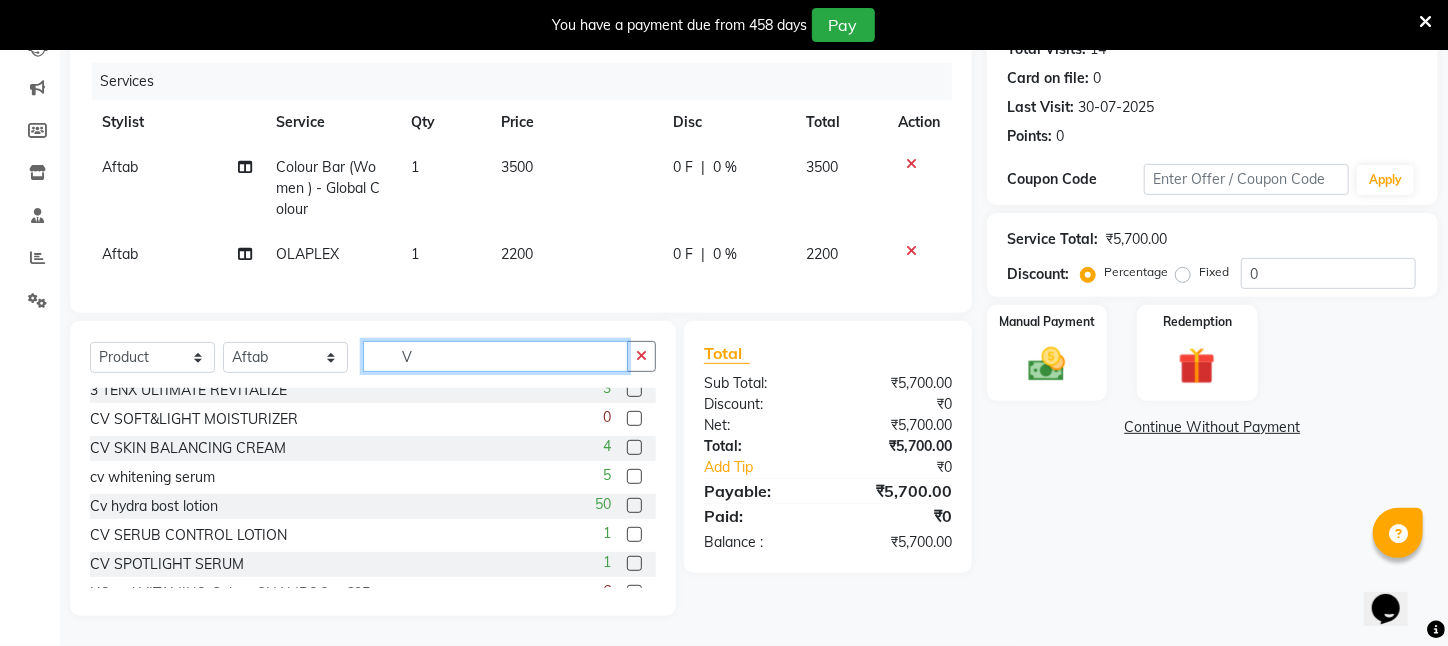 type on "V" 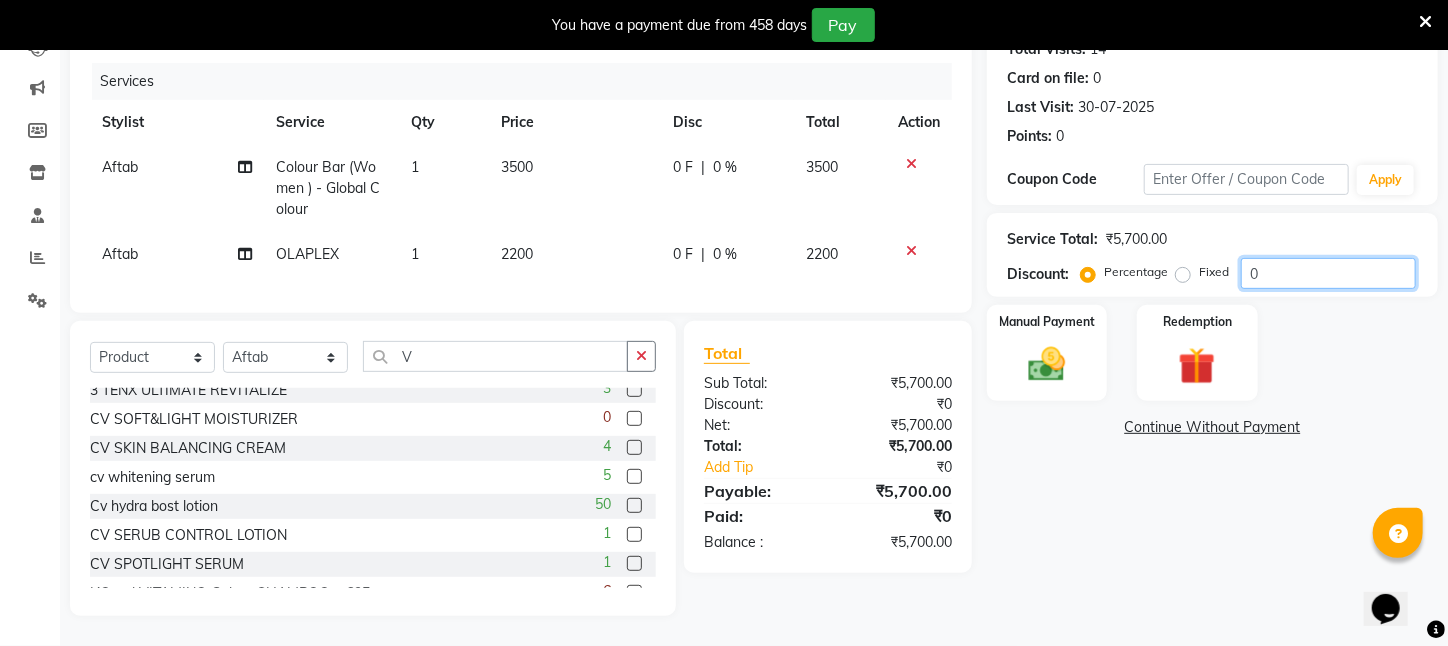 click on "0" 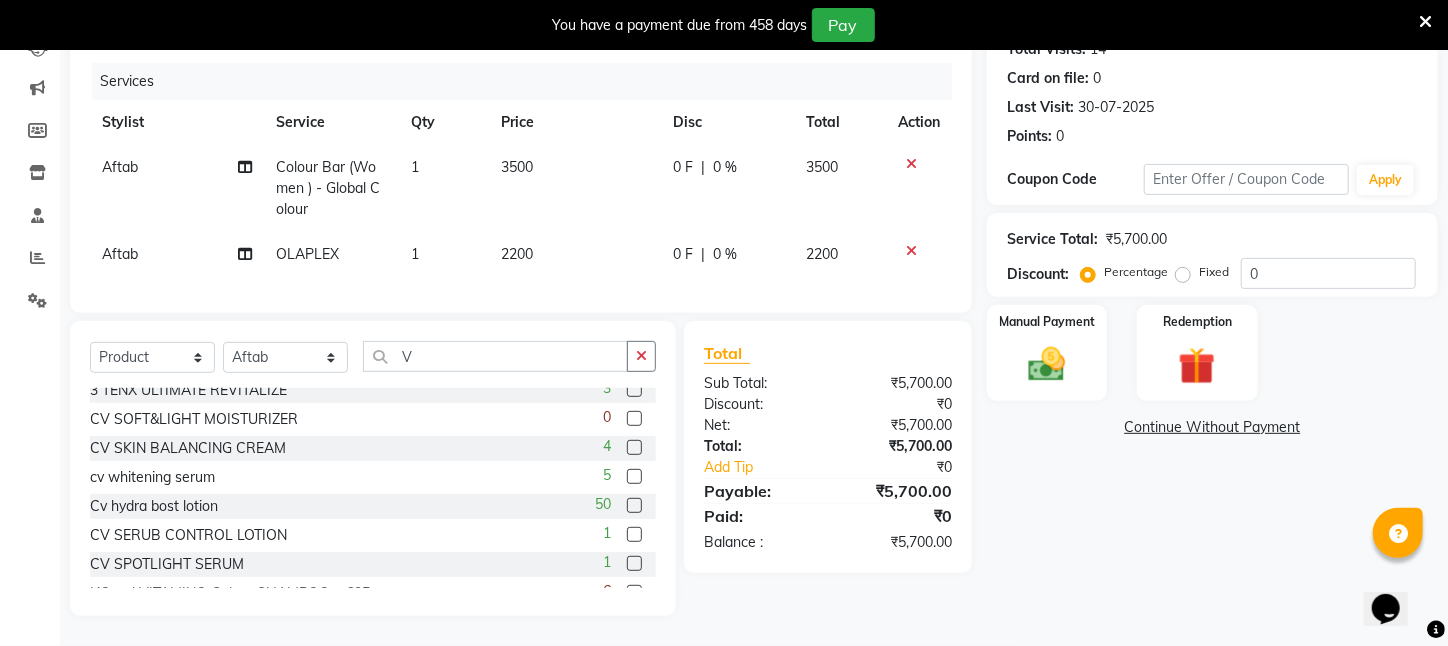 click on "Fixed" 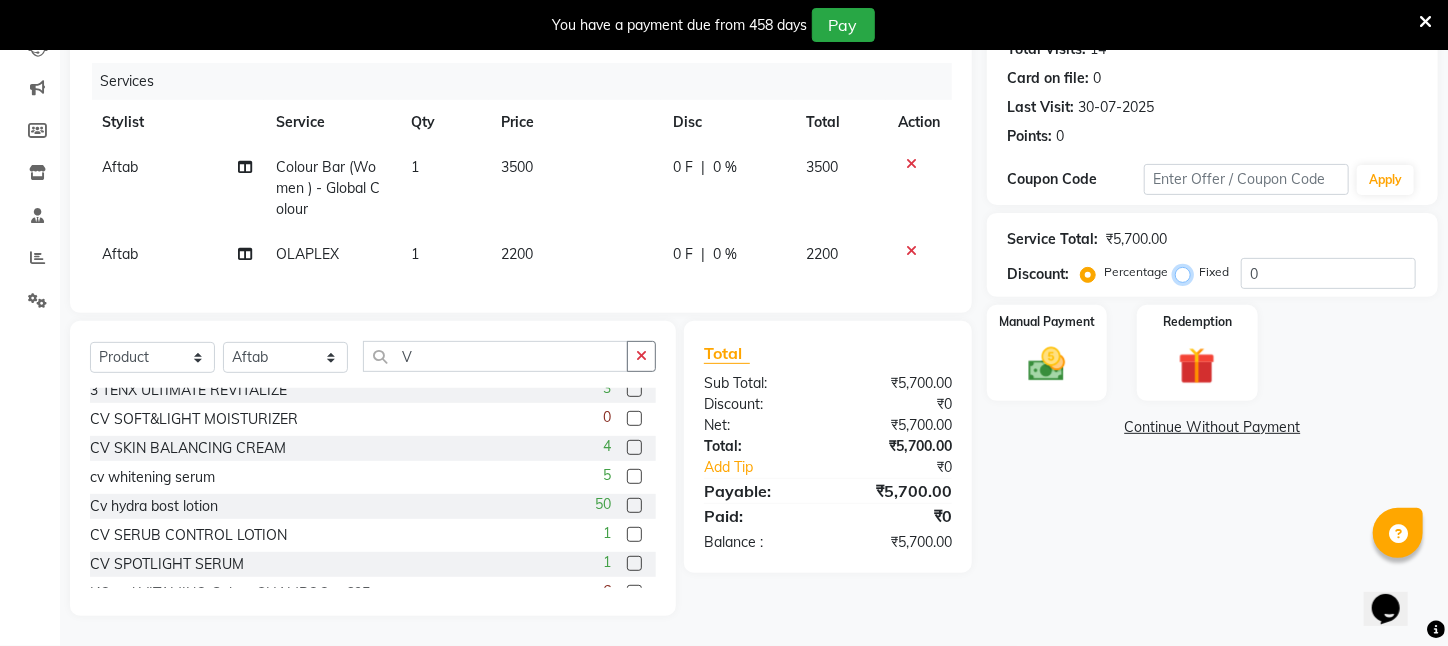 click on "Fixed" at bounding box center (1187, 272) 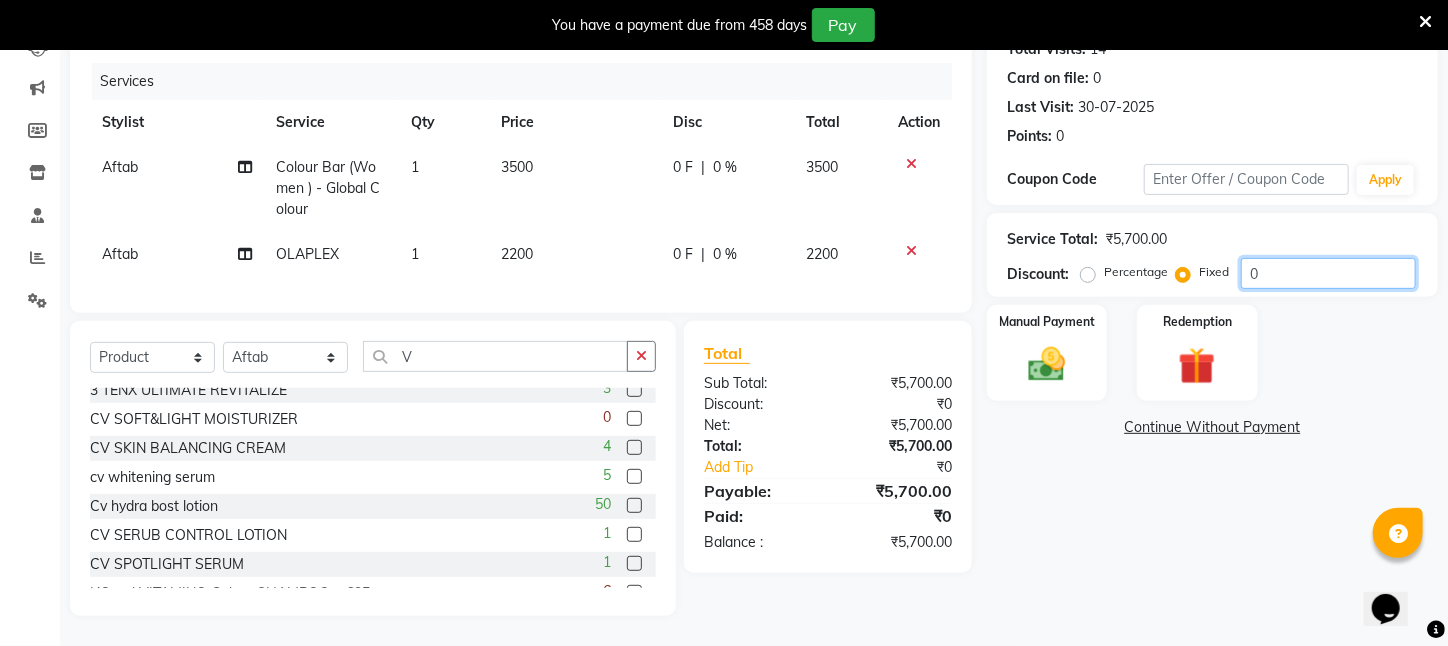 click on "0" 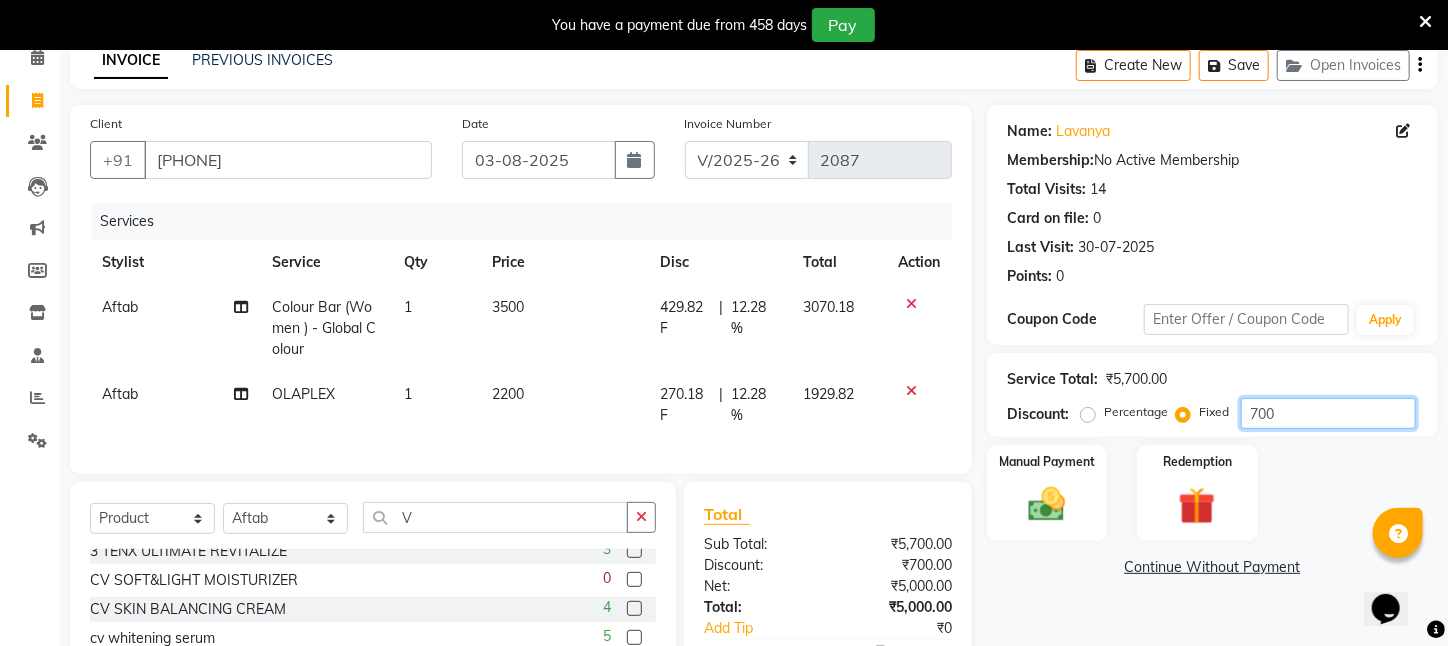 scroll, scrollTop: 200, scrollLeft: 0, axis: vertical 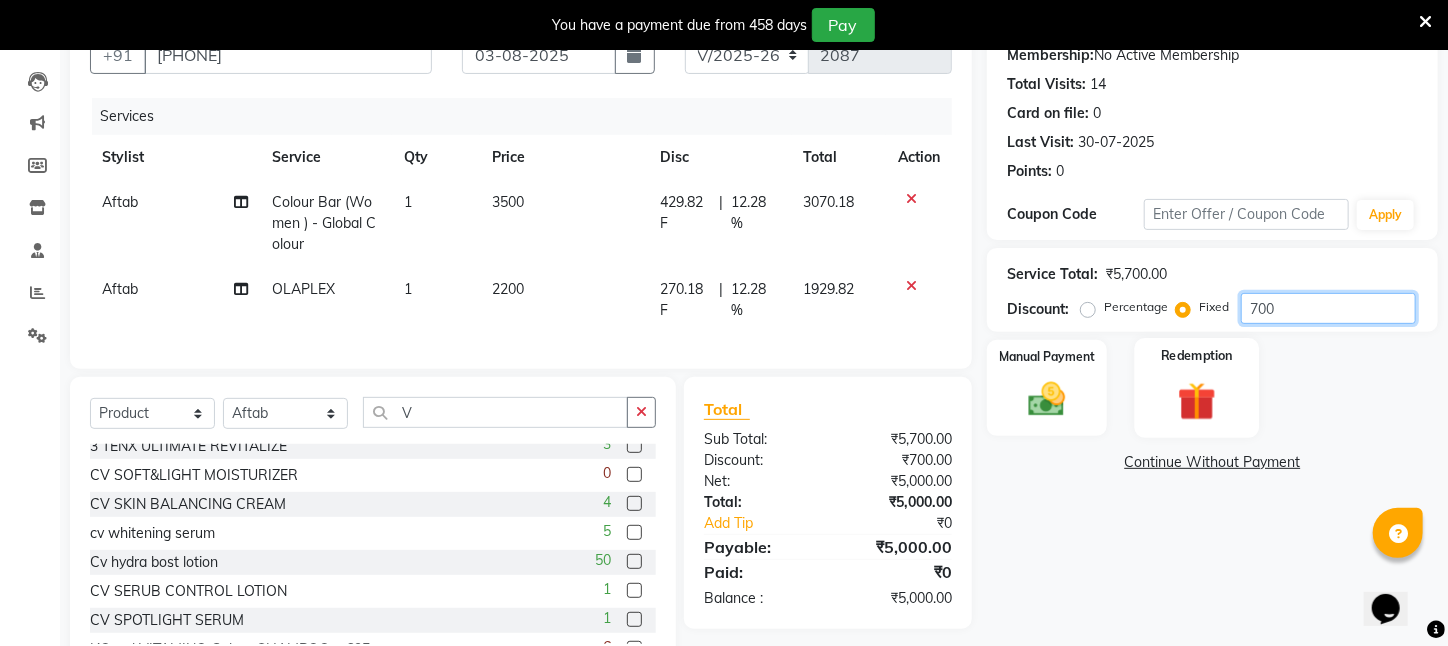 type on "700" 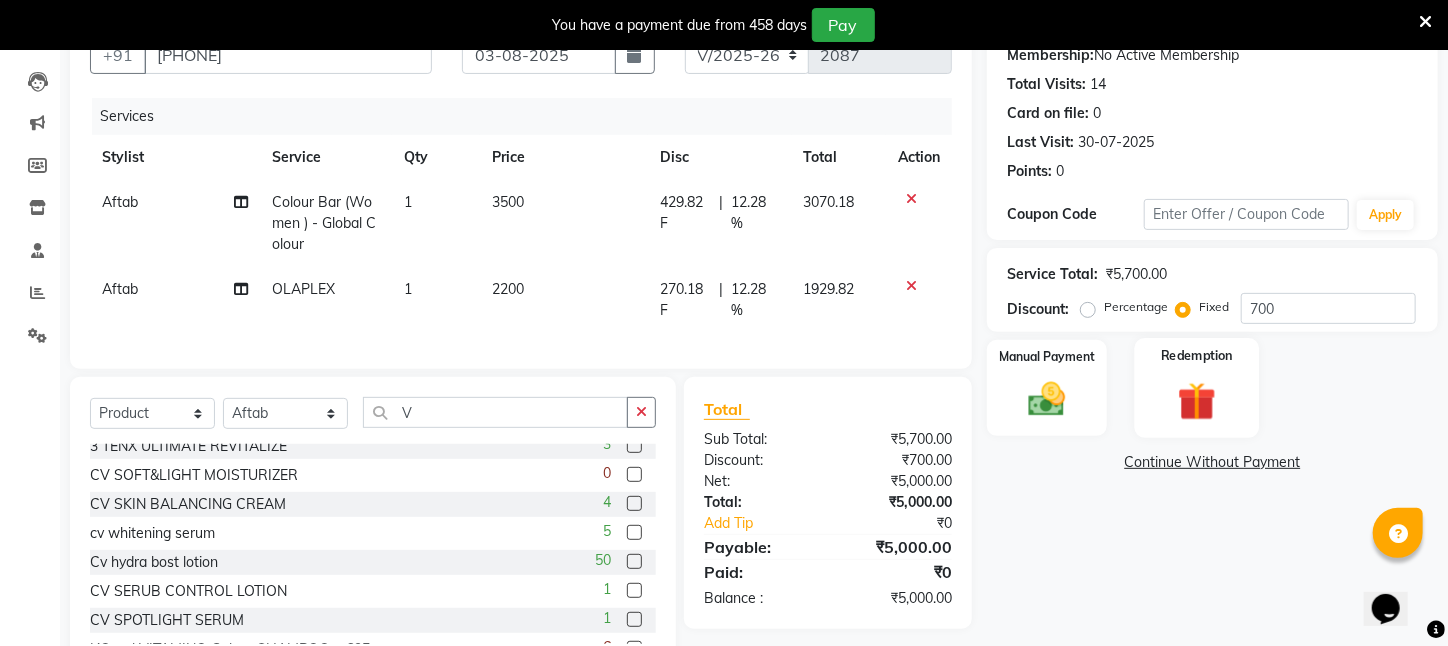 click 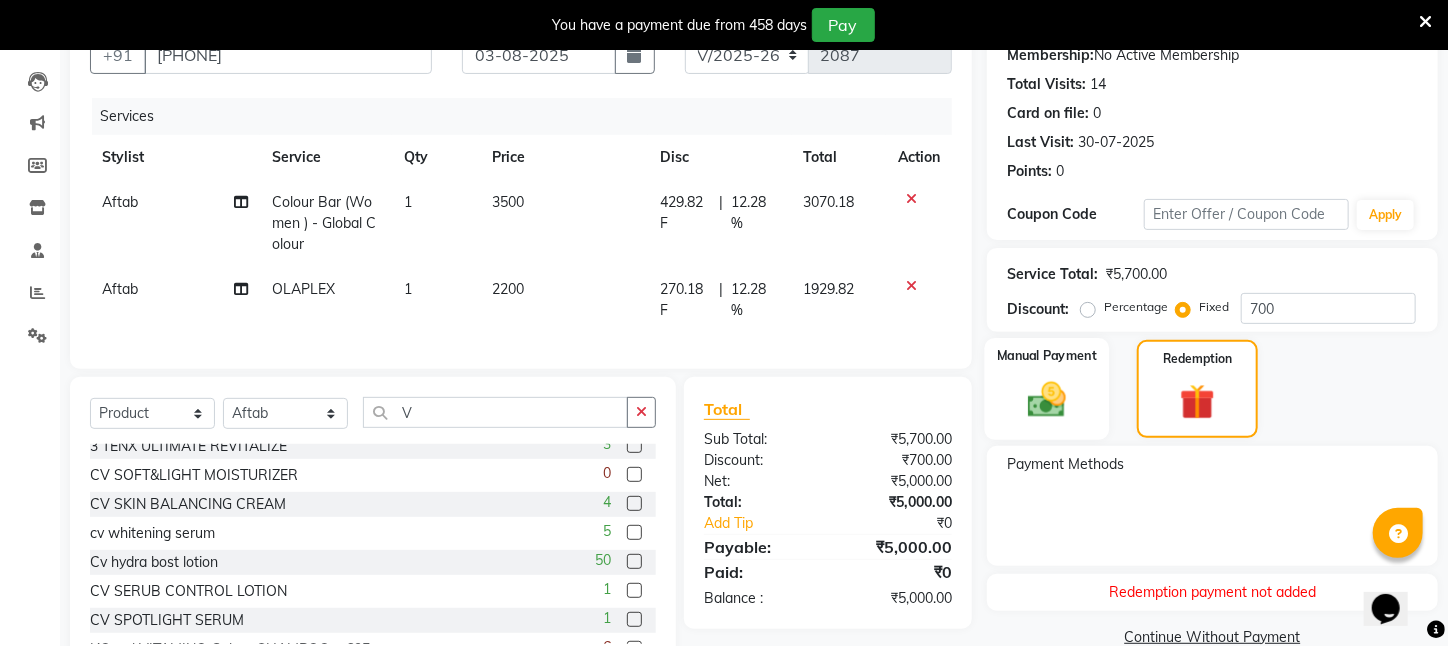 click on "Manual Payment" 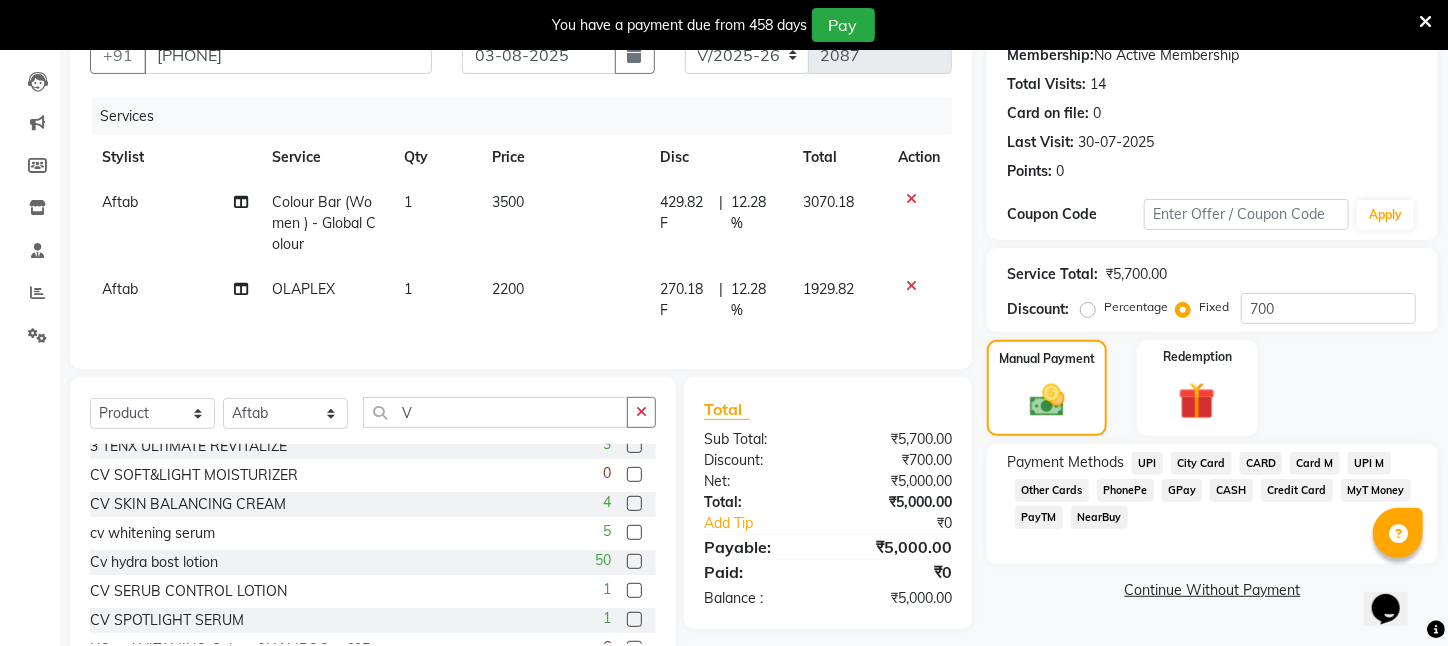 click on "UPI" 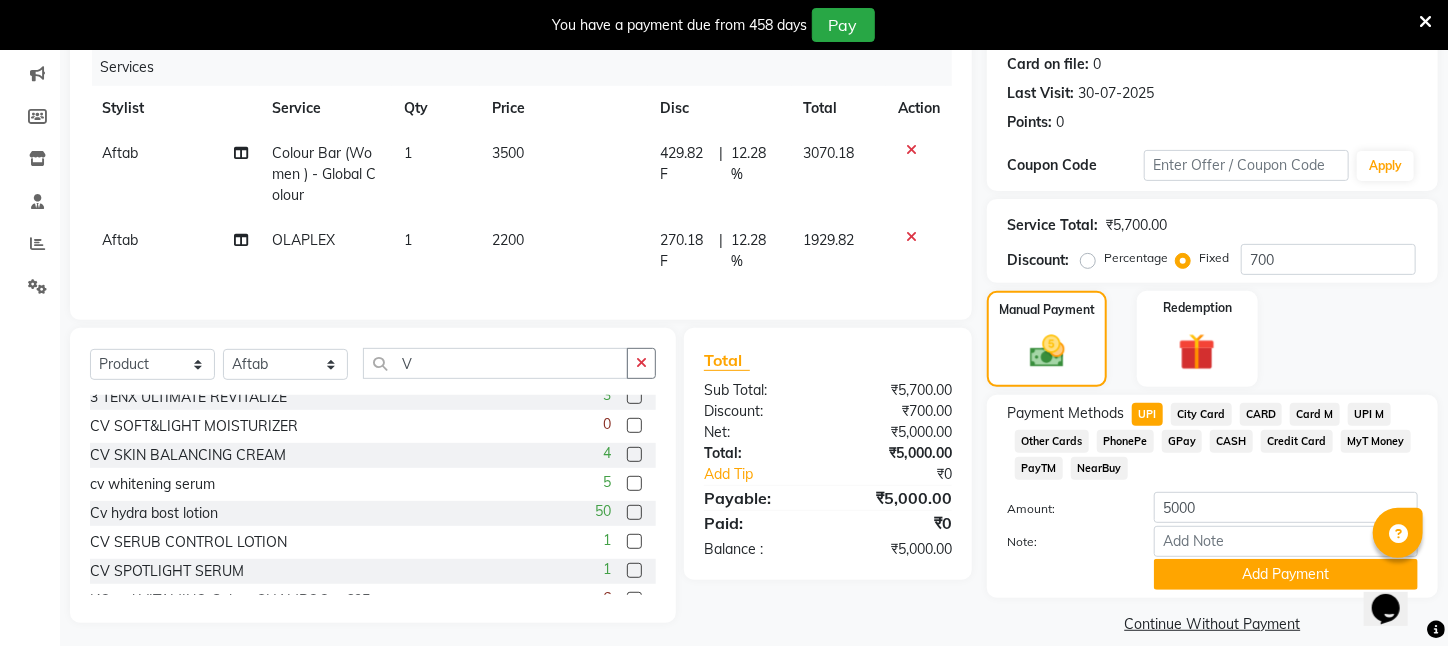 scroll, scrollTop: 293, scrollLeft: 0, axis: vertical 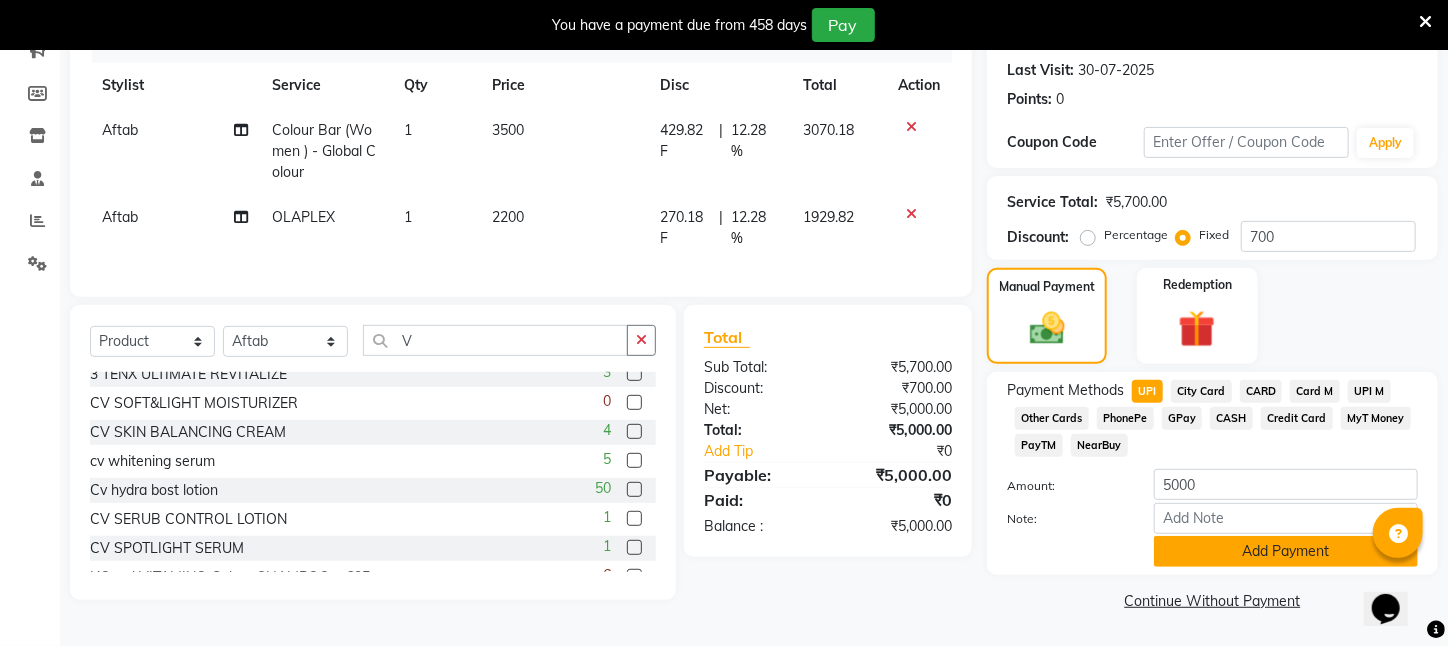 click on "Add Payment" 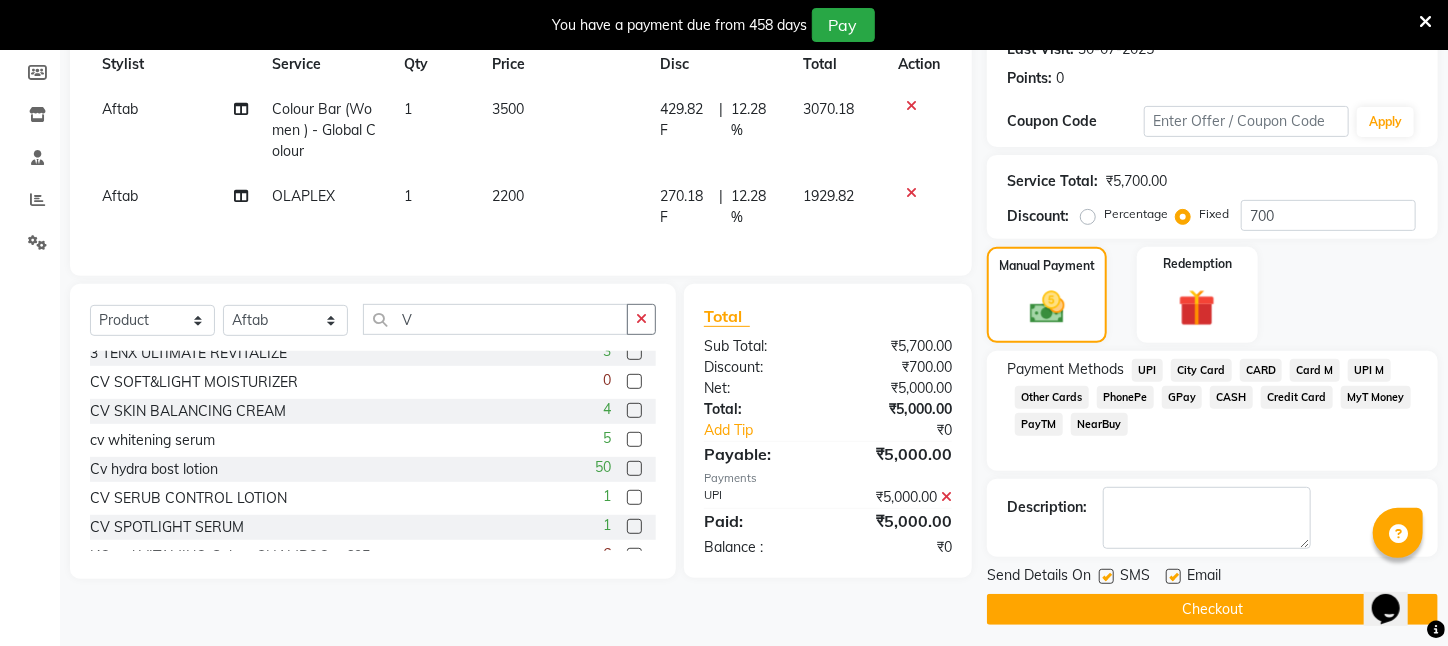 click on "Checkout" 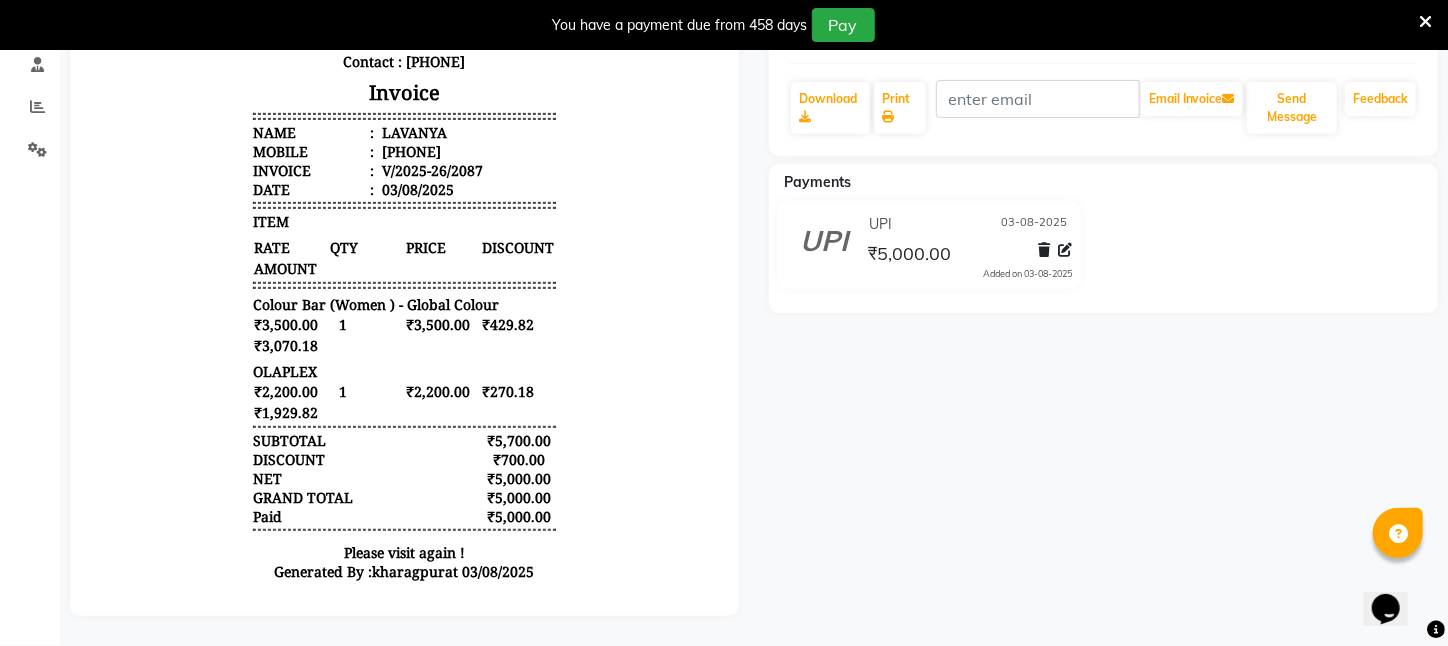 scroll, scrollTop: 0, scrollLeft: 0, axis: both 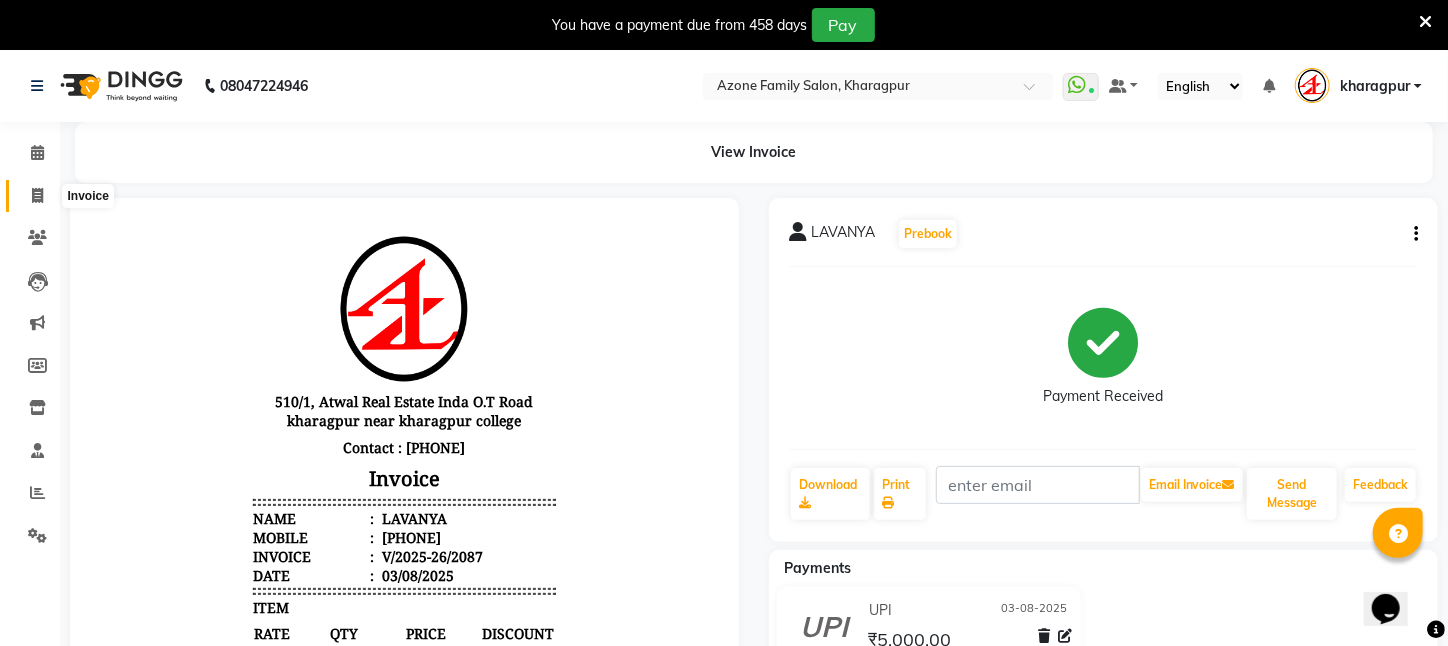 click 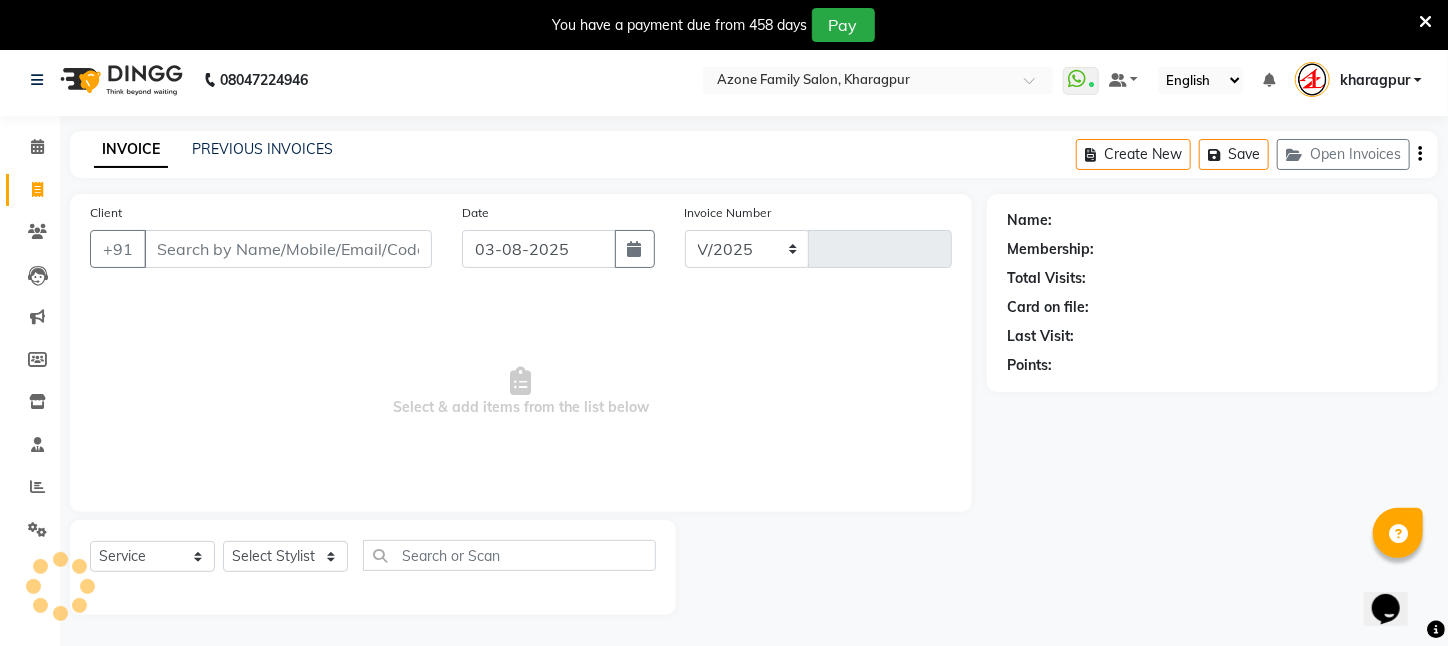select on "4296" 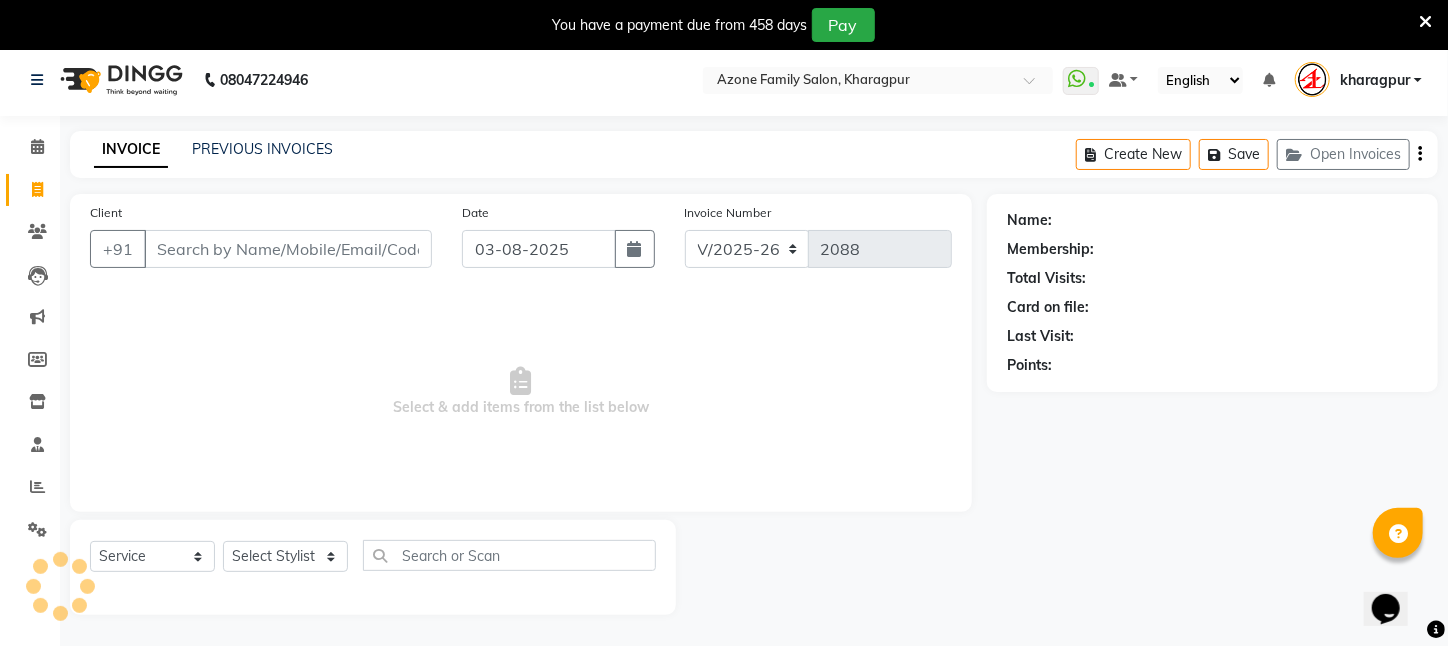 scroll, scrollTop: 50, scrollLeft: 0, axis: vertical 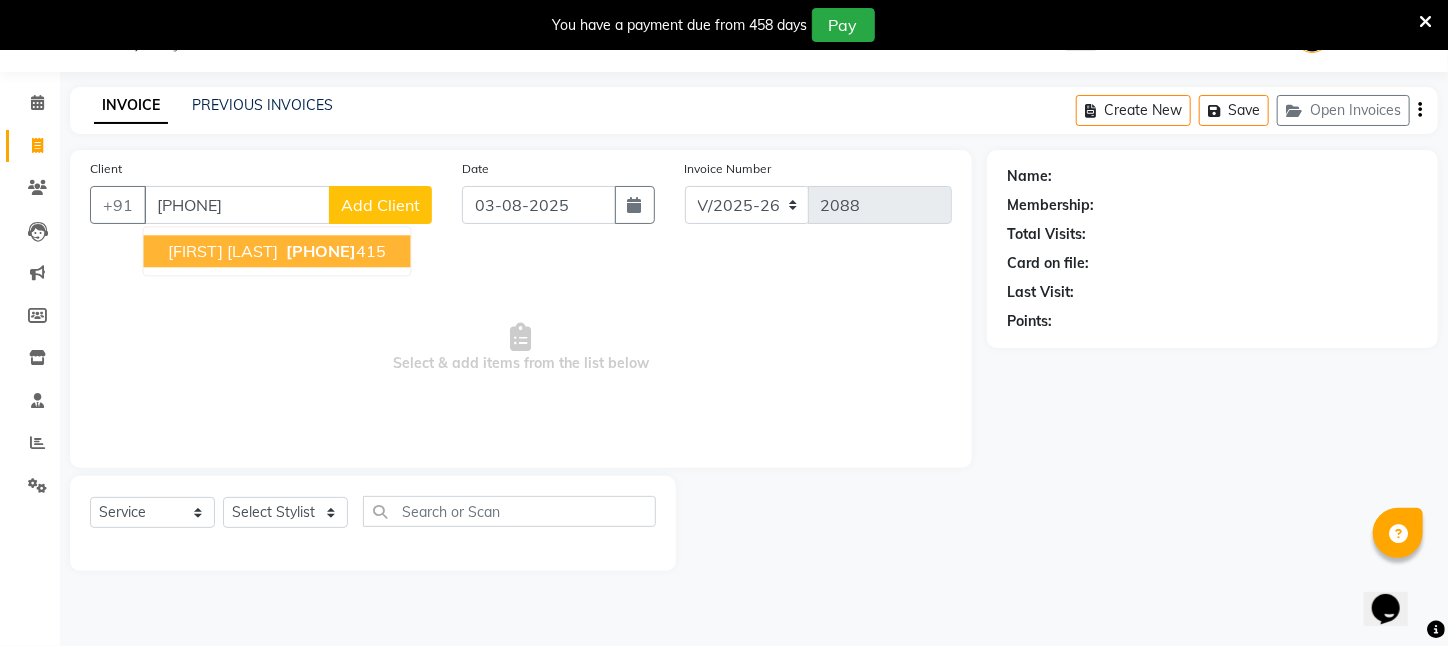 click on "[PHONE]" at bounding box center [322, 251] 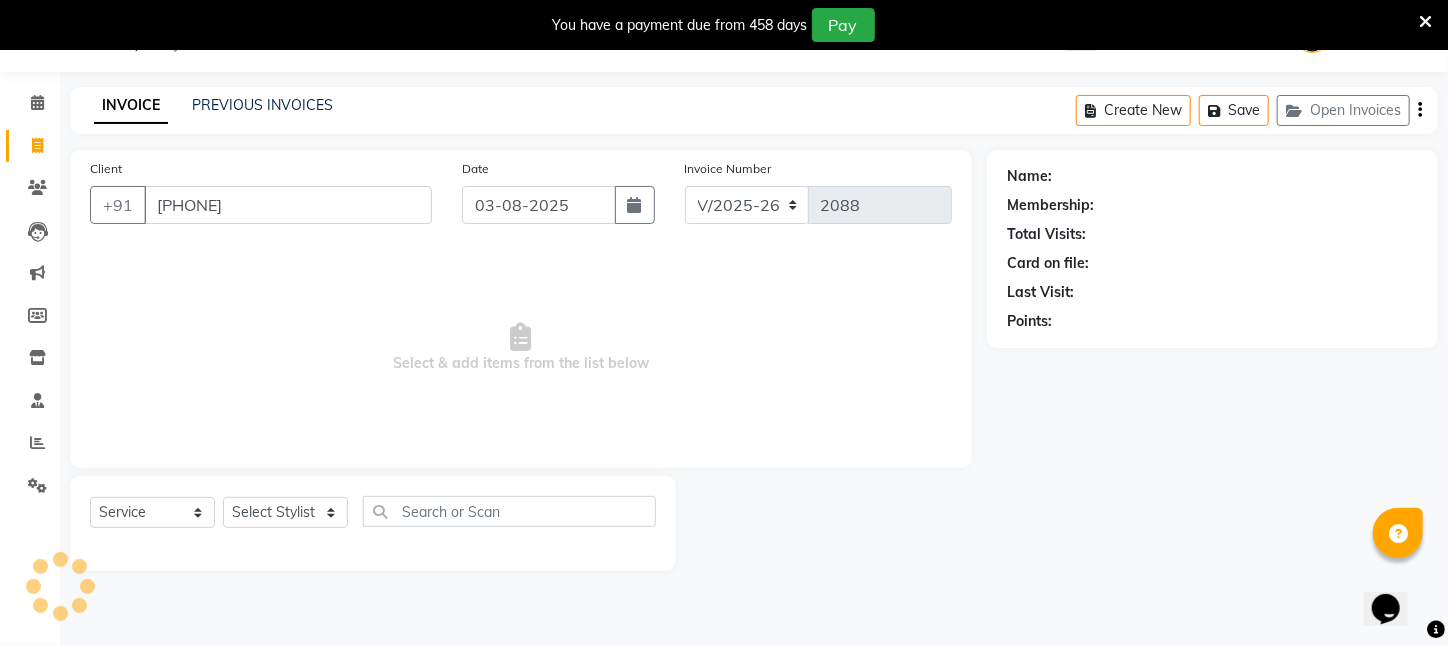 type on "[PHONE]" 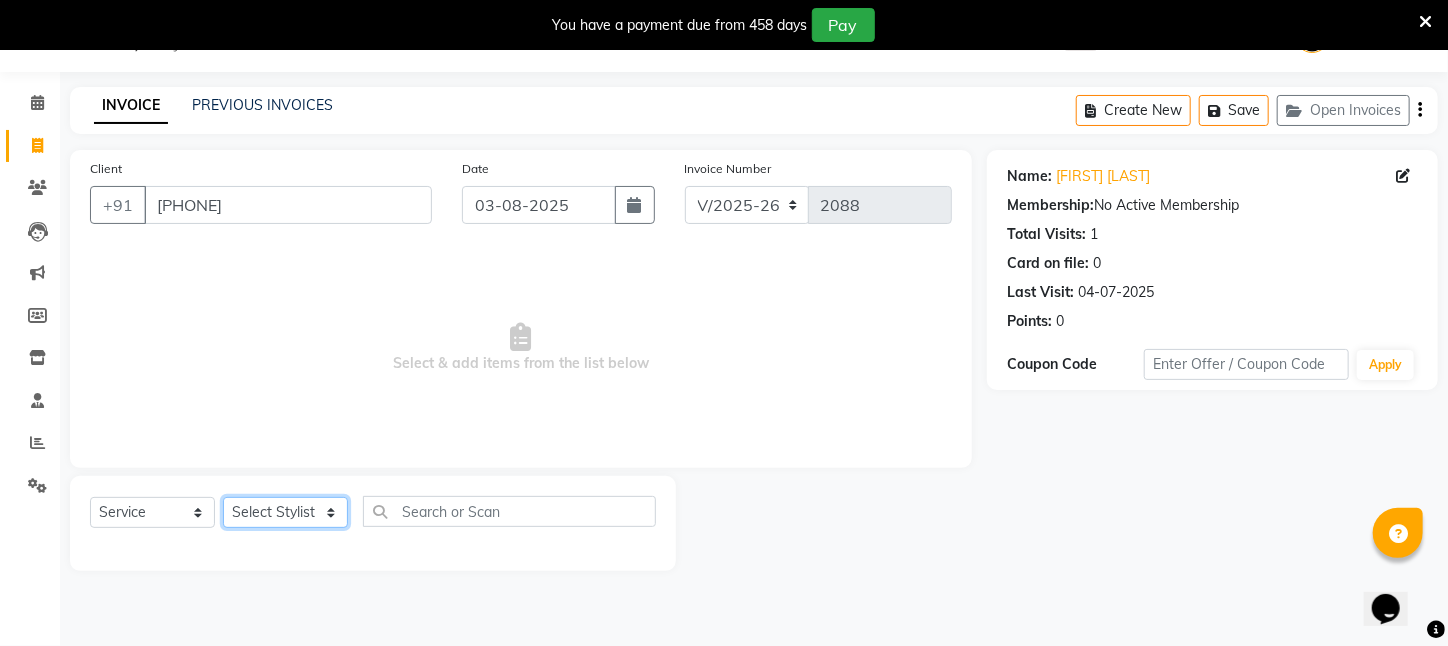 click on "Select Stylist Aftab Ansar ARPITA DEEPIKA IMRAAN Injamam KESHAV kharagpur Mahadev Pal Manisha MOUMITA NEHA Rahim Ruma SAIMA Shibani Sujit Suman TINKU Venu" 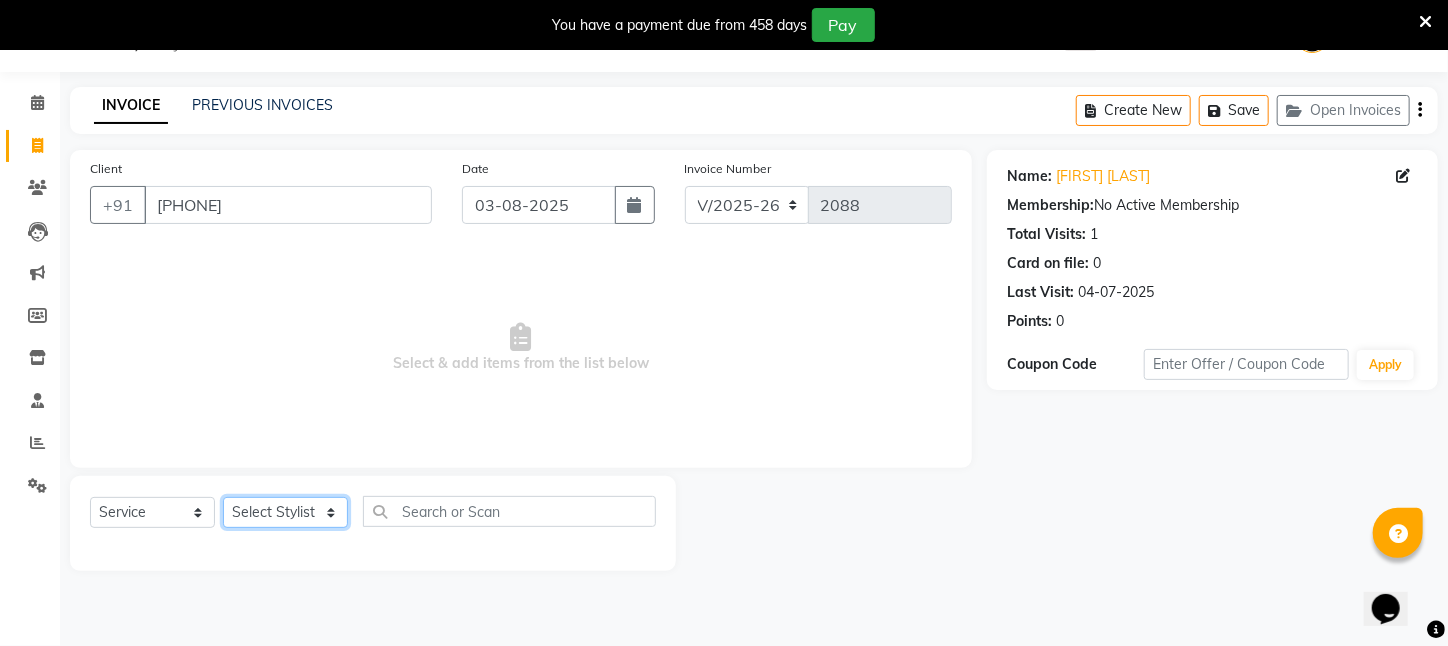 select on "23608" 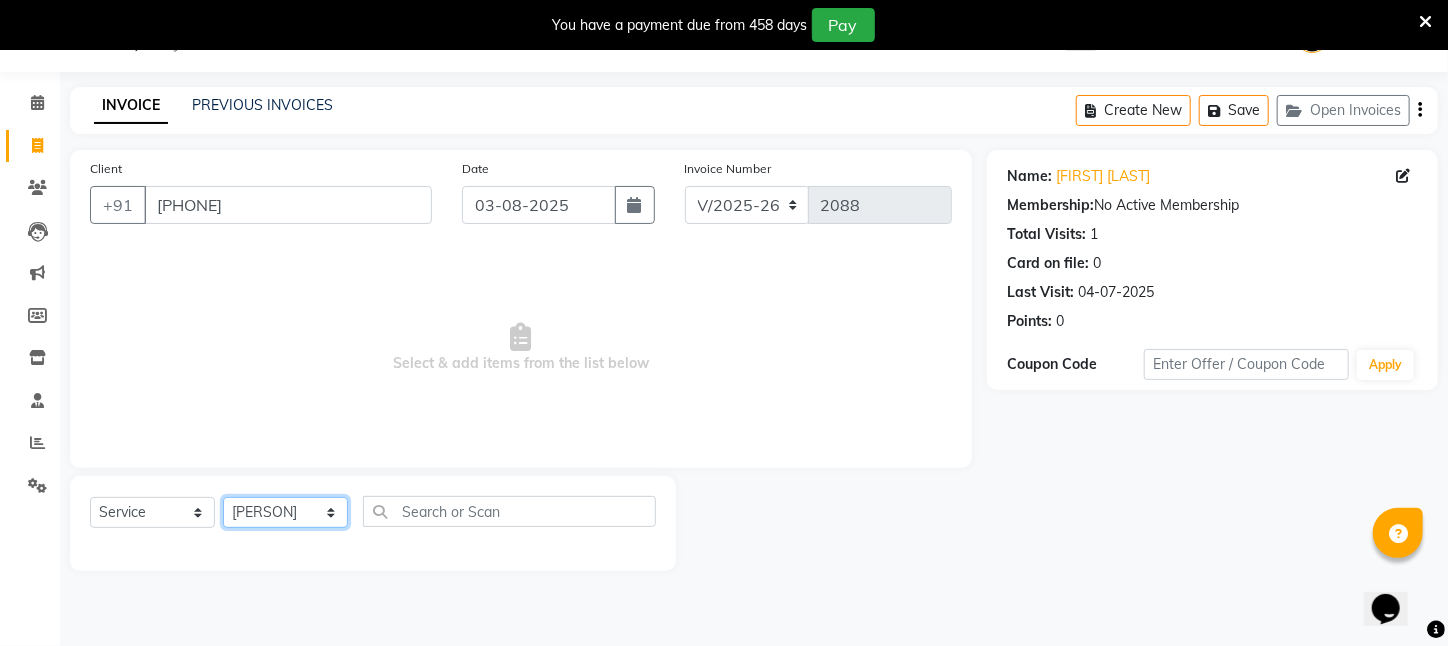 click on "Select Stylist Aftab Ansar ARPITA DEEPIKA IMRAAN Injamam KESHAV kharagpur Mahadev Pal Manisha MOUMITA NEHA Rahim Ruma SAIMA Shibani Sujit Suman TINKU Venu" 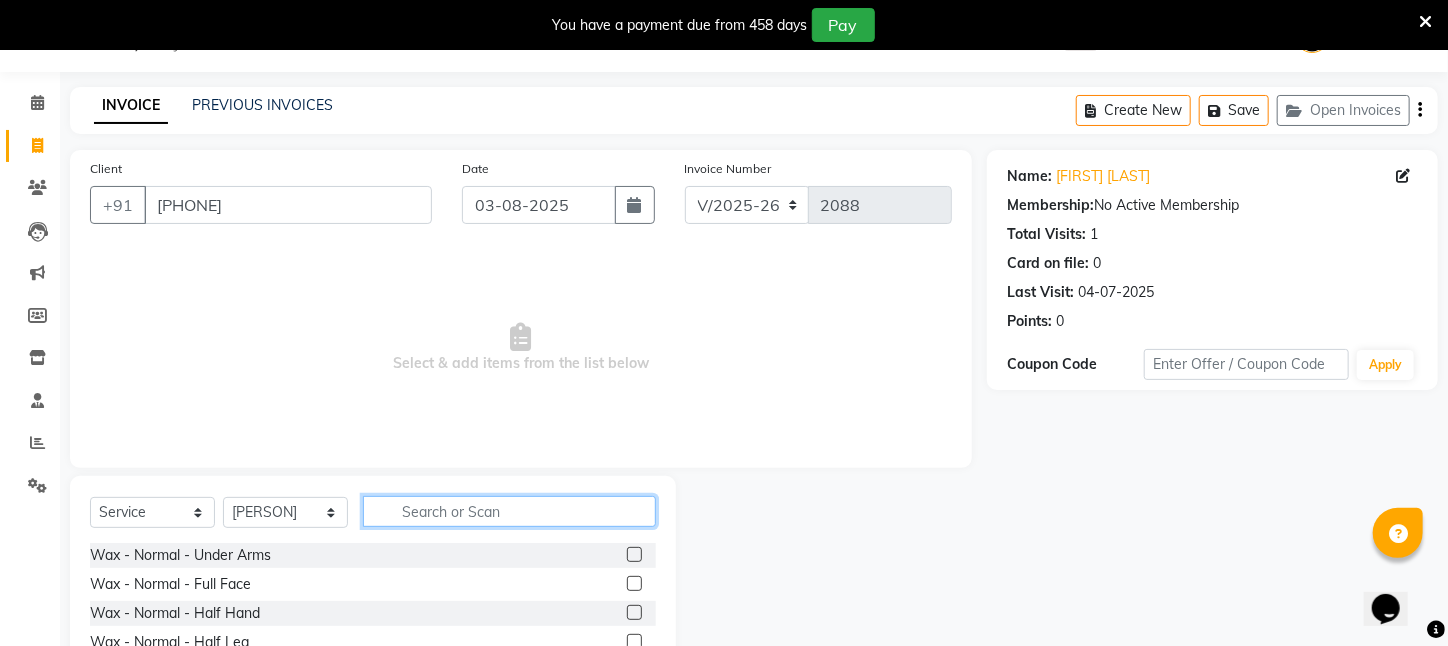 click 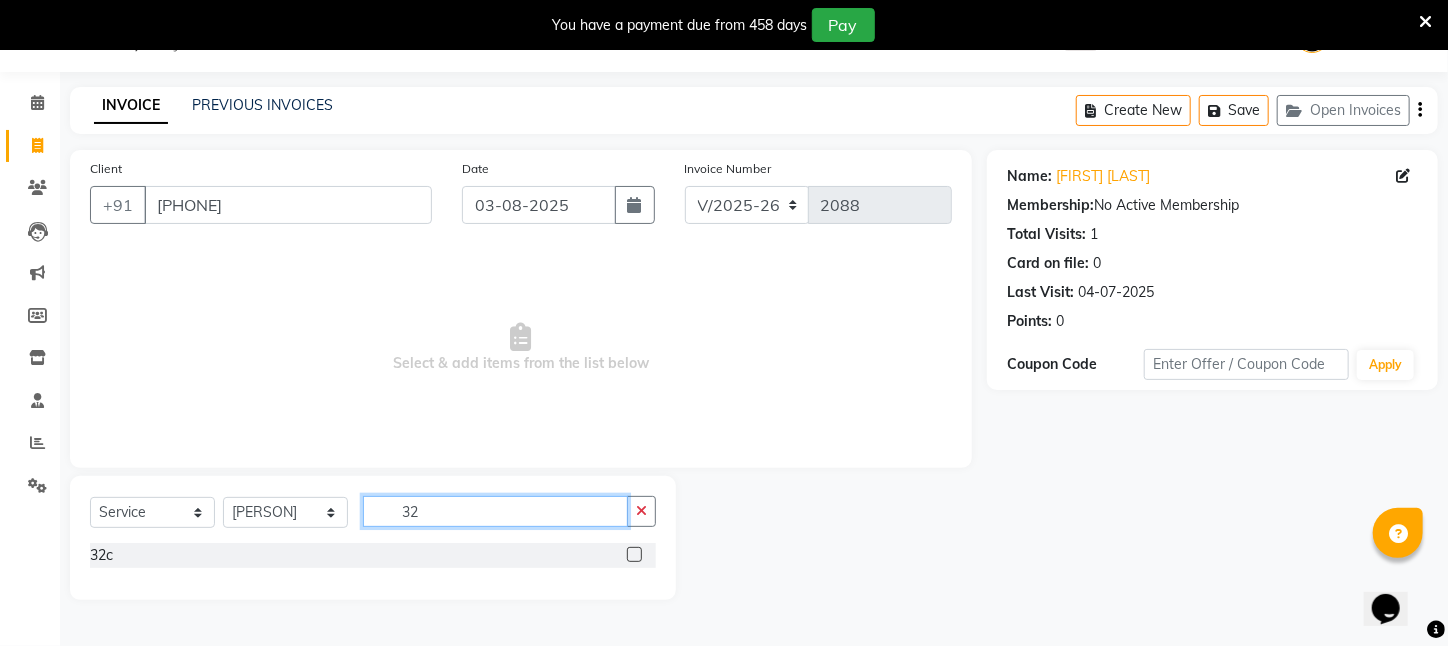 type on "32" 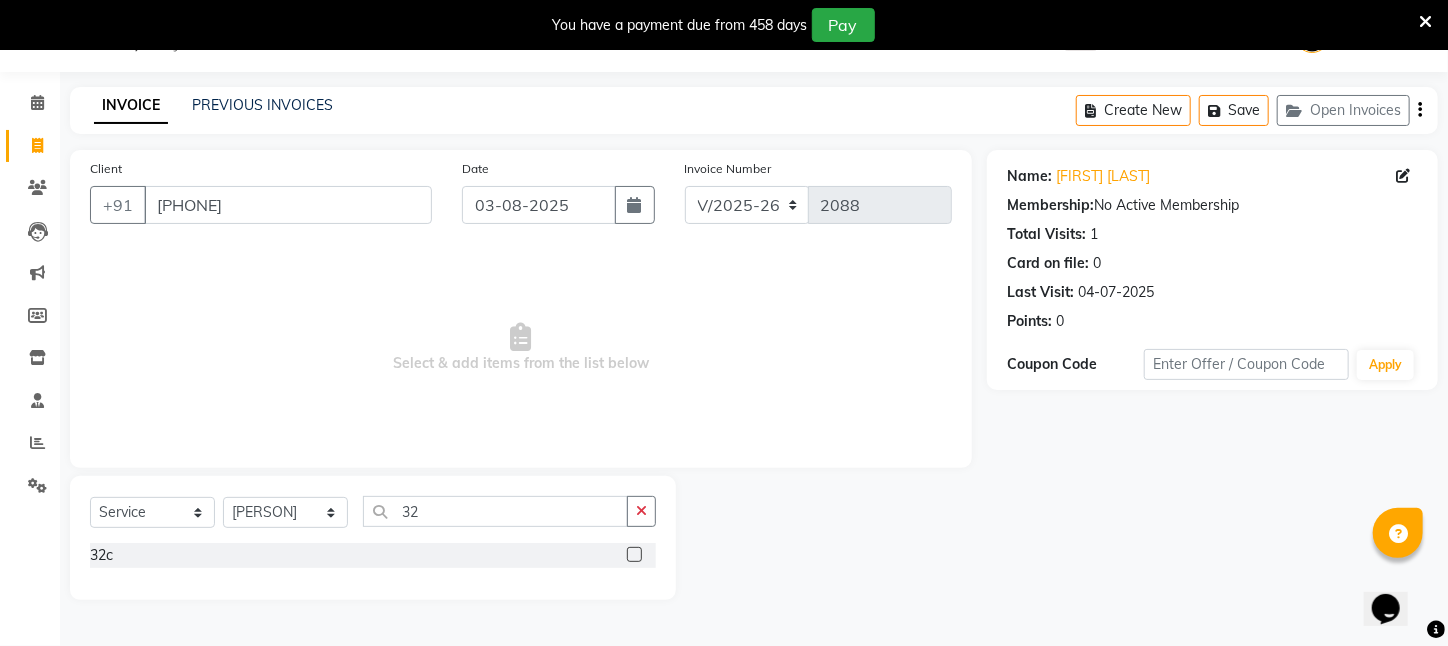 drag, startPoint x: 474, startPoint y: 551, endPoint x: 445, endPoint y: 506, distance: 53.535034 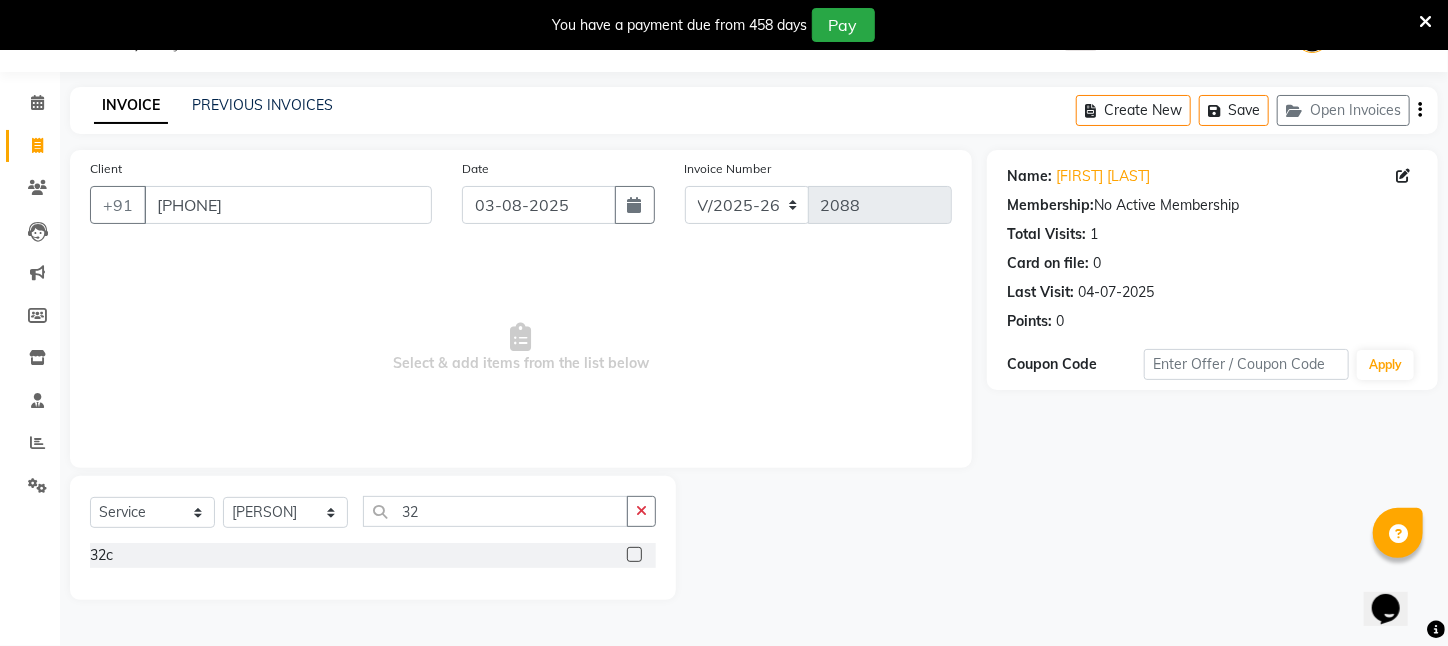 click 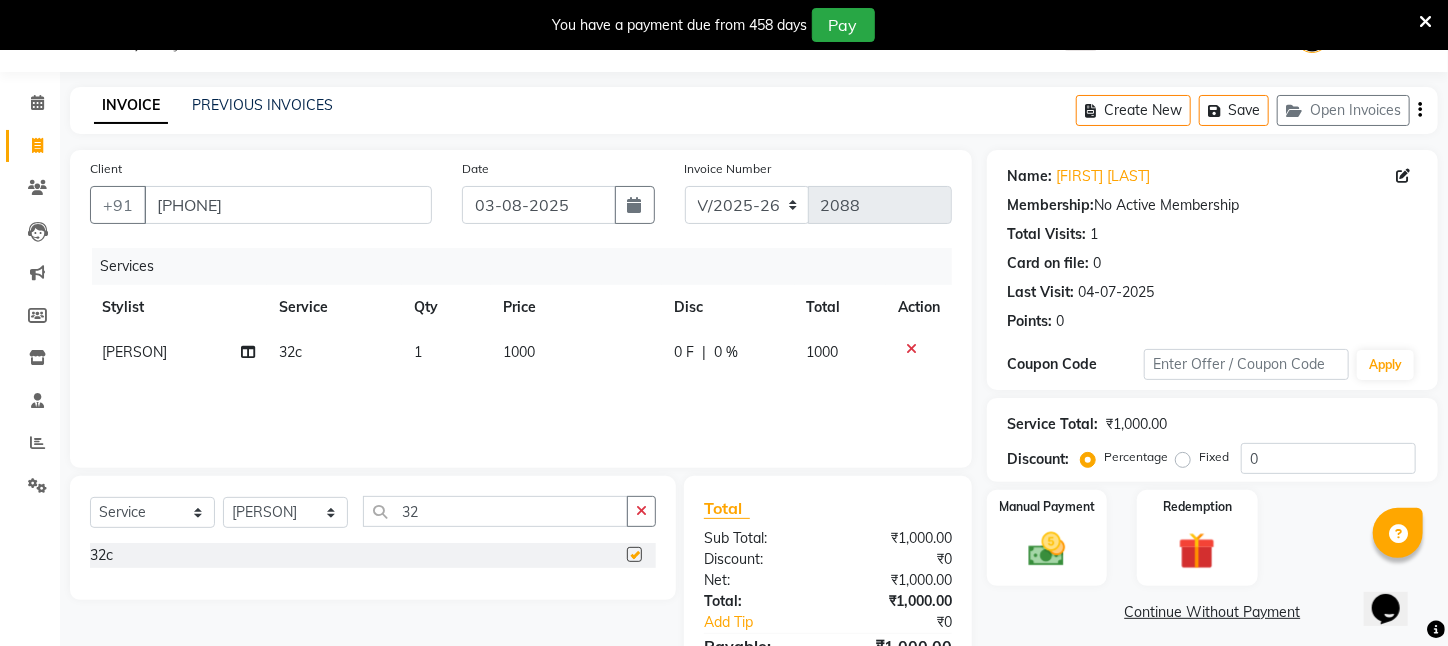 checkbox on "false" 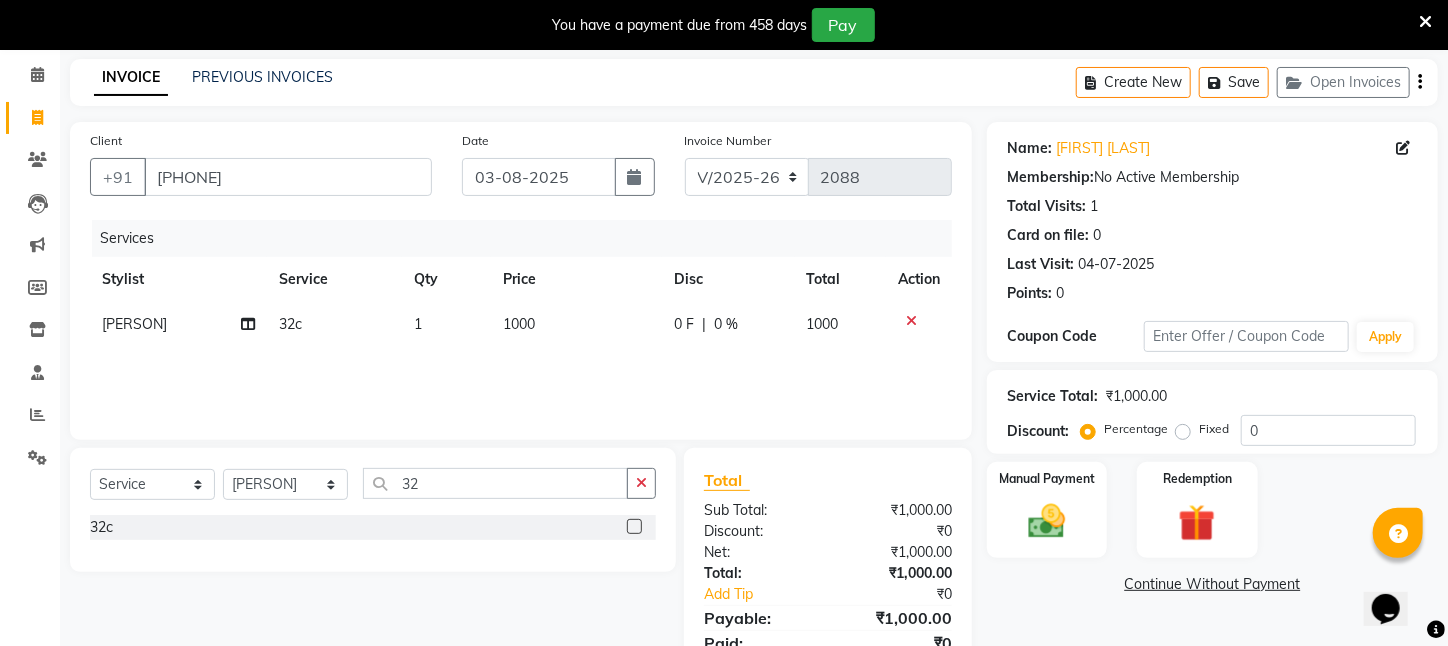 scroll, scrollTop: 99, scrollLeft: 0, axis: vertical 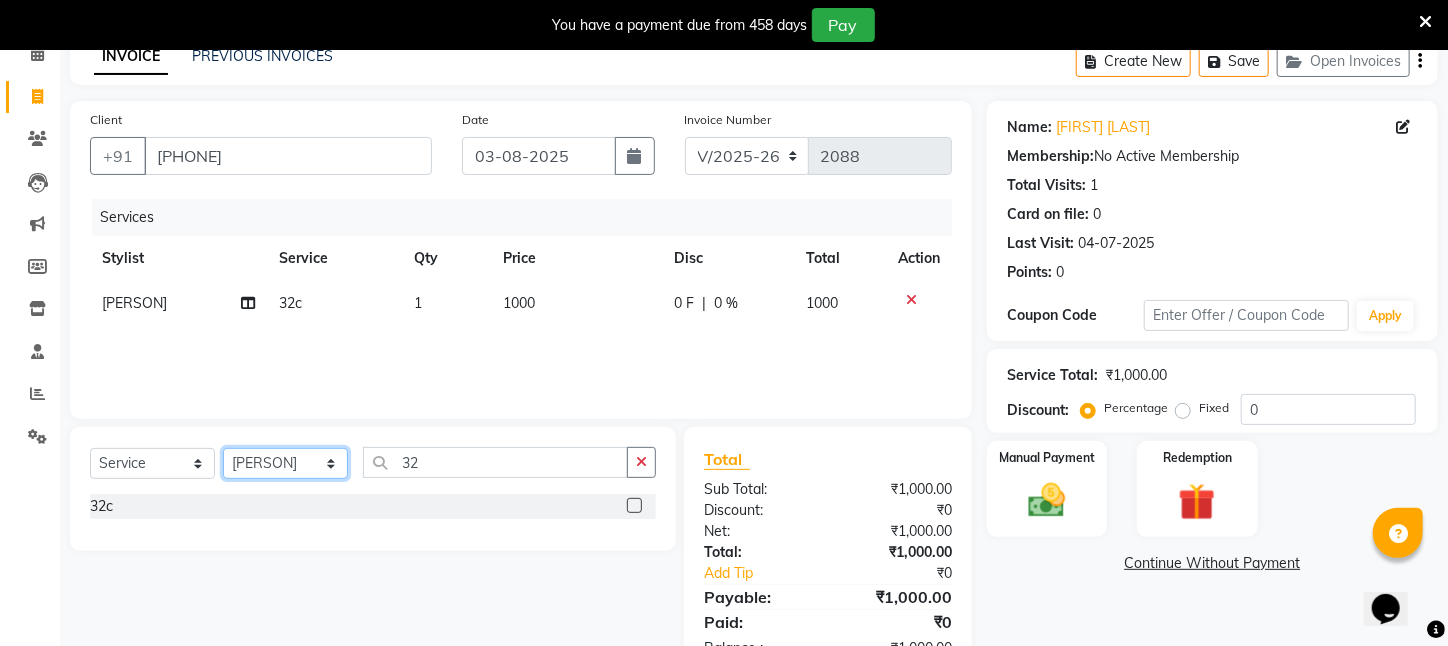 click on "Select Stylist Aftab Ansar ARPITA DEEPIKA IMRAAN Injamam KESHAV kharagpur Mahadev Pal Manisha MOUMITA NEHA Rahim Ruma SAIMA Shibani Sujit Suman TINKU Venu" 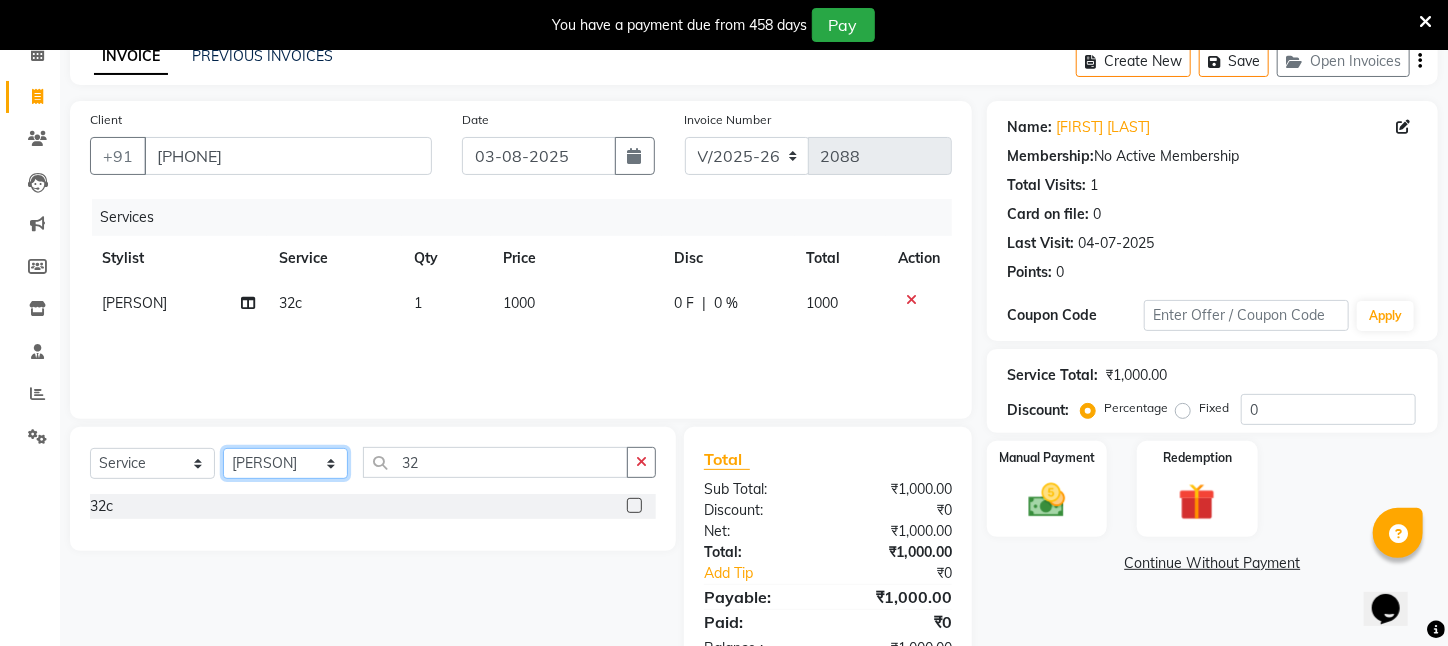 select on "83601" 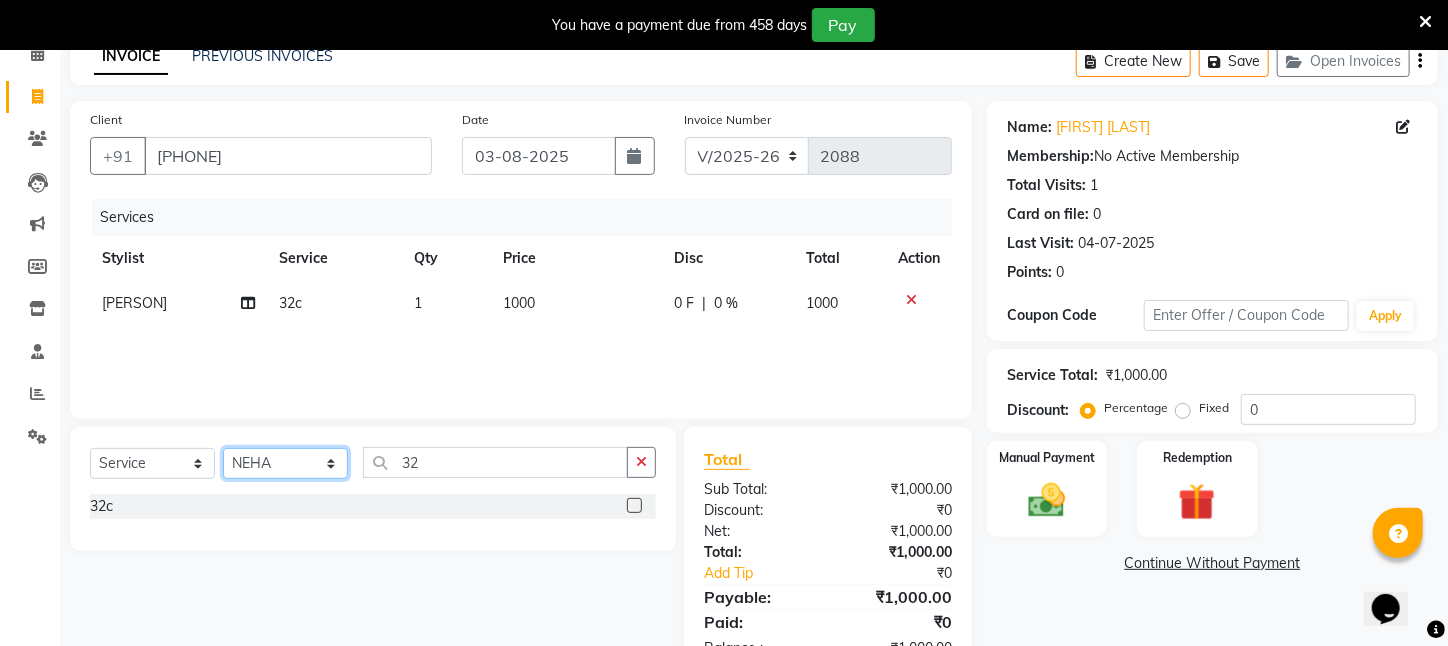 click on "Select Stylist Aftab Ansar ARPITA DEEPIKA IMRAAN Injamam KESHAV kharagpur Mahadev Pal Manisha MOUMITA NEHA Rahim Ruma SAIMA Shibani Sujit Suman TINKU Venu" 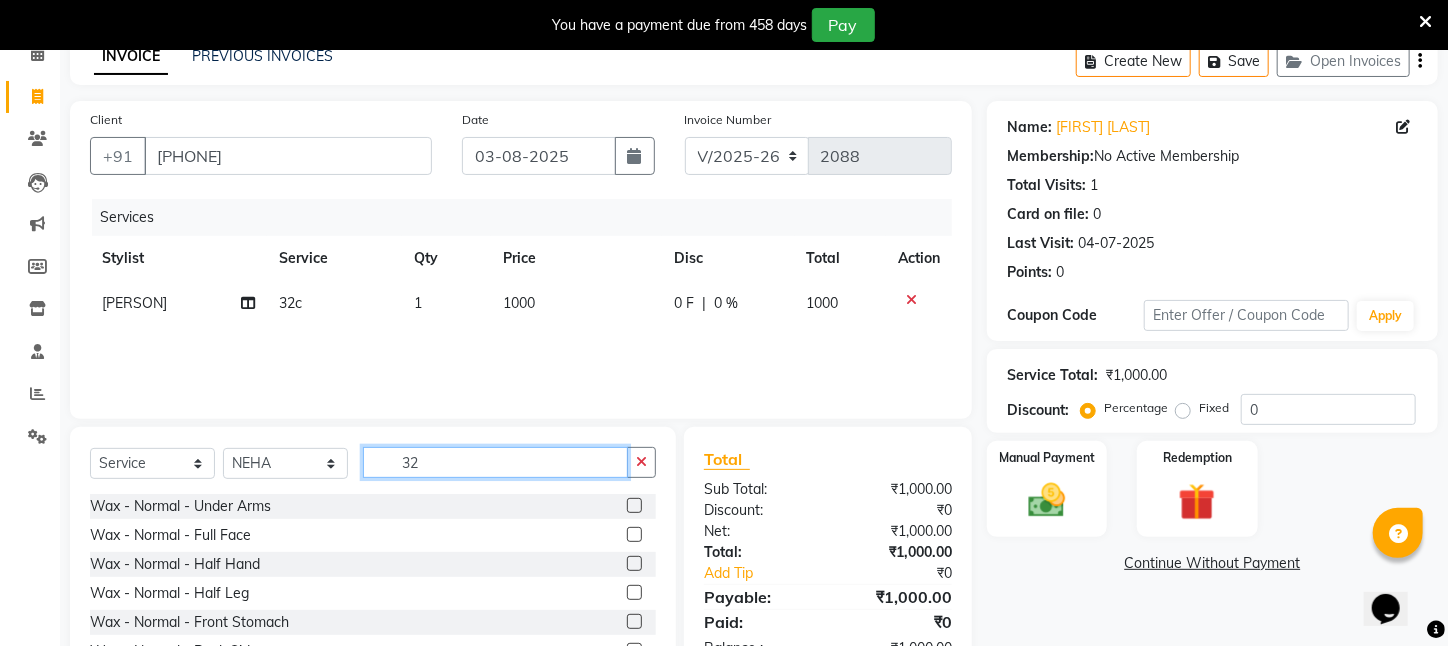 drag, startPoint x: 435, startPoint y: 453, endPoint x: 286, endPoint y: 456, distance: 149.0302 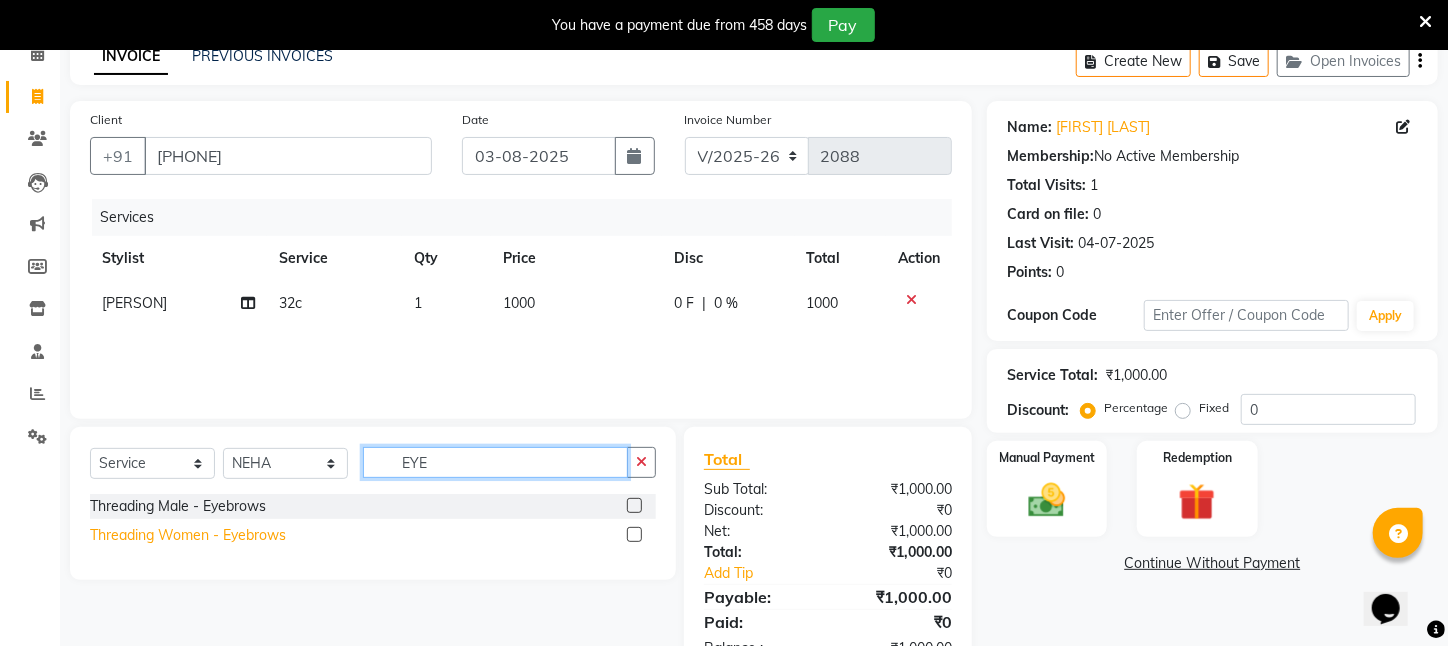 type on "EYE" 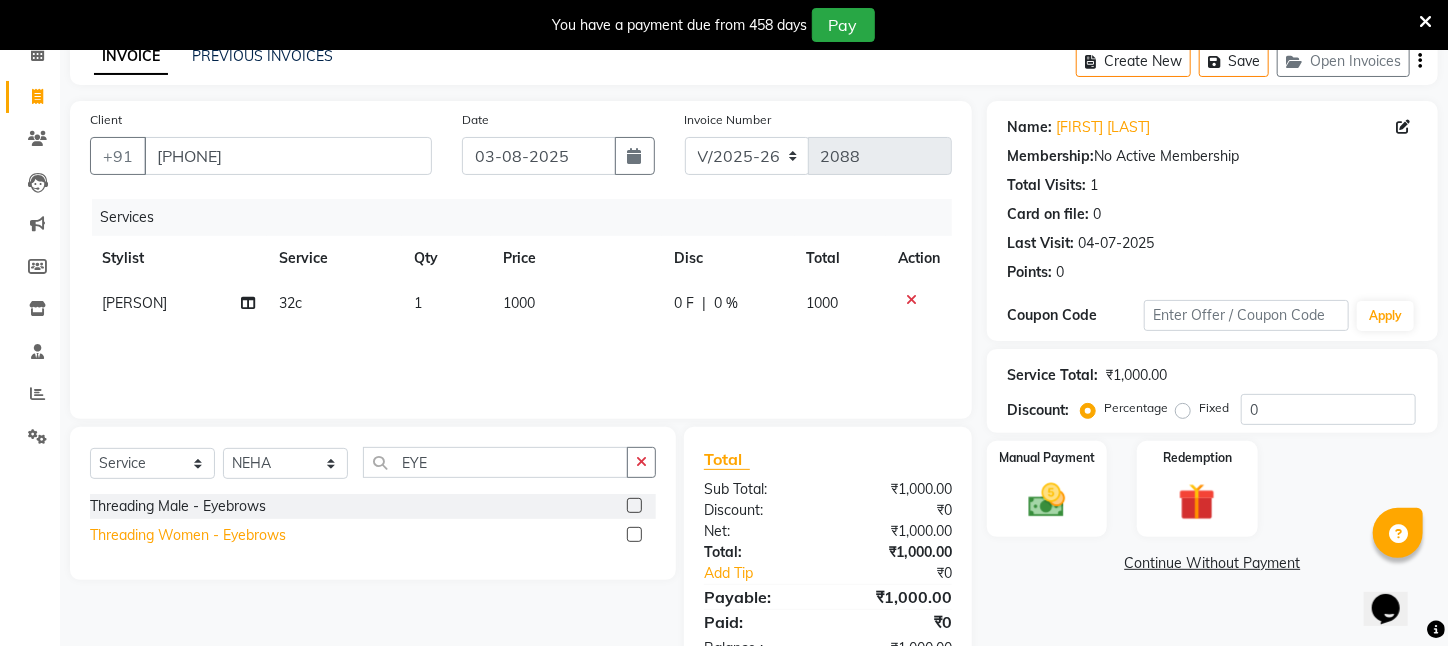 drag, startPoint x: 188, startPoint y: 528, endPoint x: 290, endPoint y: 528, distance: 102 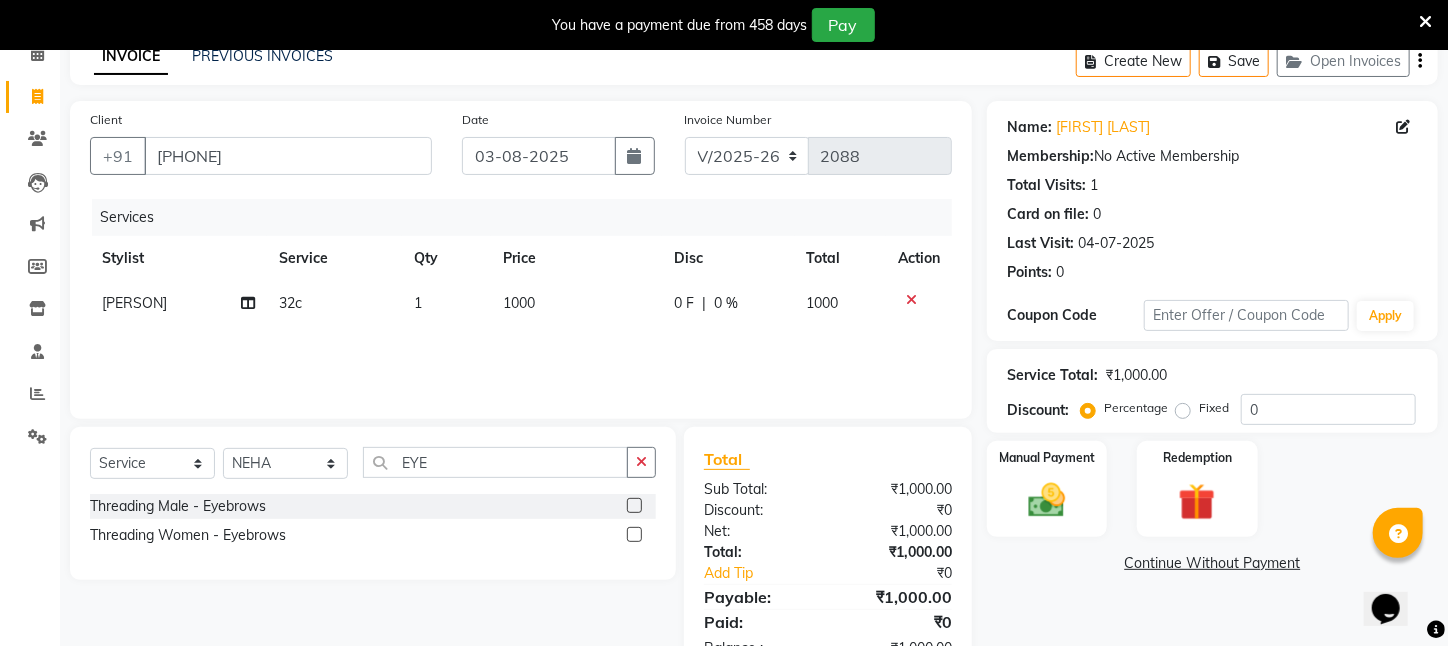 click on "Threading Women    -   Eyebrows" 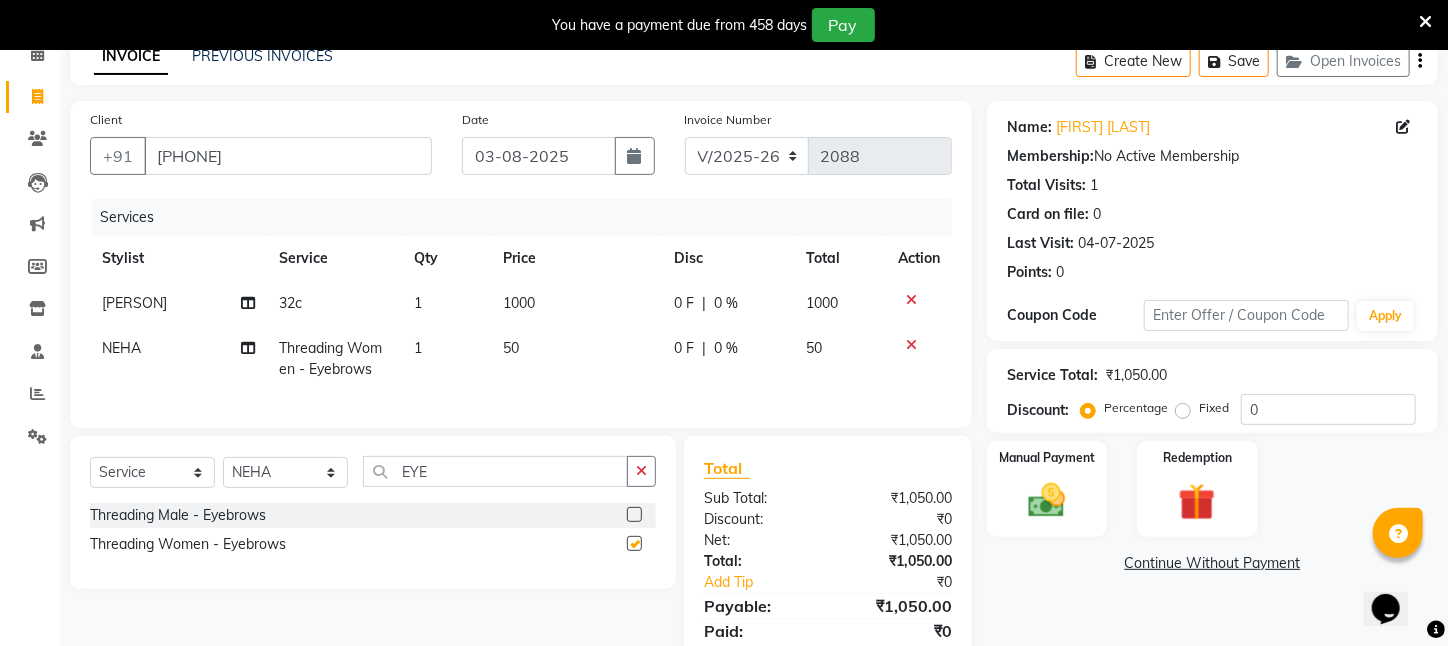 checkbox on "false" 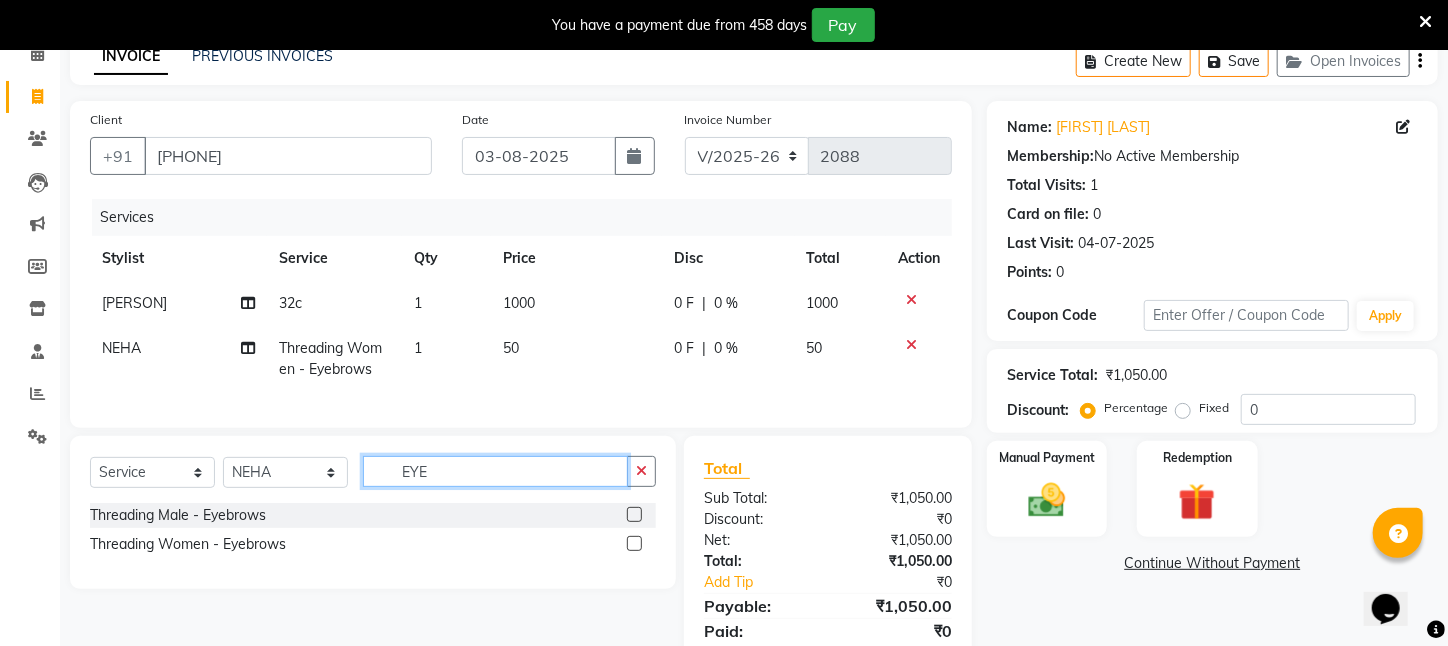 drag, startPoint x: 451, startPoint y: 489, endPoint x: 281, endPoint y: 488, distance: 170.00294 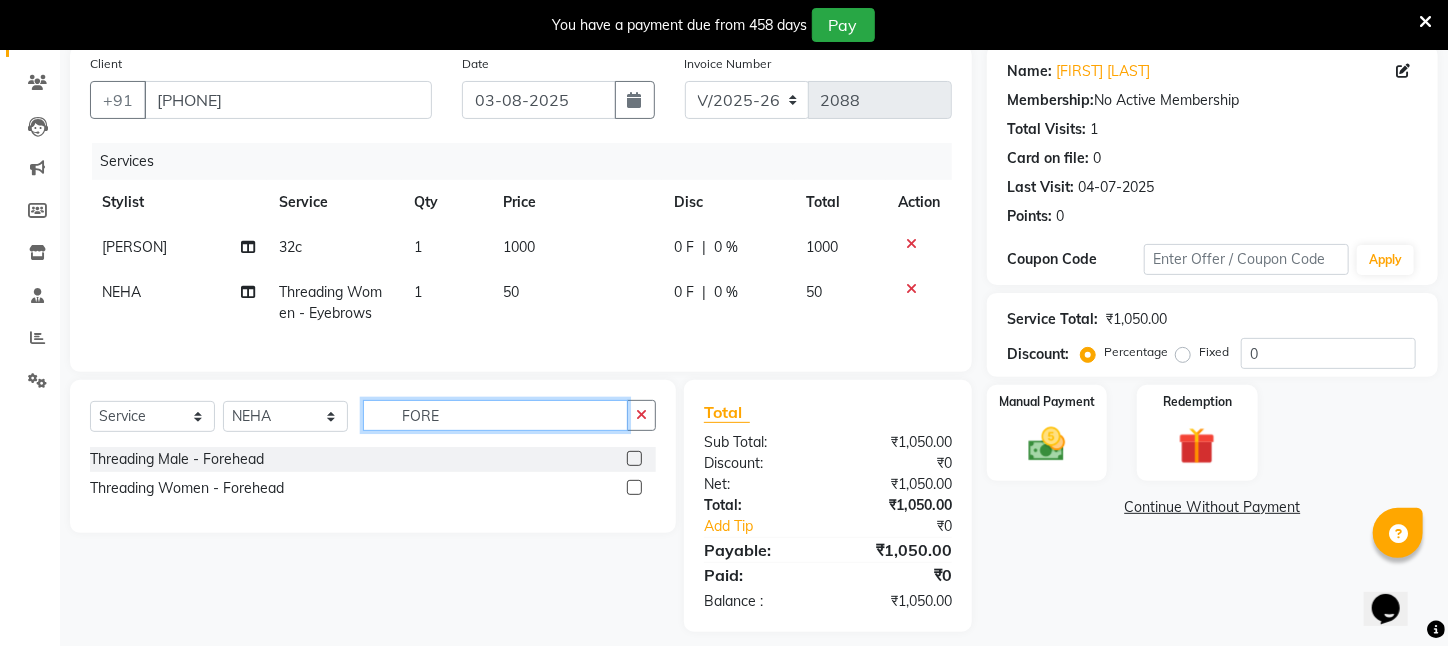 scroll, scrollTop: 185, scrollLeft: 0, axis: vertical 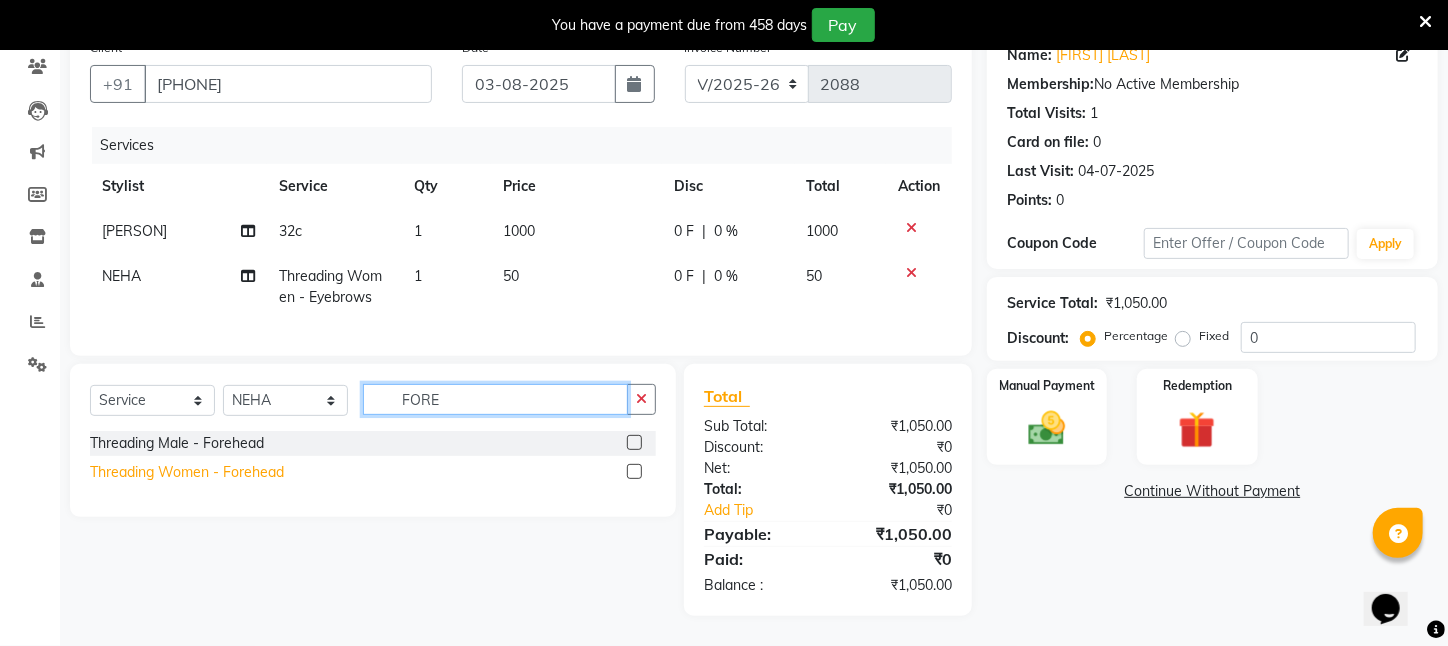 type on "FORE" 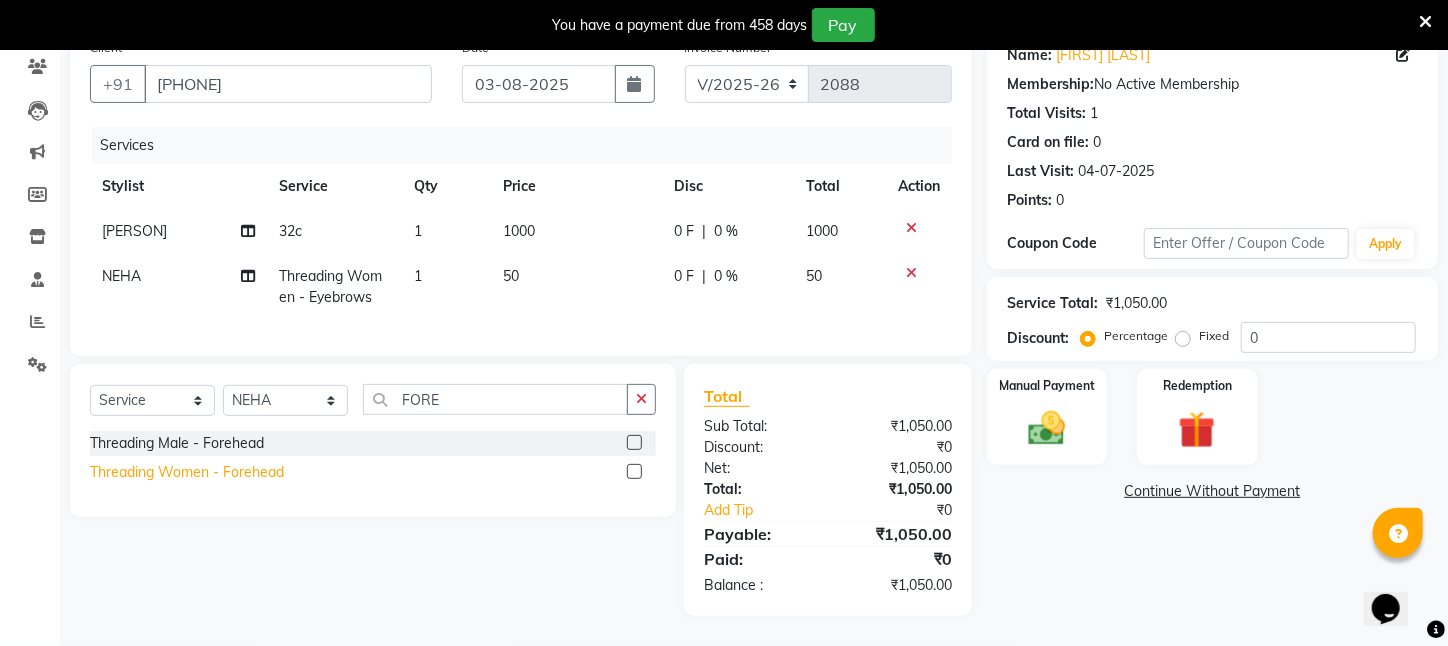 click on "Threading Women    -   Forehead" 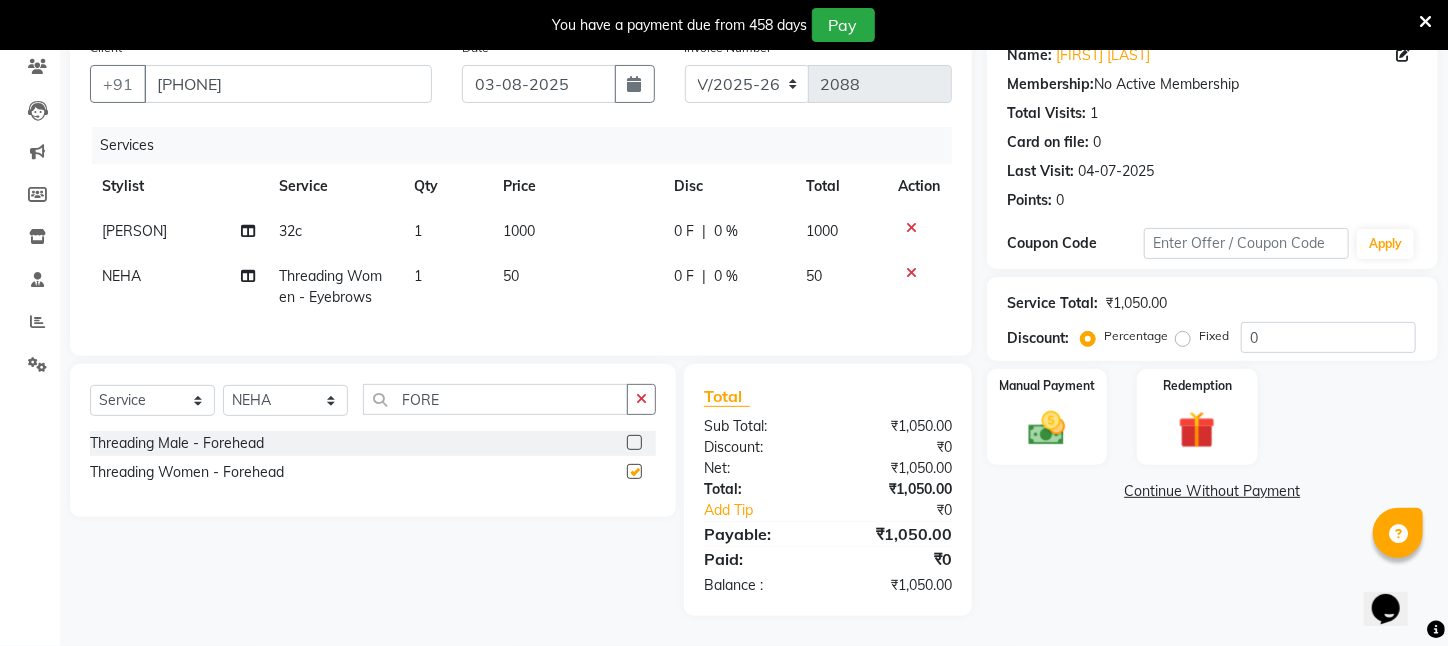 checkbox on "false" 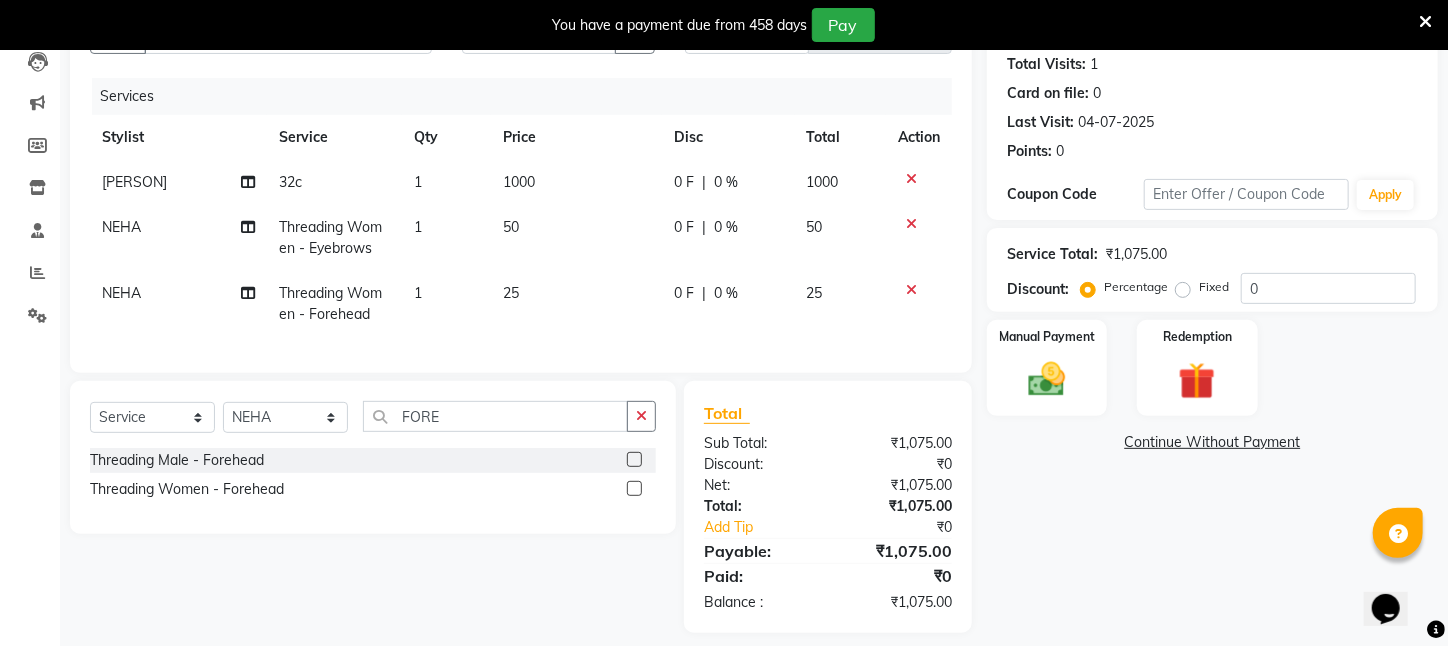 scroll, scrollTop: 251, scrollLeft: 0, axis: vertical 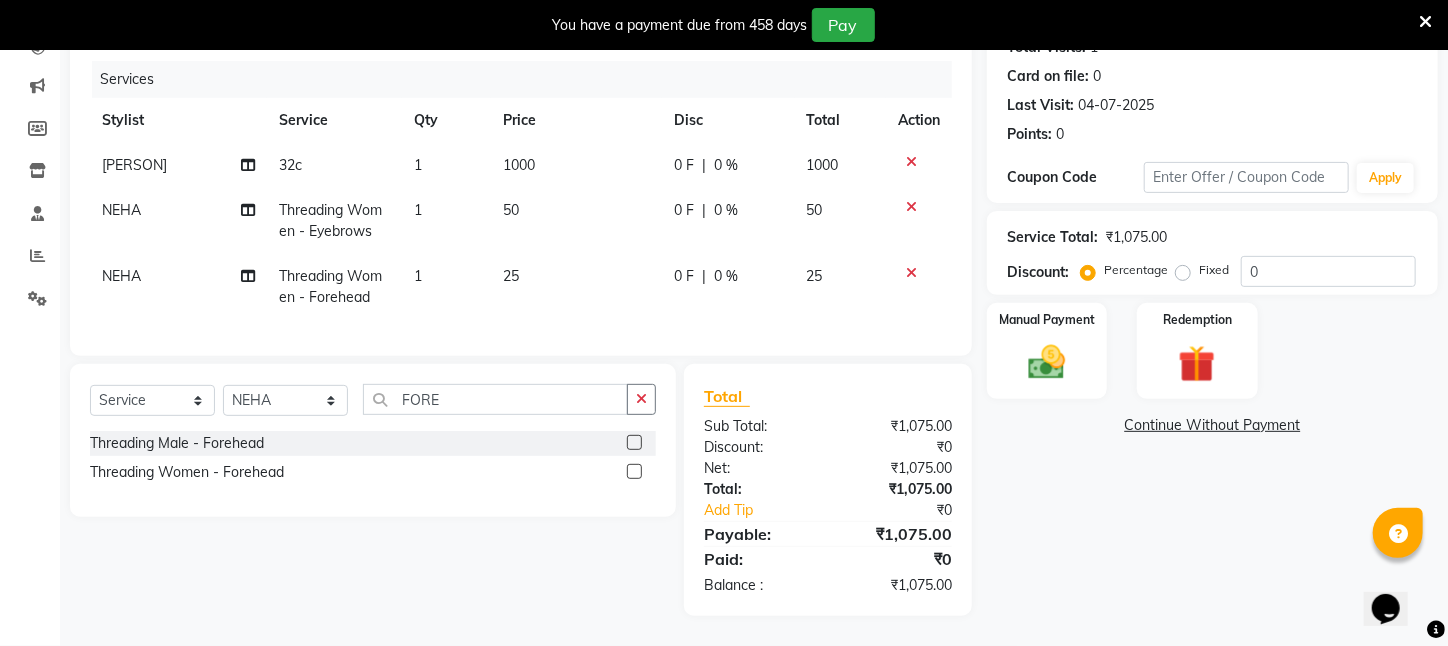 click 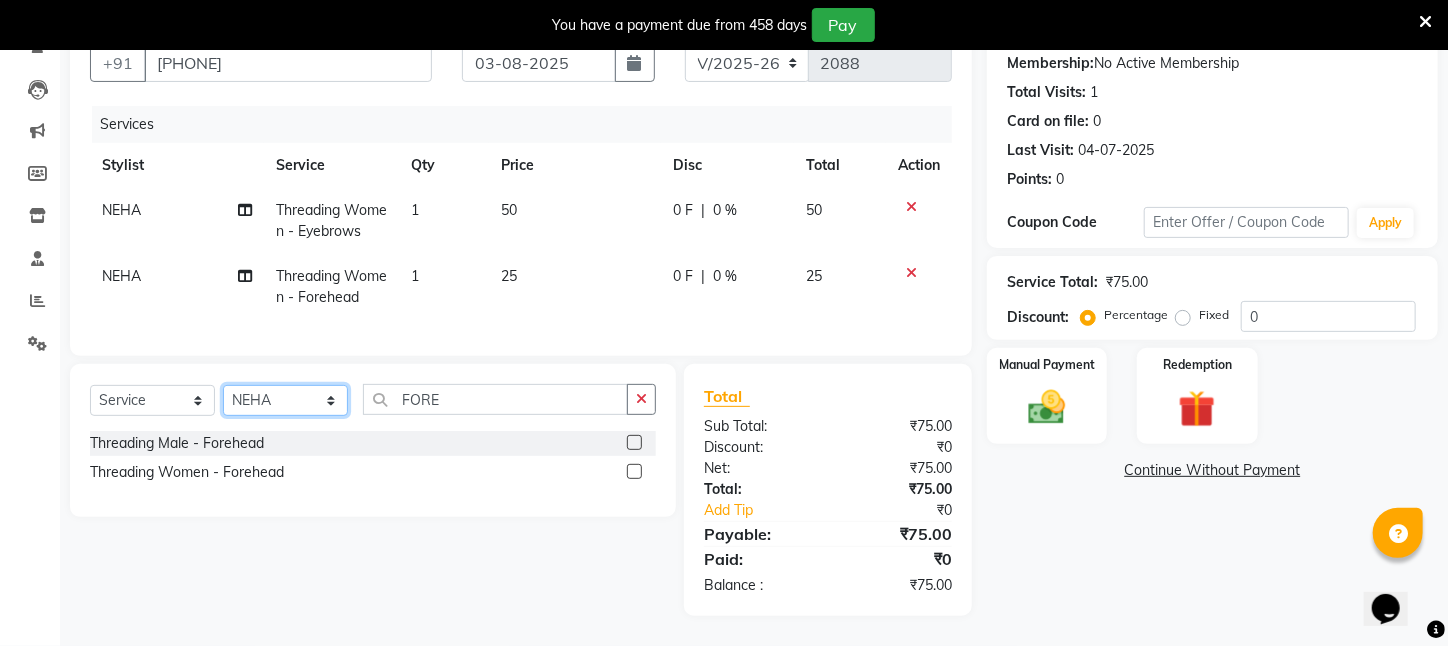 click on "Select Stylist Aftab Ansar ARPITA DEEPIKA IMRAAN Injamam KESHAV kharagpur Mahadev Pal Manisha MOUMITA NEHA Rahim Ruma SAIMA Shibani Sujit Suman TINKU Venu" 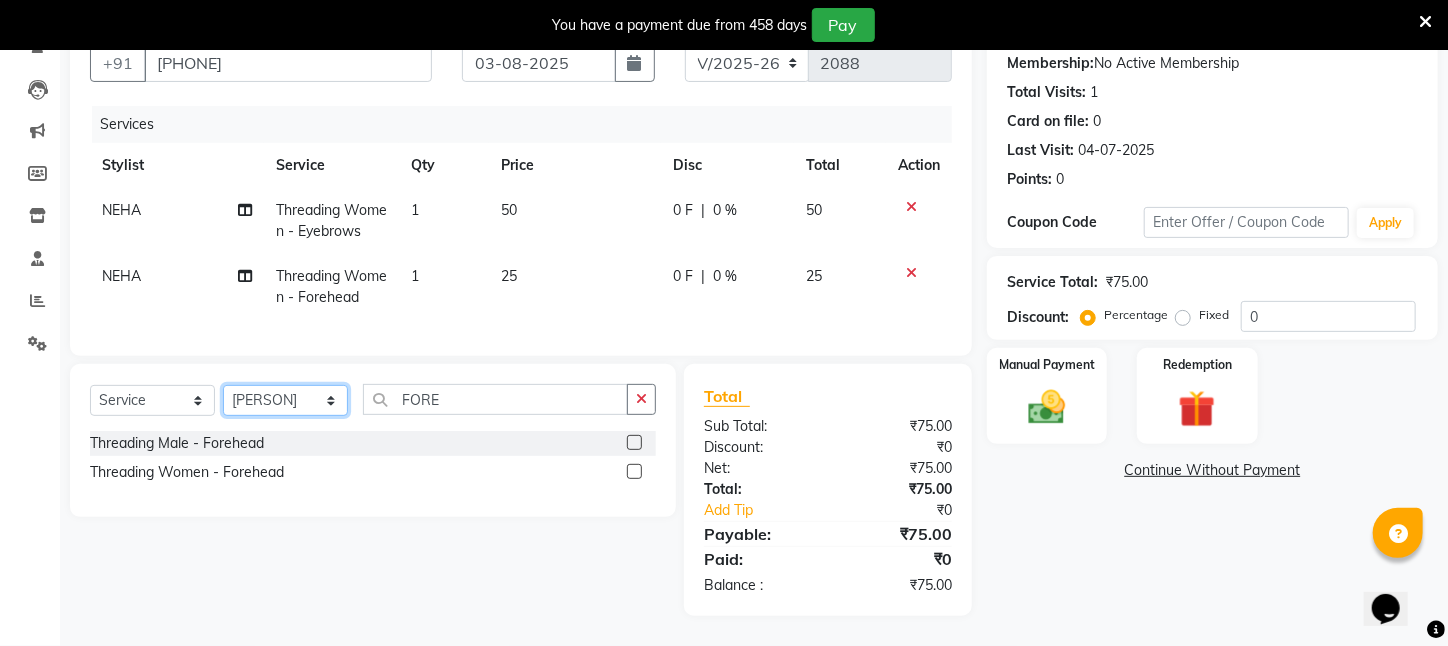 click on "Select Stylist Aftab Ansar ARPITA DEEPIKA IMRAAN Injamam KESHAV kharagpur Mahadev Pal Manisha MOUMITA NEHA Rahim Ruma SAIMA Shibani Sujit Suman TINKU Venu" 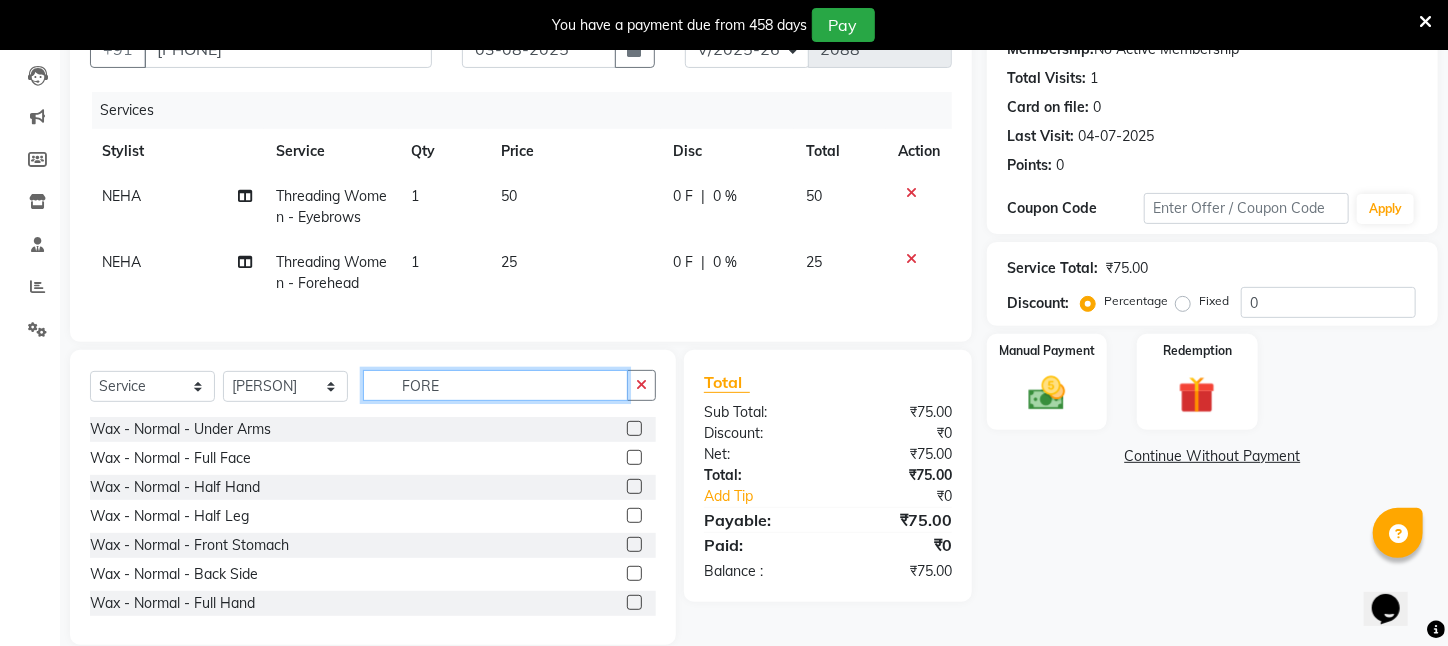 drag, startPoint x: 456, startPoint y: 405, endPoint x: 292, endPoint y: 407, distance: 164.01219 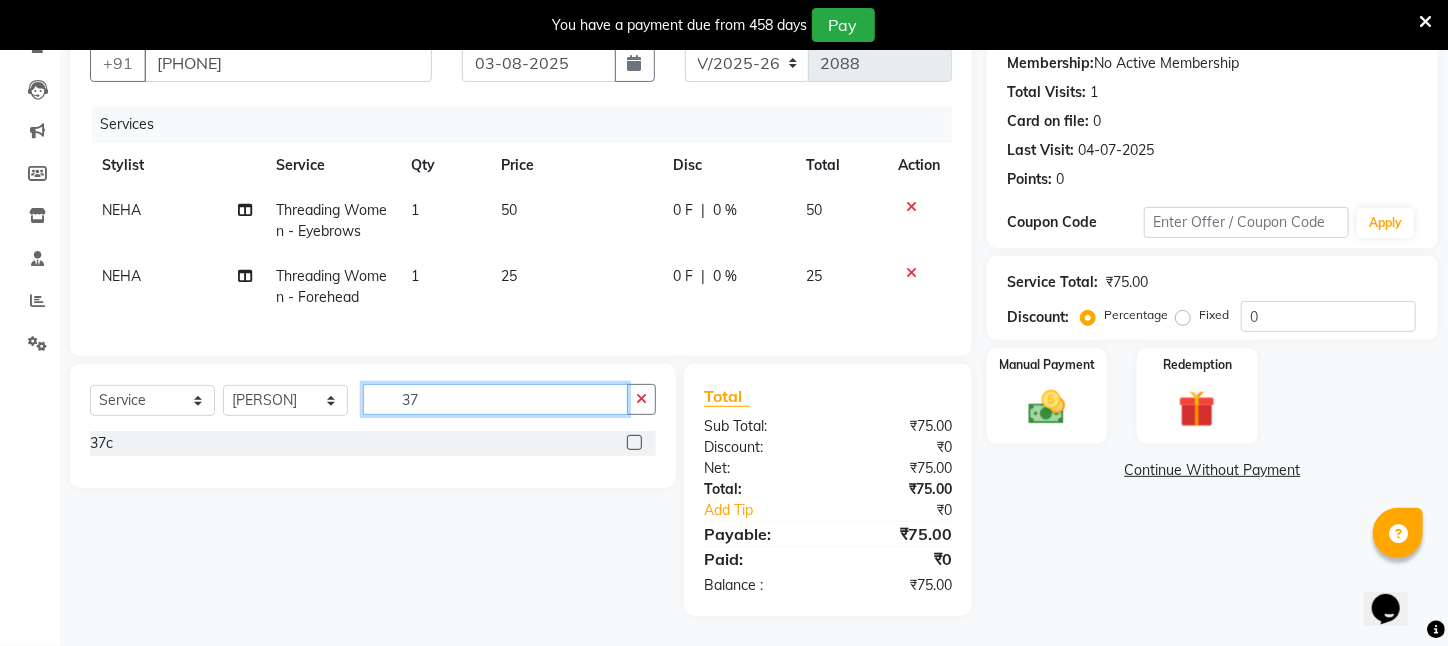 type on "37" 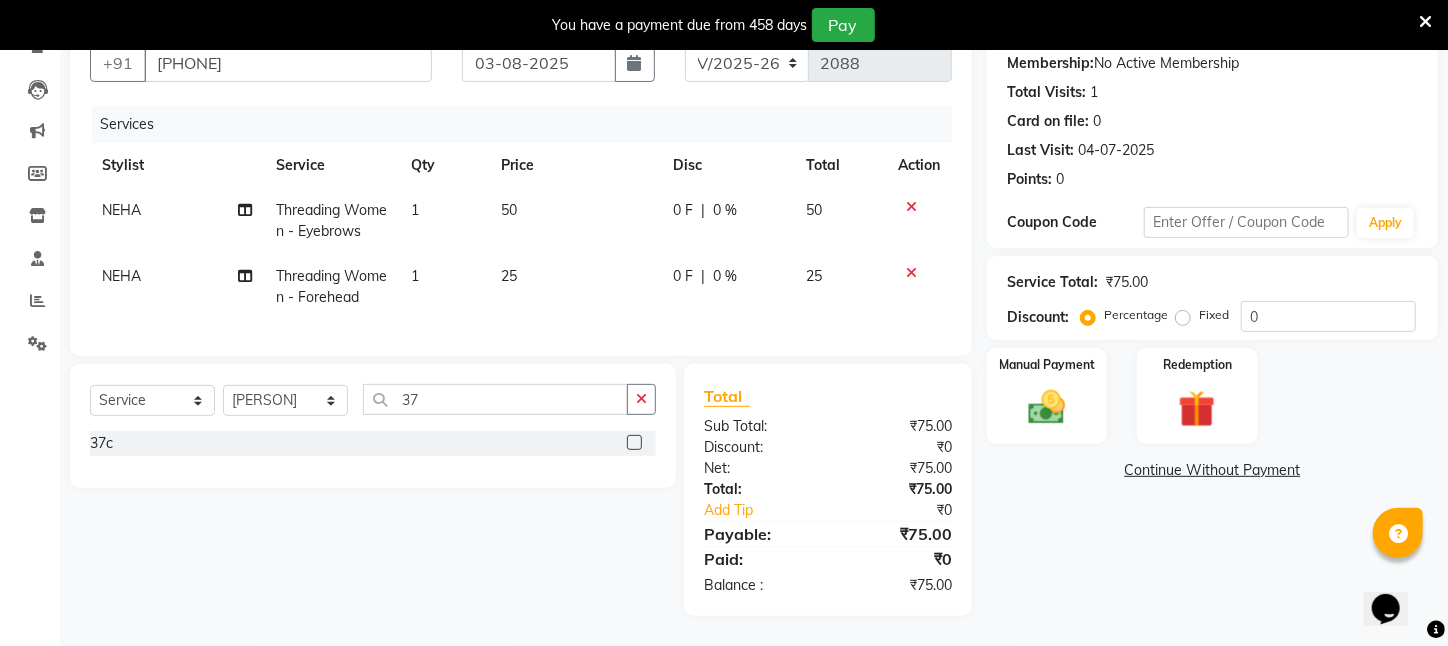 click 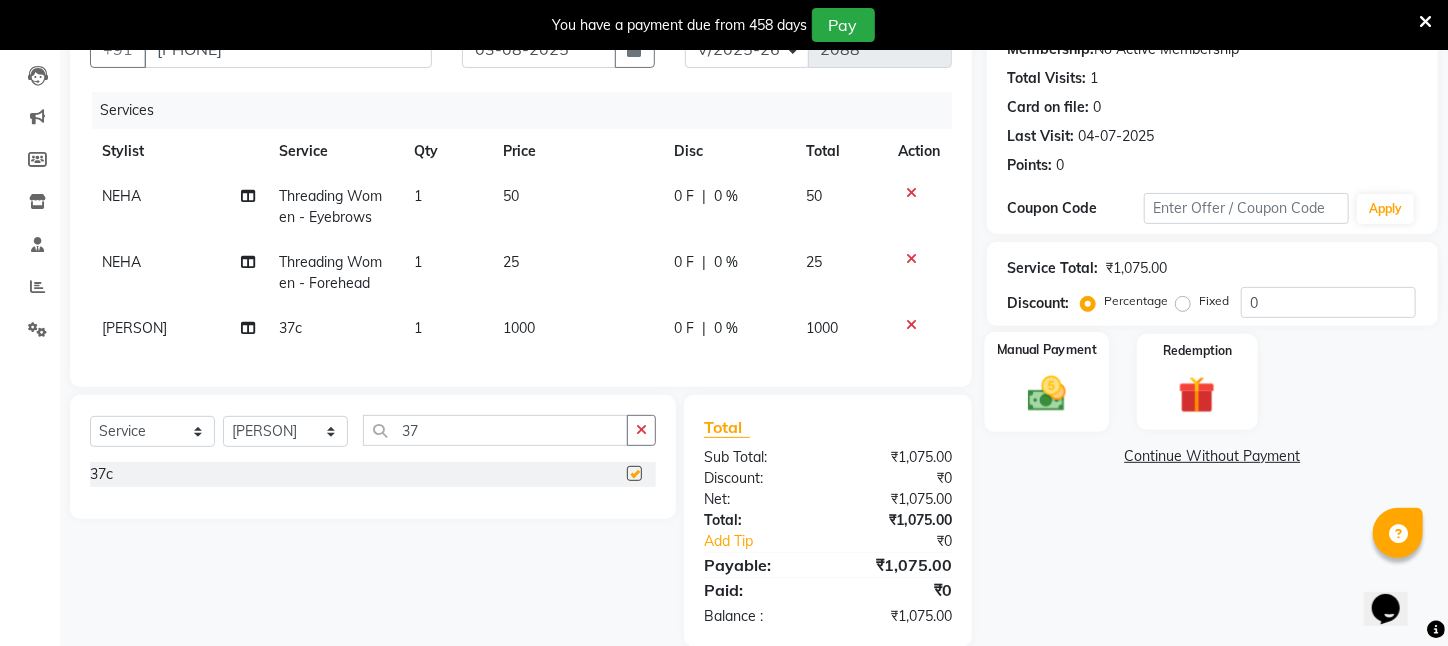 checkbox on "false" 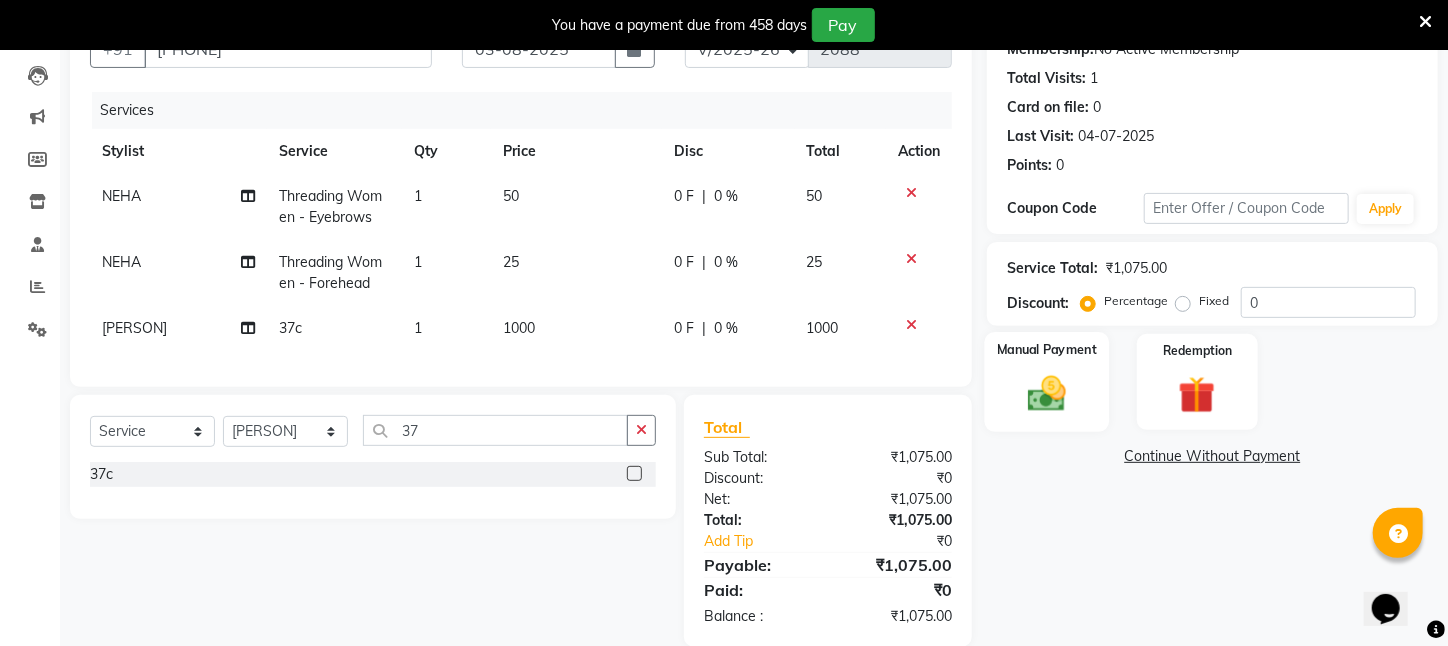 click 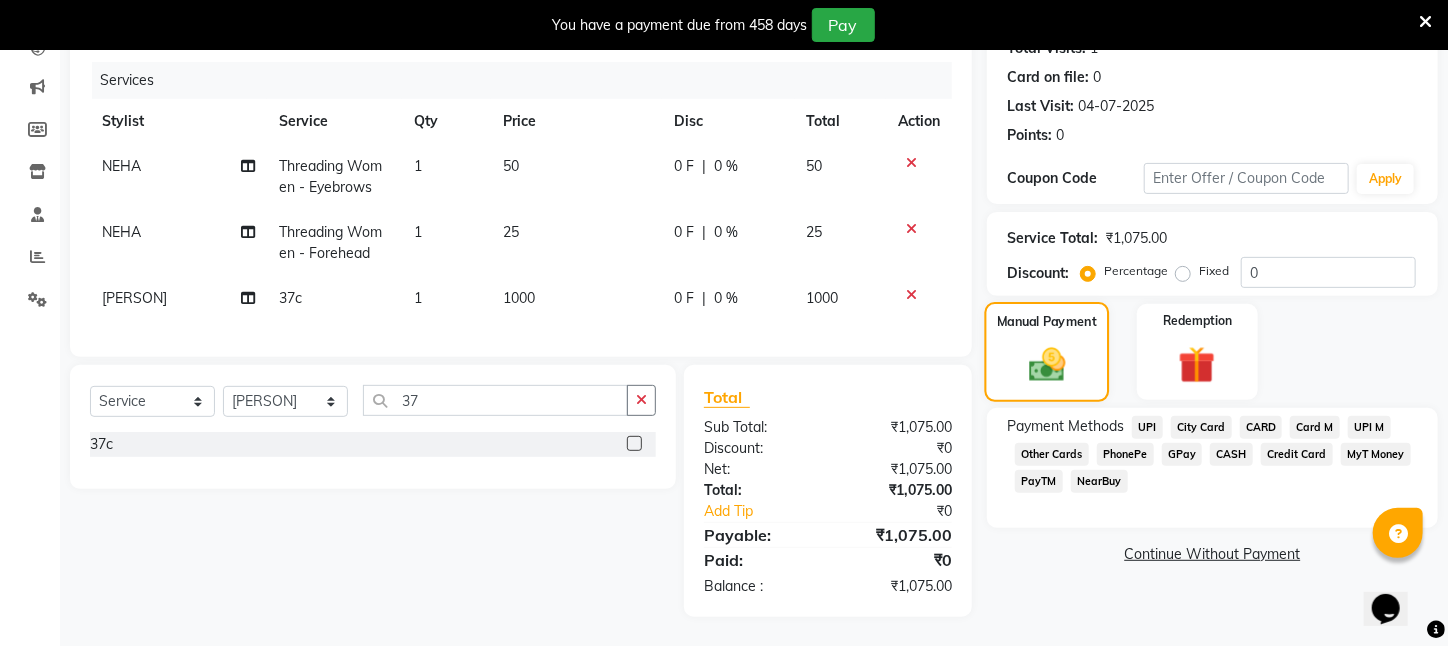 scroll, scrollTop: 251, scrollLeft: 0, axis: vertical 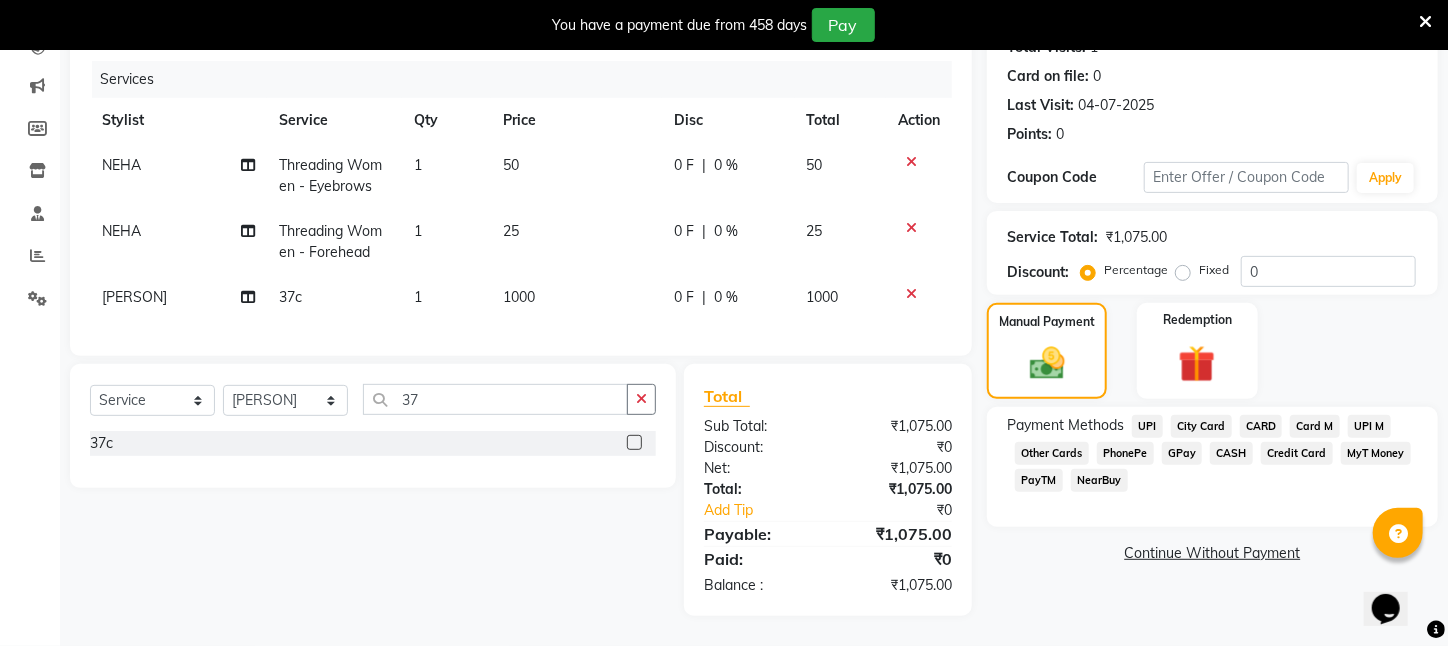 click on "UPI" 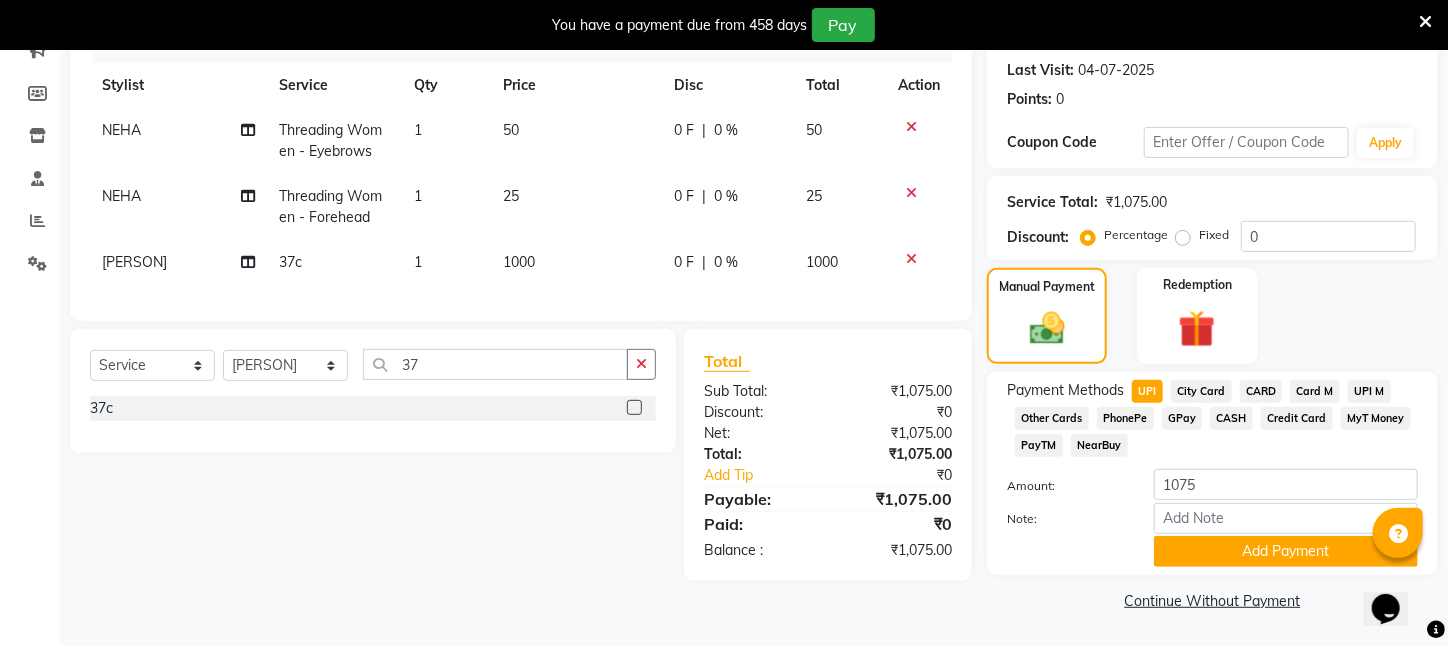 scroll, scrollTop: 293, scrollLeft: 0, axis: vertical 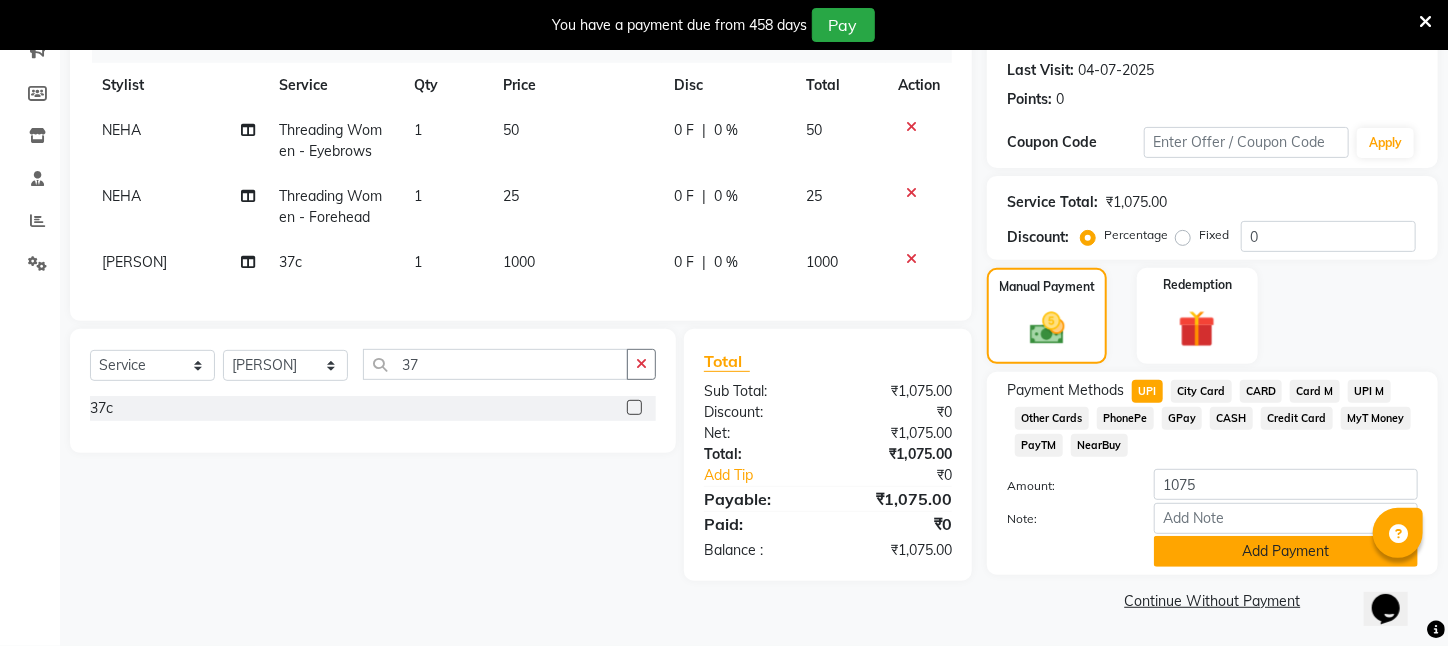 click on "Add Payment" 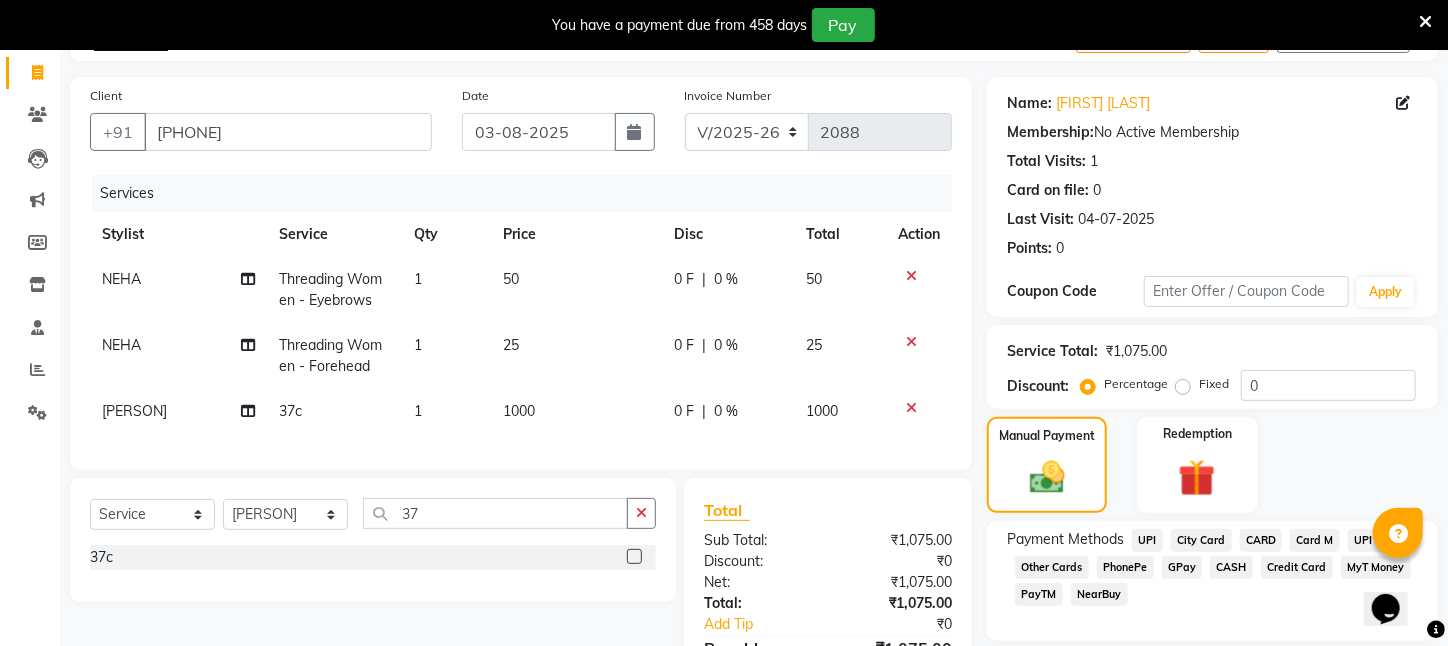 scroll, scrollTop: 323, scrollLeft: 0, axis: vertical 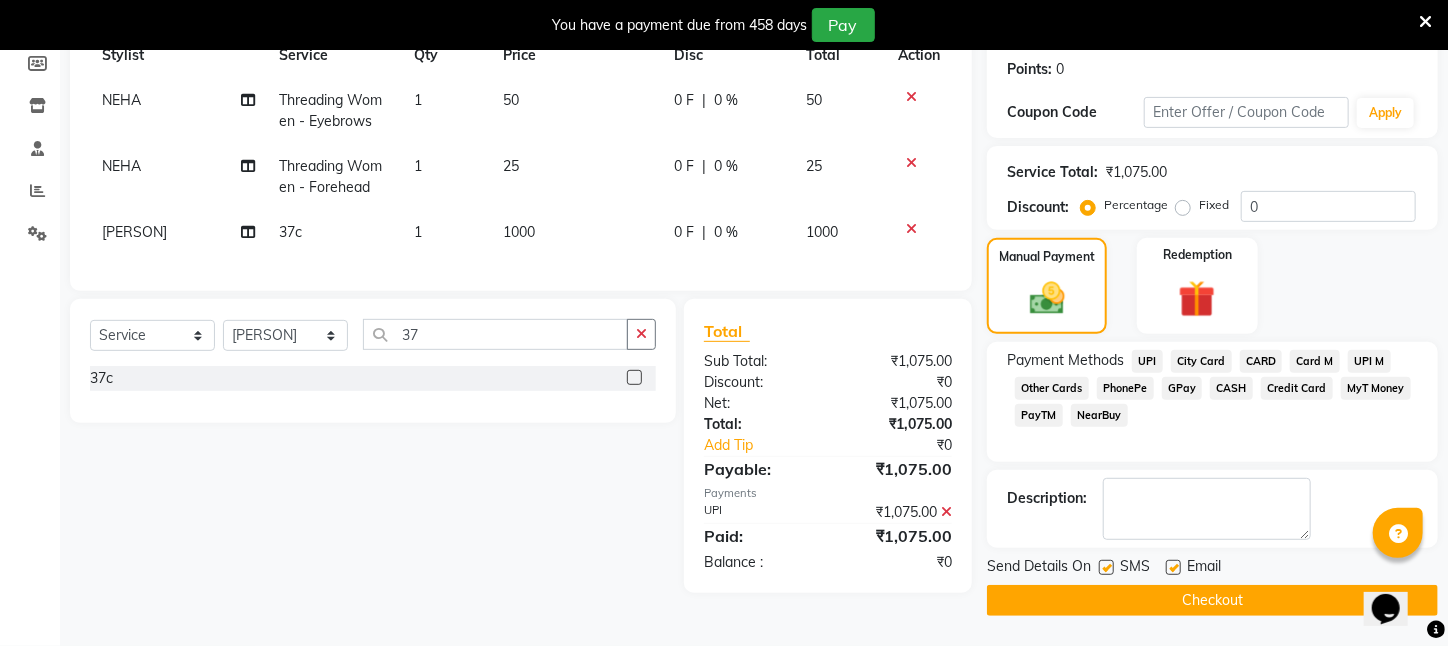 click on "Checkout" 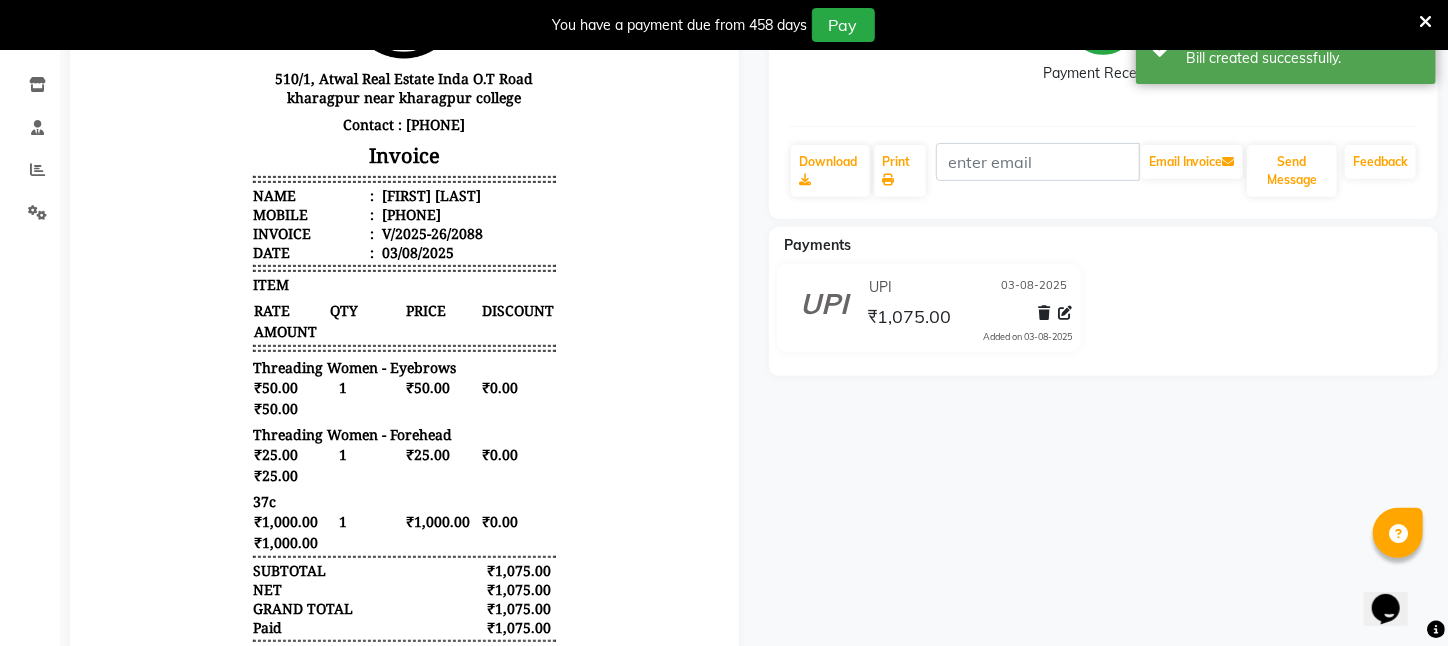 scroll, scrollTop: 0, scrollLeft: 0, axis: both 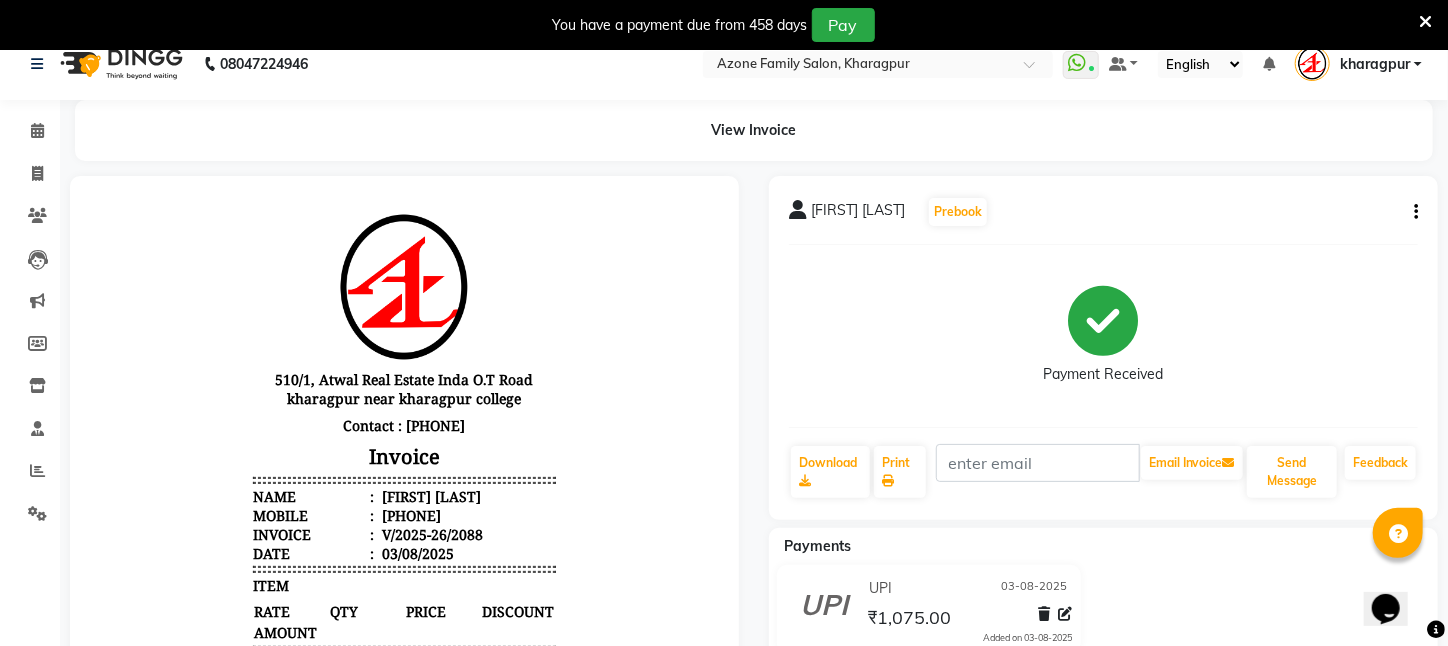 drag, startPoint x: 1182, startPoint y: 599, endPoint x: 398, endPoint y: 164, distance: 896.5941 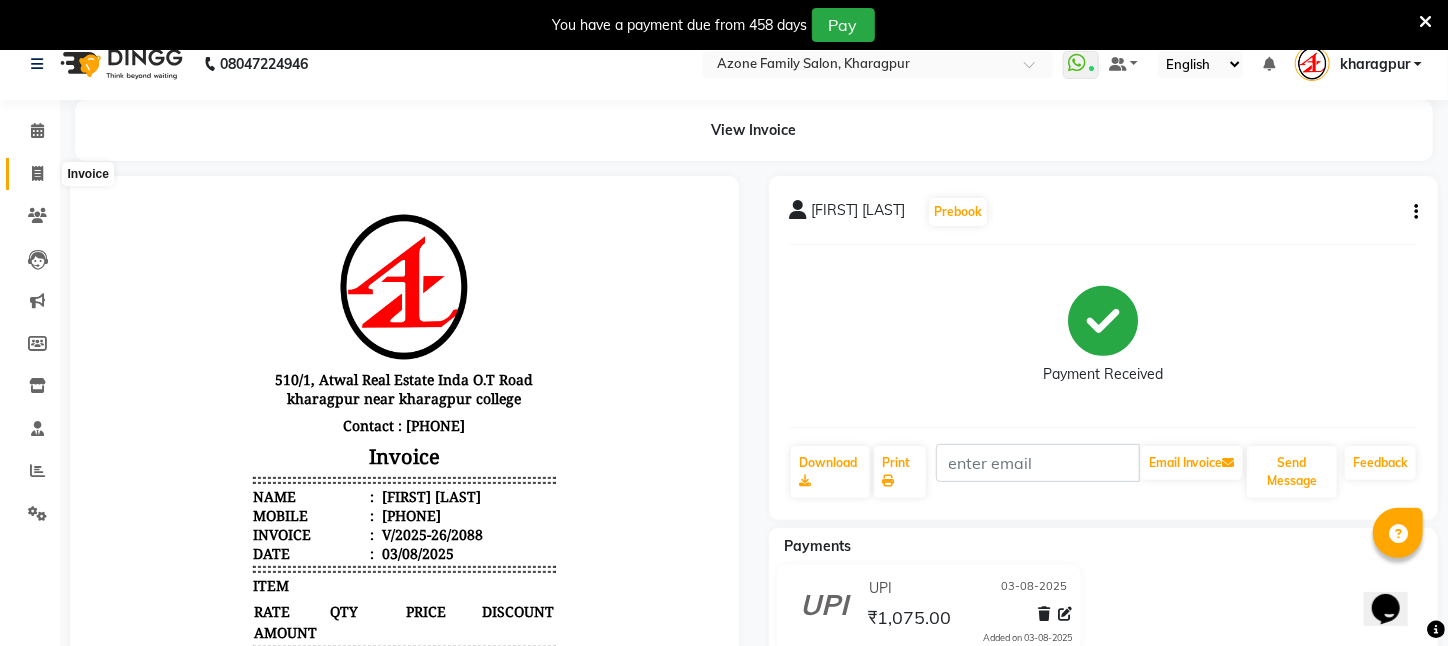 click 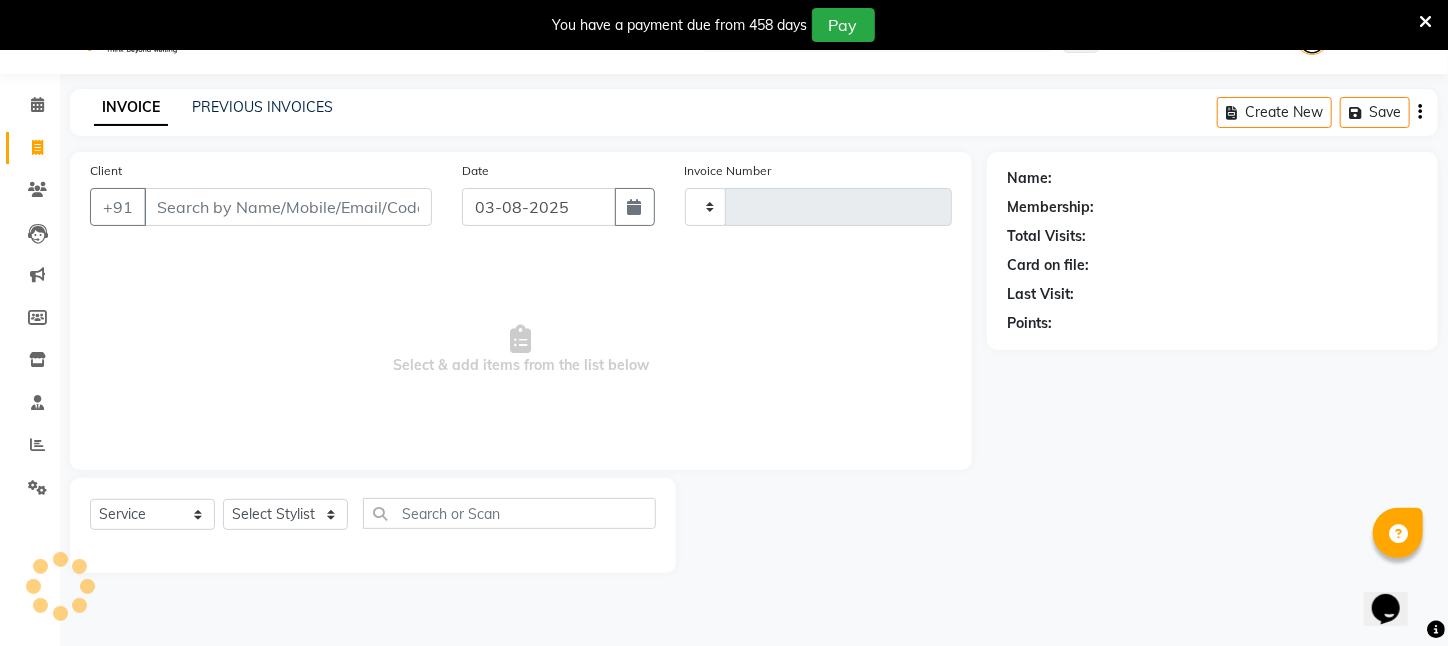 scroll, scrollTop: 50, scrollLeft: 0, axis: vertical 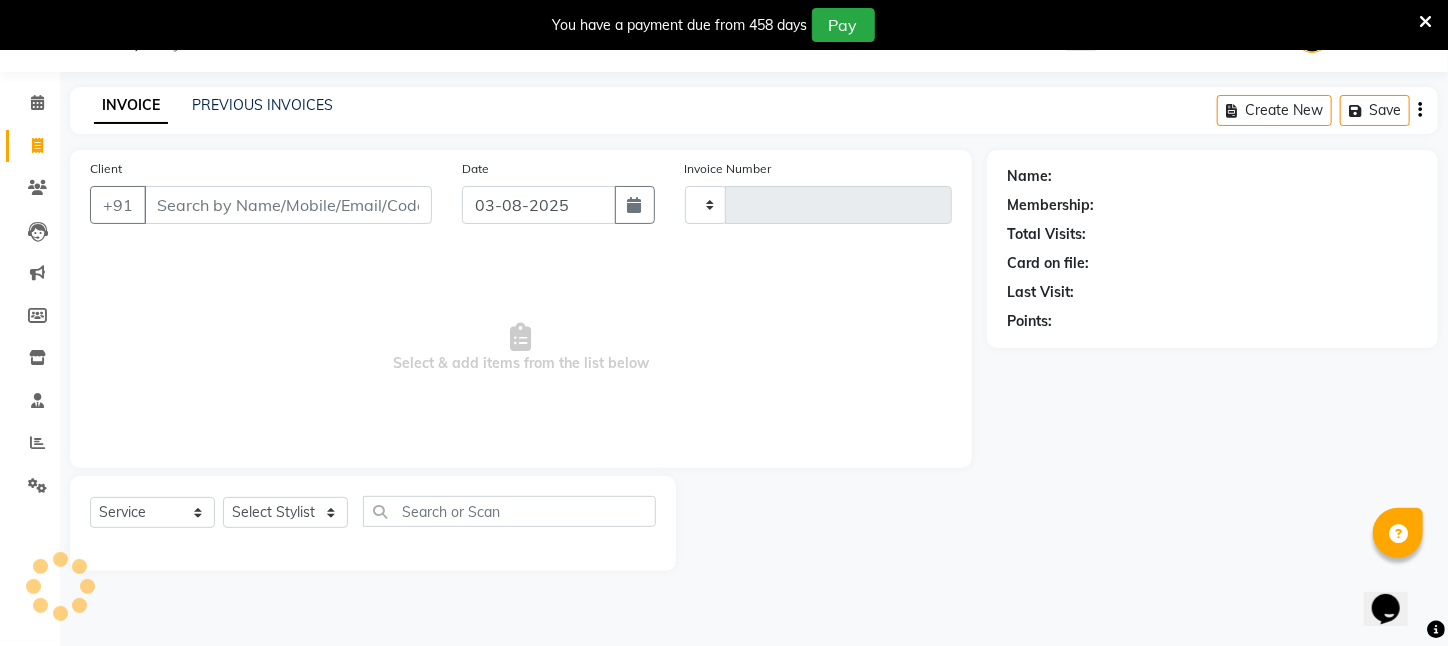 type on "2089" 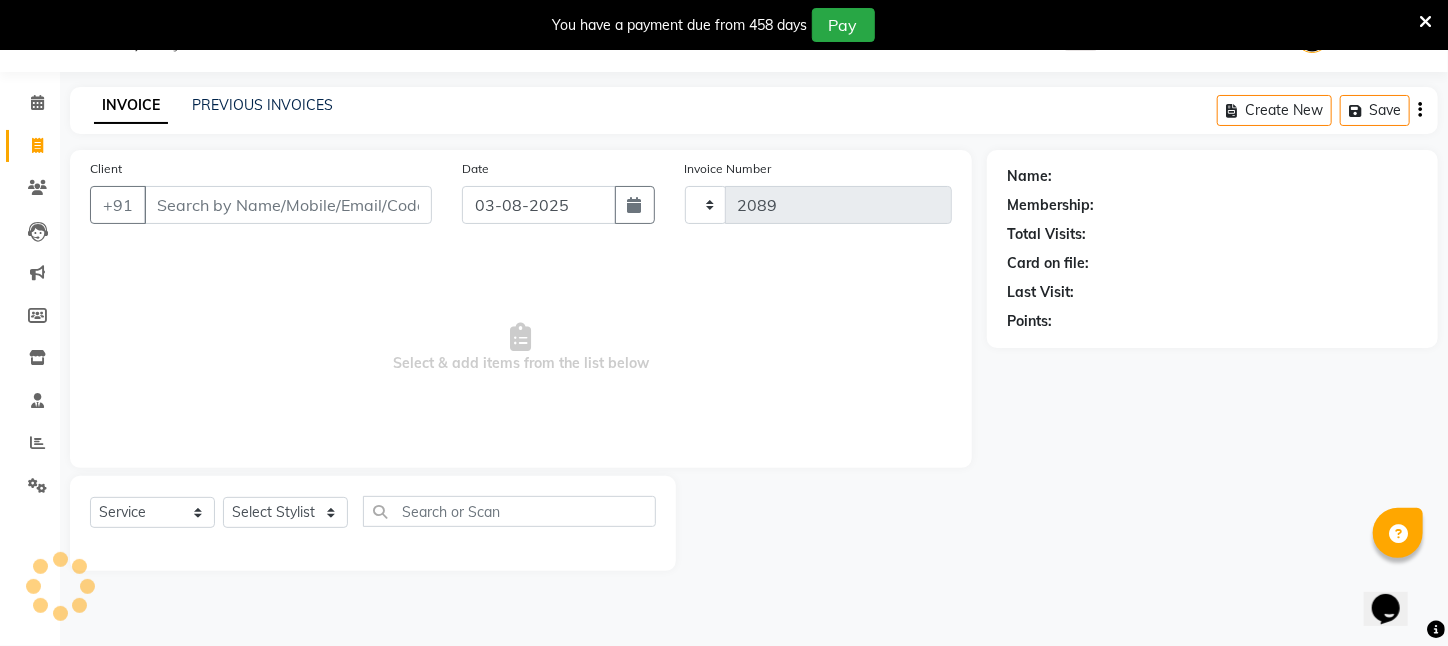 select on "4296" 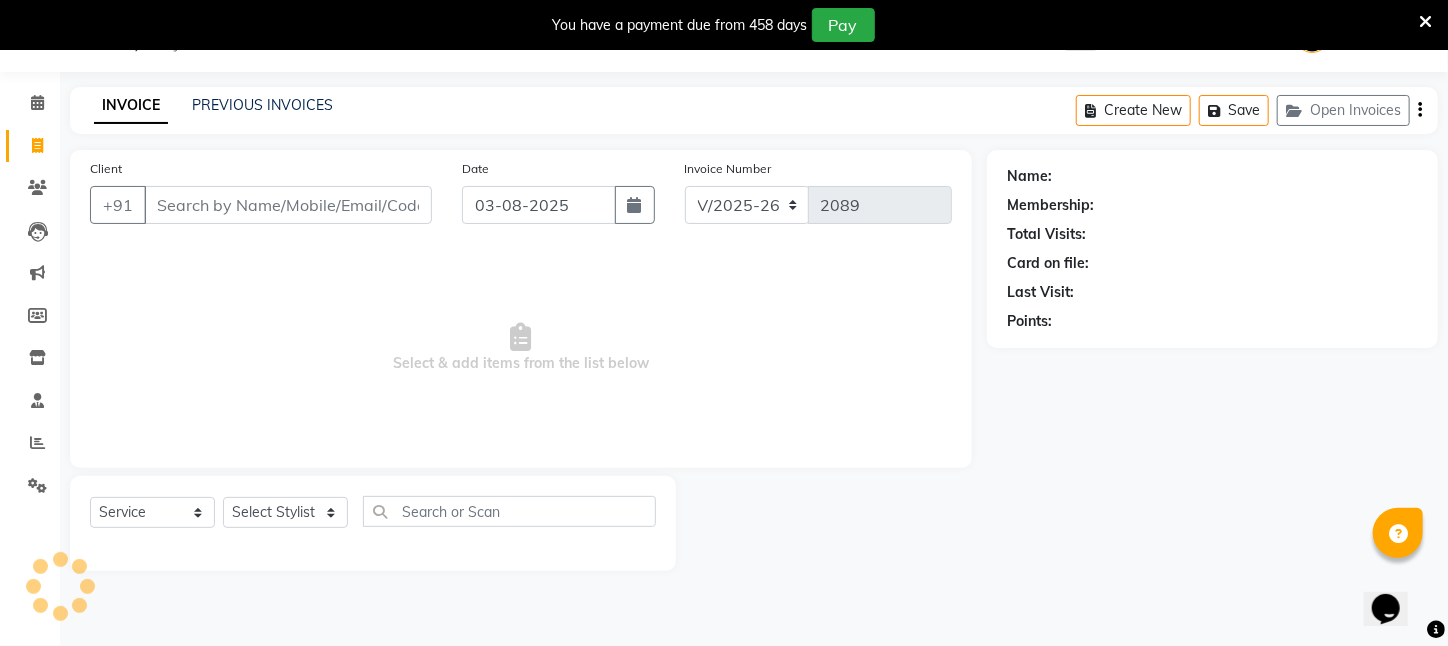 drag, startPoint x: 44, startPoint y: 177, endPoint x: 304, endPoint y: 189, distance: 260.27676 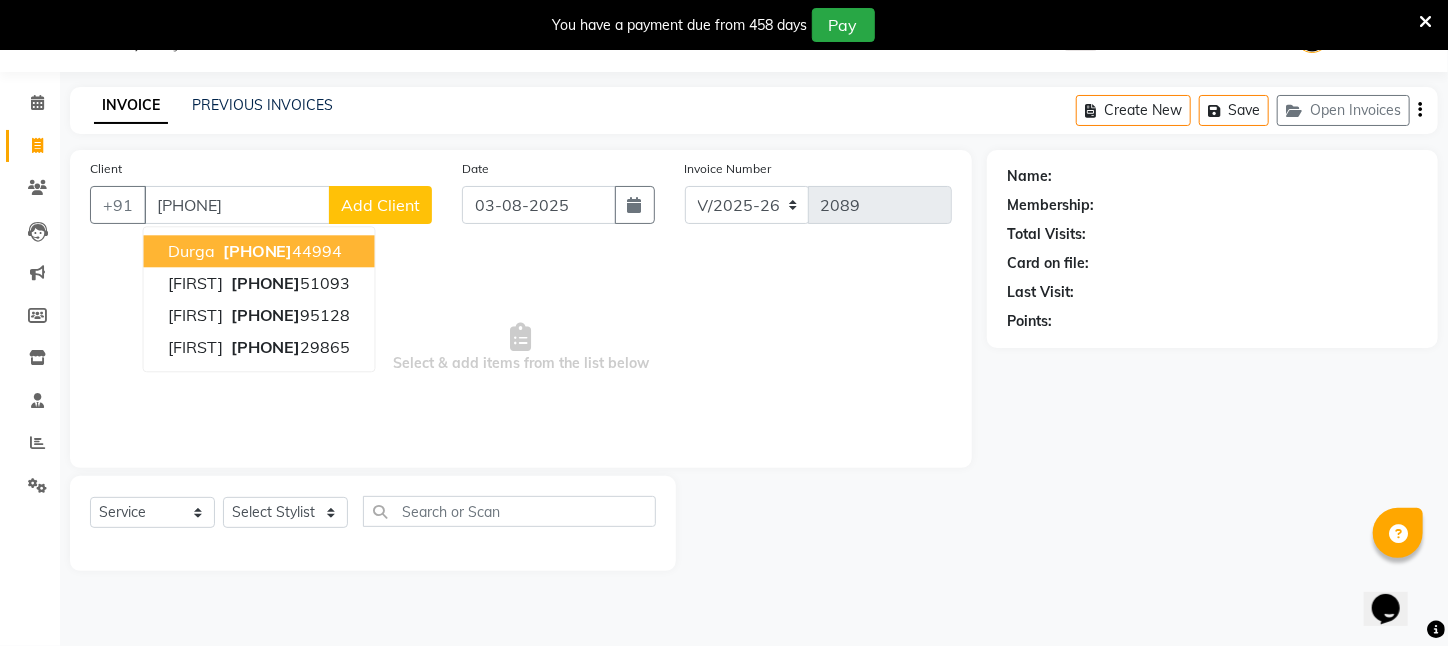 click on "durga" at bounding box center (191, 251) 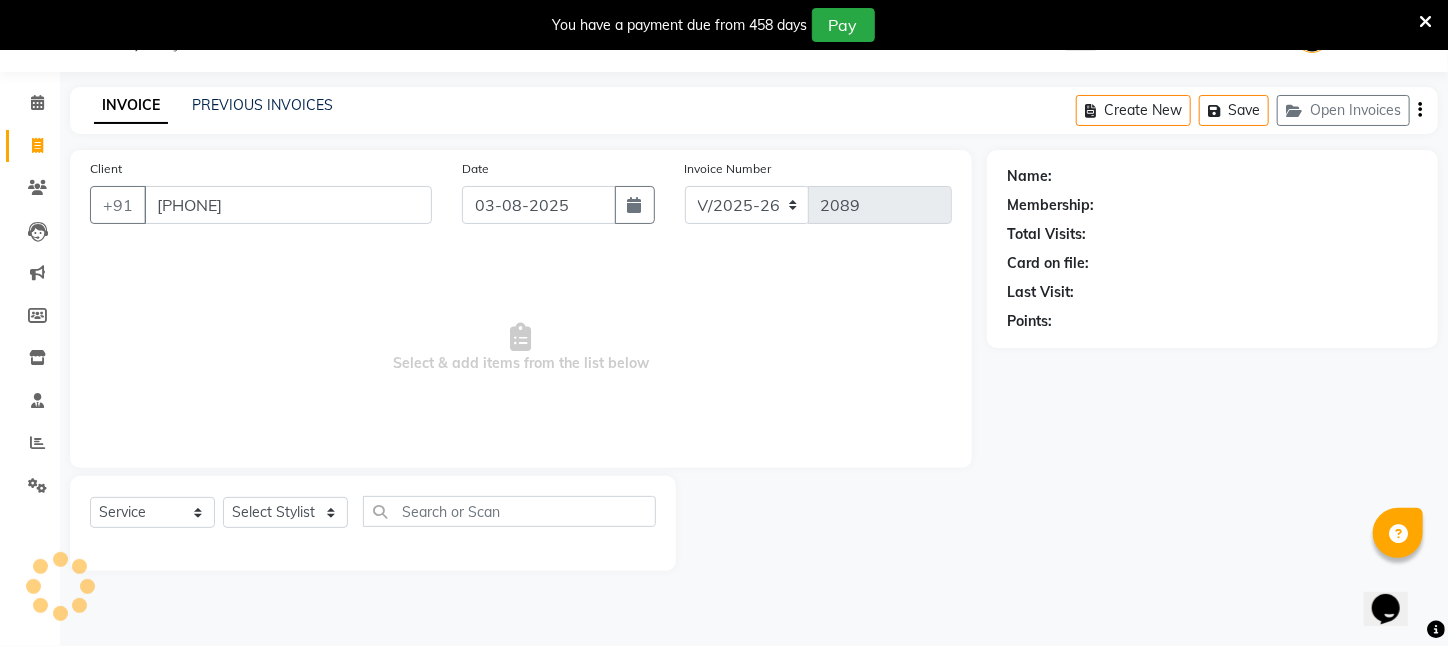 type on "[PHONE]" 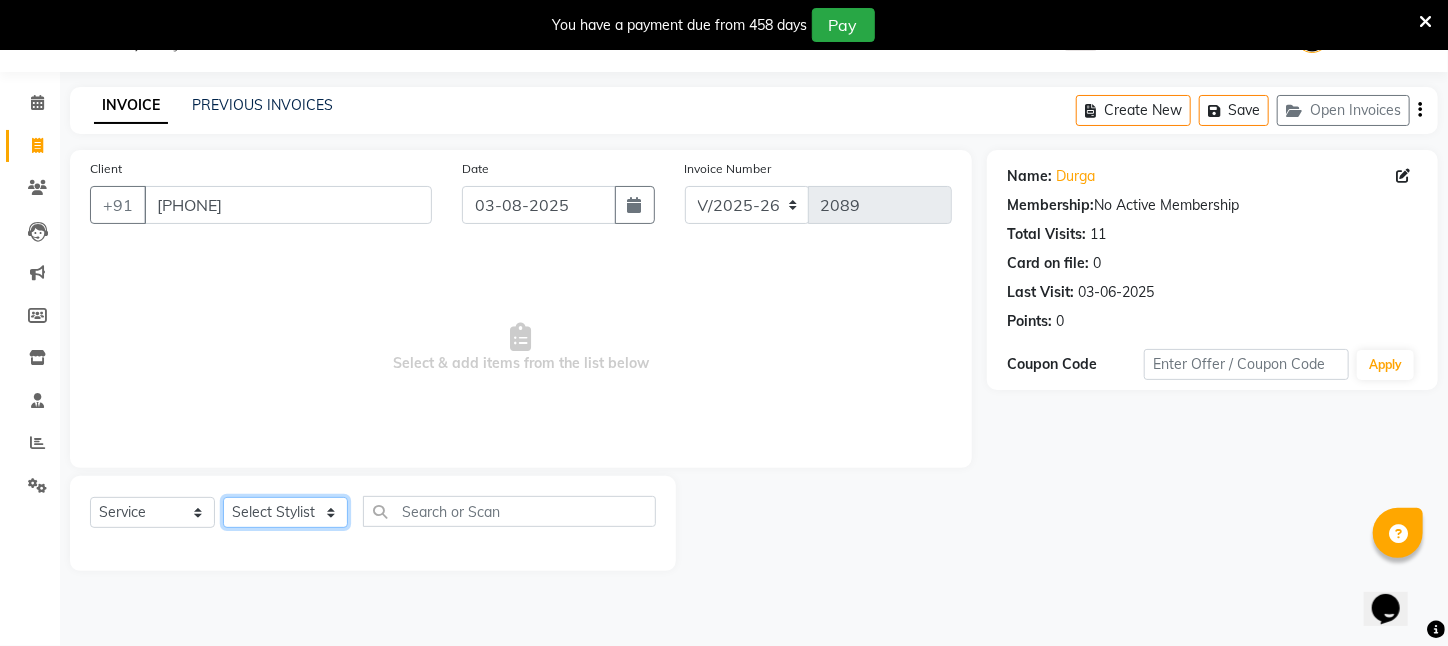click on "Select Stylist Aftab Ansar ARPITA DEEPIKA IMRAAN Injamam KESHAV kharagpur Mahadev Pal Manisha MOUMITA NEHA Rahim Ruma SAIMA Shibani Sujit Suman TINKU Venu" 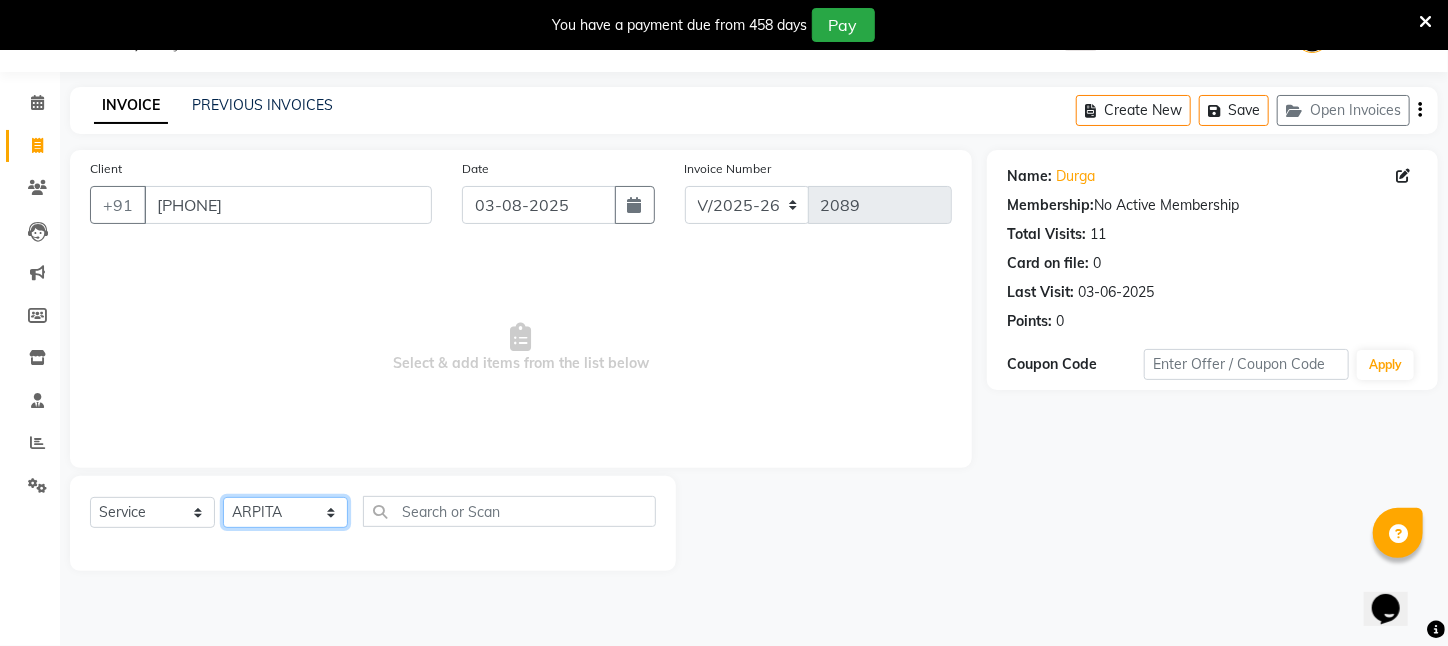 click on "Select Stylist Aftab Ansar ARPITA DEEPIKA IMRAAN Injamam KESHAV kharagpur Mahadev Pal Manisha MOUMITA NEHA Rahim Ruma SAIMA Shibani Sujit Suman TINKU Venu" 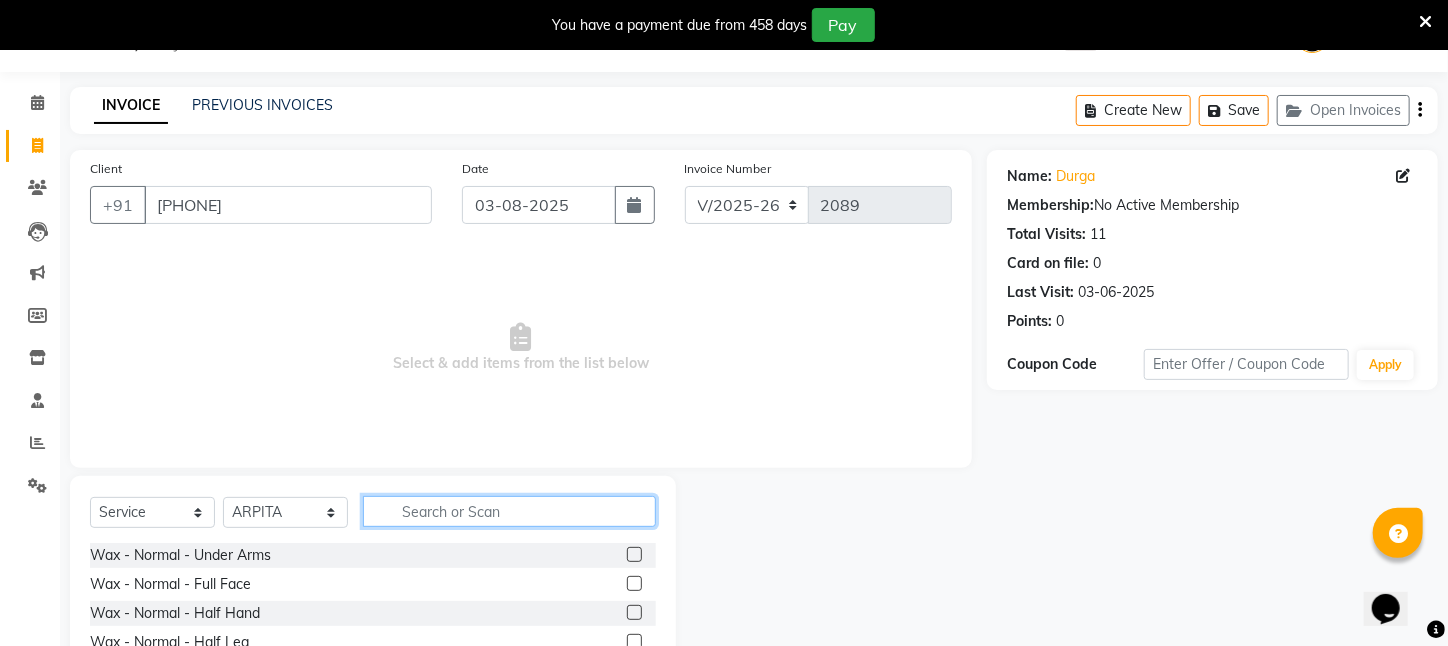 click 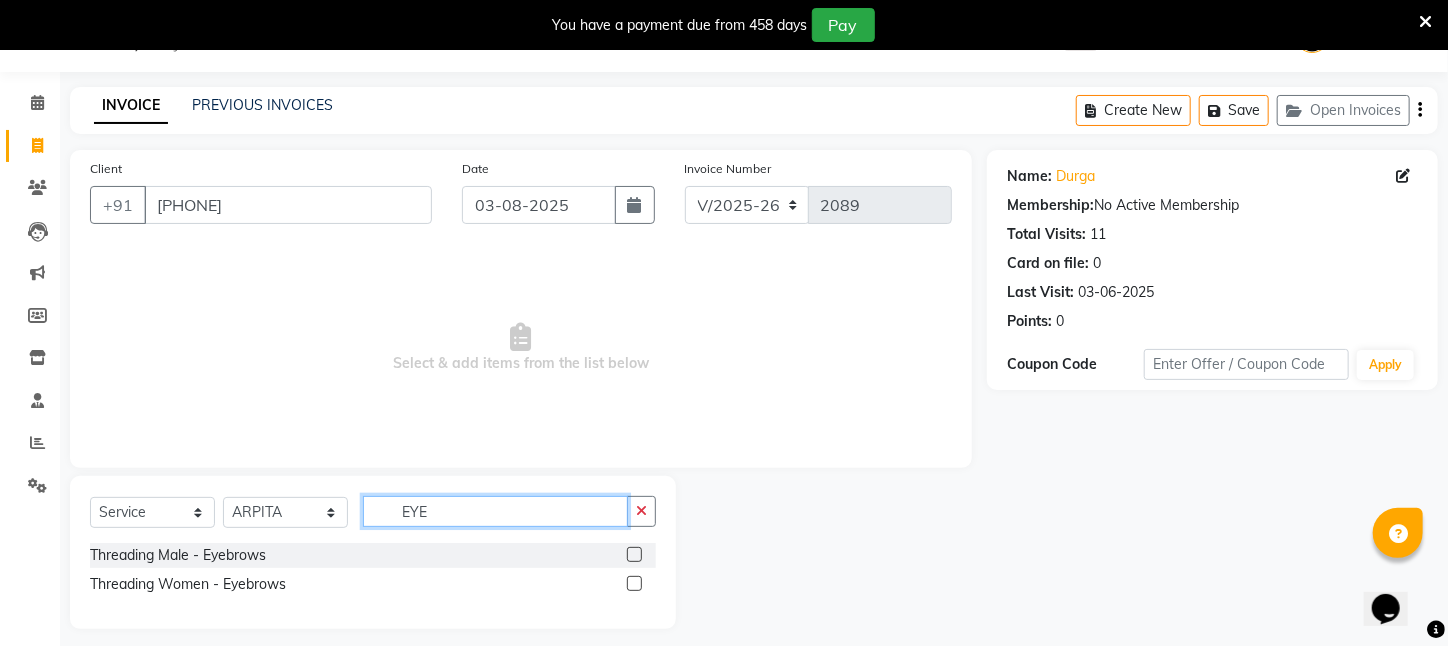 scroll, scrollTop: 62, scrollLeft: 0, axis: vertical 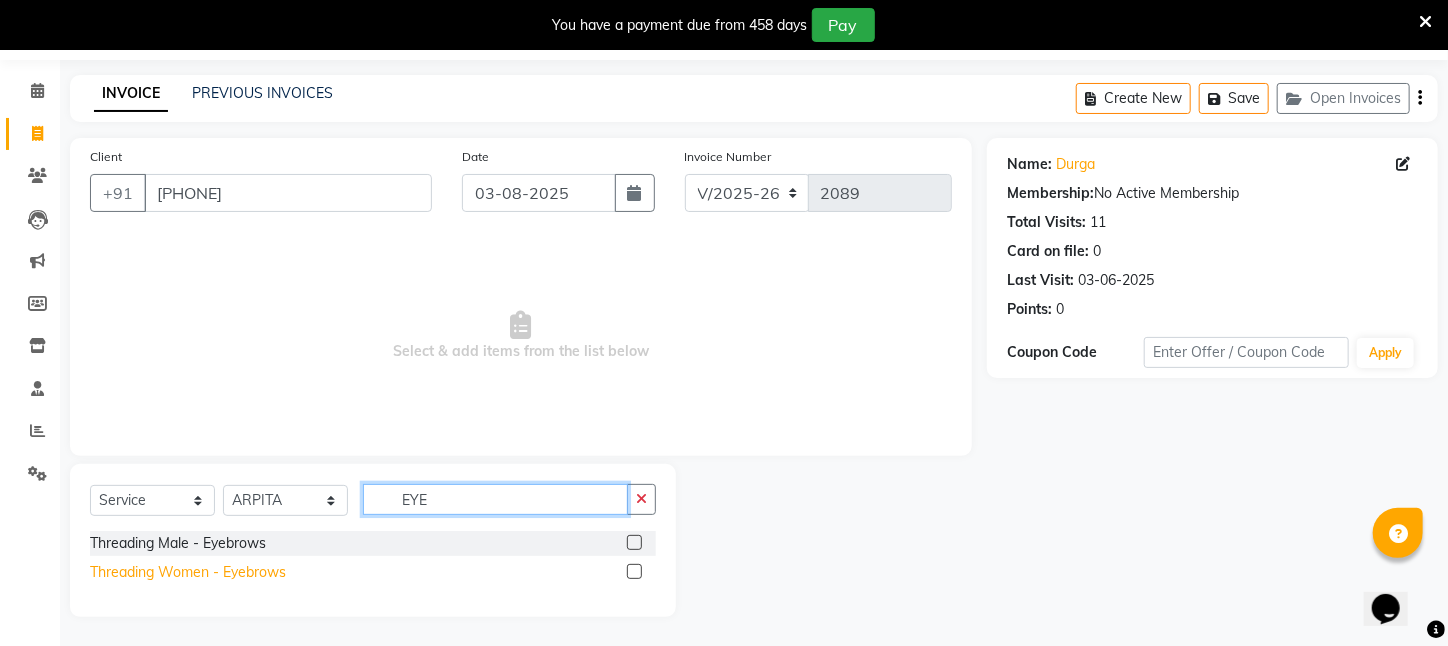 type on "EYE" 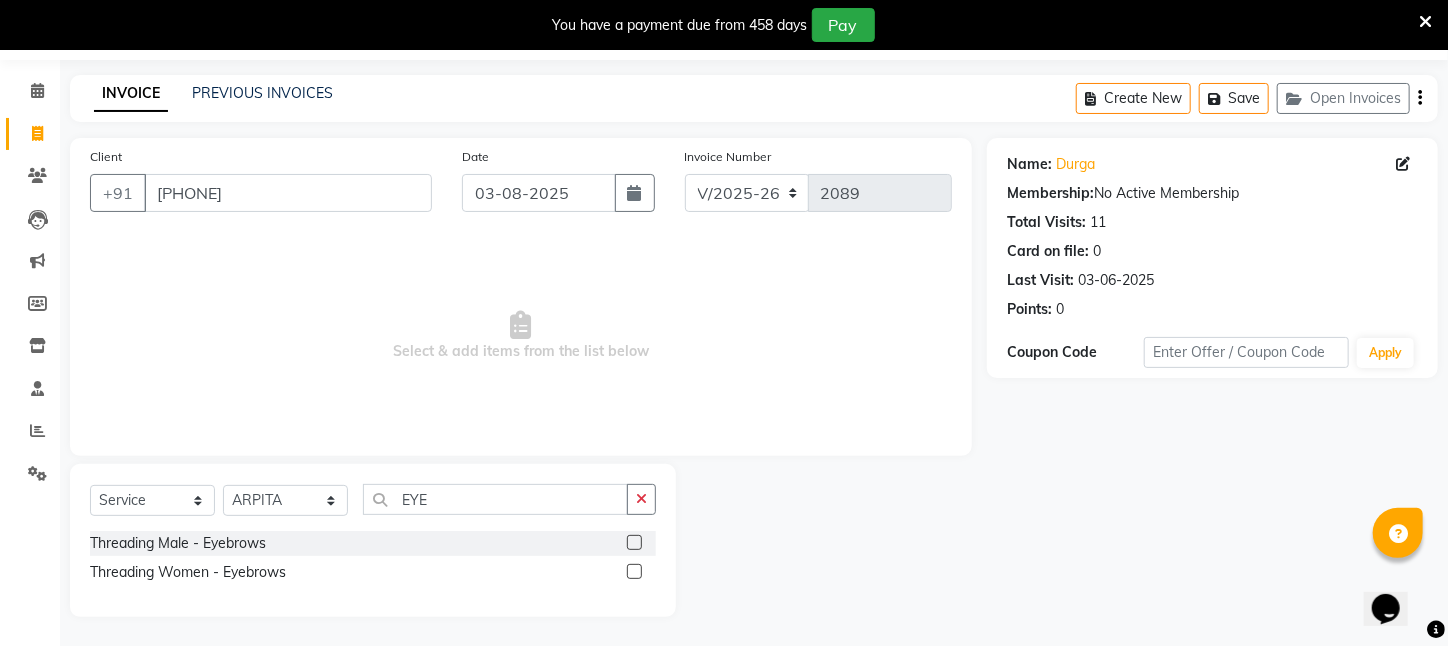 drag, startPoint x: 153, startPoint y: 574, endPoint x: 240, endPoint y: 524, distance: 100.344406 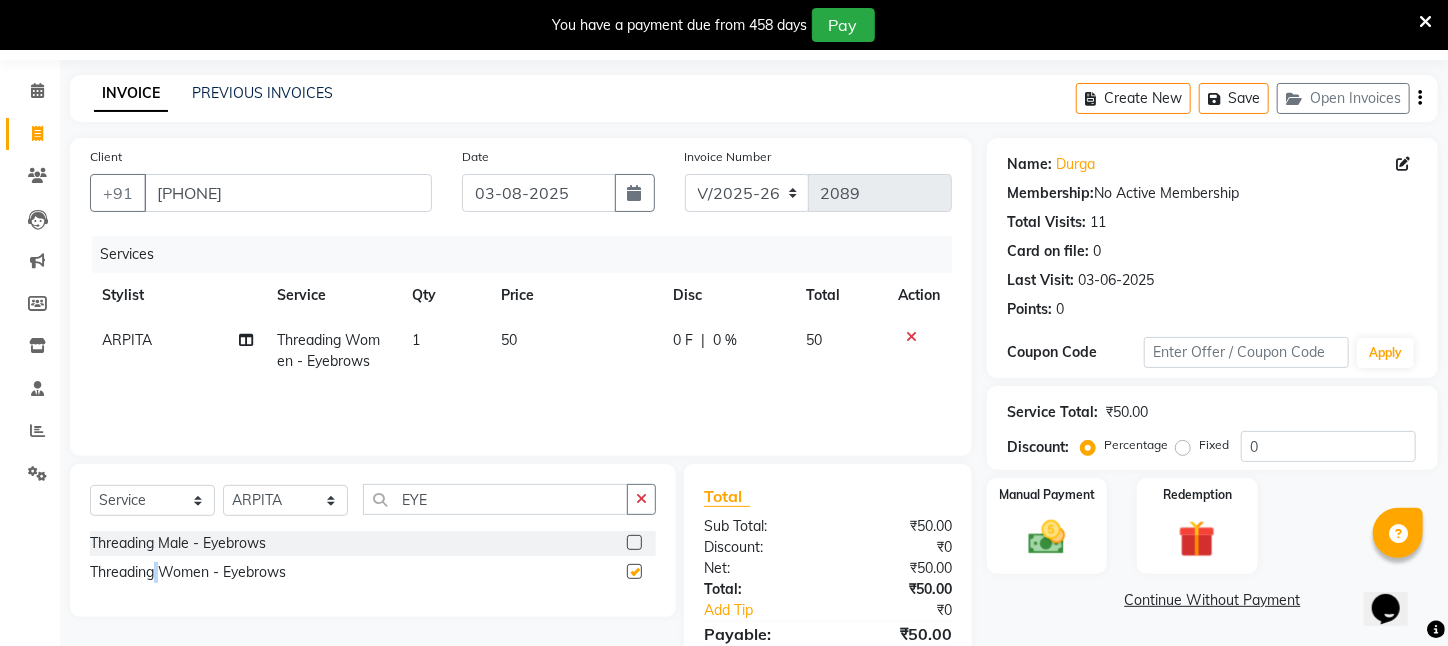 checkbox on "false" 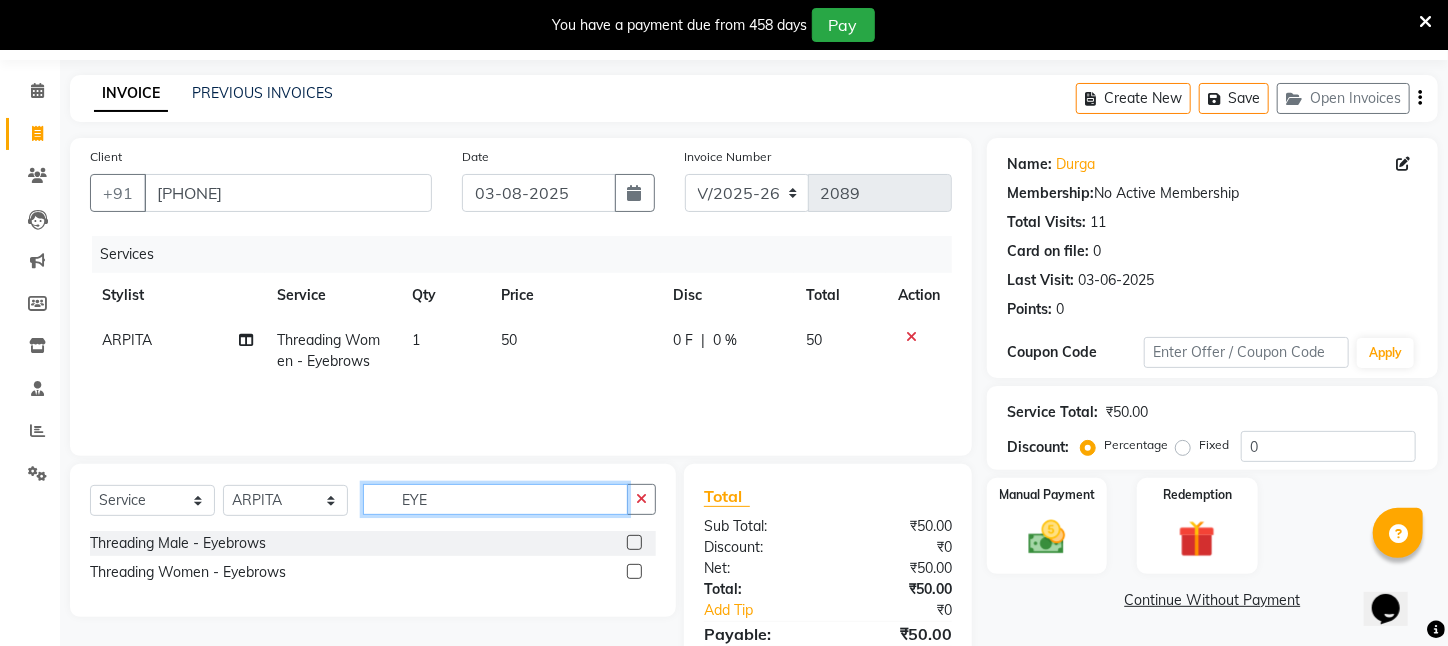 drag, startPoint x: 466, startPoint y: 492, endPoint x: 219, endPoint y: 492, distance: 247 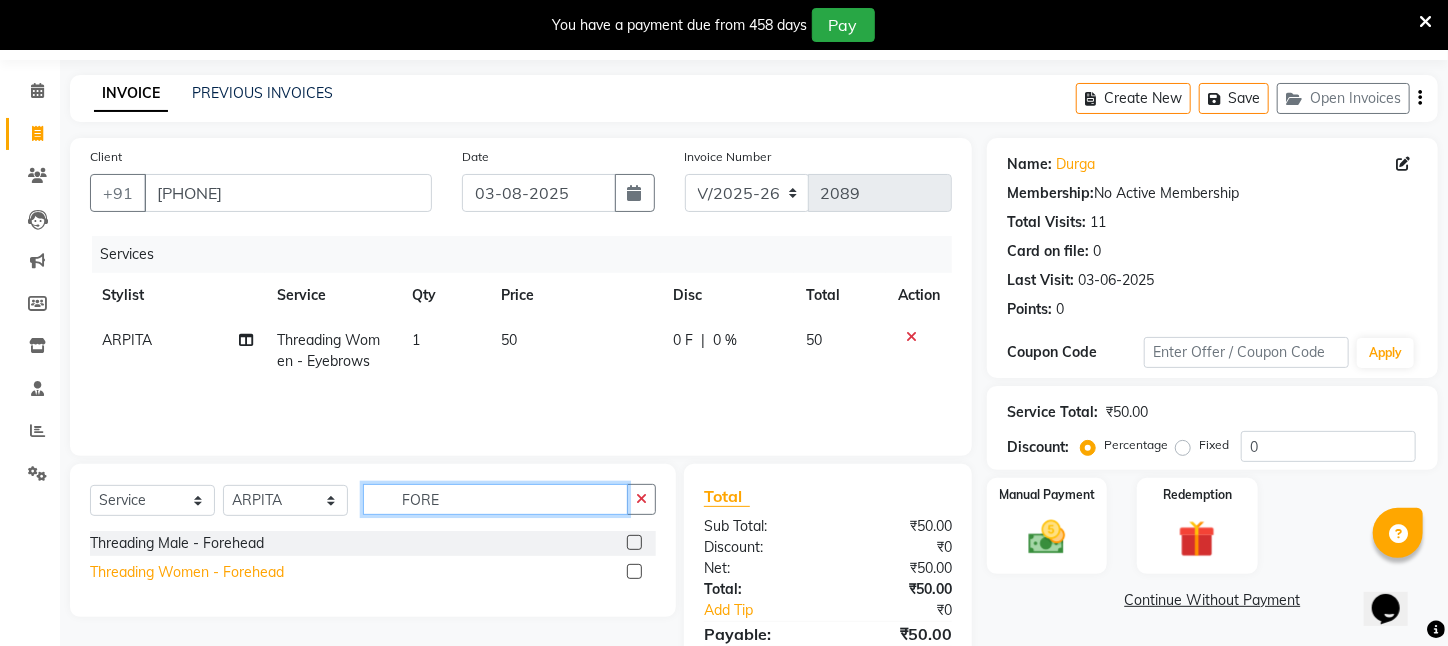 type on "FORE" 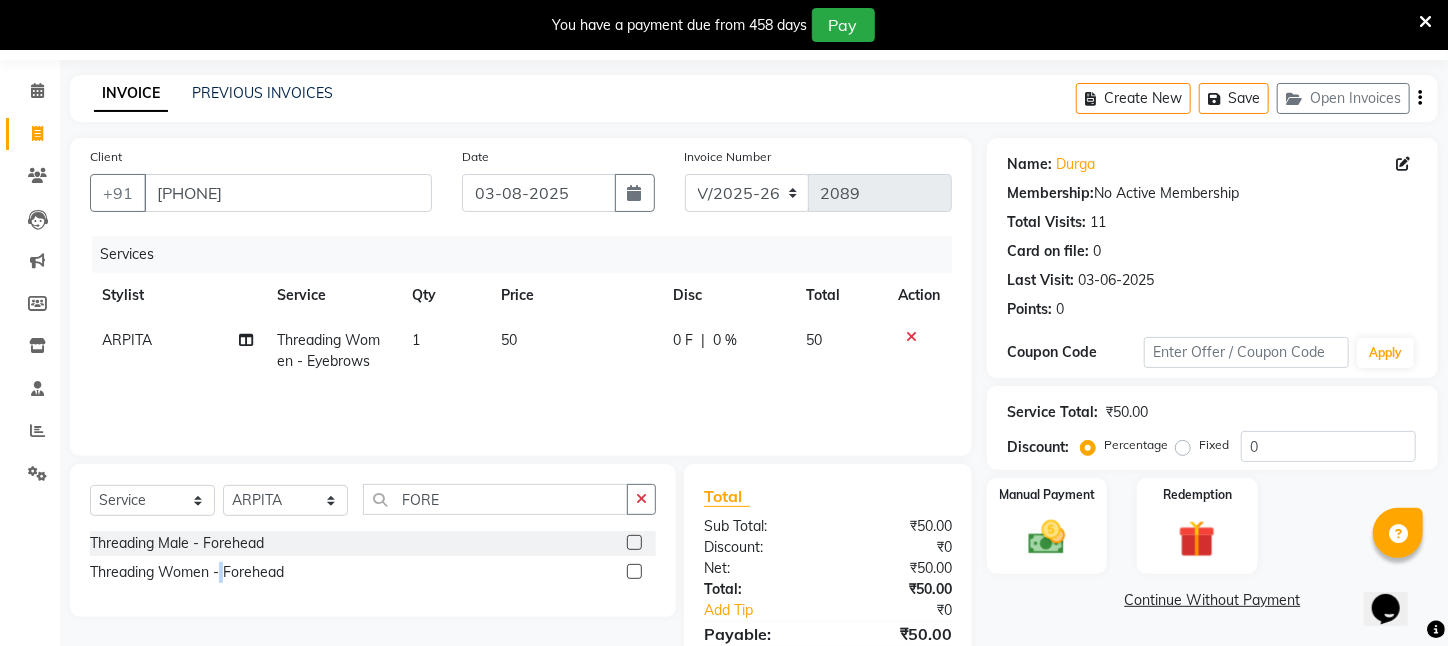click on "Threading Women    -   Forehead" 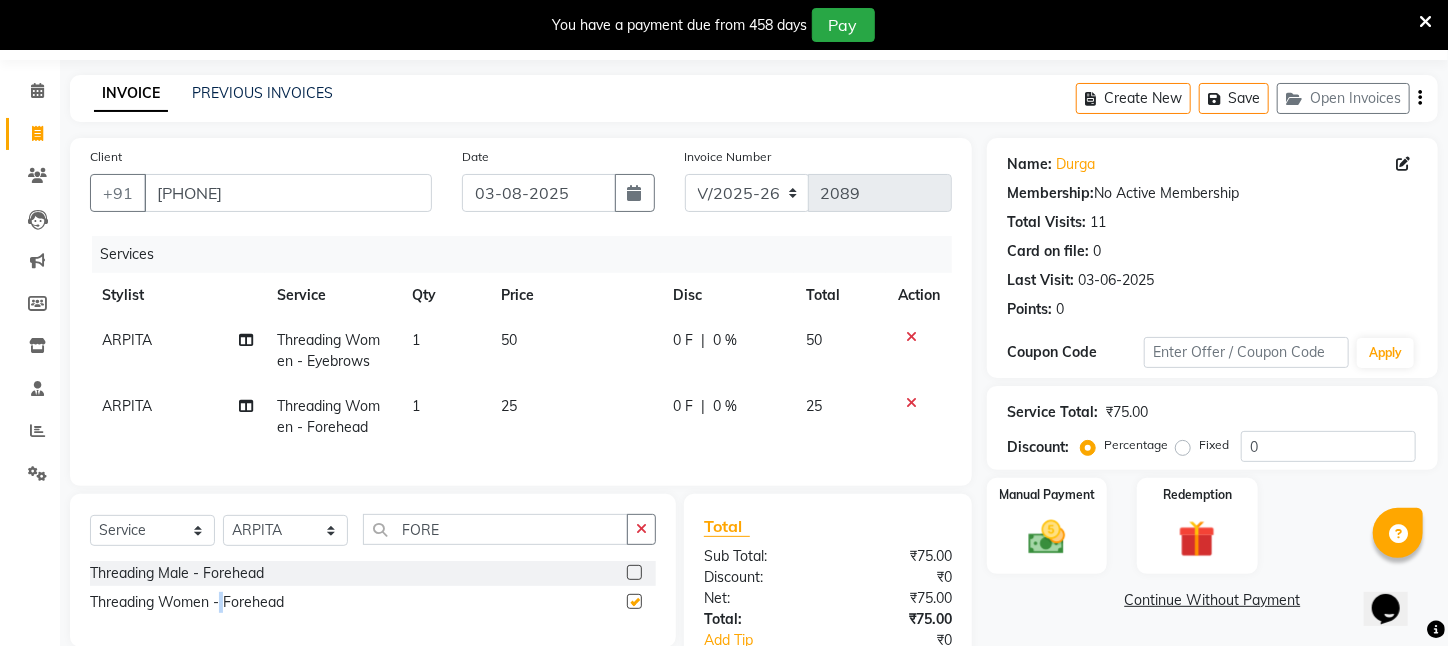 checkbox on "false" 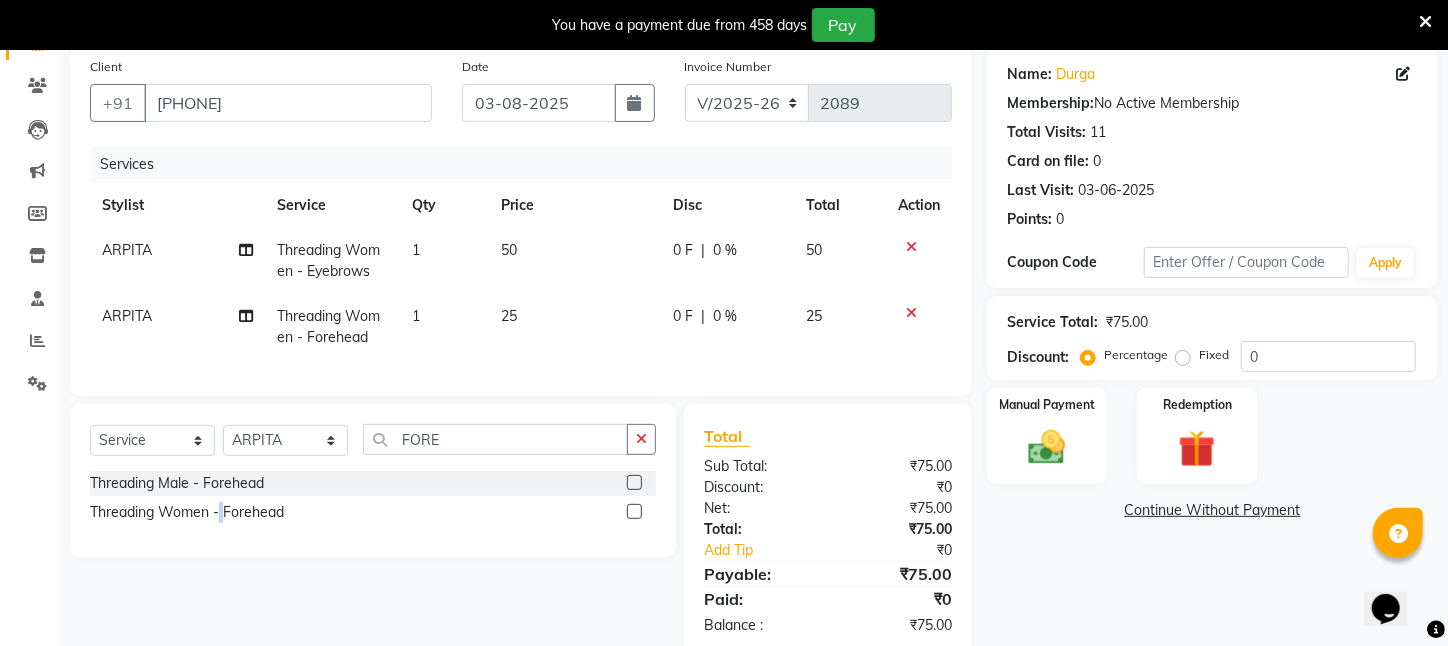 scroll, scrollTop: 206, scrollLeft: 0, axis: vertical 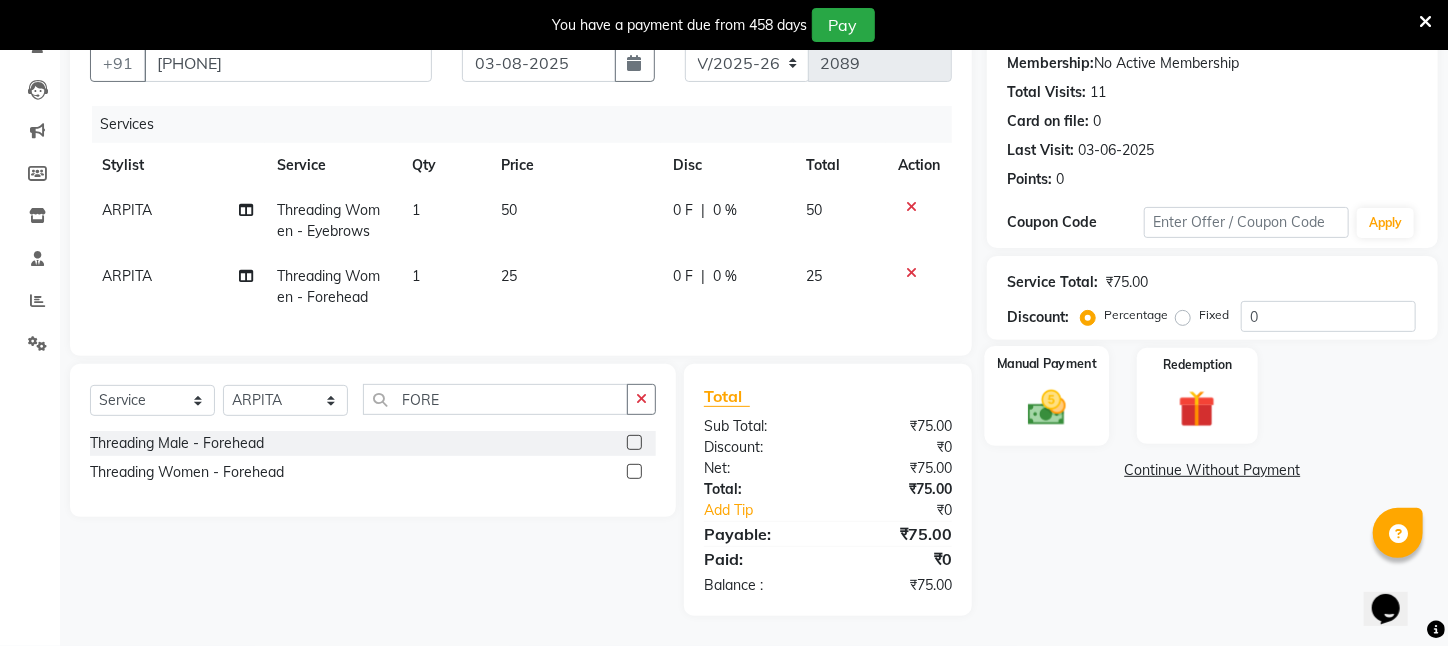 click on "Manual Payment" 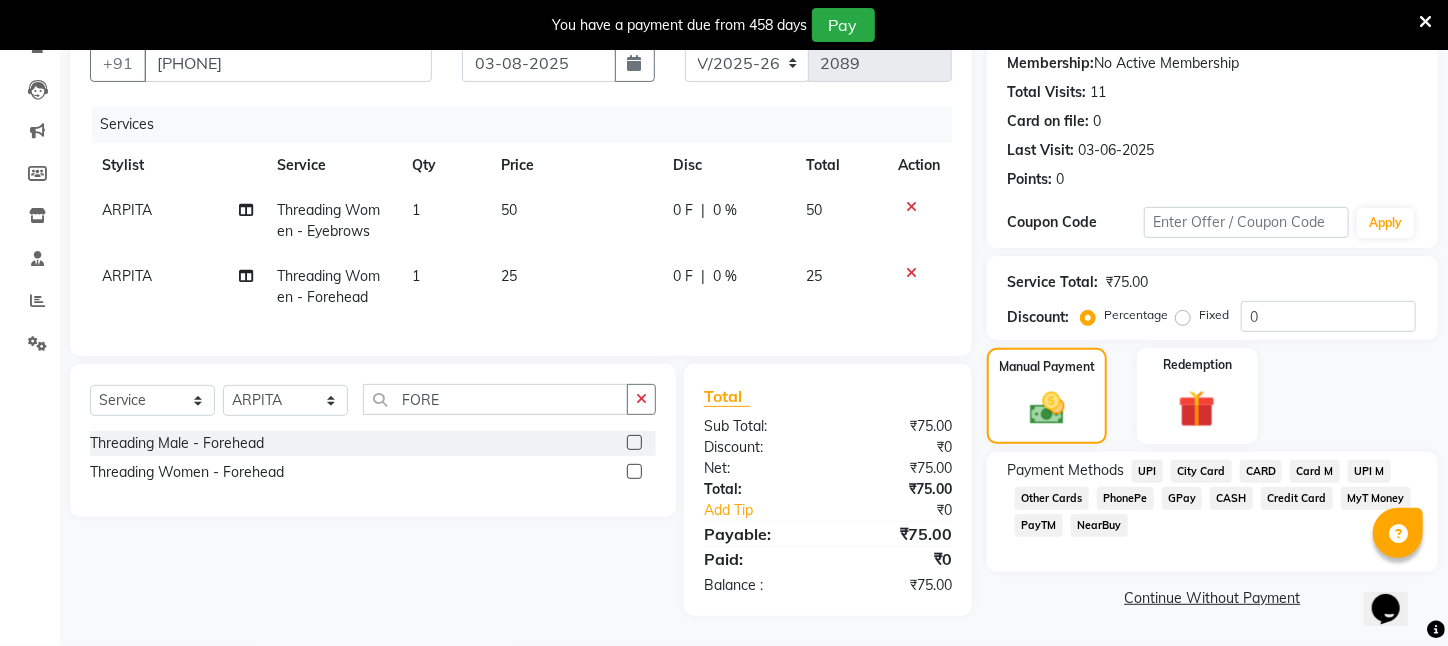 click on "CASH" 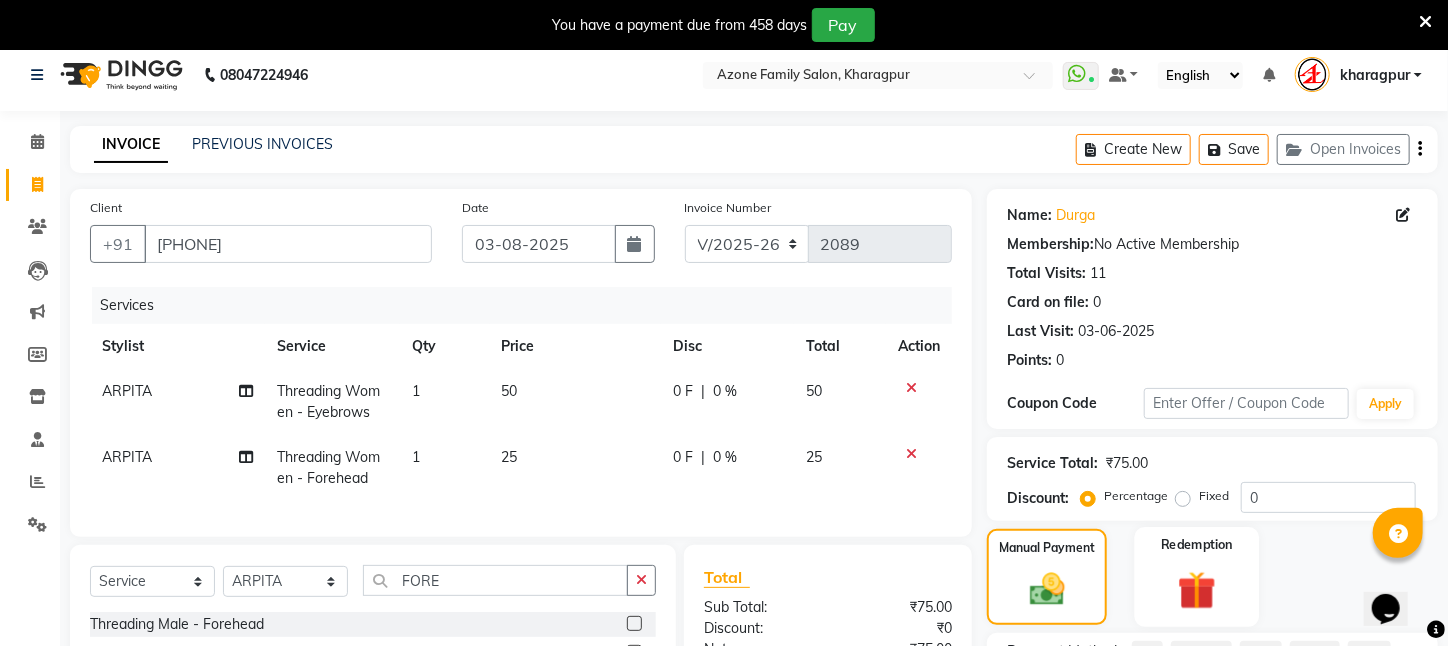 scroll, scrollTop: 293, scrollLeft: 0, axis: vertical 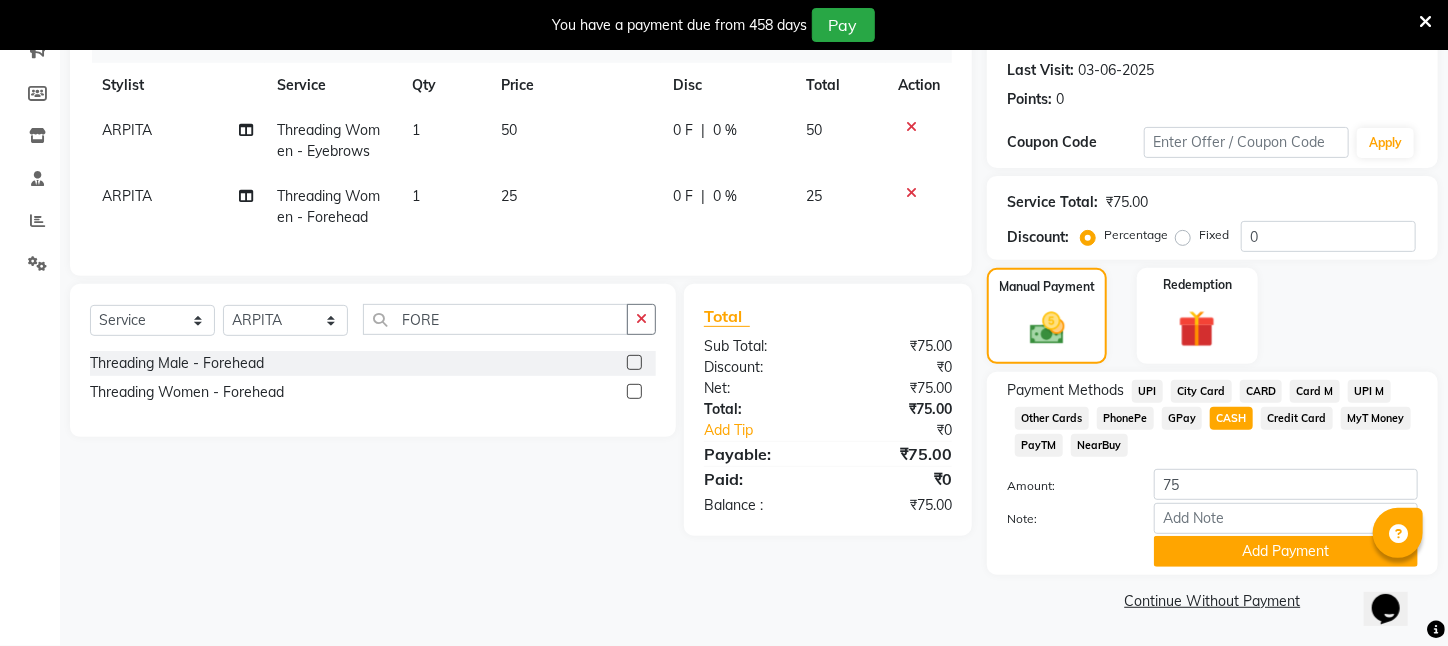 click on "Name: [FIRST] Membership: No Active Membership Total Visits: 11 Card on file: 0 Last Visit: [DATE] Points: 0 Coupon Code Apply Service Total: ₹75.00 Discount: Percentage Fixed 0 Manual Payment Redemption Payment Methods UPI City Card CARD Card M UPI M Other Cards PhonePe GPay CASH Credit Card MyT Money PayTM NearBuy Amount: 75 Note: Add Payment Continue Without Payment" 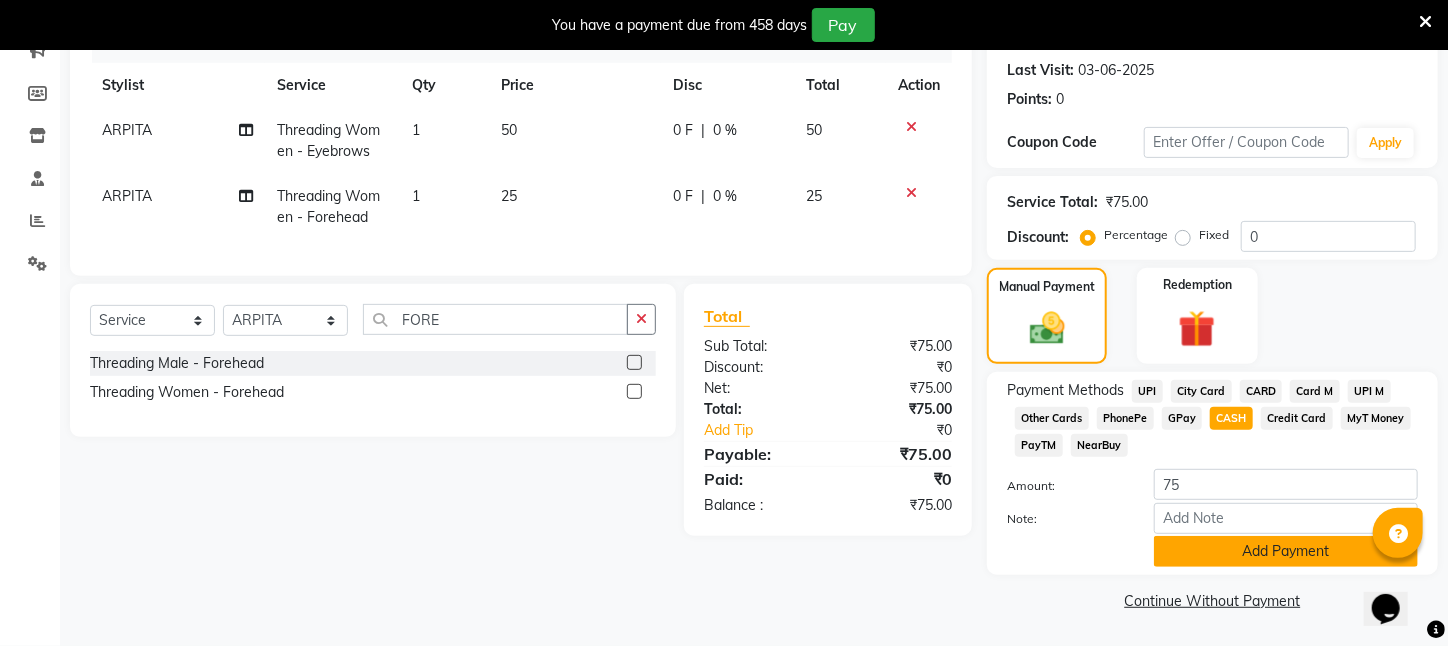 click on "Add Payment" 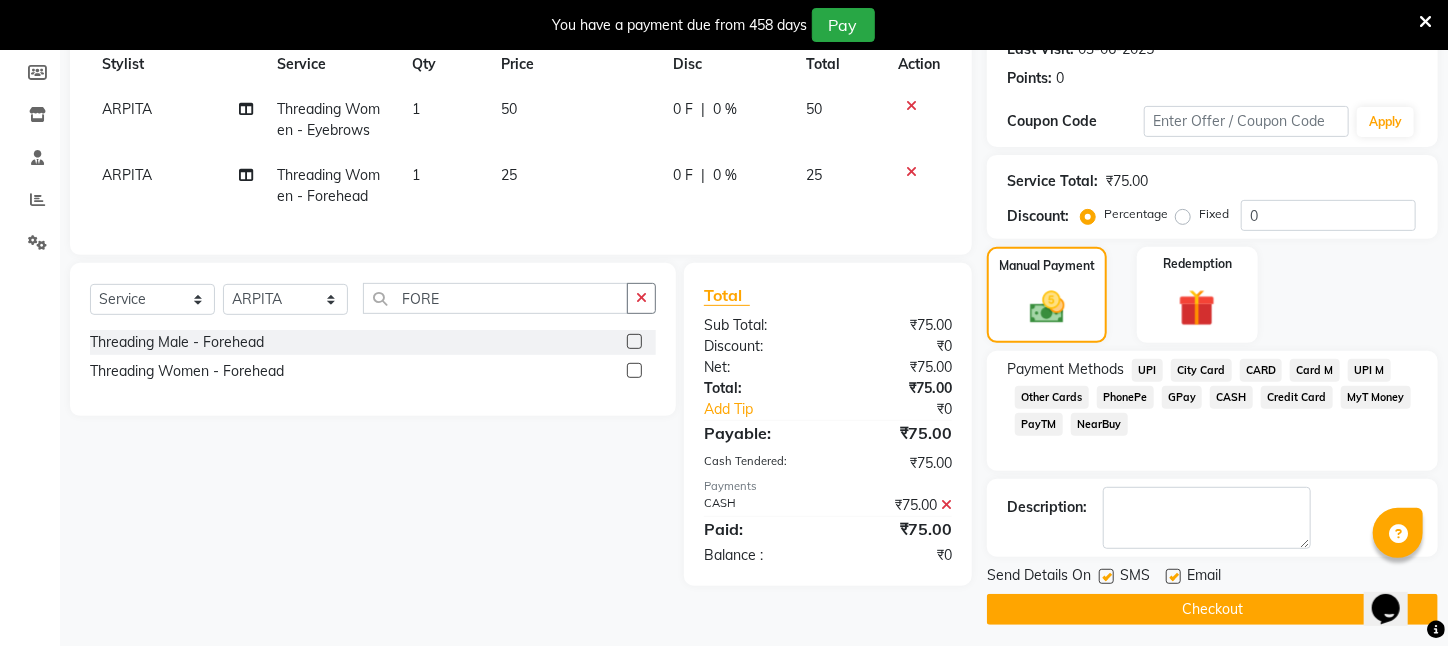 click on "Checkout" 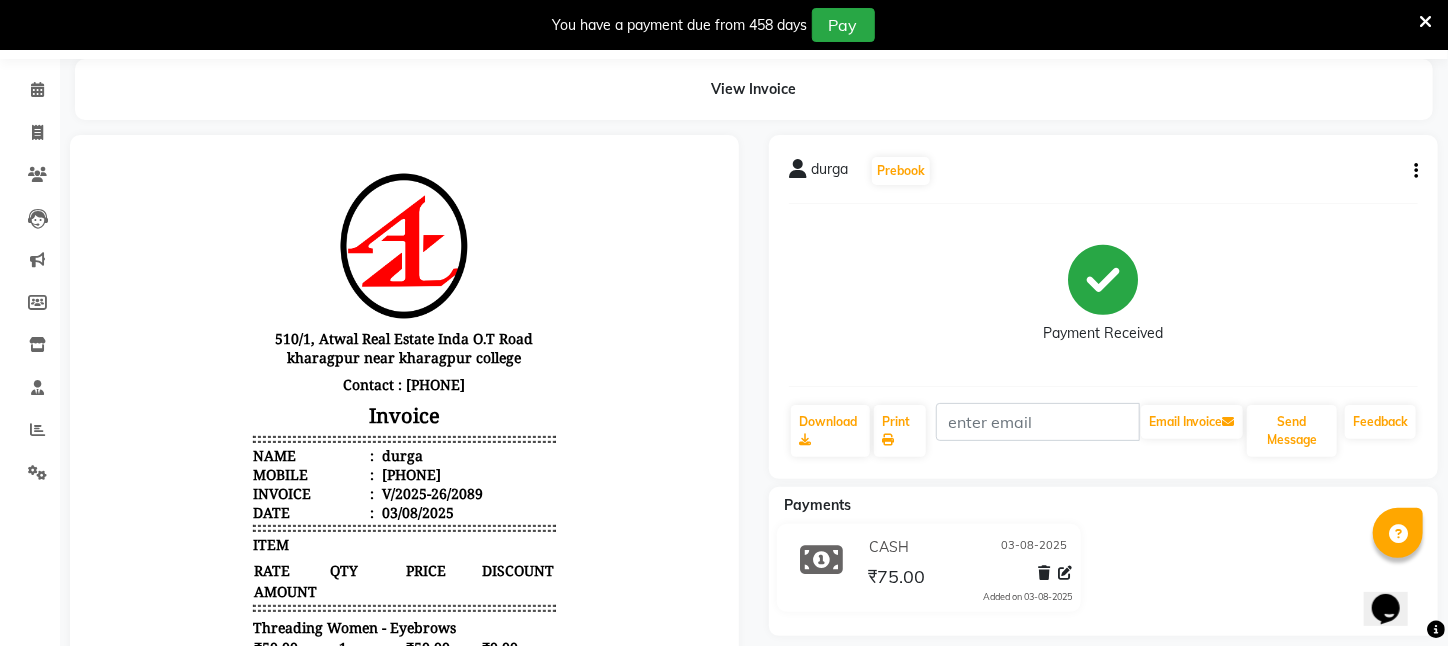 scroll, scrollTop: 0, scrollLeft: 0, axis: both 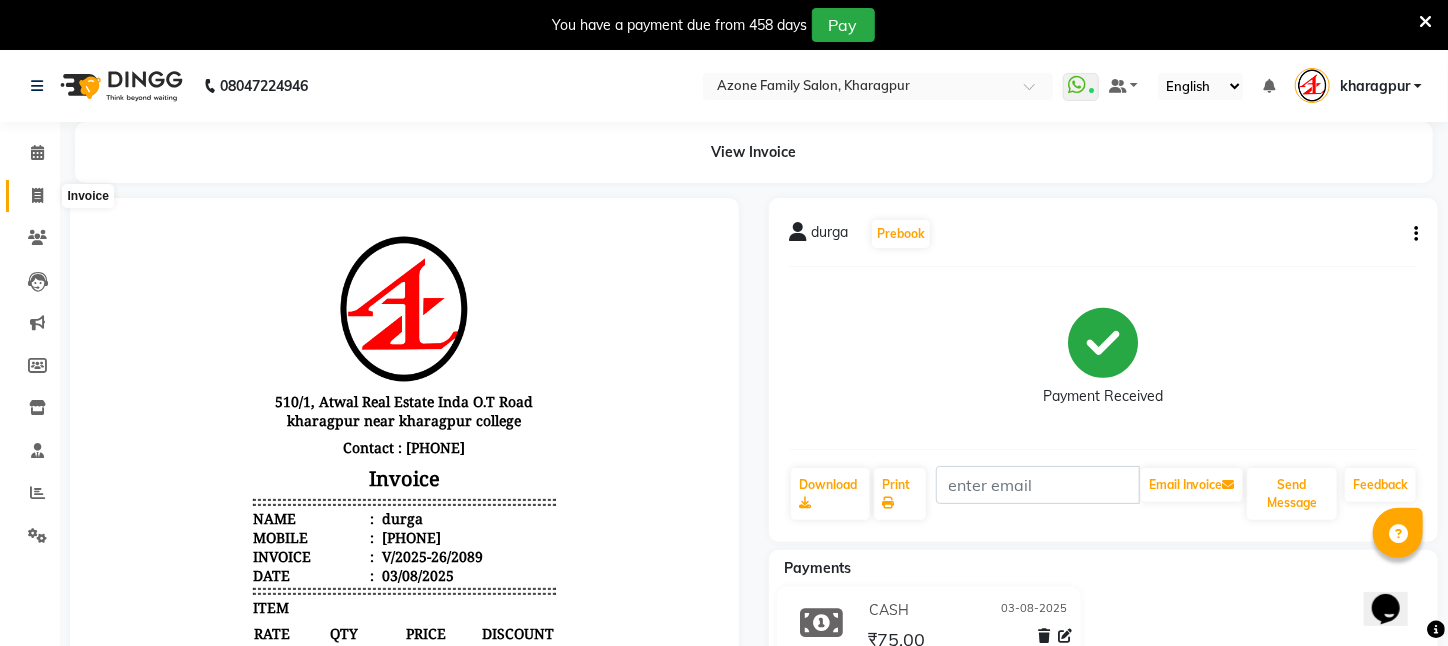 click 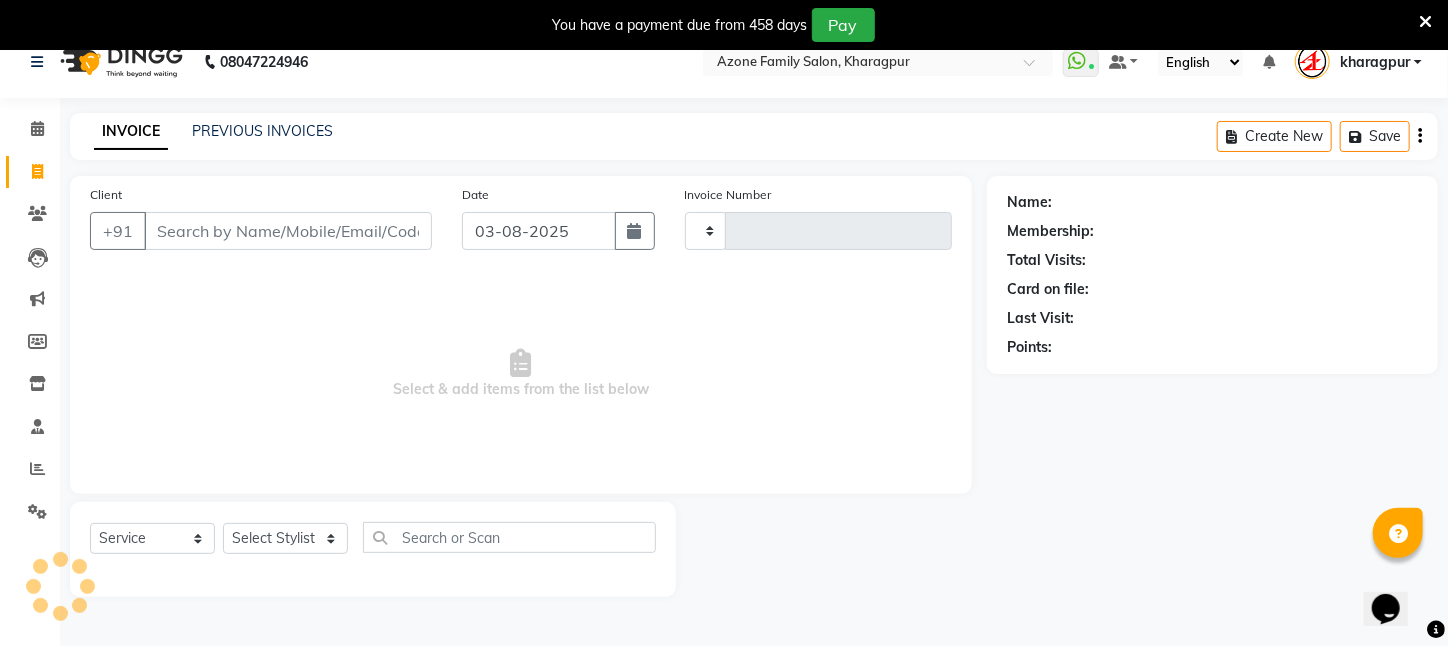 scroll, scrollTop: 50, scrollLeft: 0, axis: vertical 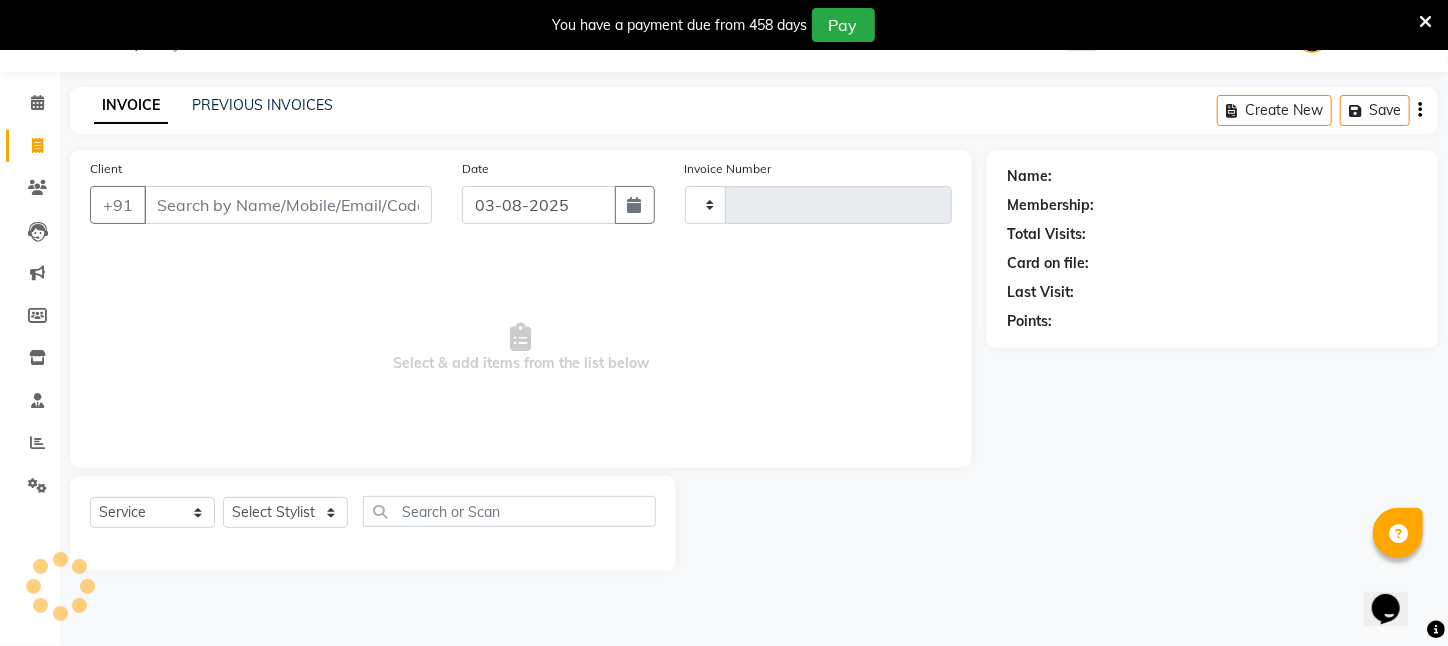 type on "2090" 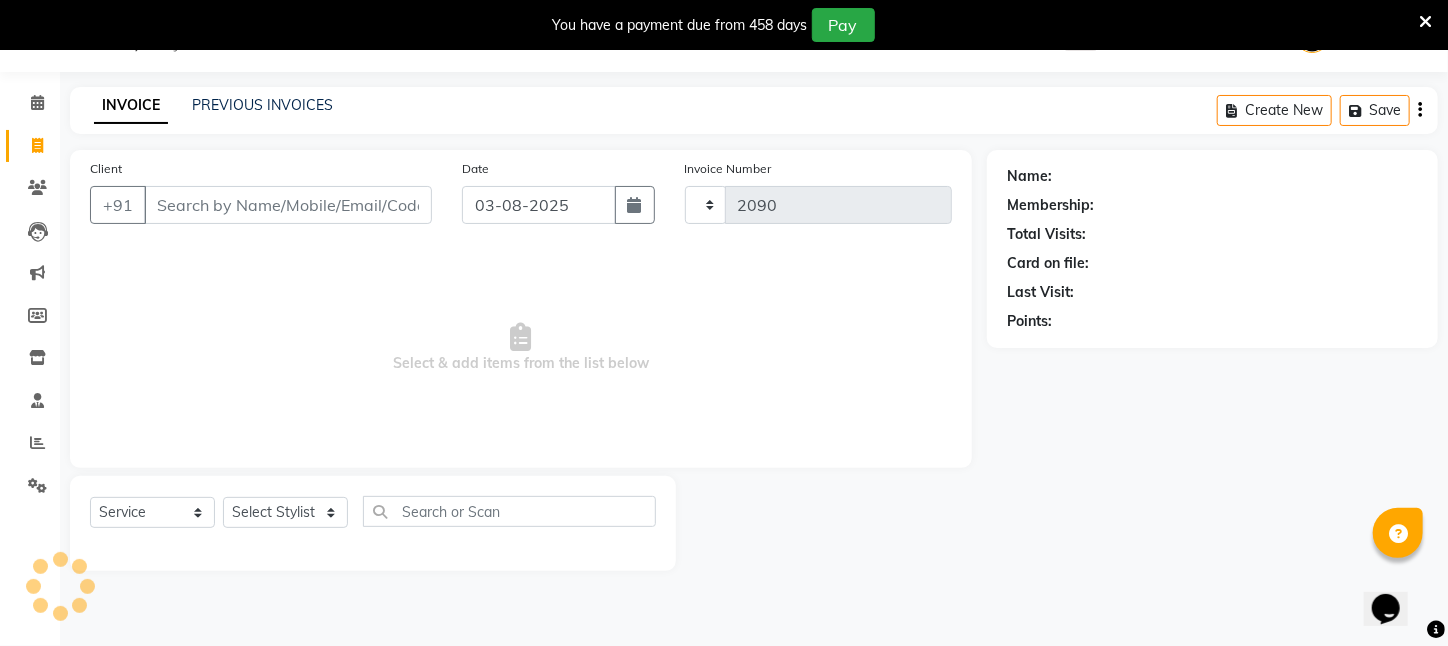select on "4296" 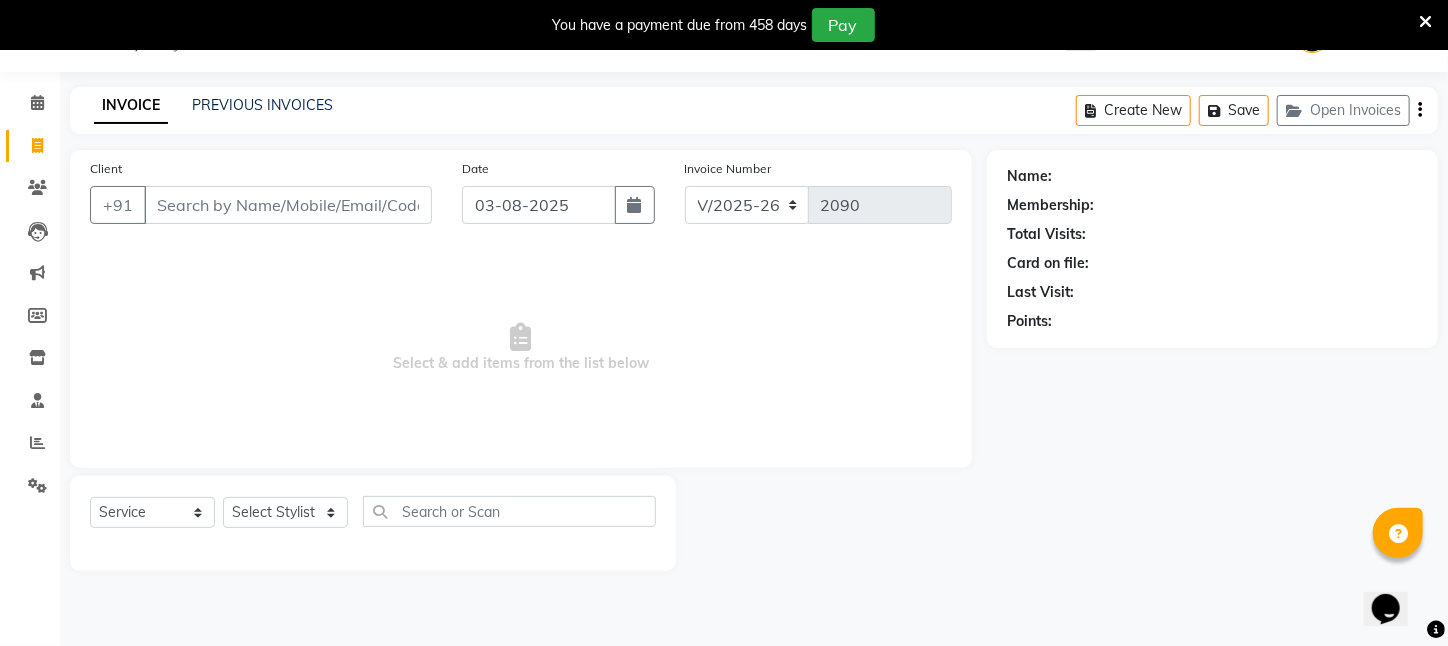 click on "Client" at bounding box center [288, 205] 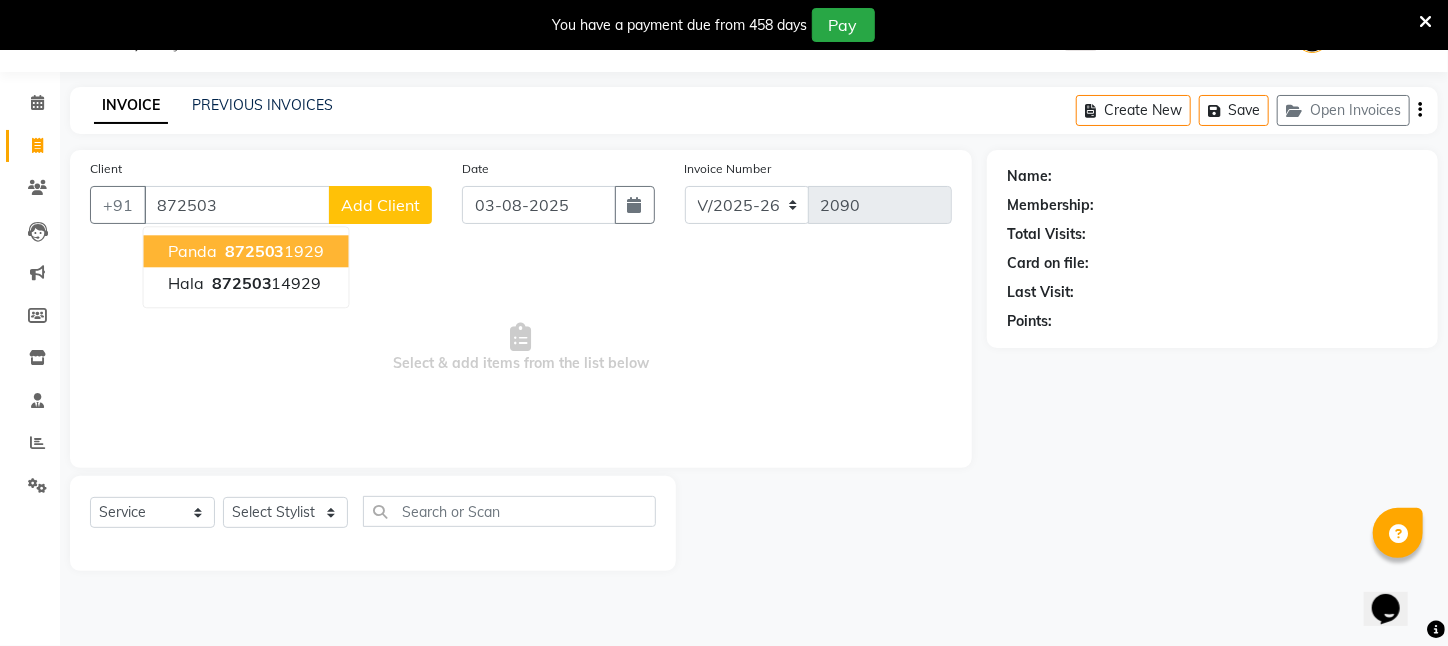 click on "Panda" at bounding box center [192, 251] 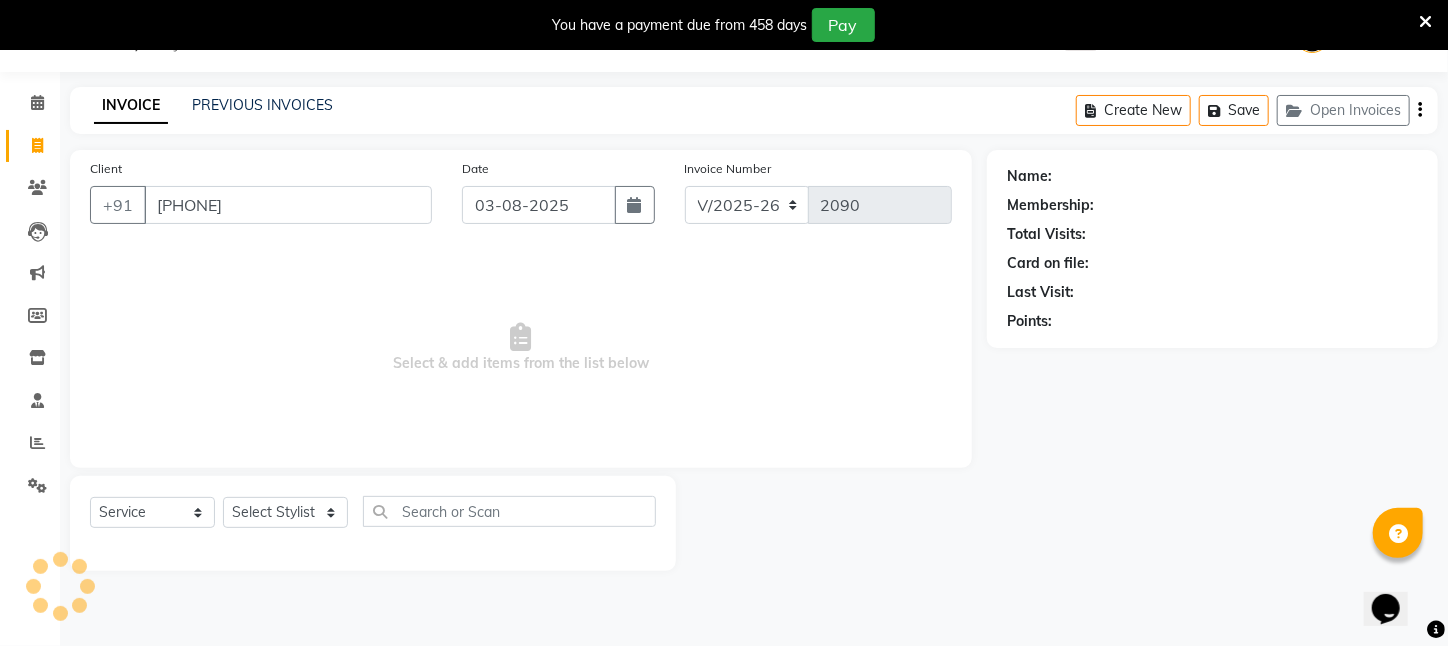 type on "[PHONE]" 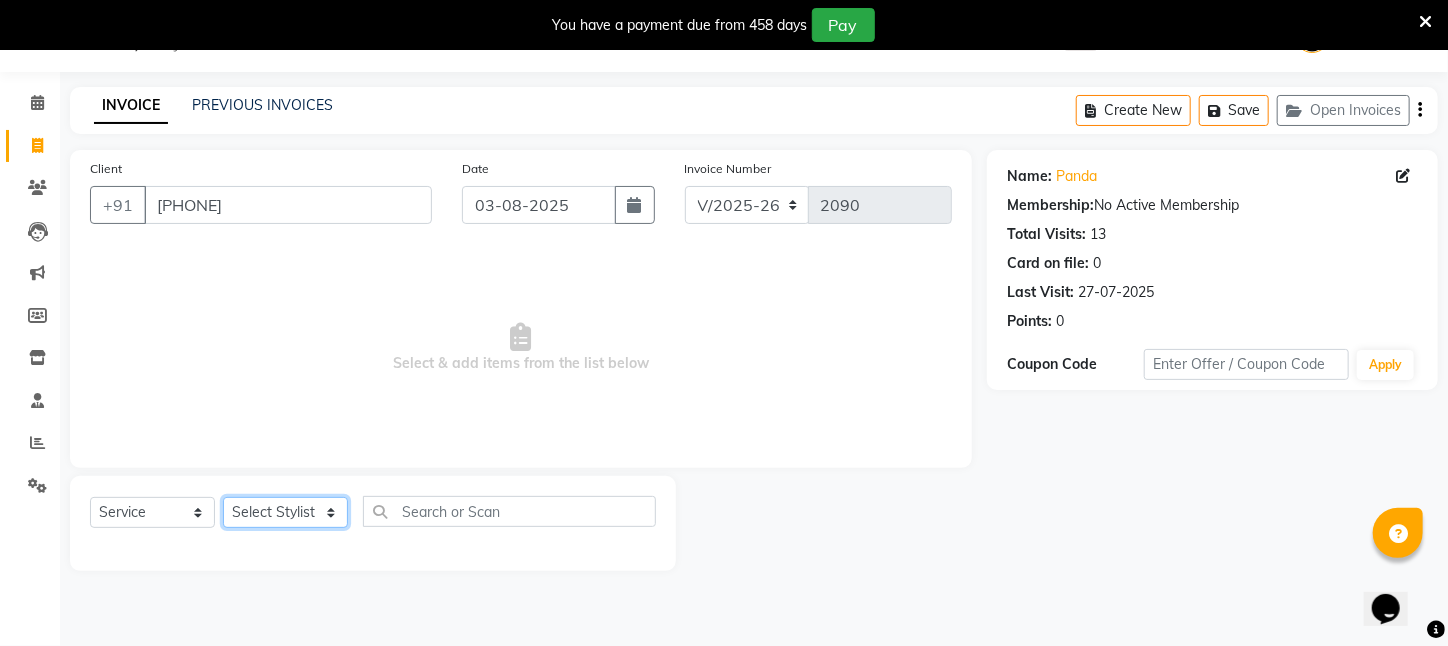 click on "Select Stylist Aftab Ansar ARPITA DEEPIKA IMRAAN Injamam KESHAV kharagpur Mahadev Pal Manisha MOUMITA NEHA Rahim Ruma SAIMA Shibani Sujit Suman TINKU Venu" 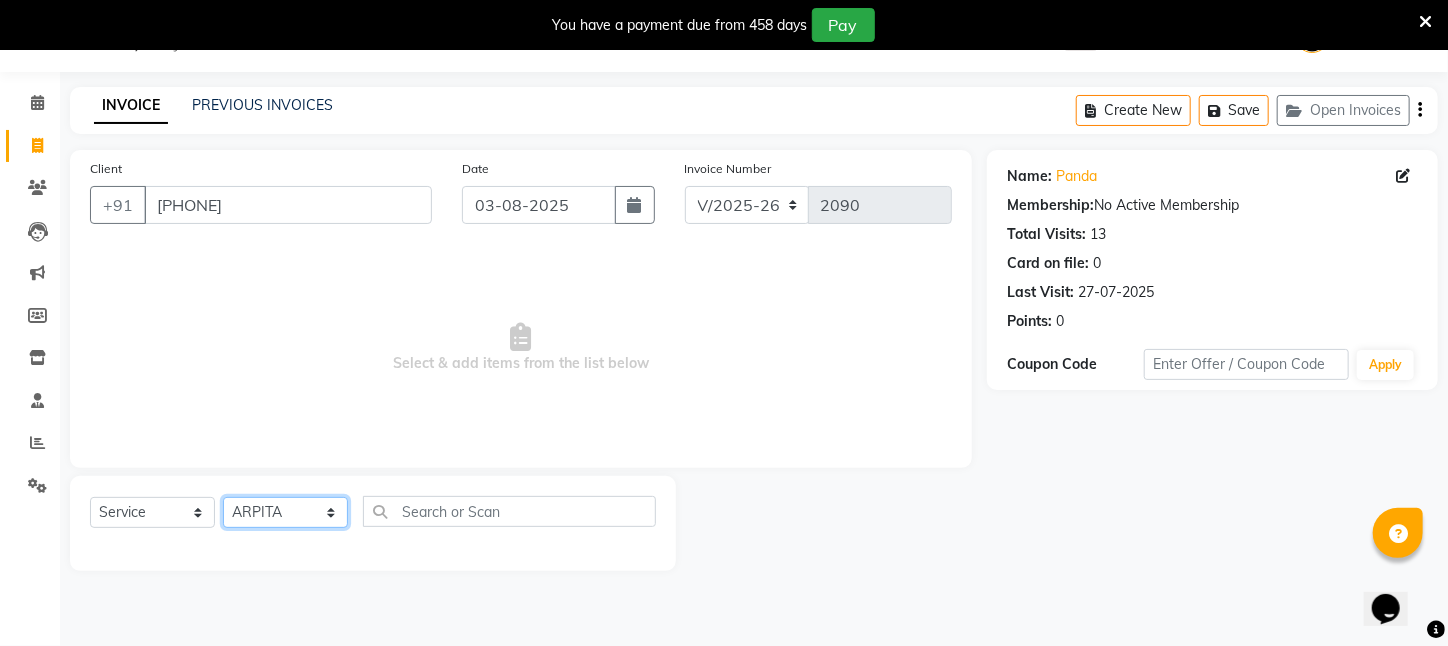 click on "Select Stylist Aftab Ansar ARPITA DEEPIKA IMRAAN Injamam KESHAV kharagpur Mahadev Pal Manisha MOUMITA NEHA Rahim Ruma SAIMA Shibani Sujit Suman TINKU Venu" 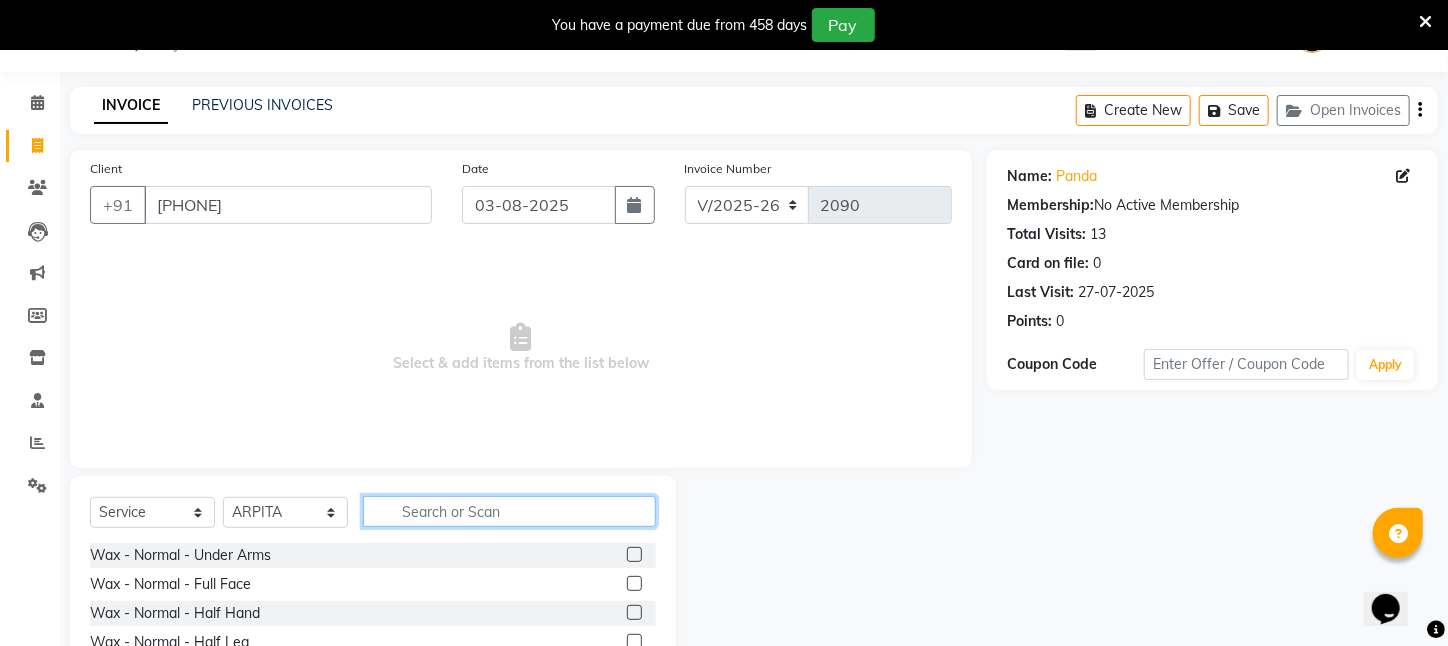 click 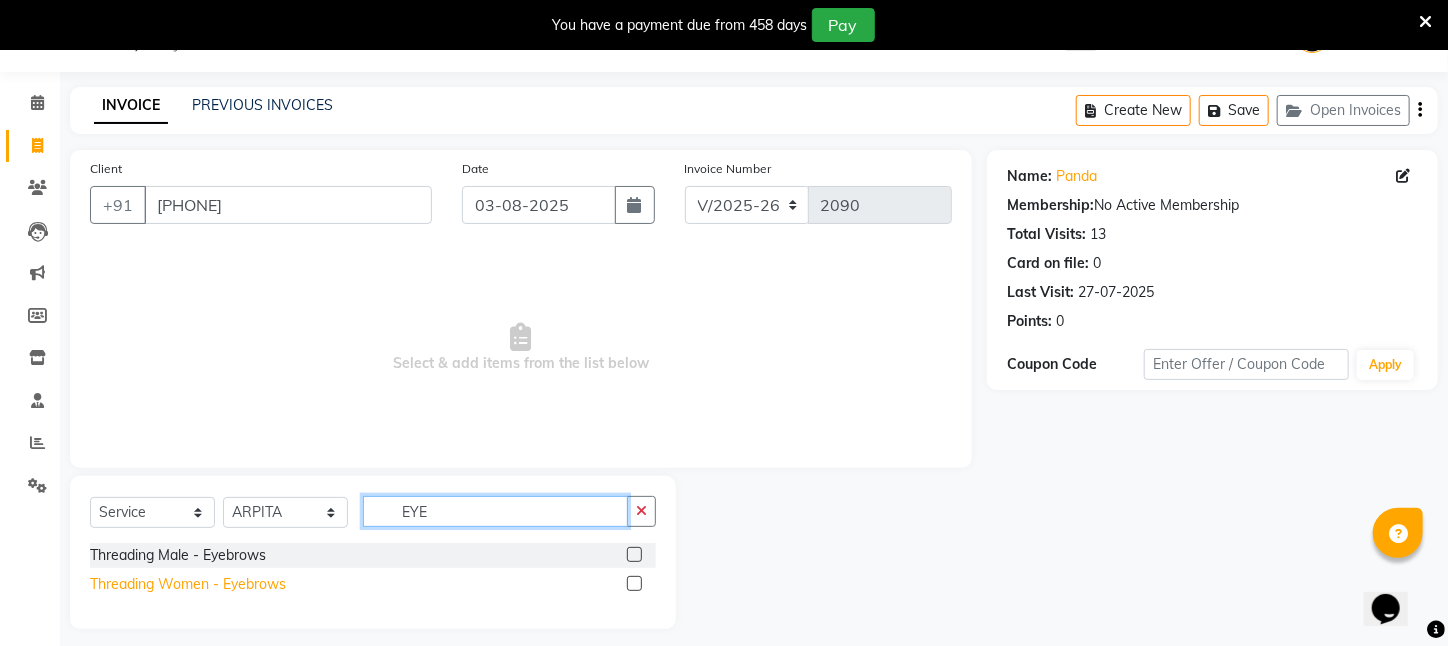 type on "EYE" 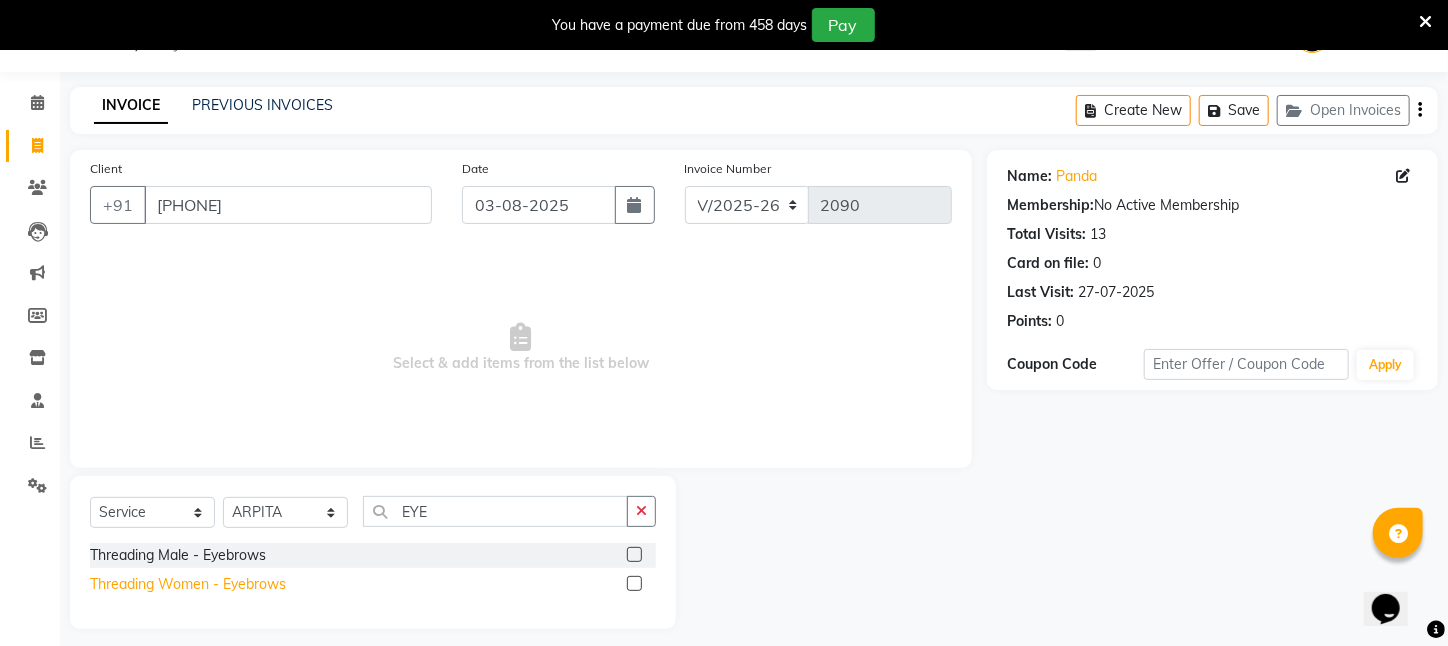 click on "Threading Women    -   Eyebrows" 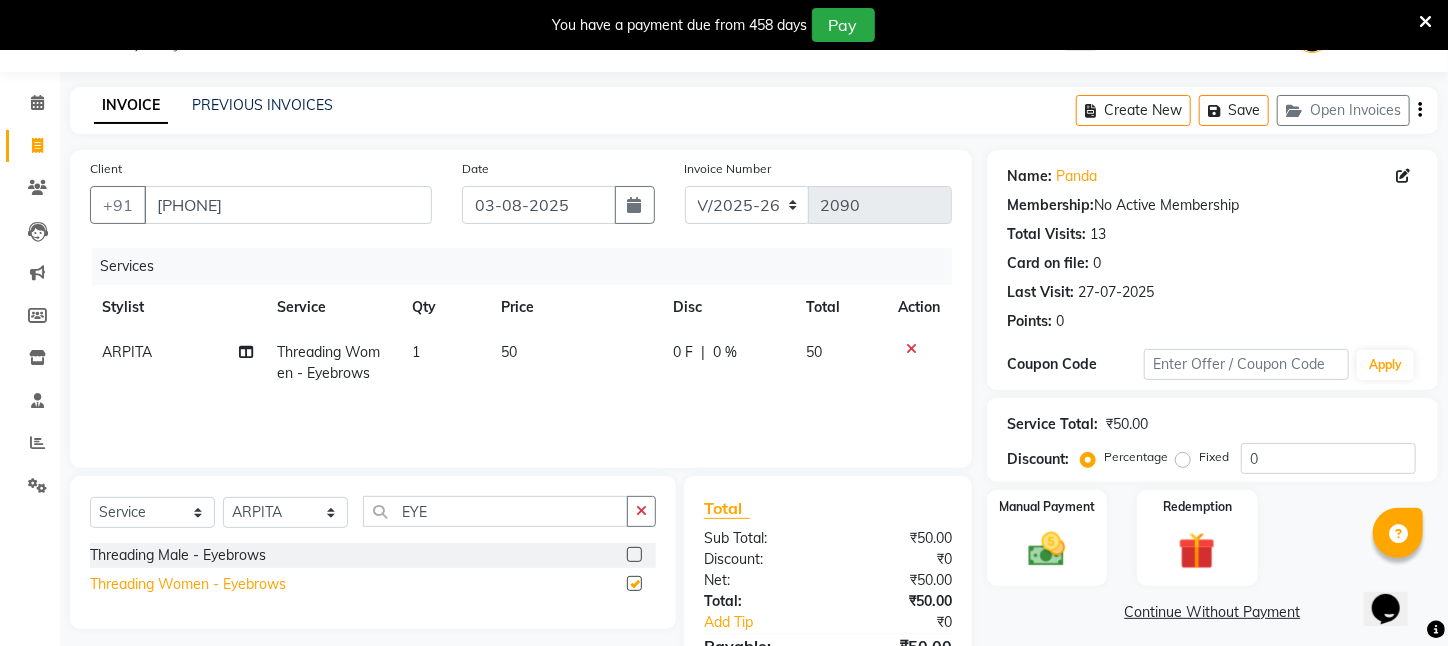 checkbox on "false" 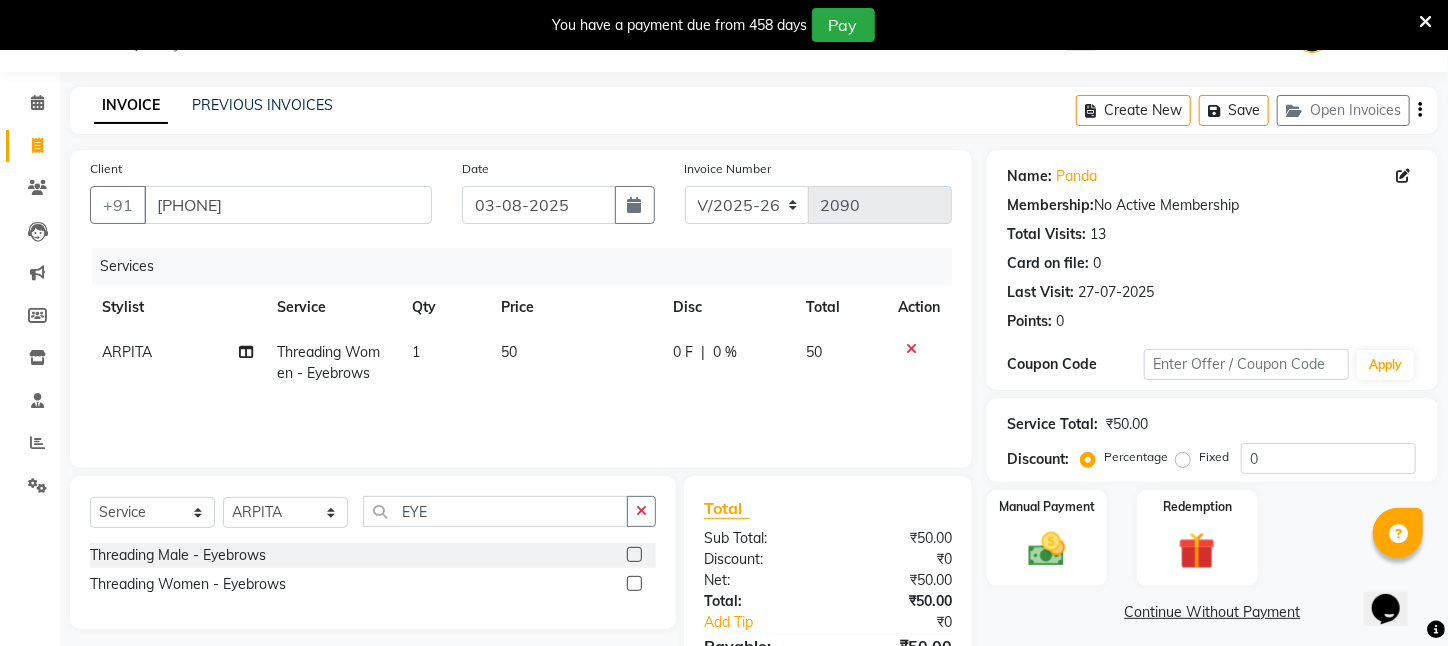 drag, startPoint x: 646, startPoint y: 518, endPoint x: 627, endPoint y: 518, distance: 19 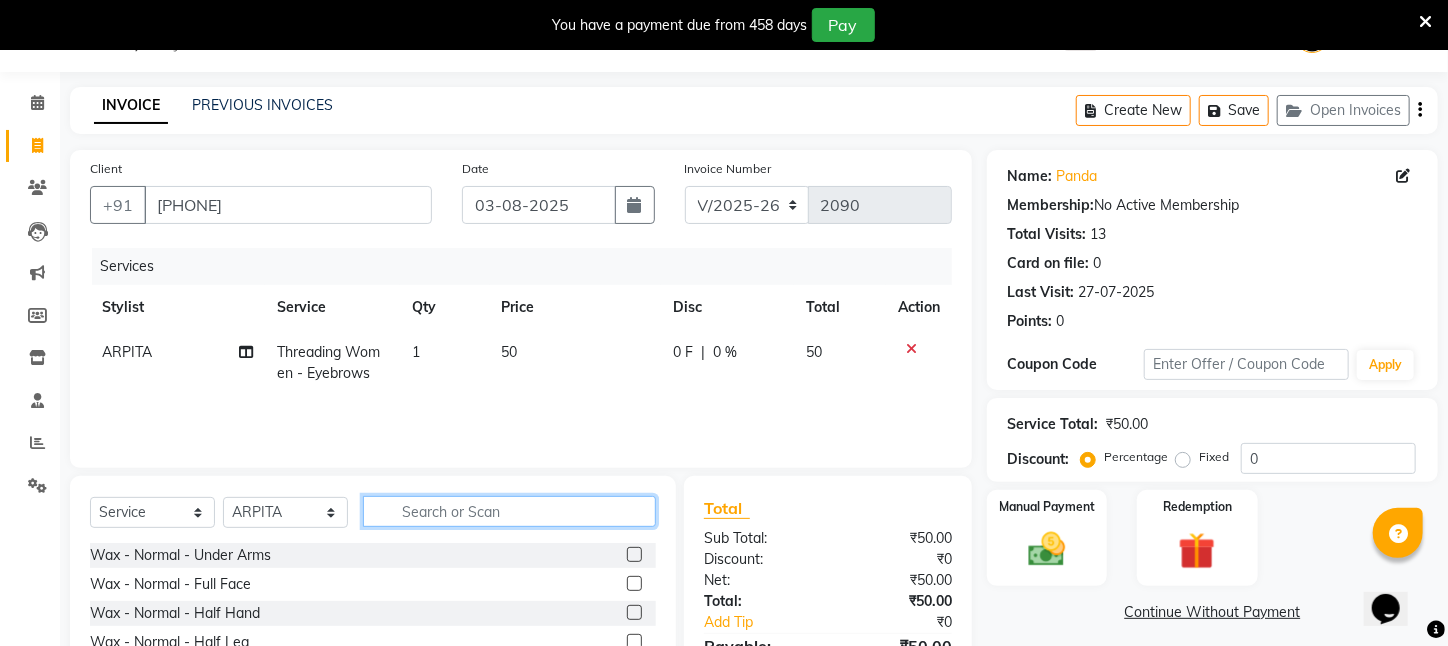 click 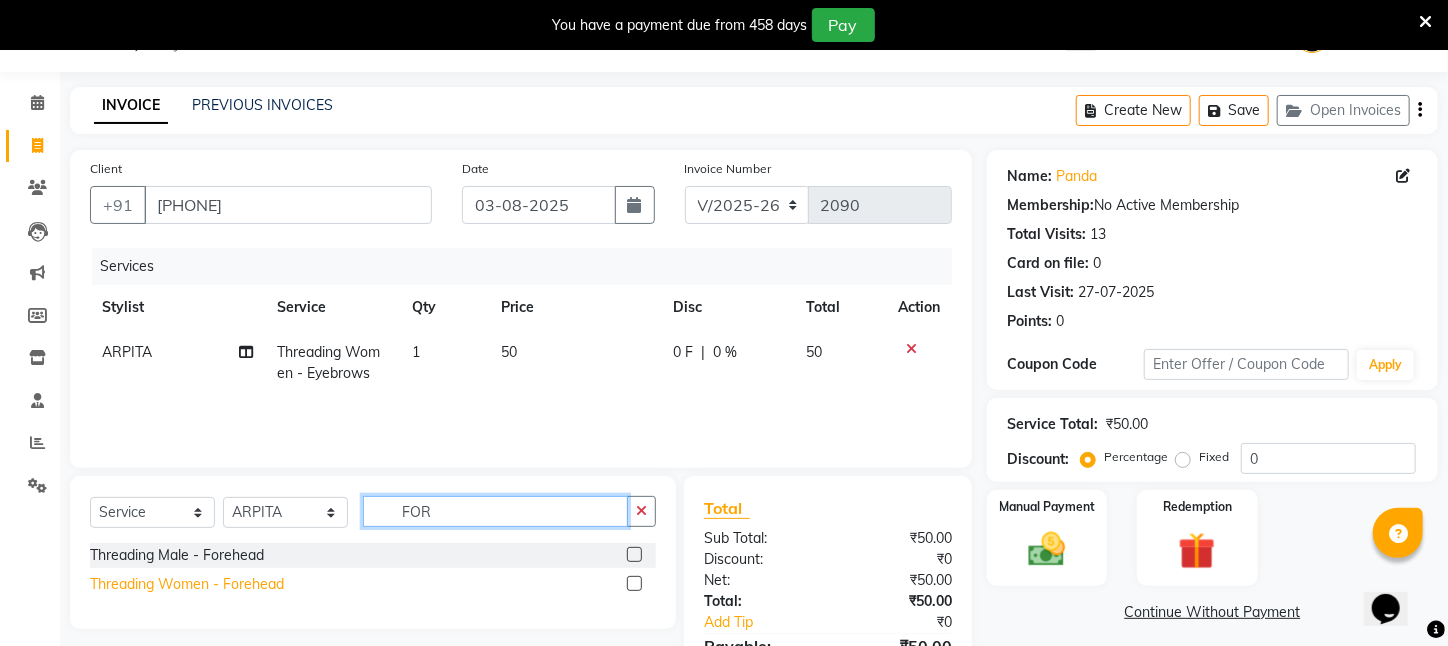 type on "FOR" 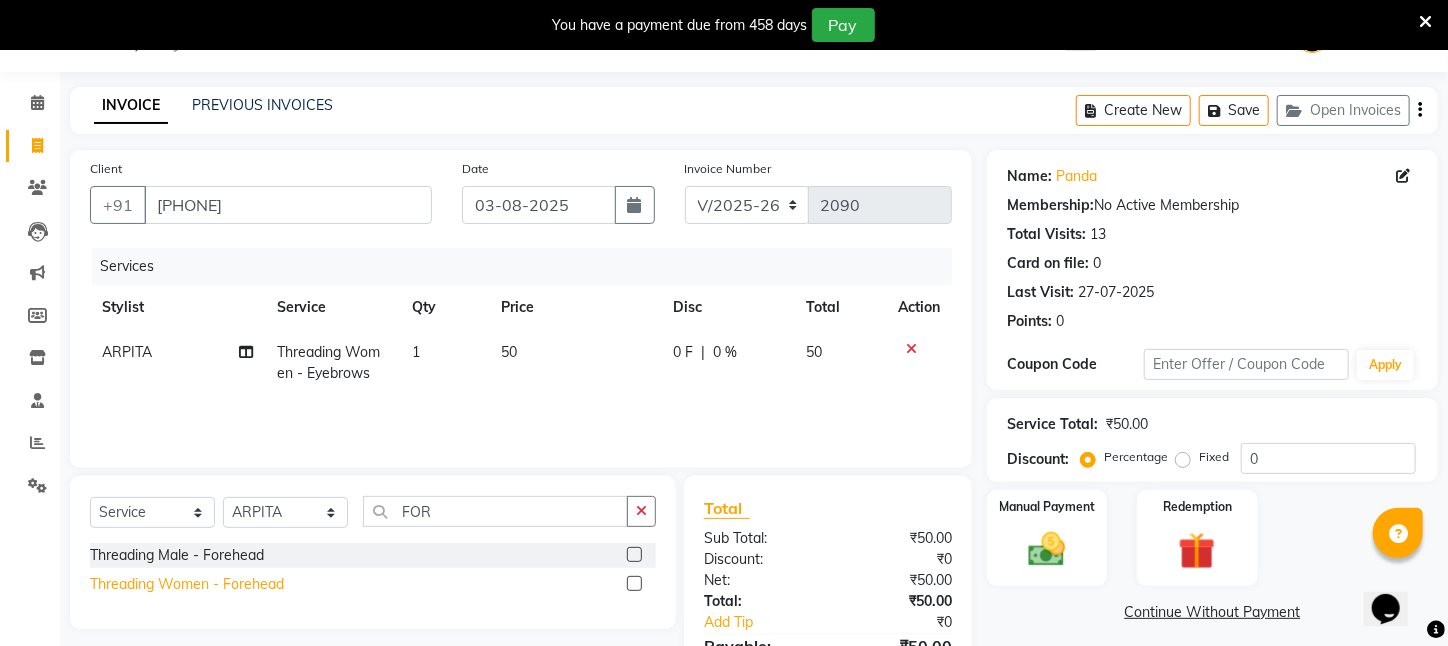 click on "Threading Women    -   Forehead" 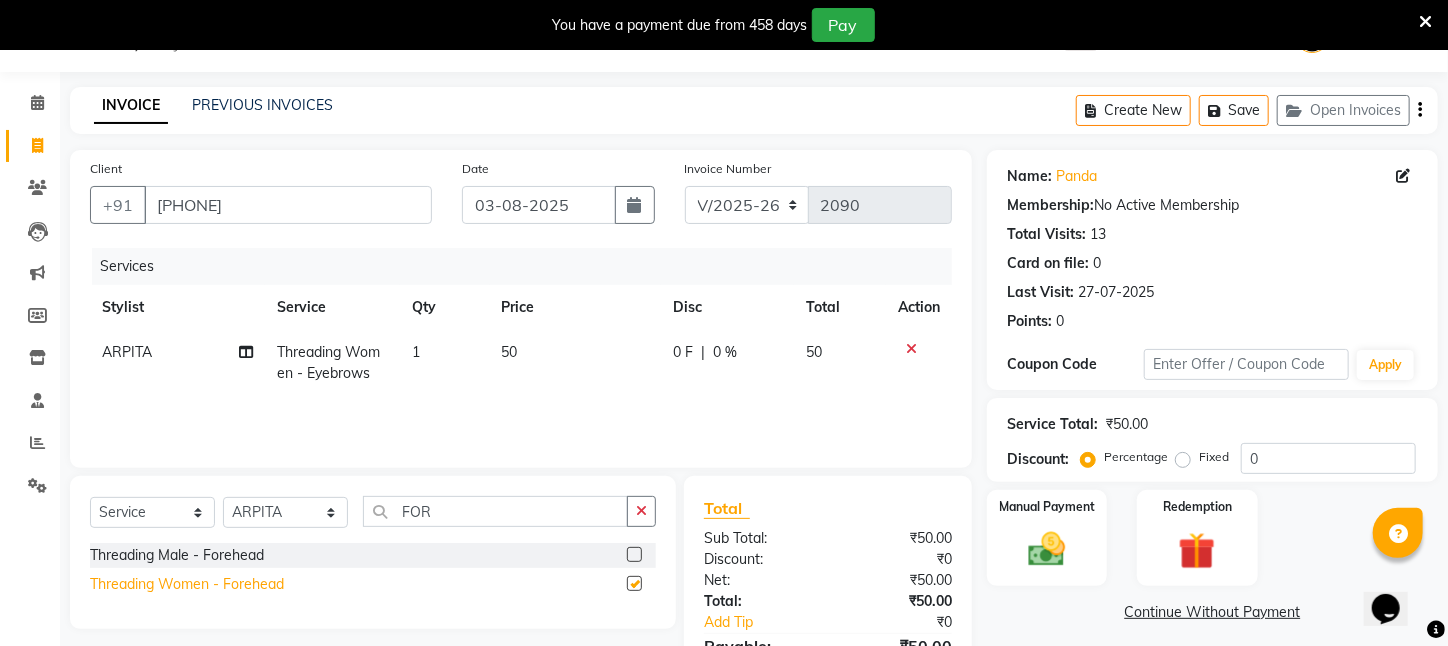 checkbox on "false" 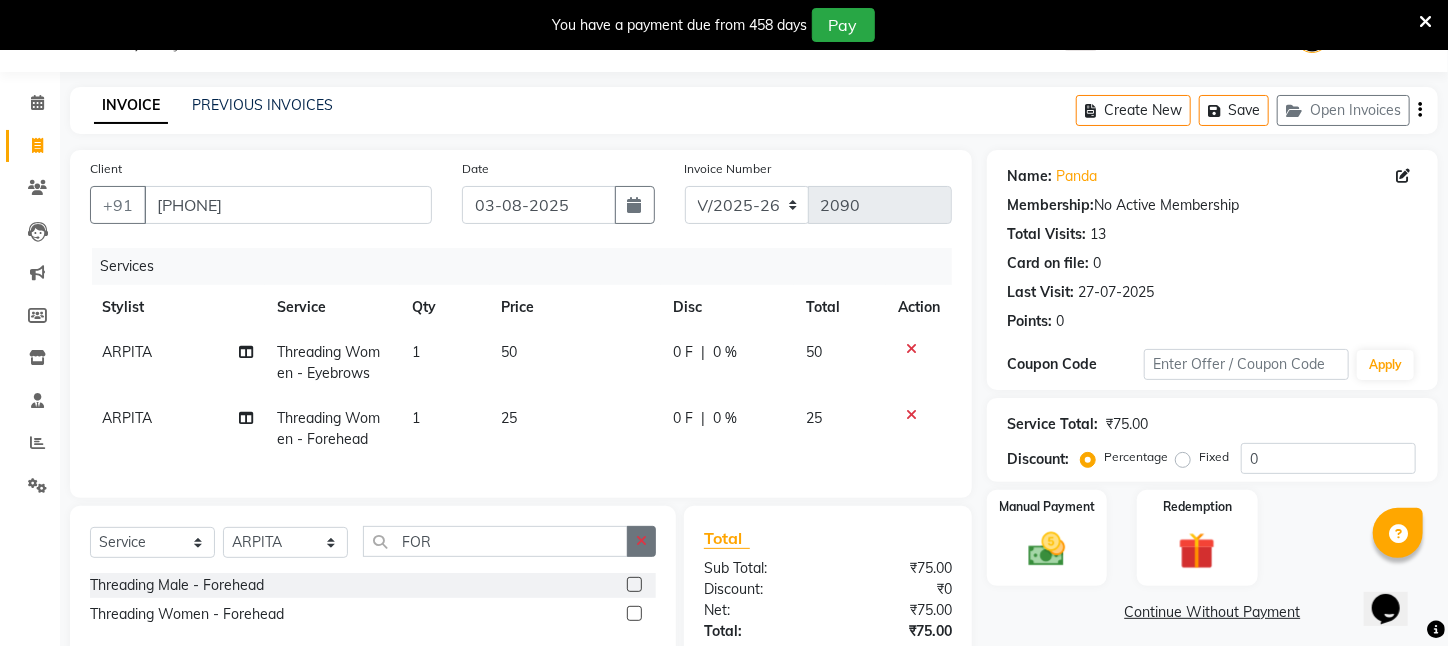 click 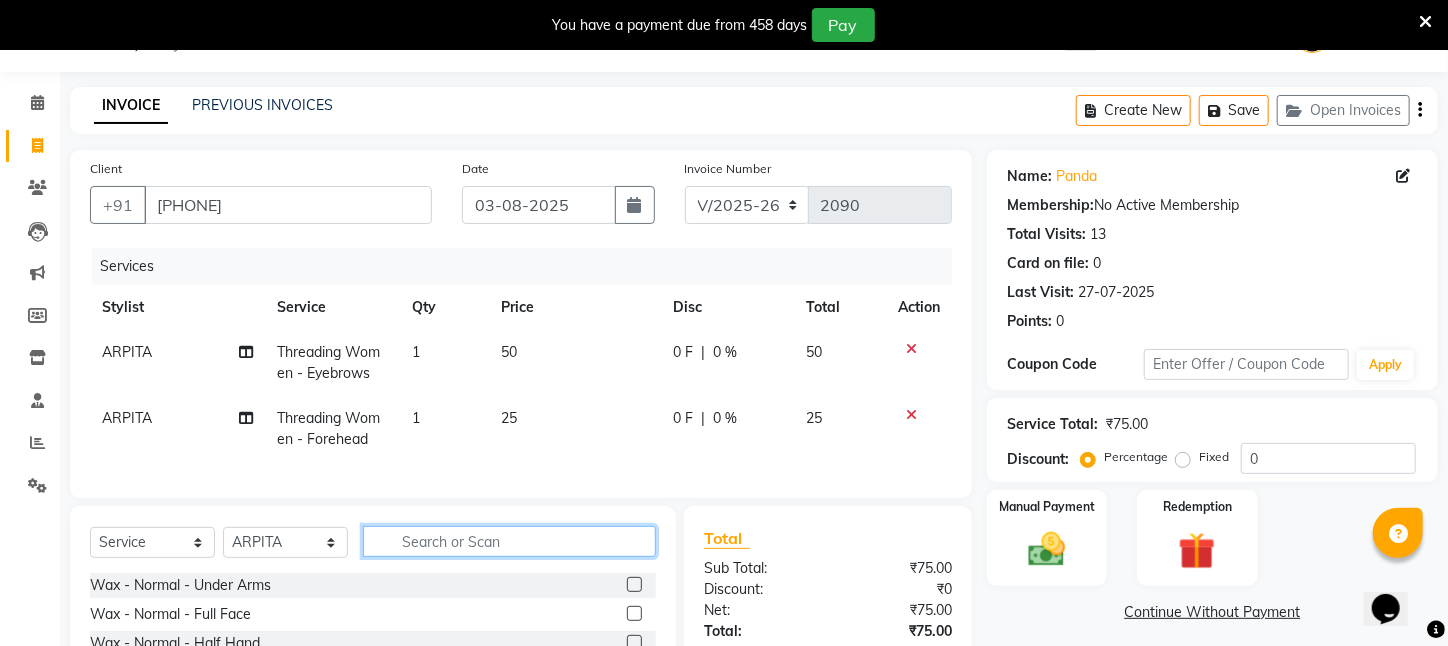 click 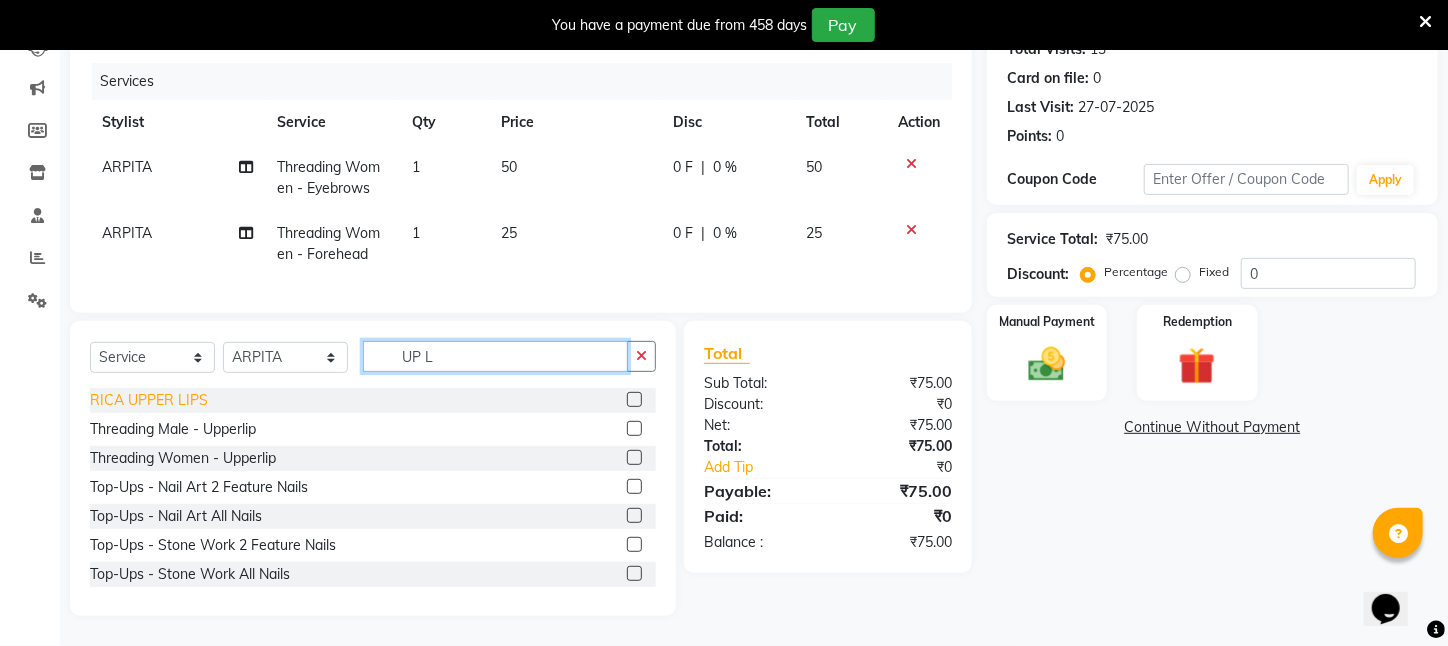 scroll, scrollTop: 249, scrollLeft: 0, axis: vertical 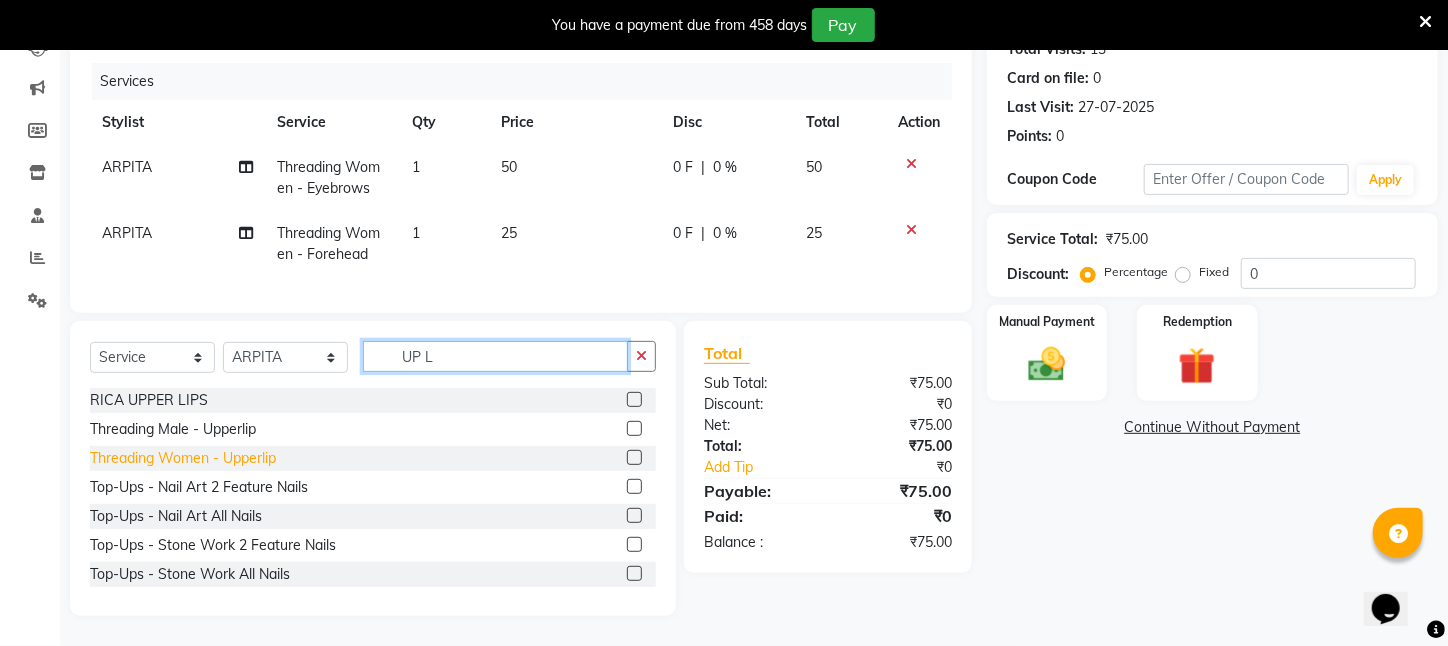 type on "UP L" 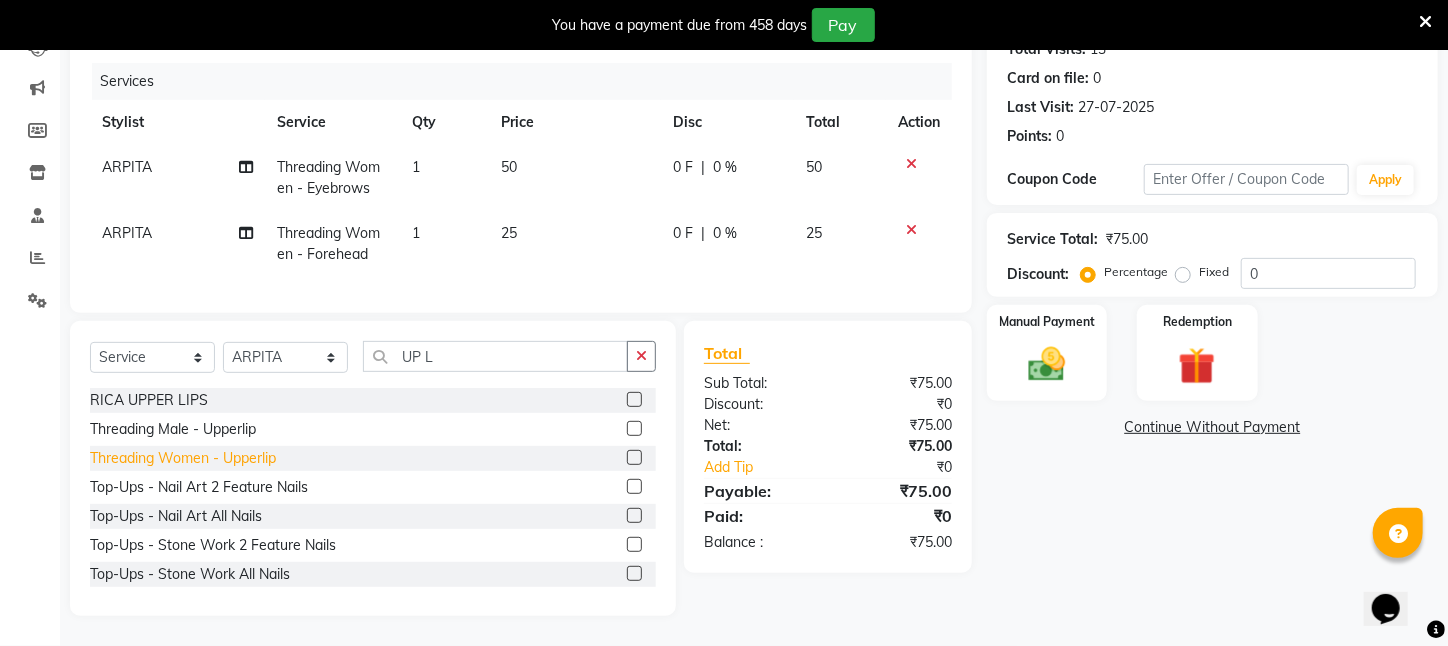 click on "Threading Women    -   Upperlip" 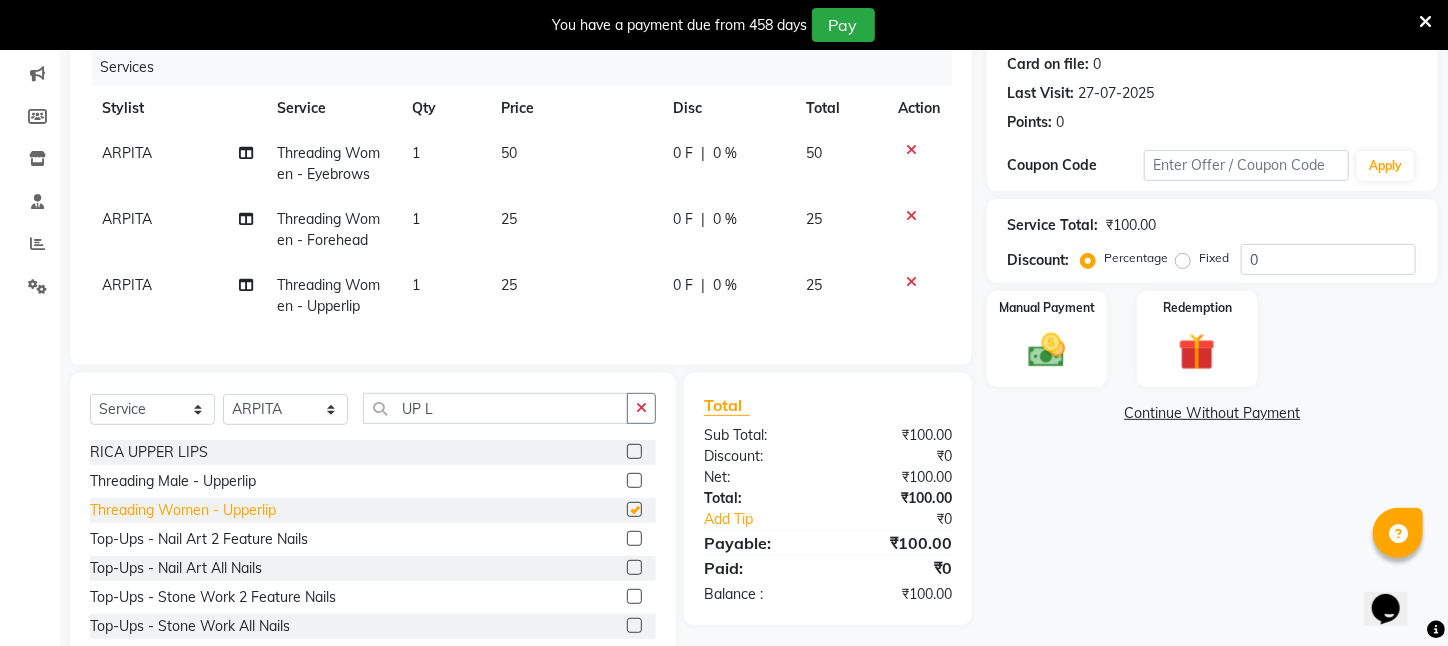 checkbox on "false" 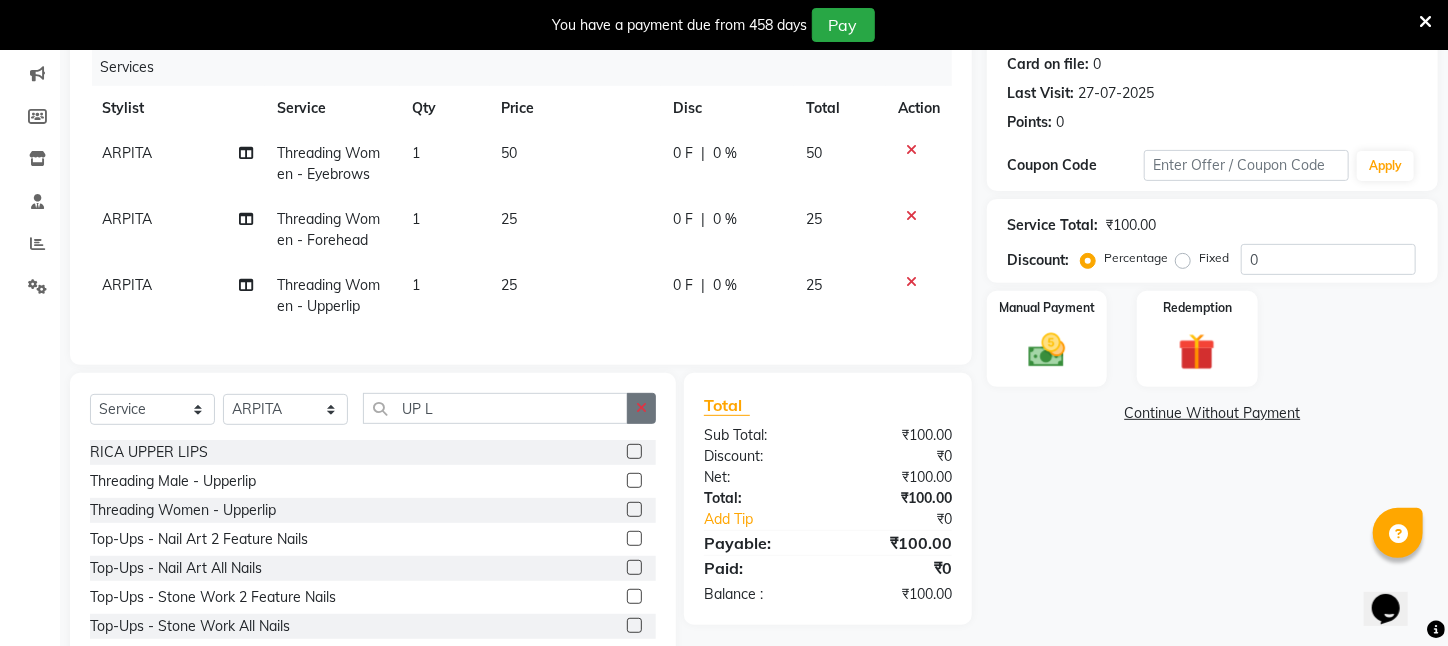 click 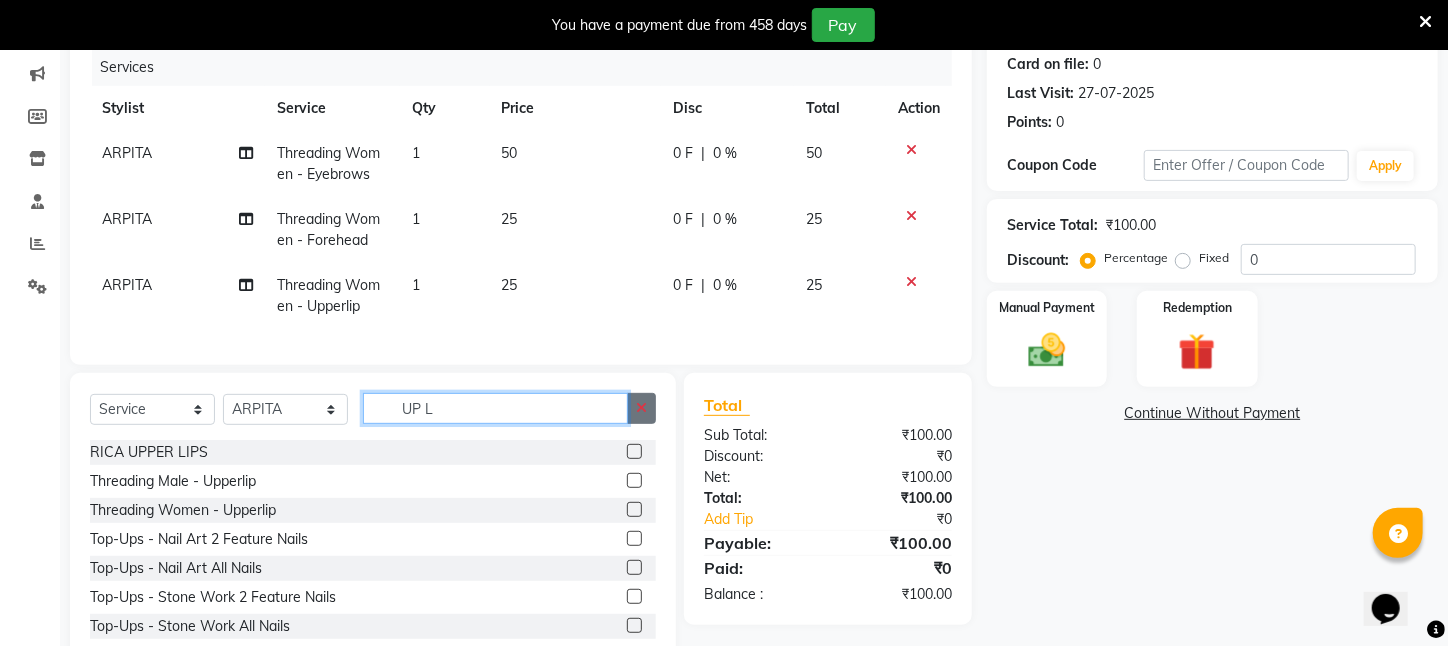 type 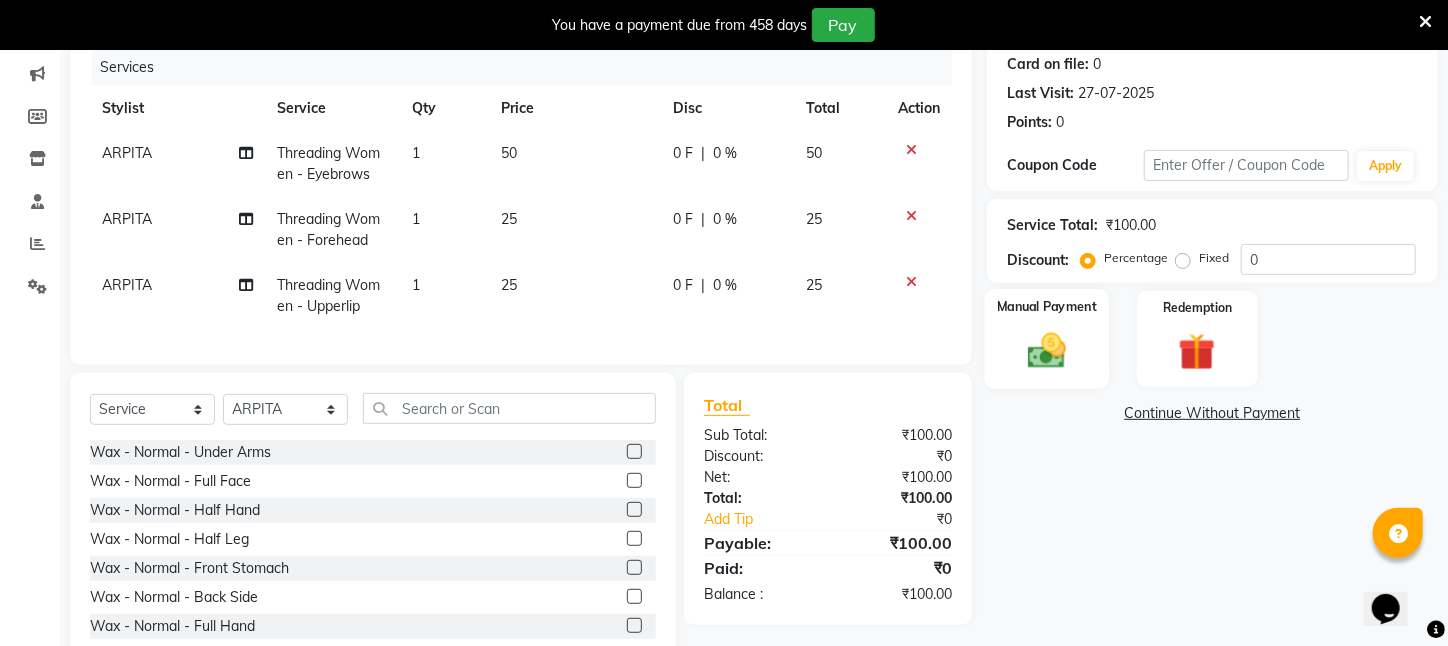 click 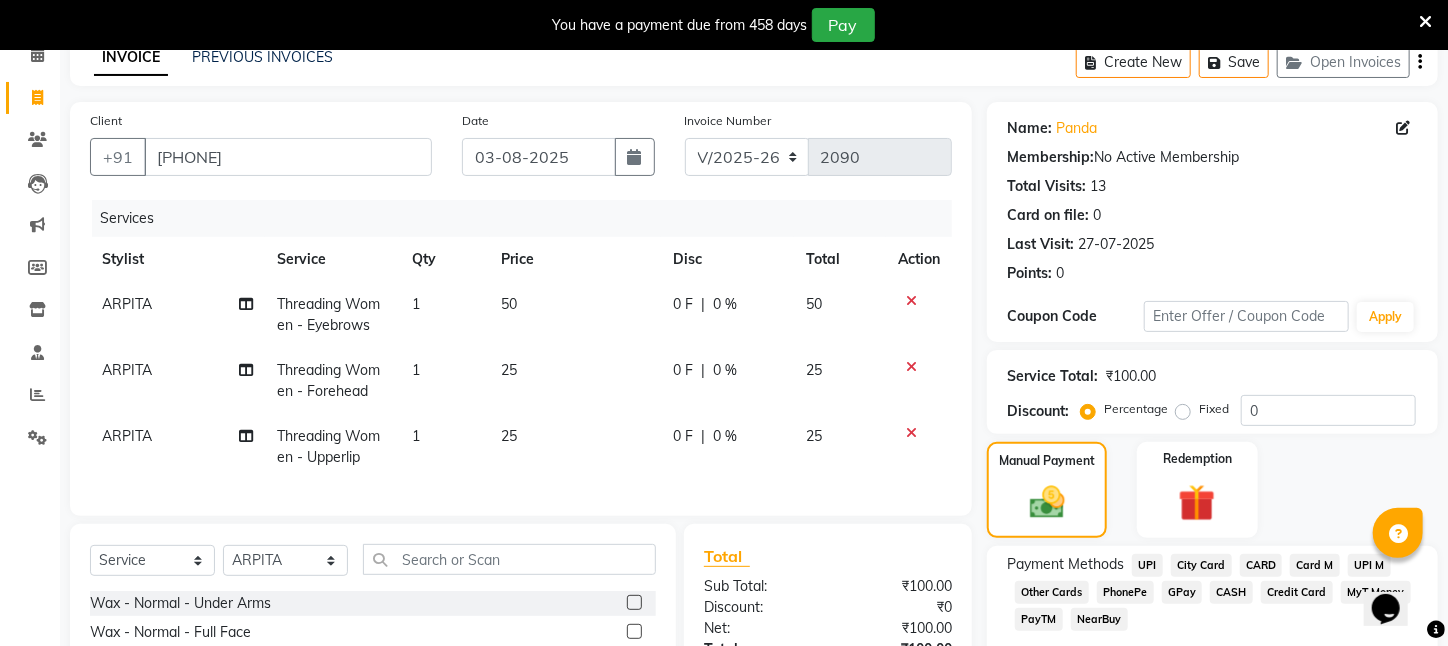 scroll, scrollTop: 0, scrollLeft: 0, axis: both 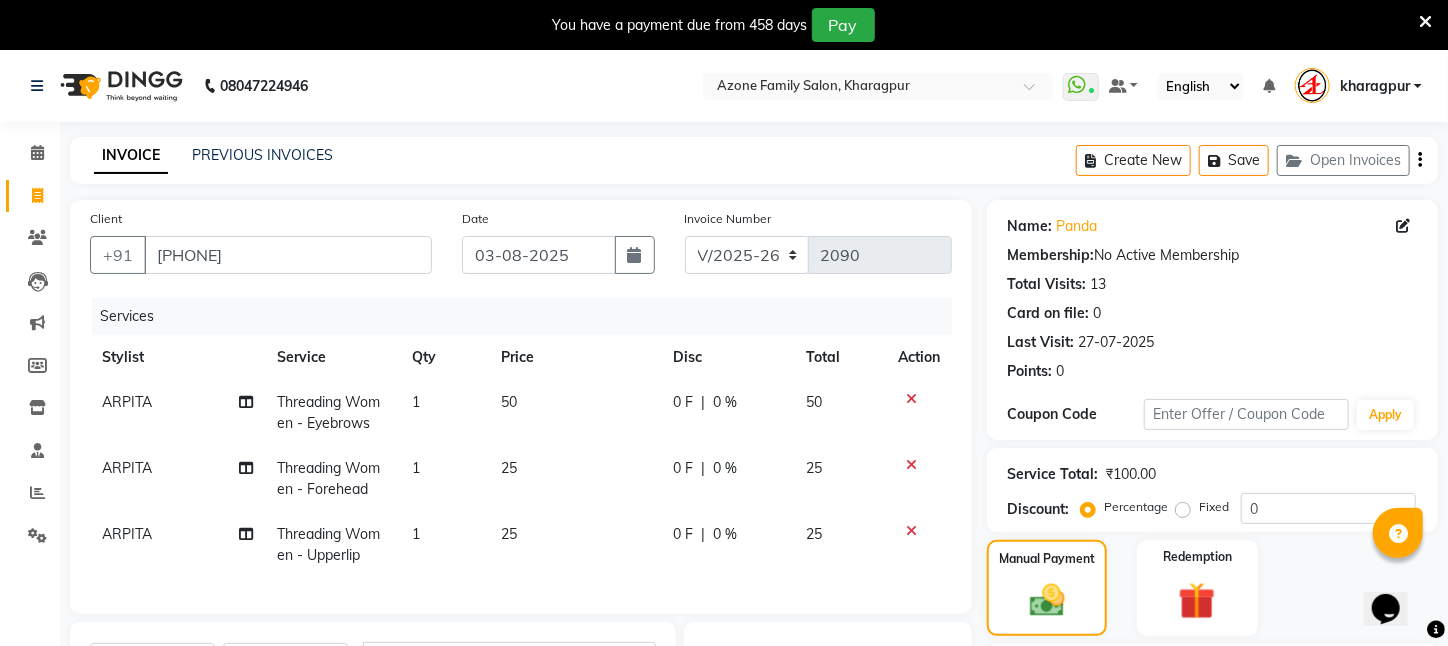 click 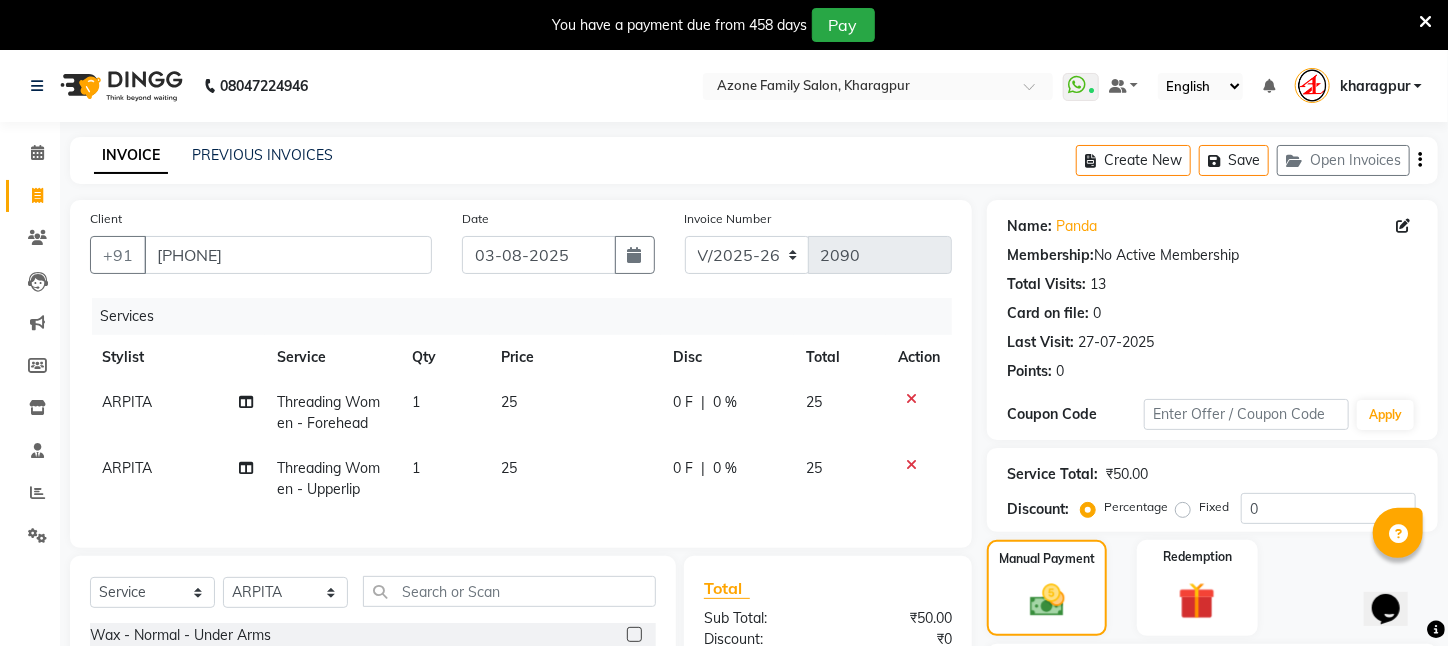 click 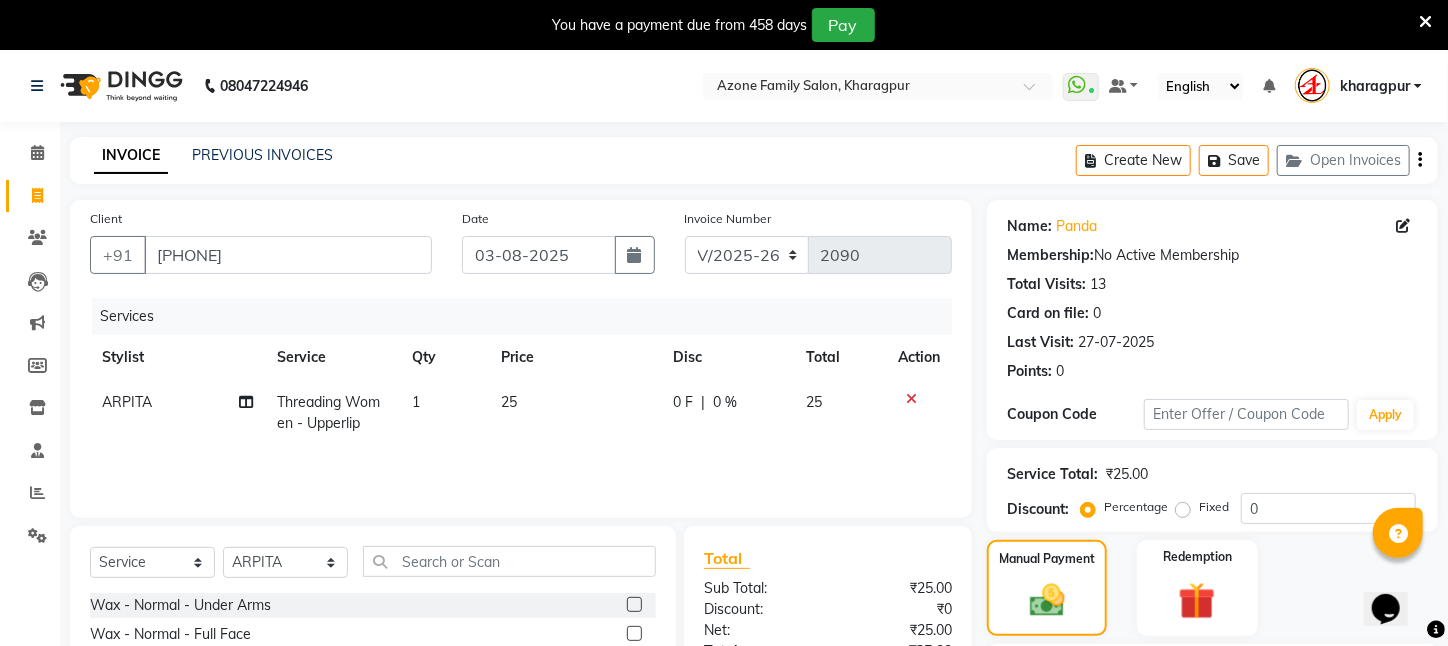 click 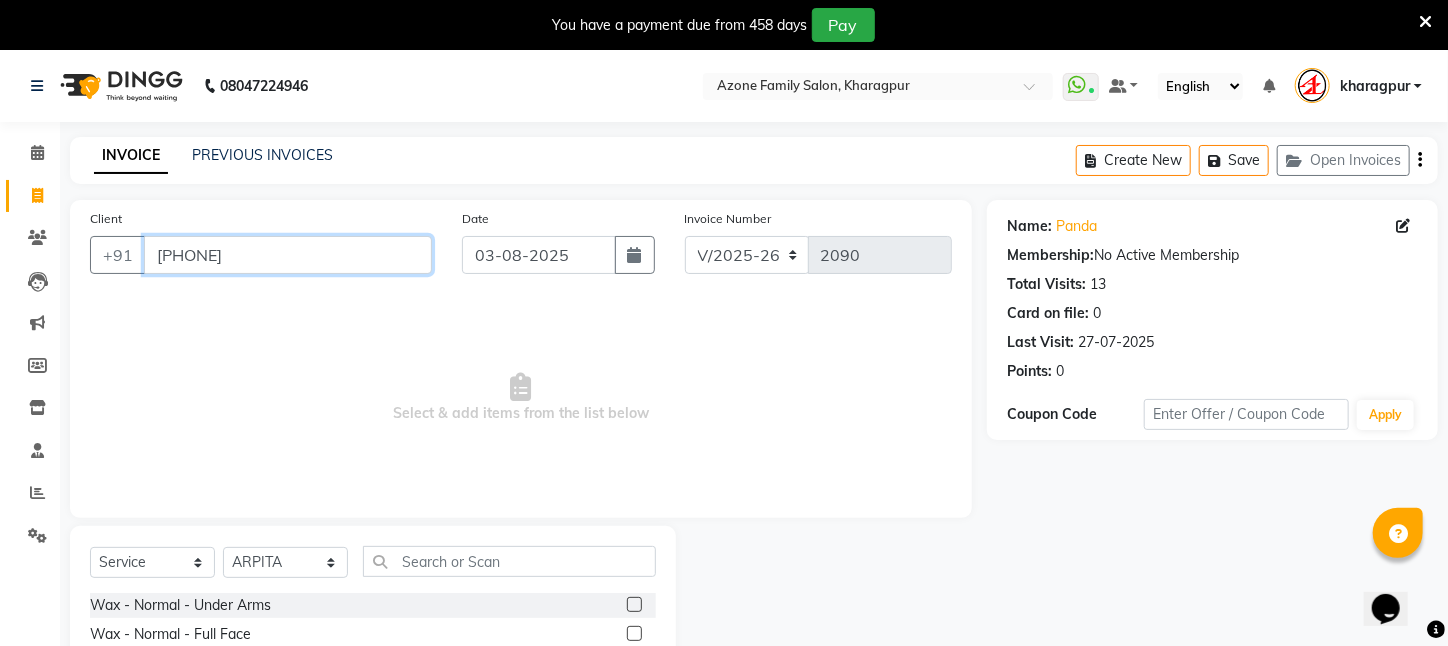 click on "[PHONE]" at bounding box center (288, 255) 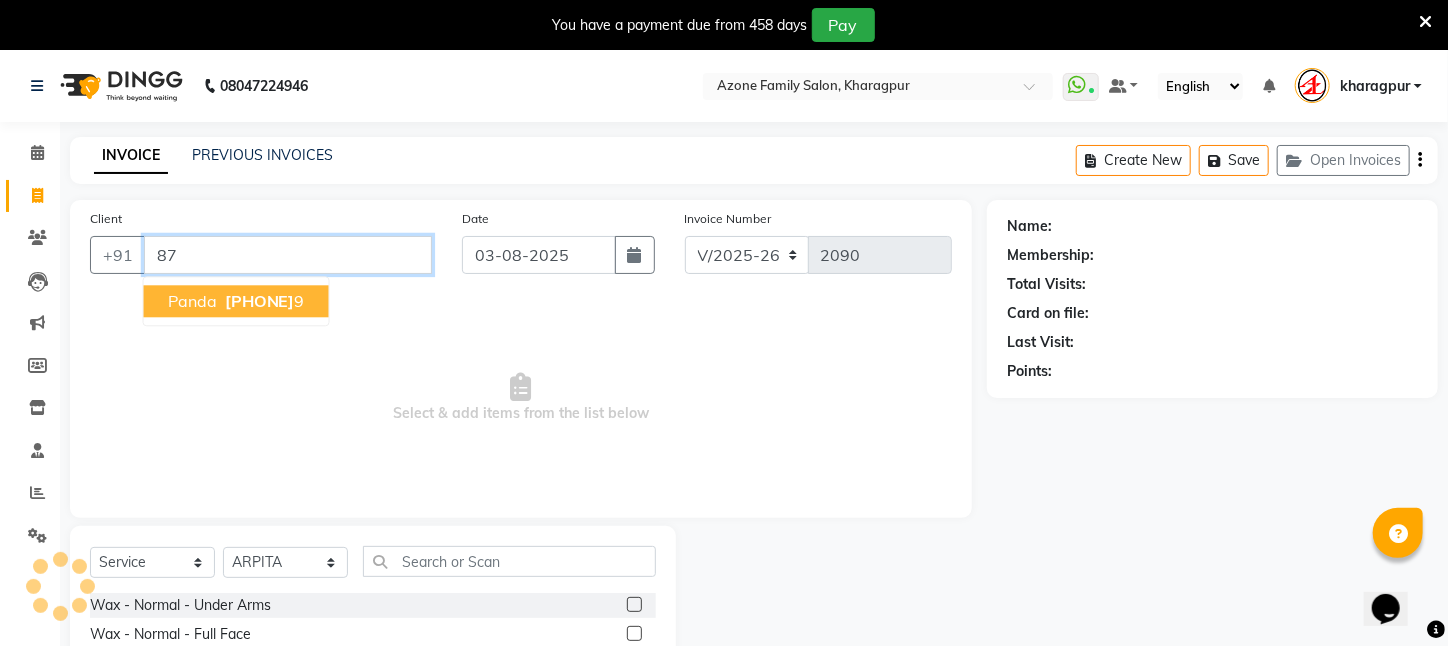 type on "8" 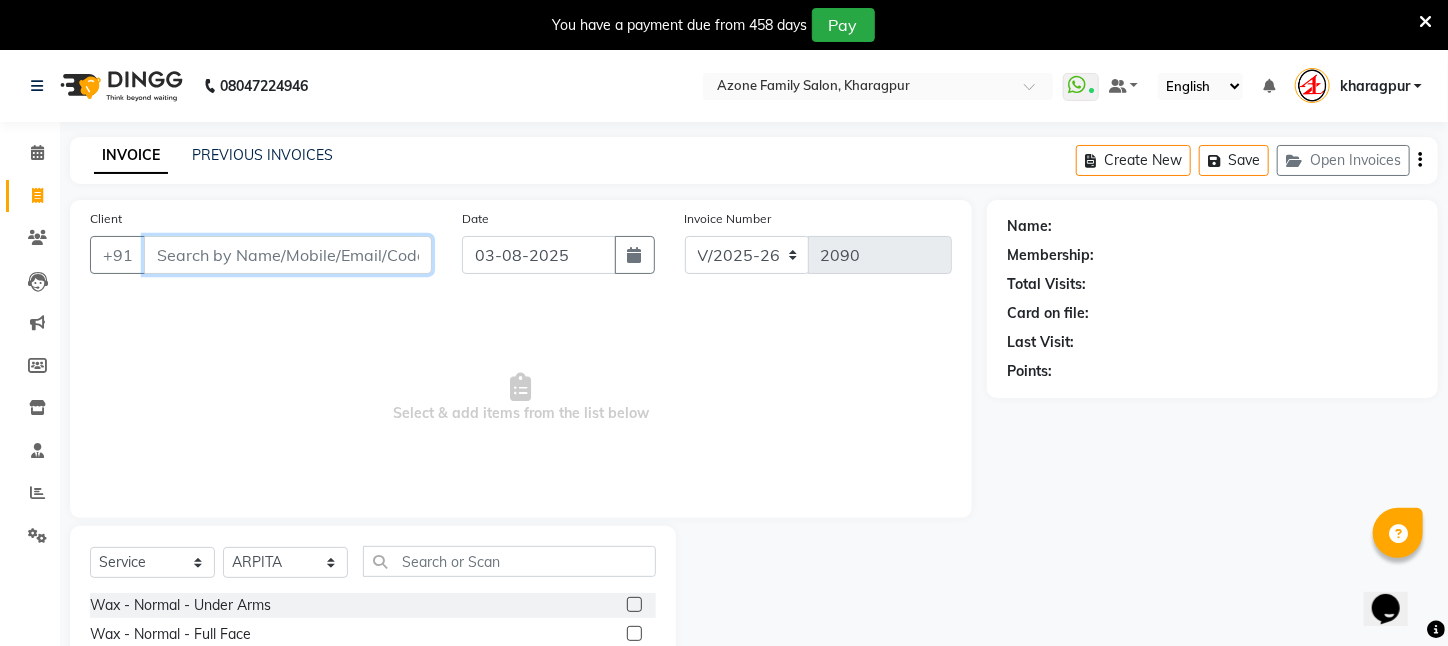 type 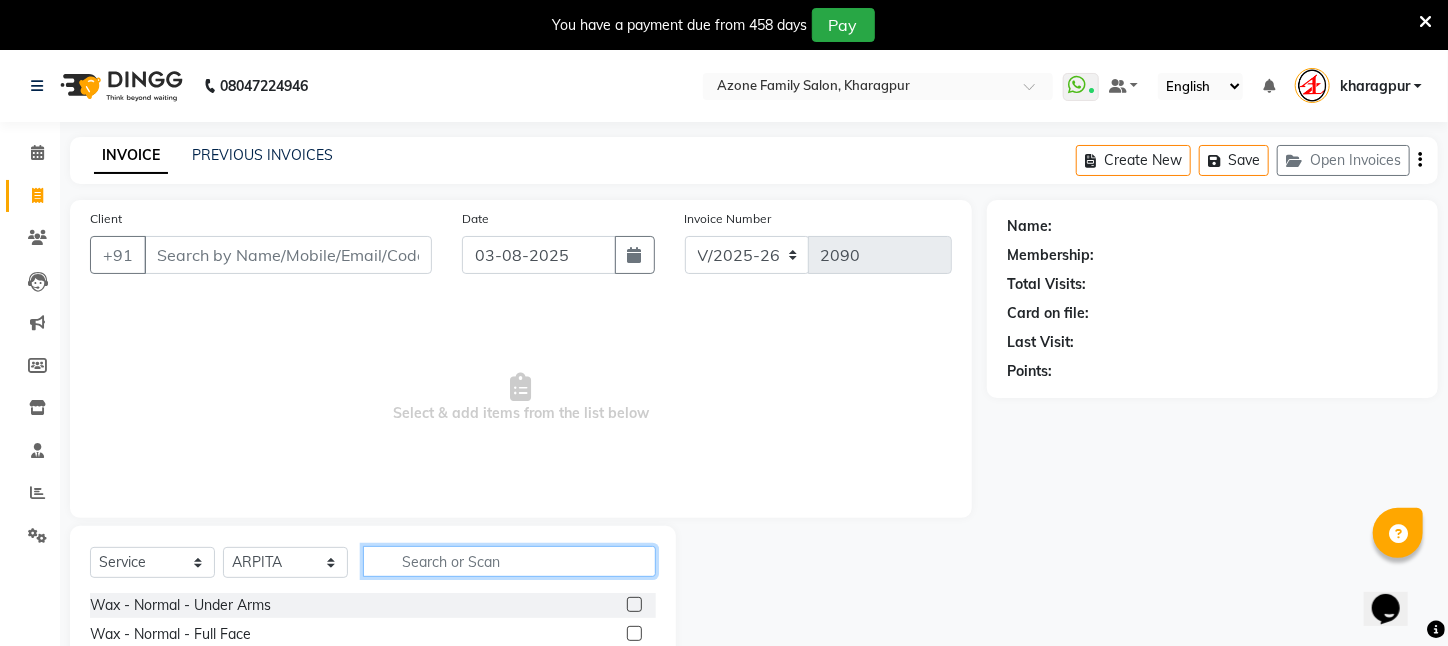 click 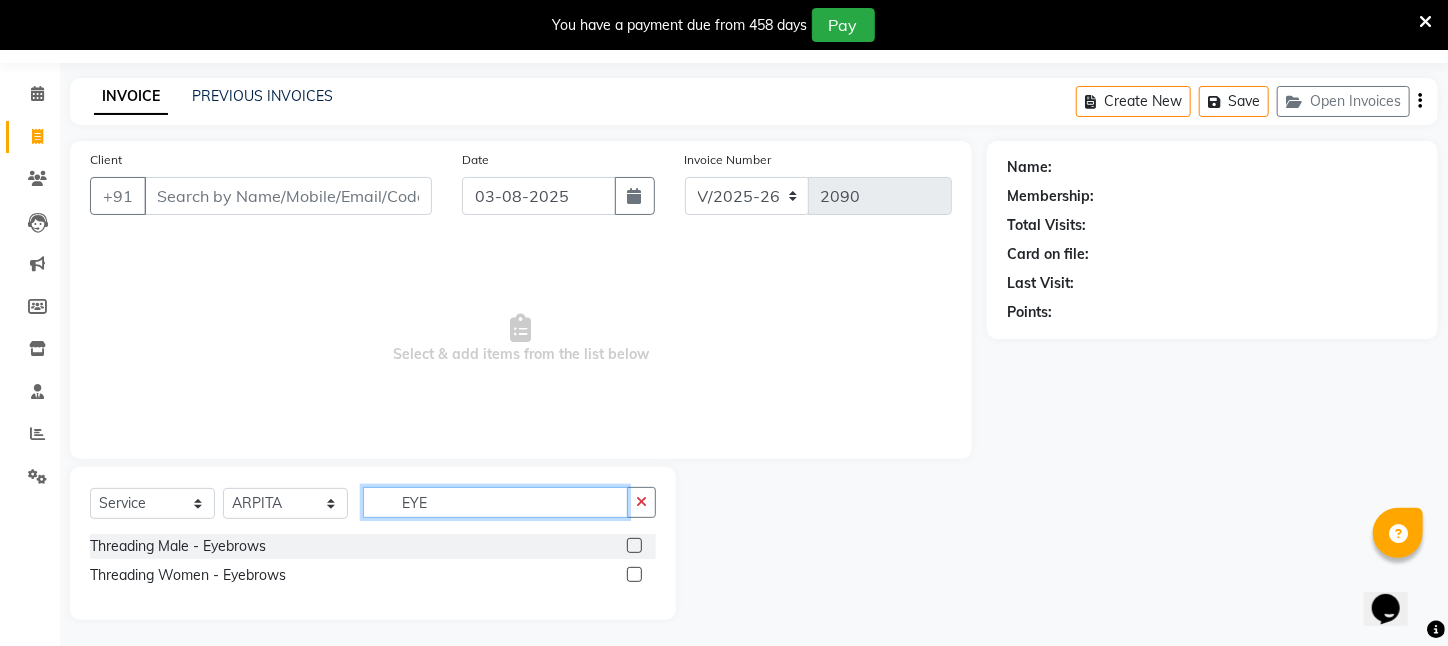 scroll, scrollTop: 62, scrollLeft: 0, axis: vertical 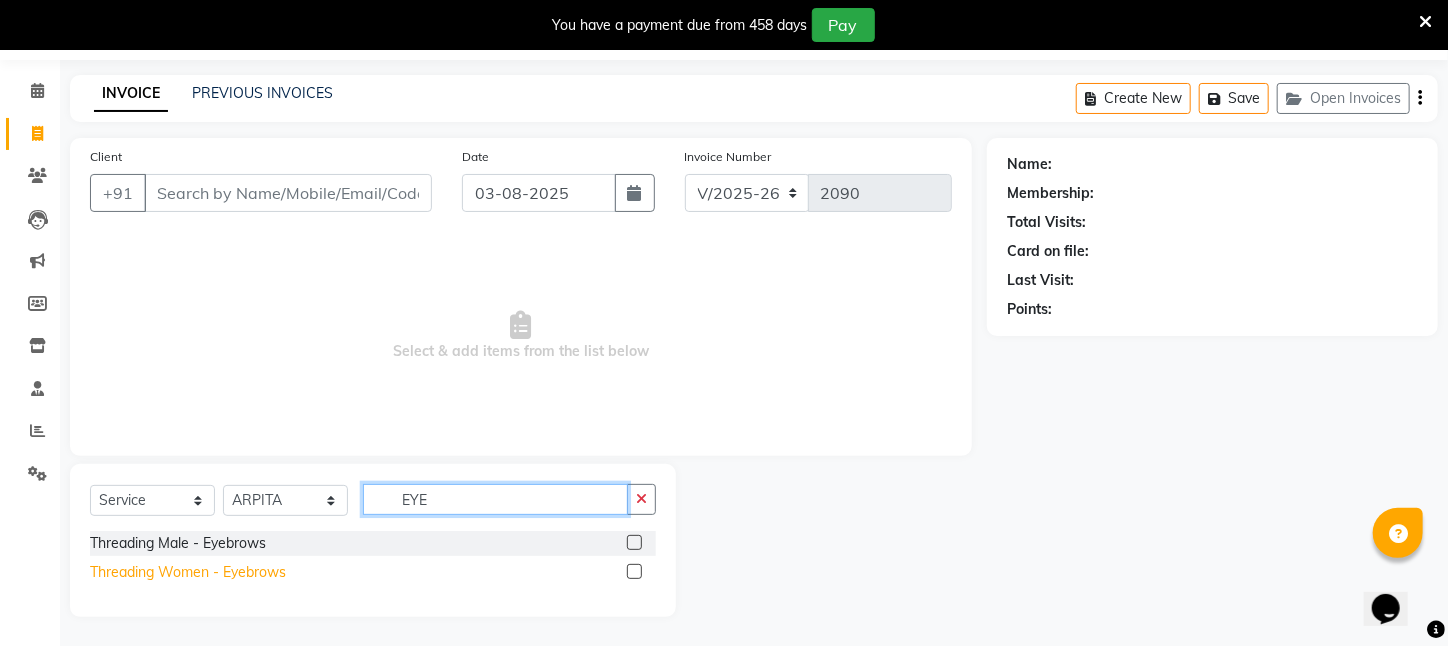 type on "EYE" 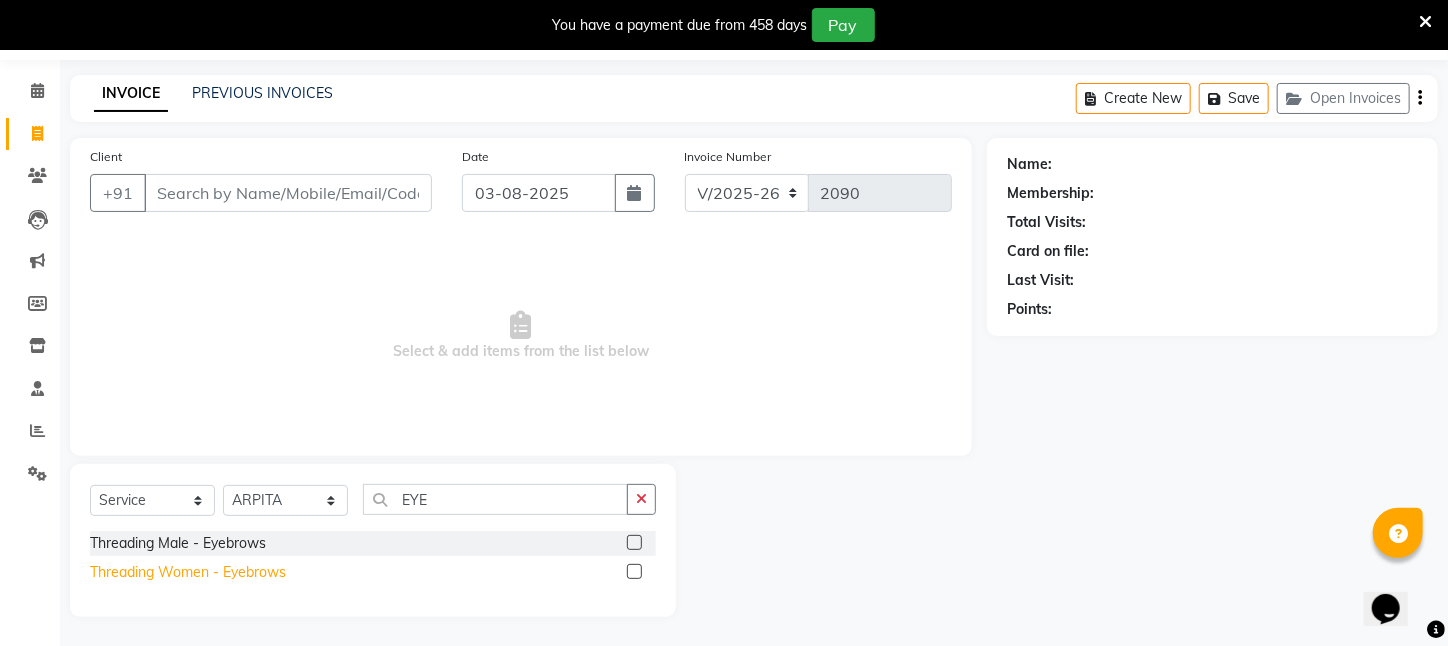 click on "Threading Women    -   Eyebrows" 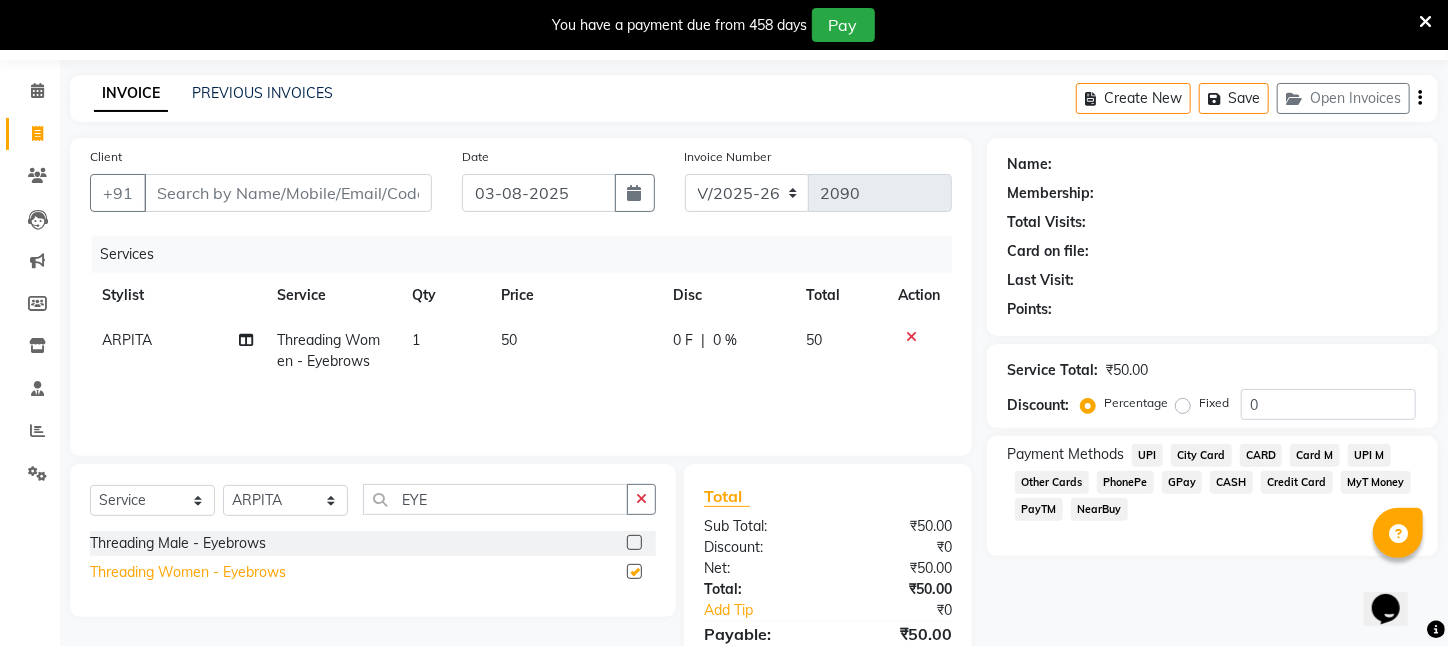 checkbox on "false" 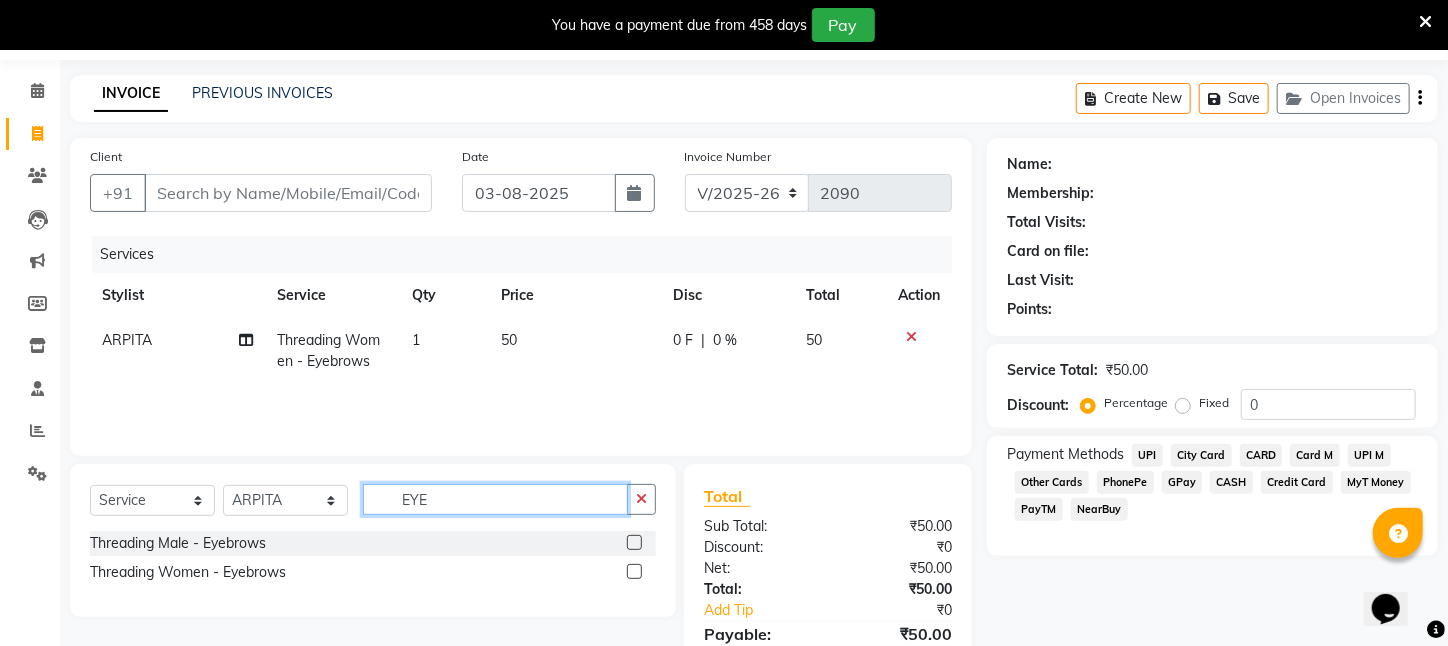 drag, startPoint x: 447, startPoint y: 504, endPoint x: 387, endPoint y: 509, distance: 60.207973 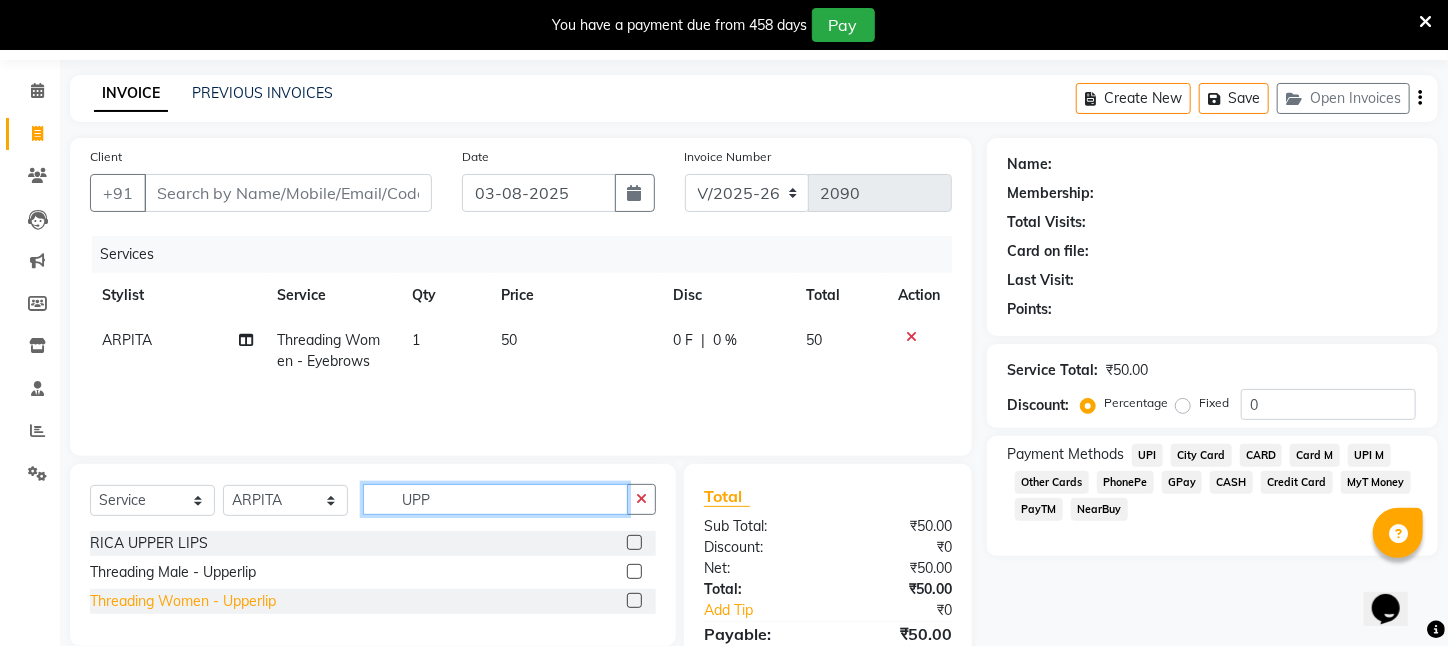 type on "UPP" 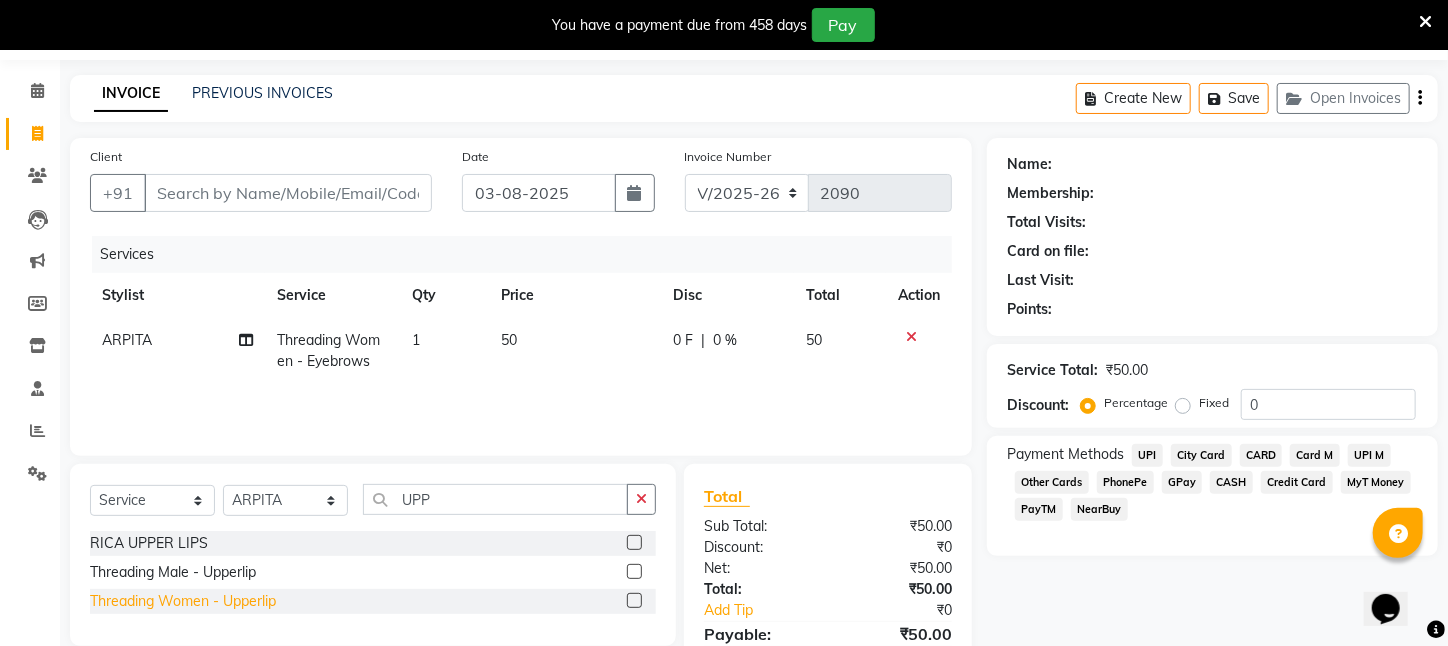 click on "Threading Women    -   Upperlip" 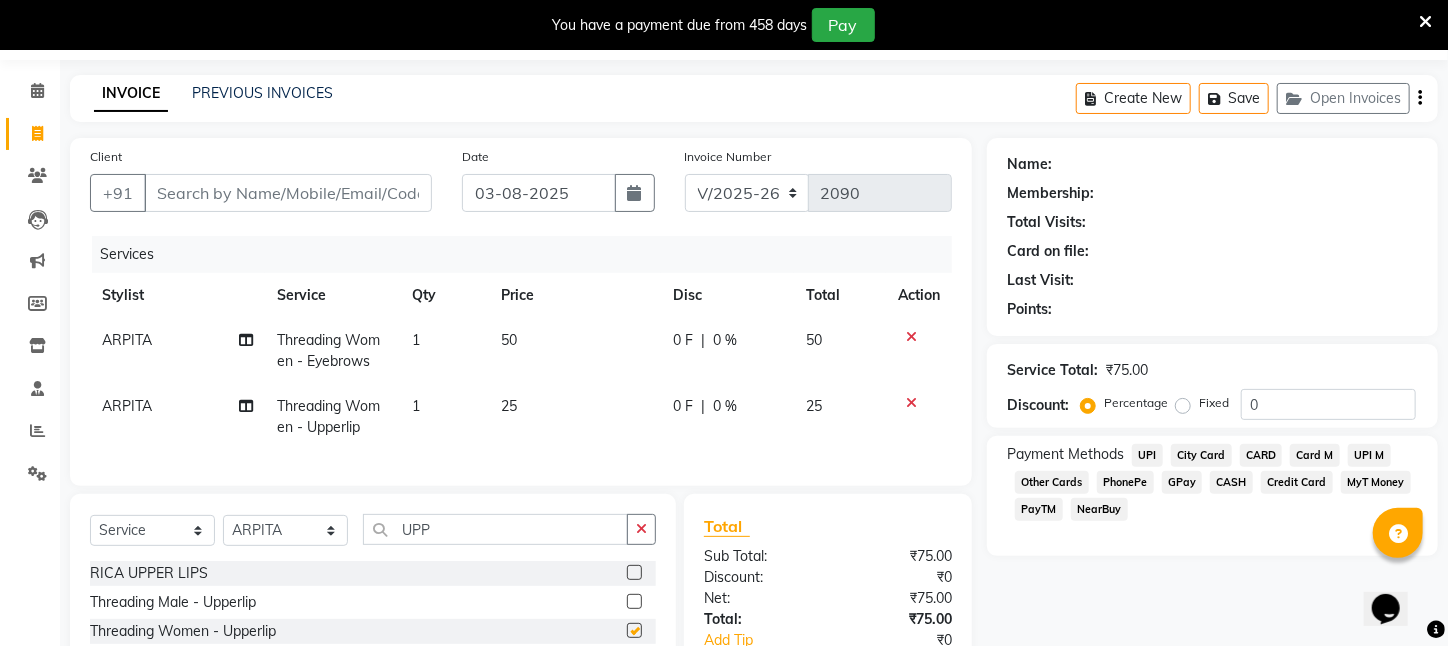 checkbox on "false" 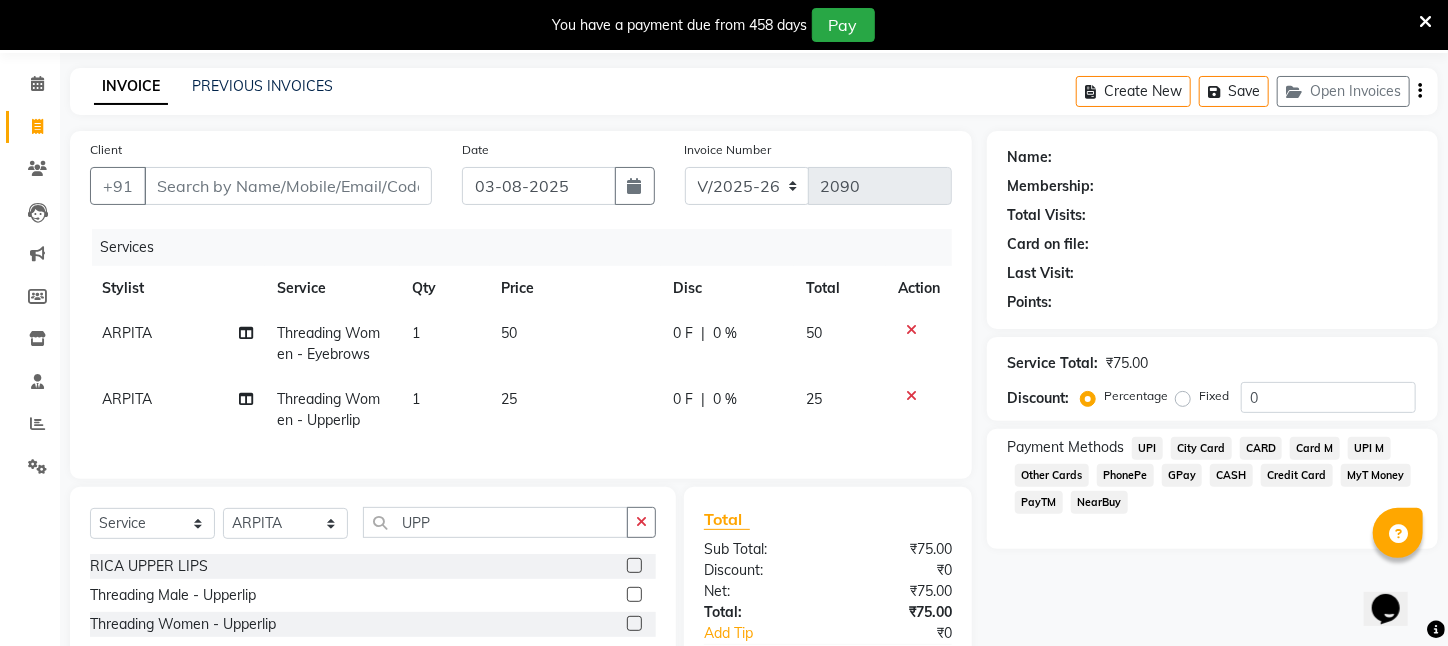 scroll, scrollTop: 0, scrollLeft: 0, axis: both 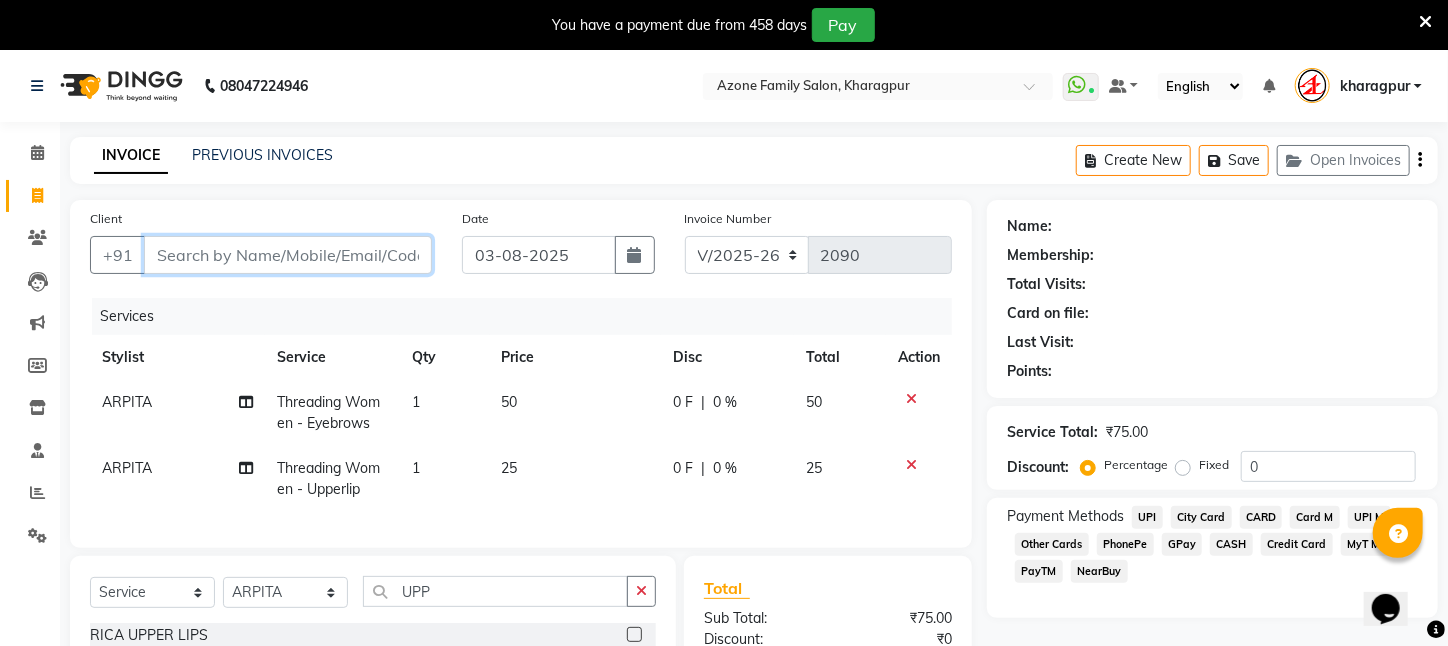 click on "Client" at bounding box center [288, 255] 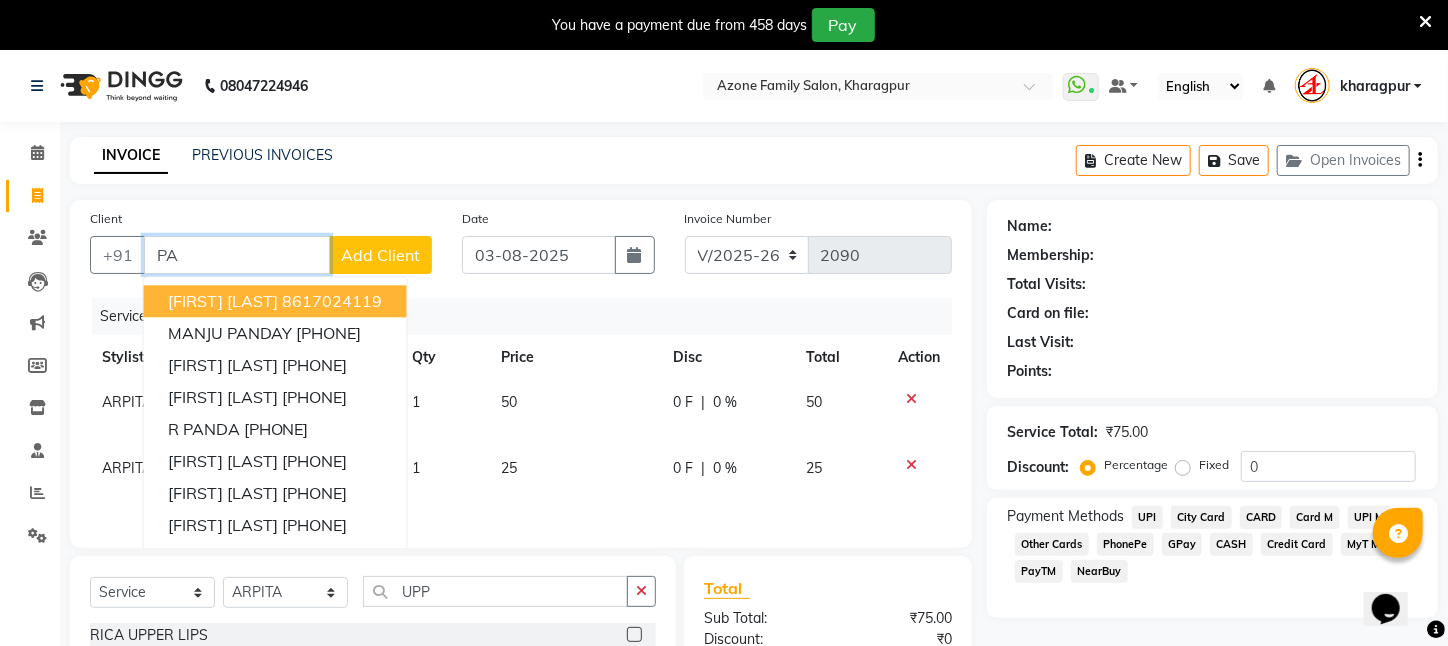 type on "P" 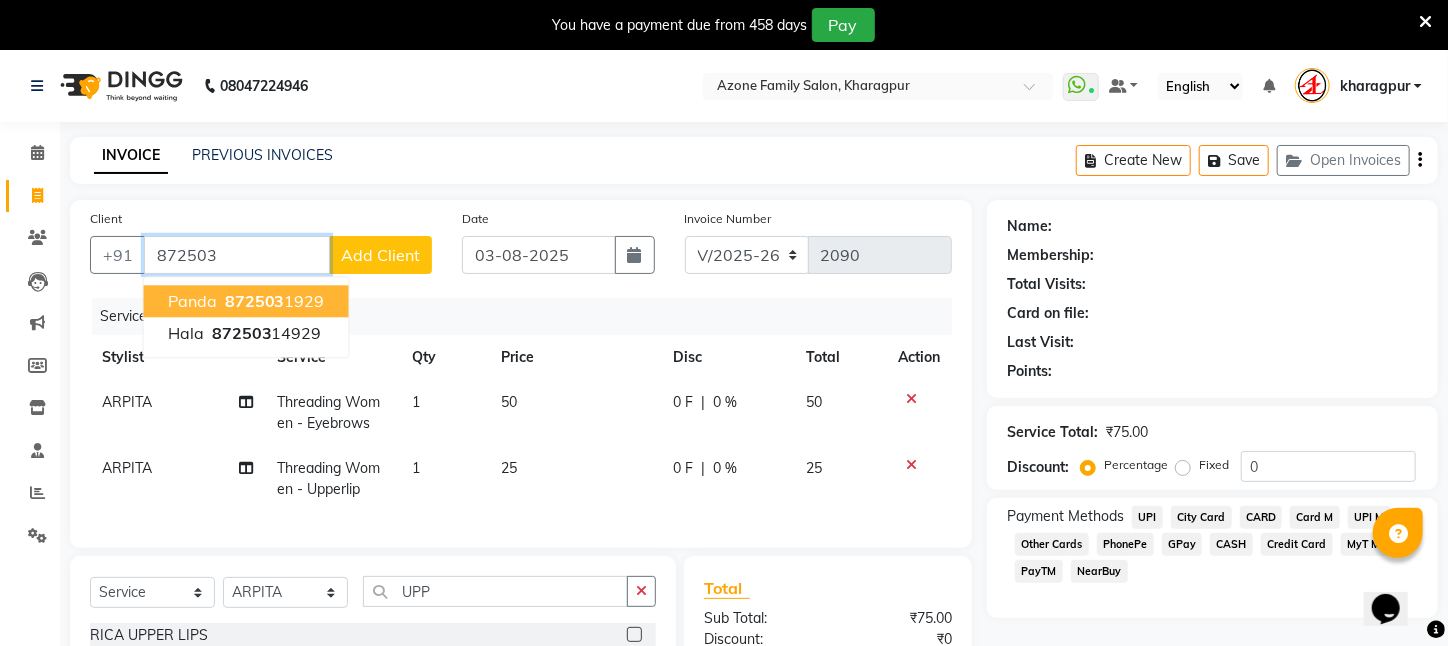click on "872503" at bounding box center (255, 301) 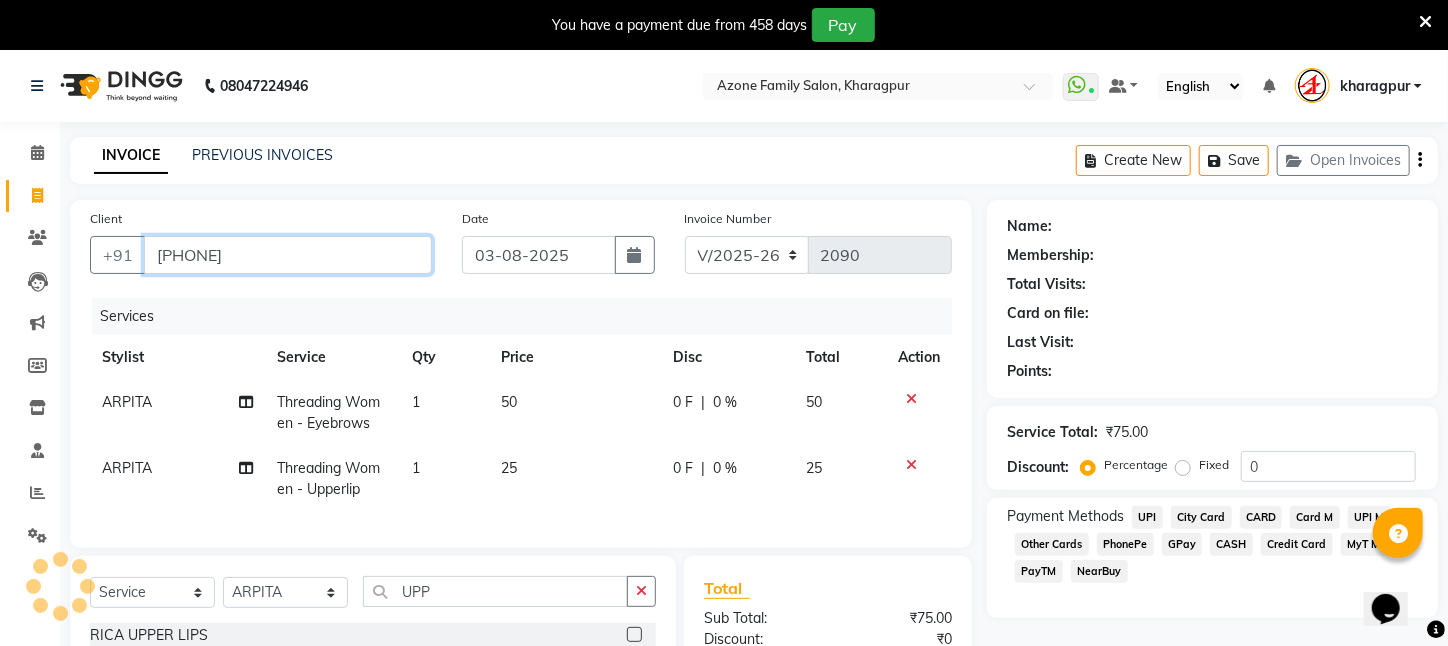type on "[PHONE]" 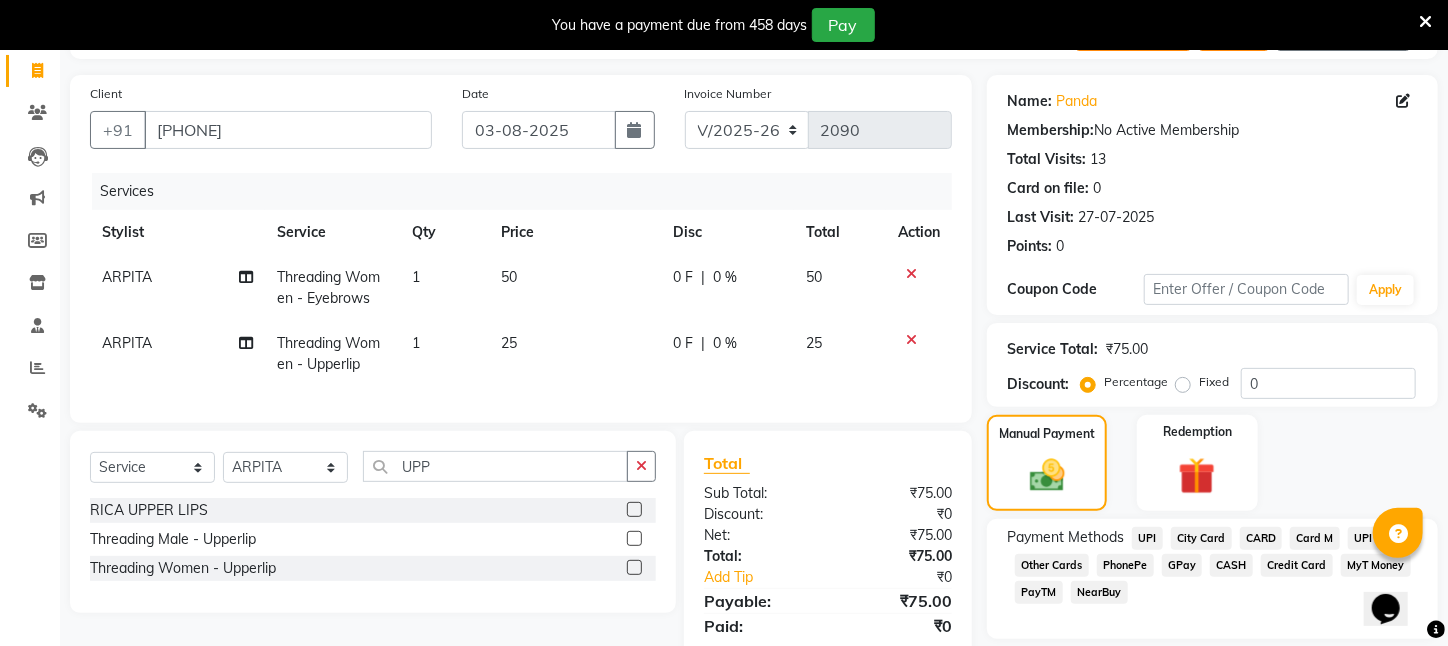 scroll, scrollTop: 211, scrollLeft: 0, axis: vertical 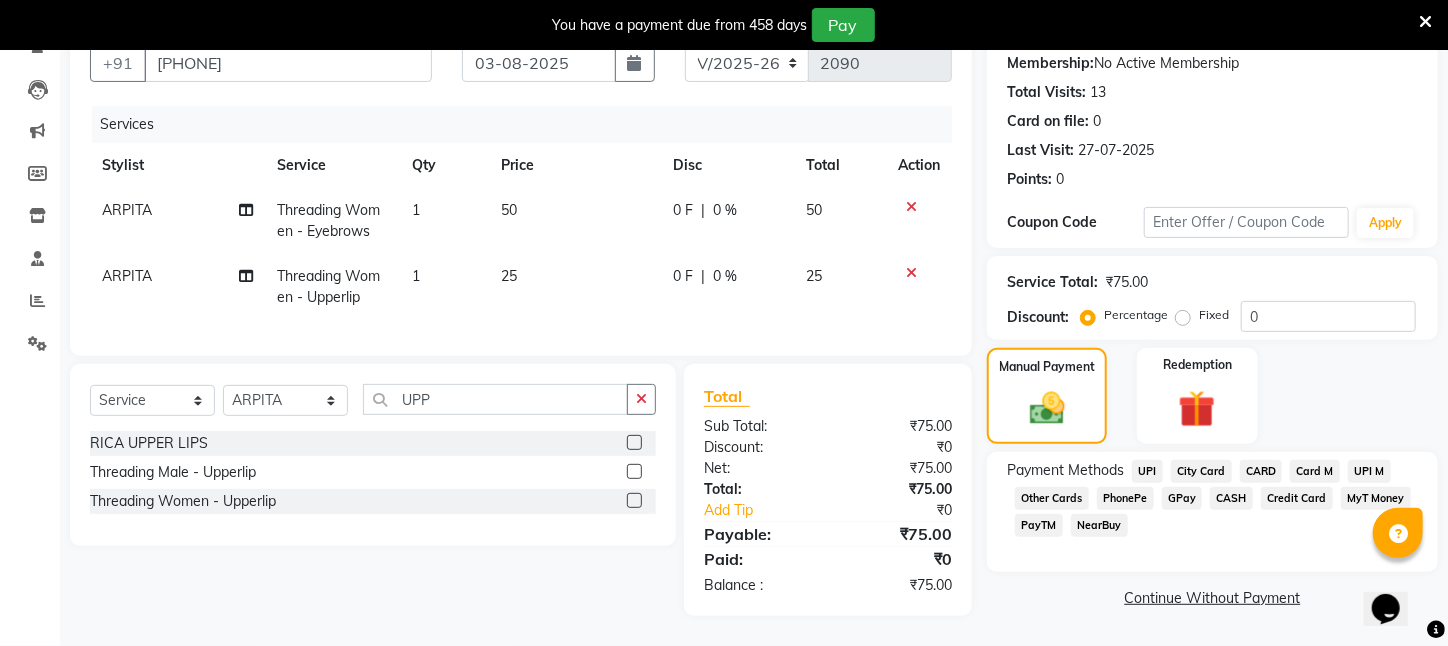 click on "UPI" 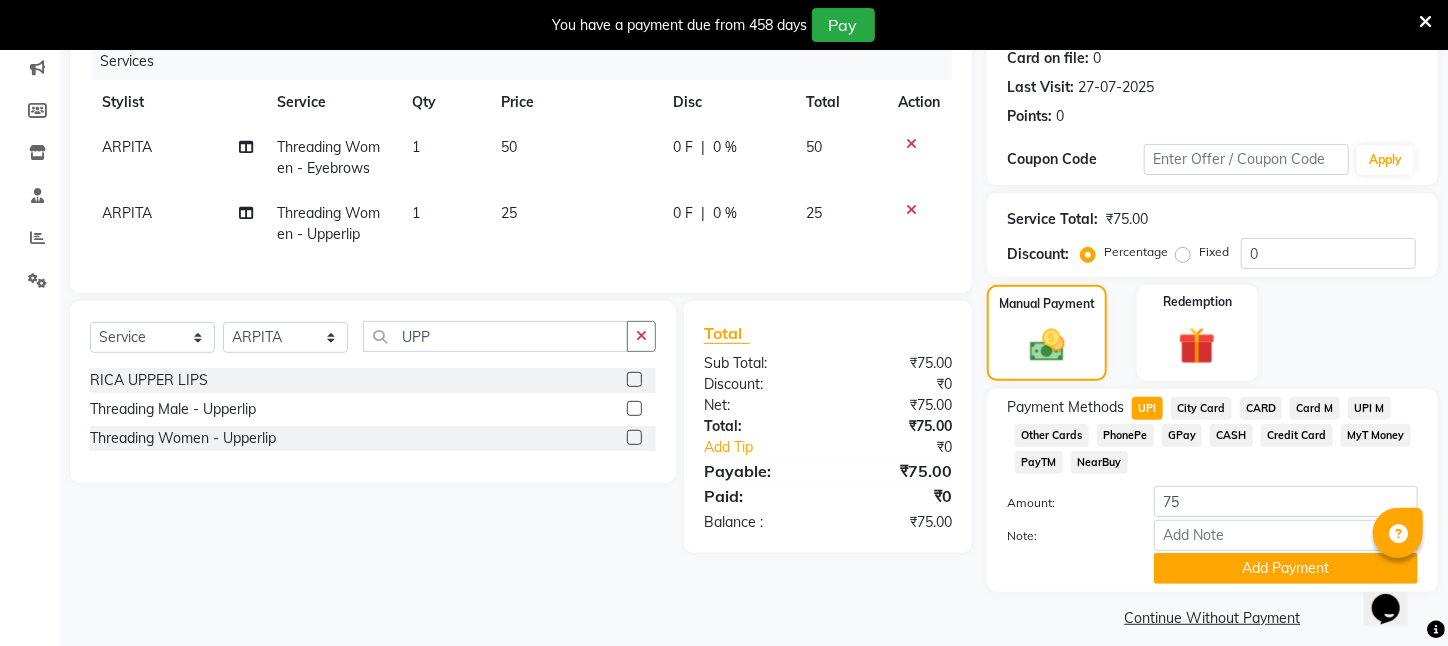scroll, scrollTop: 293, scrollLeft: 0, axis: vertical 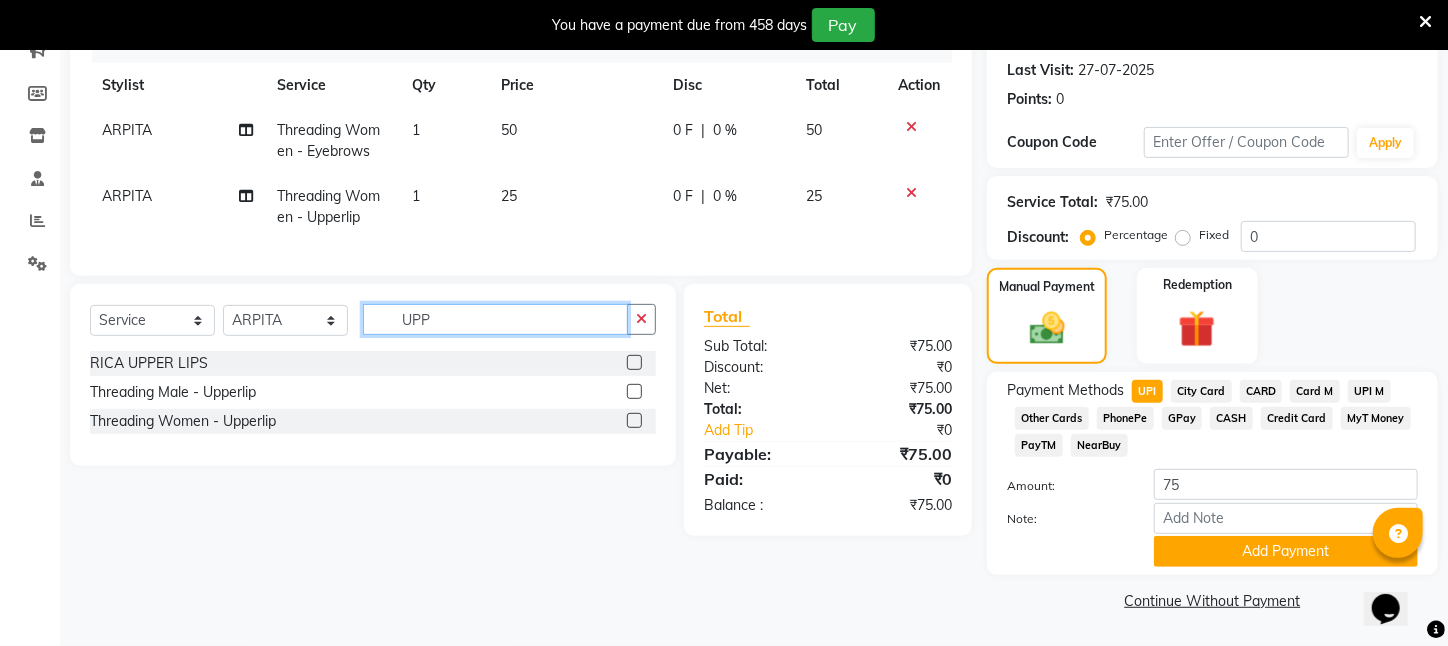 drag, startPoint x: 444, startPoint y: 314, endPoint x: 240, endPoint y: 340, distance: 205.65019 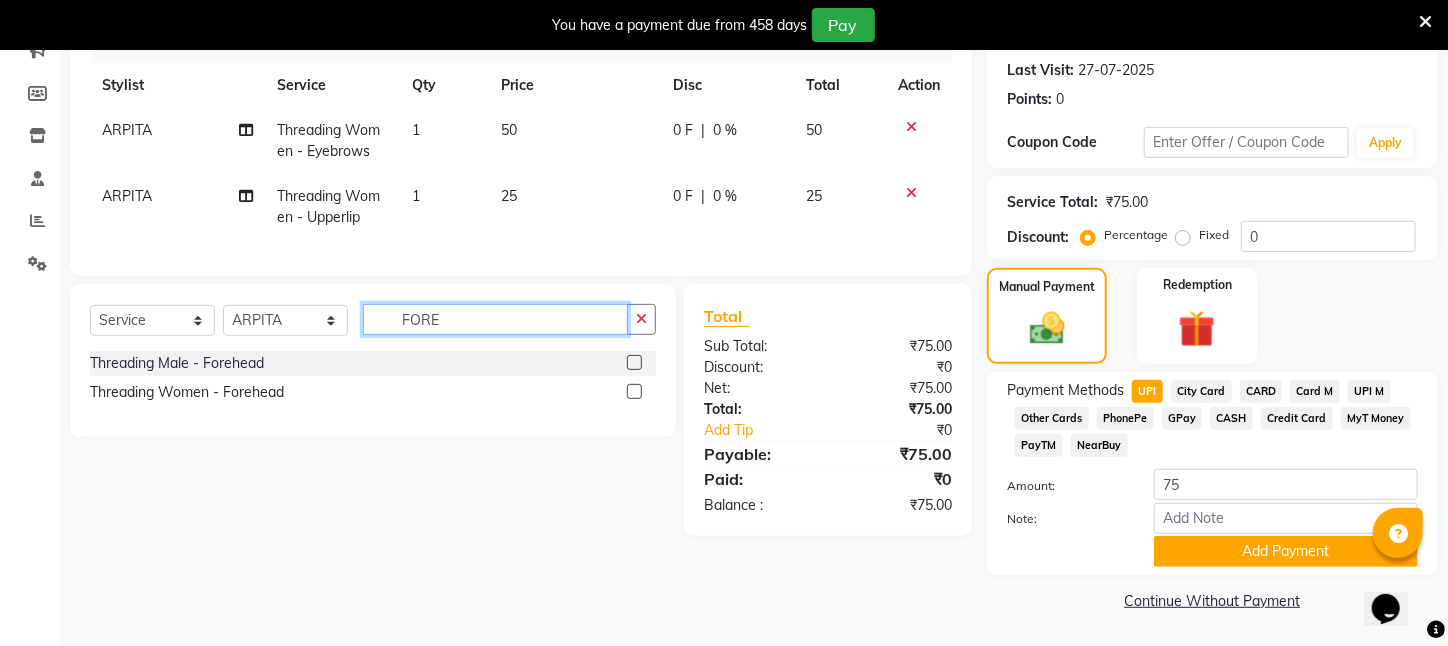 type on "FORE" 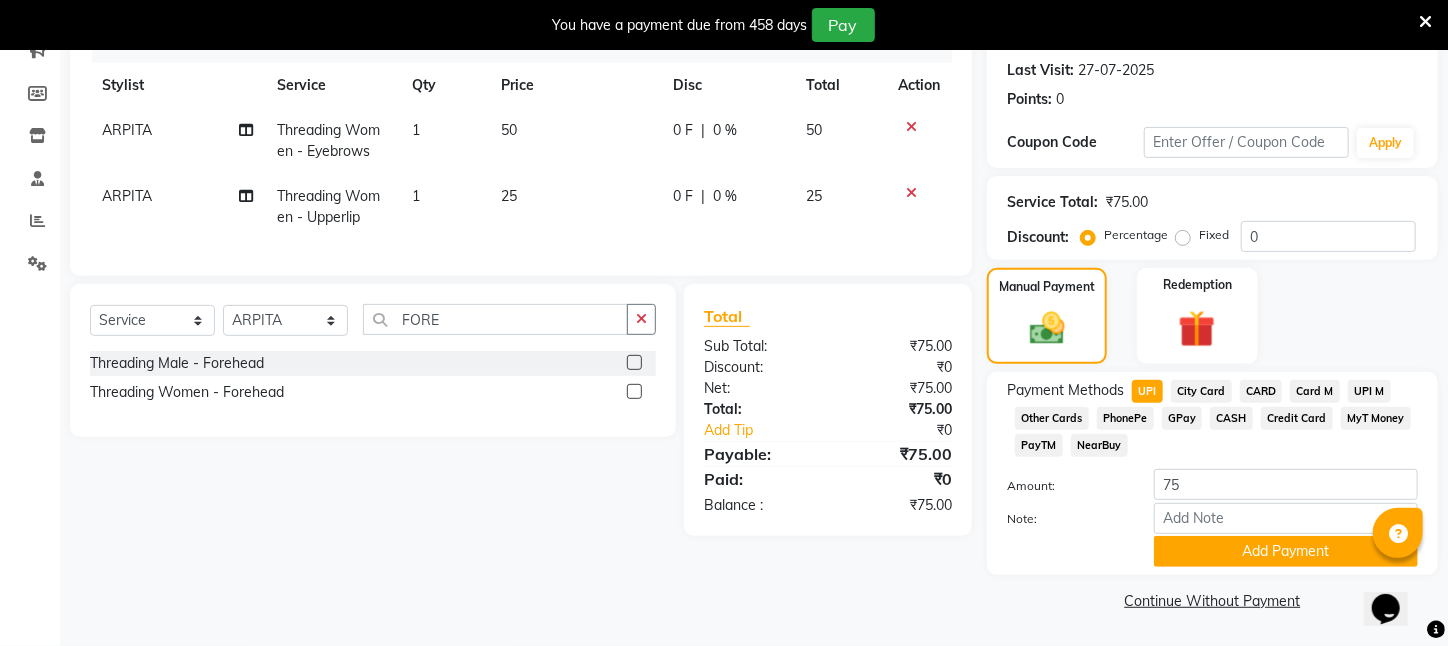click on "Threading Male - Forehead Threading Women - Forehead" 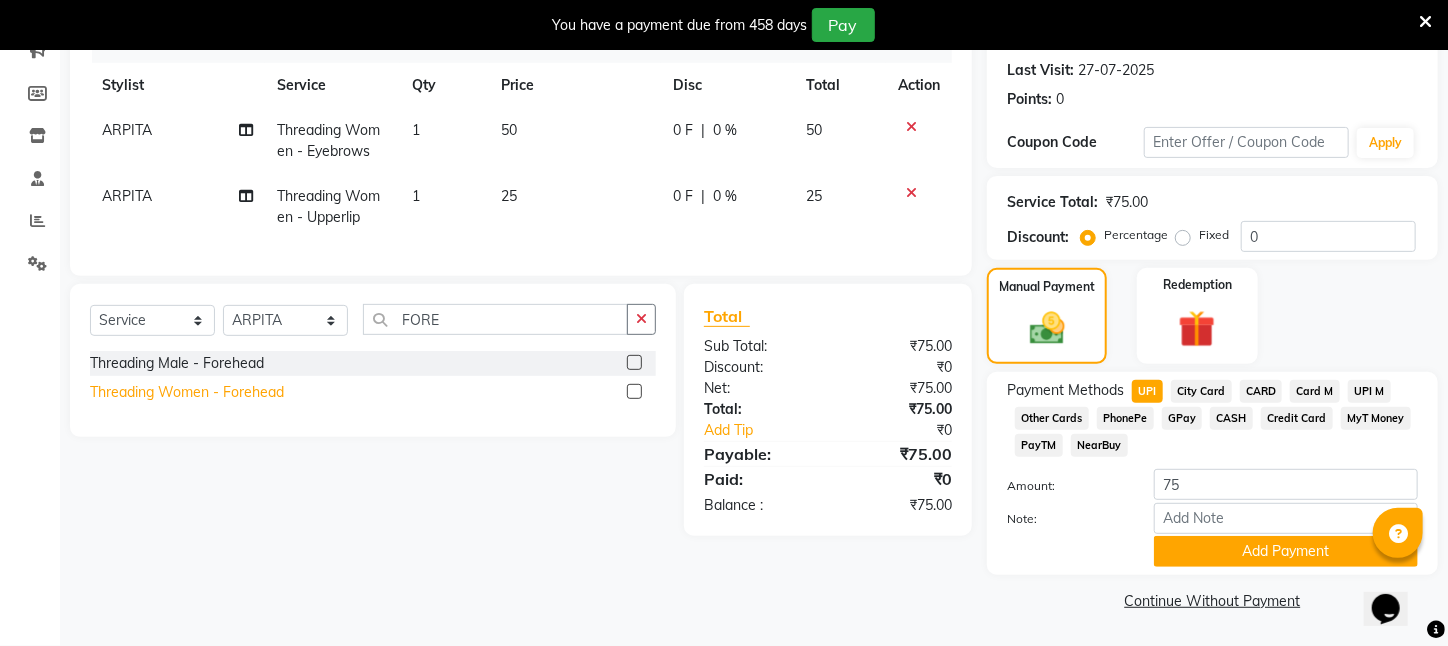 click on "Threading Women    -   Forehead" 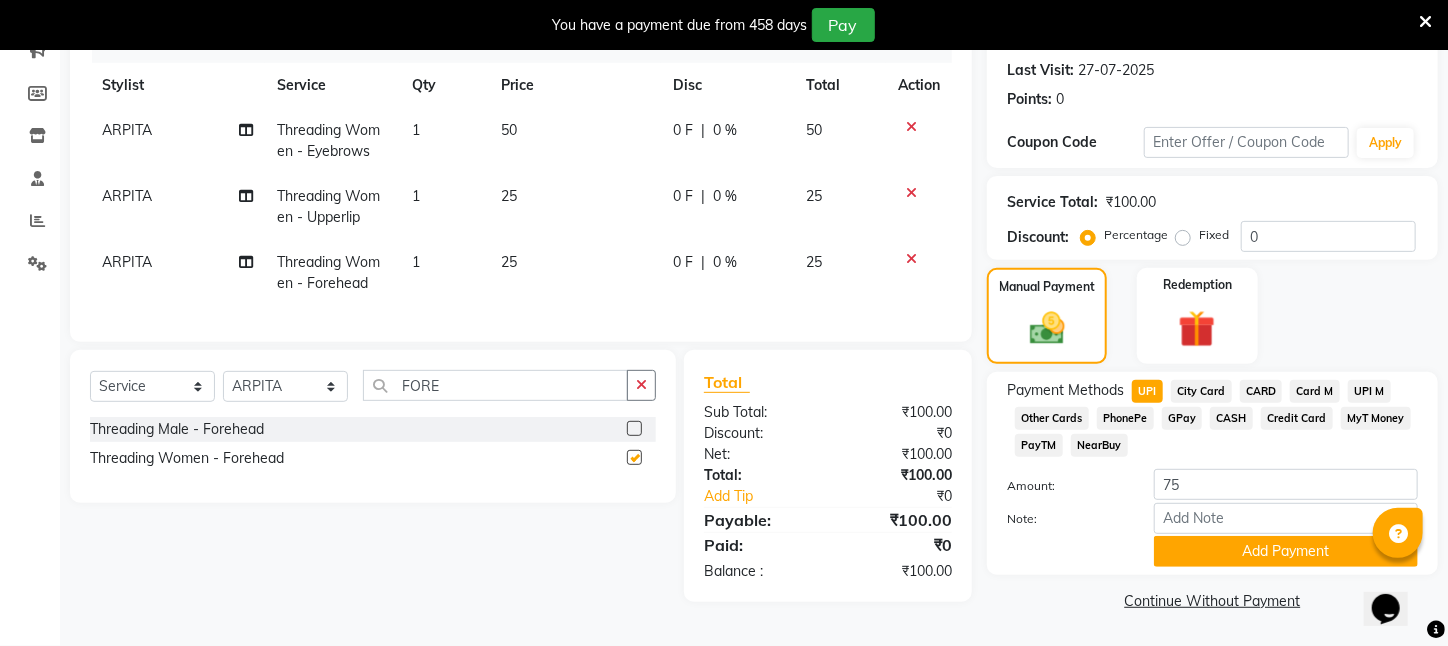 checkbox on "false" 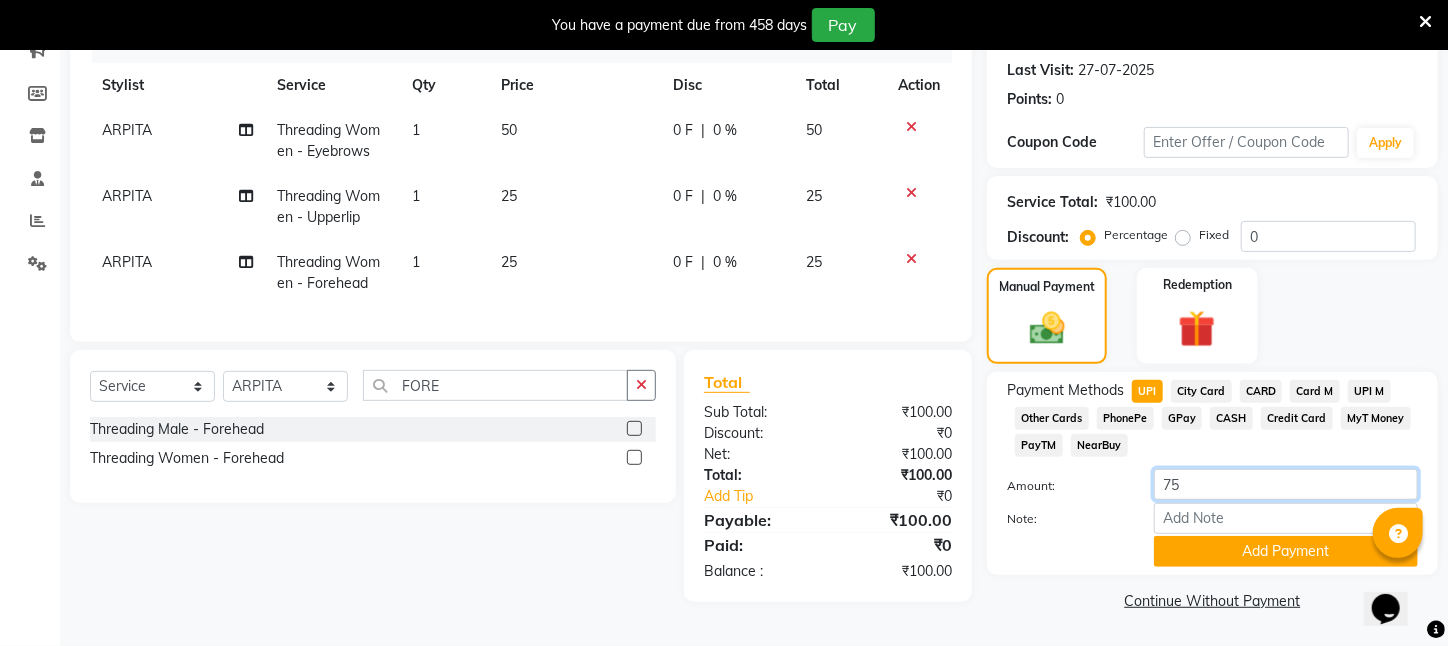 click on "75" 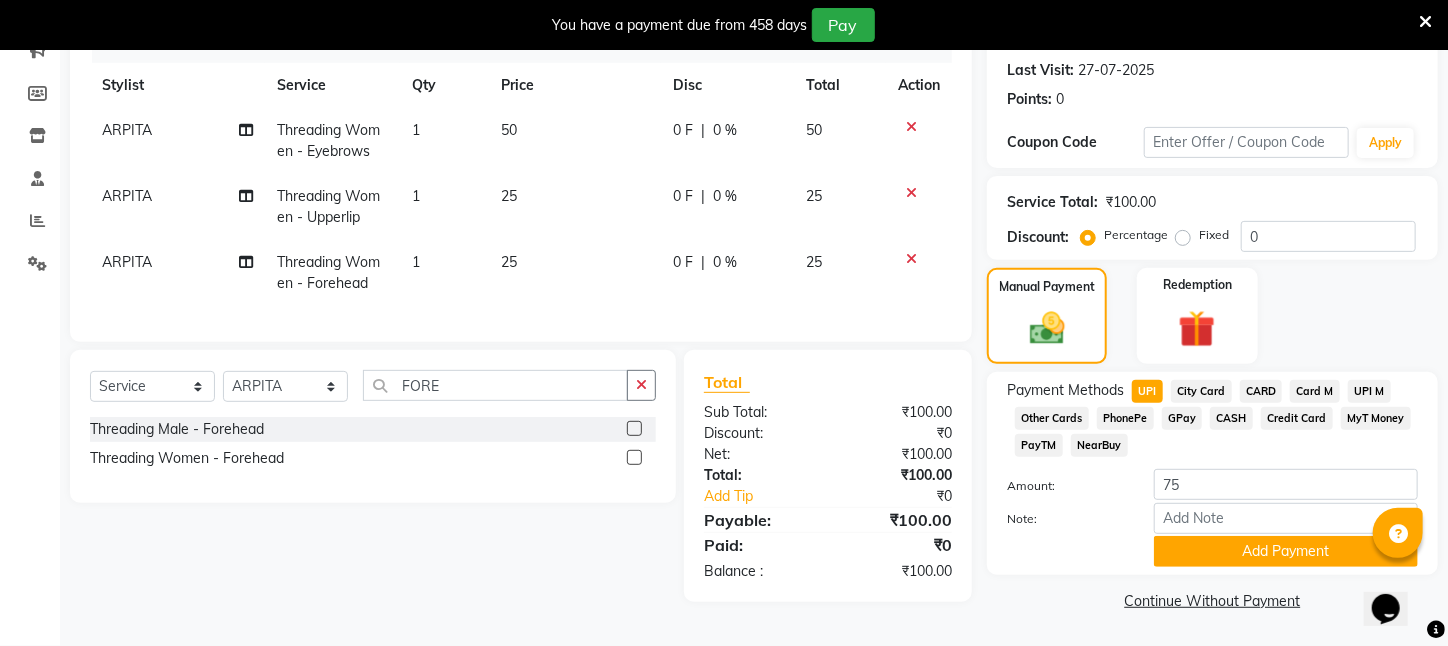 click on "UPI" 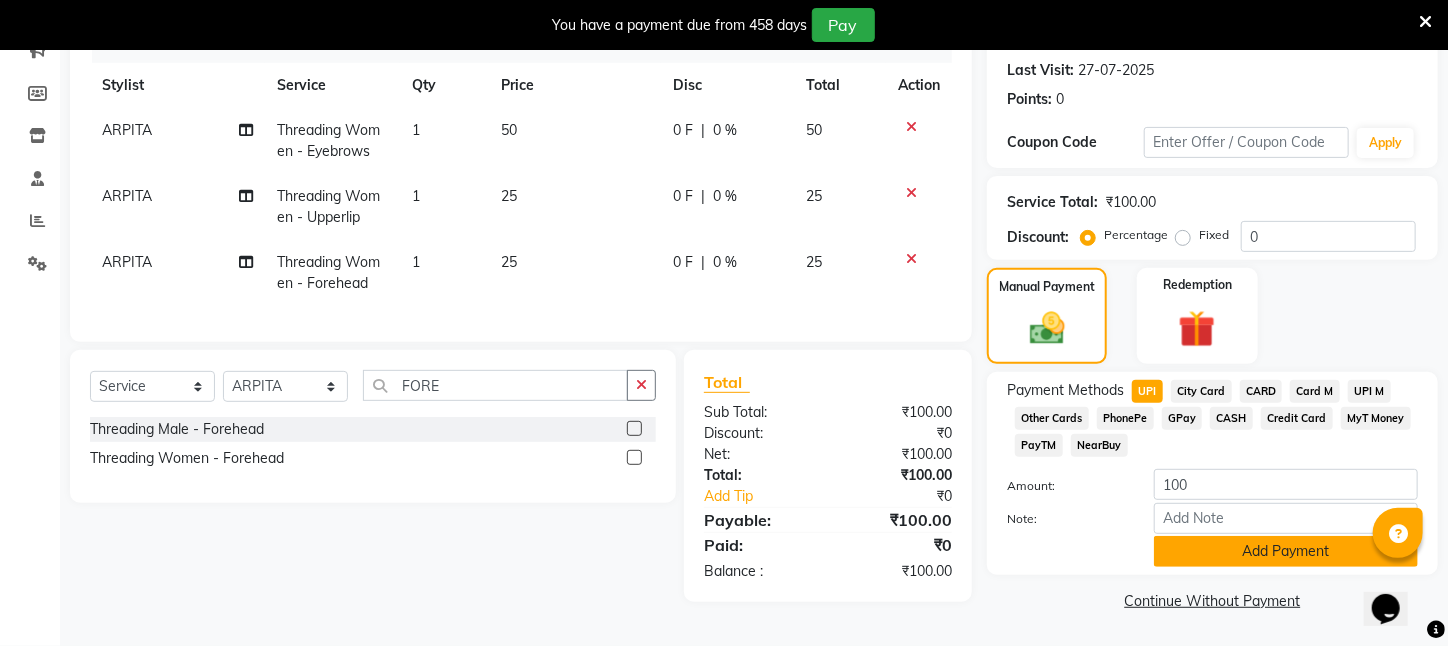 click on "Add Payment" 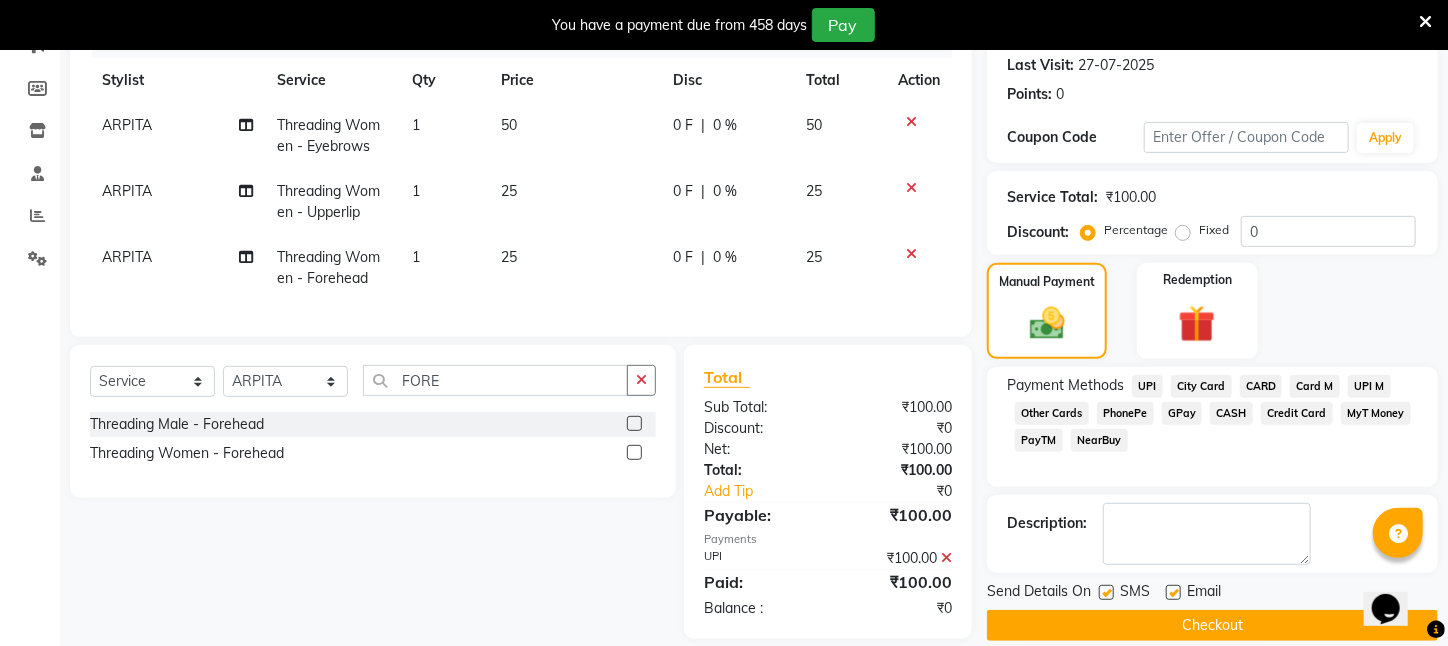 scroll, scrollTop: 293, scrollLeft: 0, axis: vertical 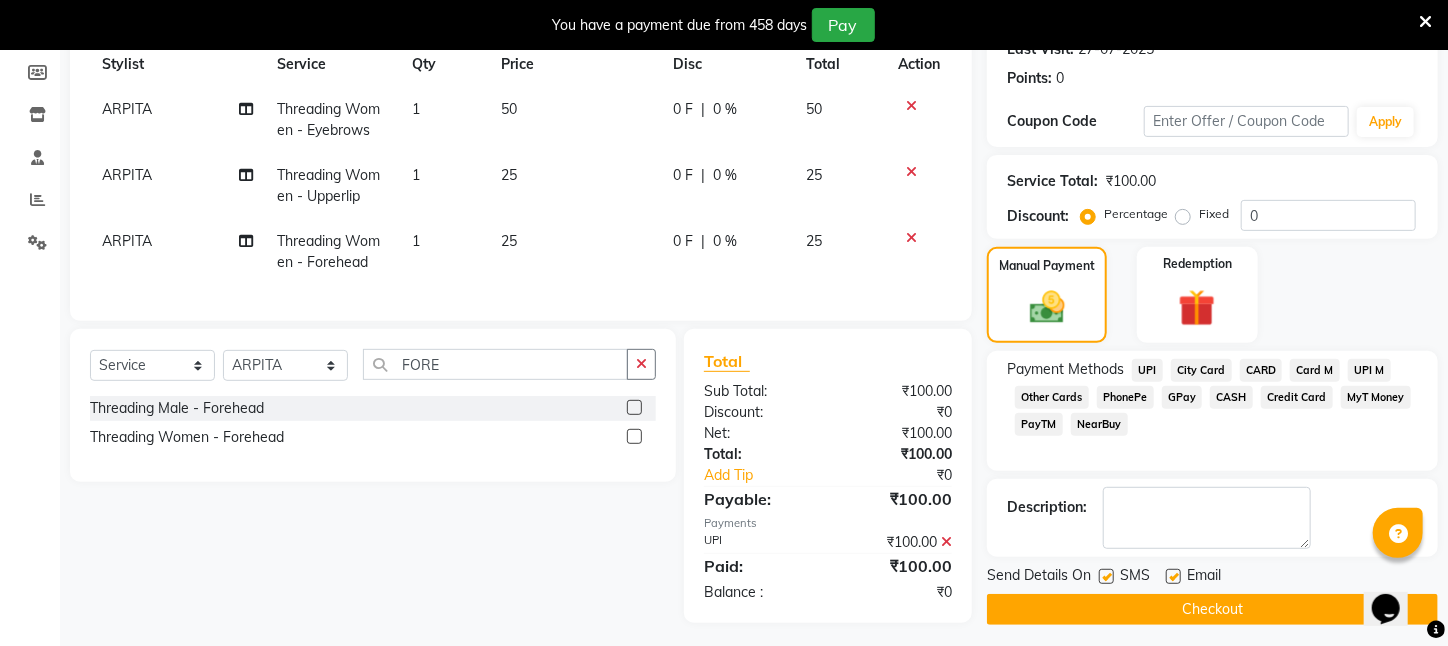 click on "Checkout" 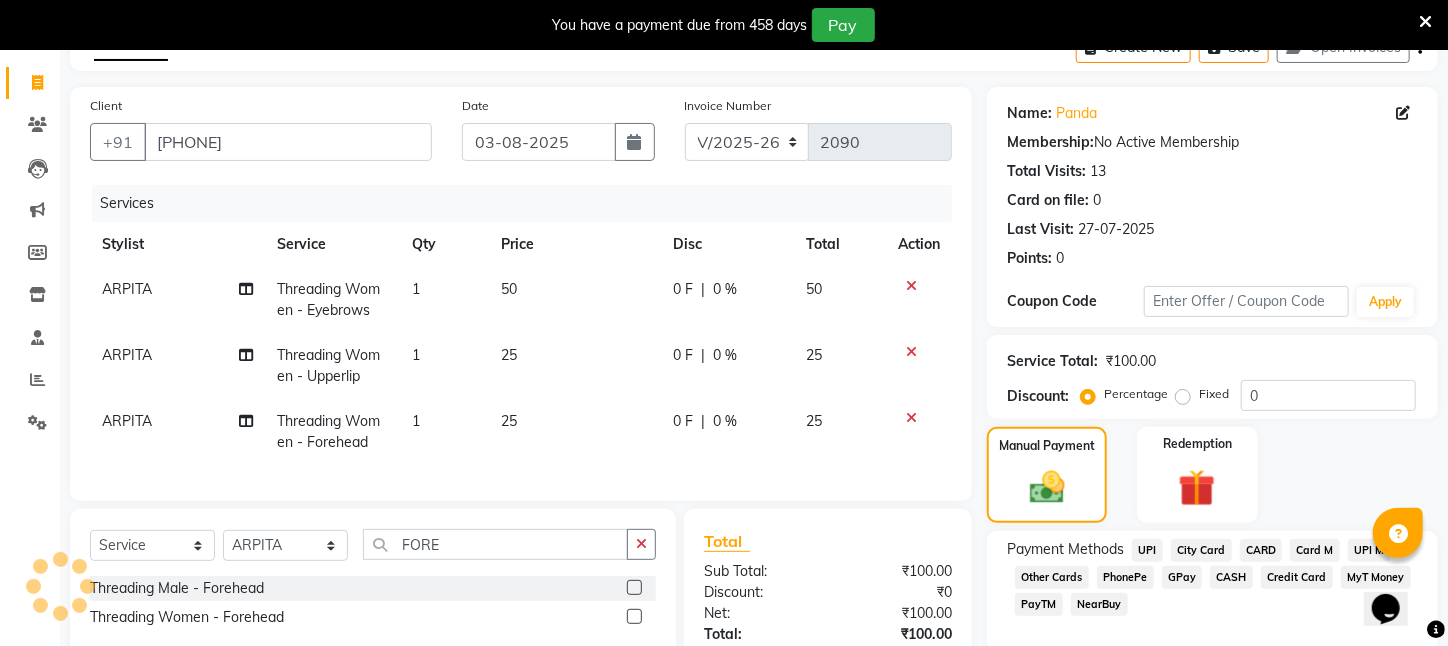 scroll, scrollTop: 0, scrollLeft: 0, axis: both 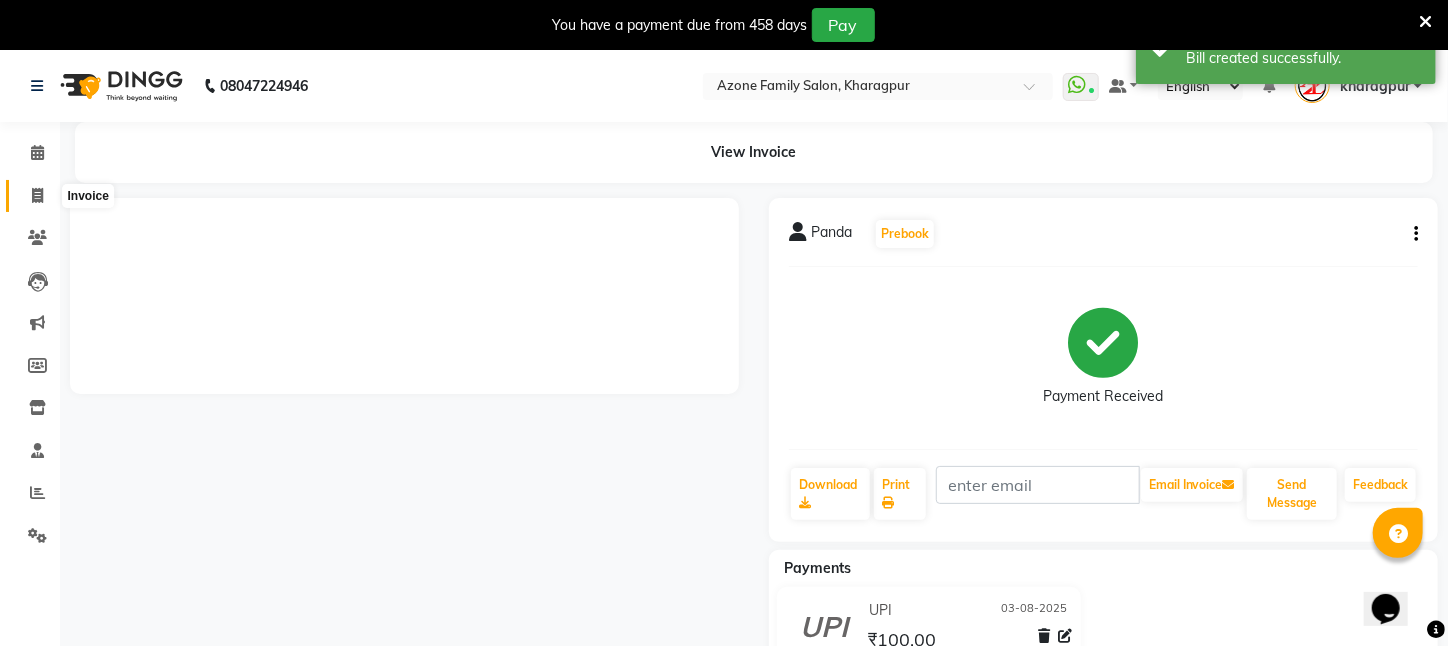 click 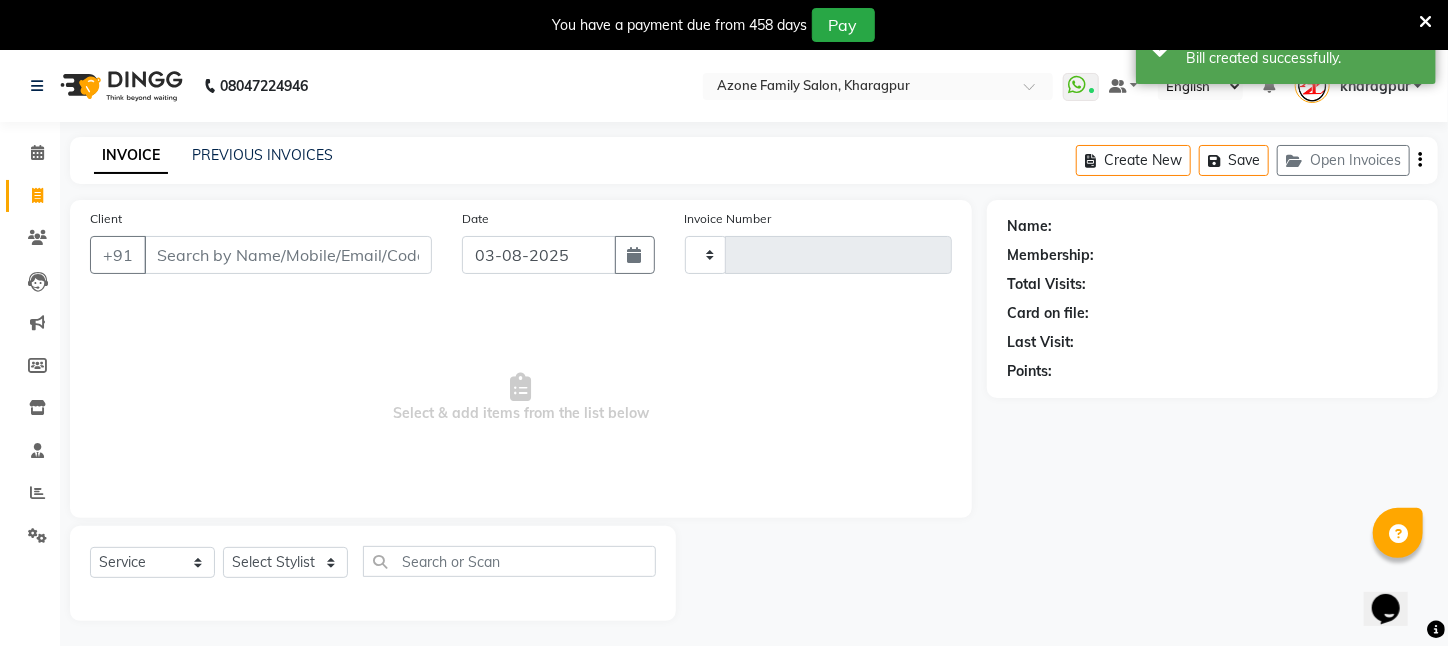 scroll, scrollTop: 50, scrollLeft: 0, axis: vertical 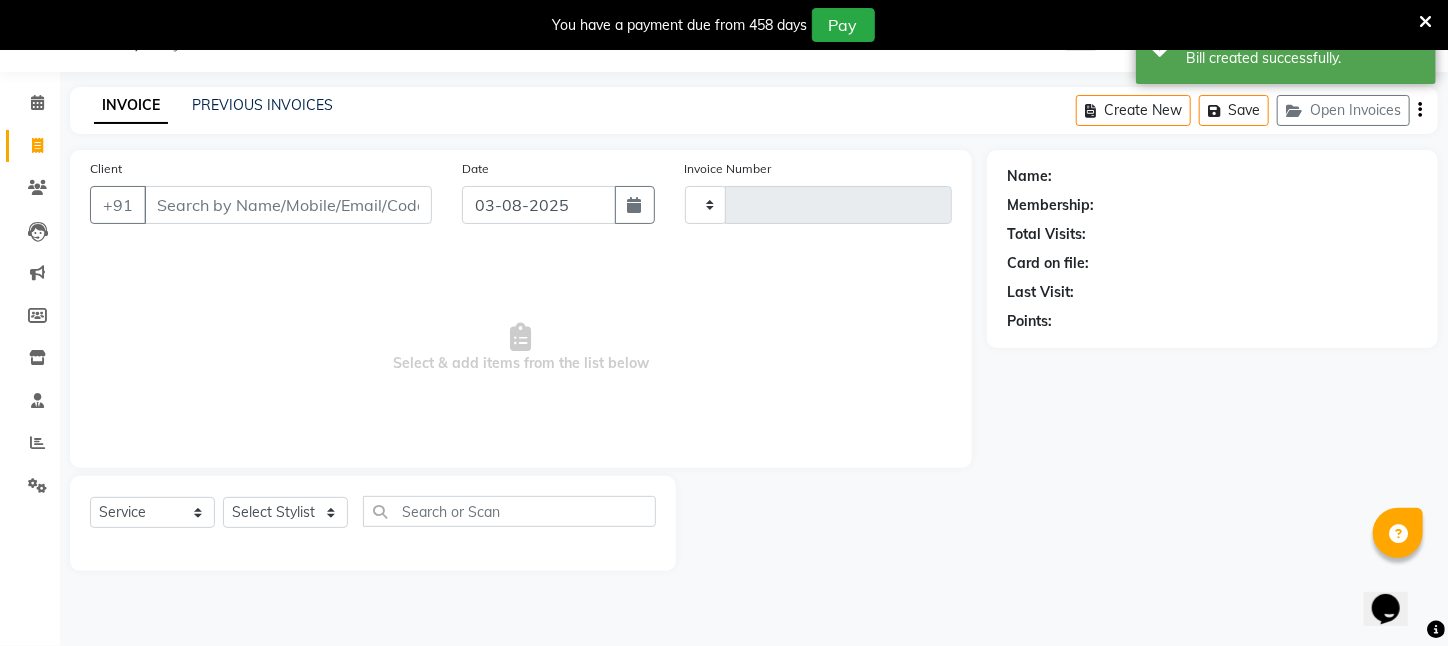 click on "Client" at bounding box center (288, 205) 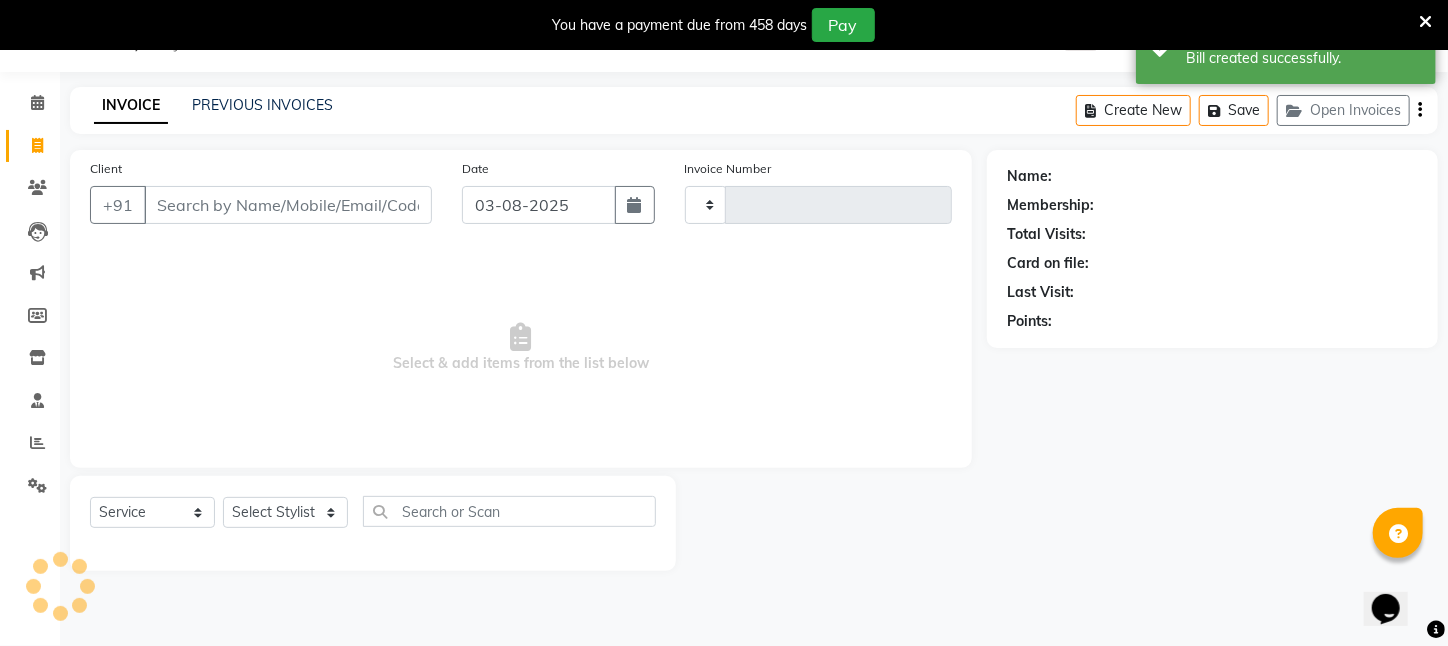 type on "2091" 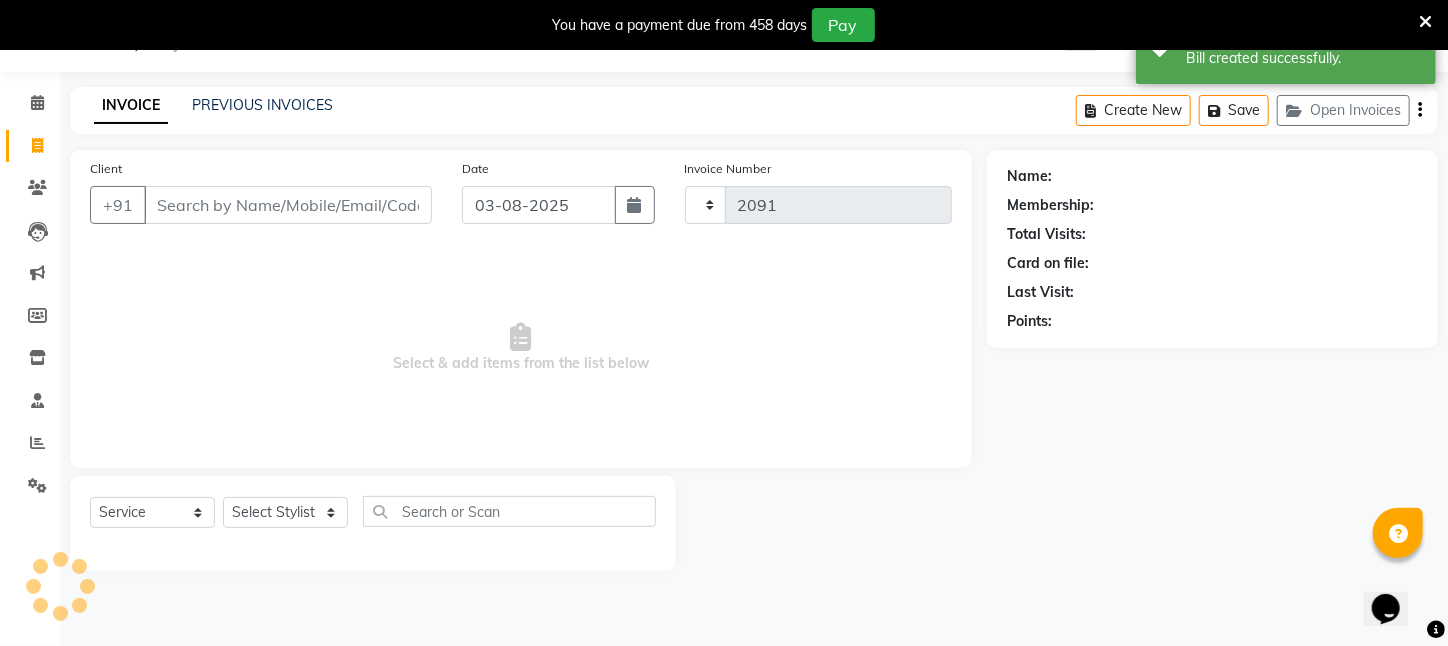 select on "4296" 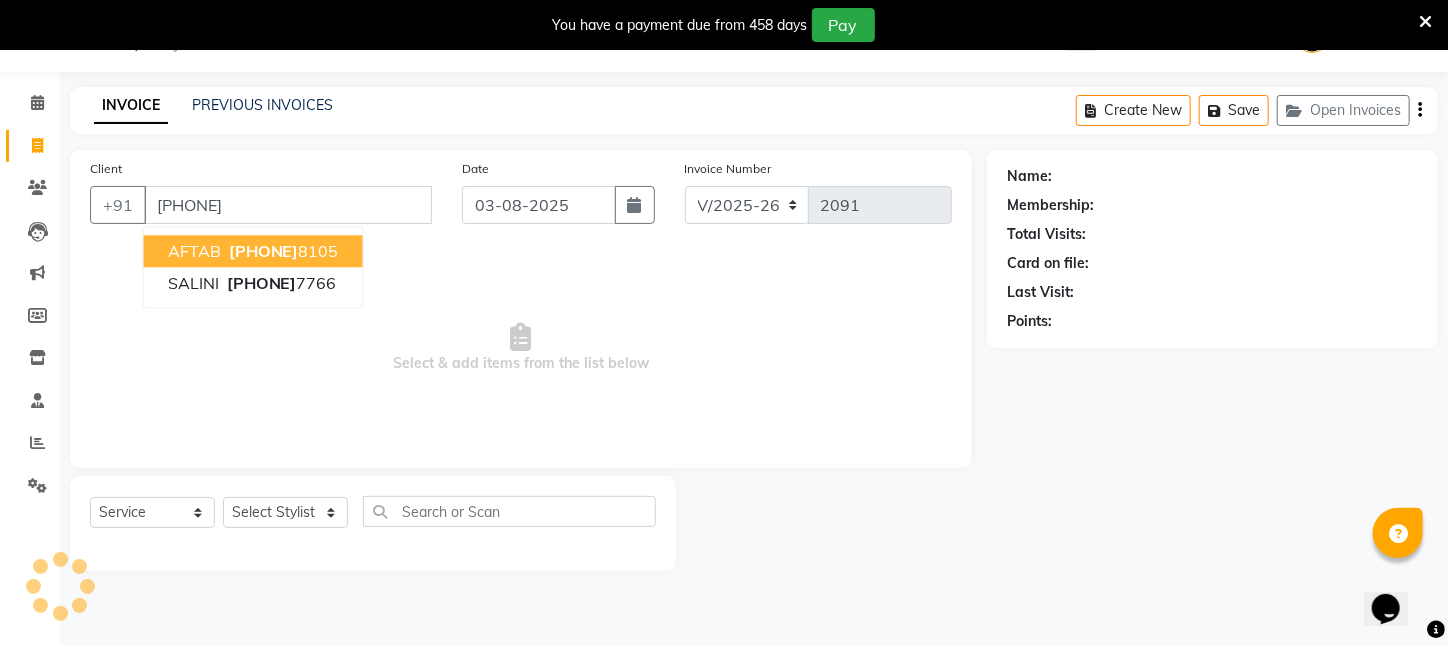 type on "[PHONE]" 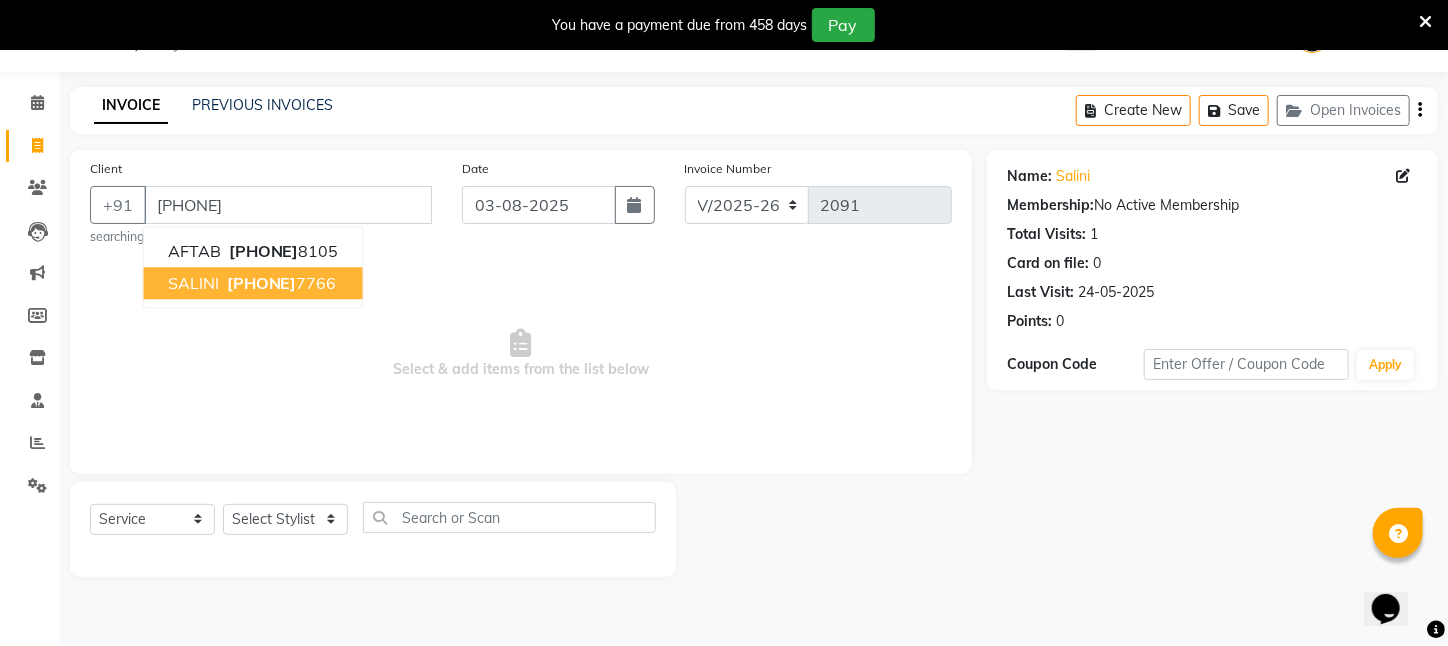 click on "[PHONE]" at bounding box center (262, 283) 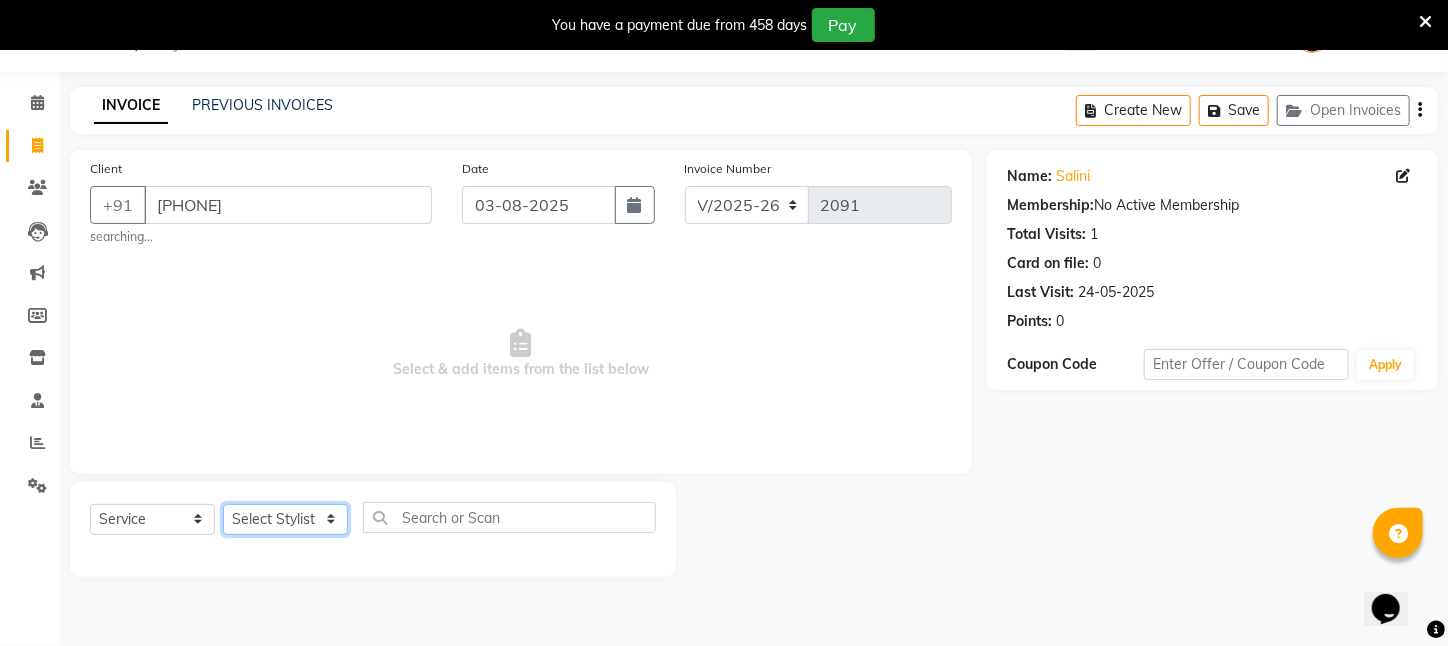 drag, startPoint x: 300, startPoint y: 522, endPoint x: 294, endPoint y: 507, distance: 16.155495 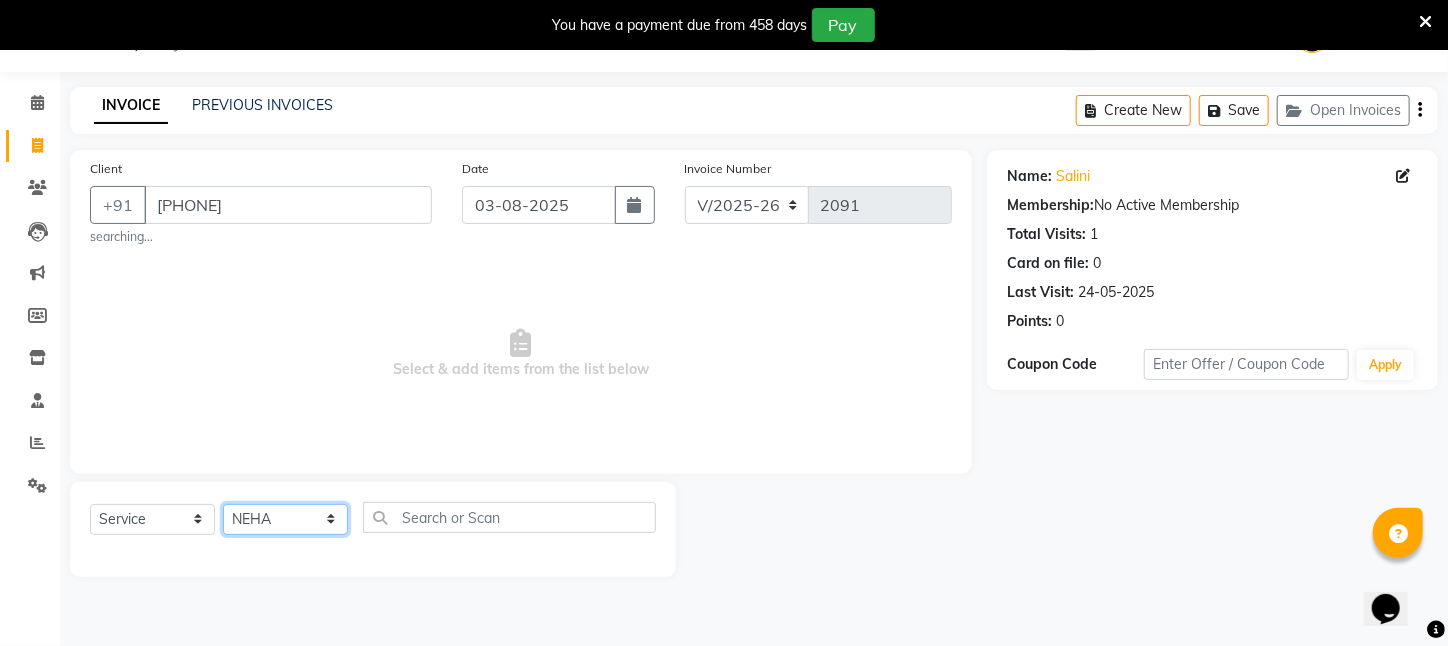 click on "Select Stylist Aftab Ansar ARPITA DEEPIKA IMRAAN Injamam KESHAV kharagpur Mahadev Pal Manisha MOUMITA NEHA Rahim Ruma SAIMA Shibani Sujit Suman TINKU Venu" 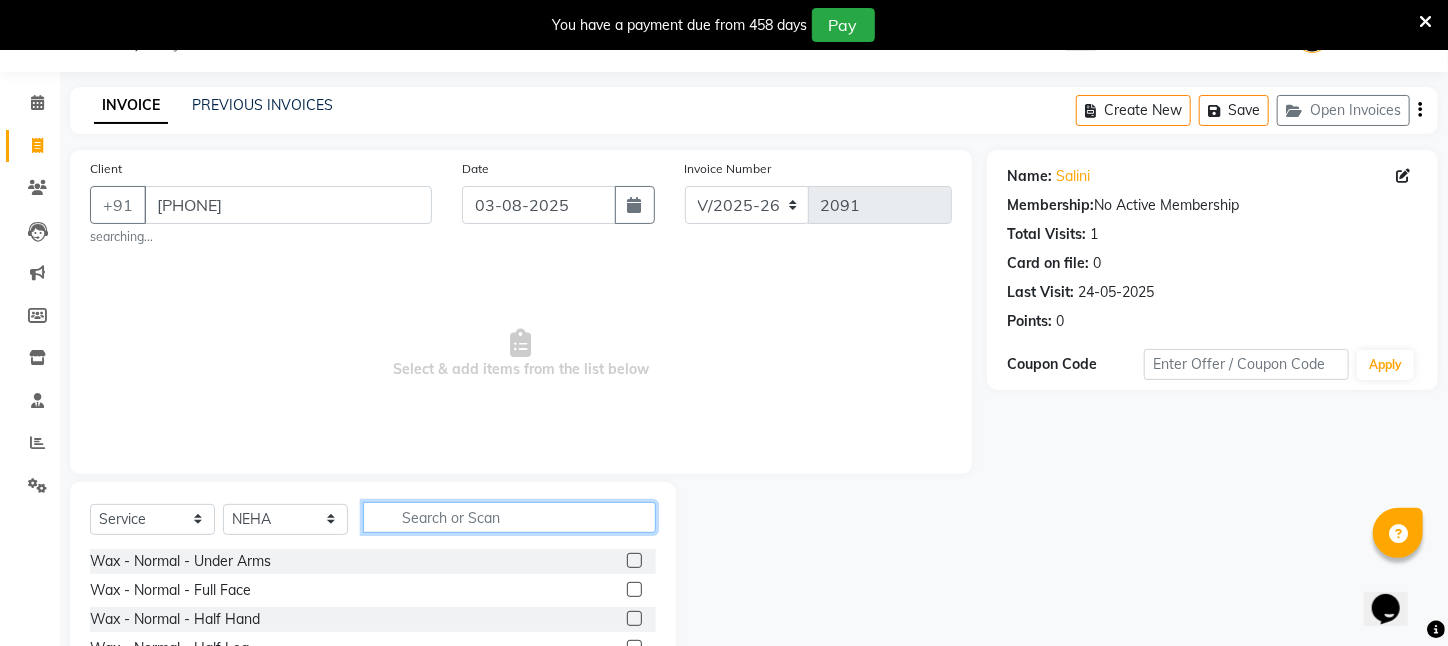 click 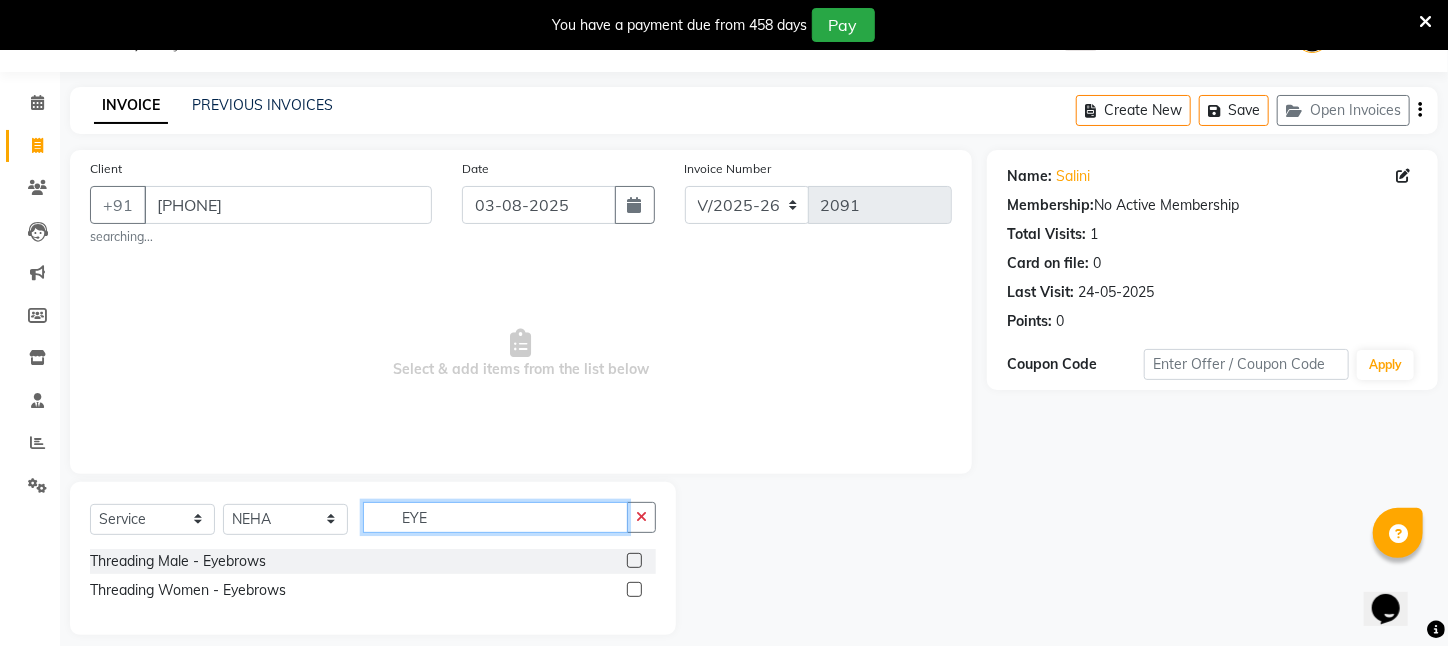 scroll, scrollTop: 69, scrollLeft: 0, axis: vertical 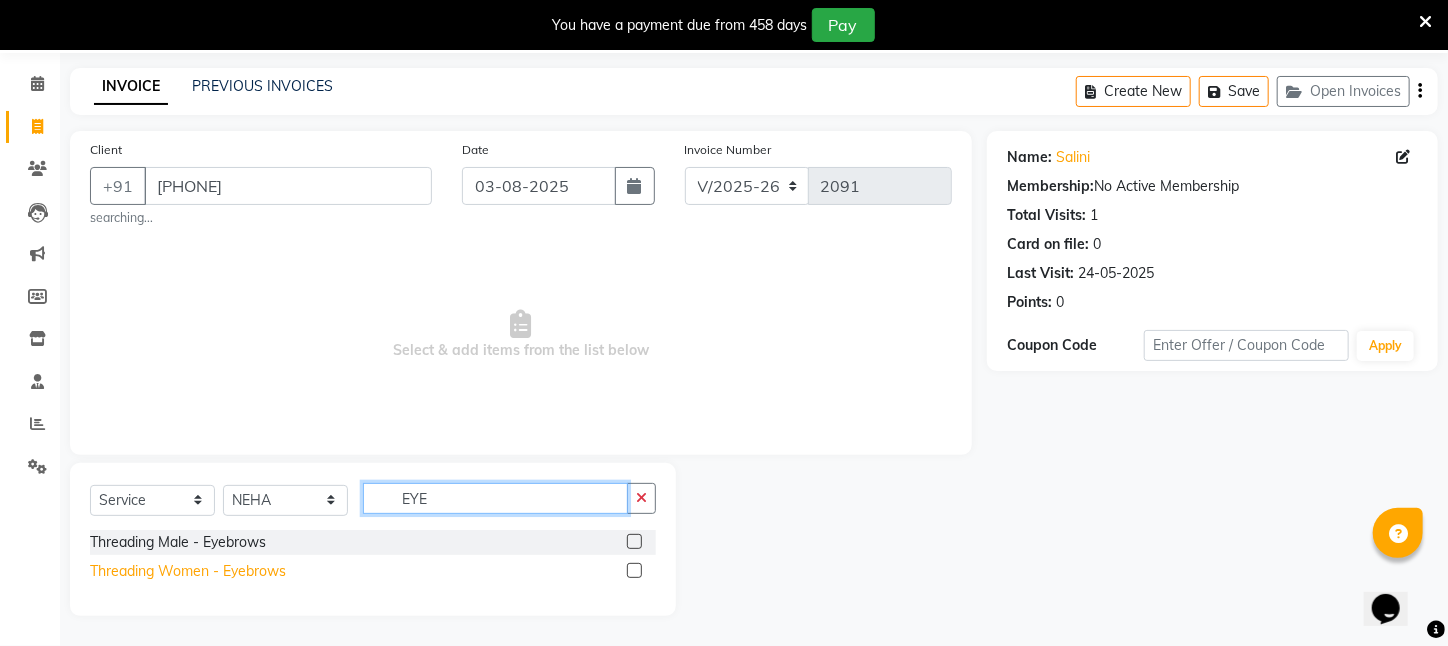 type on "EYE" 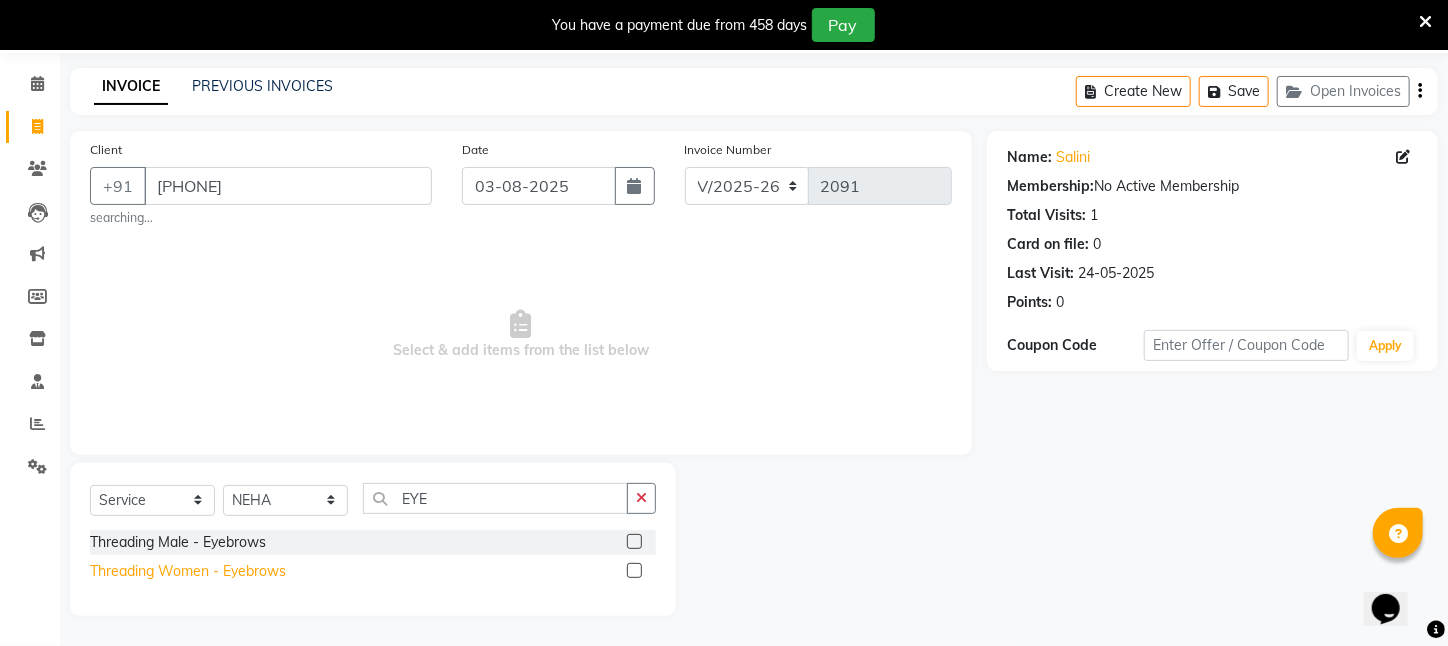 click on "Threading Women    -   Eyebrows" 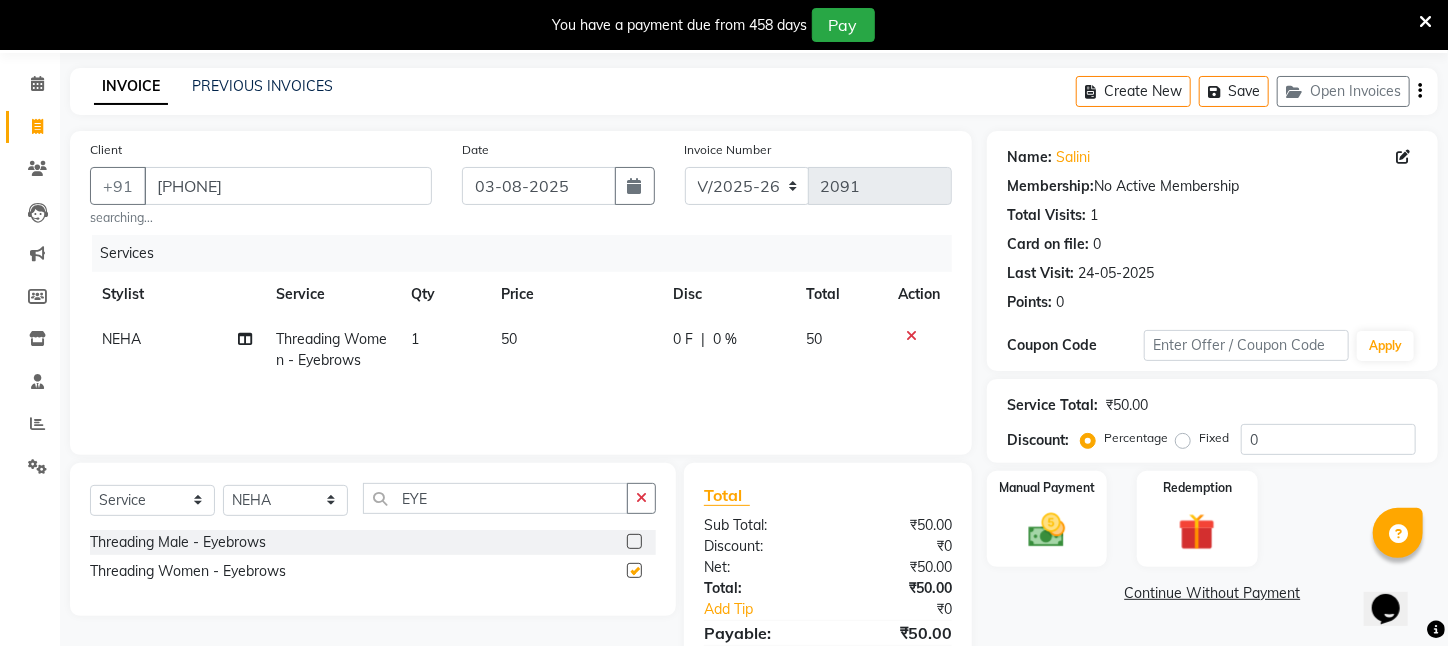 checkbox on "false" 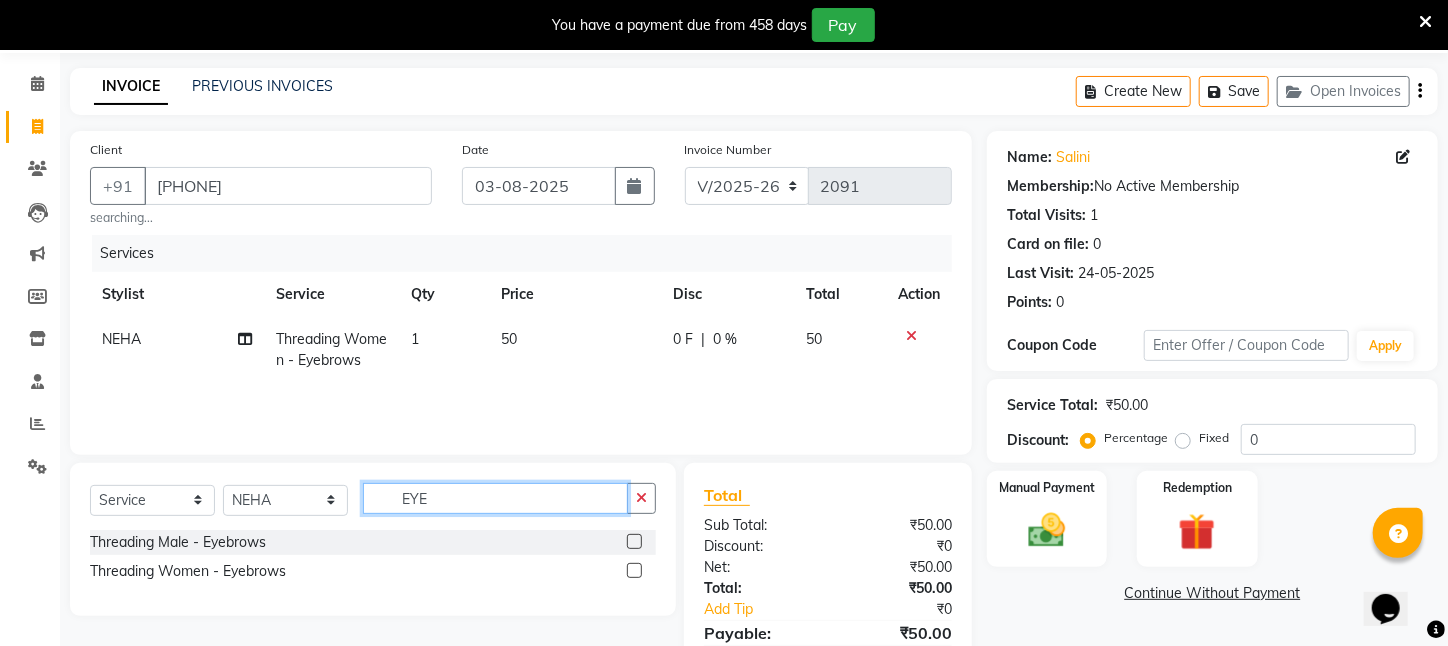 drag, startPoint x: 460, startPoint y: 491, endPoint x: 275, endPoint y: 501, distance: 185.27008 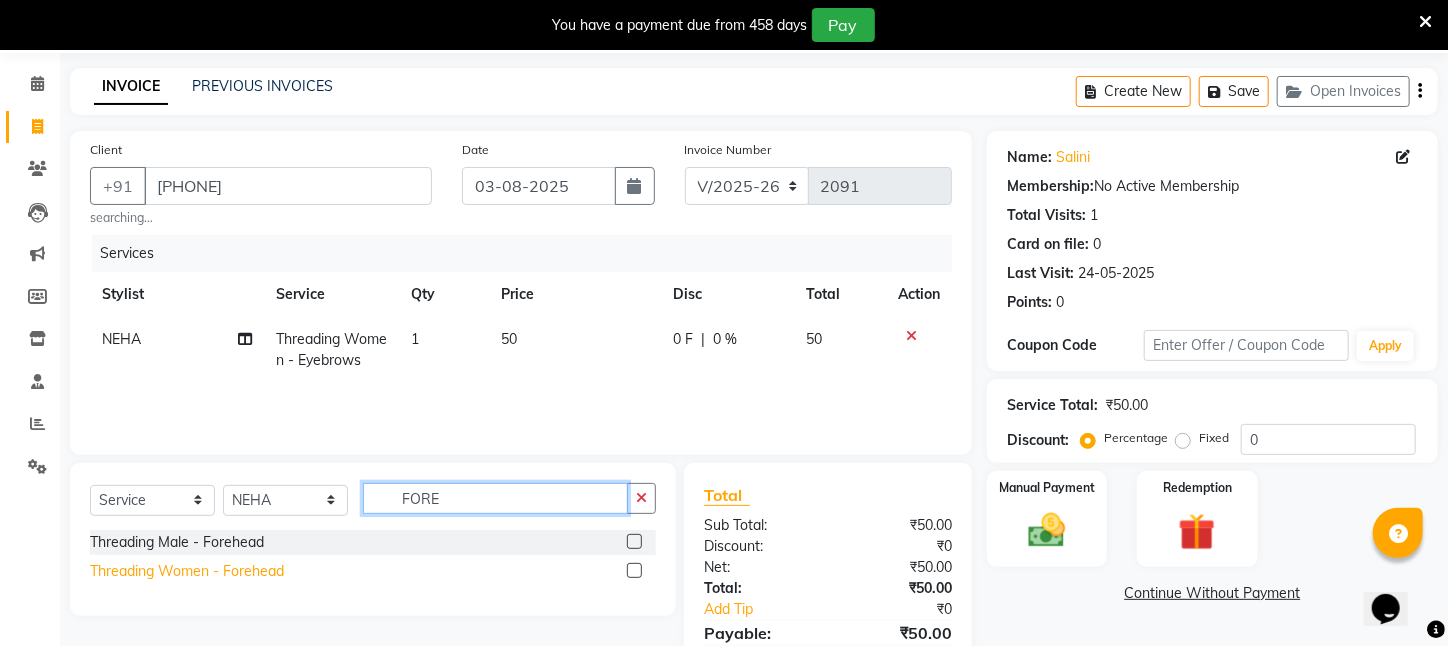 type on "FORE" 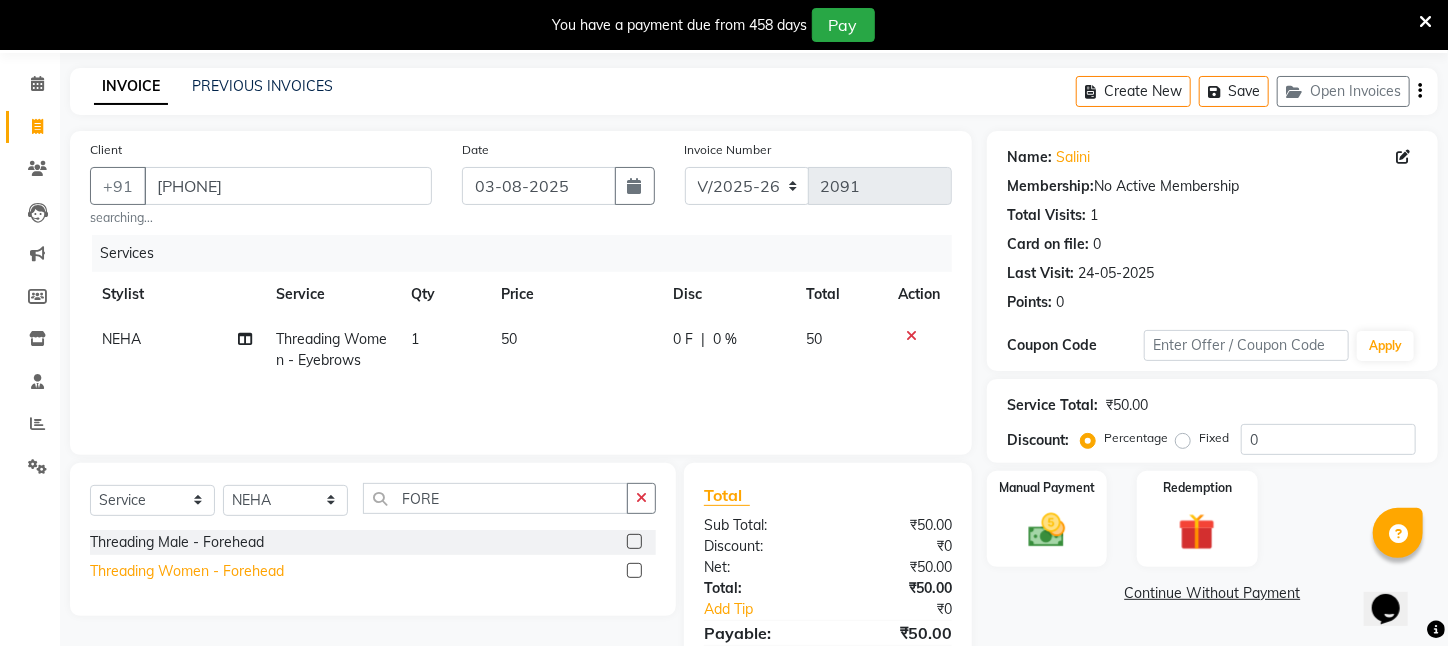 click on "Threading Women    -   Forehead" 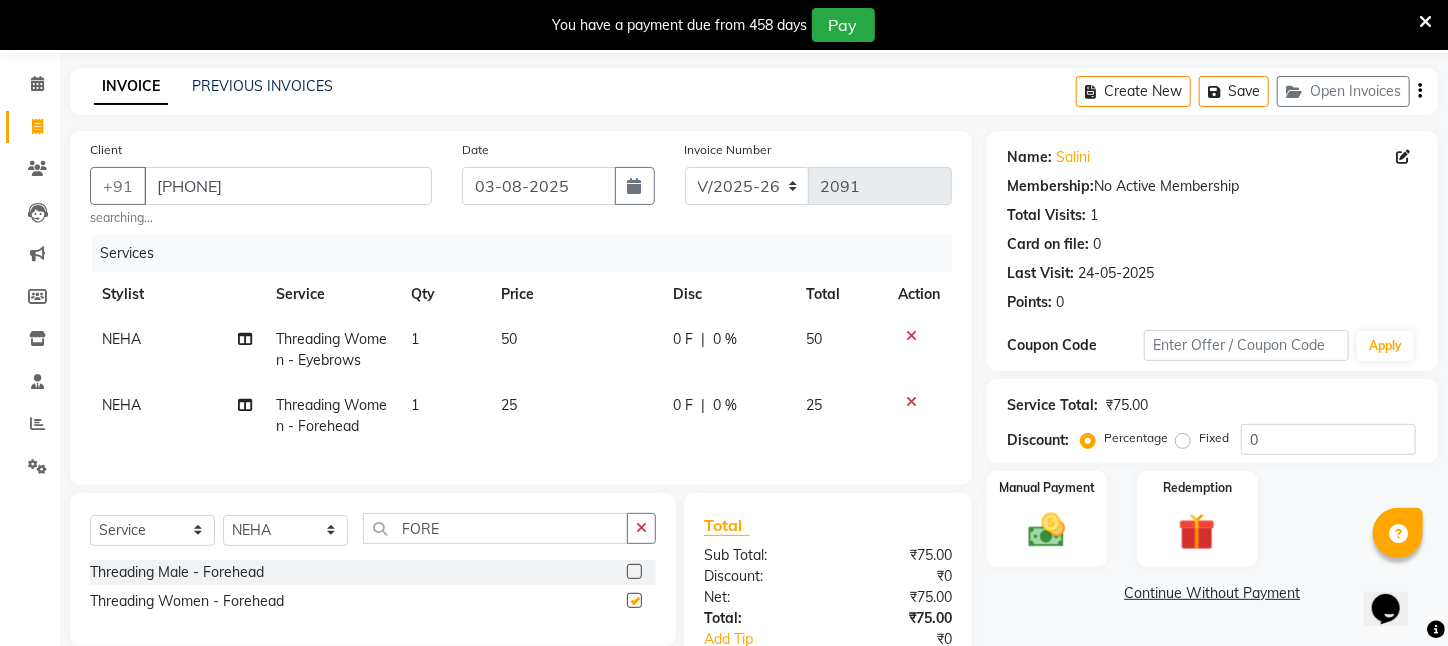 checkbox on "false" 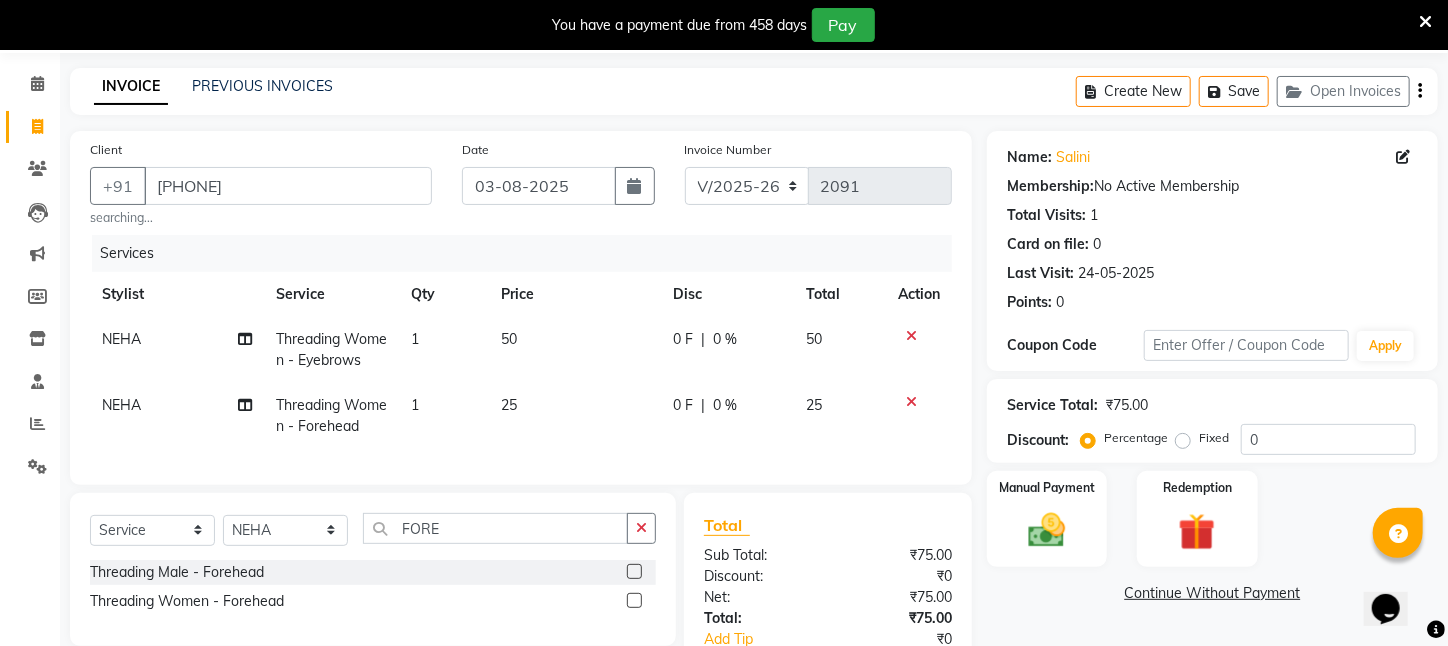 scroll, scrollTop: 112, scrollLeft: 0, axis: vertical 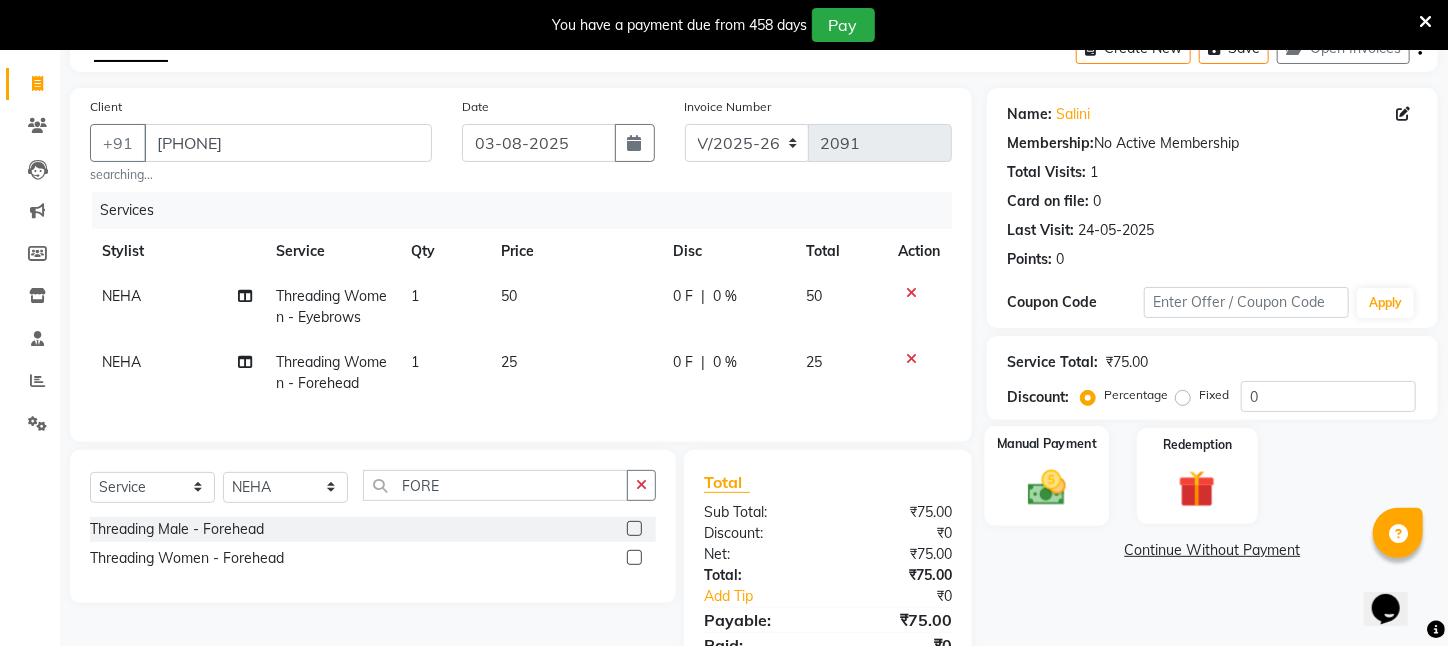 click 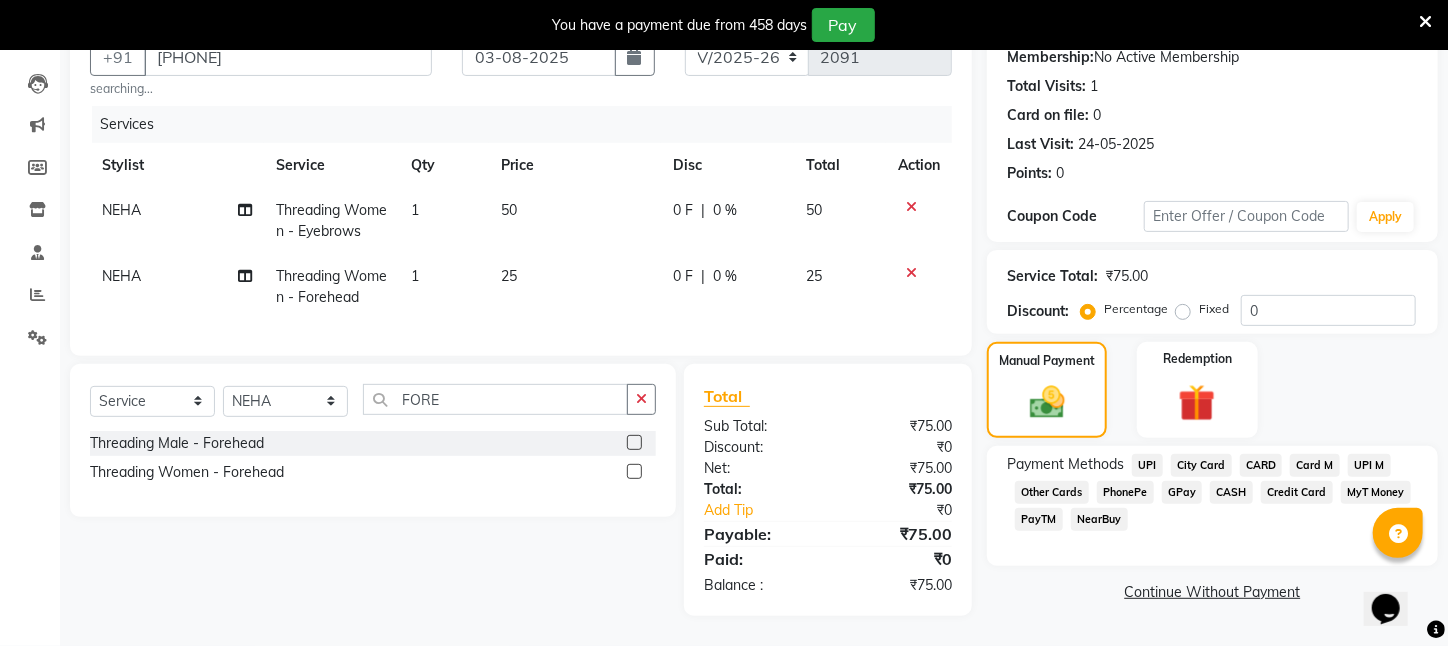 scroll, scrollTop: 212, scrollLeft: 0, axis: vertical 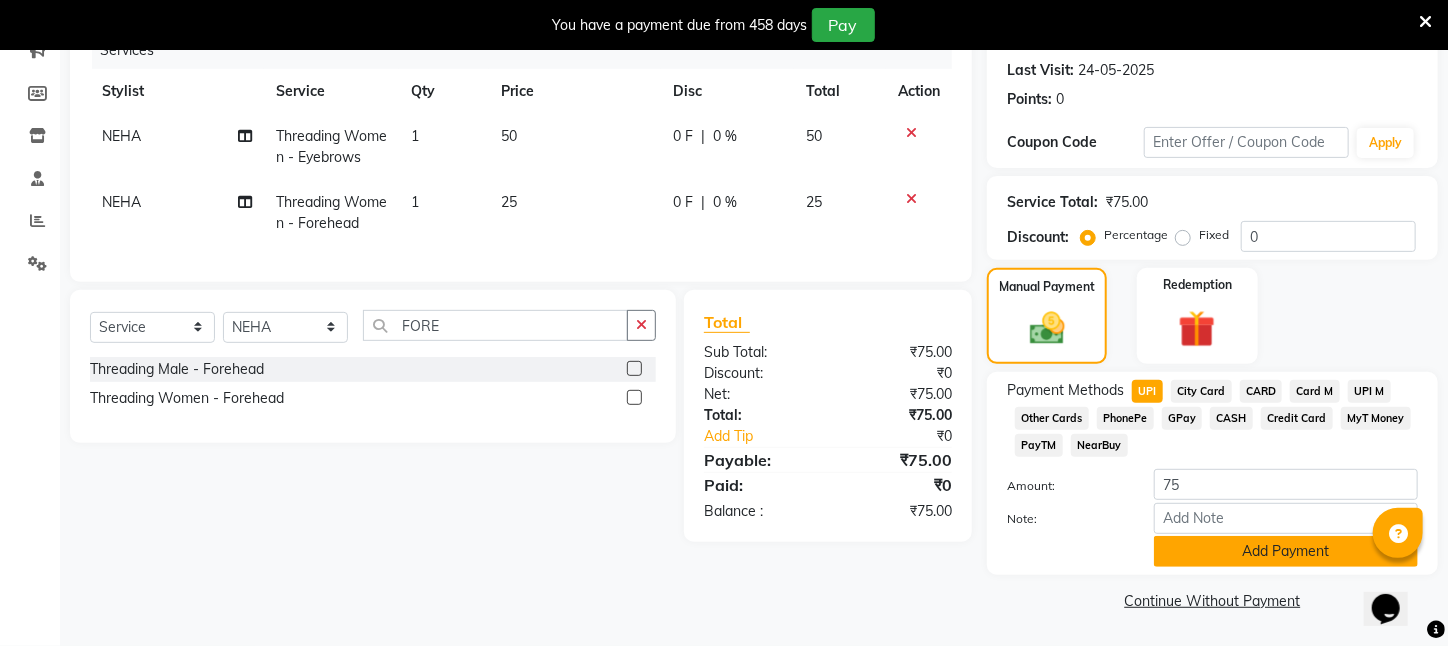click on "Add Payment" 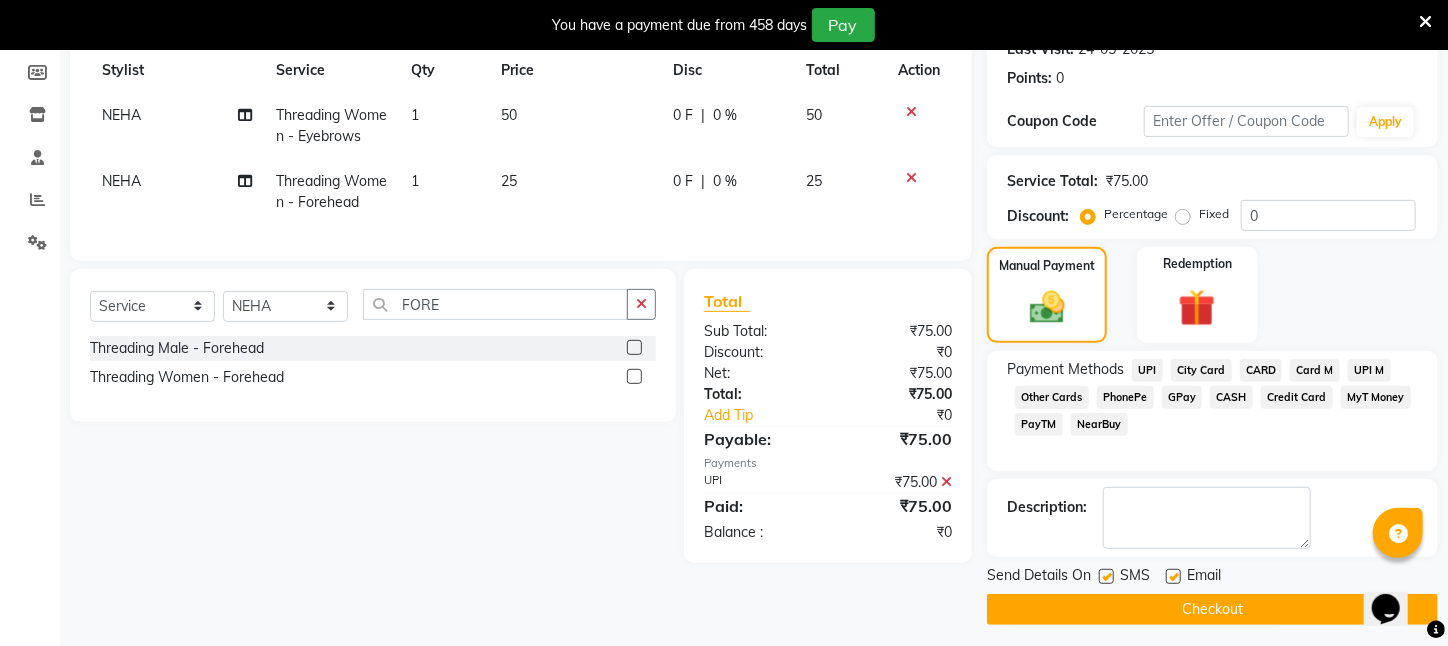 drag, startPoint x: 1169, startPoint y: 626, endPoint x: 1138, endPoint y: 601, distance: 39.824615 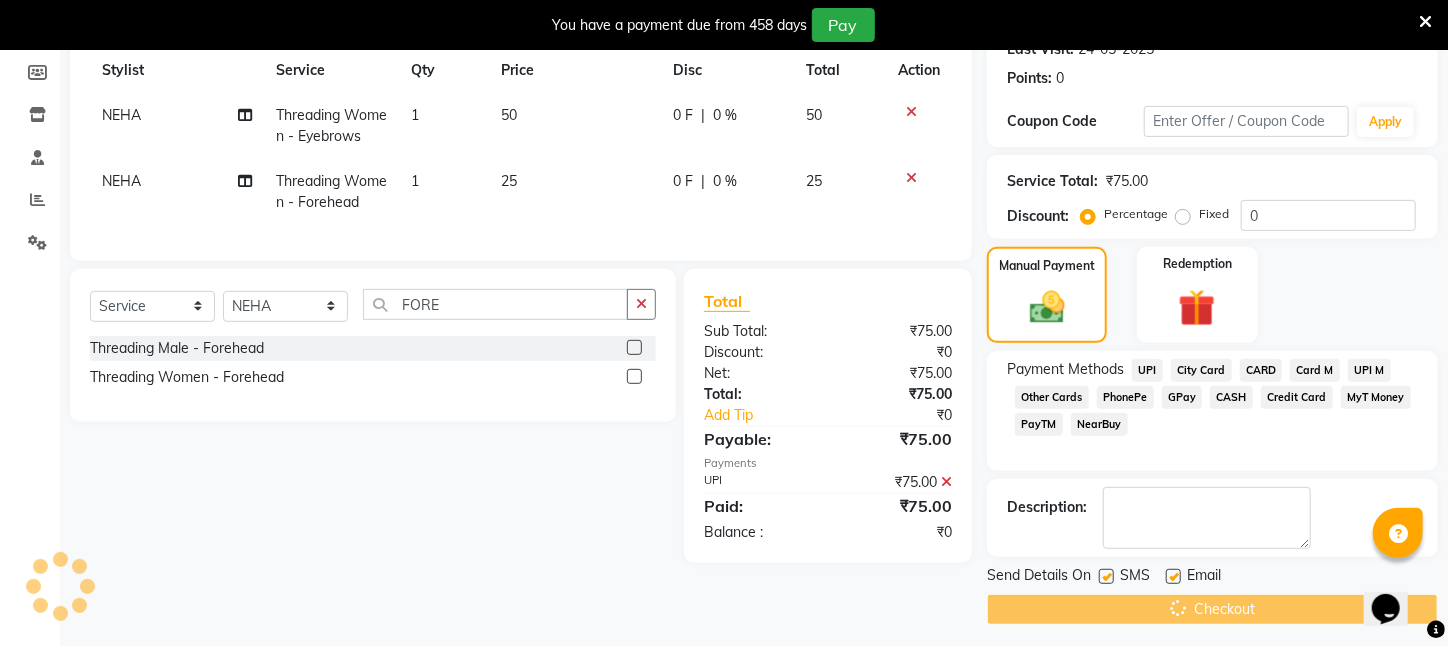 click on "Payable:" 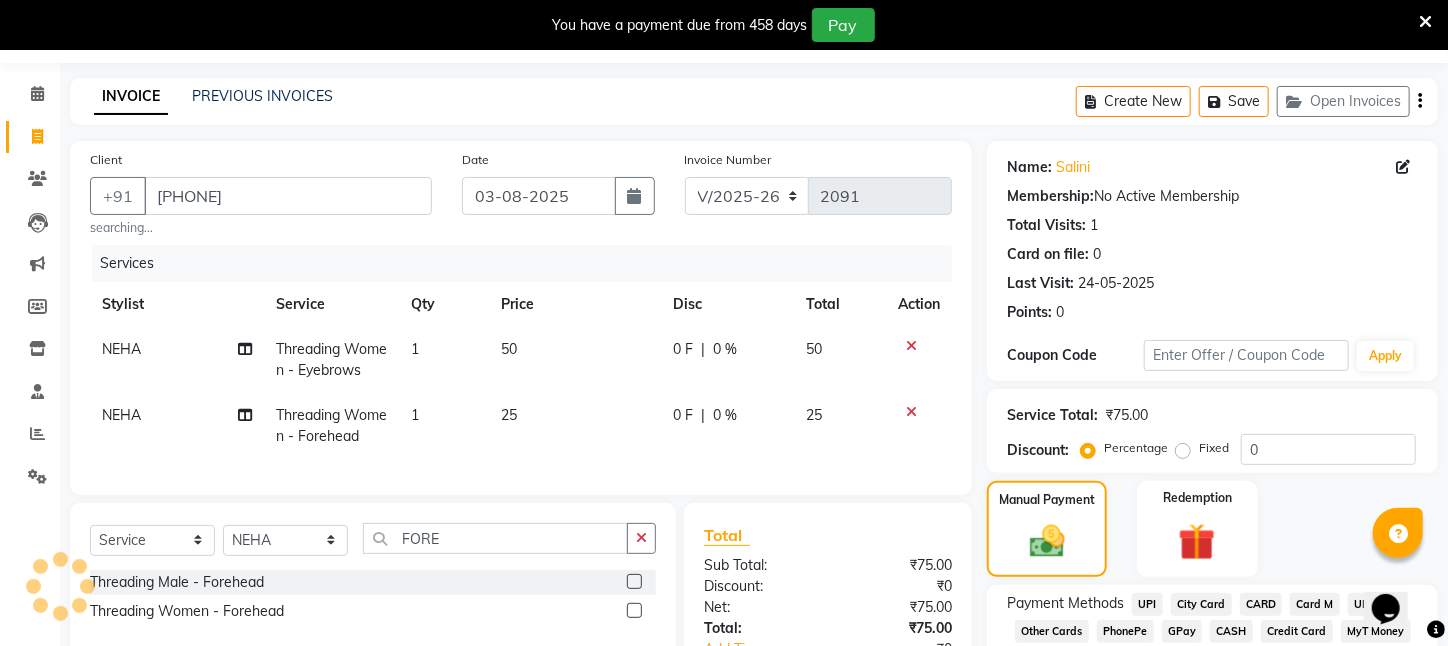 scroll, scrollTop: 0, scrollLeft: 0, axis: both 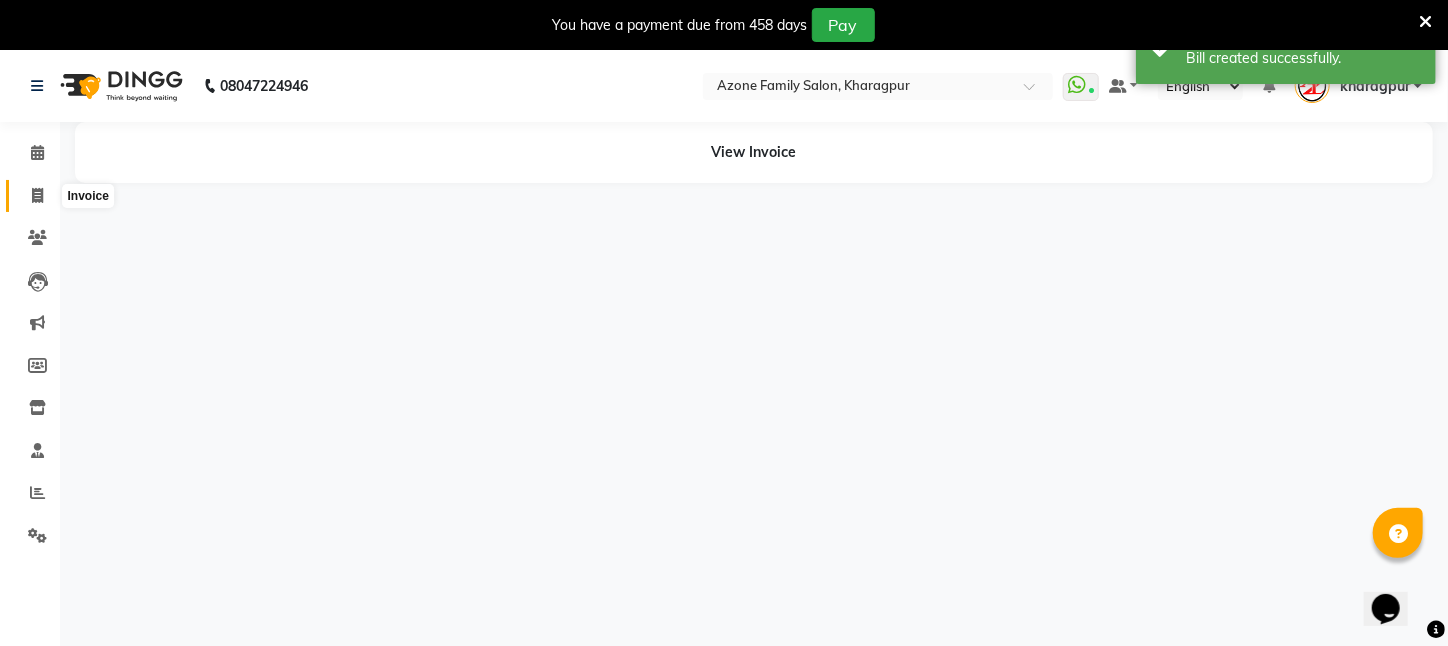 click 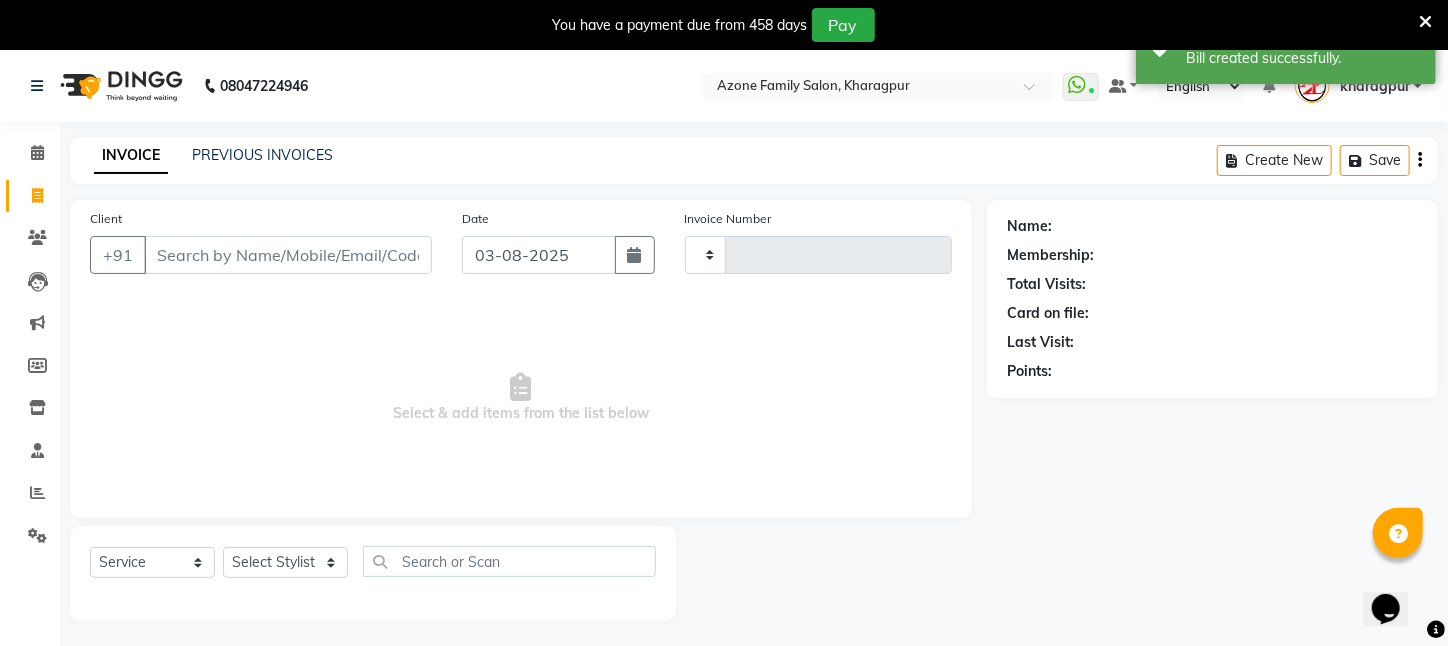 click 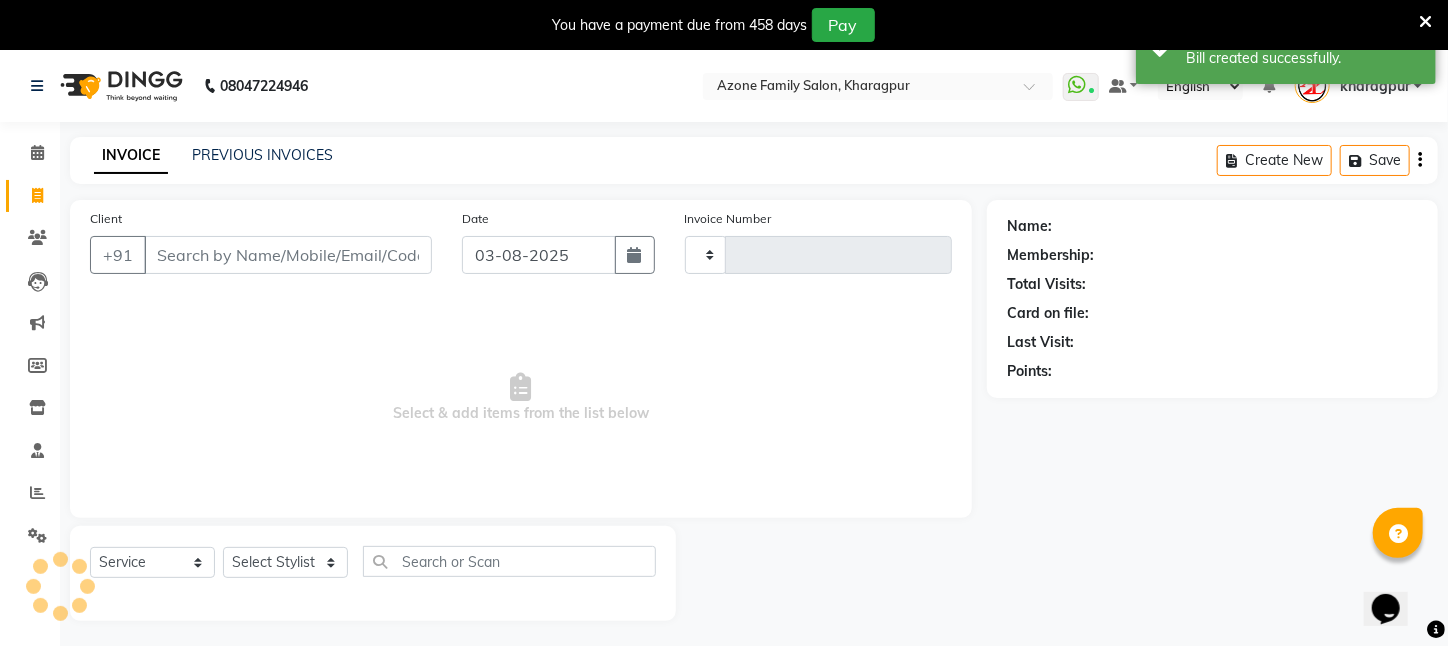 scroll, scrollTop: 50, scrollLeft: 0, axis: vertical 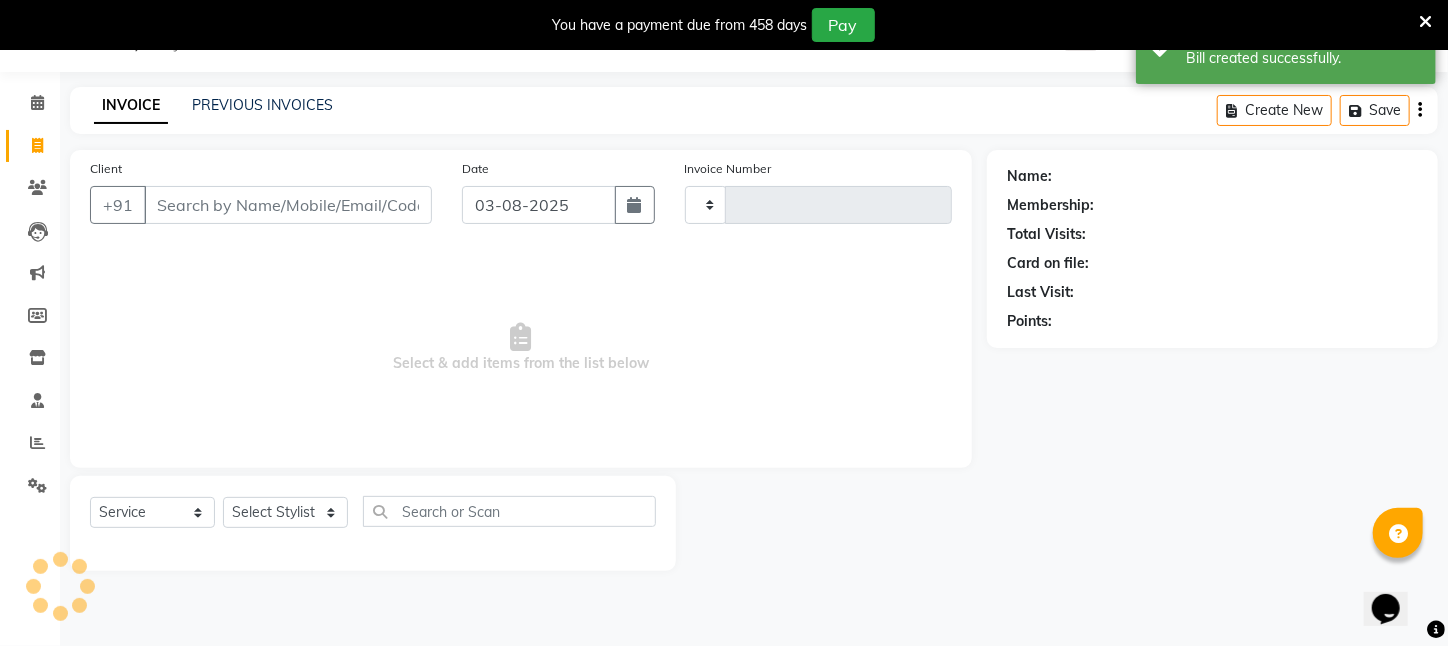 type on "2092" 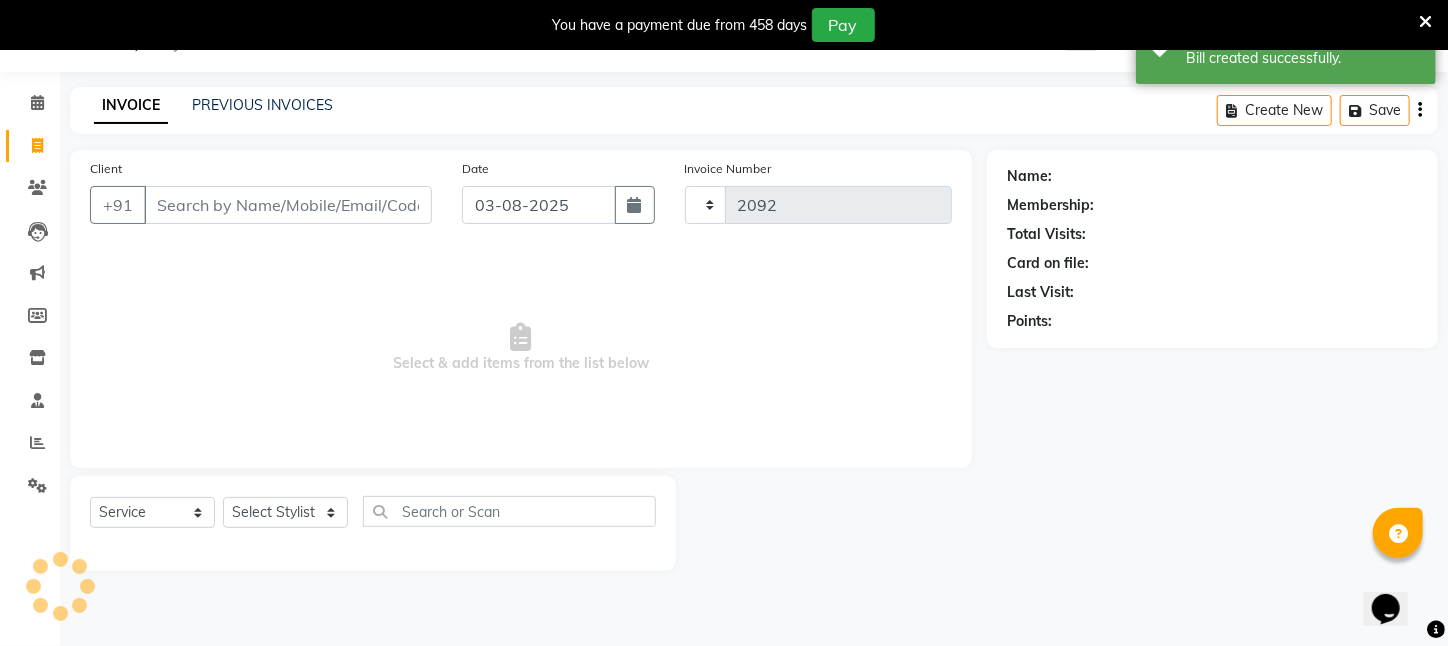 select on "4296" 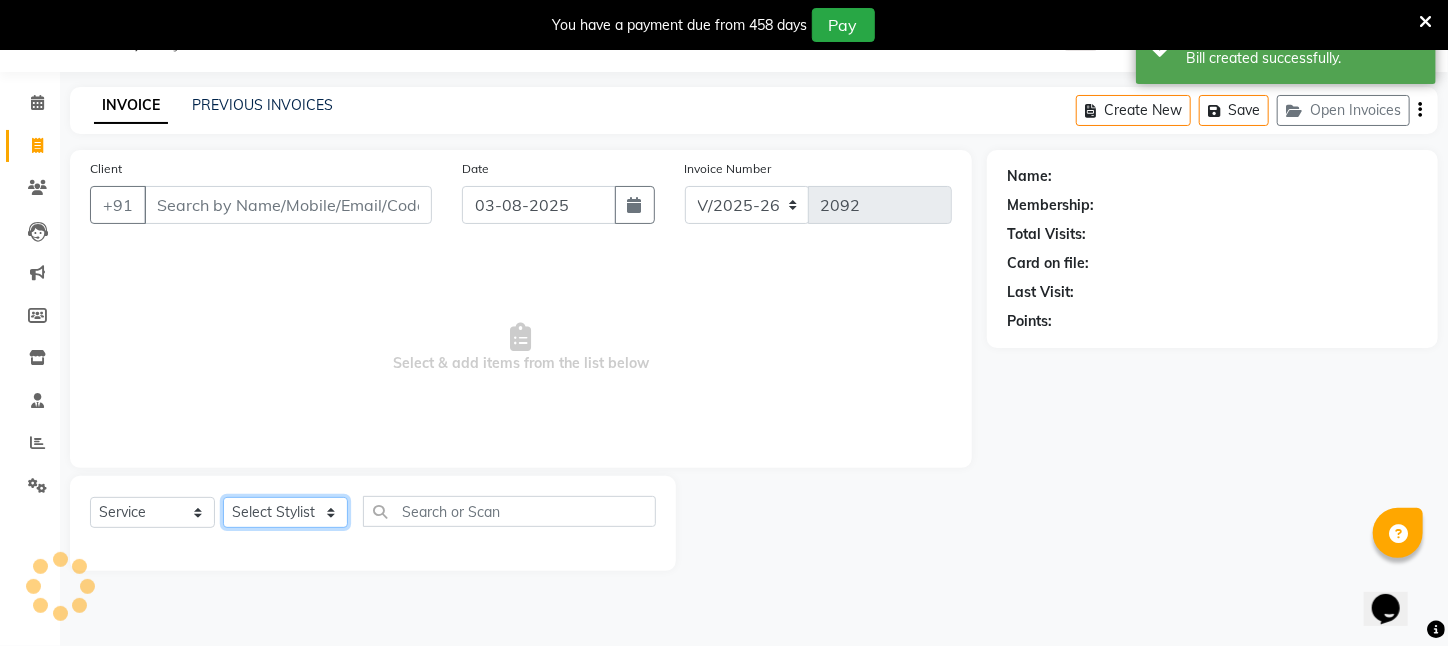 drag, startPoint x: 323, startPoint y: 512, endPoint x: 319, endPoint y: 446, distance: 66.1211 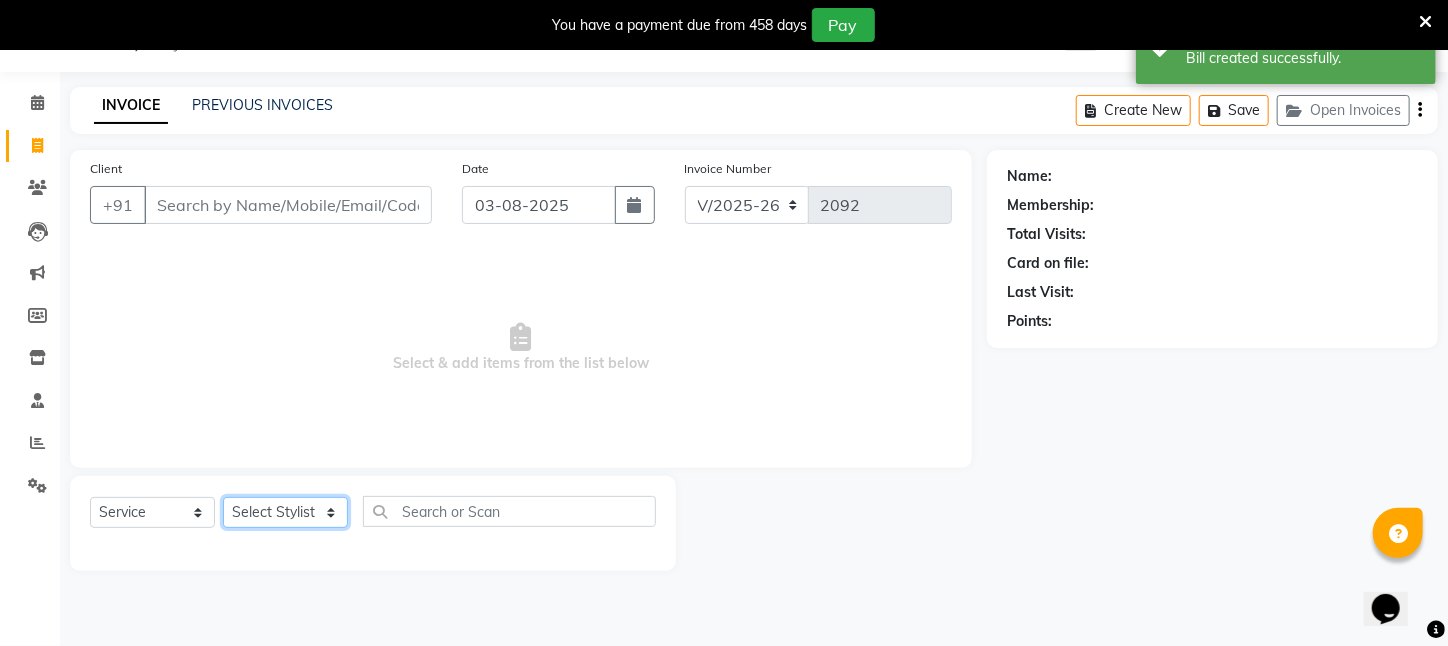 select on "25302" 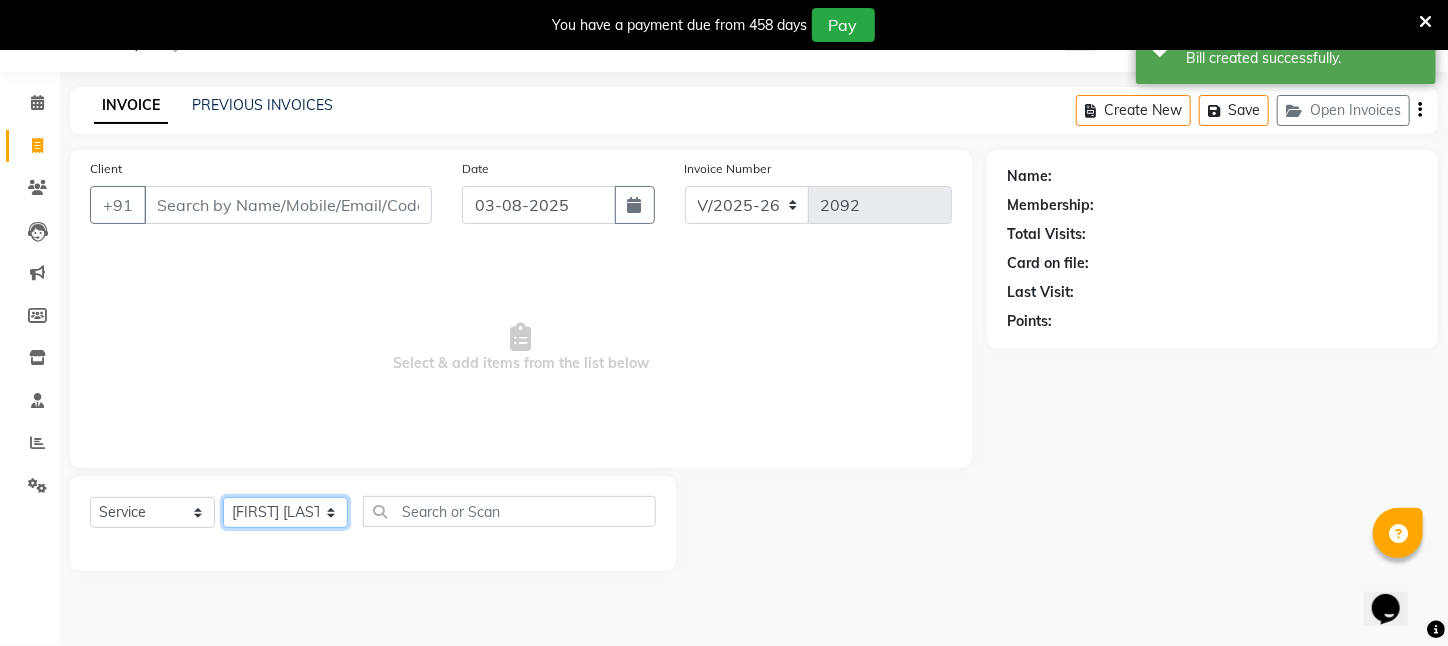click on "Select Stylist Aftab Ansar ARPITA DEEPIKA IMRAAN Injamam KESHAV kharagpur Mahadev Pal Manisha MOUMITA NEHA Rahim Ruma SAIMA Shibani Sujit Suman TINKU Venu" 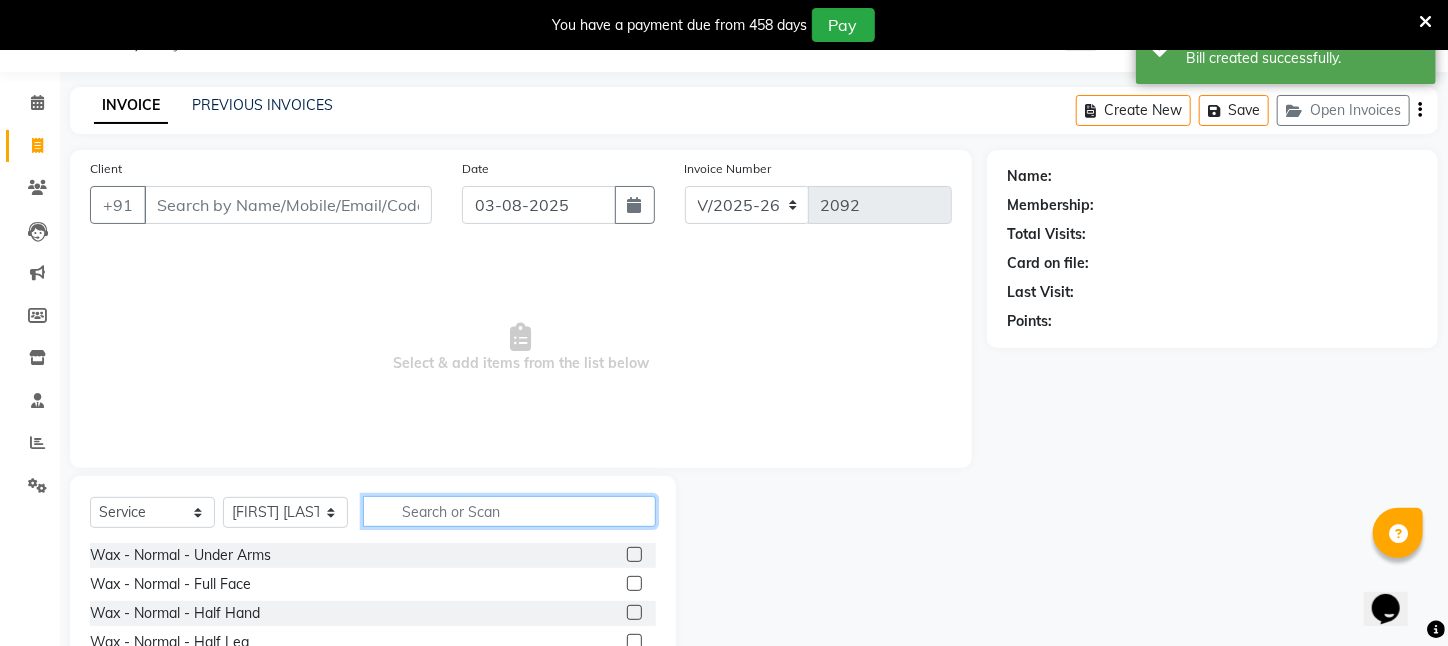 click 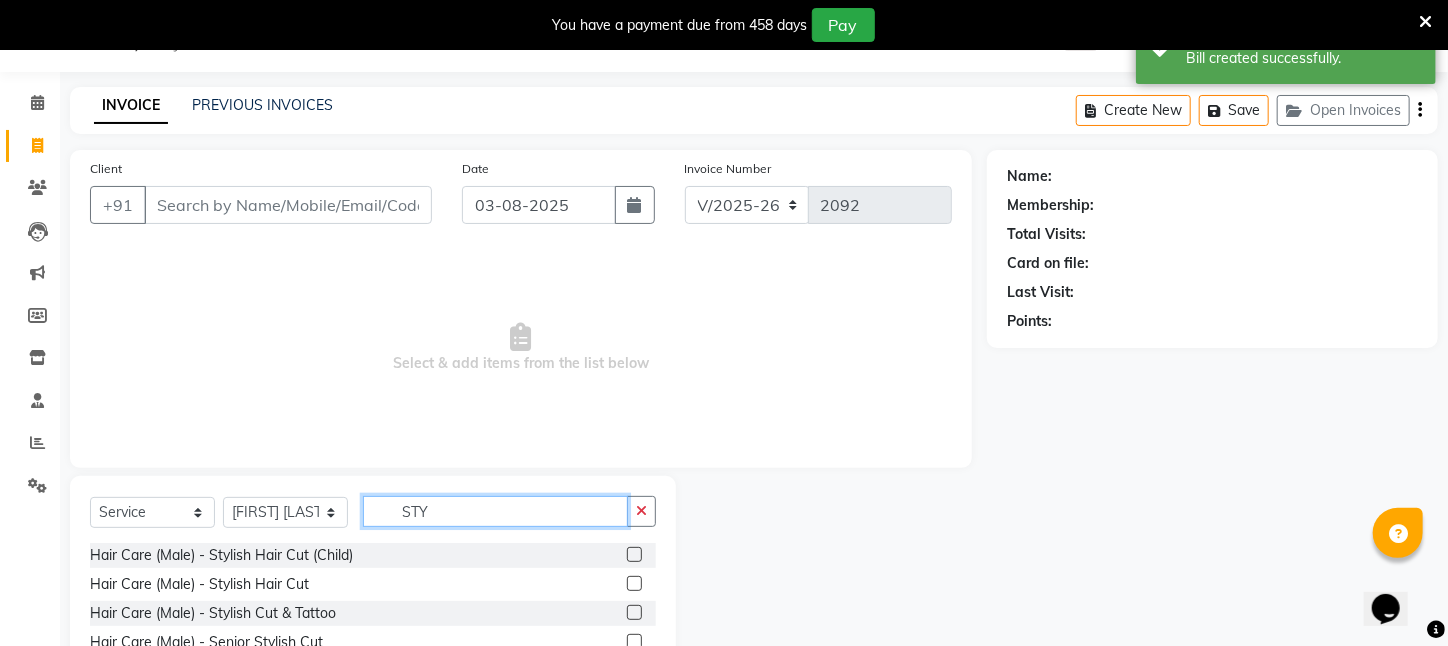 scroll, scrollTop: 204, scrollLeft: 0, axis: vertical 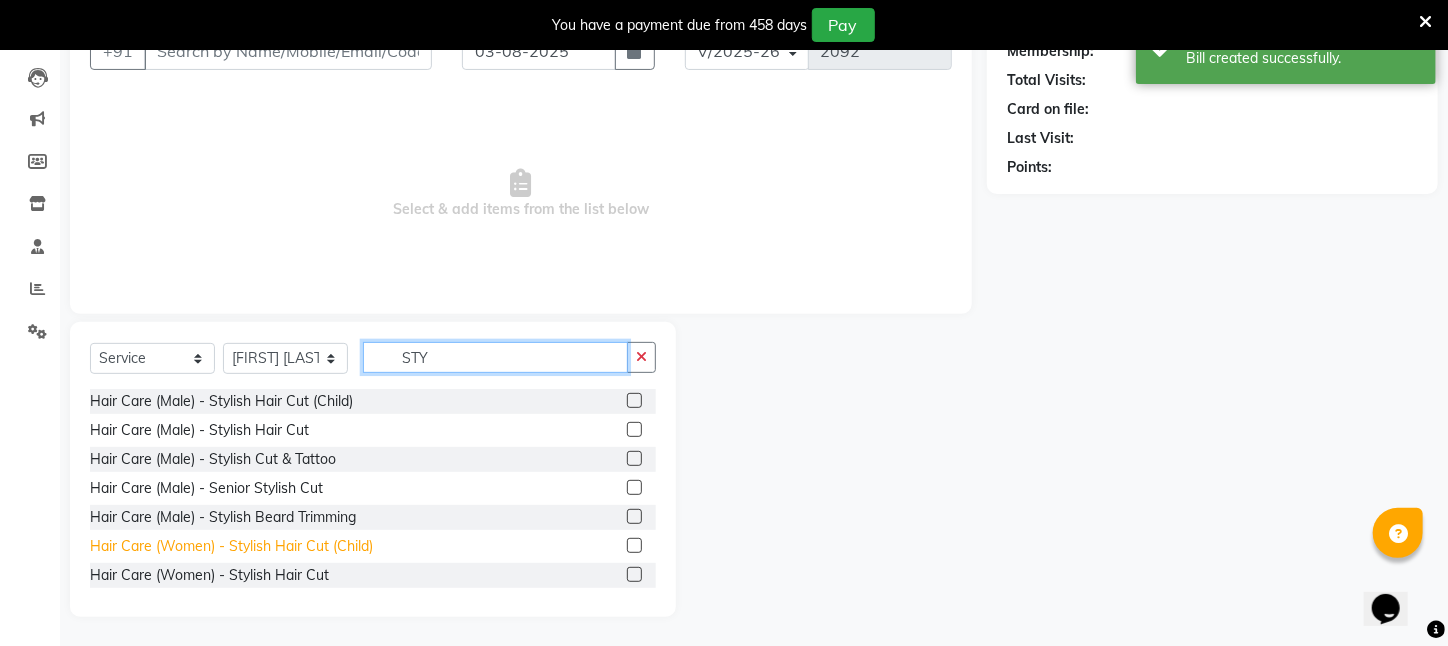 type on "STY" 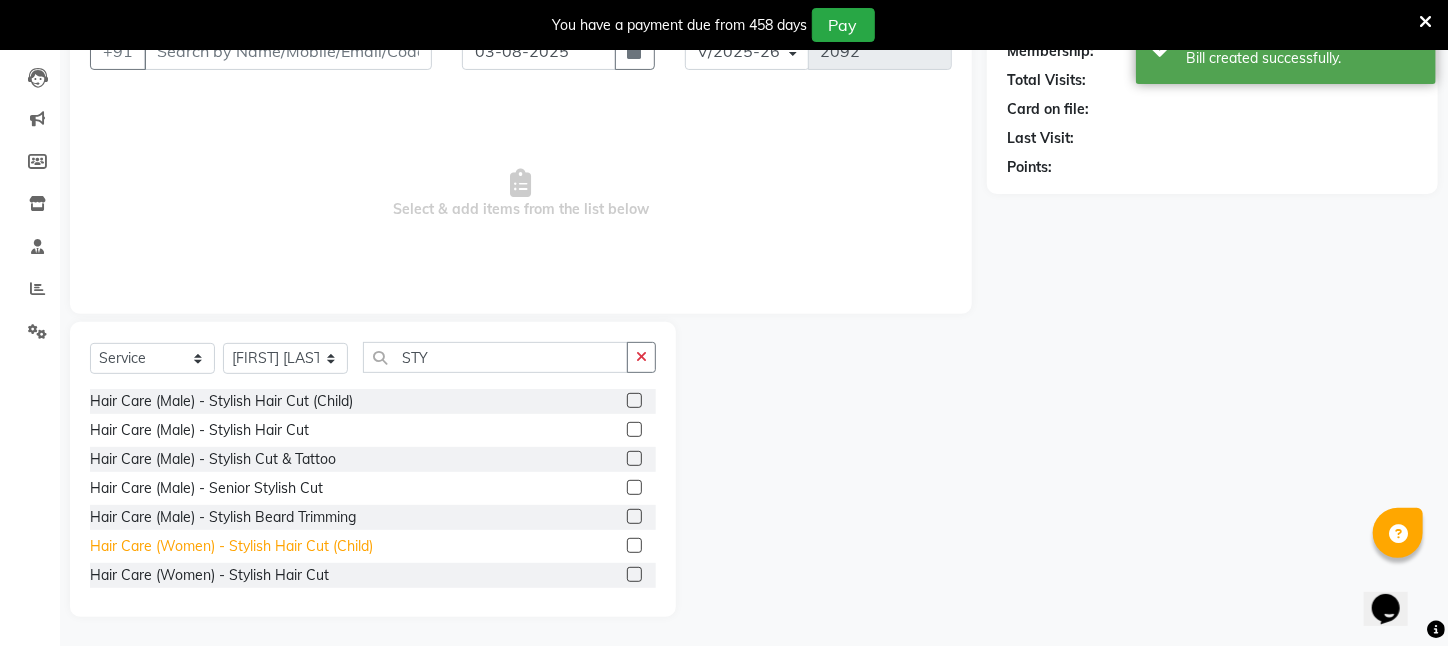 click on "Hair Care (Women)   -   Stylish Hair Cut (Child)" 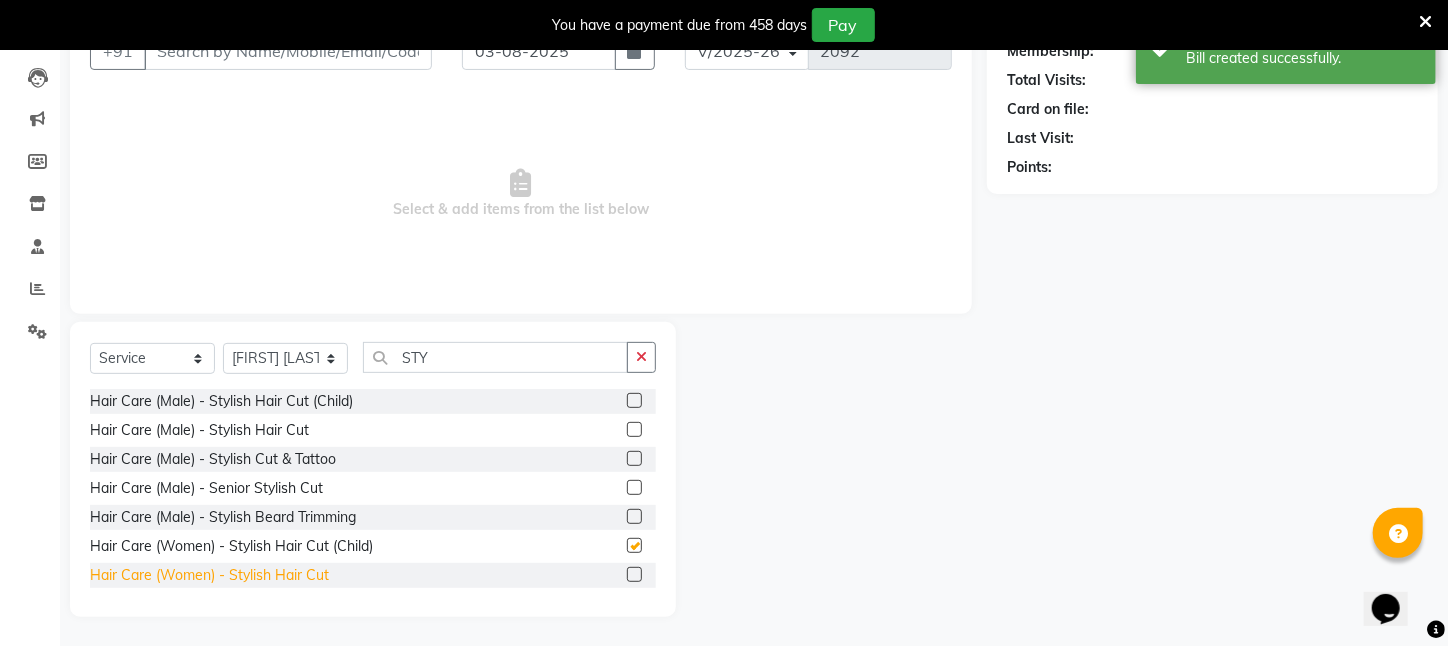 checkbox on "false" 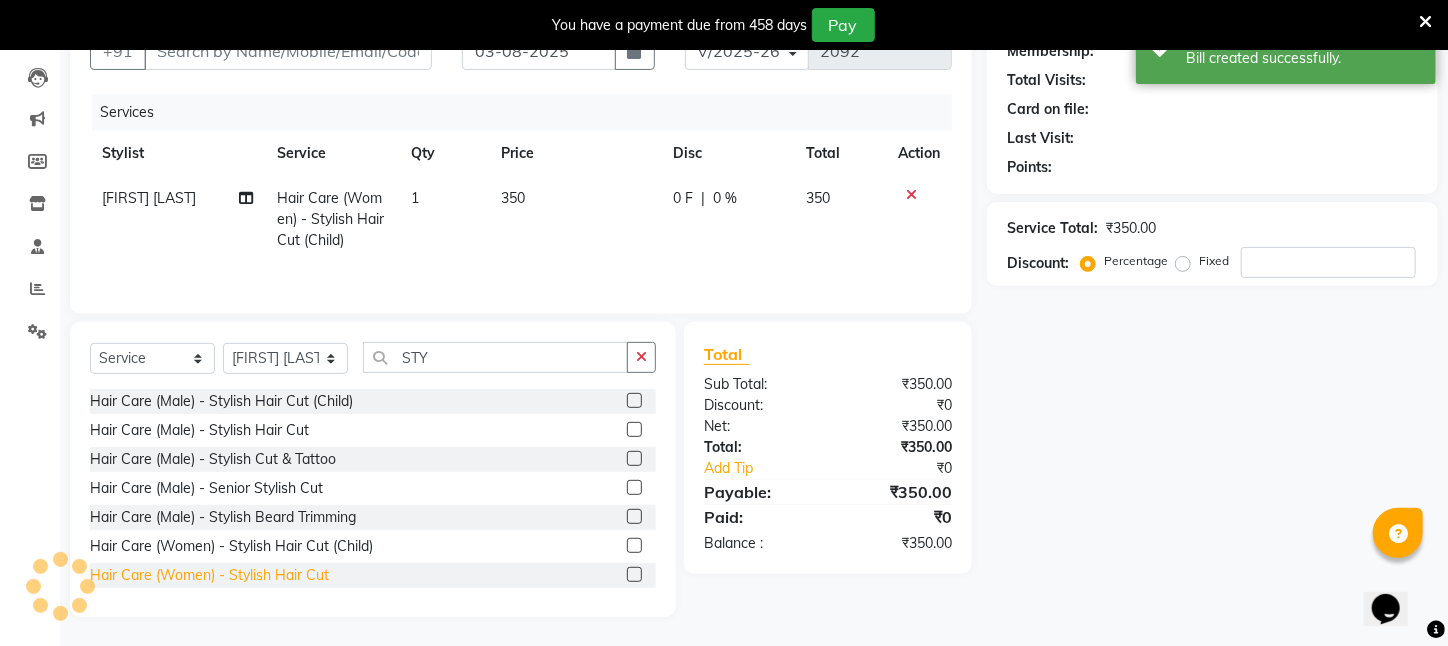 click on "Hair Care (Women)   -   Stylish Hair Cut" 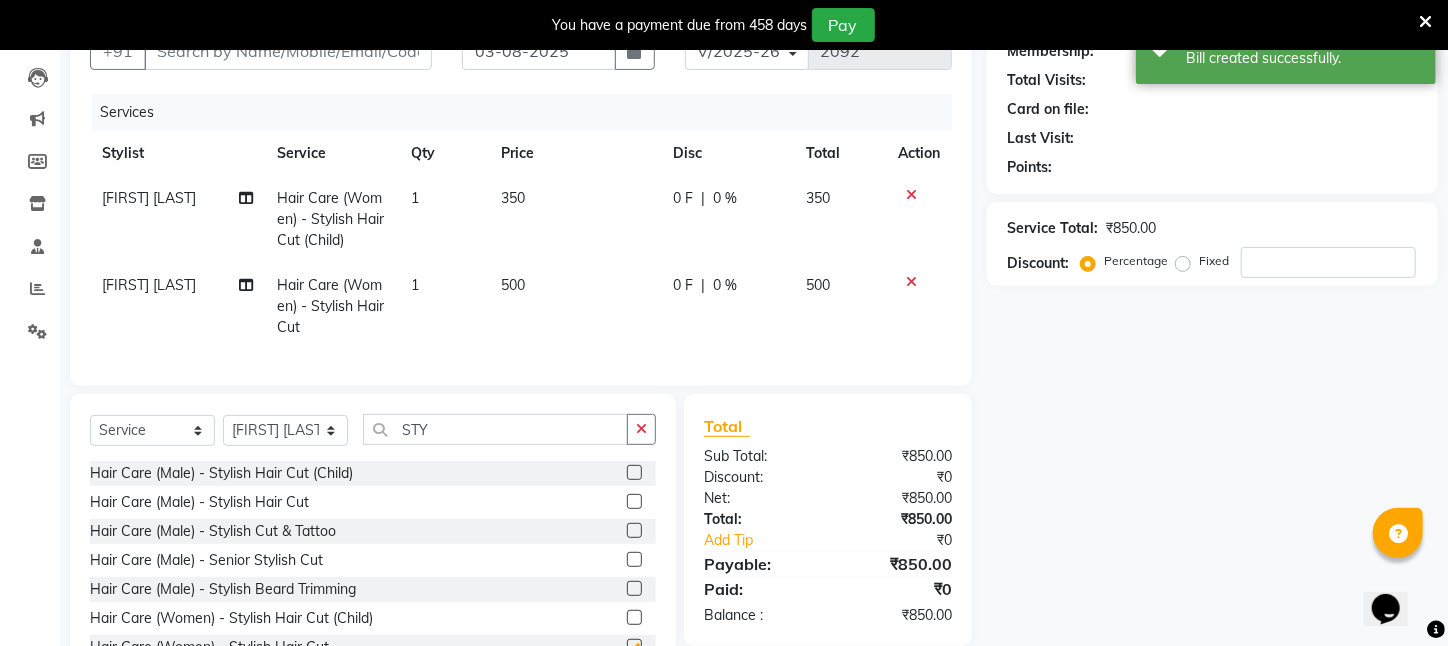 checkbox on "false" 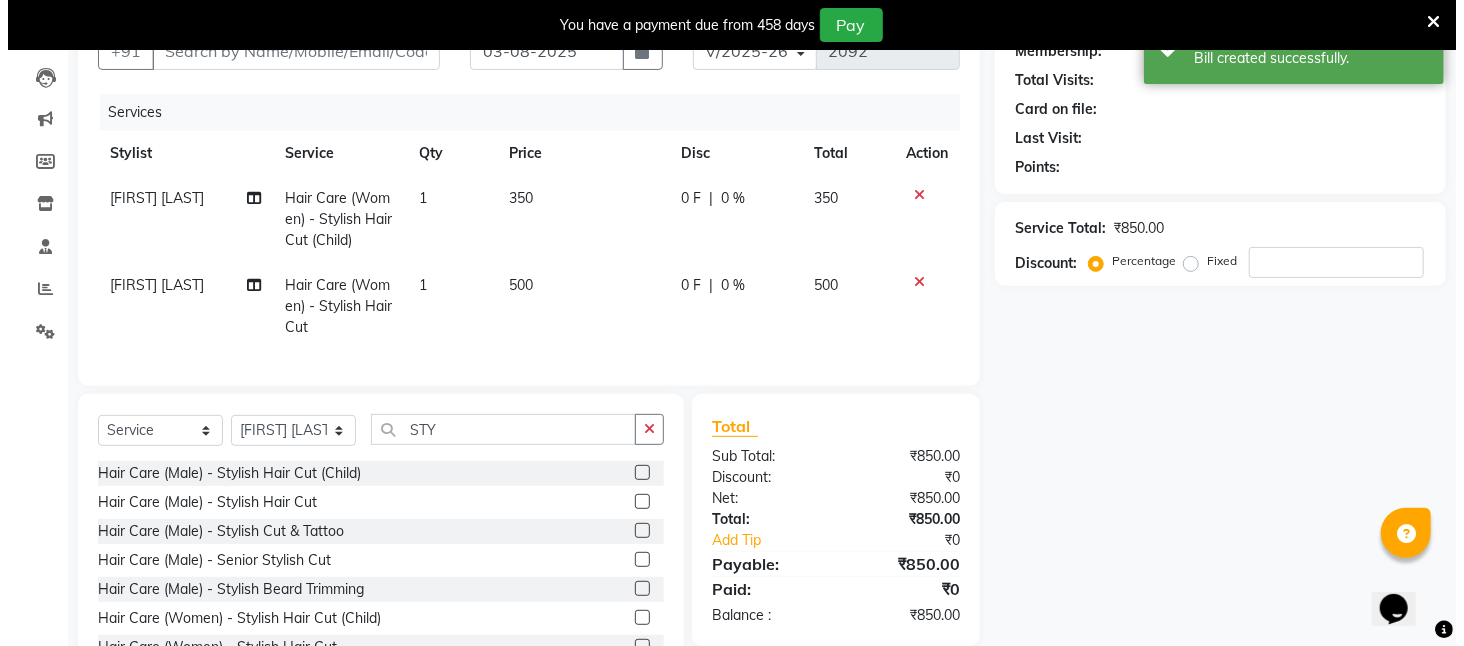 scroll, scrollTop: 0, scrollLeft: 0, axis: both 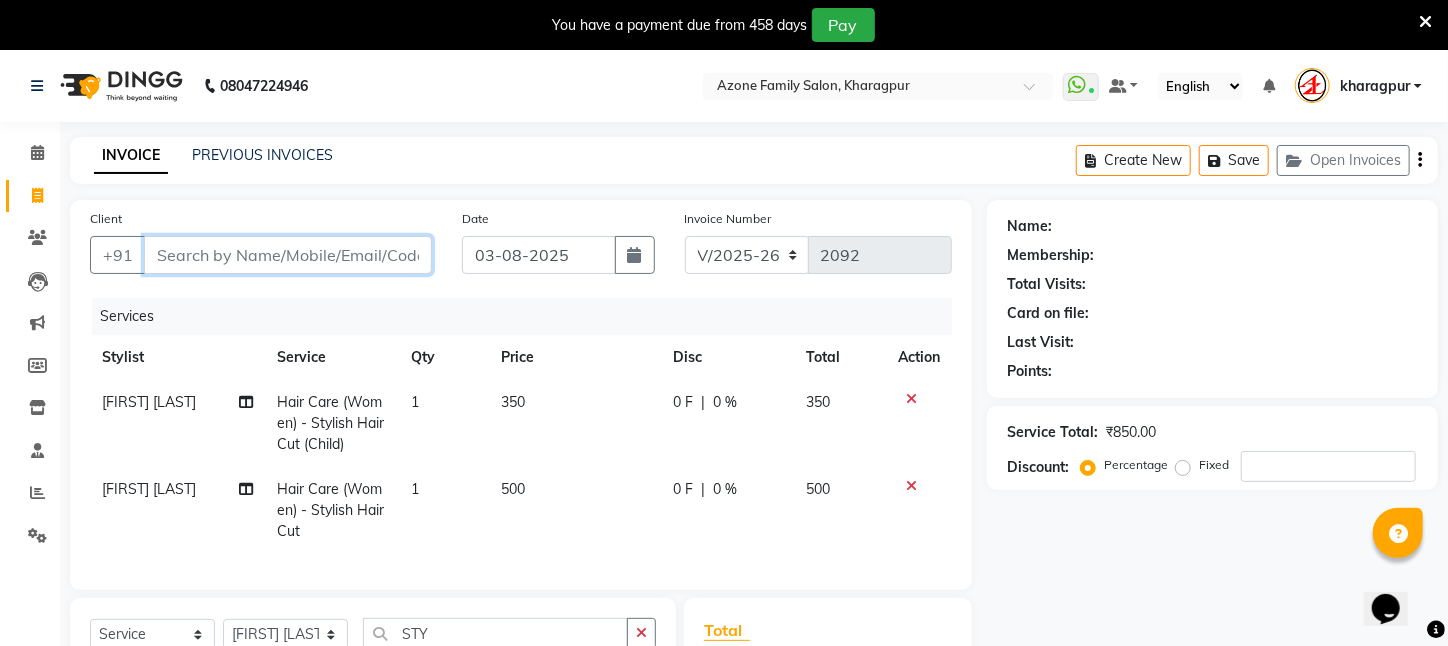 click on "Client" at bounding box center (288, 255) 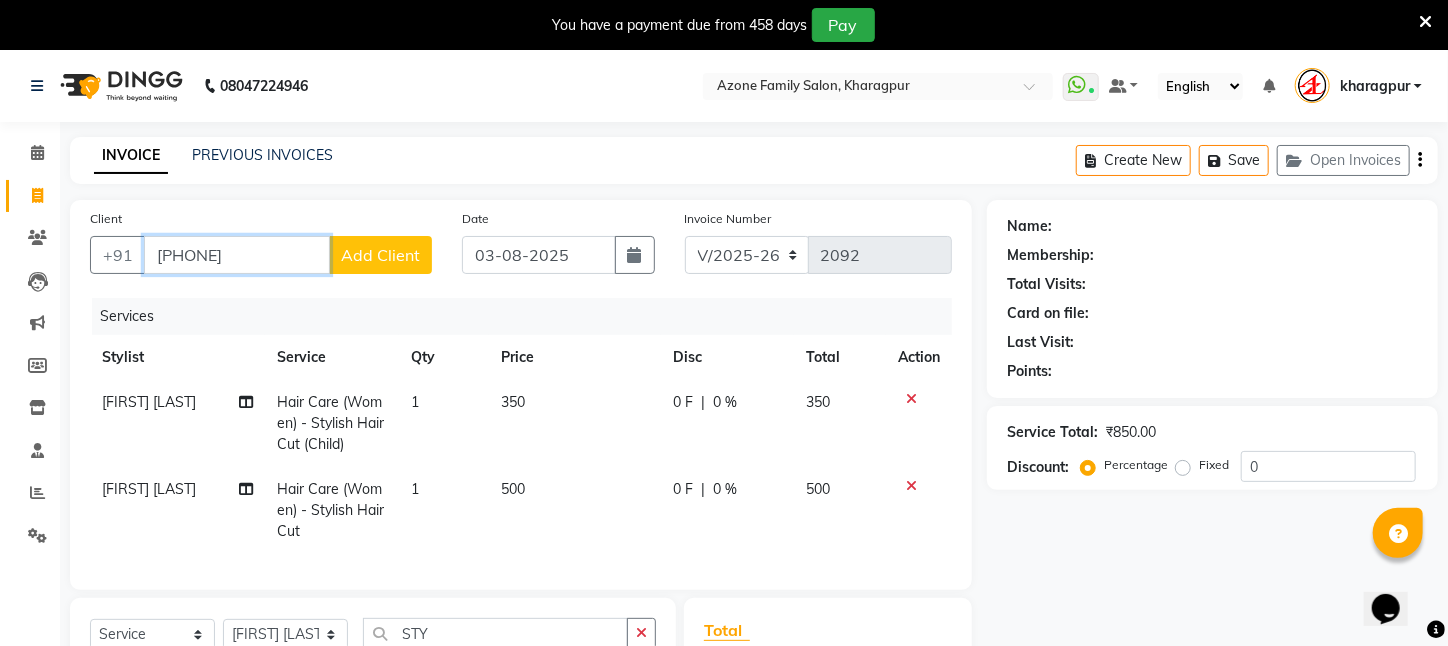 type on "[PHONE]" 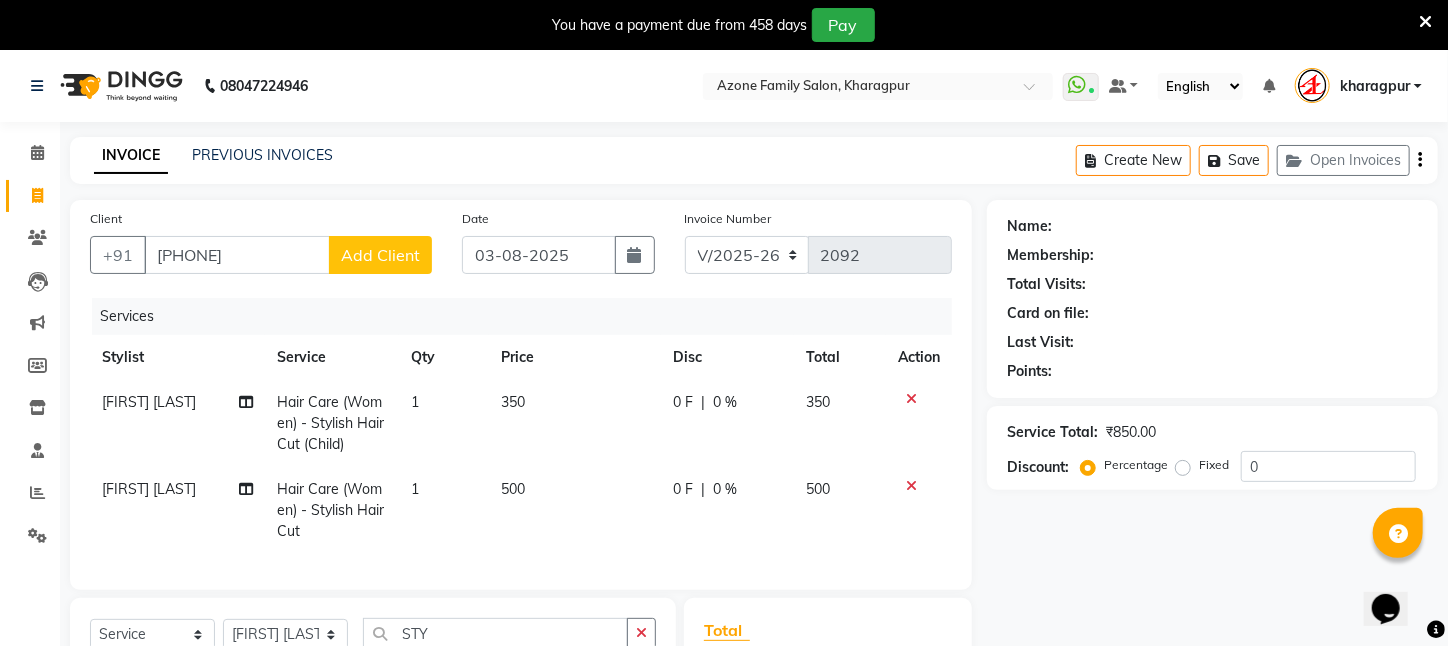 click on "Add Client" 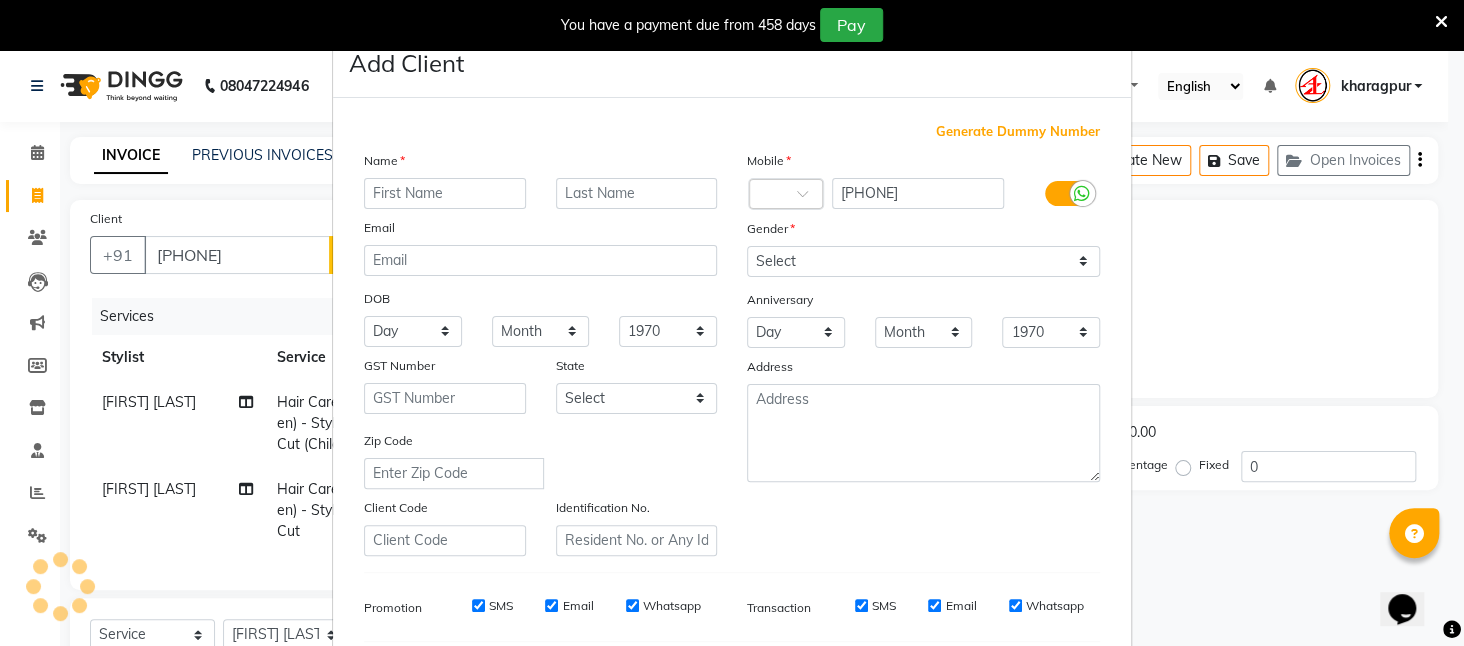 click at bounding box center [445, 193] 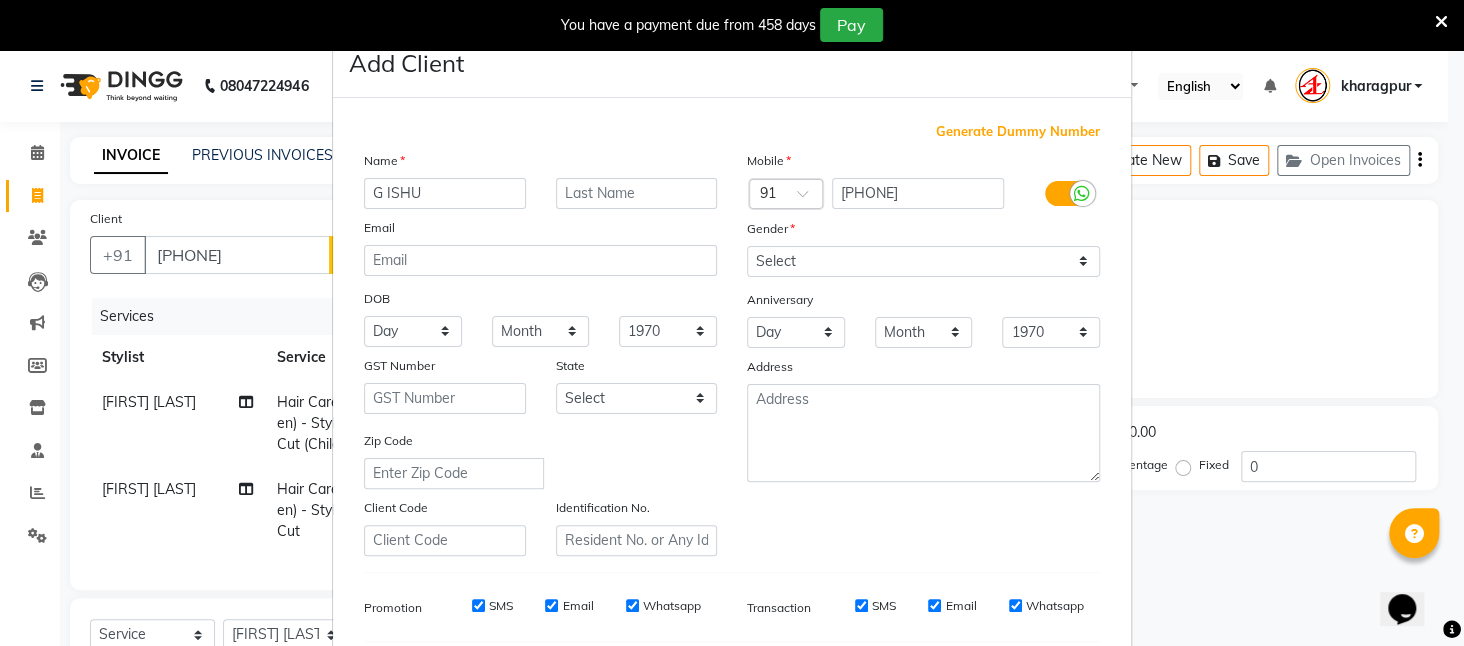 type on "G ISHU" 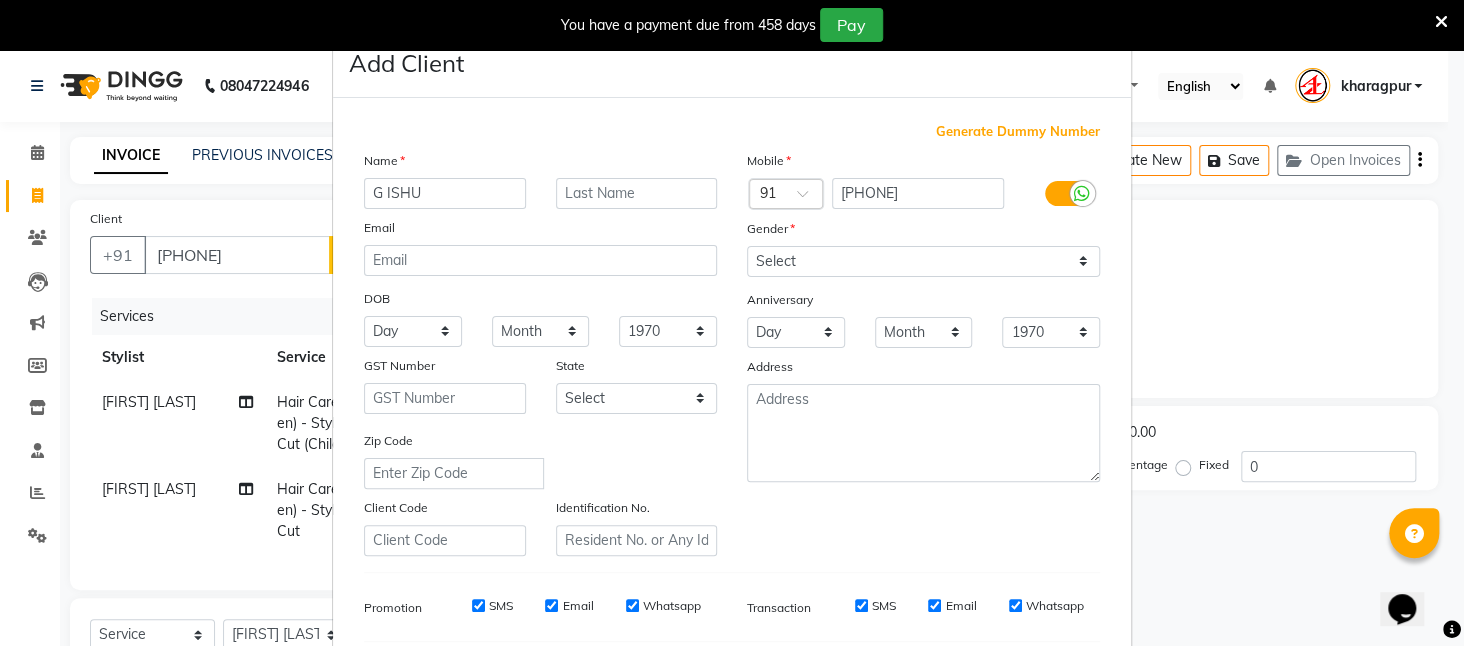 click on "Select Male Female Other Prefer Not To Say" at bounding box center (923, 261) 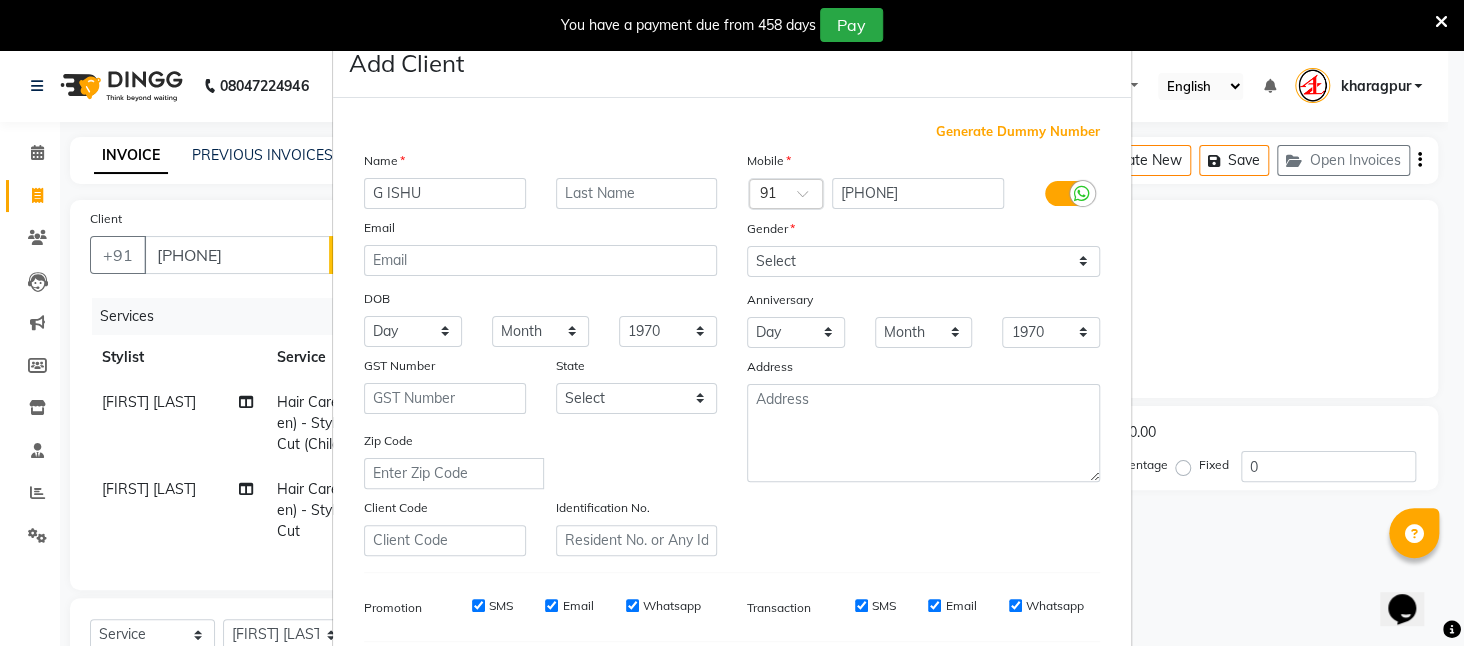 click on "Gender" at bounding box center [923, 232] 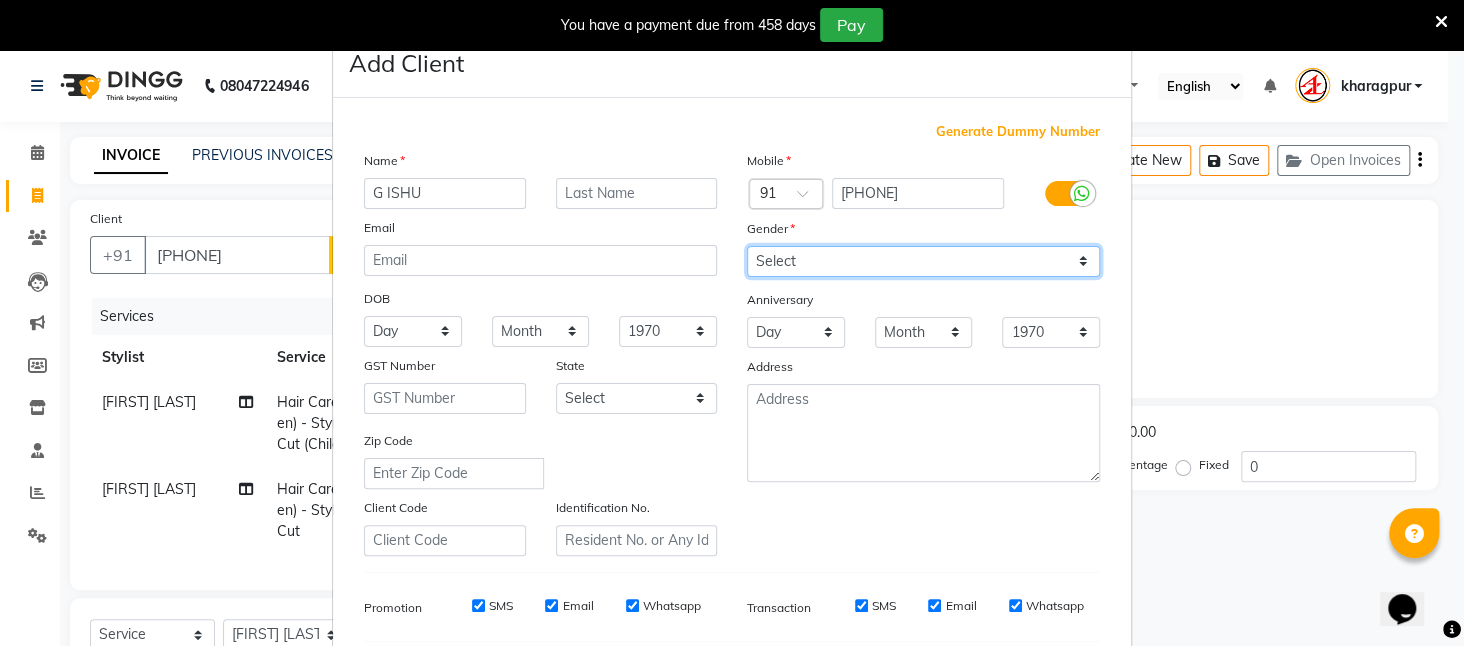 click on "Select Male Female Other Prefer Not To Say" at bounding box center [923, 261] 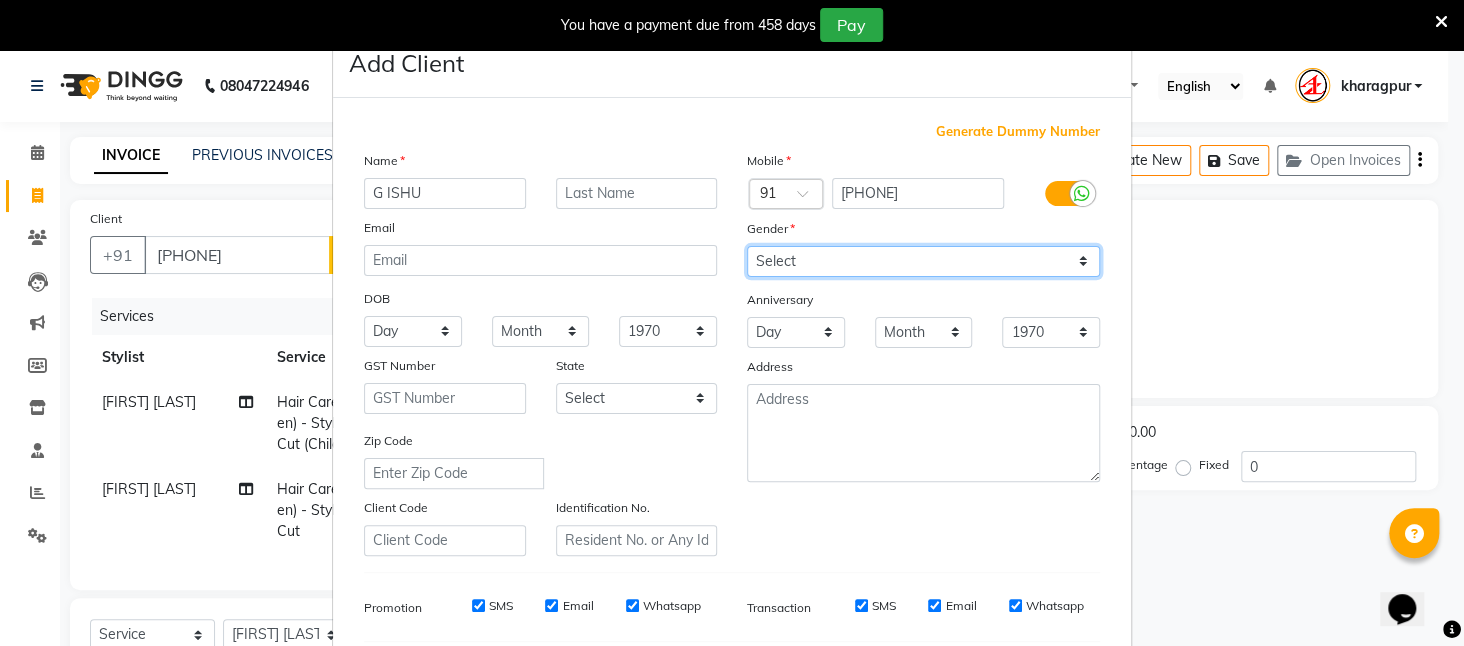 select on "female" 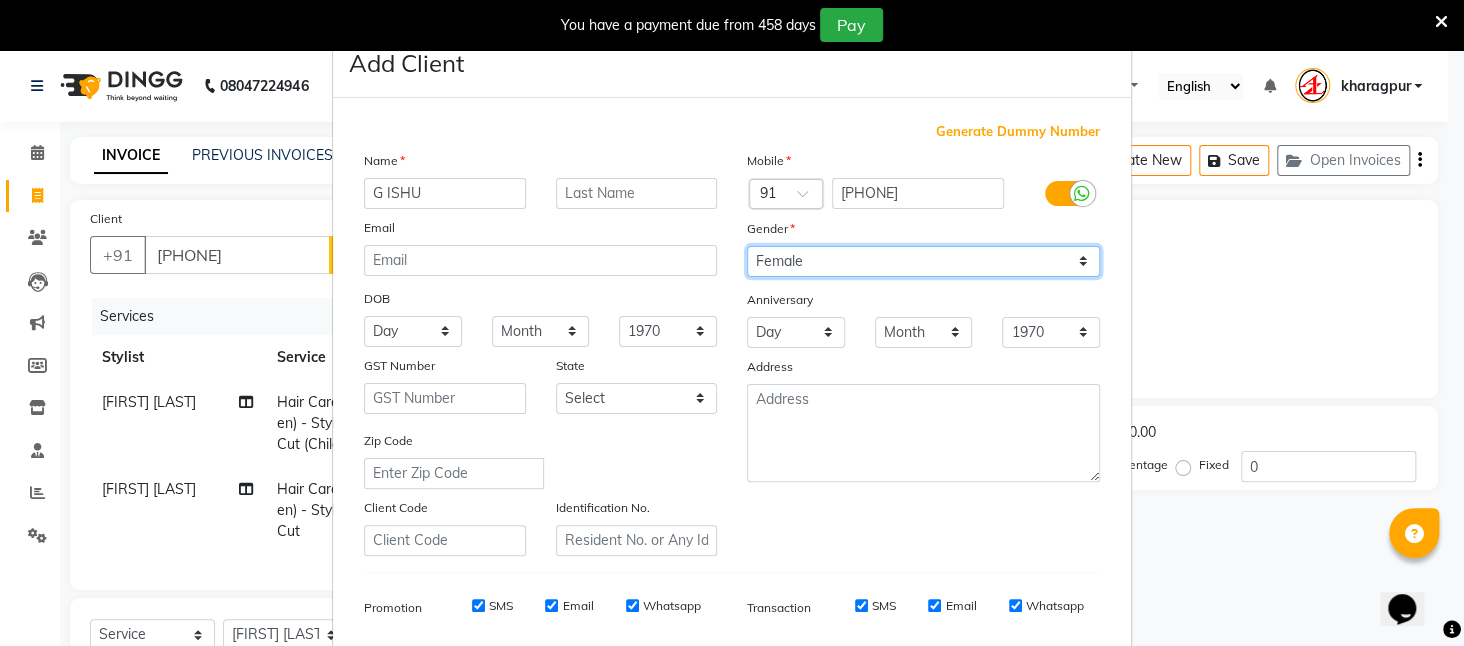 click on "Select Male Female Other Prefer Not To Say" at bounding box center [923, 261] 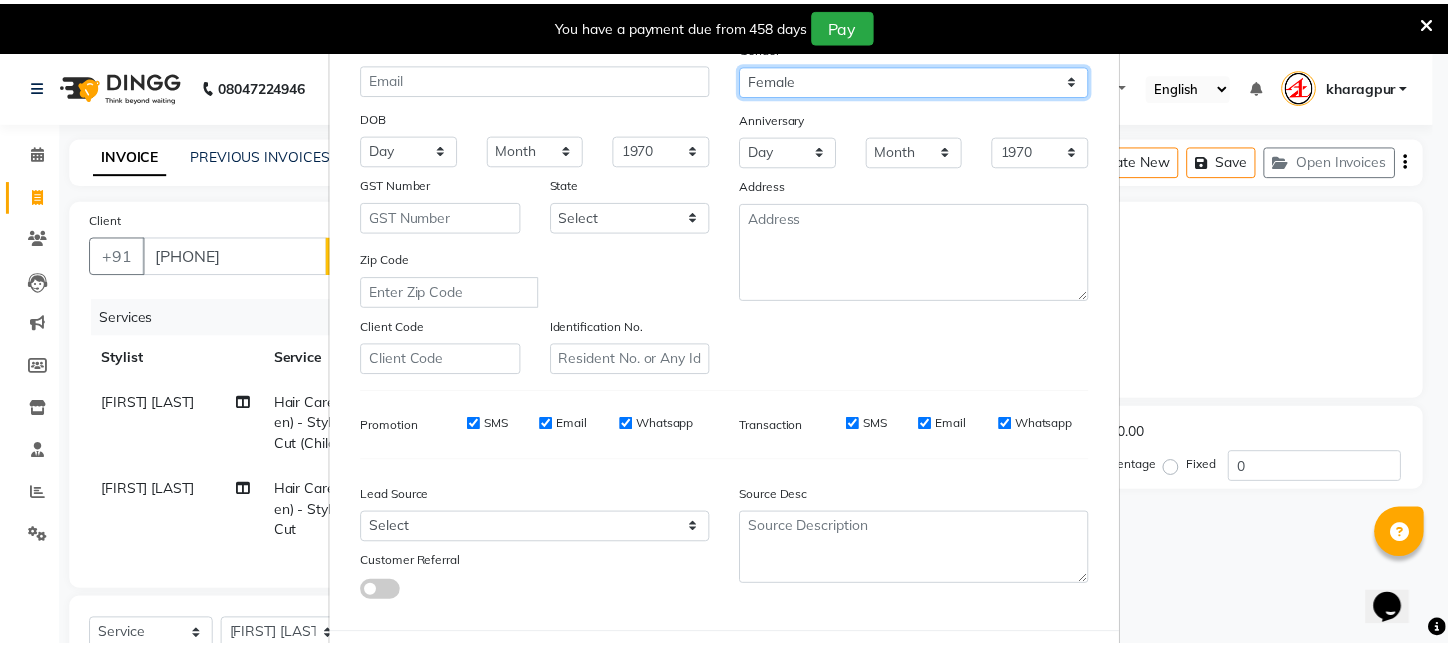 scroll, scrollTop: 277, scrollLeft: 0, axis: vertical 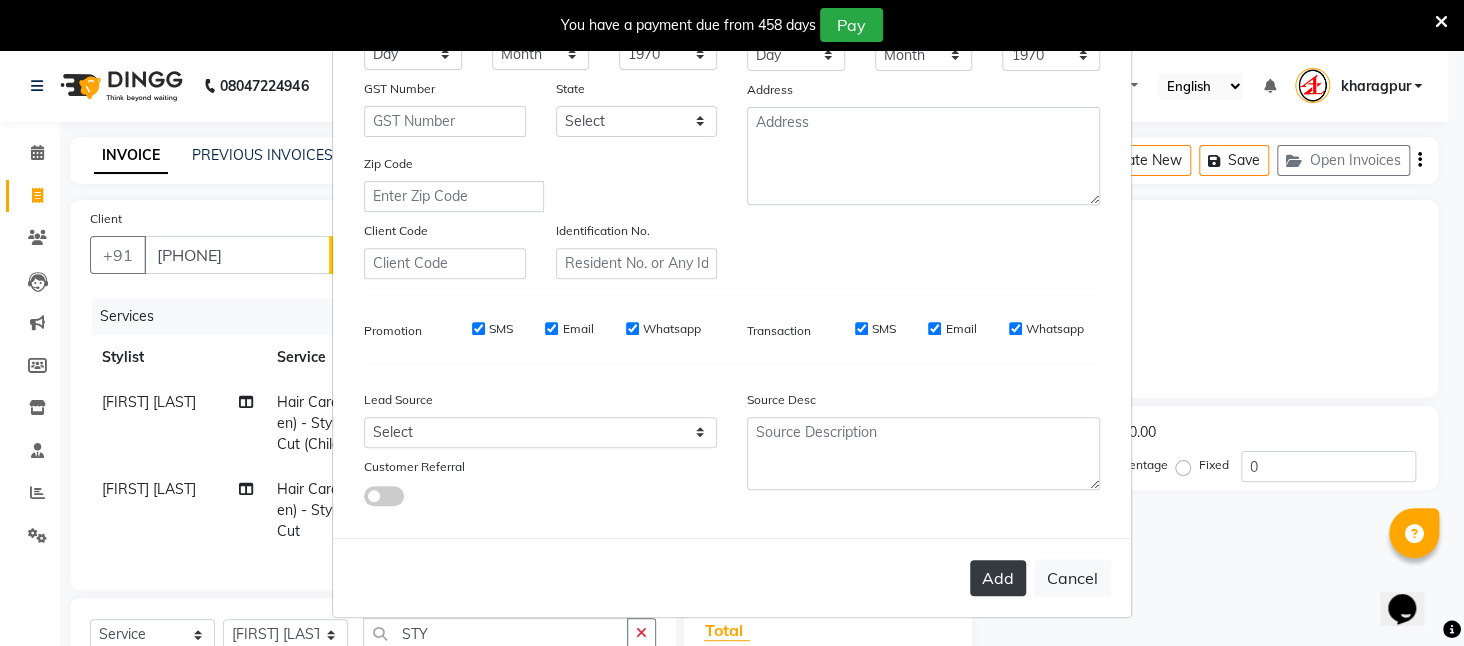 click on "Add" at bounding box center (998, 578) 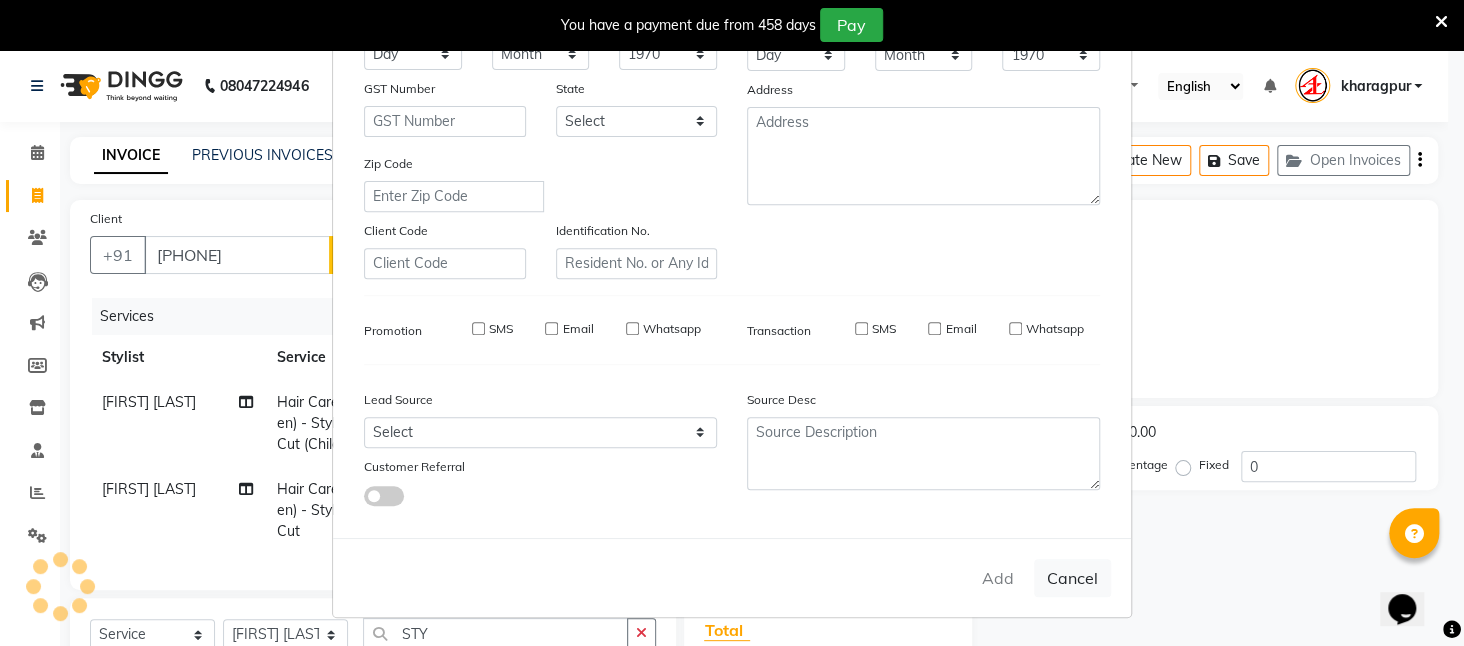 type 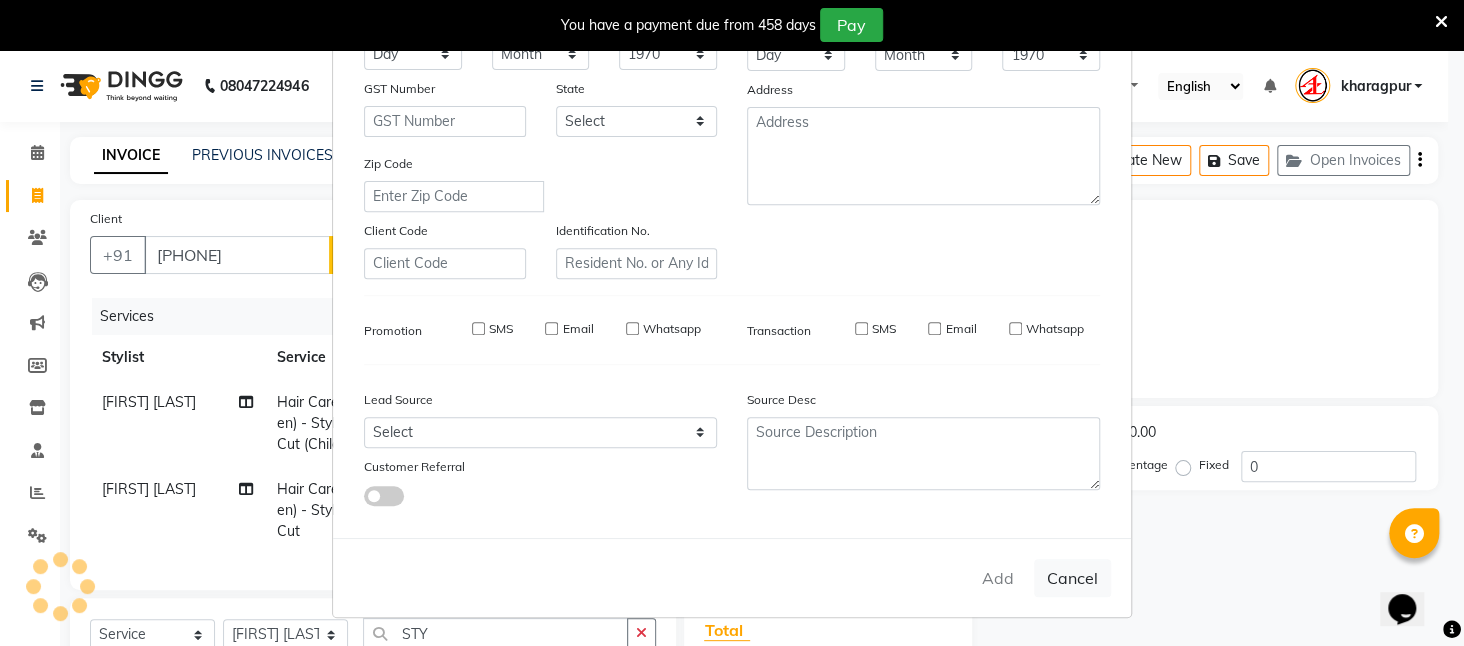 select 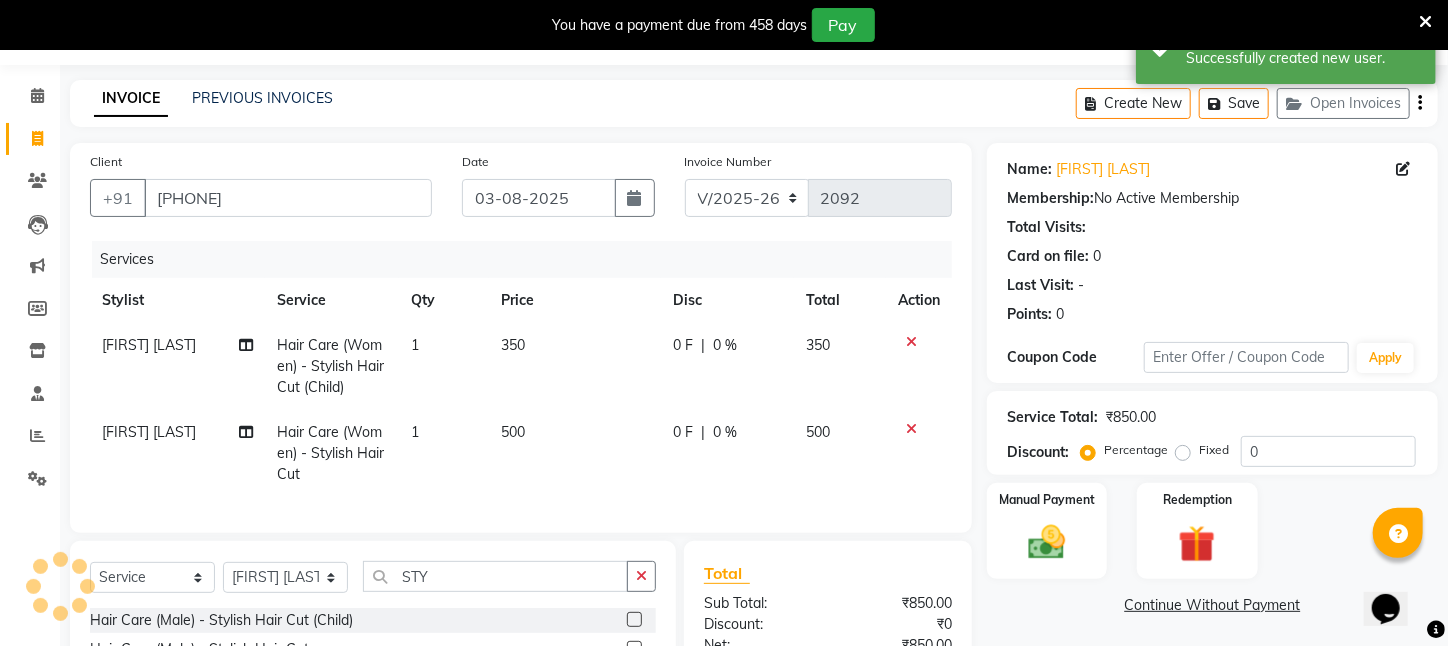 scroll, scrollTop: 99, scrollLeft: 0, axis: vertical 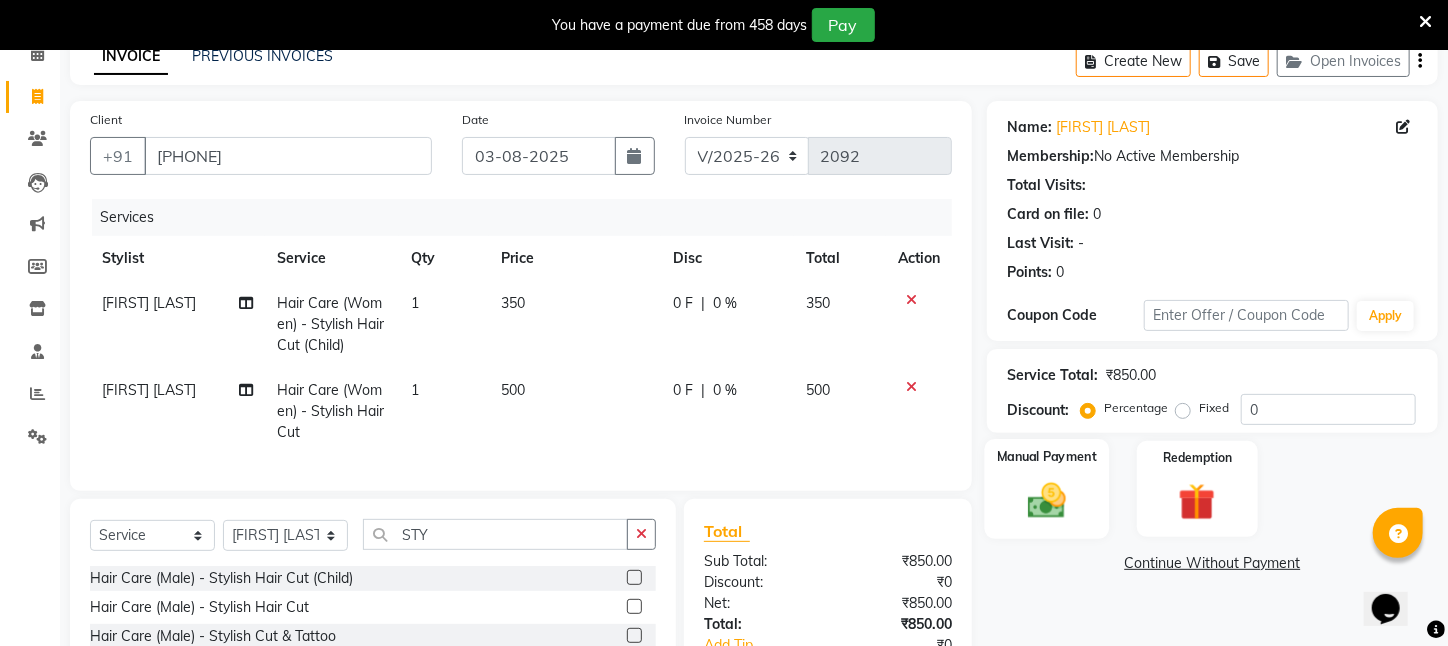 click on "Manual Payment" 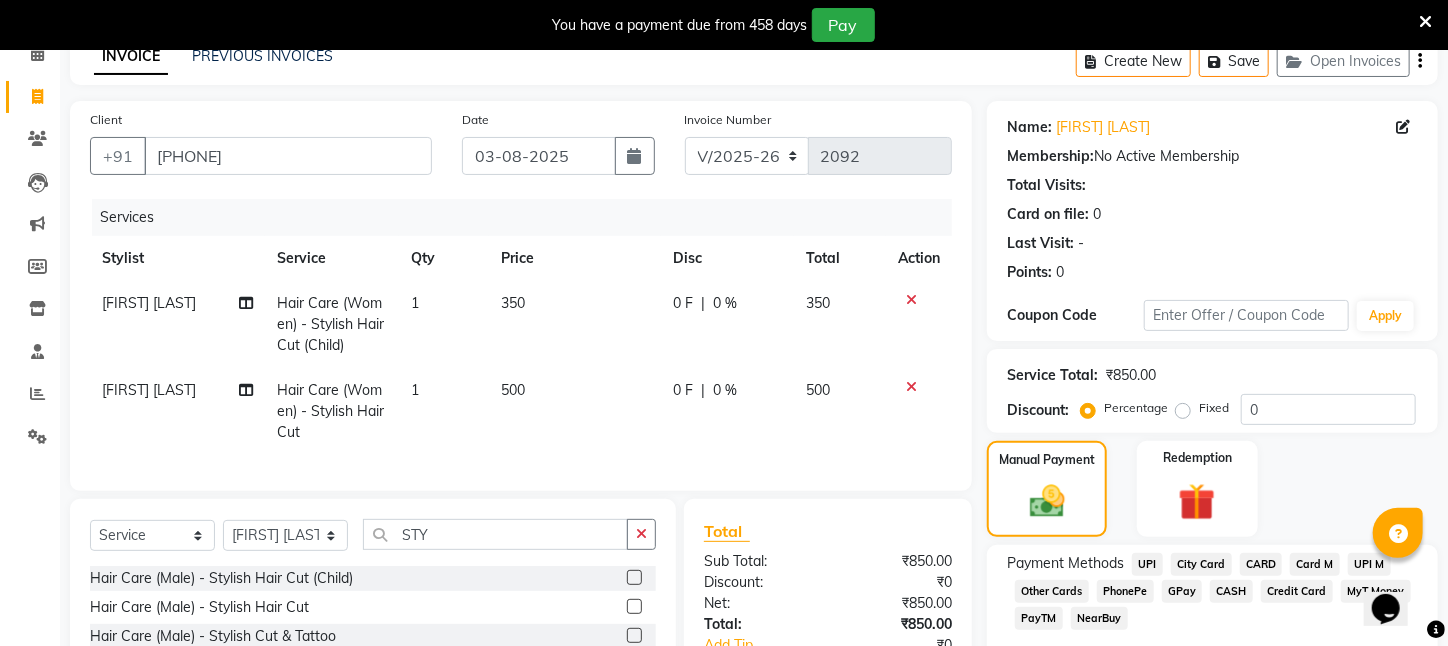 scroll, scrollTop: 291, scrollLeft: 0, axis: vertical 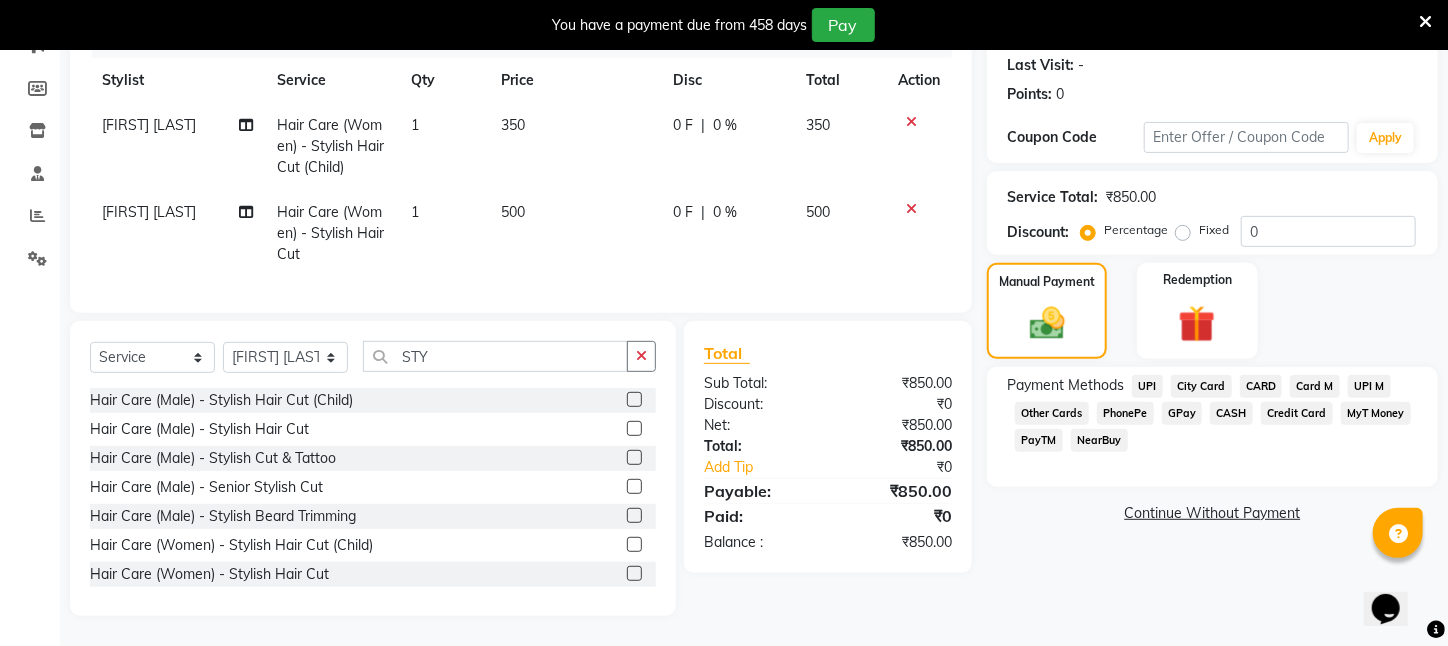 click on "UPI" 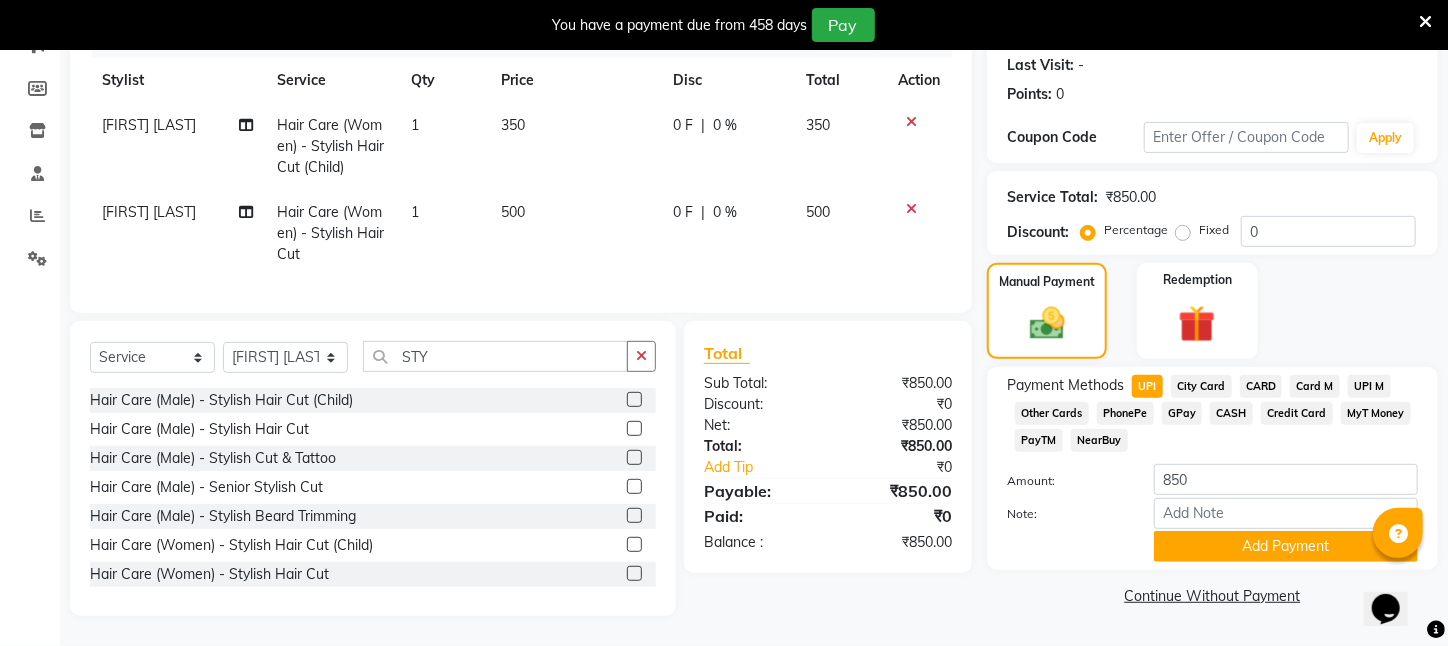 scroll, scrollTop: 293, scrollLeft: 0, axis: vertical 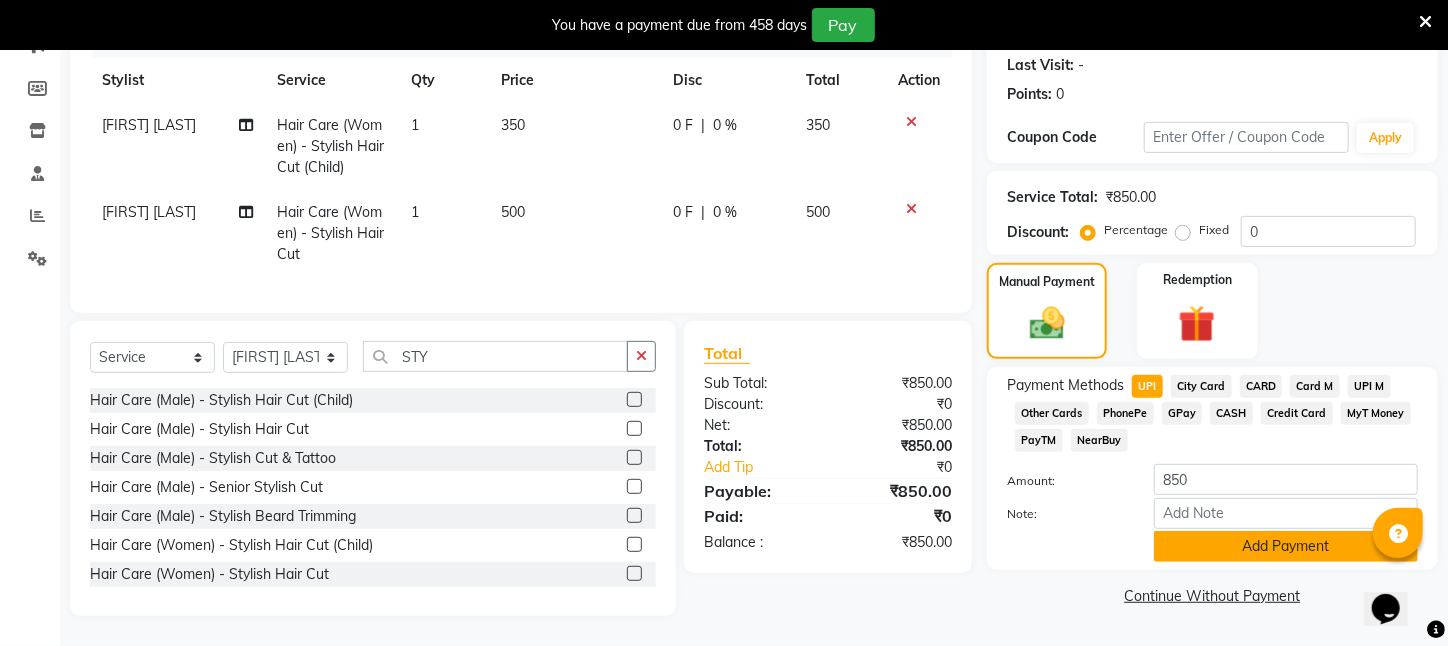 click on "Add Payment" 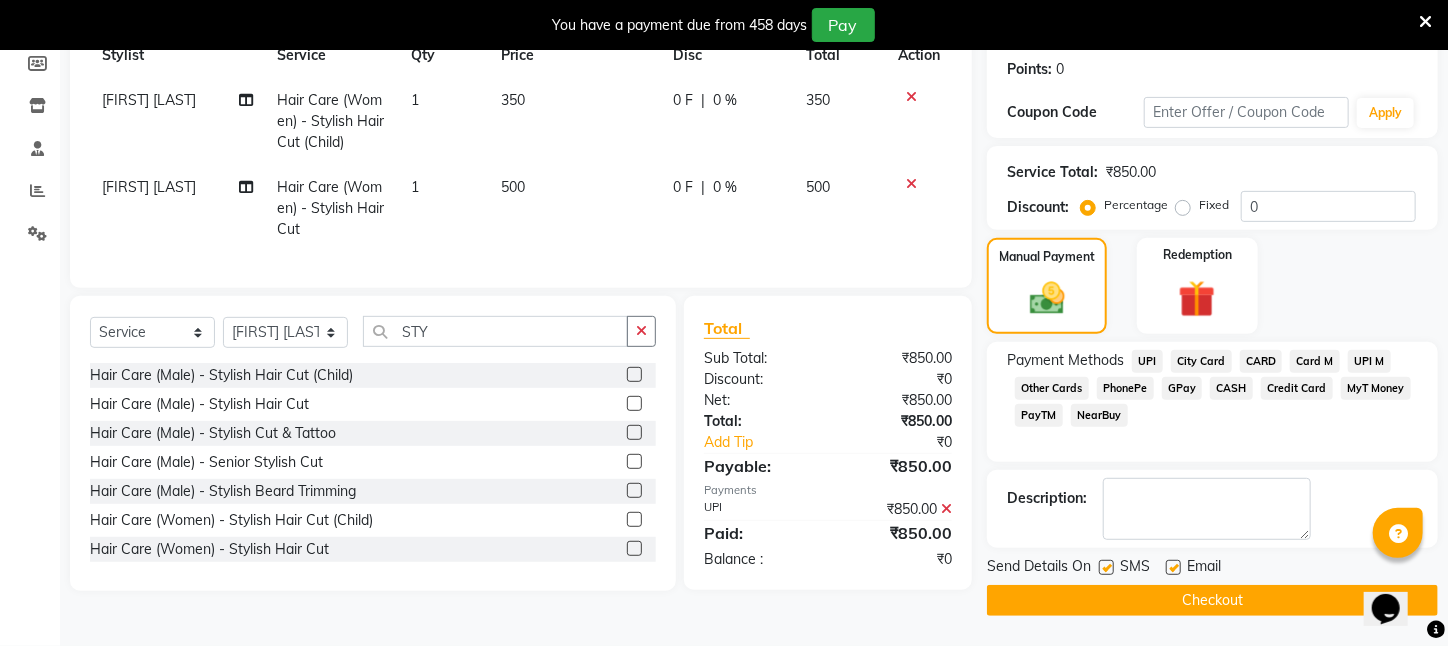click on "Checkout" 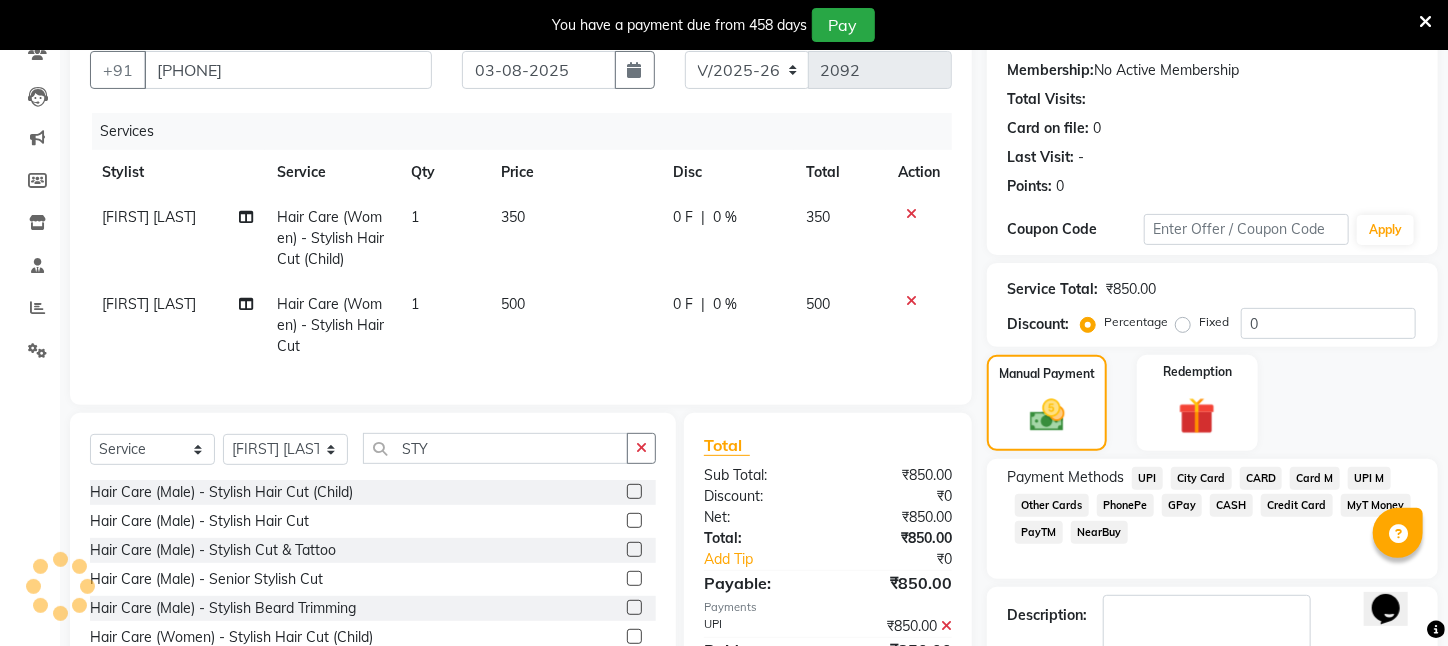 scroll, scrollTop: 0, scrollLeft: 0, axis: both 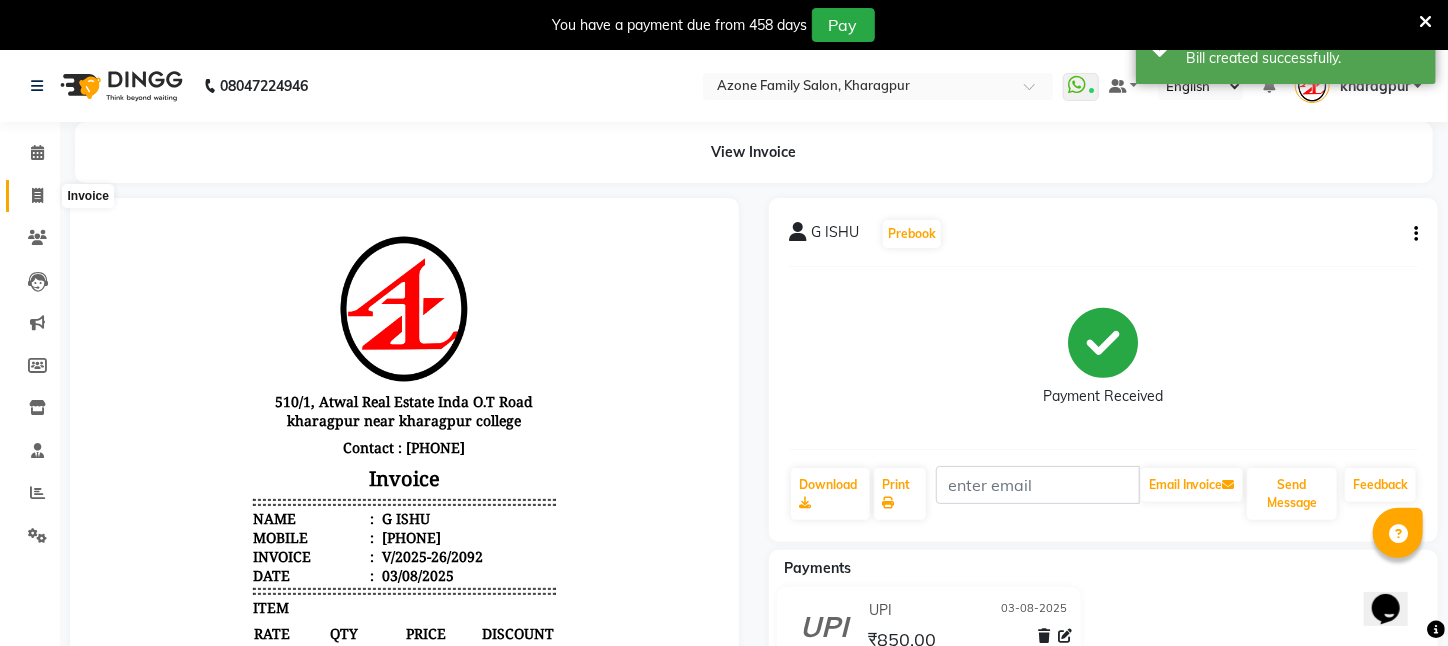 click 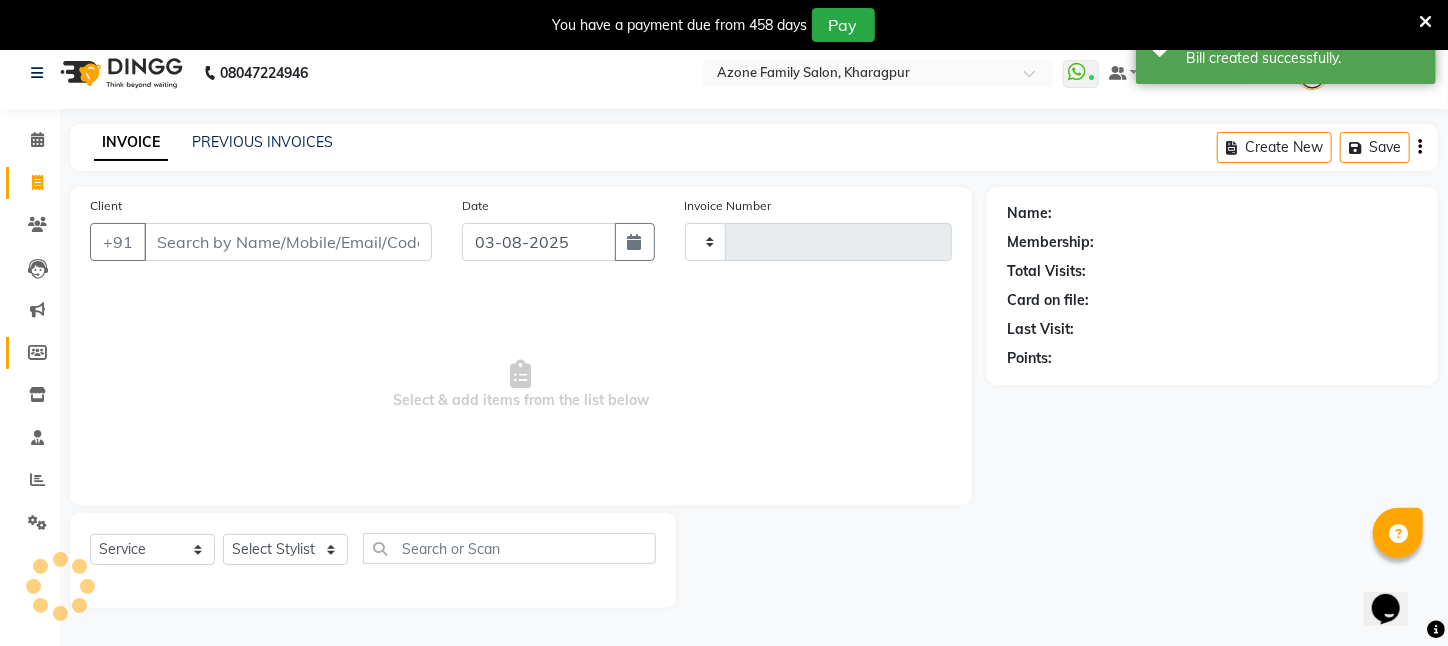 type on "2093" 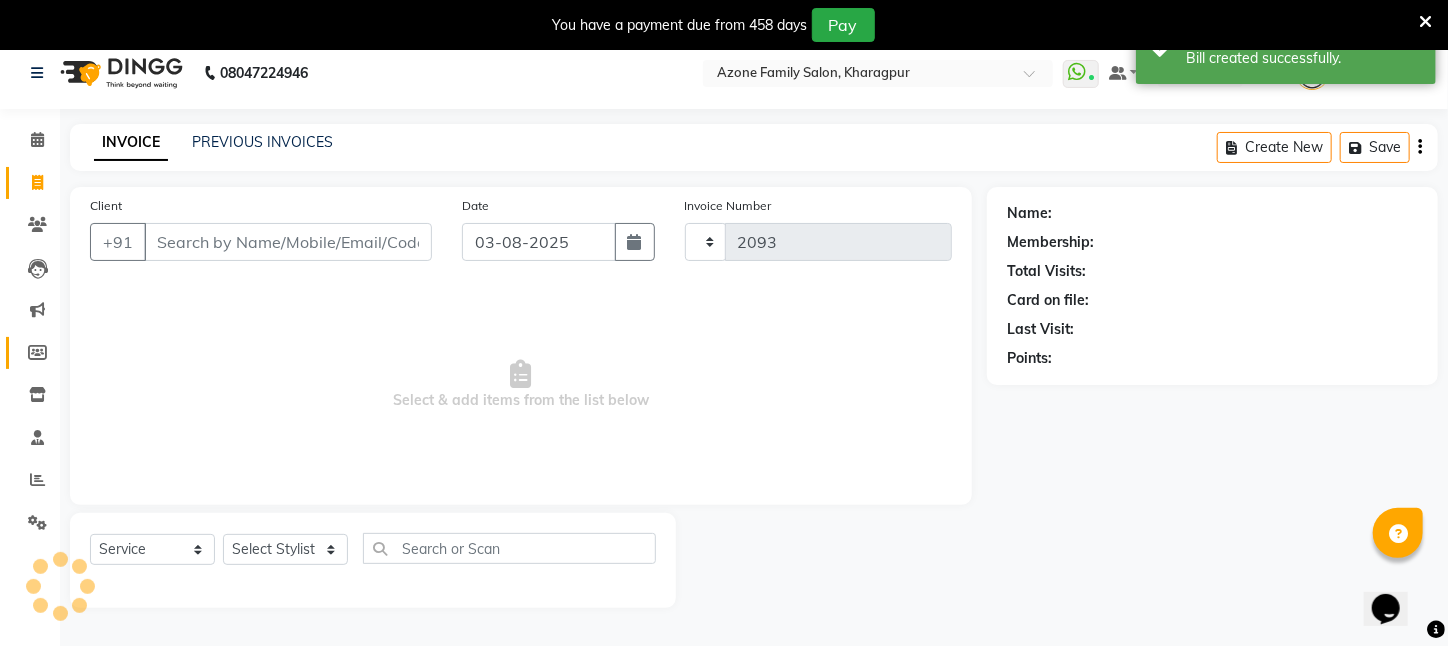 scroll, scrollTop: 50, scrollLeft: 0, axis: vertical 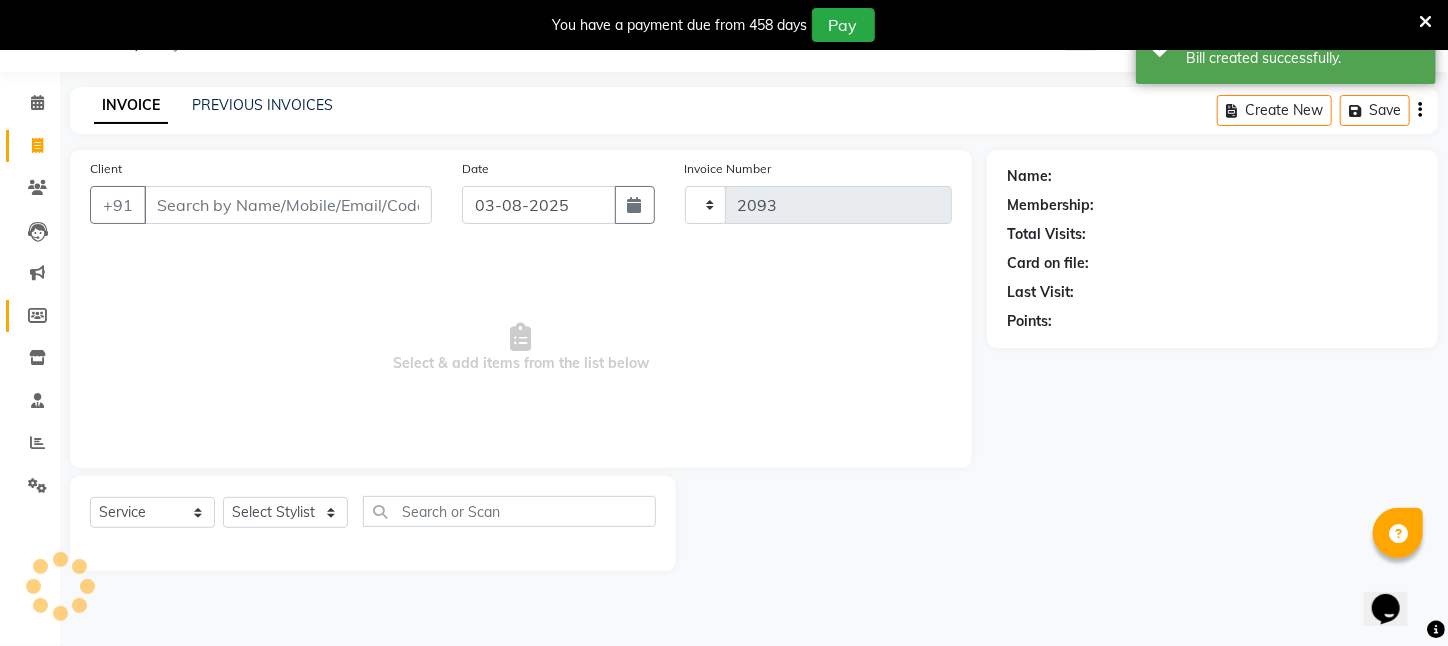 select on "4296" 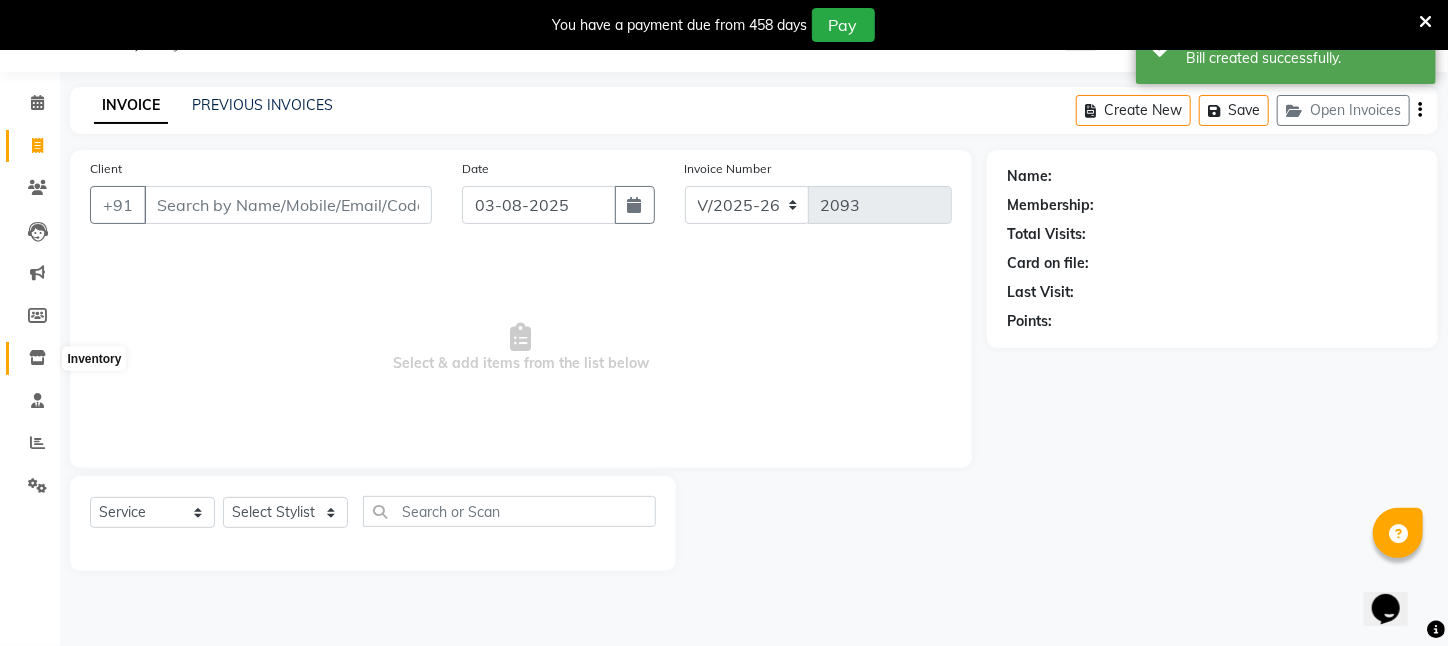 click 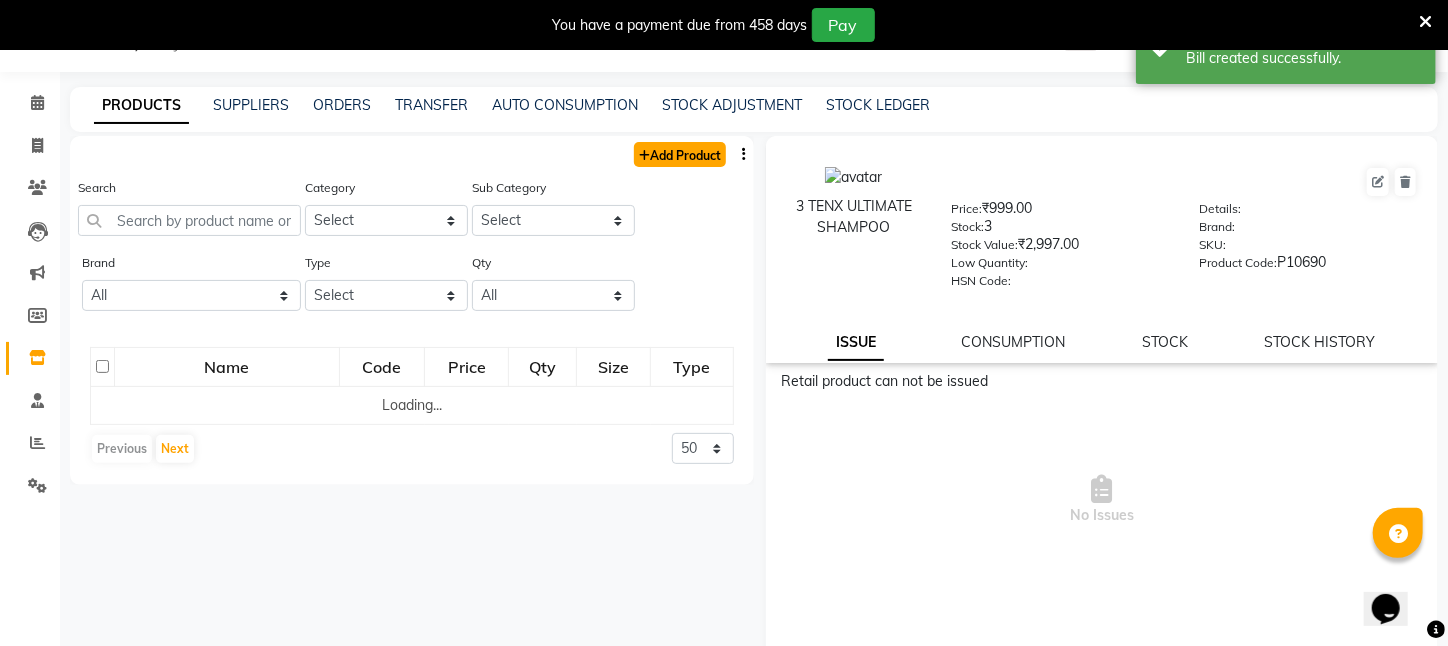 click on "Add Product" 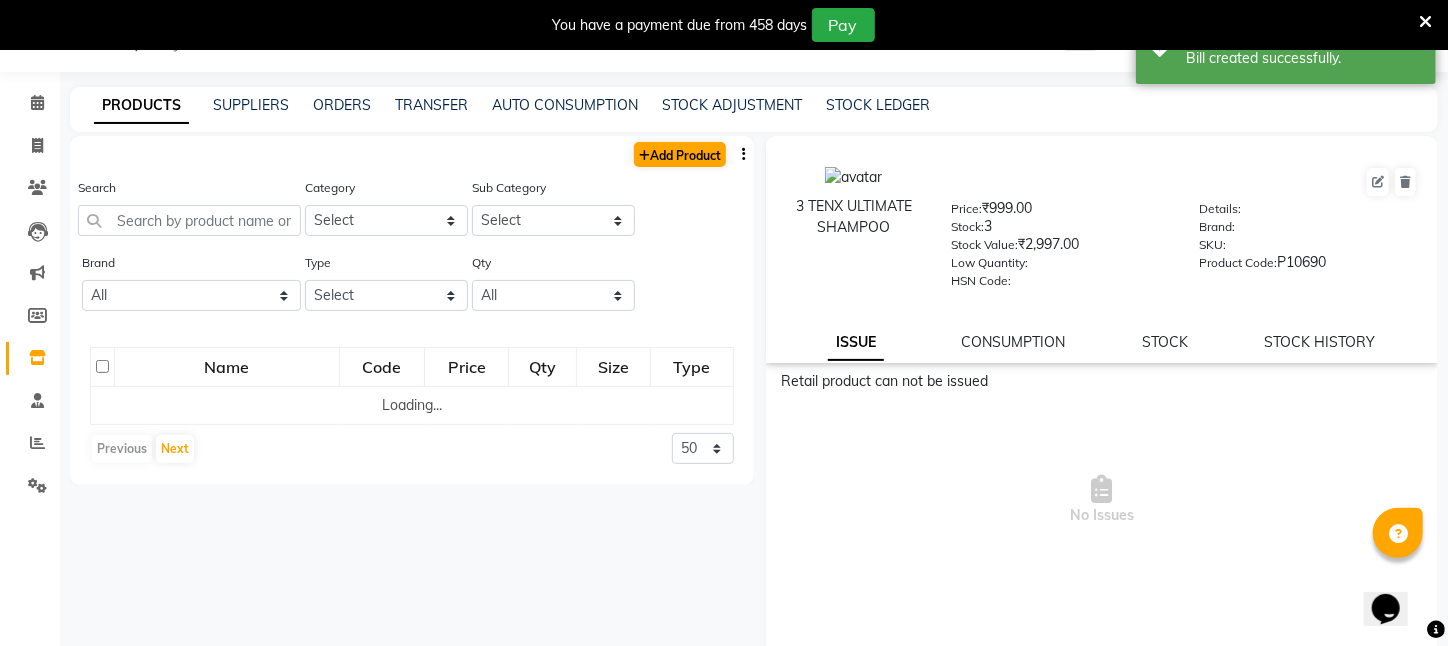 select on "true" 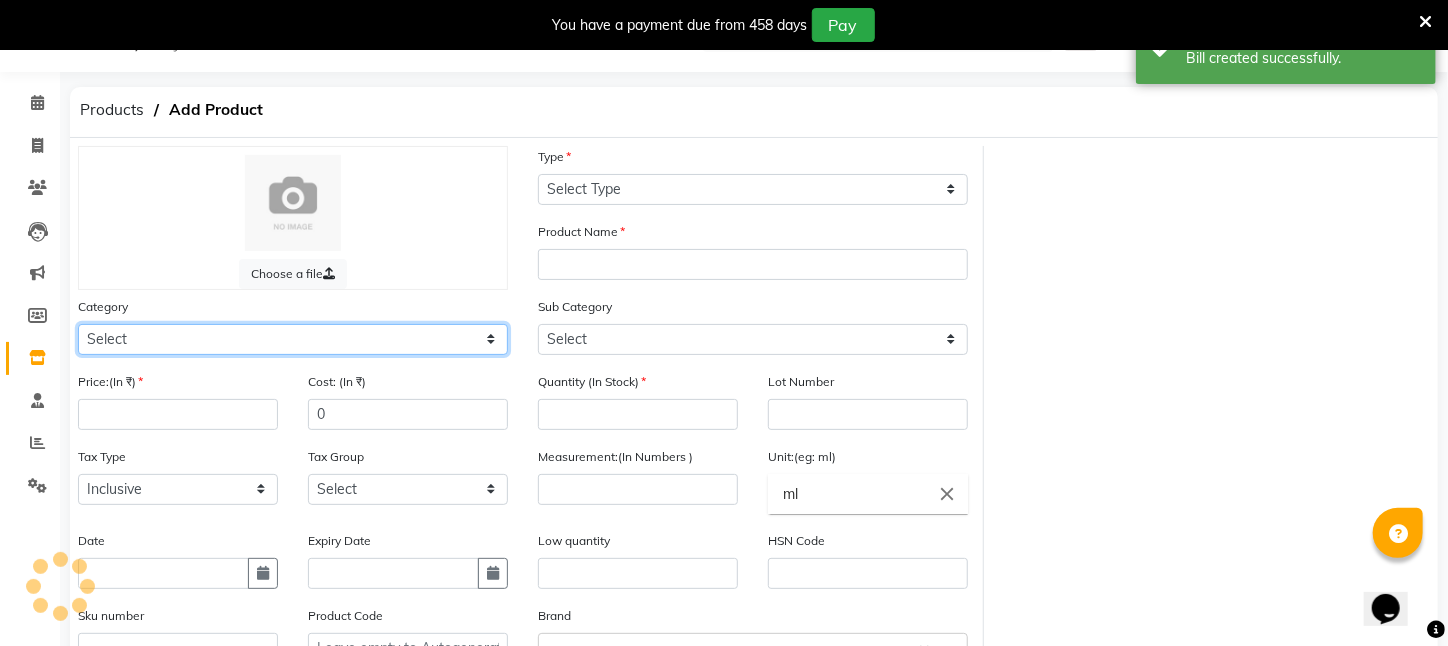 click on "Select Hair Skin Makeup Personal Care Appliances Beard Waxing Disposable Threading Hands and Feet Beauty Planet Botox Cadiveu Casmara Cheryls Loreal Olaplex PIERCING O3+ WATER CV PRO SEBUM CONTROL LOTION Other" 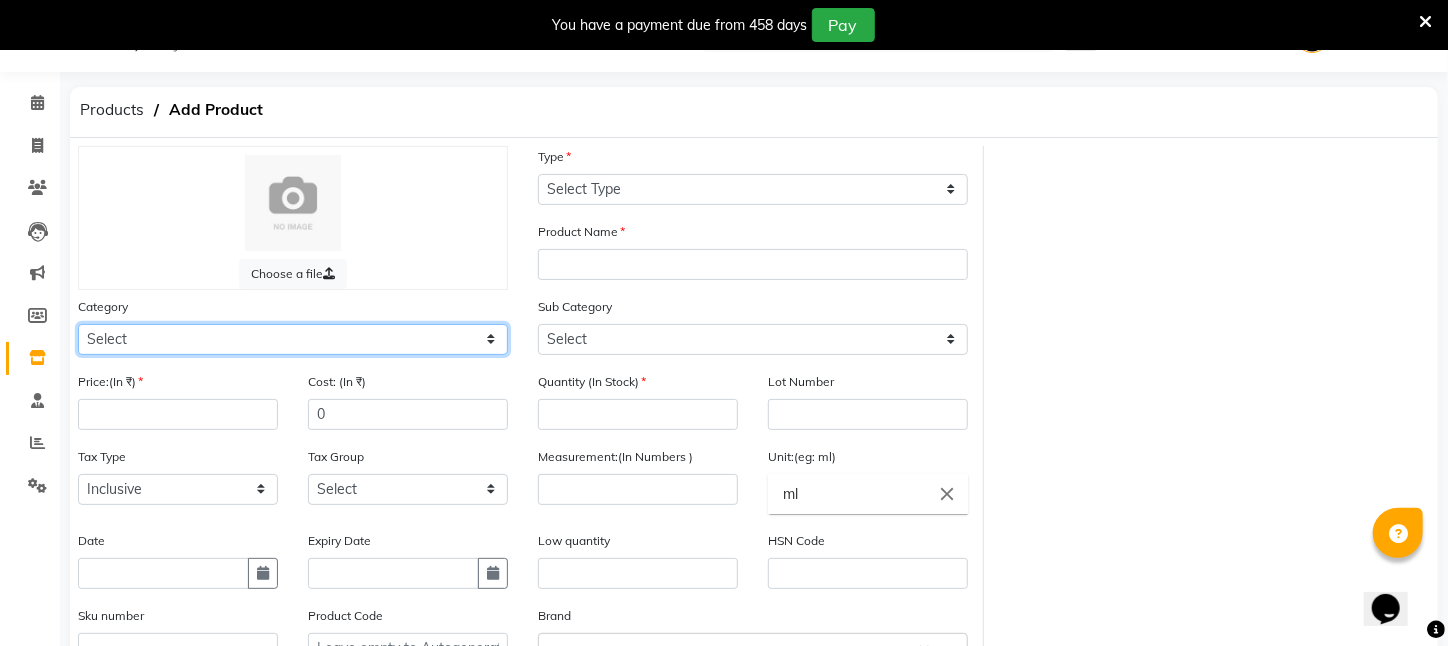 select on "526201150" 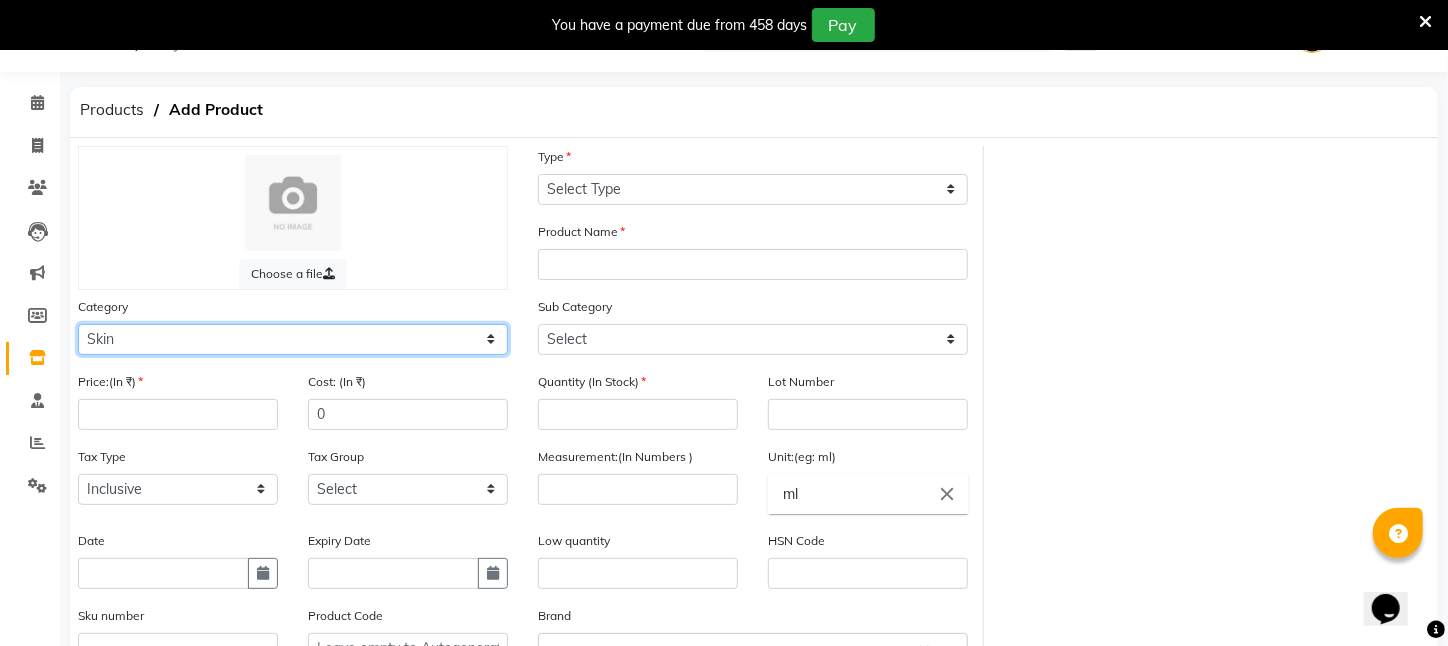 click on "Select Hair Skin Makeup Personal Care Appliances Beard Waxing Disposable Threading Hands and Feet Beauty Planet Botox Cadiveu Casmara Cheryls Loreal Olaplex PIERCING O3+ WATER CV PRO SEBUM CONTROL LOTION Other" 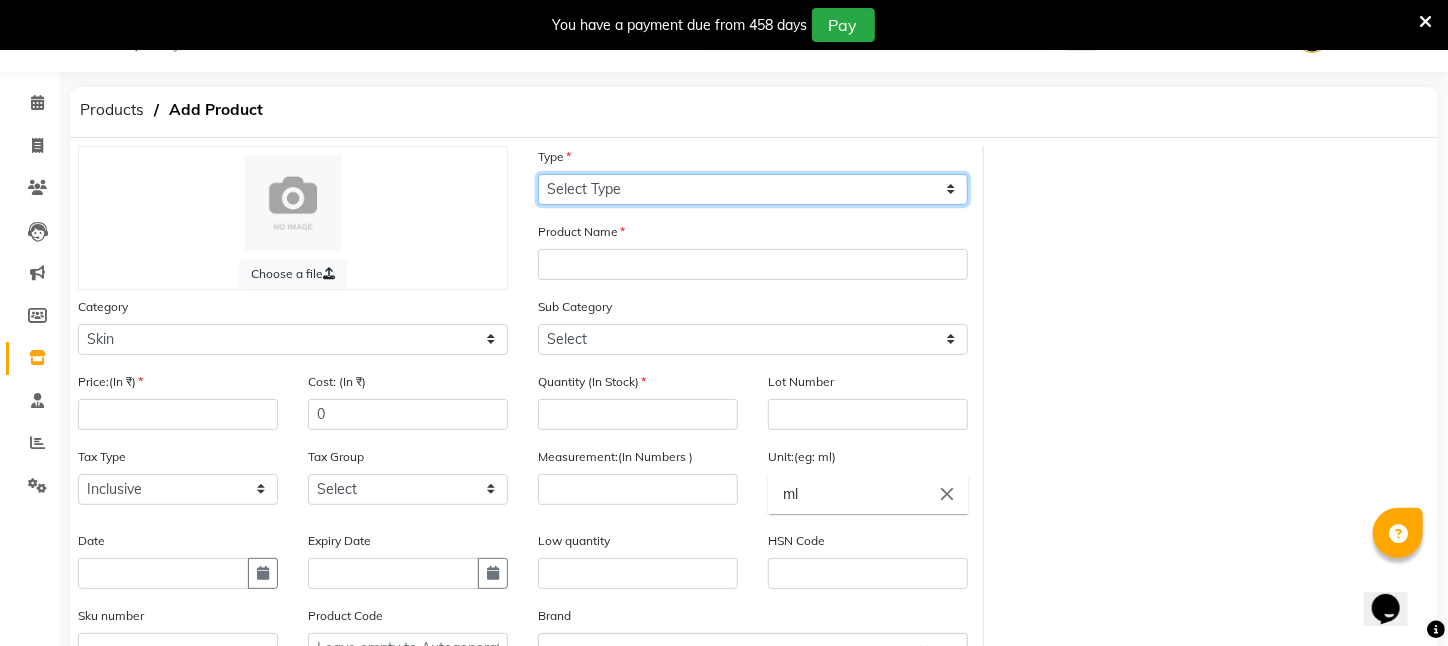 click on "Select Type Both Retail Consumable" 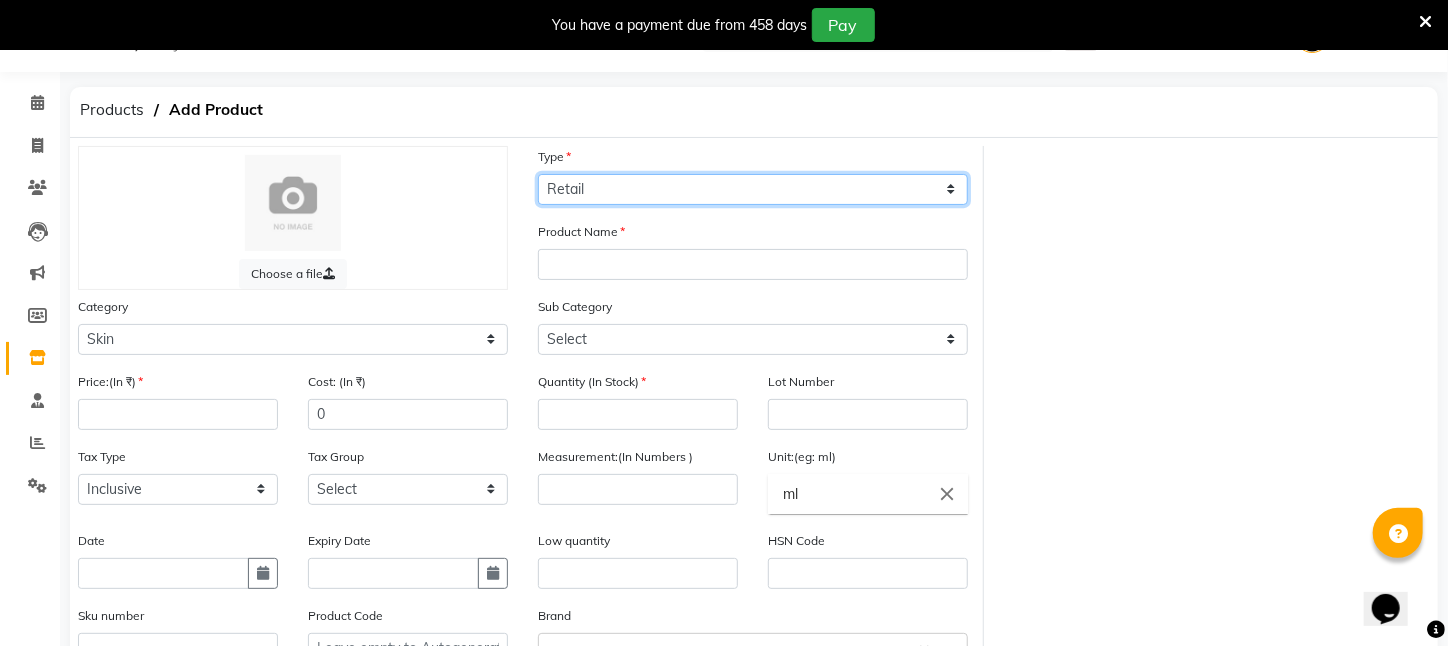 click on "Select Type Both Retail Consumable" 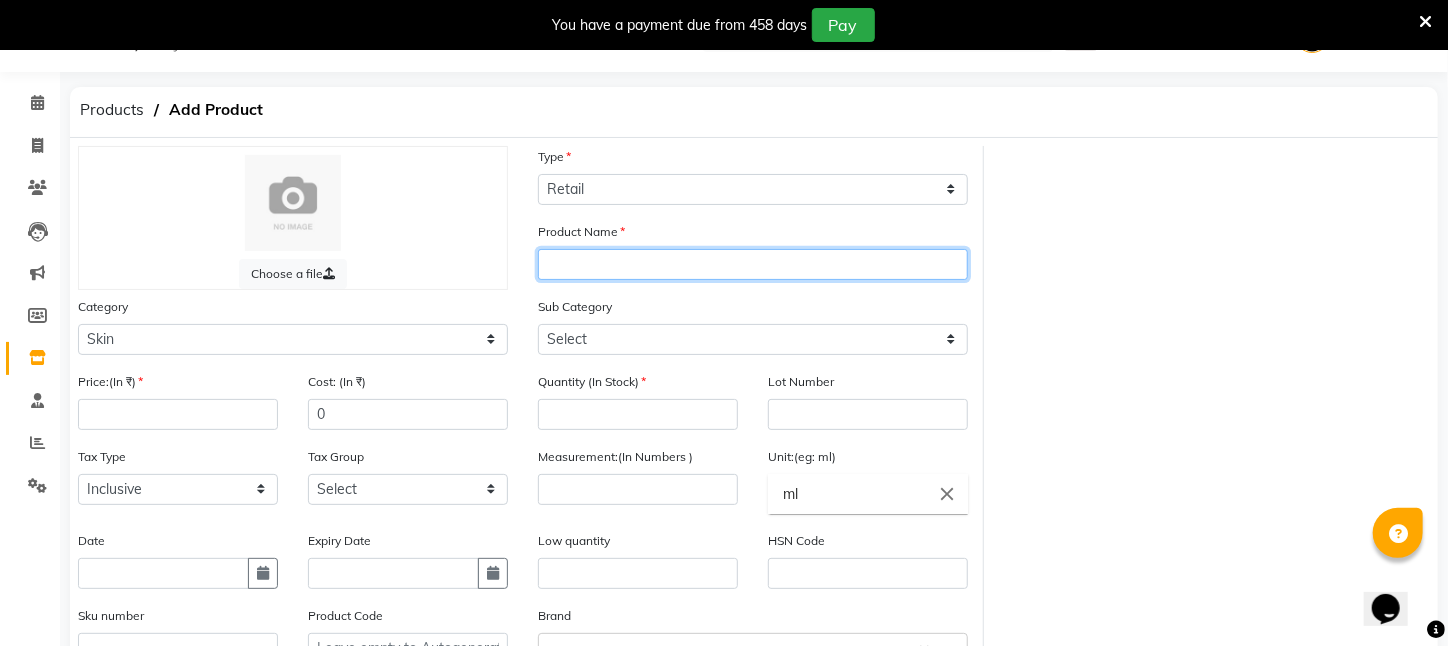 click 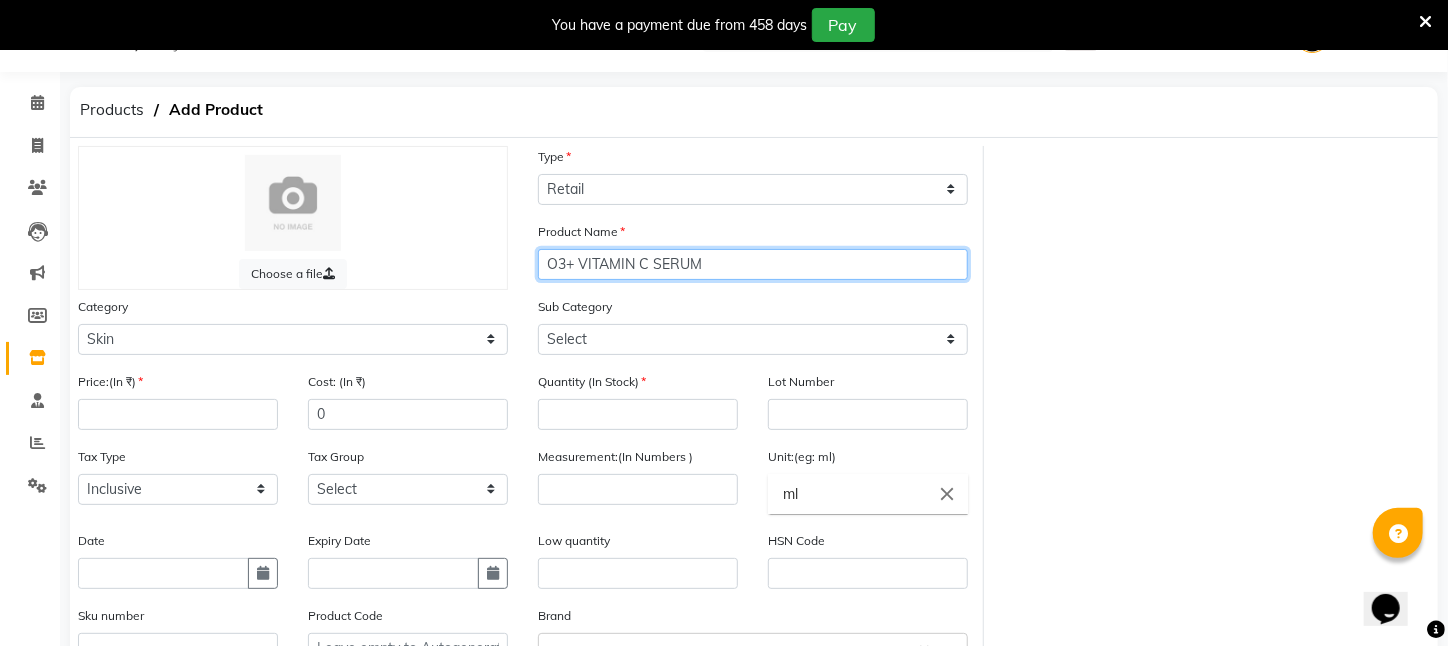 type on "O3+ VITAMIN C SERUM" 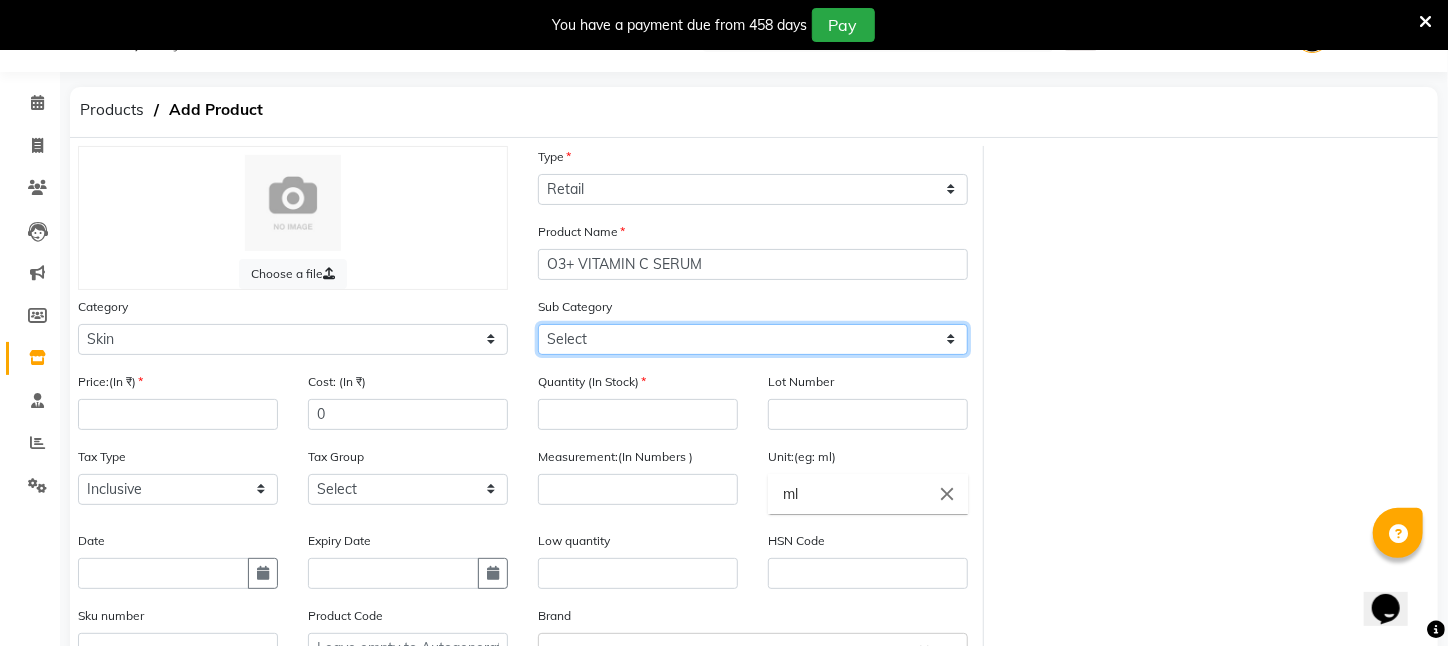 click on "Select Cleanser Facial Moisturiser Serum Toner Sun Care Masks Lip Care Eye Care Body Care Hand & Feet Kit & Combo Treatment Appliances Other Skin CV PRO SEBUM CONTROL LOTION" 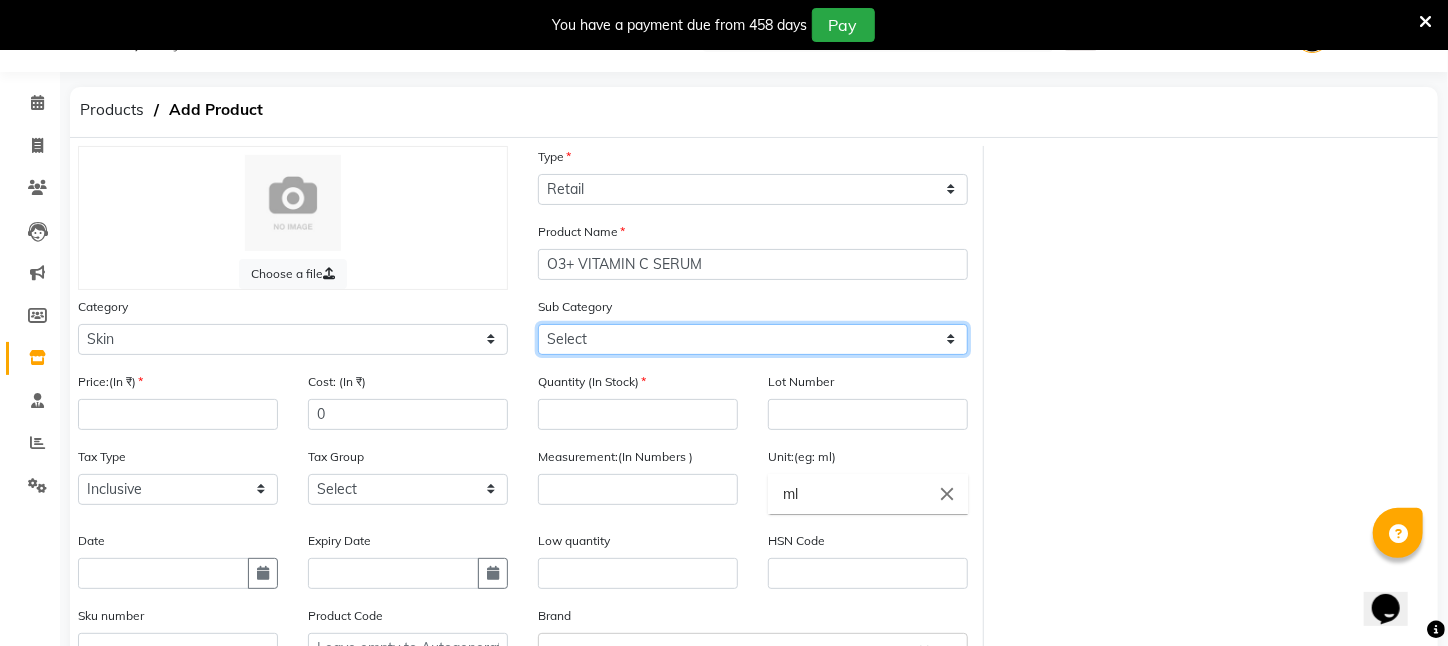 select on "[PHONE]" 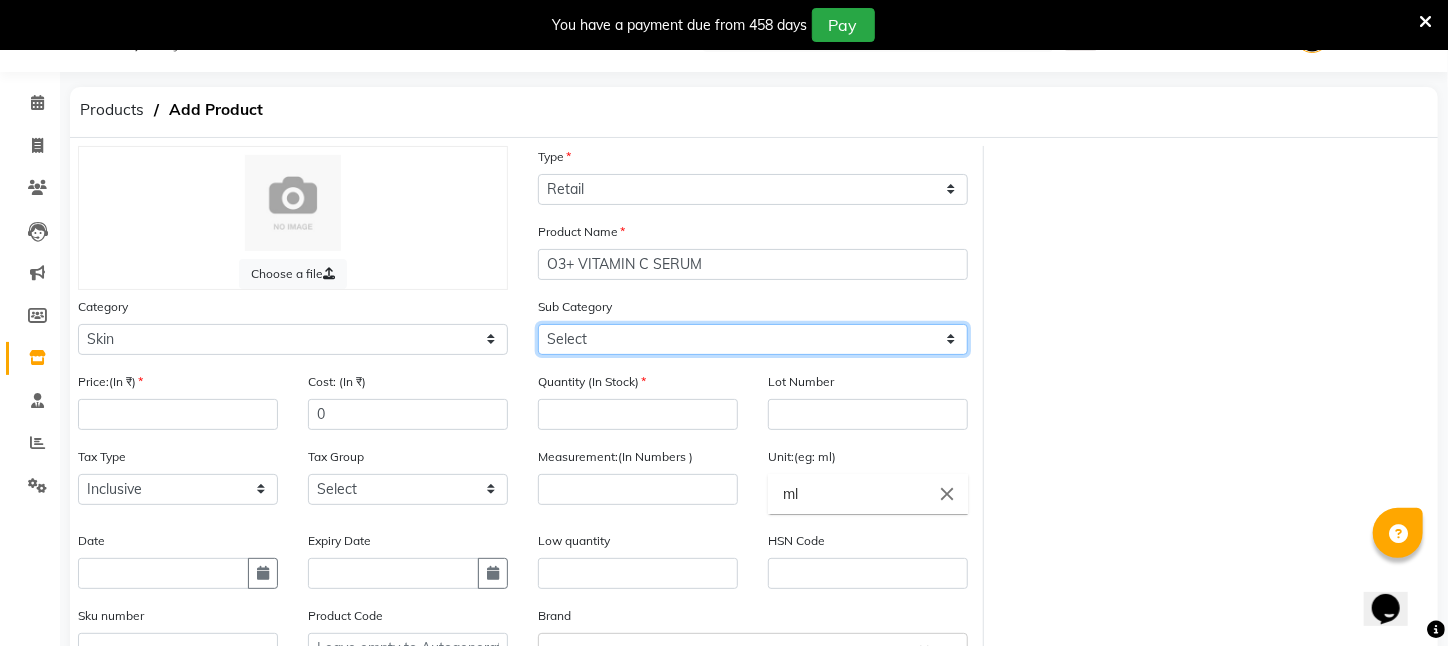 click on "Select Cleanser Facial Moisturiser Serum Toner Sun Care Masks Lip Care Eye Care Body Care Hand & Feet Kit & Combo Treatment Appliances Other Skin CV PRO SEBUM CONTROL LOTION" 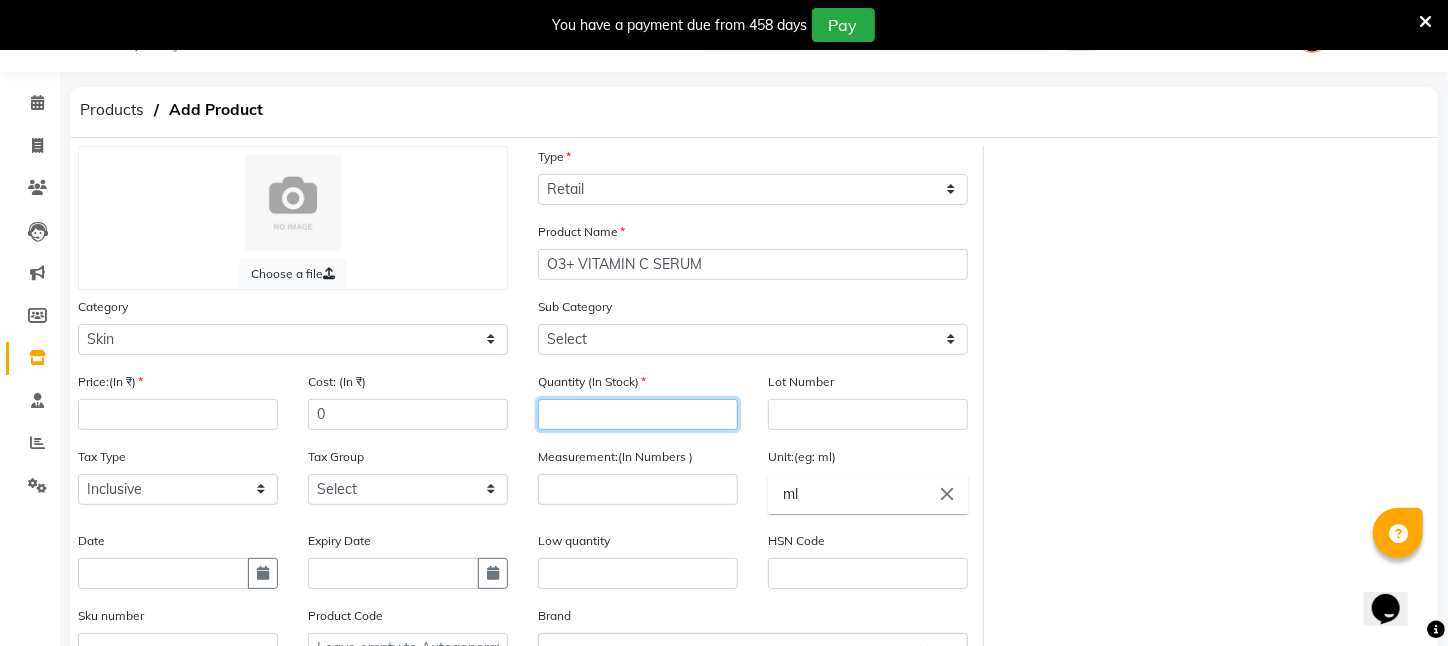 click 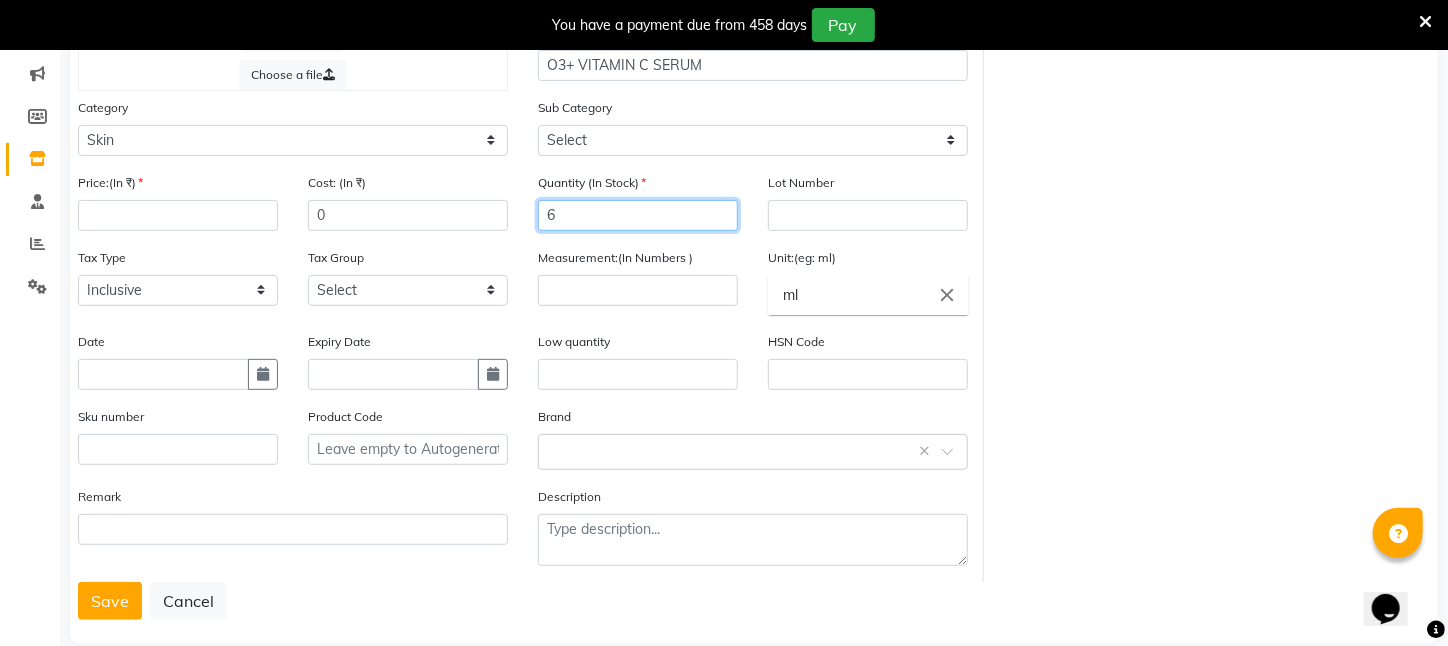 scroll, scrollTop: 250, scrollLeft: 0, axis: vertical 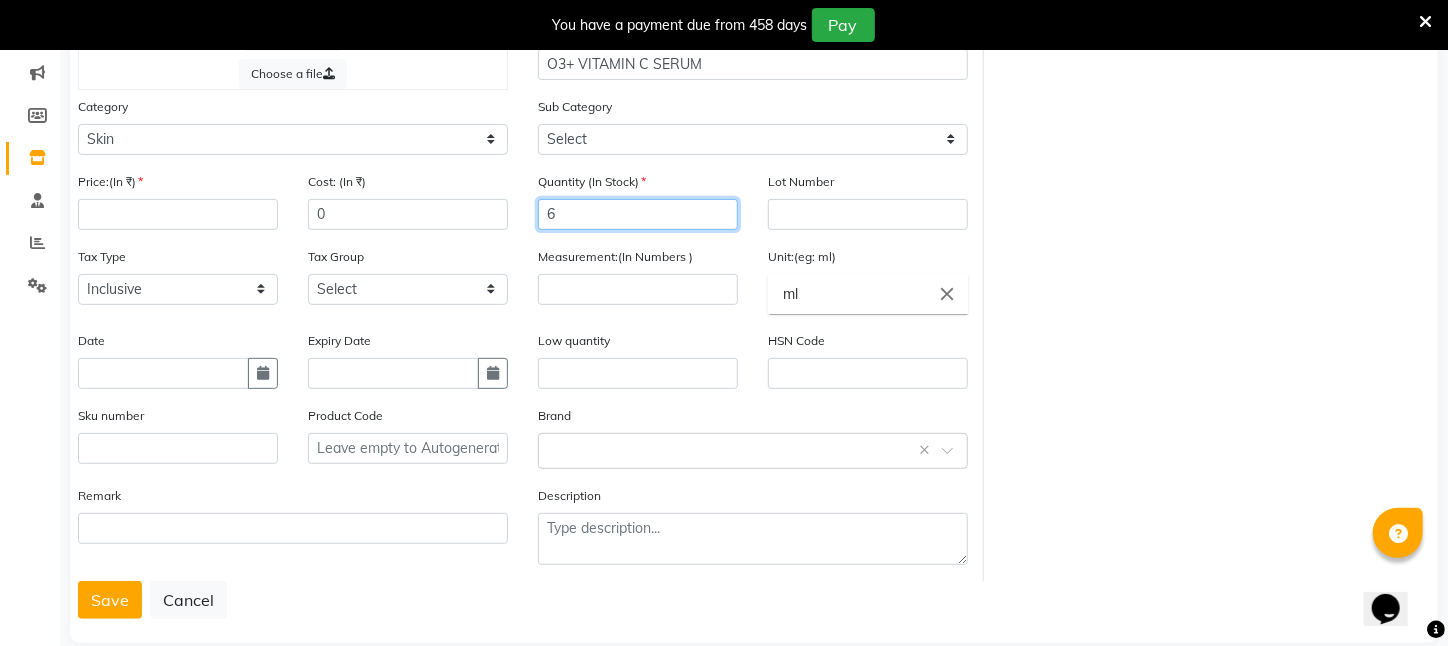 type on "6" 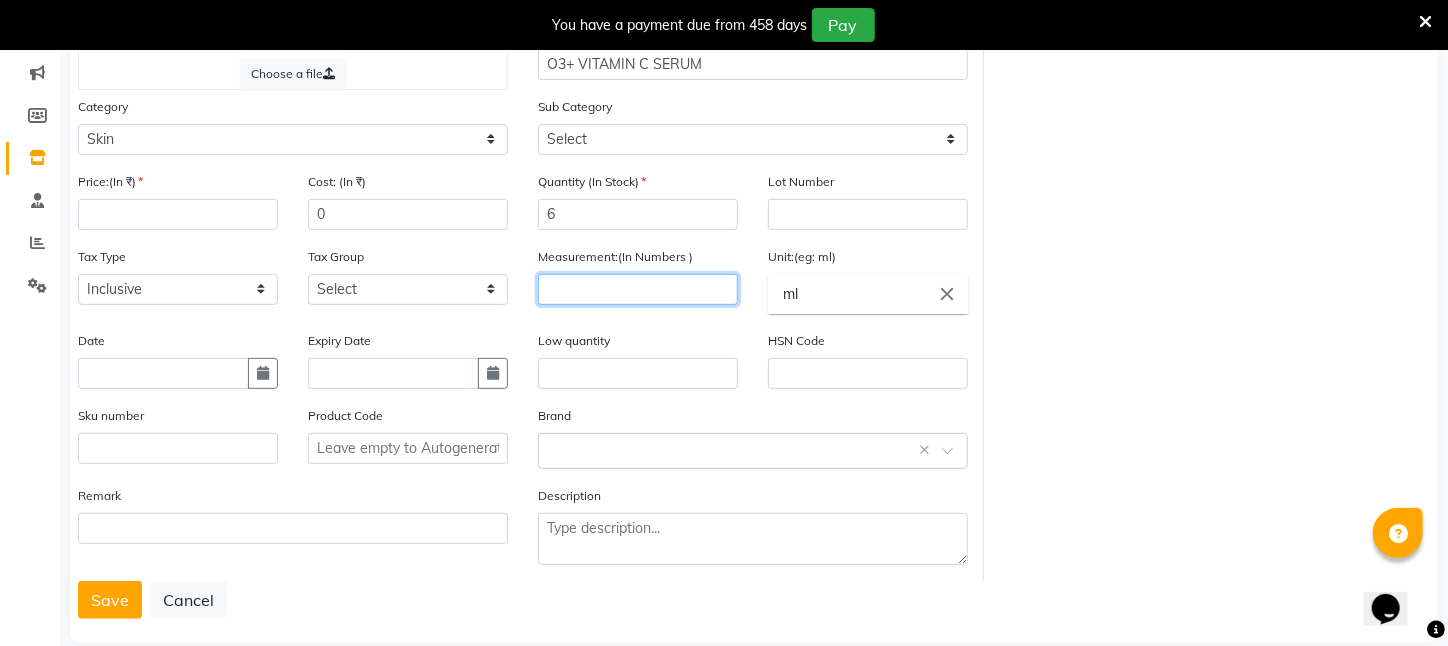 click 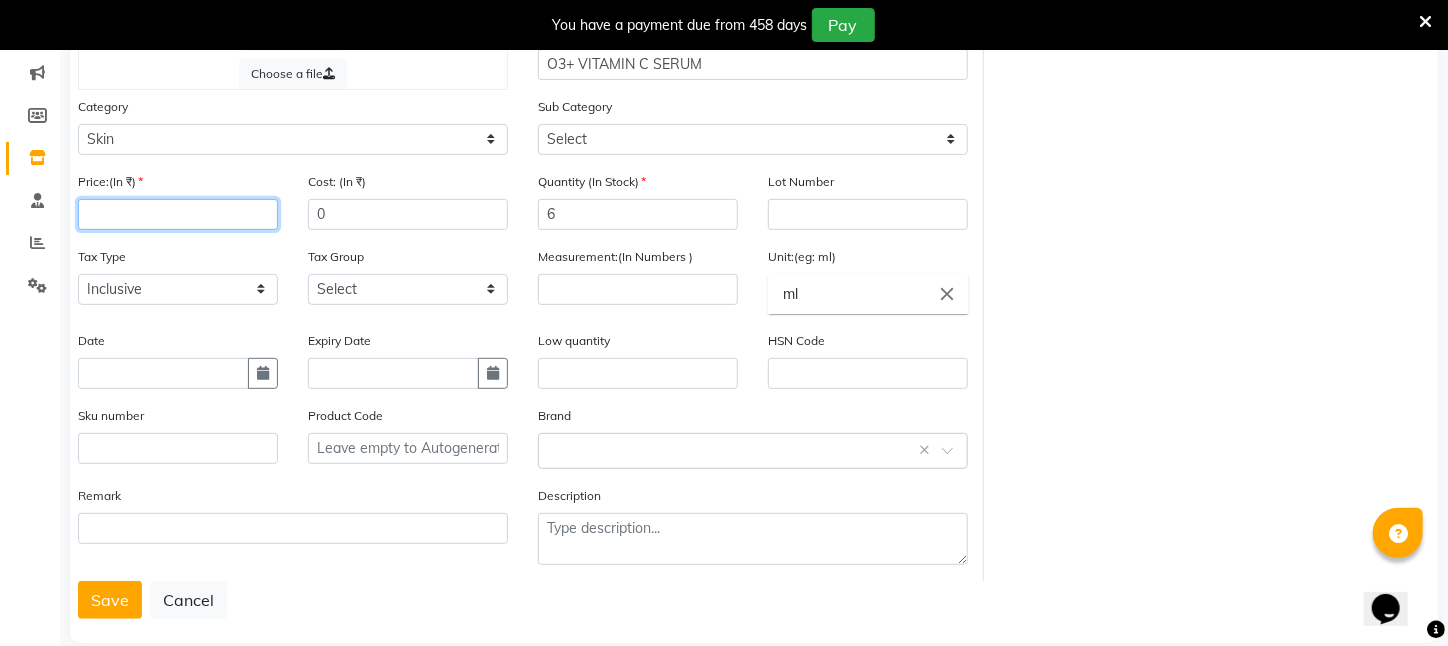 click 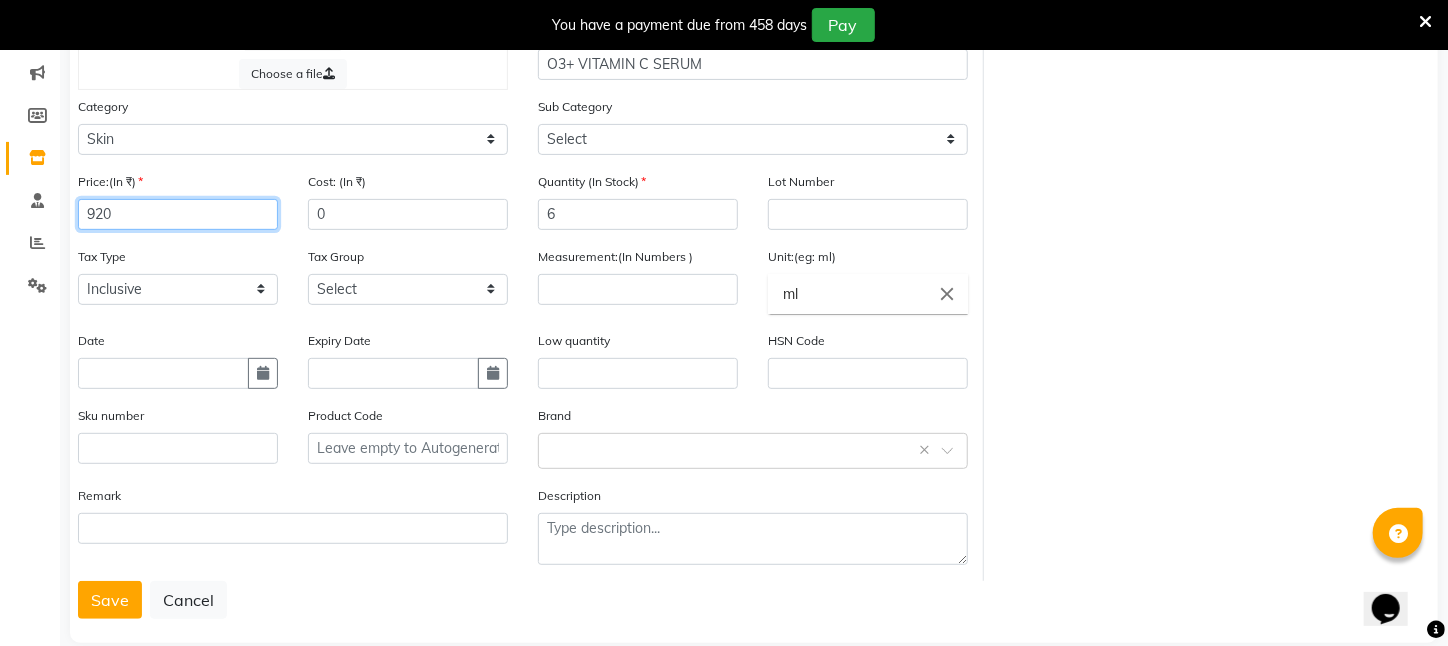 type on "920" 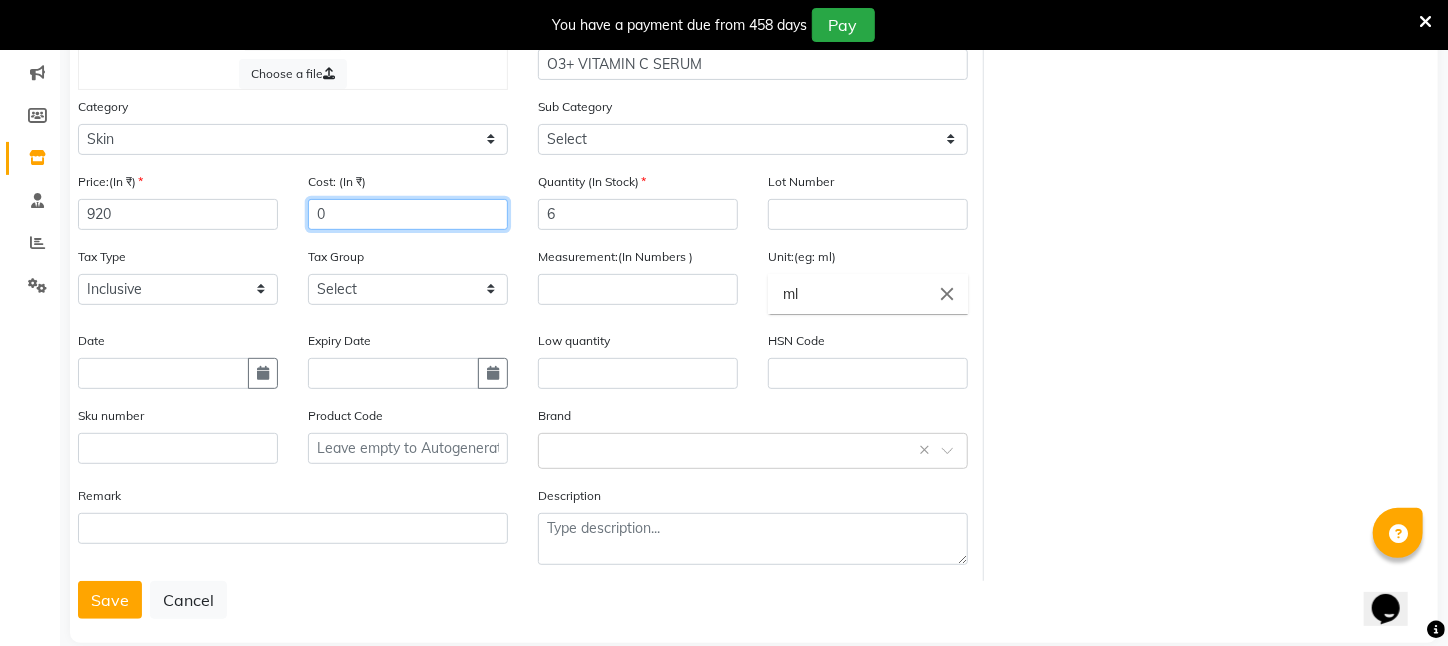 click on "0" 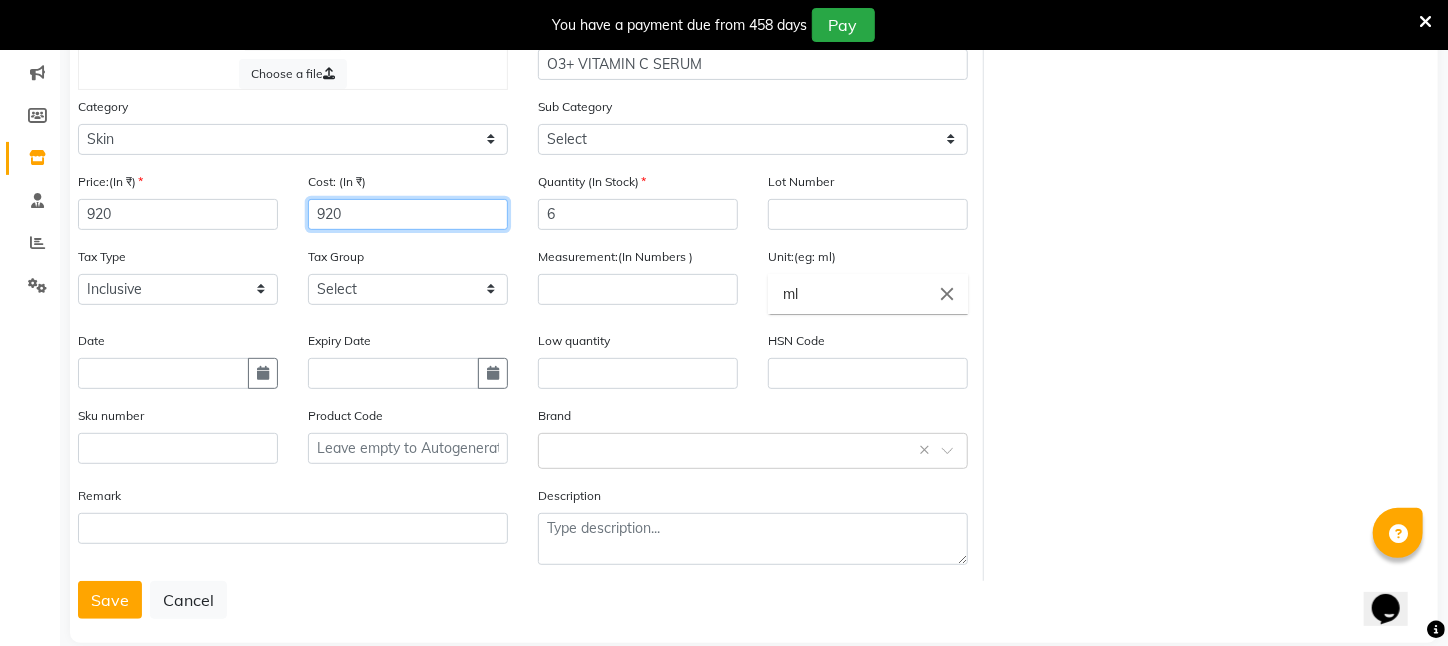 type on "920" 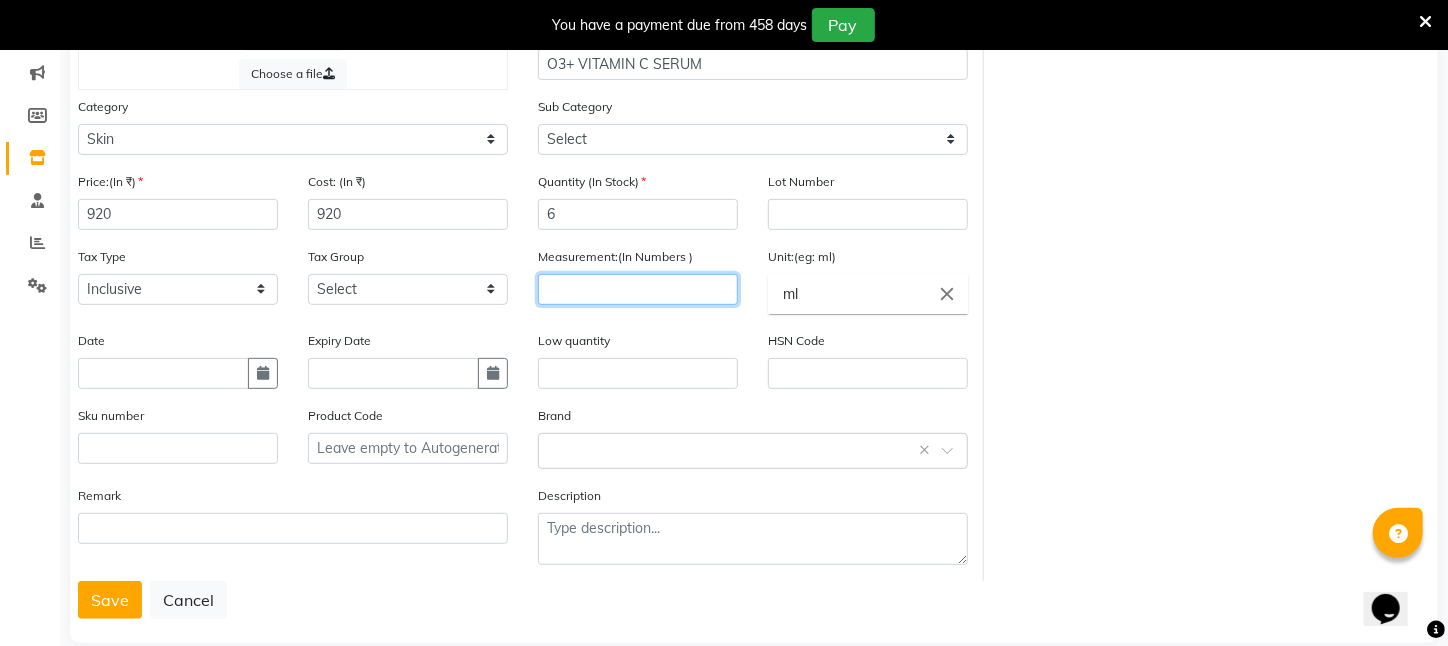 click 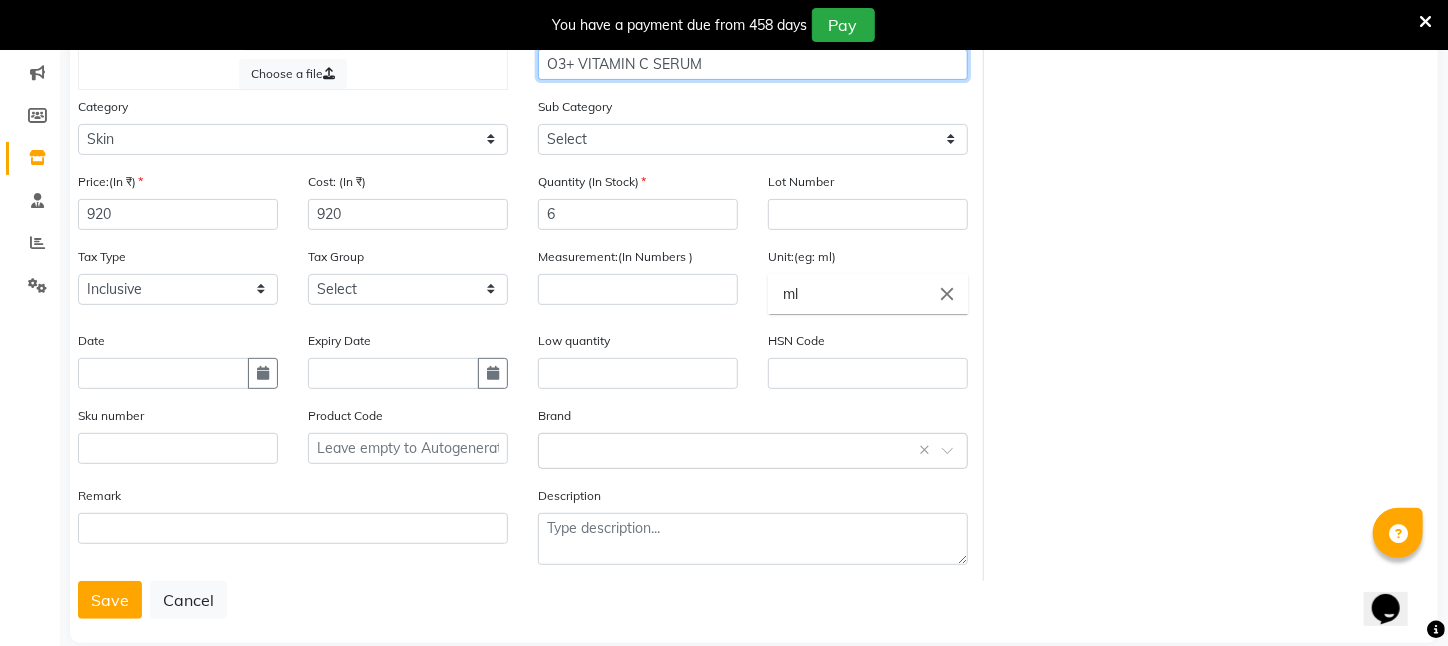 click on "O3+ VITAMIN C SERUM" 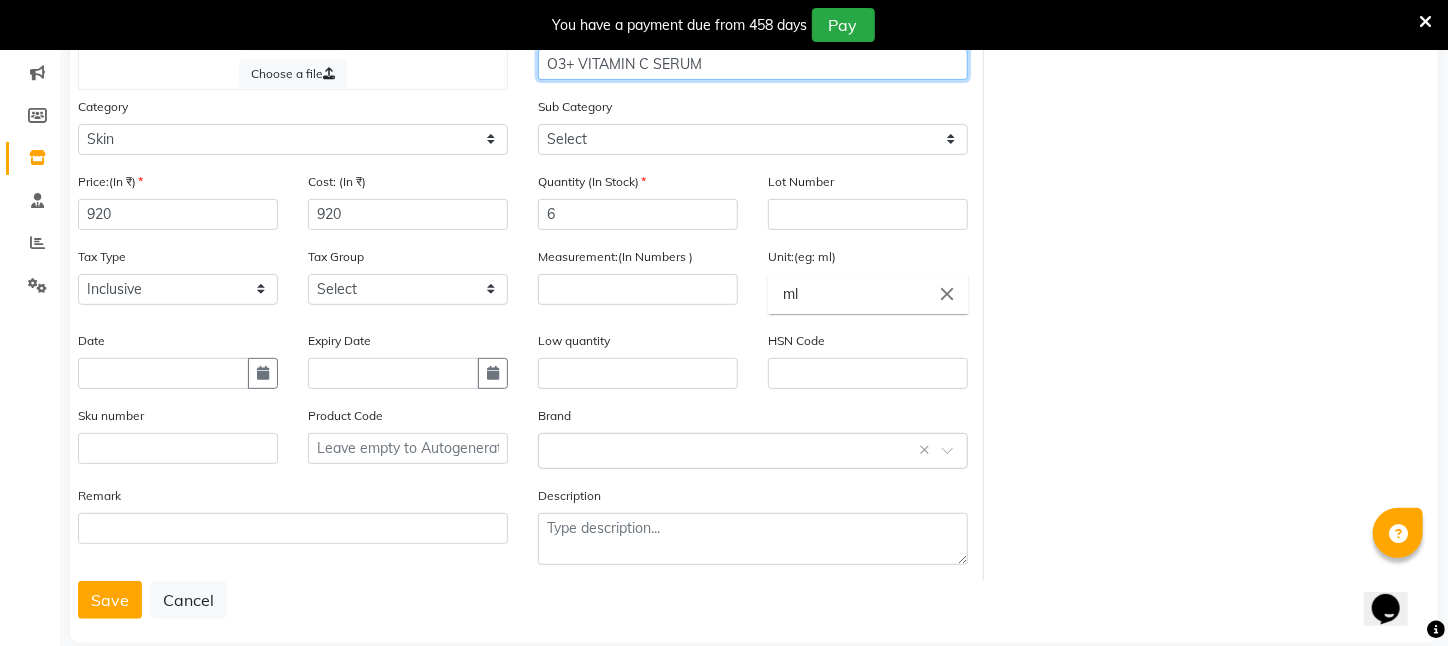 click on "O3+ VITAMIN C SERUM" 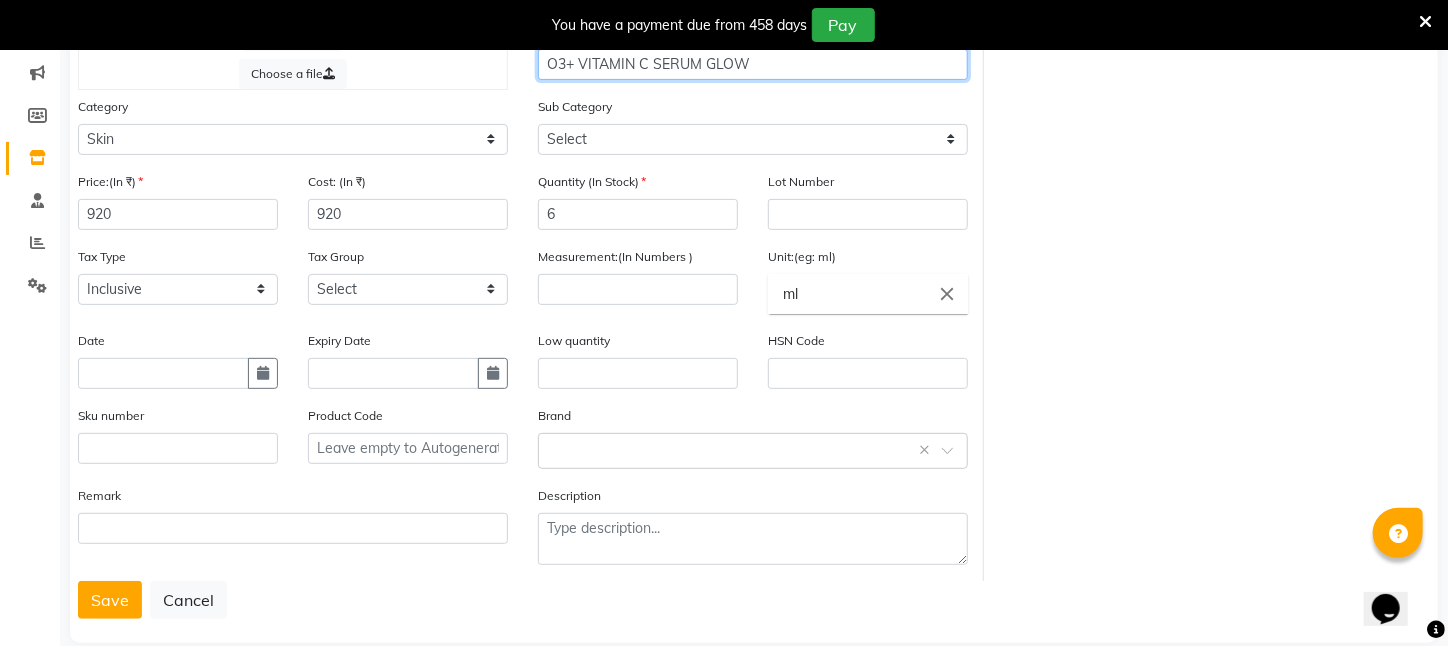 type on "O3+ VITAMIN C SERUM GLOW" 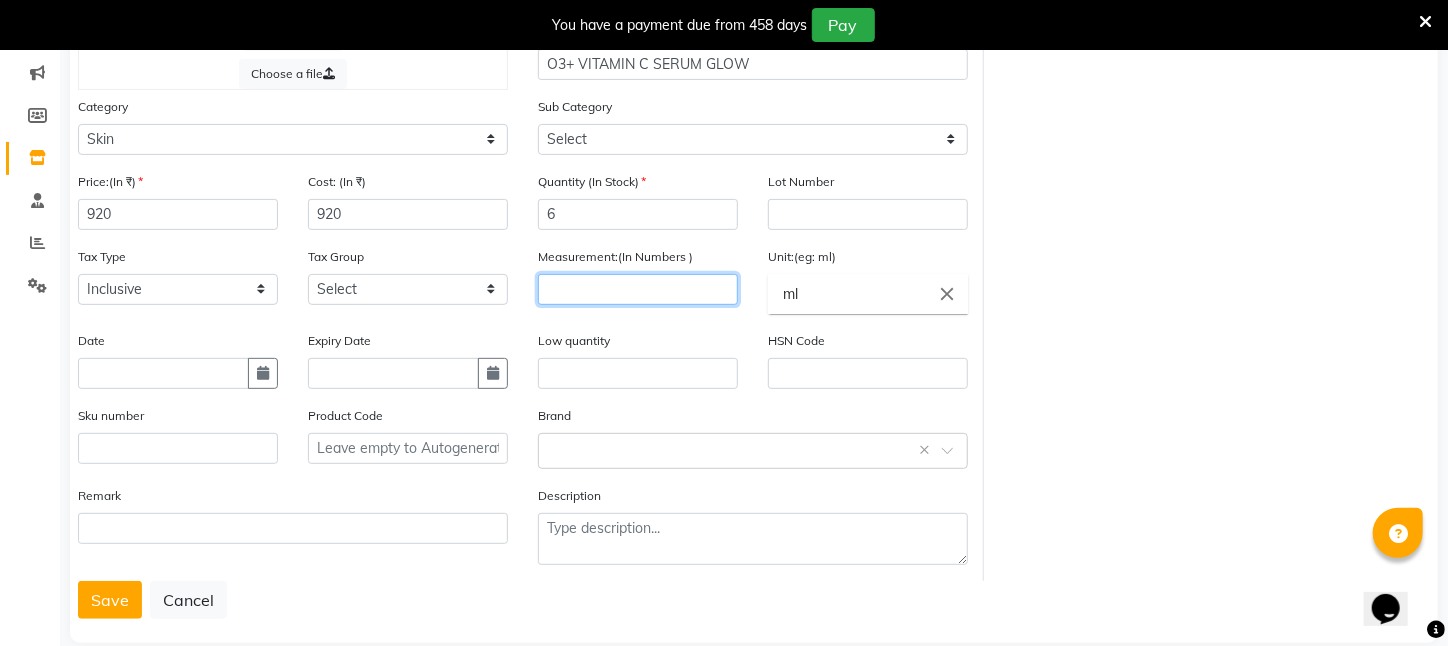 click 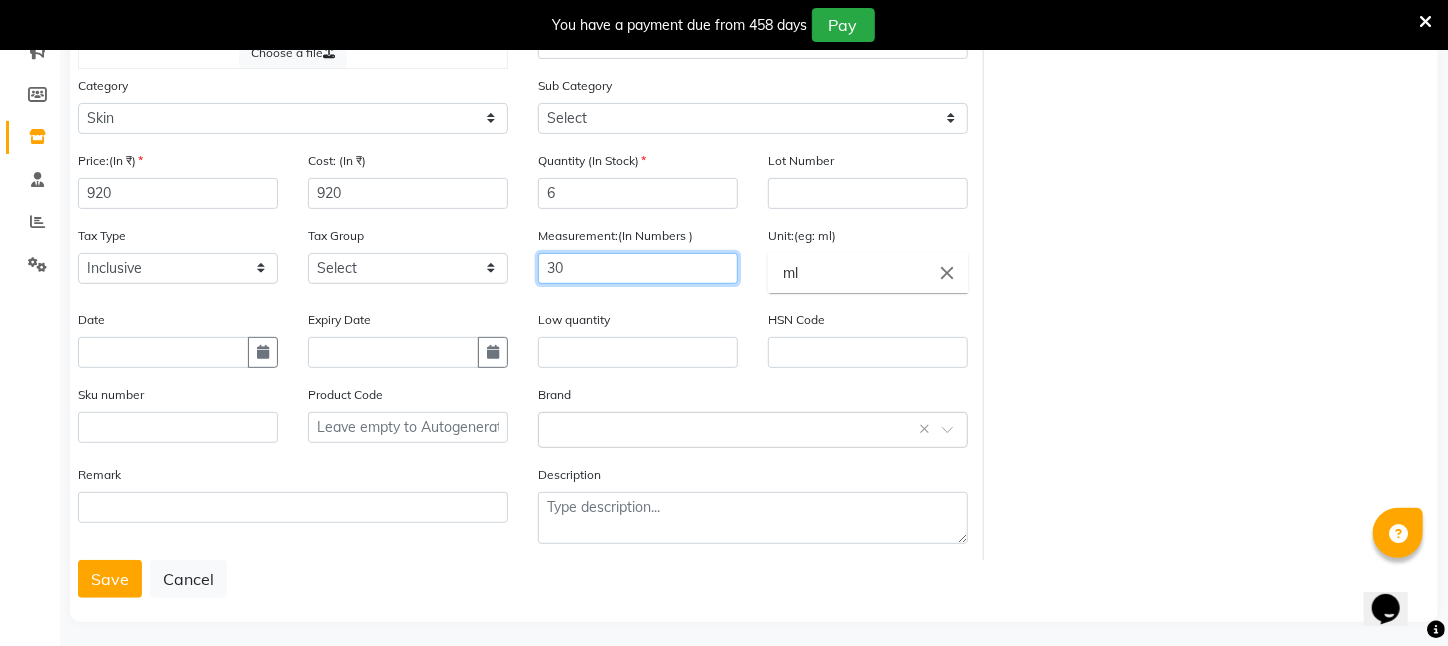 scroll, scrollTop: 281, scrollLeft: 0, axis: vertical 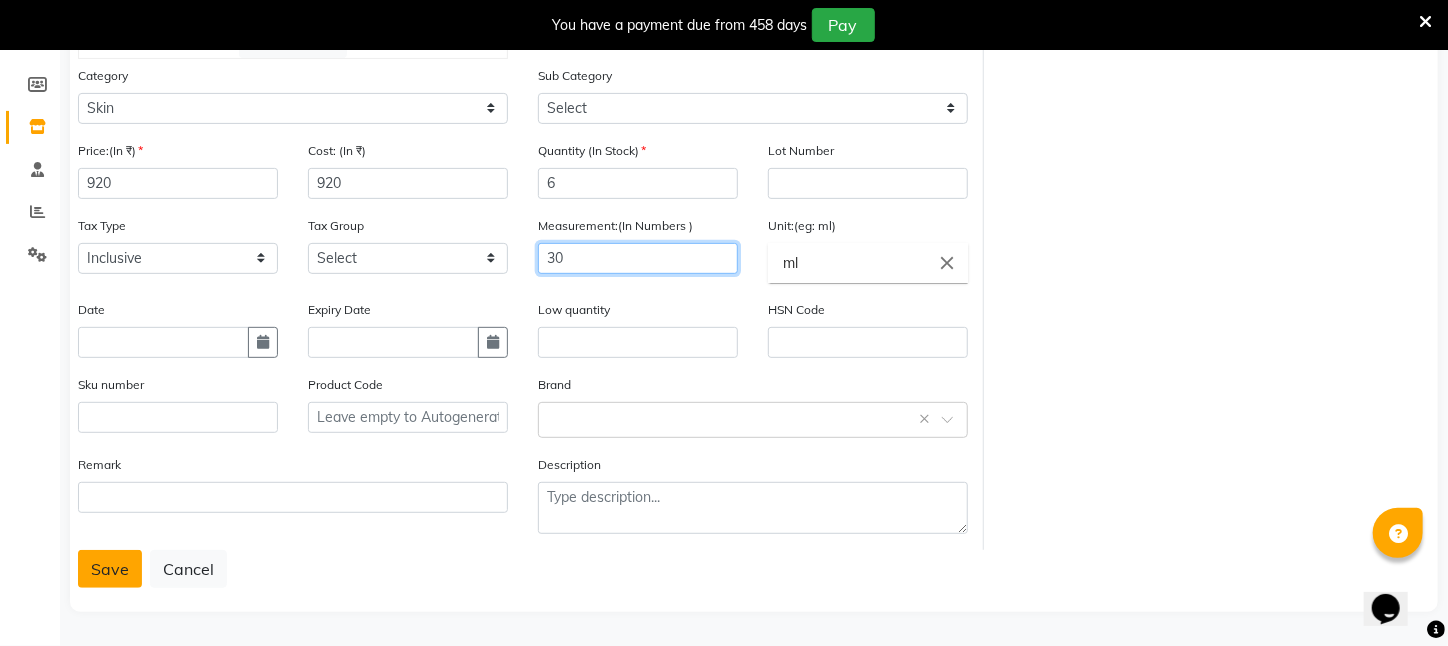 type on "30" 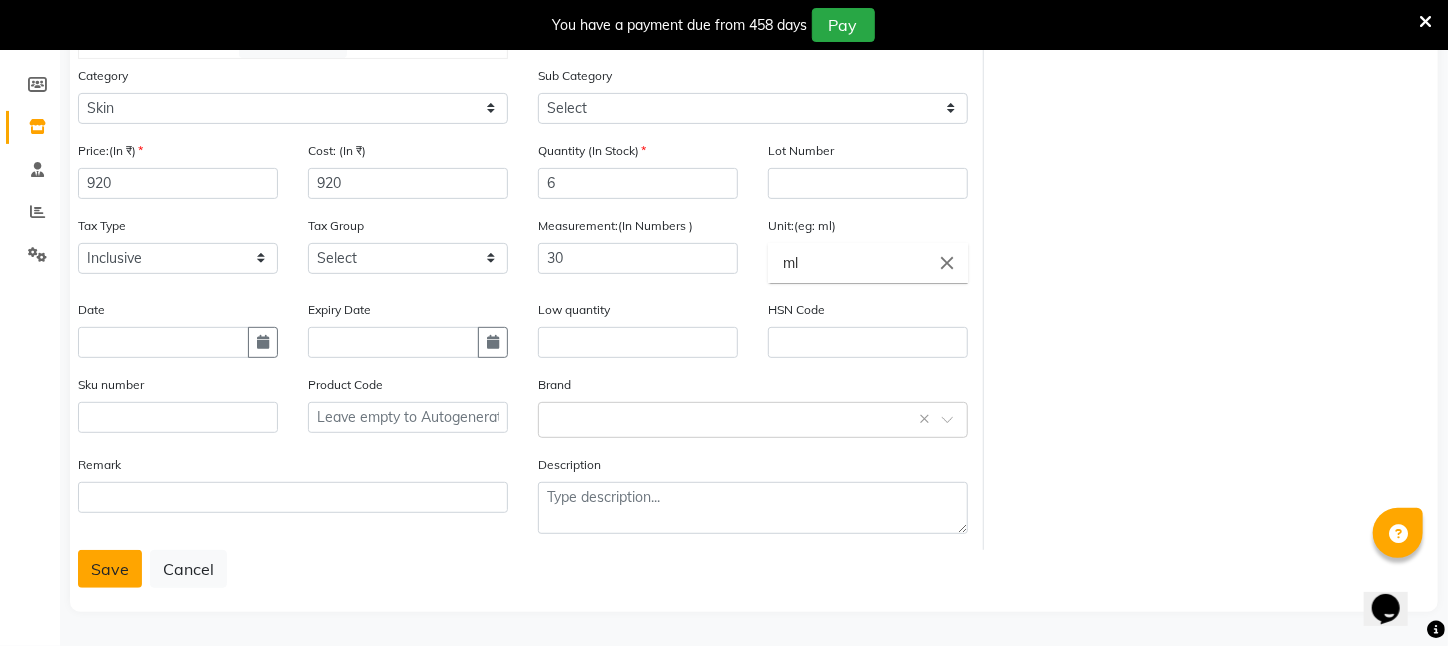 click on "Save" 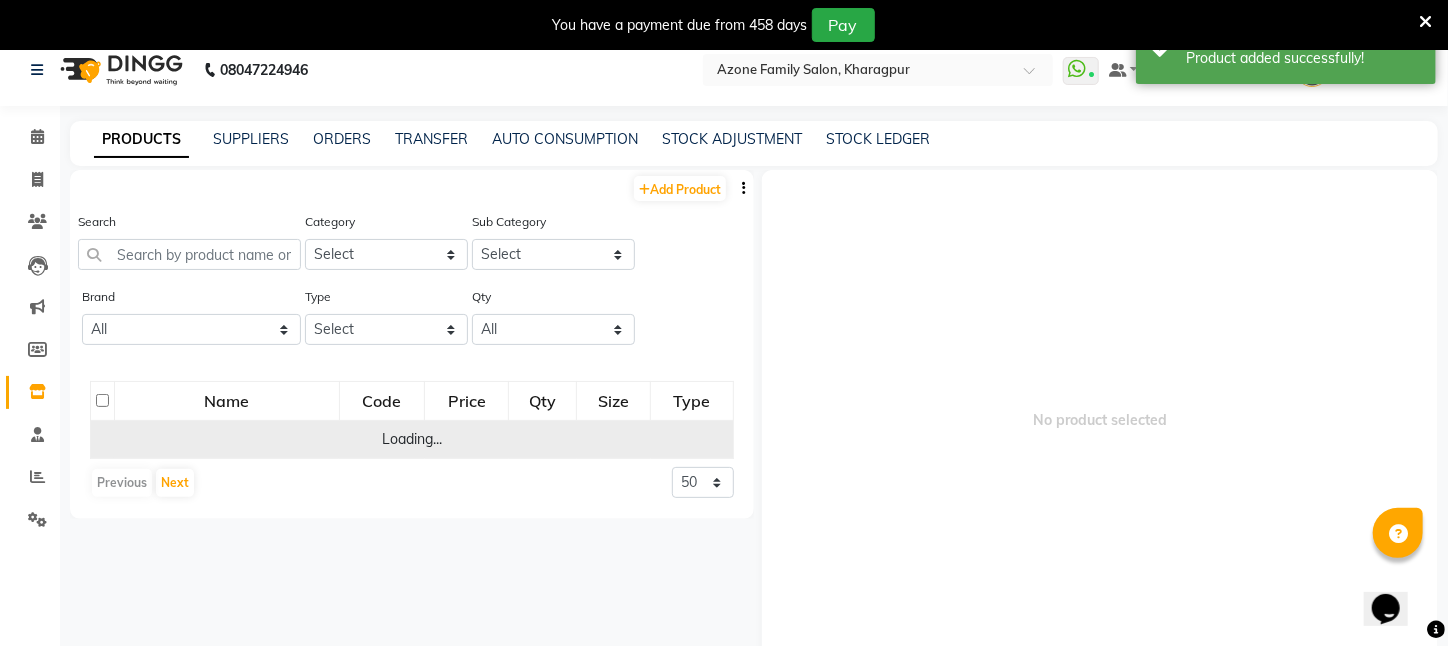 scroll, scrollTop: 0, scrollLeft: 0, axis: both 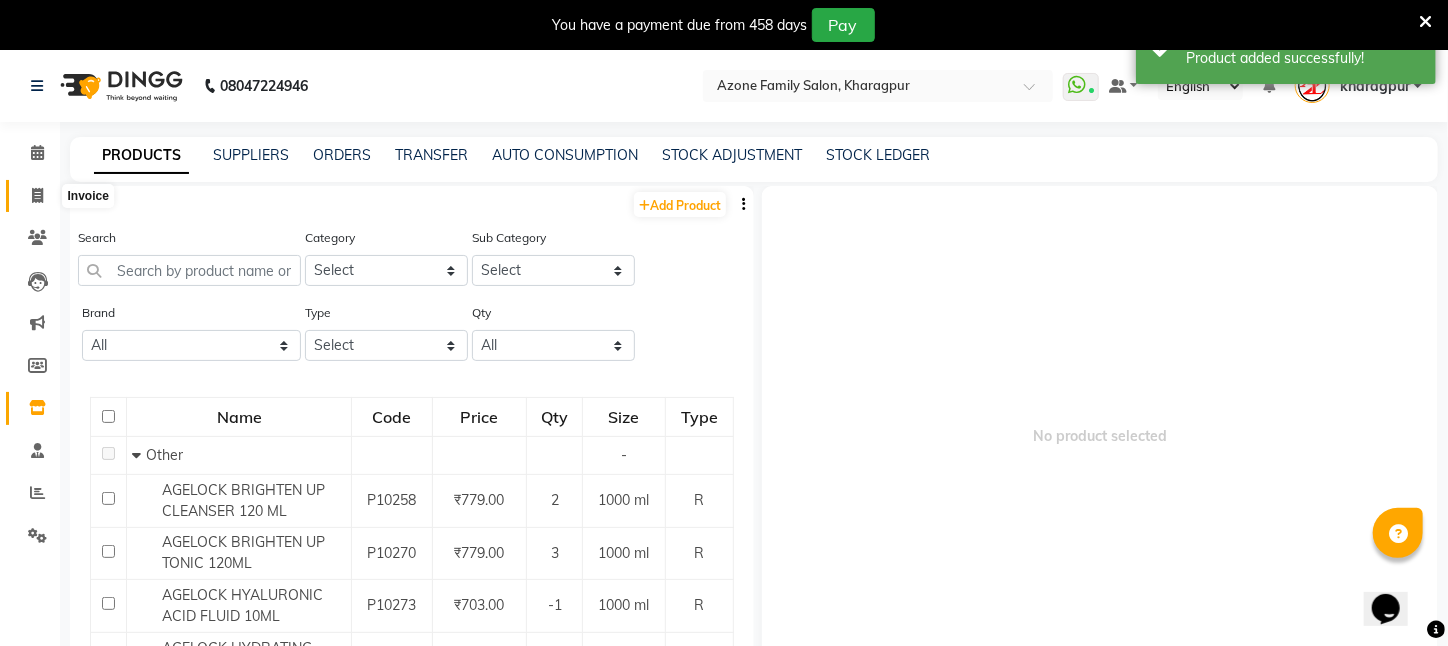 click 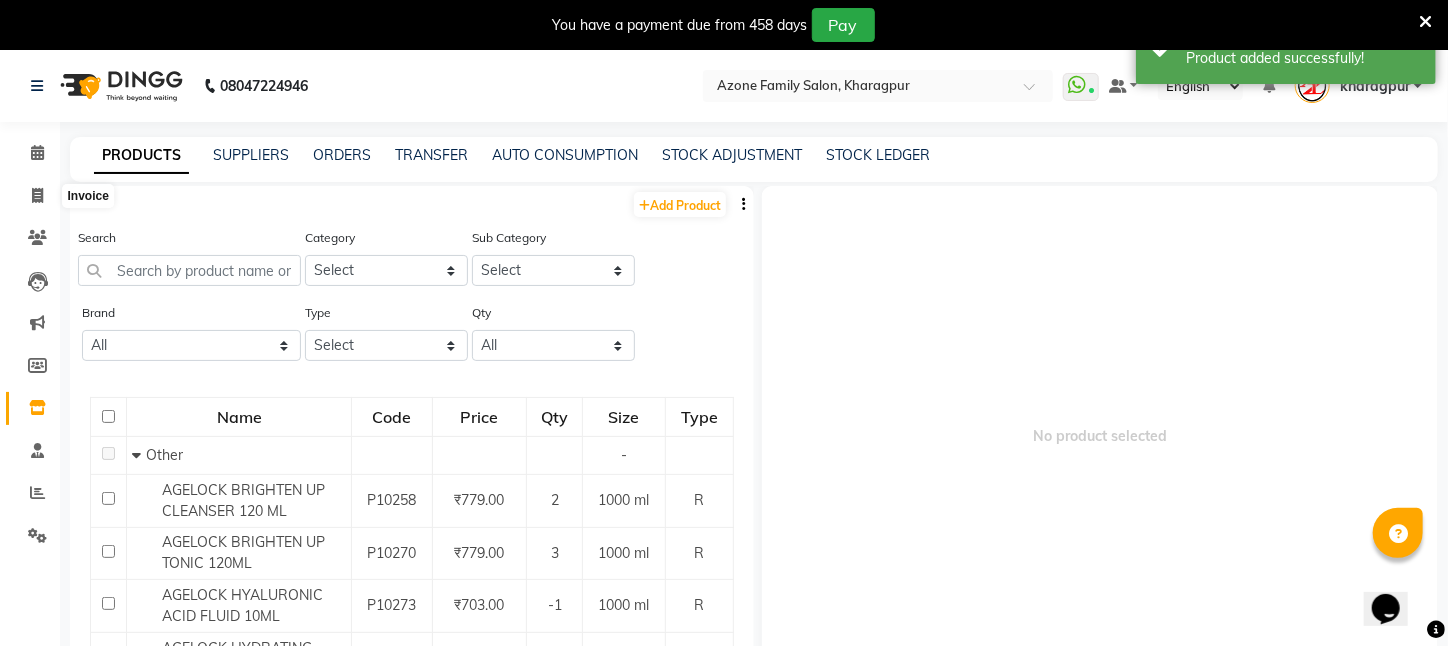 select on "service" 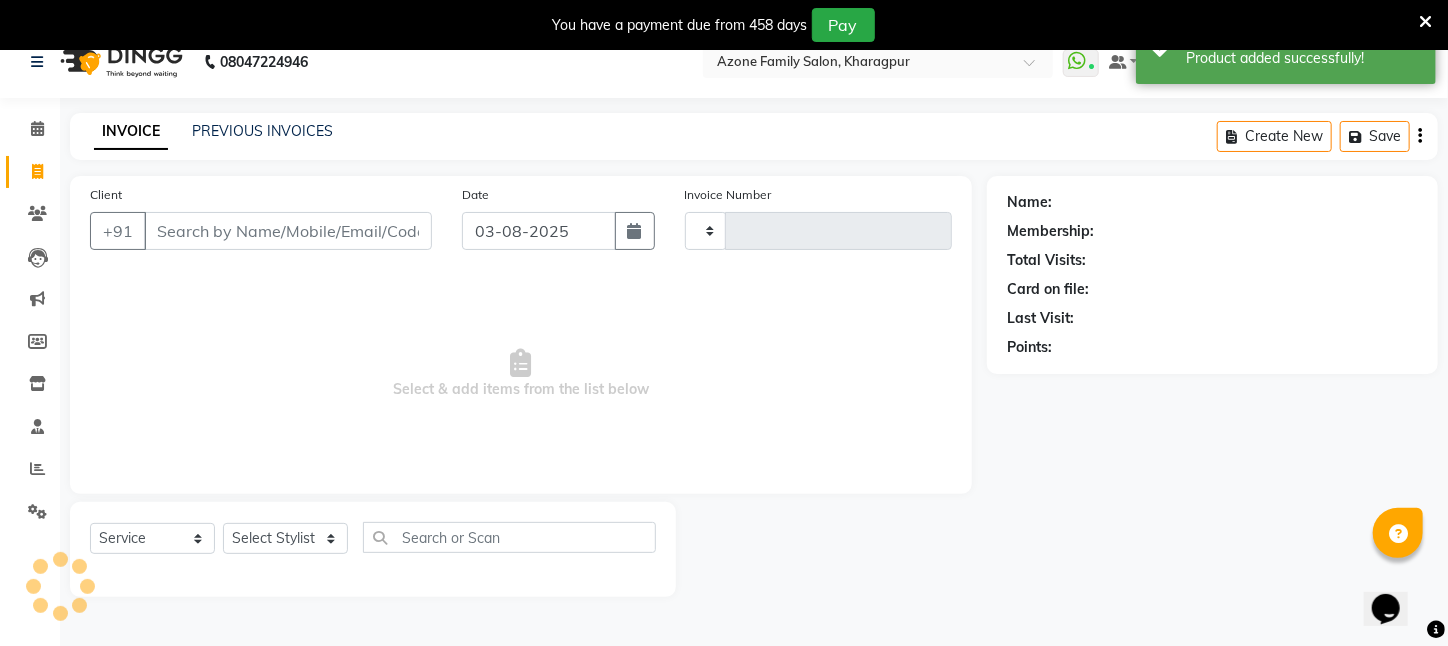 type on "2093" 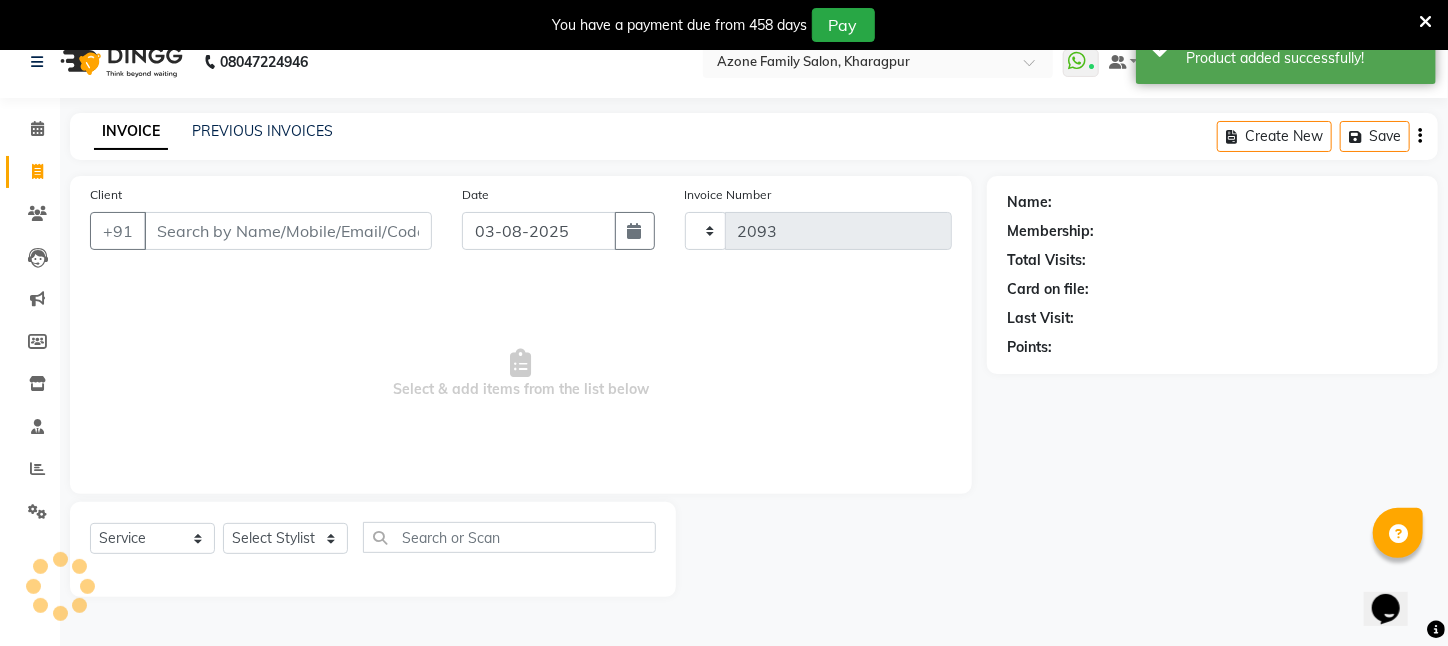 select on "4296" 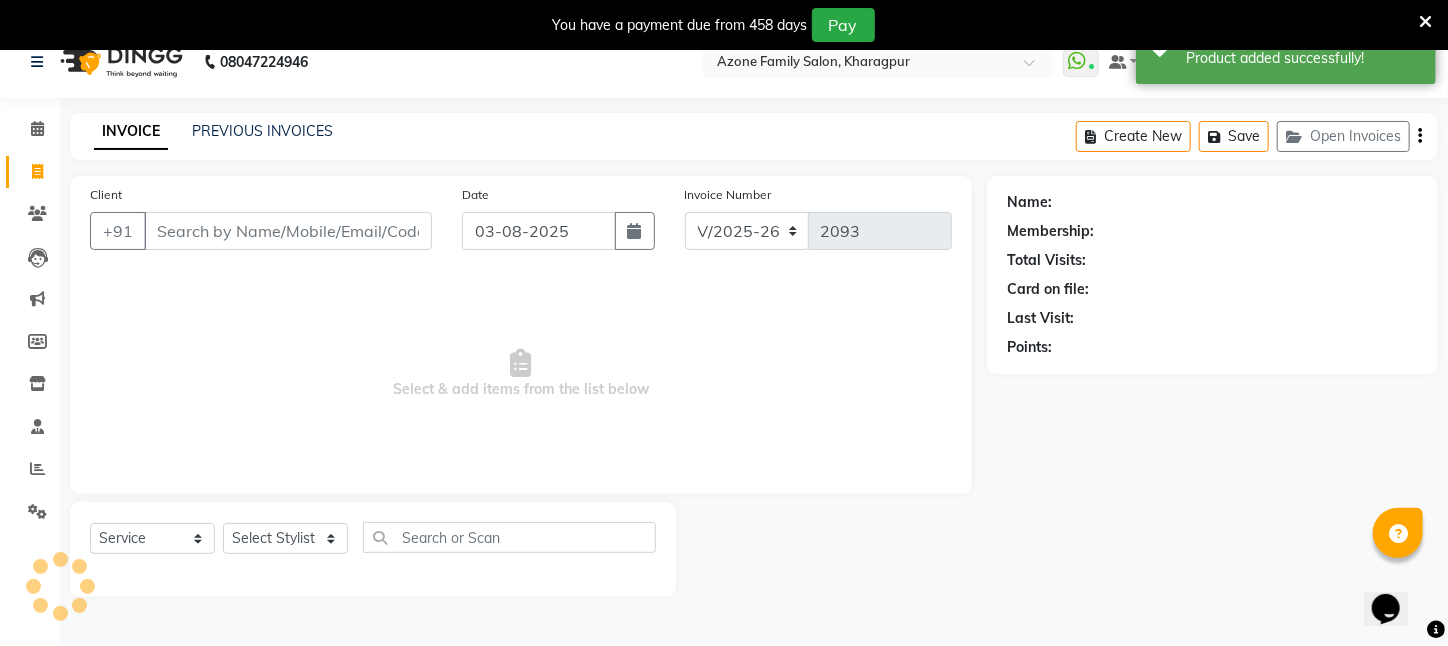 scroll, scrollTop: 50, scrollLeft: 0, axis: vertical 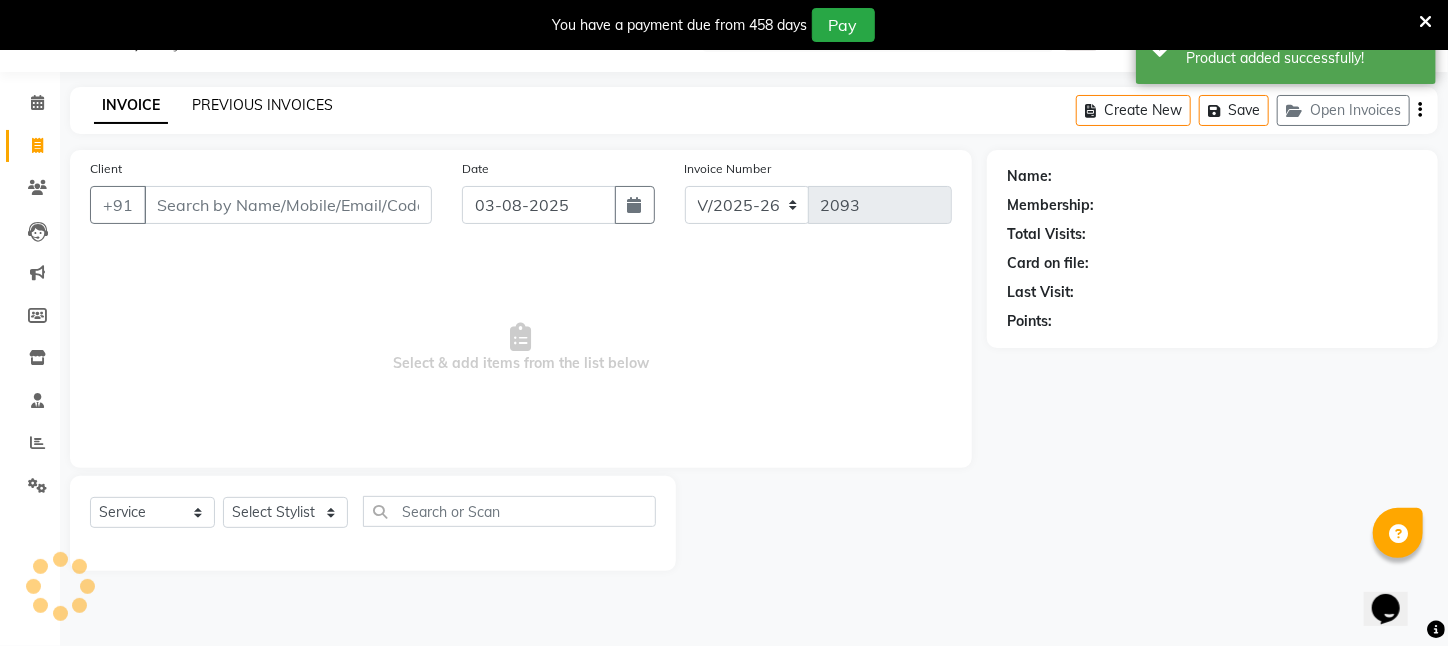 click on "PREVIOUS INVOICES" 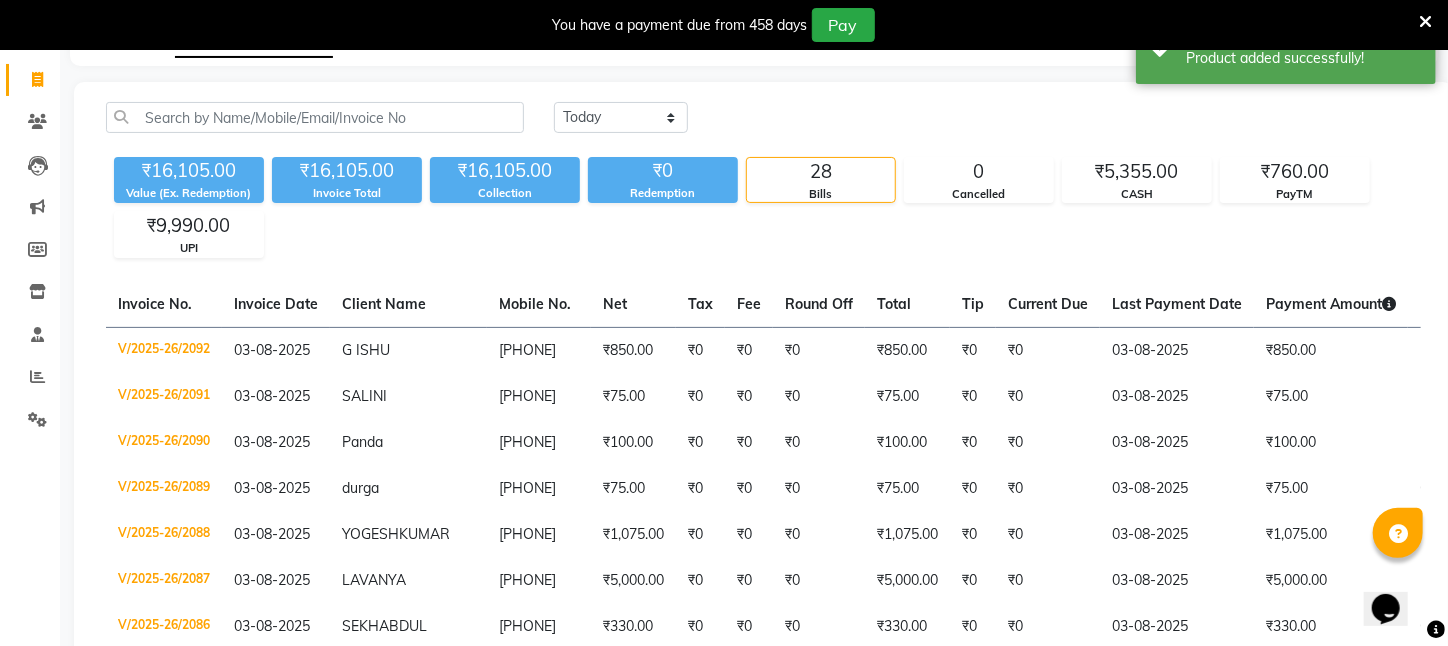 scroll, scrollTop: 150, scrollLeft: 0, axis: vertical 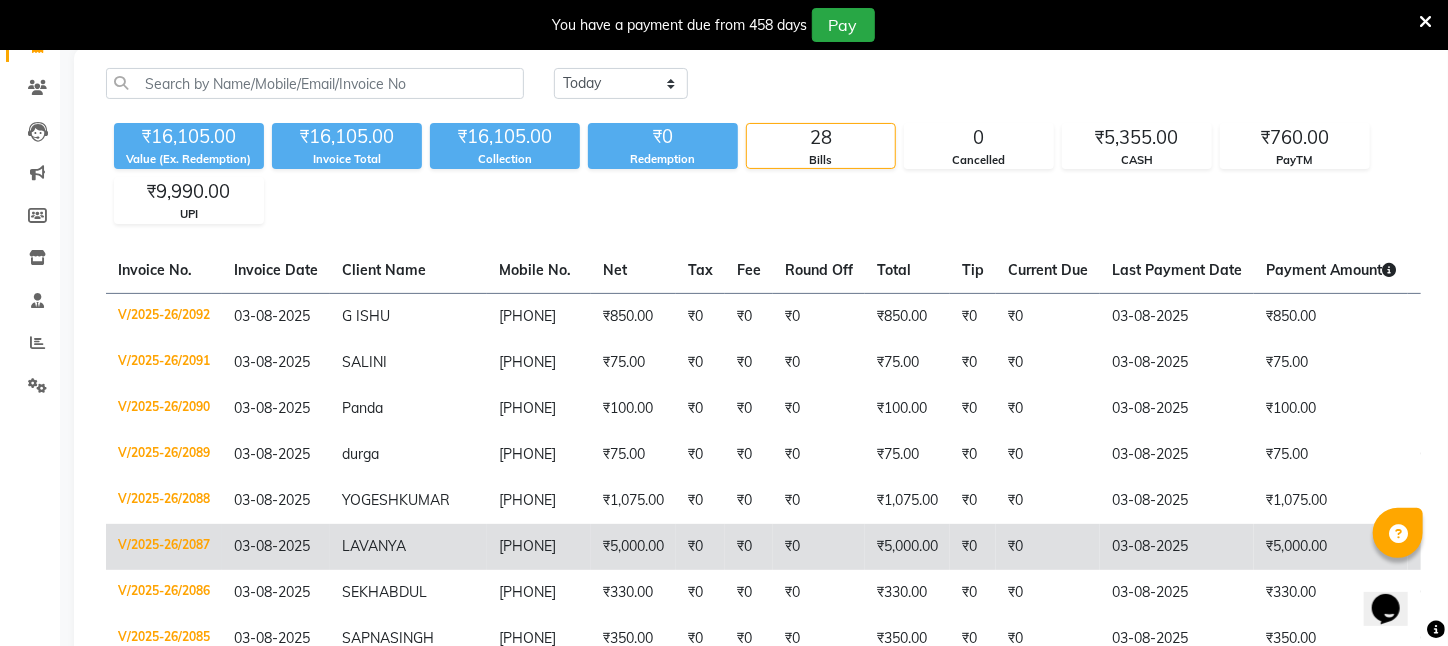 click on "LAVANYA" 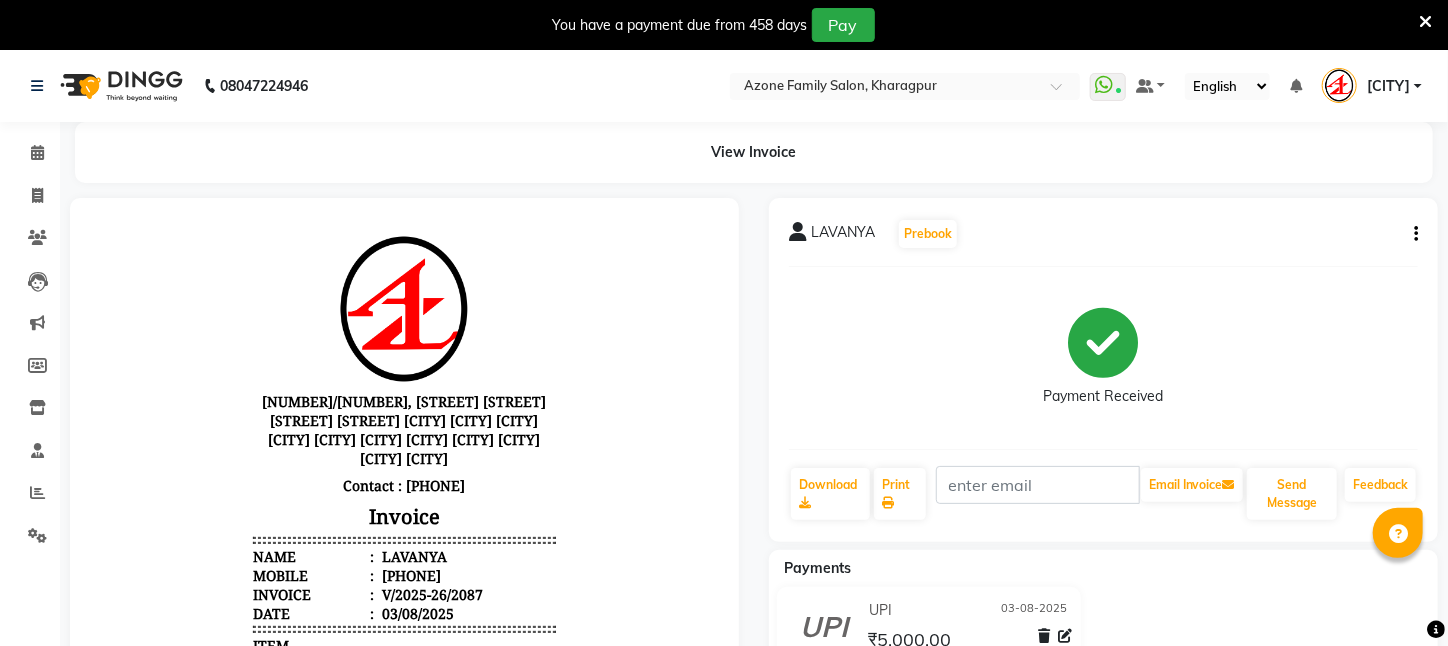 scroll, scrollTop: 0, scrollLeft: 0, axis: both 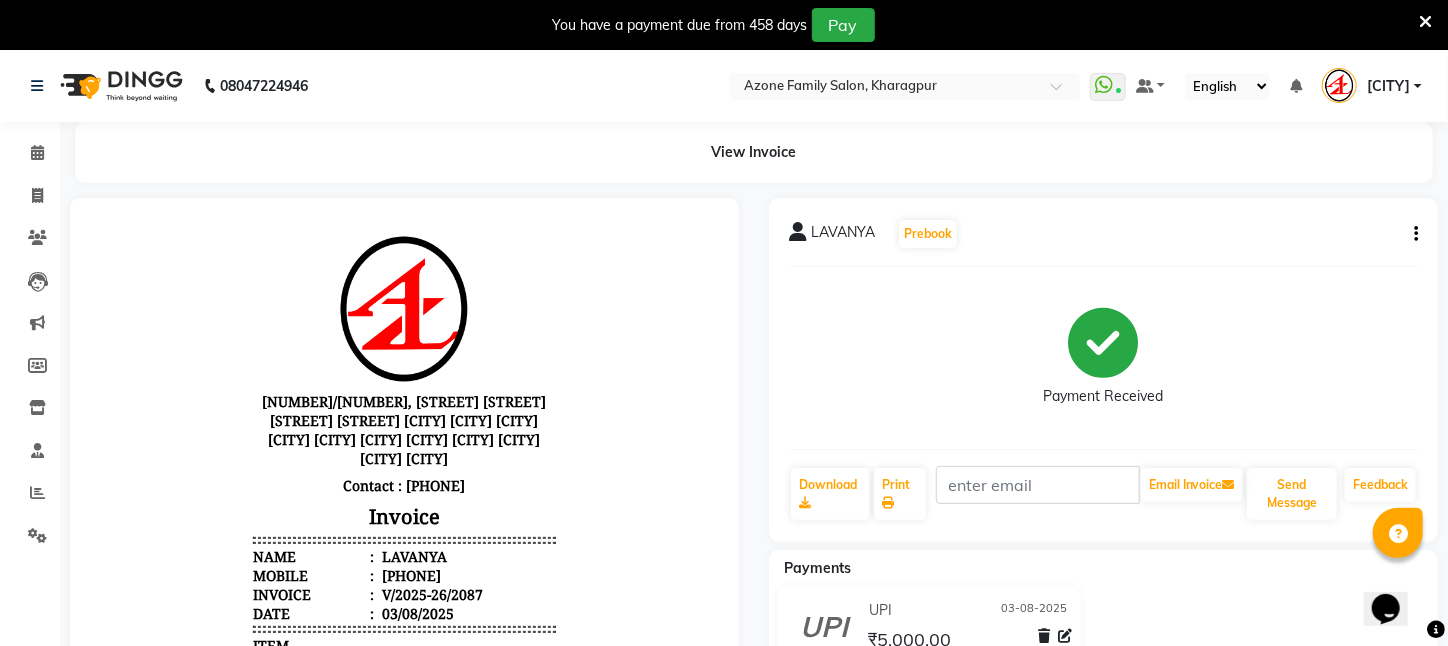 click 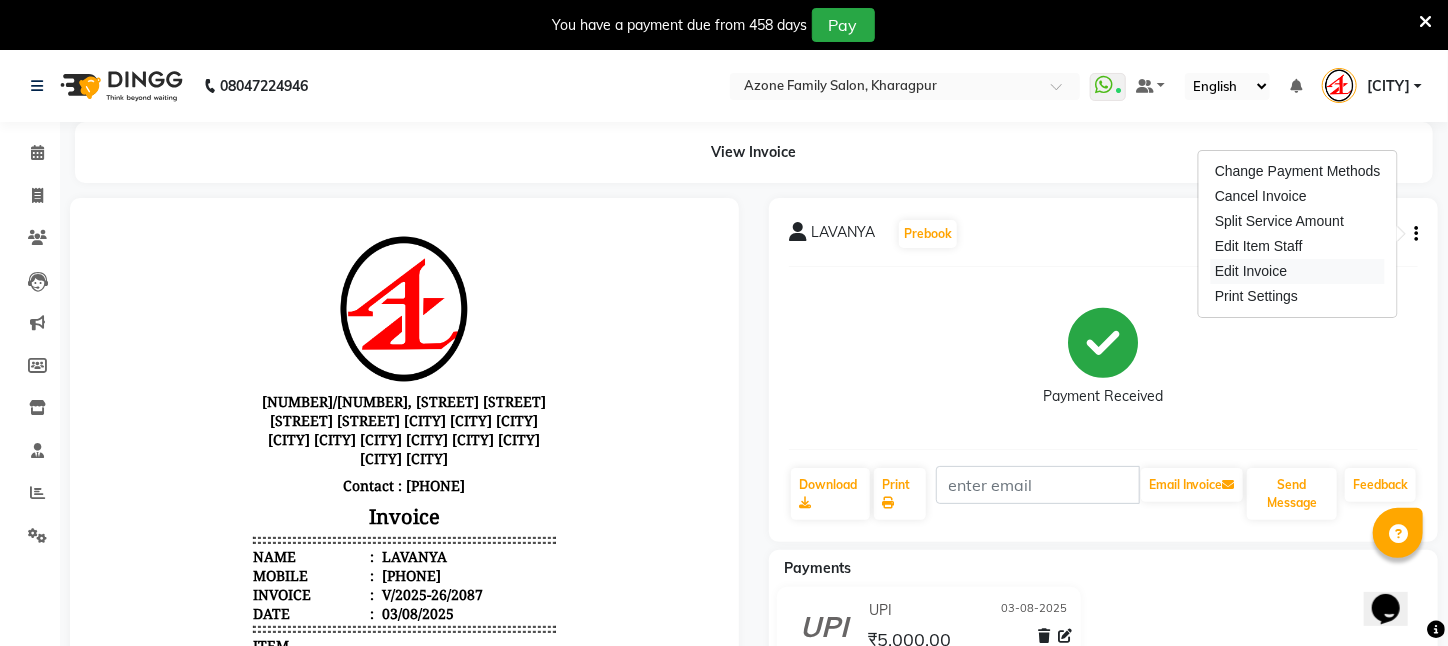 click on "Edit Invoice" at bounding box center [1298, 271] 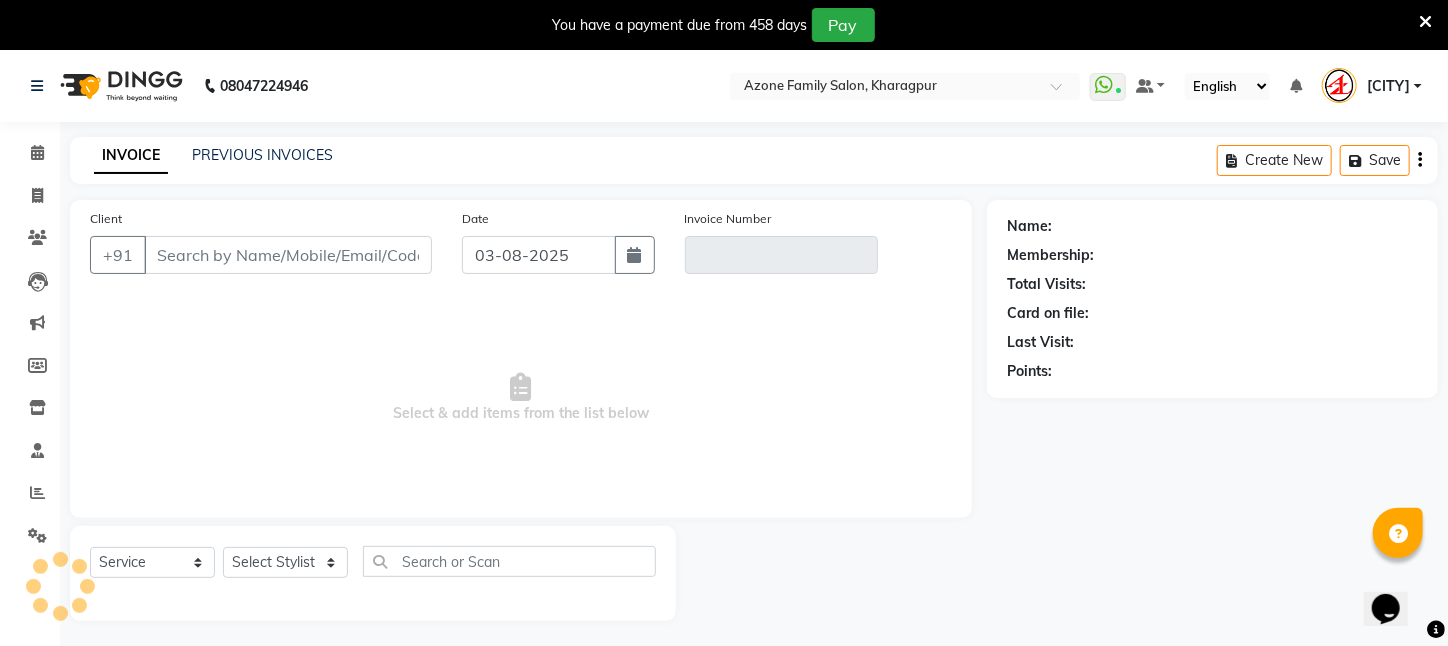 scroll, scrollTop: 50, scrollLeft: 0, axis: vertical 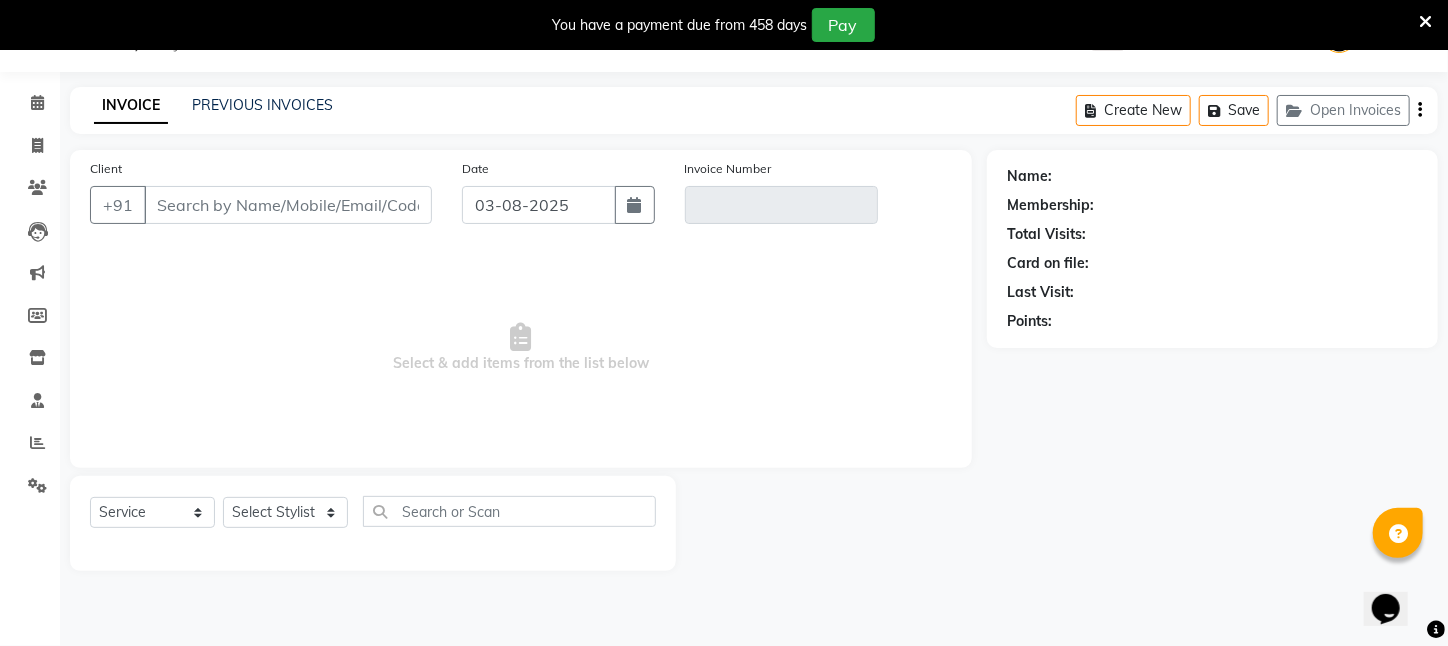 type on "[PHONE]" 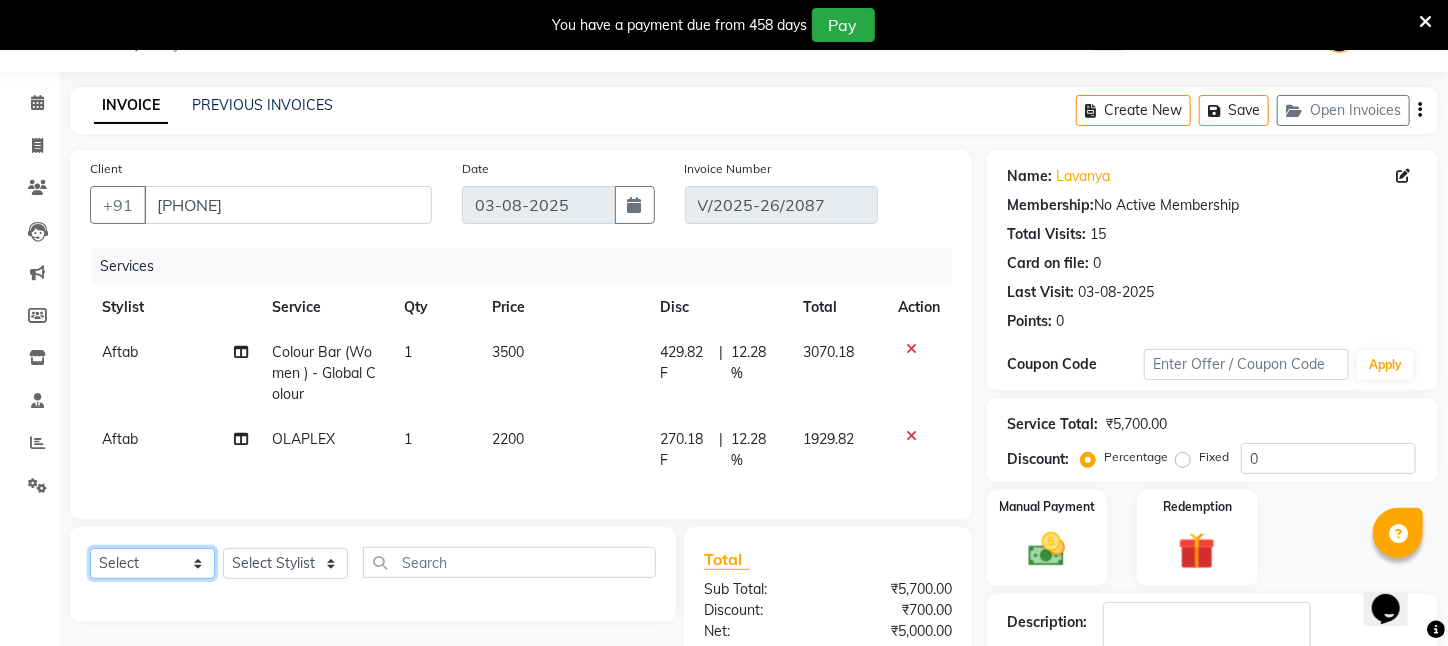 click on "Select  Service  Product  Membership  Package Voucher Prepaid Gift Card" 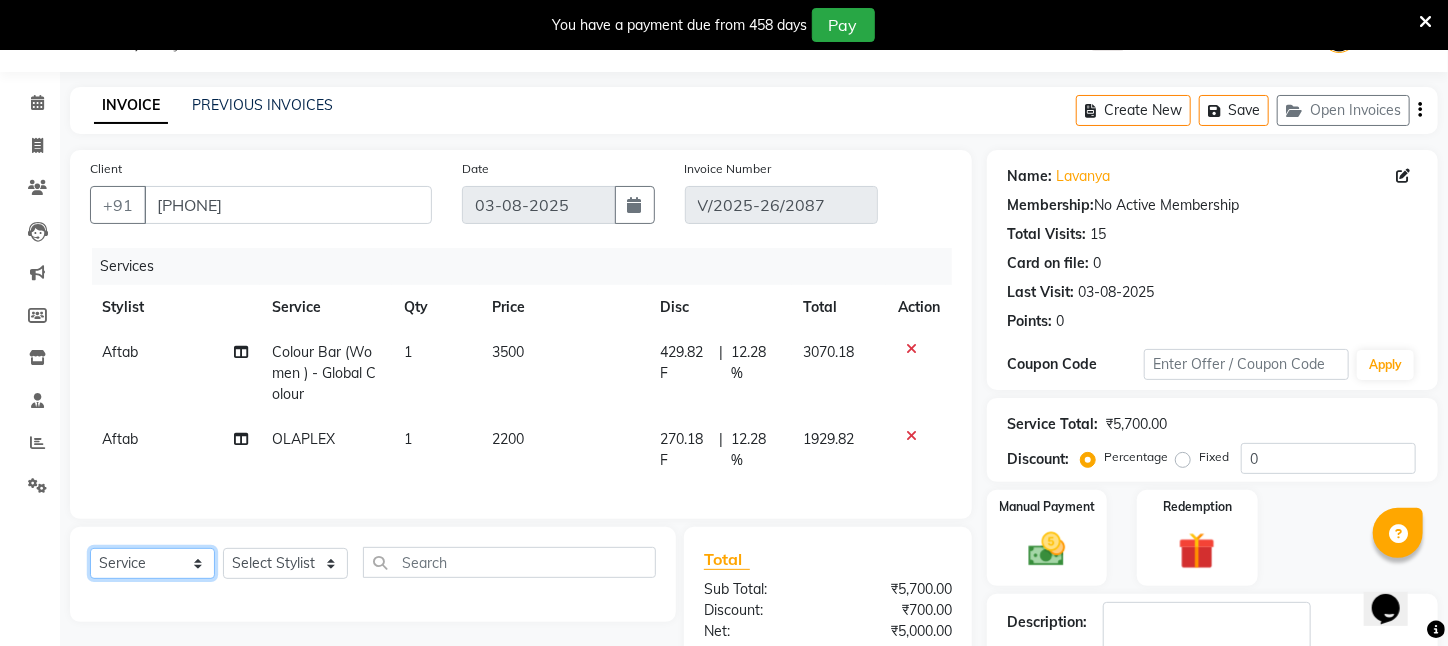 click on "Select  Service  Product  Membership  Package Voucher Prepaid Gift Card" 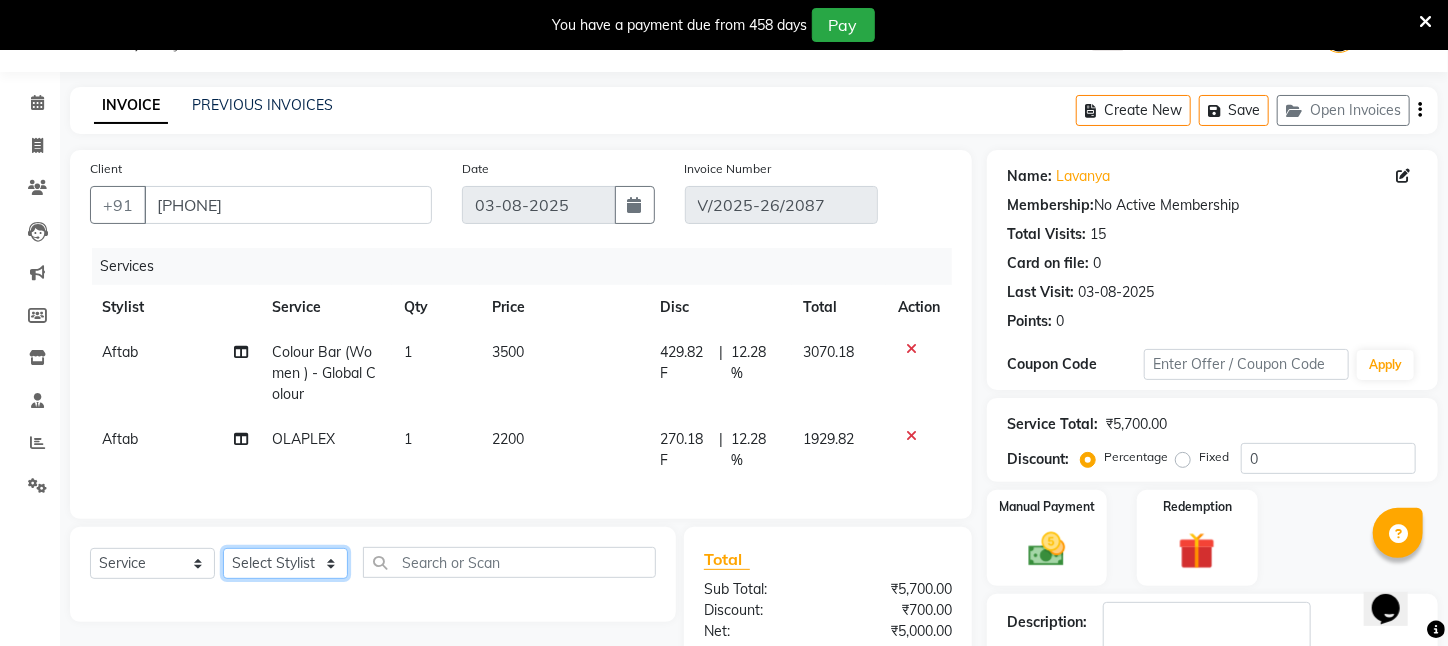 drag, startPoint x: 301, startPoint y: 579, endPoint x: 297, endPoint y: 565, distance: 14.56022 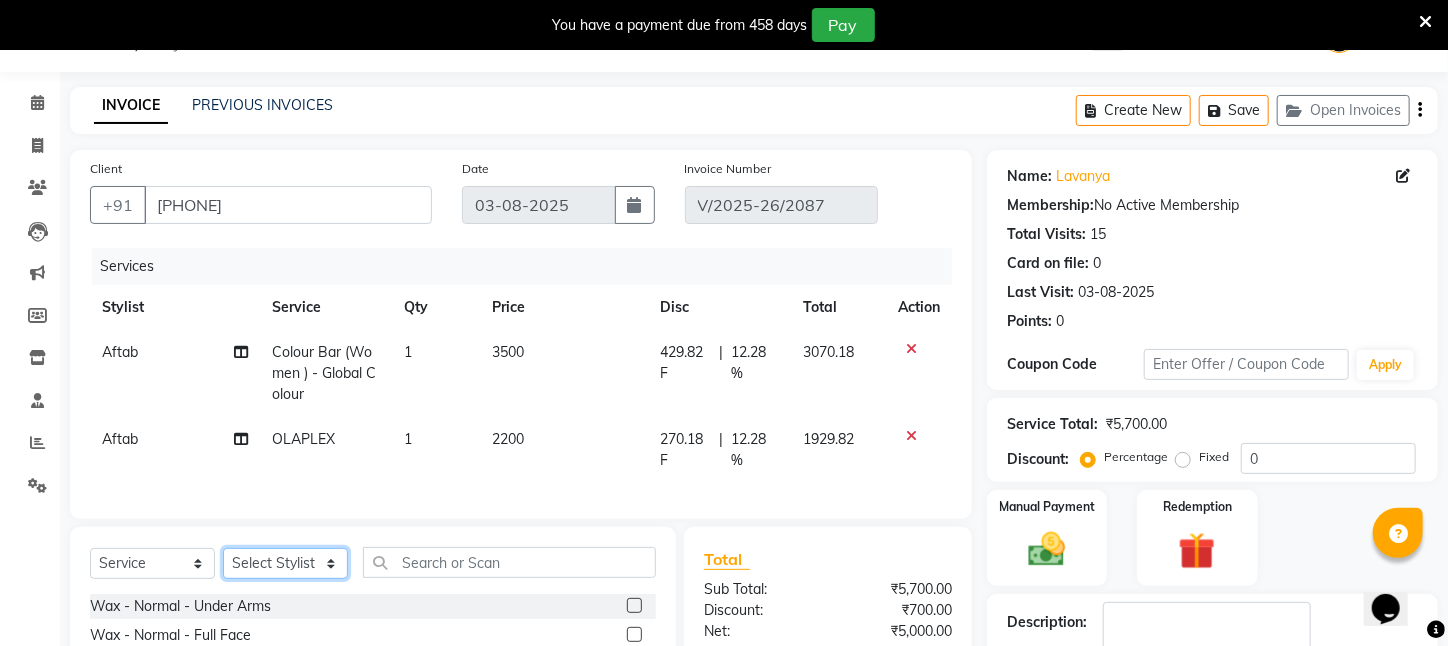 click on "Select Stylist [FIRST] [LAST]  [FIRST] [LAST] [FIRST] [LAST] [FIRST] [LAST] [LAST] [FIRST] [LAST] [FIRST] [LAST] [LAST] [LAST] [LAST] [LAST] [LAST] [LAST] [LAST] [LAST] [LAST] [LAST] [LAST]" 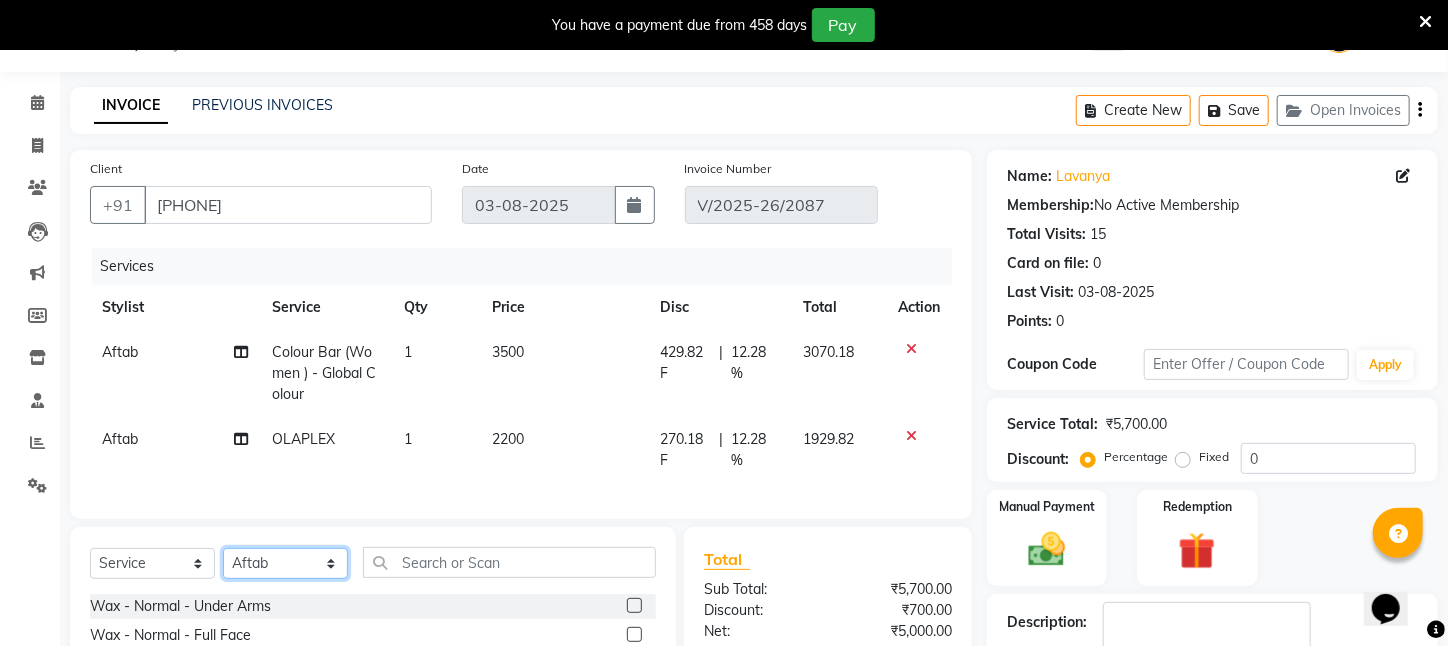 click on "Select Stylist [FIRST] [LAST]  [FIRST] [LAST] [FIRST] [LAST] [FIRST] [LAST] [LAST] [FIRST] [LAST] [FIRST] [LAST] [LAST] [LAST] [LAST] [LAST] [LAST] [LAST] [LAST] [LAST] [LAST] [LAST] [LAST]" 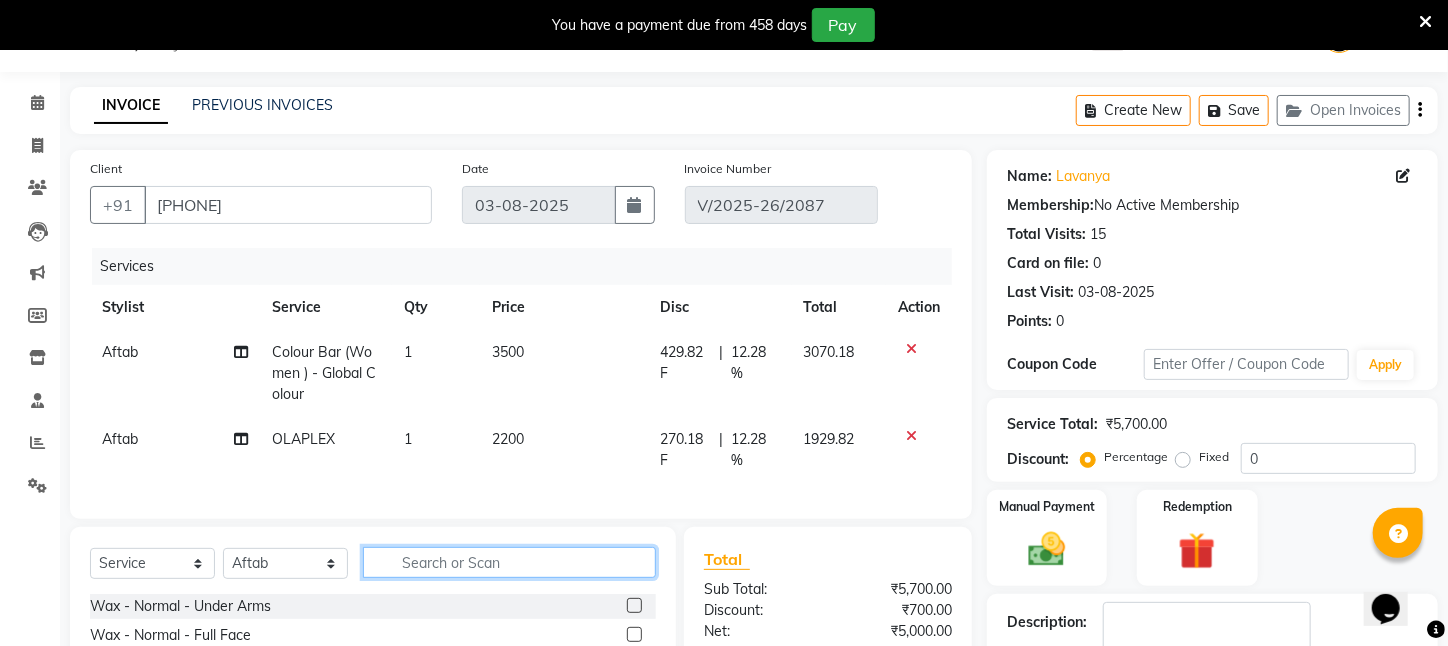 click 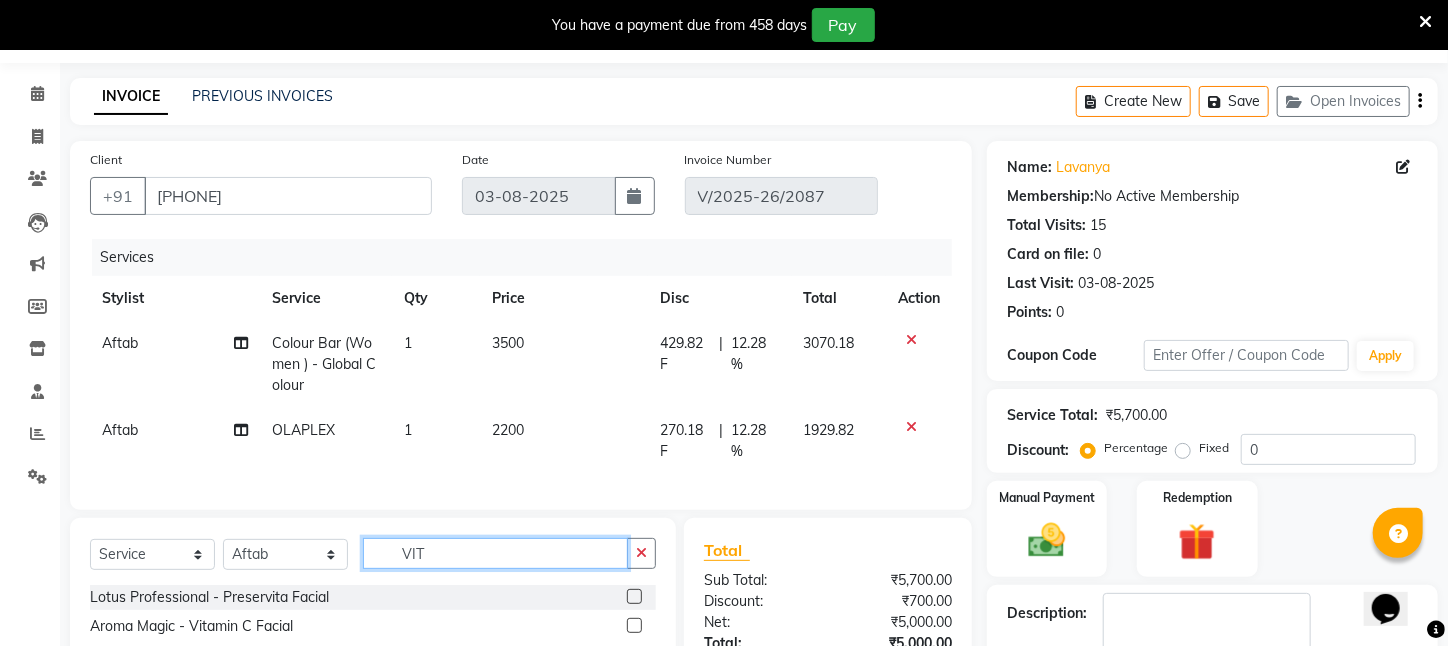 scroll, scrollTop: 99, scrollLeft: 0, axis: vertical 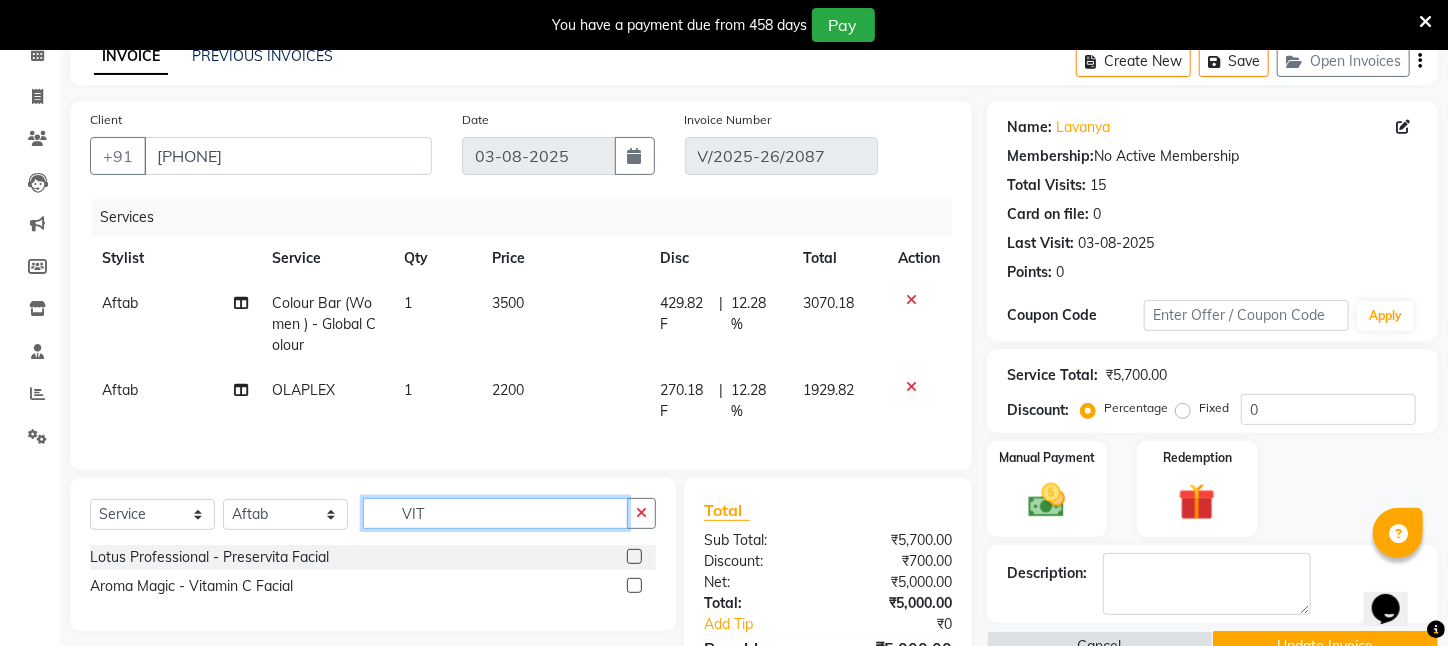 type on "VIT" 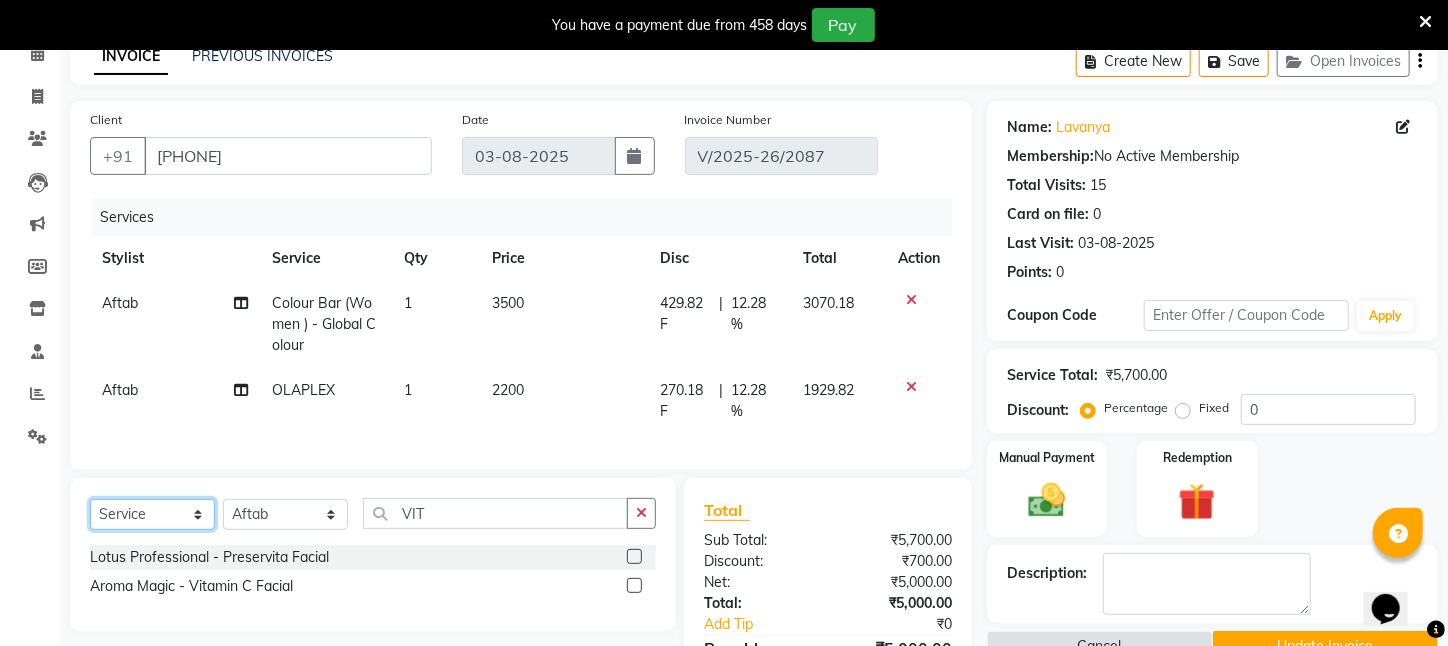 click on "Select  Service  Product  Membership  Package Voucher Prepaid Gift Card" 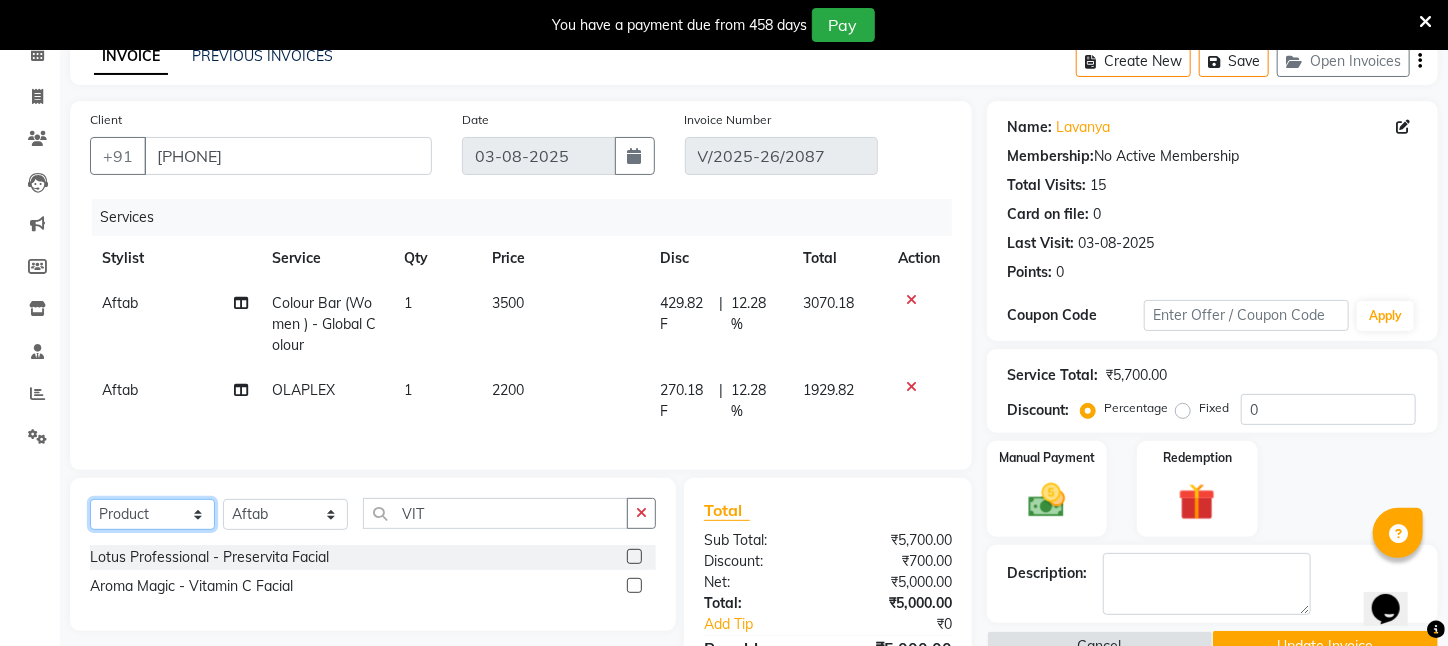 click on "Select  Service  Product  Membership  Package Voucher Prepaid Gift Card" 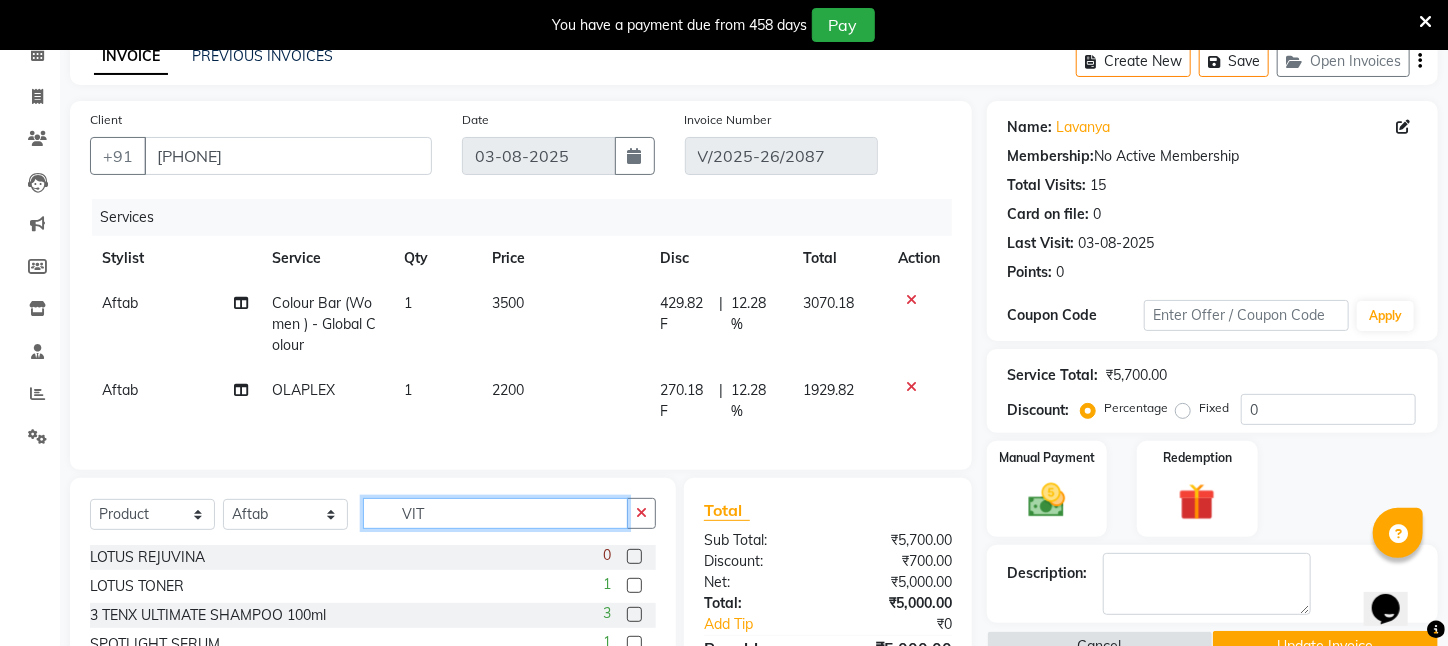 click on "VIT" 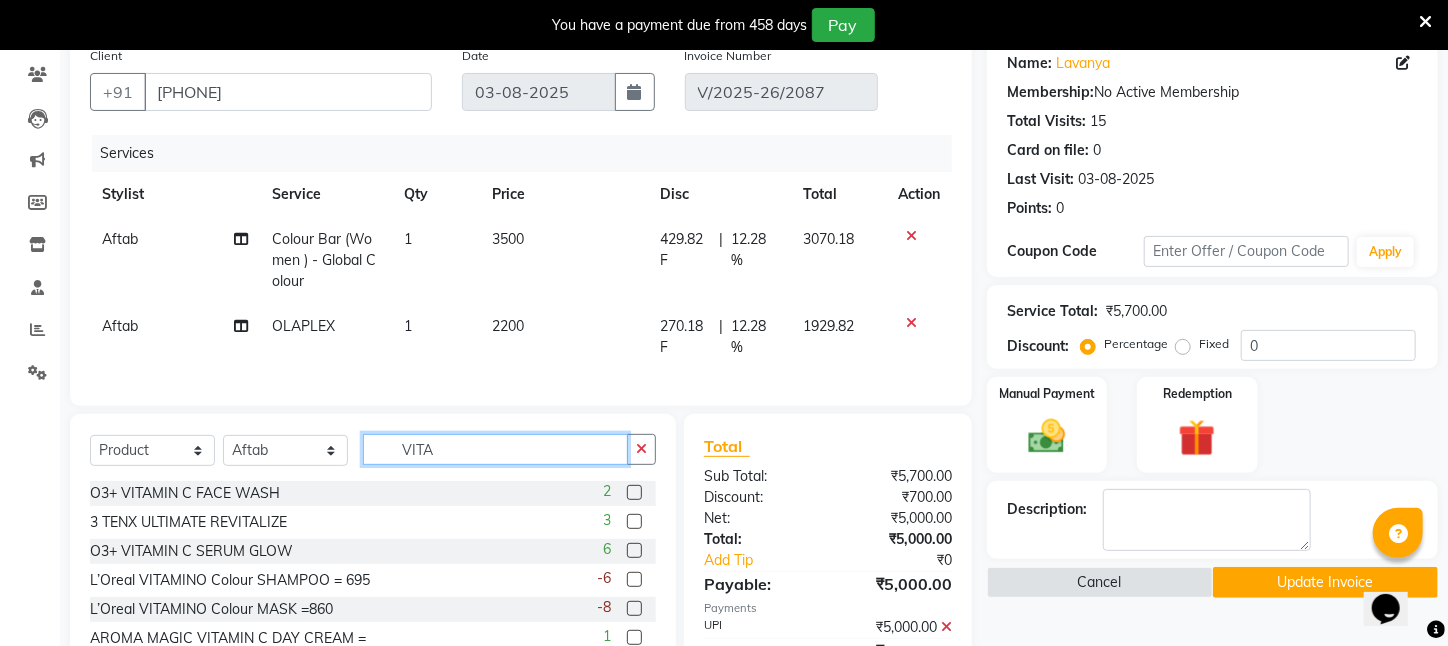 scroll, scrollTop: 271, scrollLeft: 0, axis: vertical 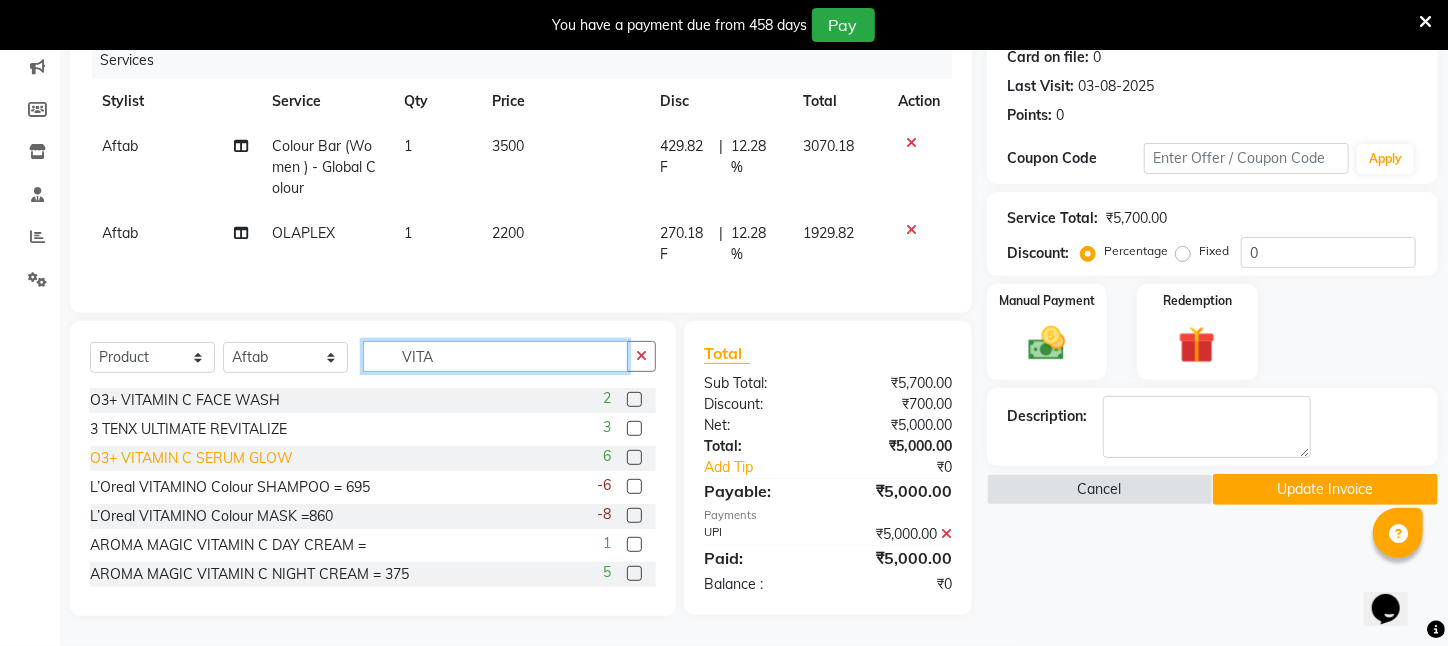 type on "VITA" 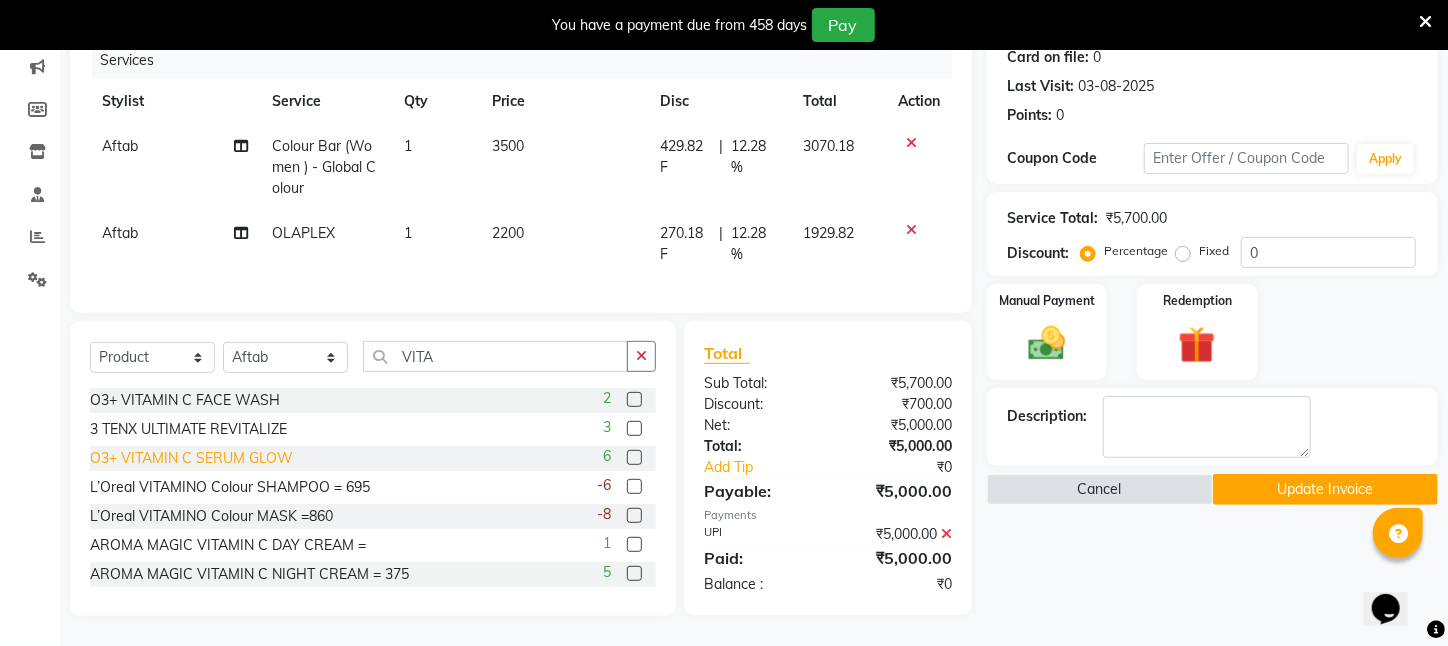 click on "O3+ VITAMIN C SERUM GLOW" 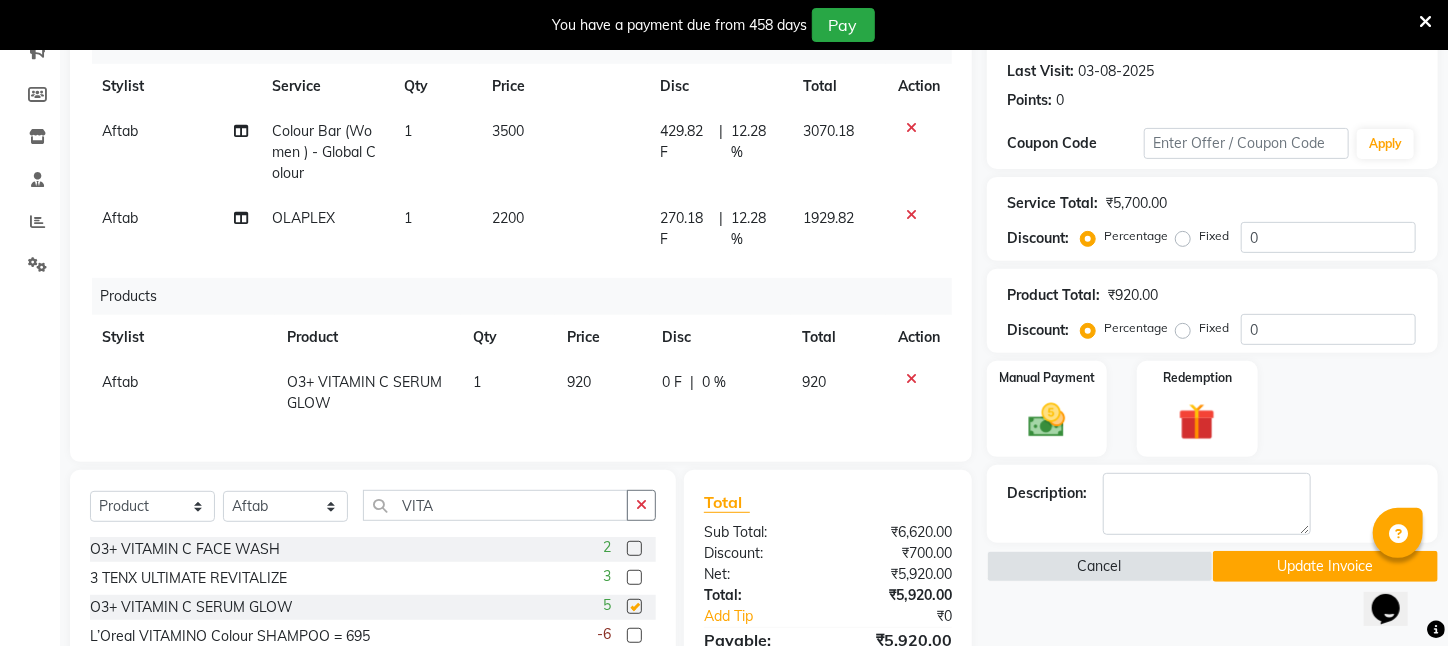 checkbox on "false" 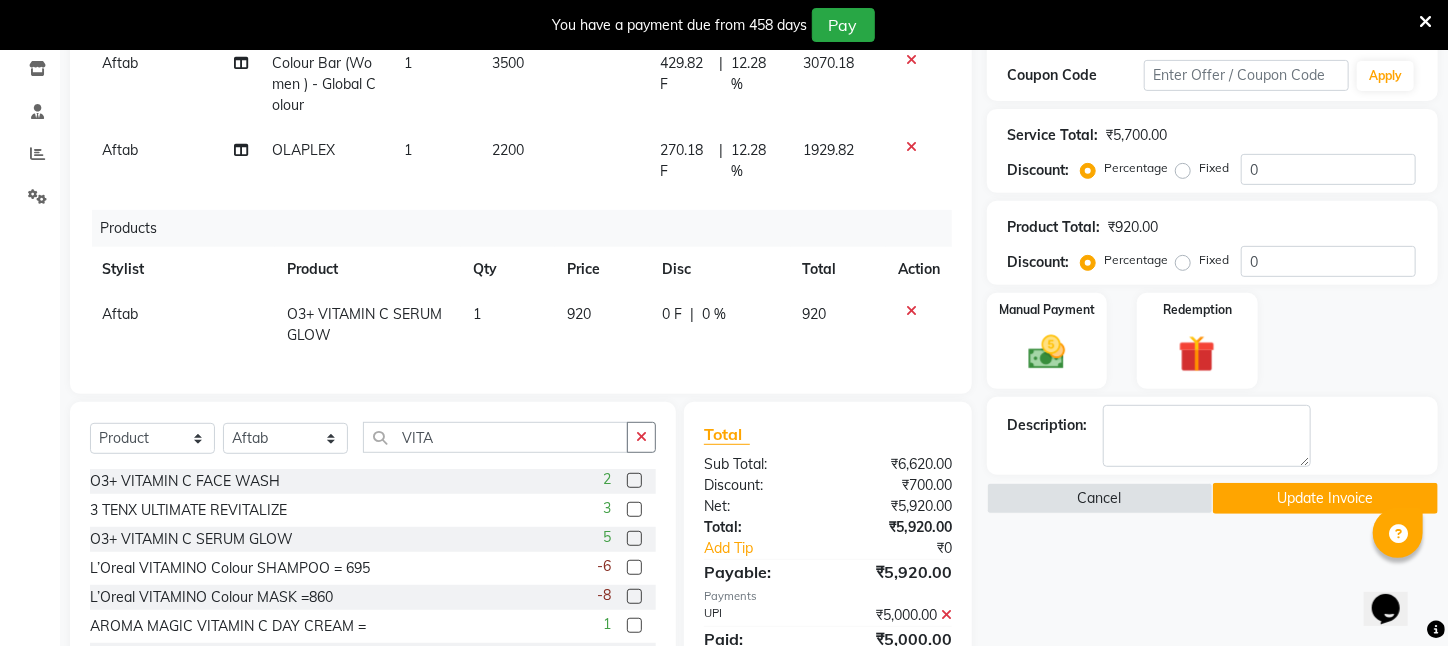 scroll, scrollTop: 435, scrollLeft: 0, axis: vertical 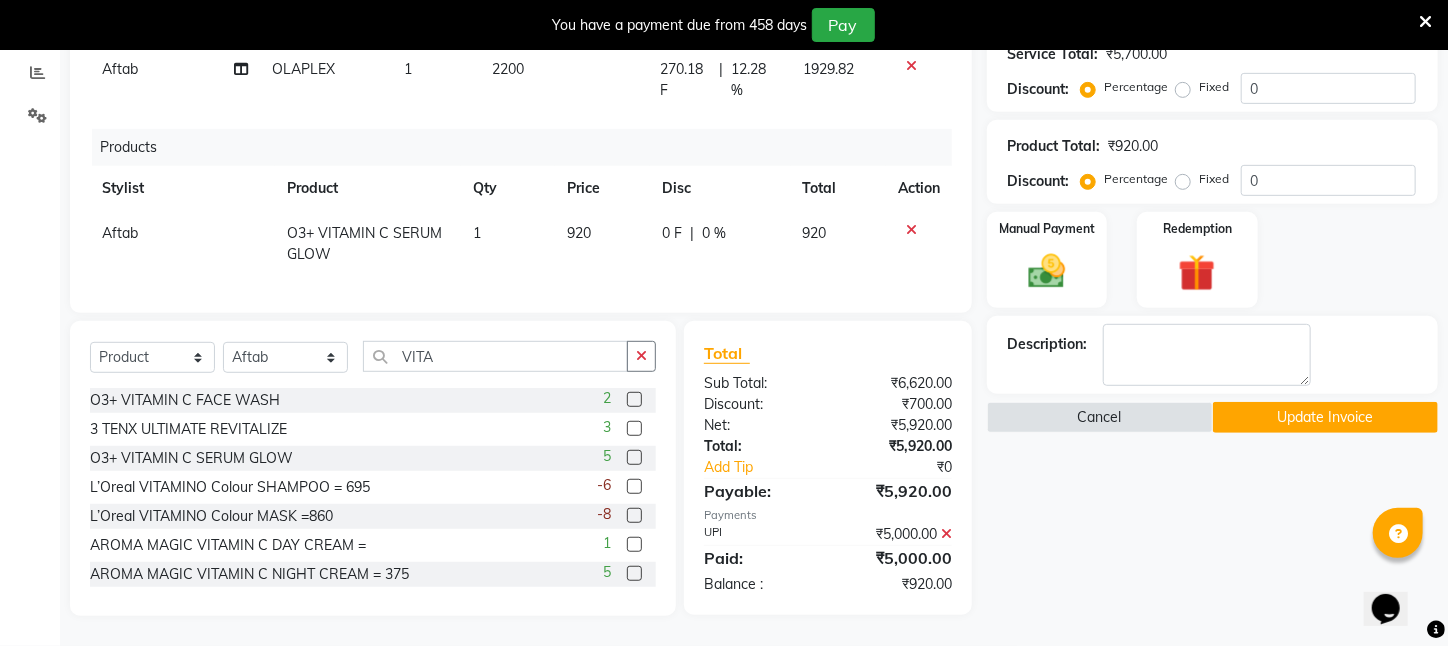 click 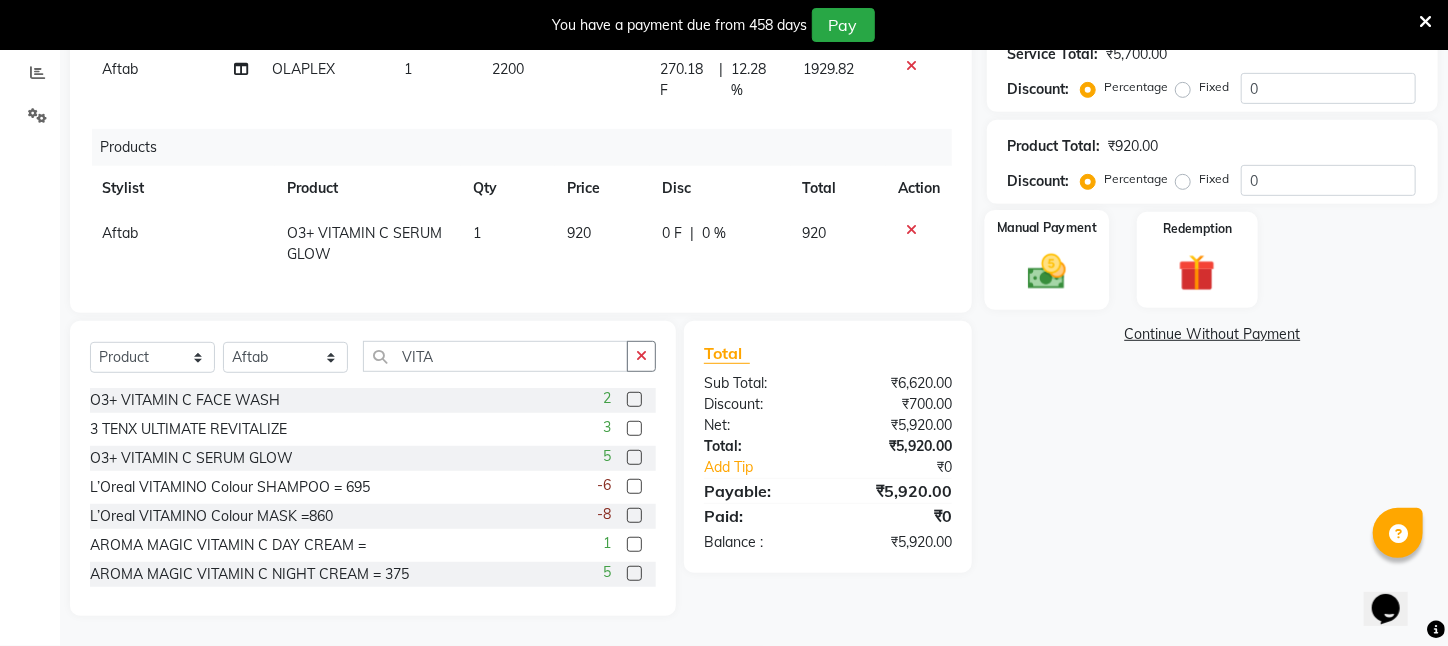click 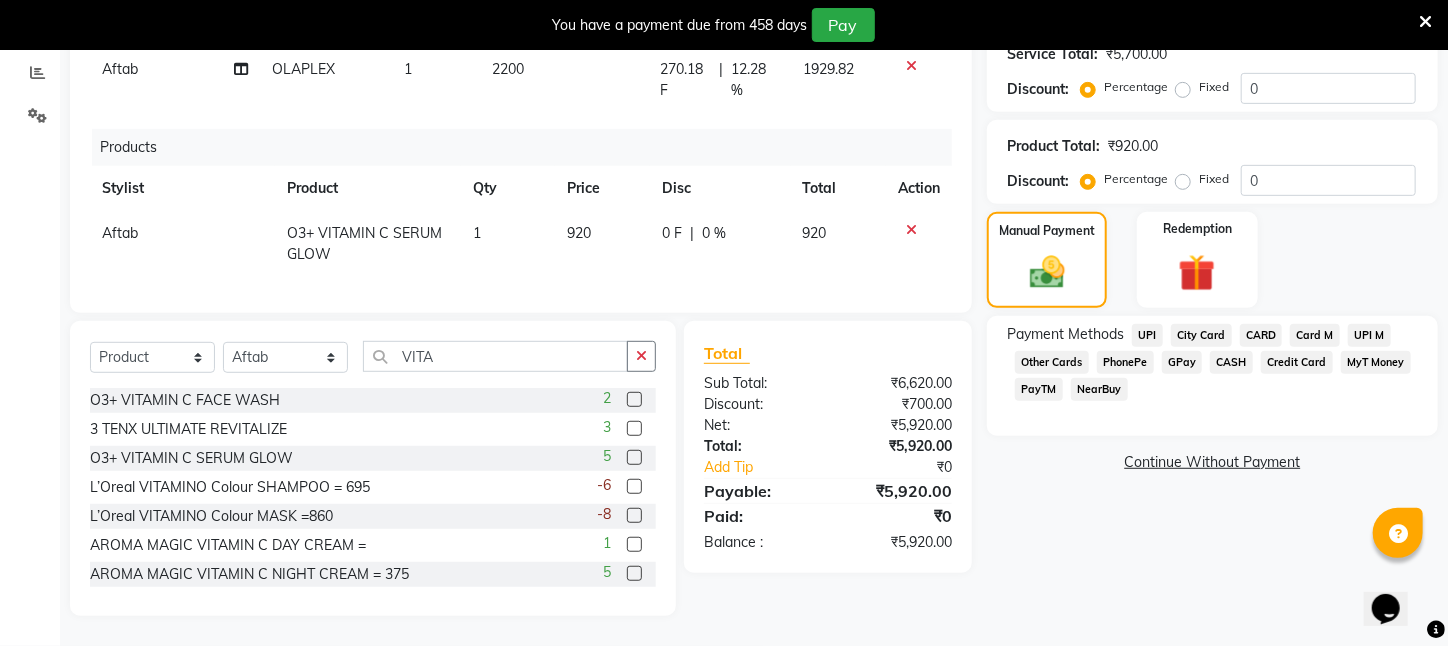 click on "UPI" 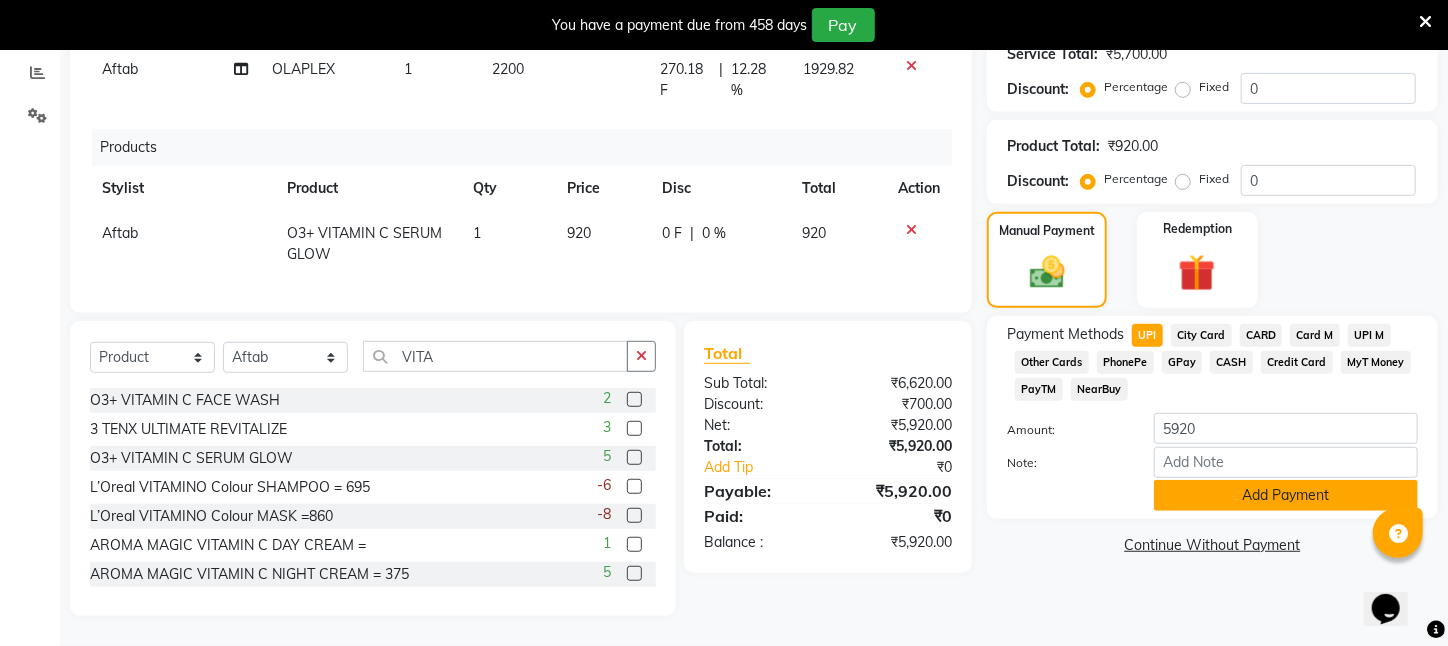 click on "Add Payment" 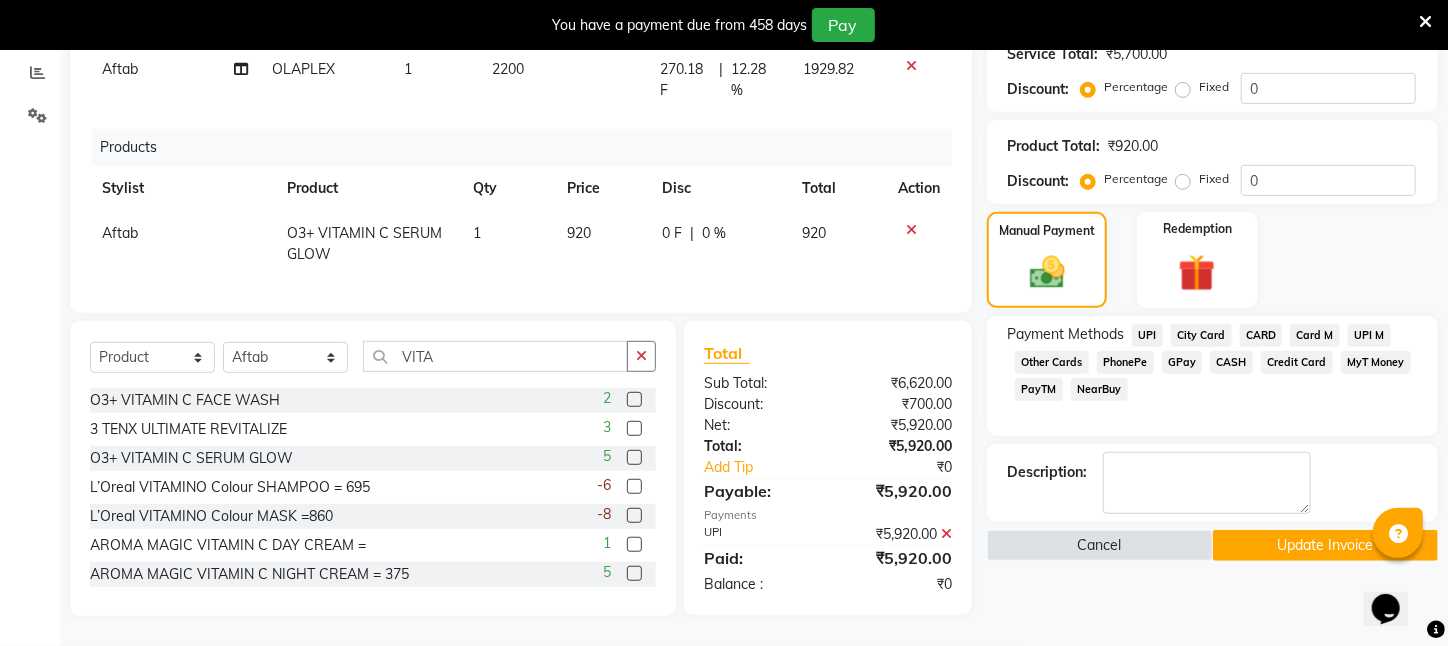 click on "Update Invoice" 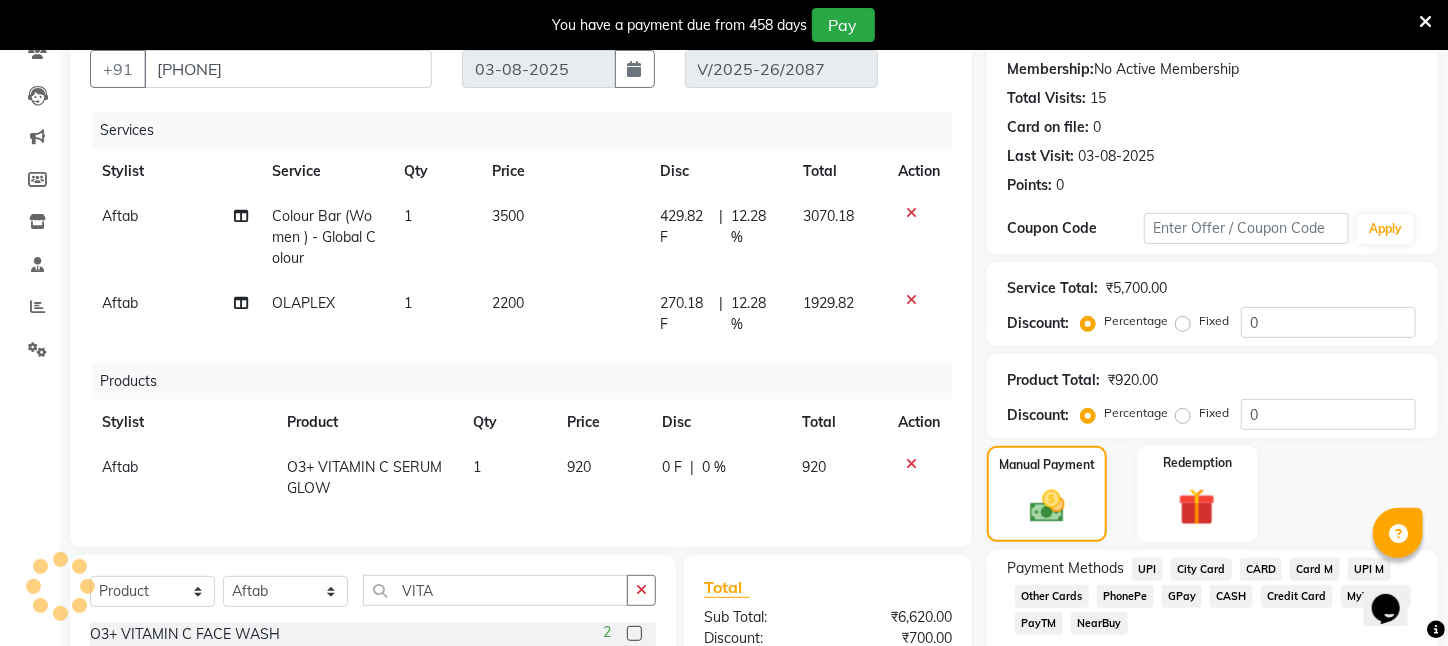 scroll, scrollTop: 0, scrollLeft: 0, axis: both 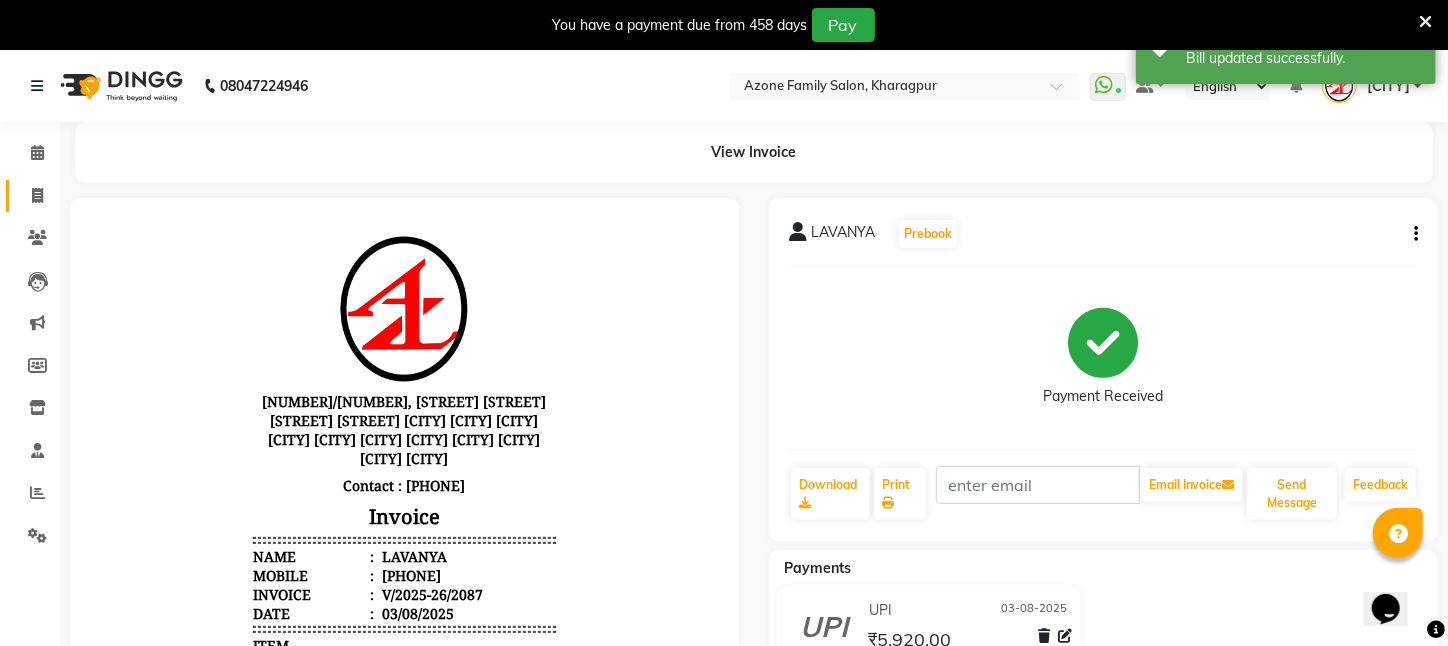 click on "Invoice" 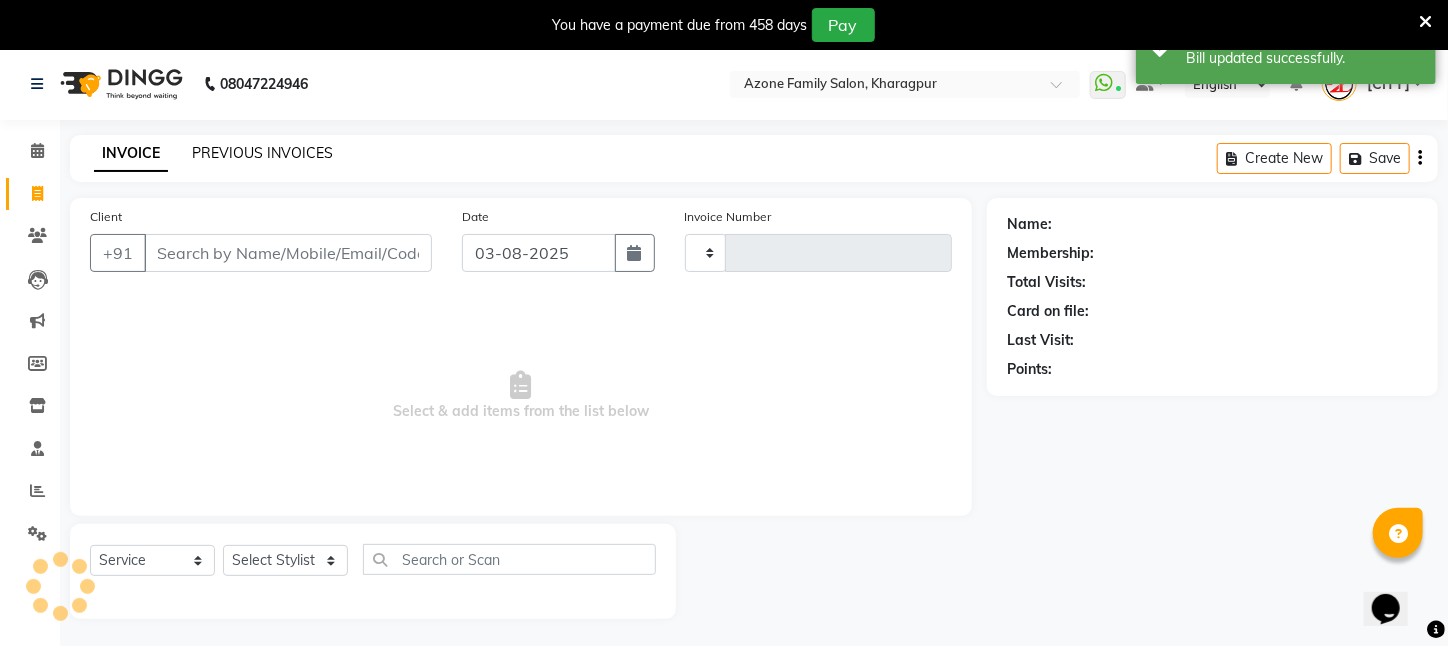 scroll, scrollTop: 50, scrollLeft: 0, axis: vertical 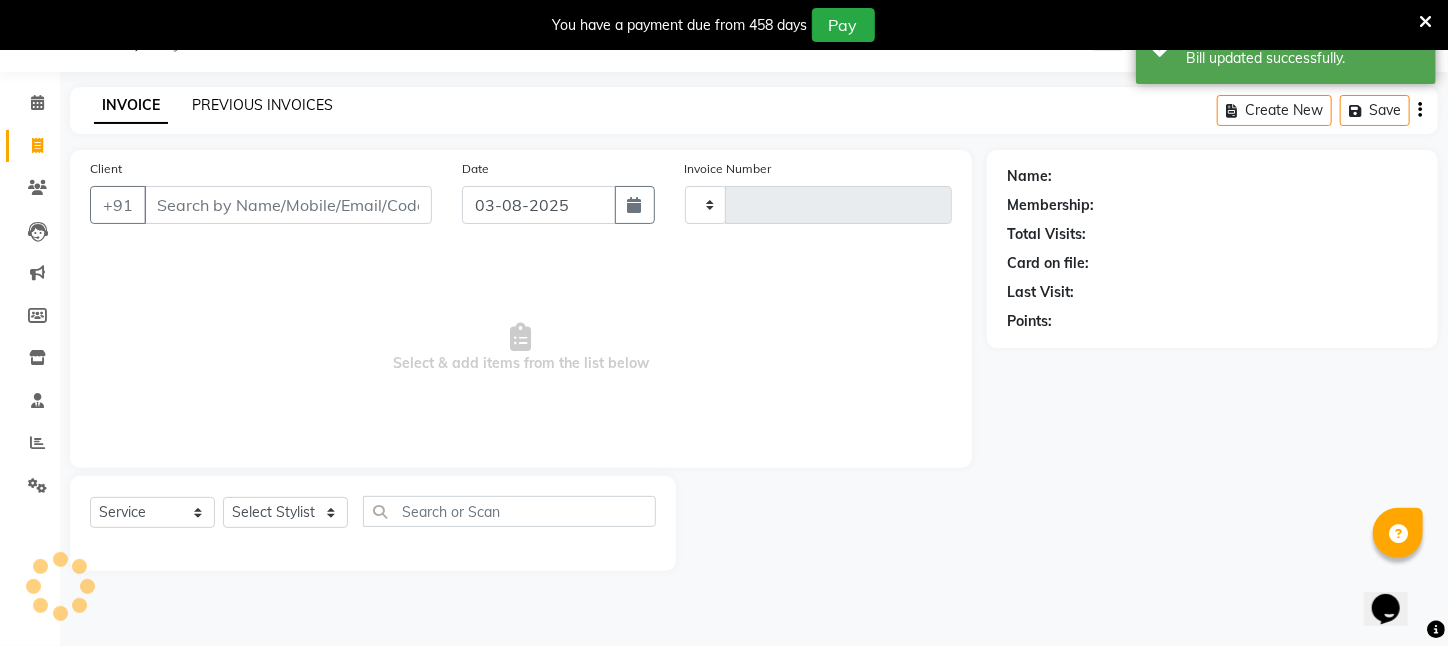 click on "PREVIOUS INVOICES" 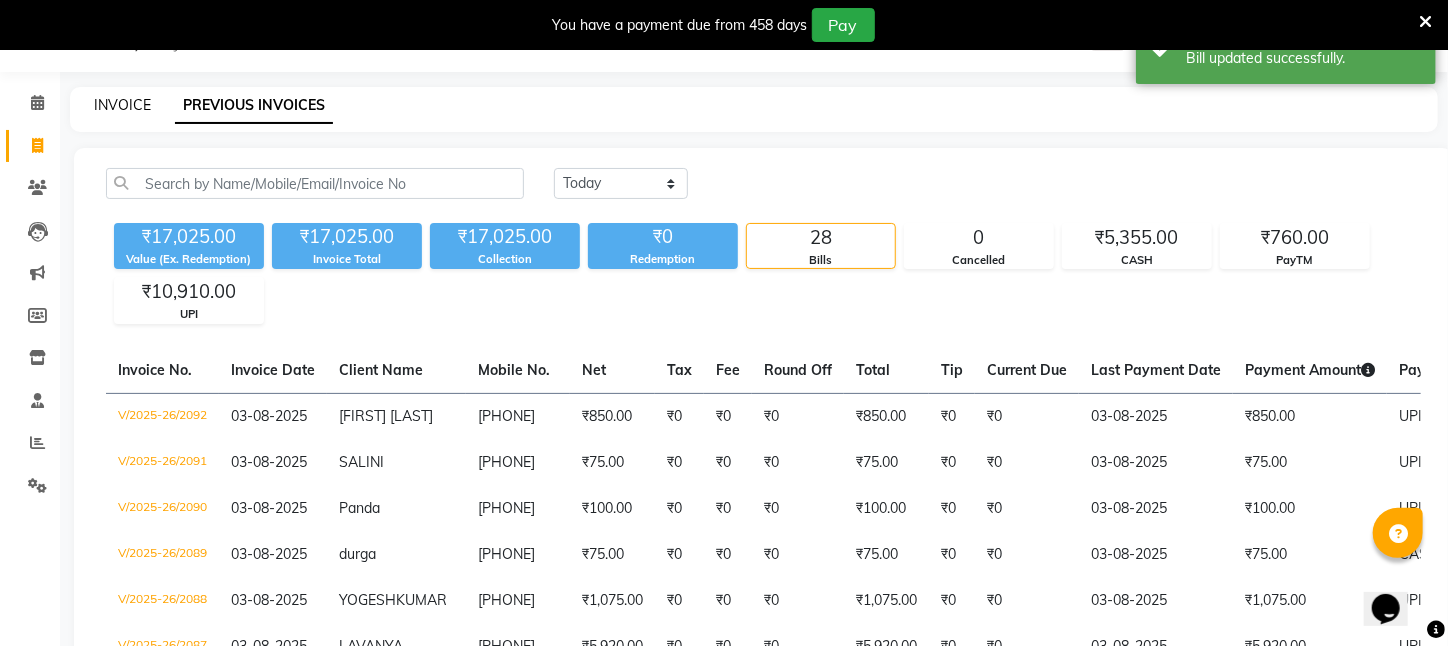 click on "INVOICE" 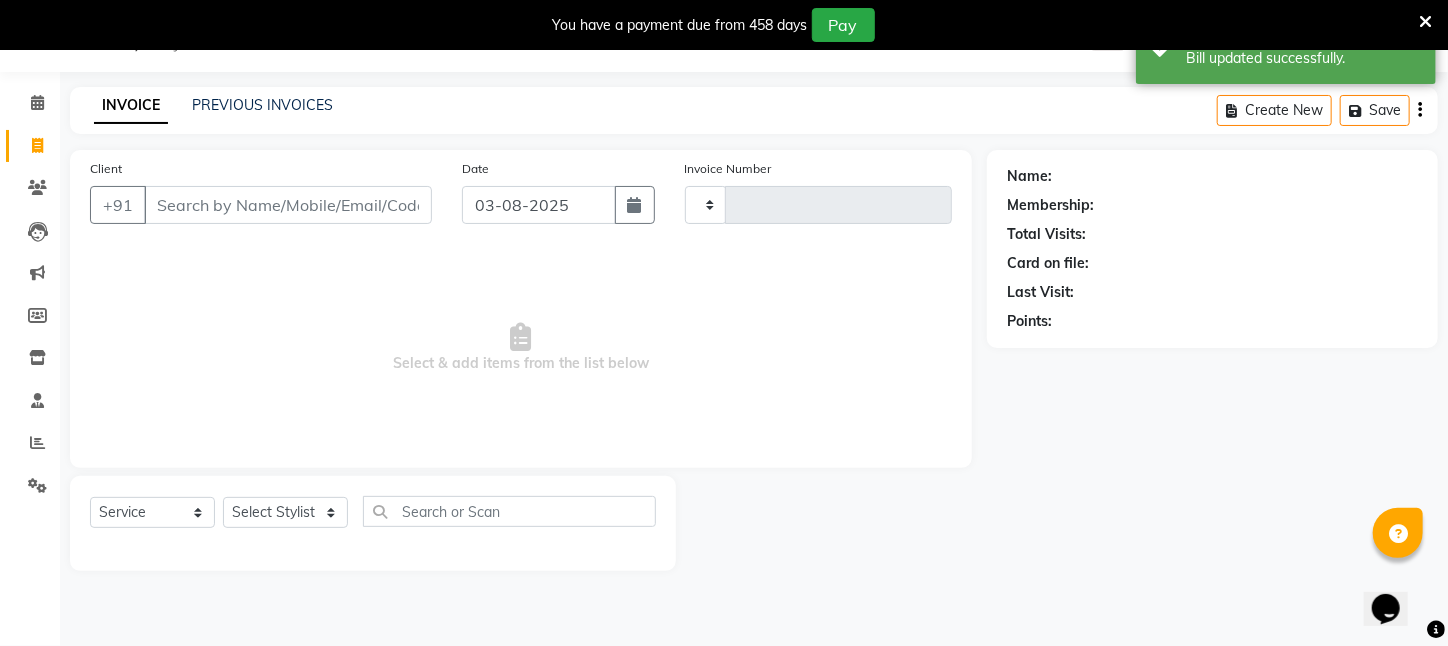 type on "2093" 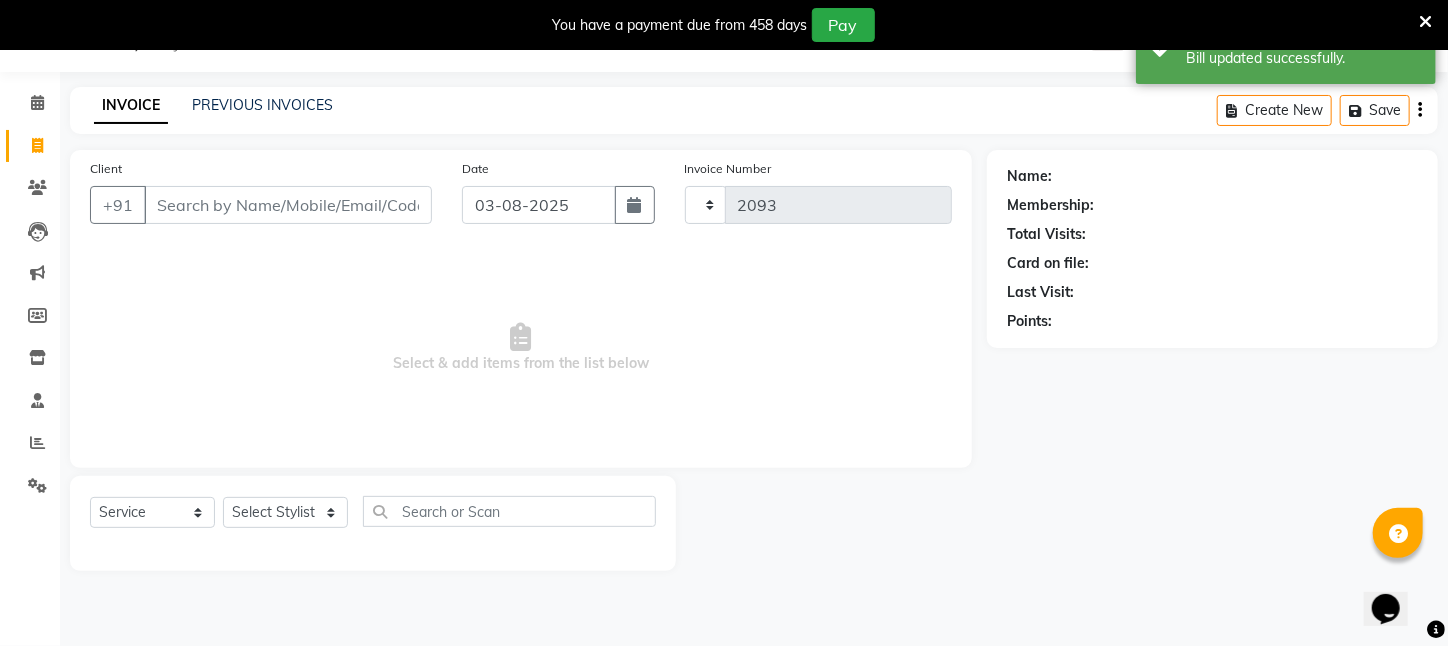 select on "4296" 